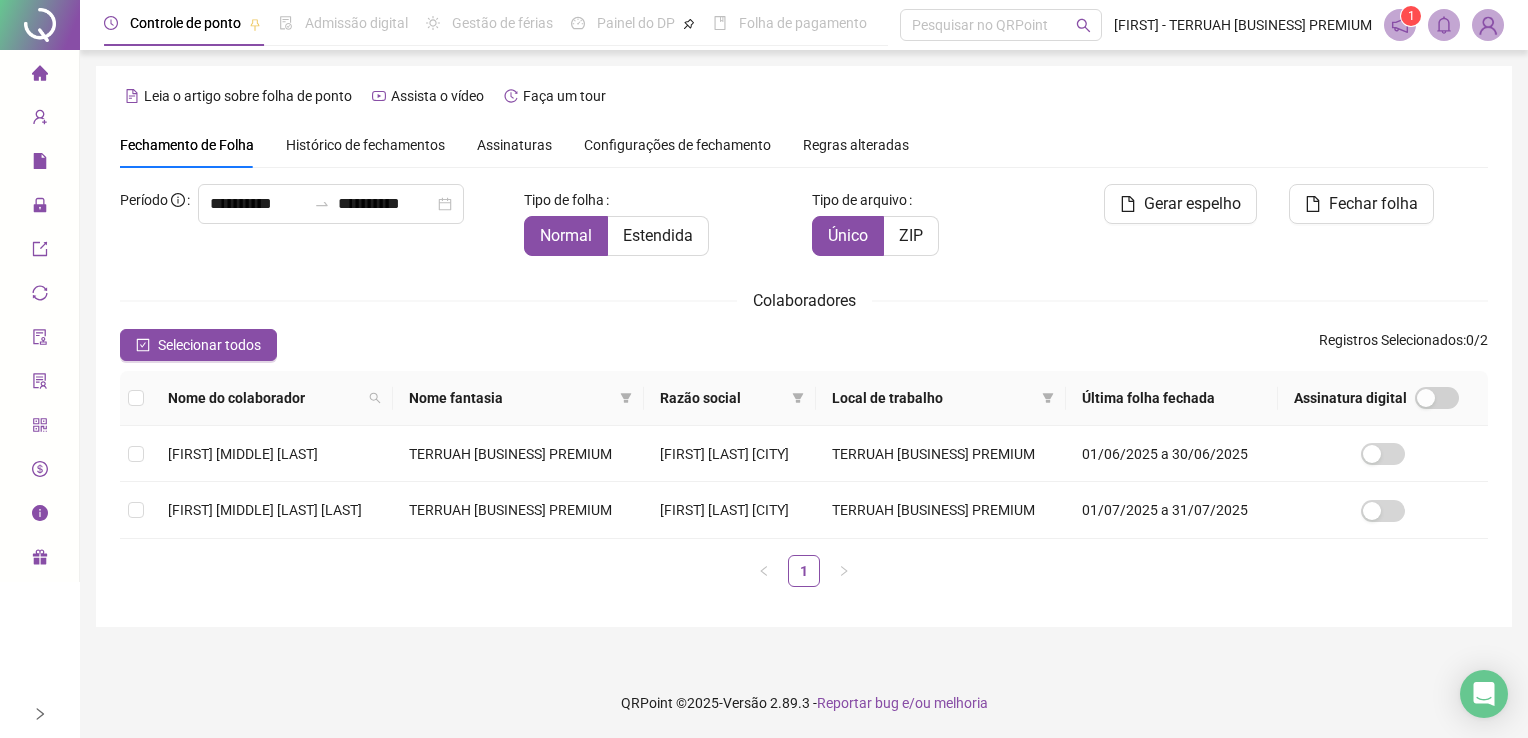 scroll, scrollTop: 0, scrollLeft: 0, axis: both 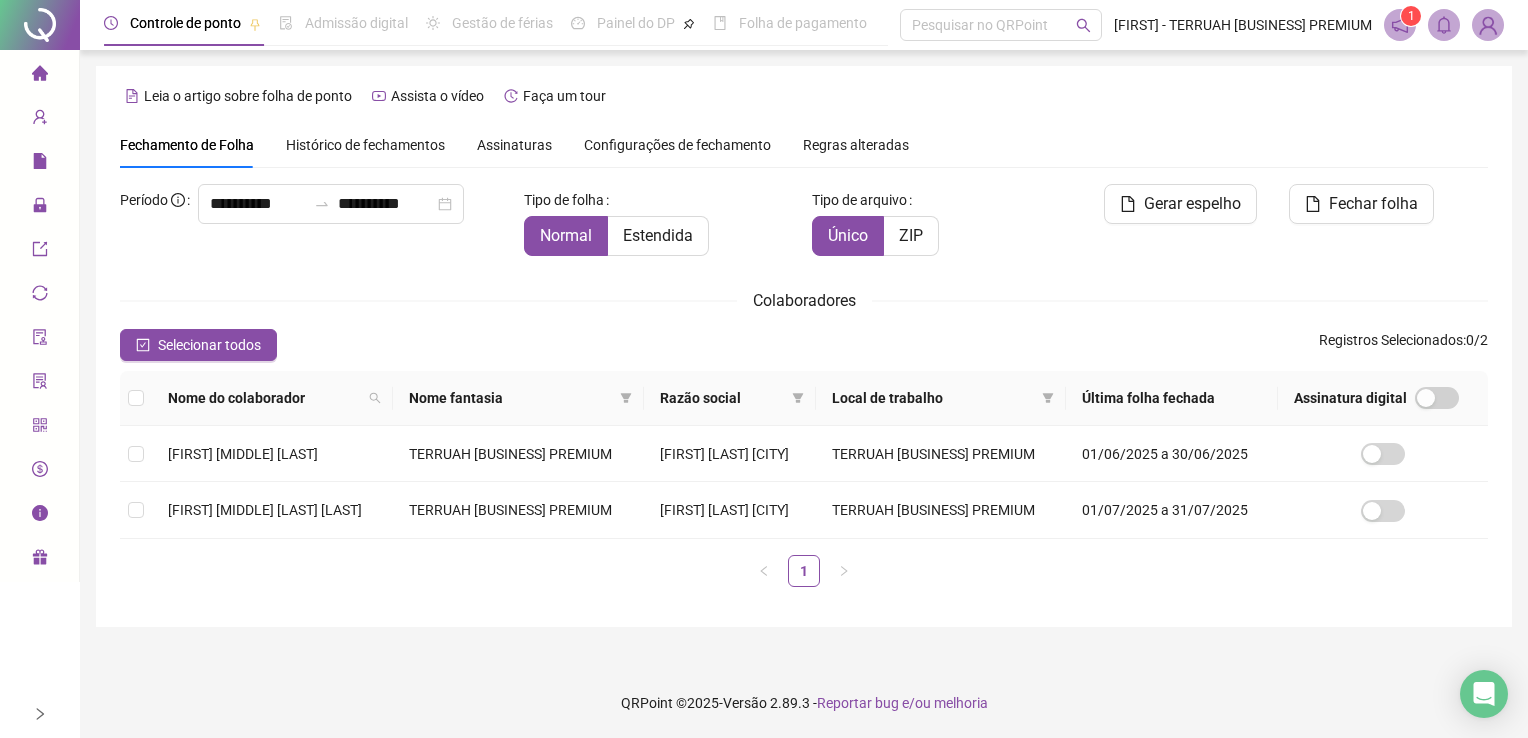click on "1" at bounding box center [1411, 16] 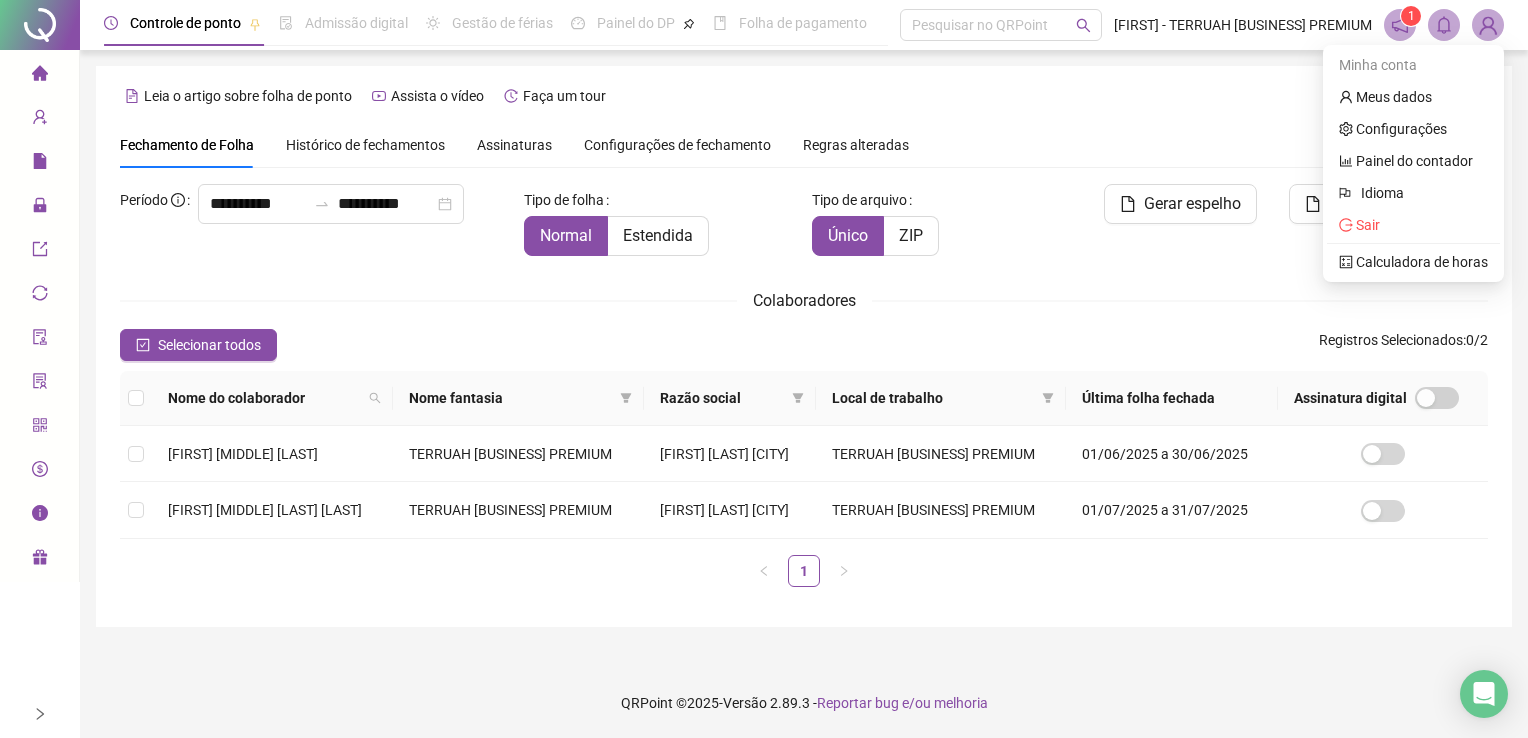 click at bounding box center (1488, 25) 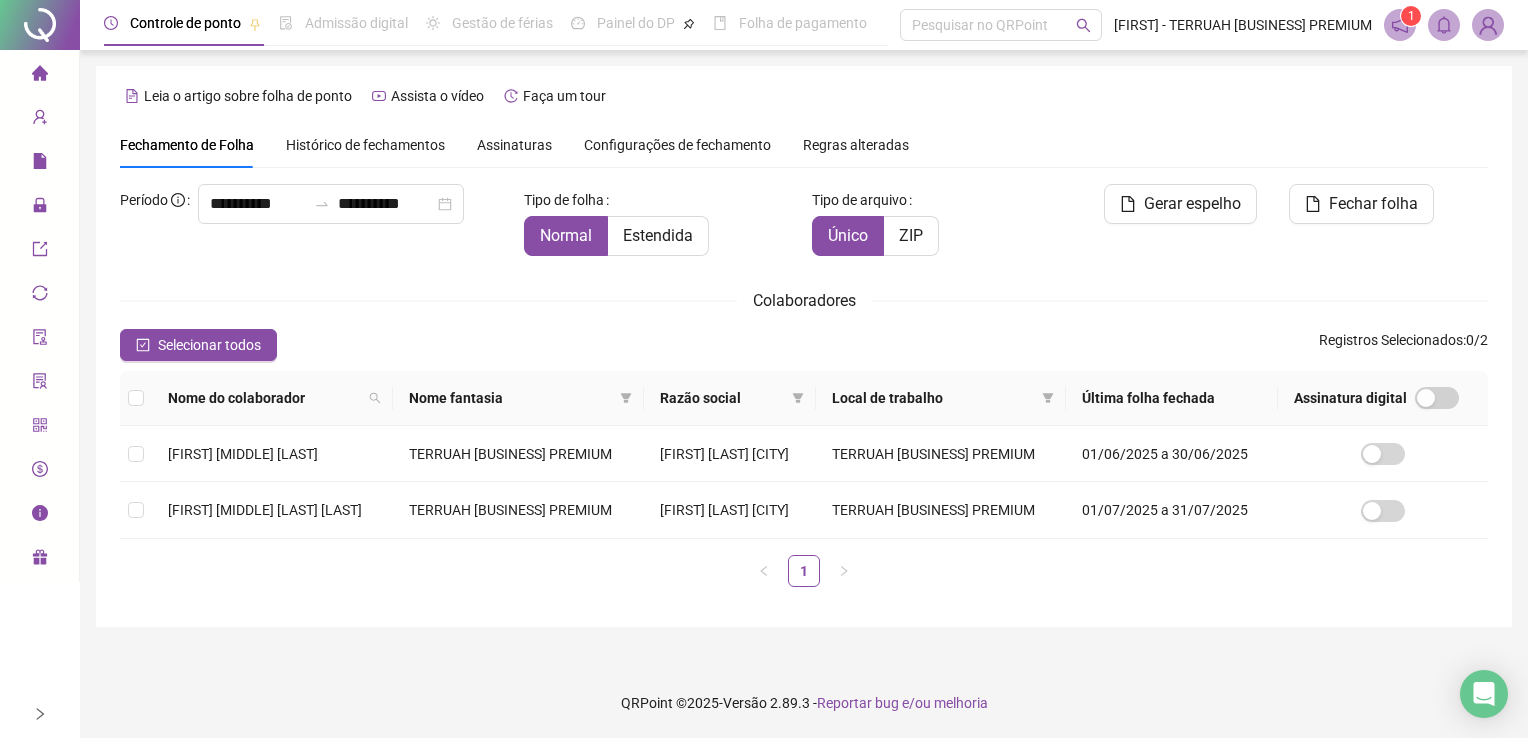 click at bounding box center (1488, 25) 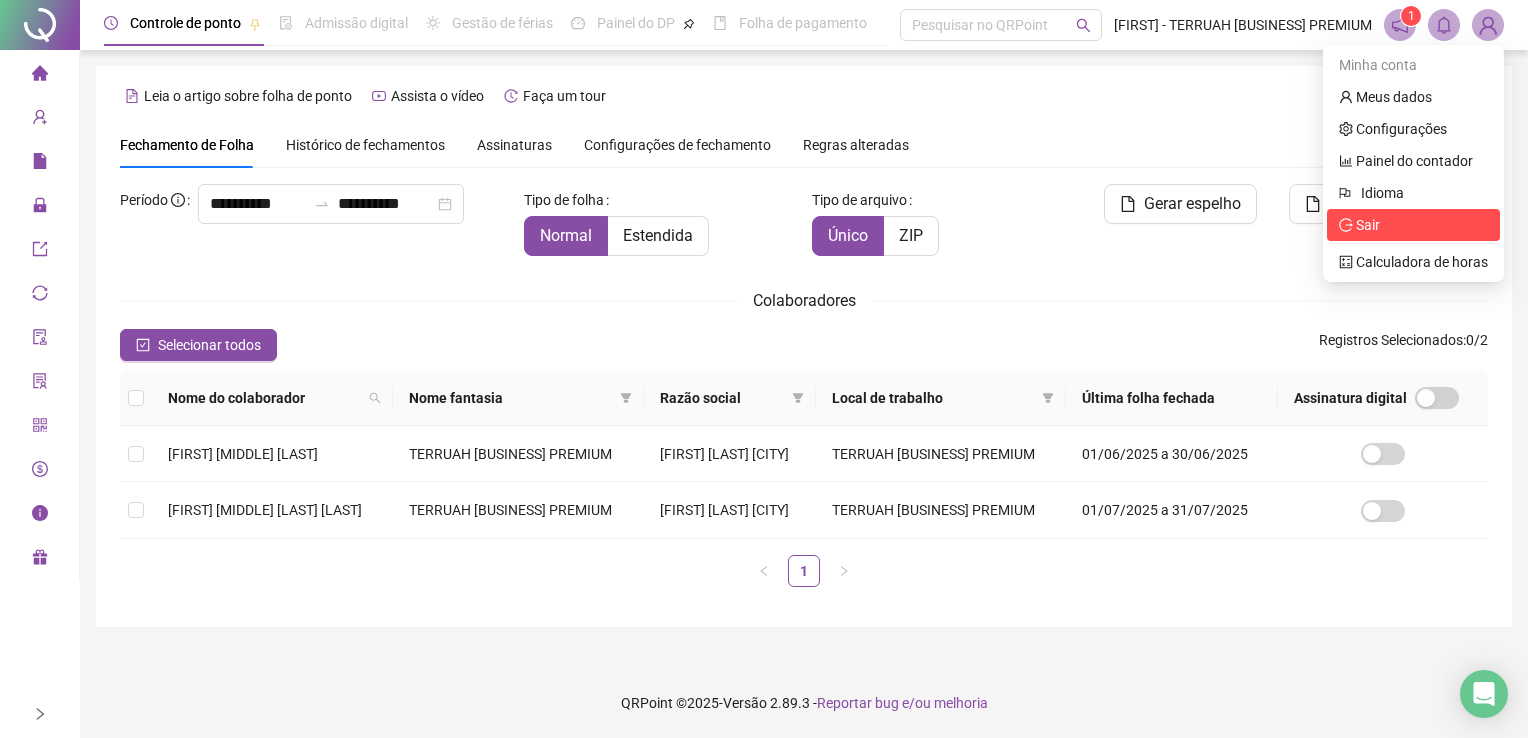 click on "Sair" at bounding box center [1368, 225] 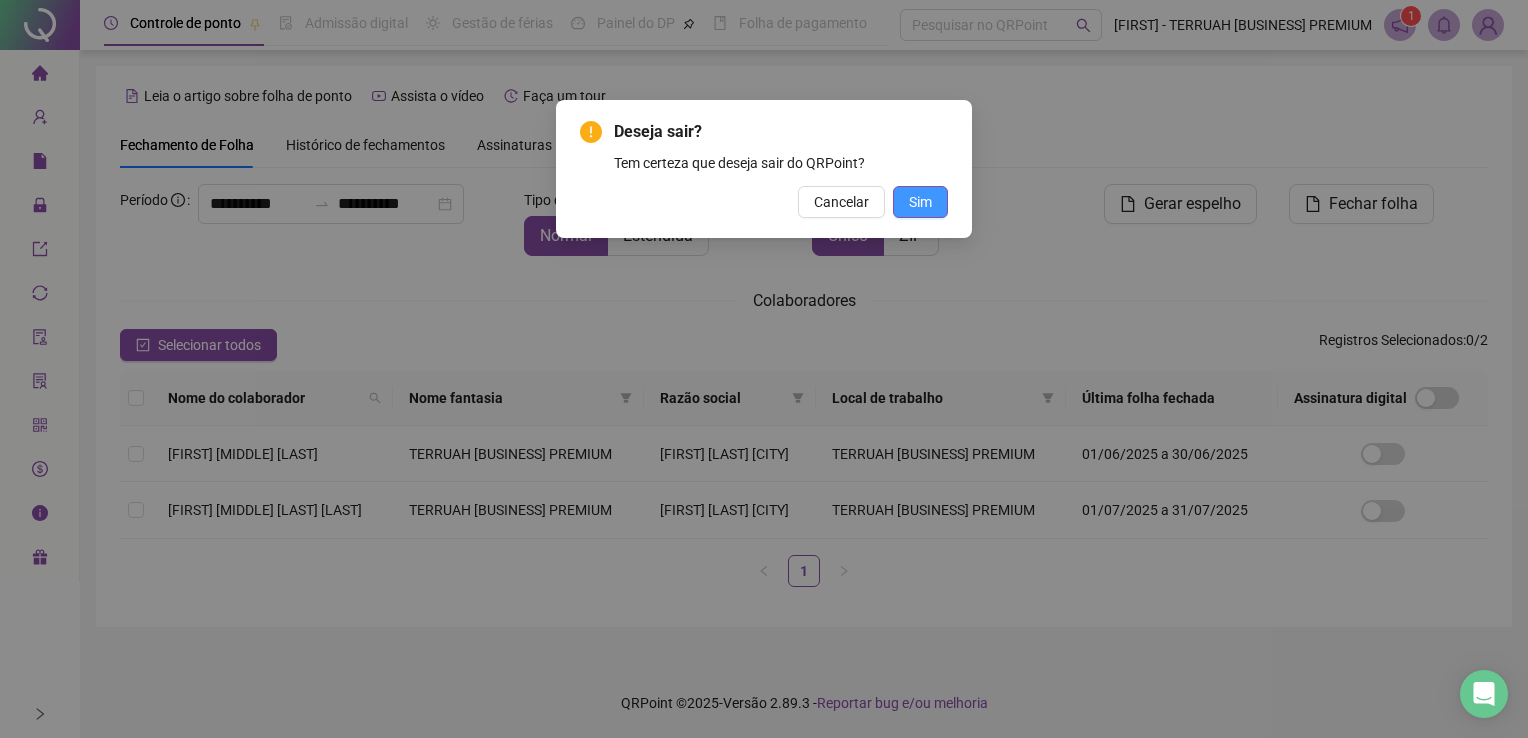 click on "Sim" at bounding box center (920, 202) 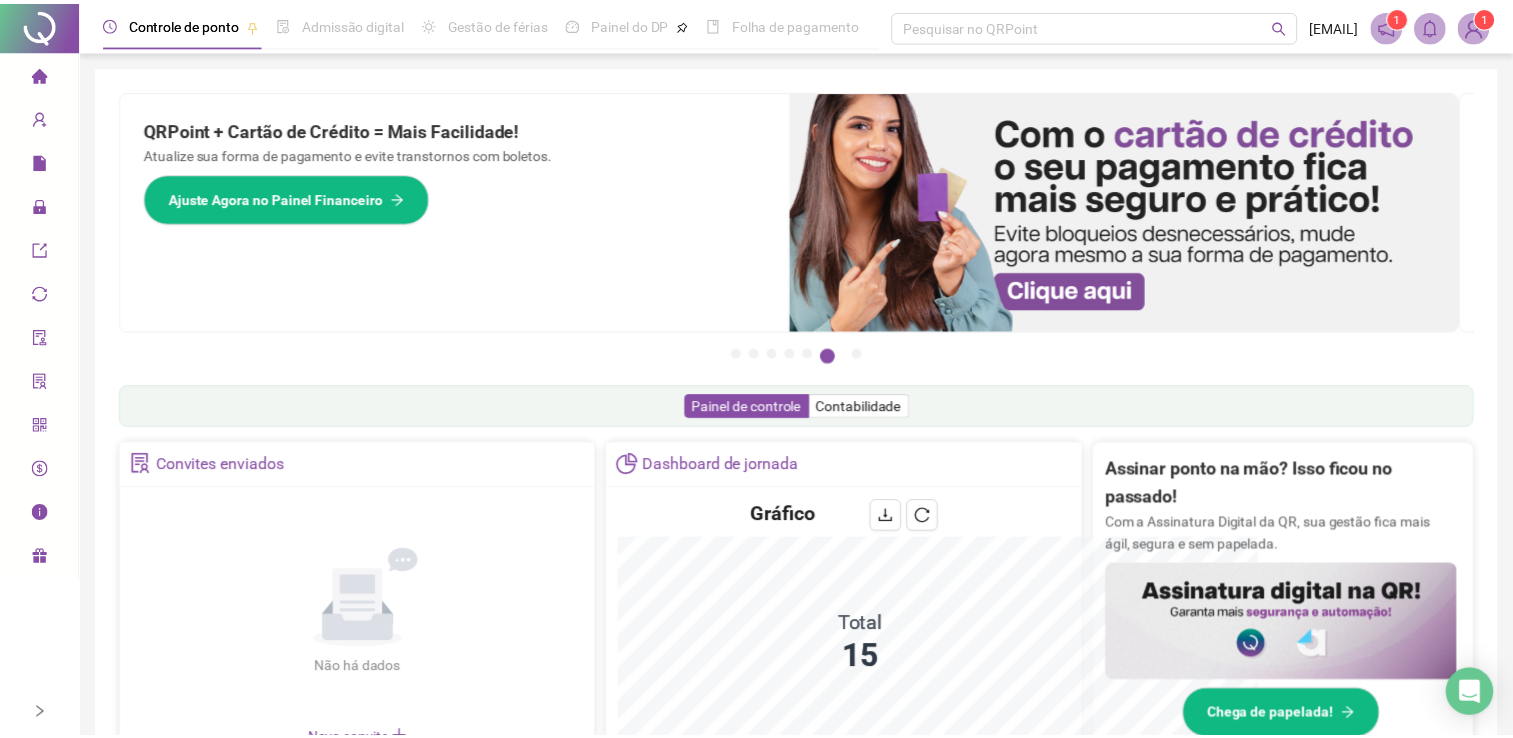 scroll, scrollTop: 0, scrollLeft: 0, axis: both 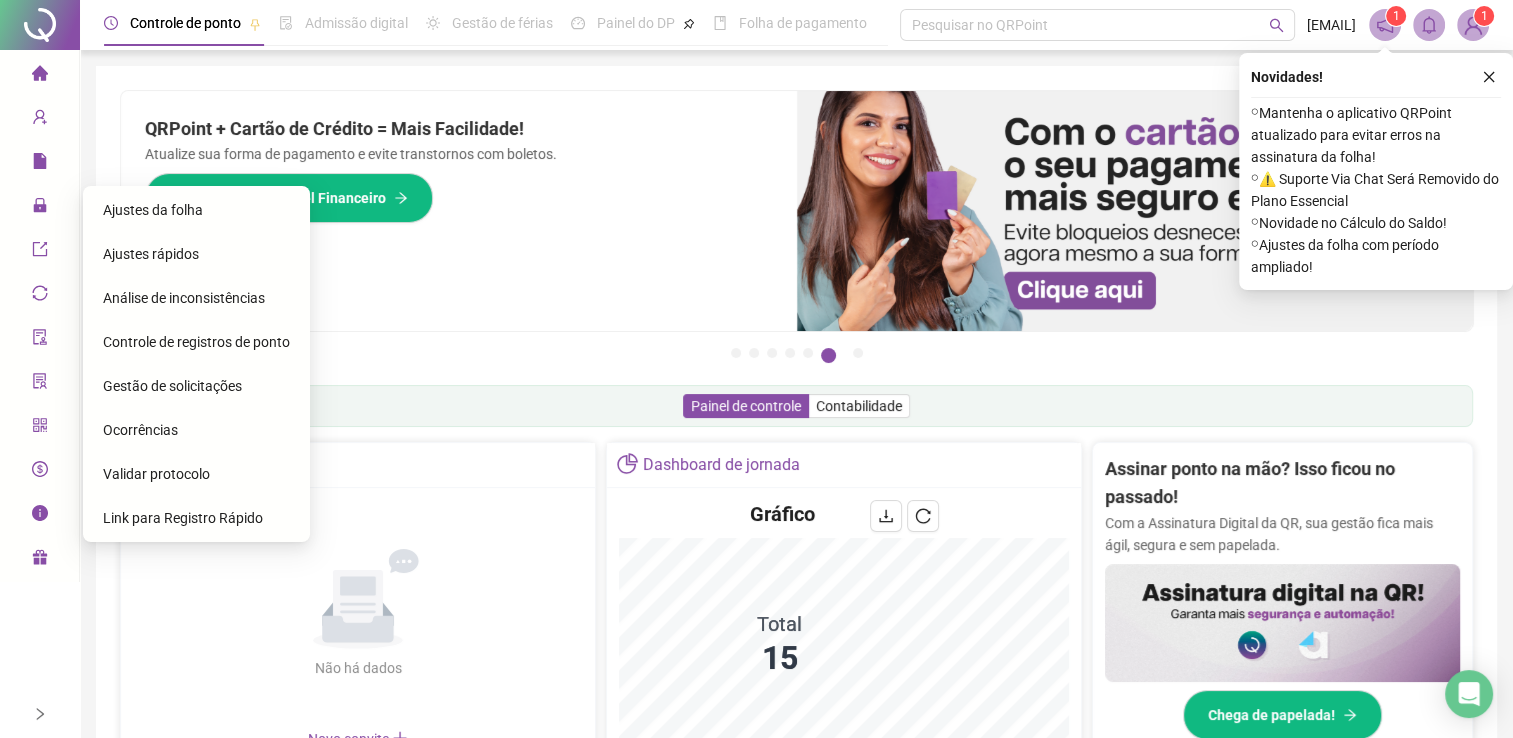 click on "Ajustes da folha" at bounding box center (153, 210) 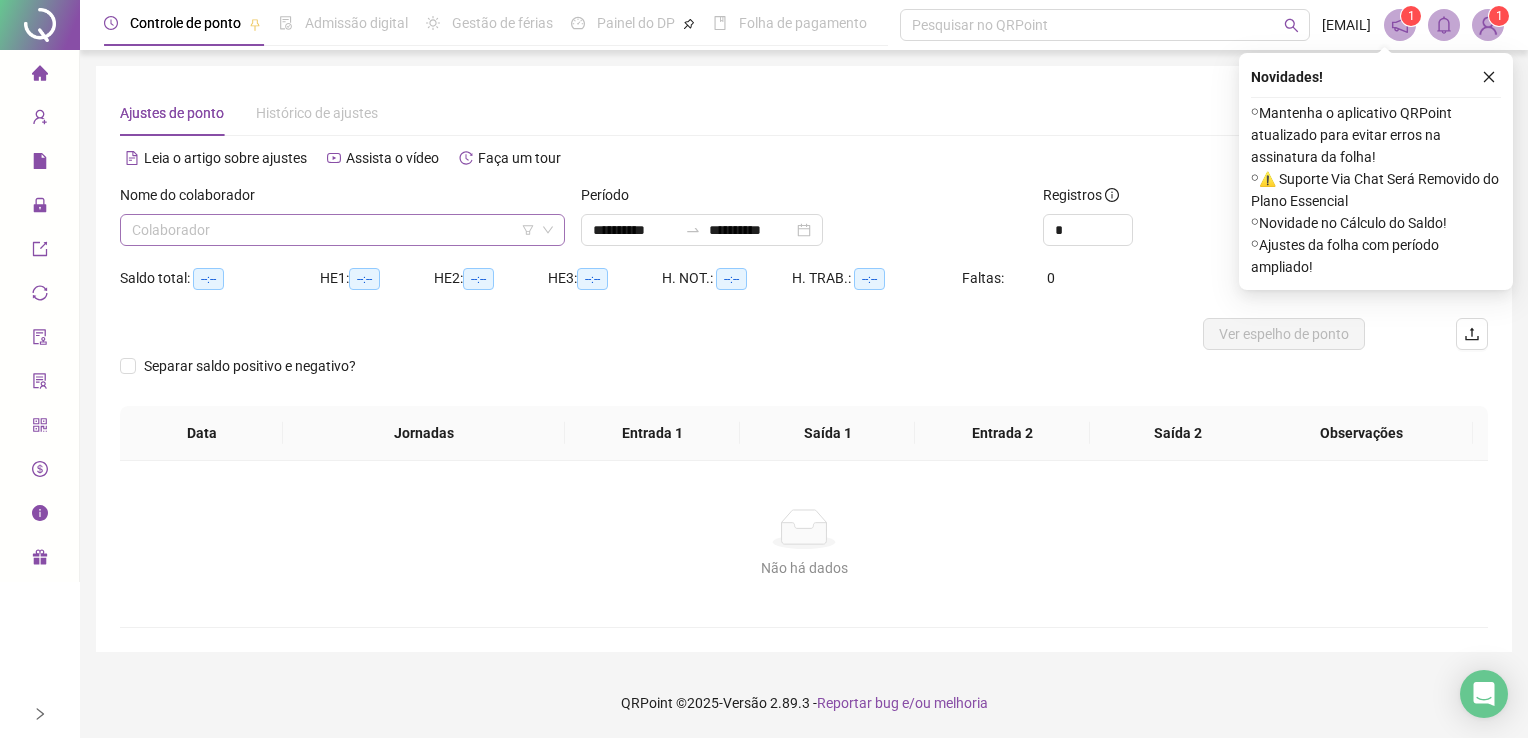 click at bounding box center [333, 230] 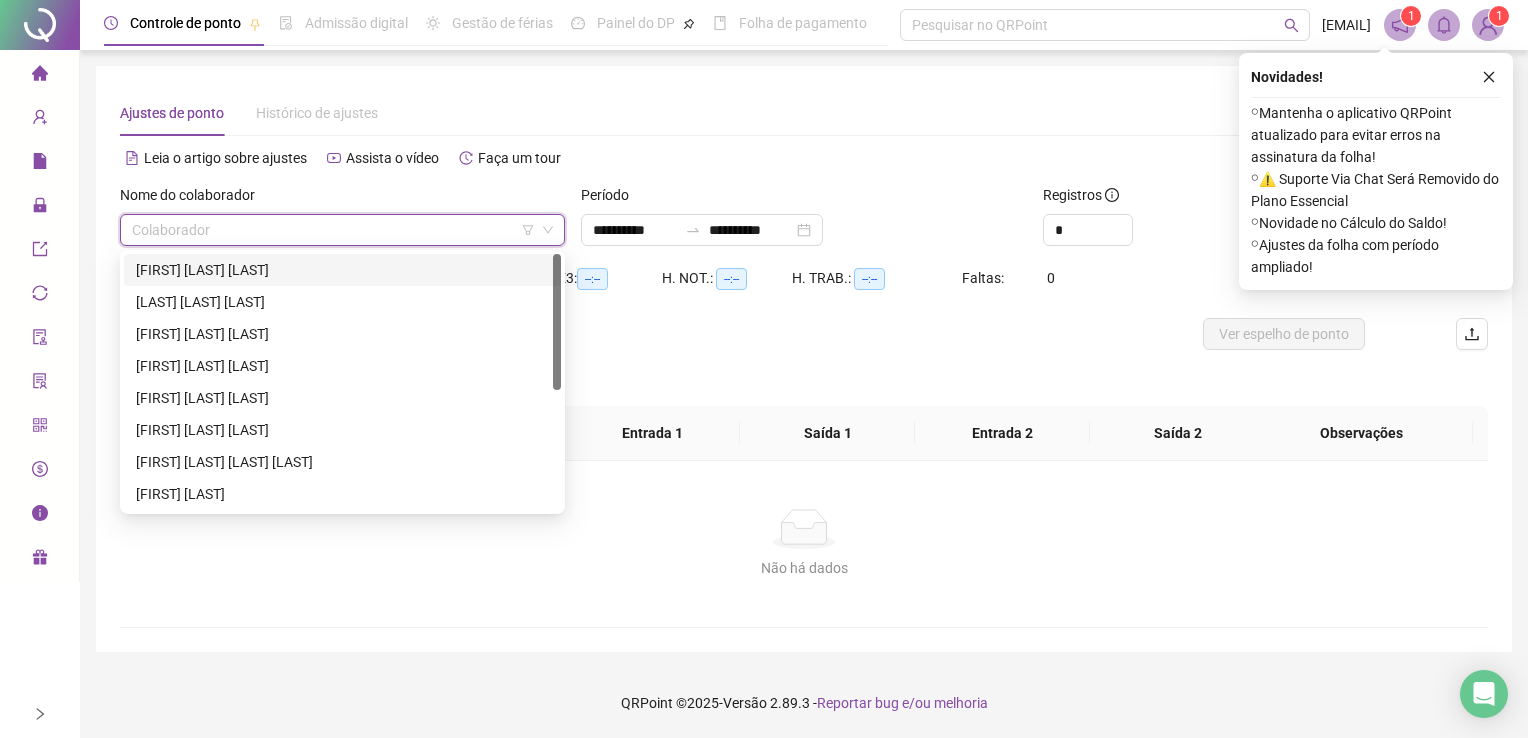 click on "[FIRST] [LAST] [LAST]" at bounding box center [342, 270] 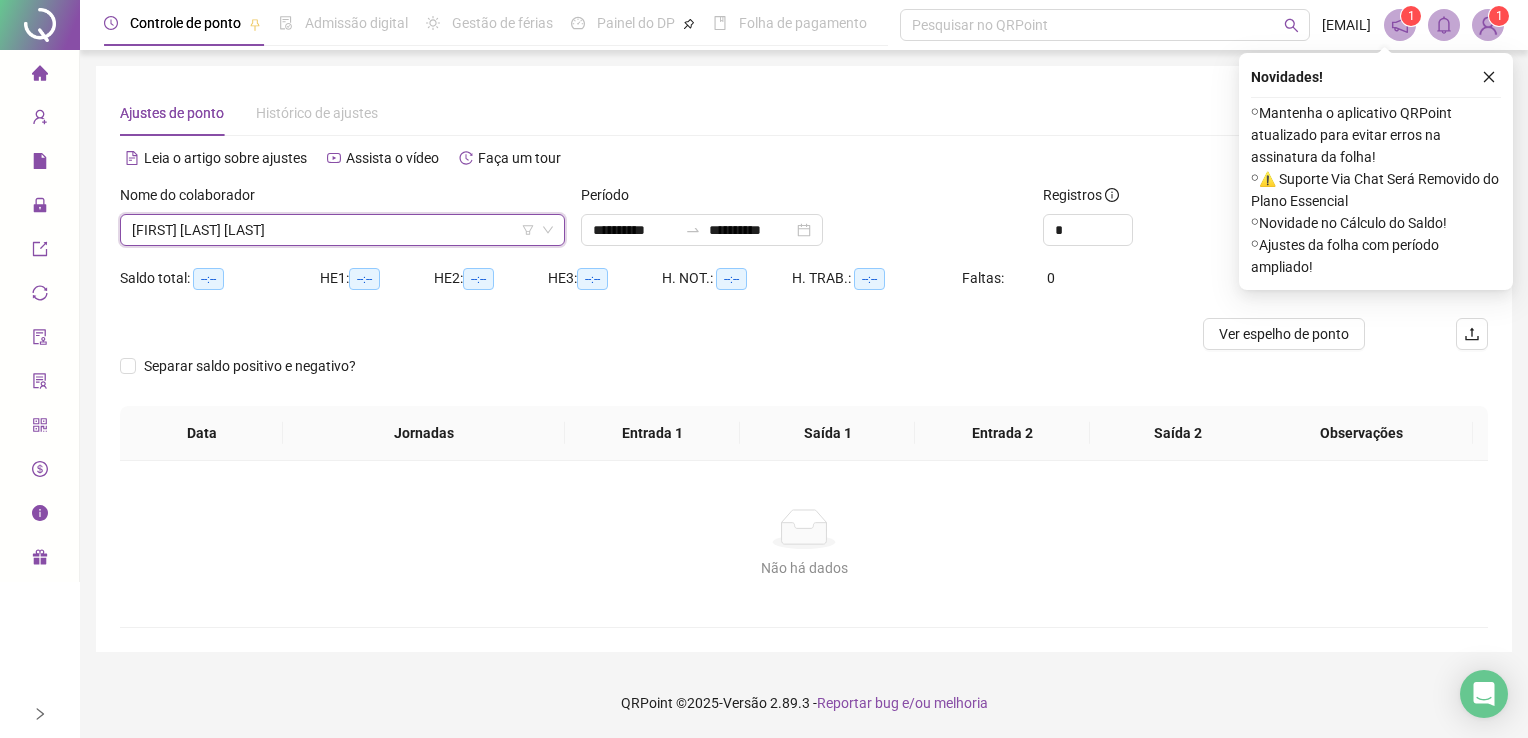 click 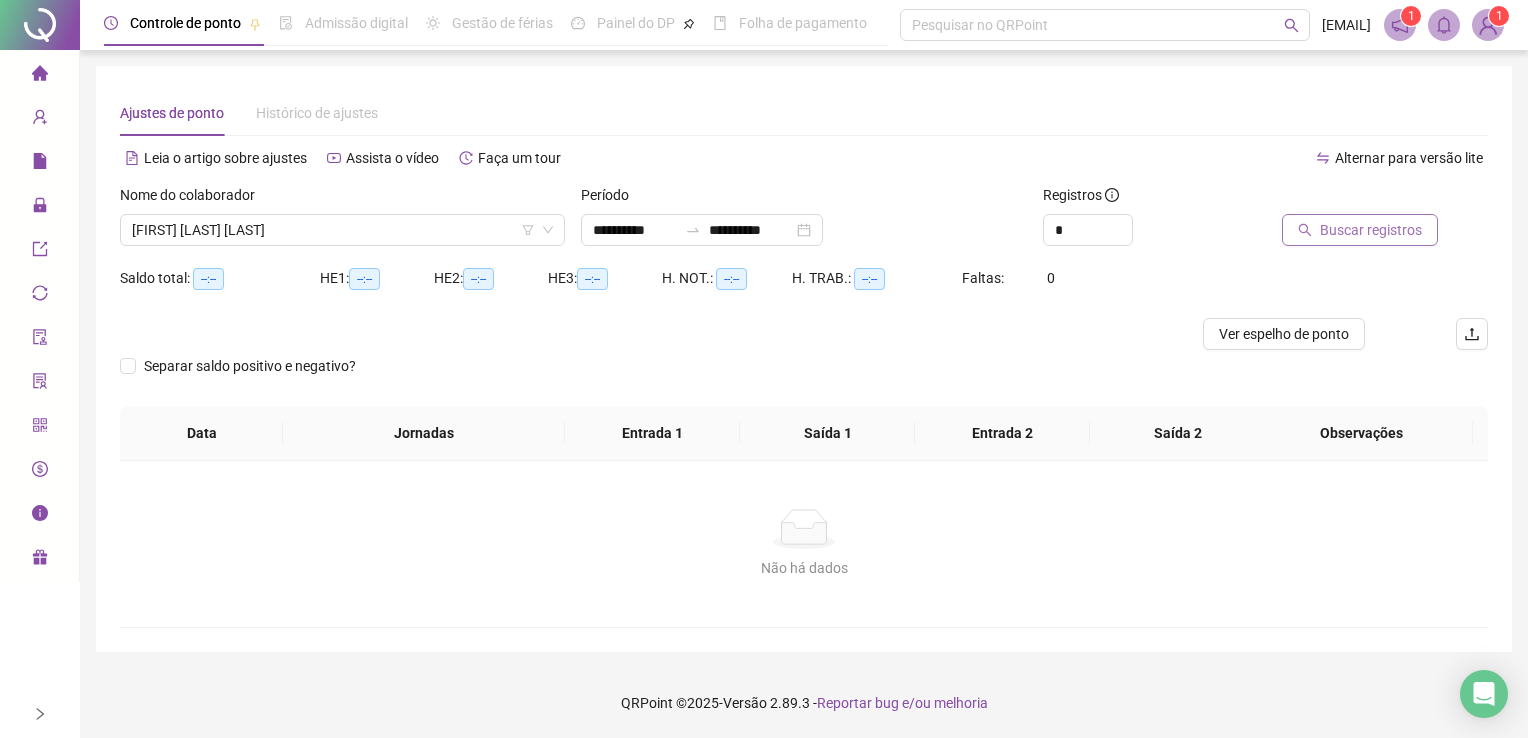 click on "Buscar registros" at bounding box center [1371, 230] 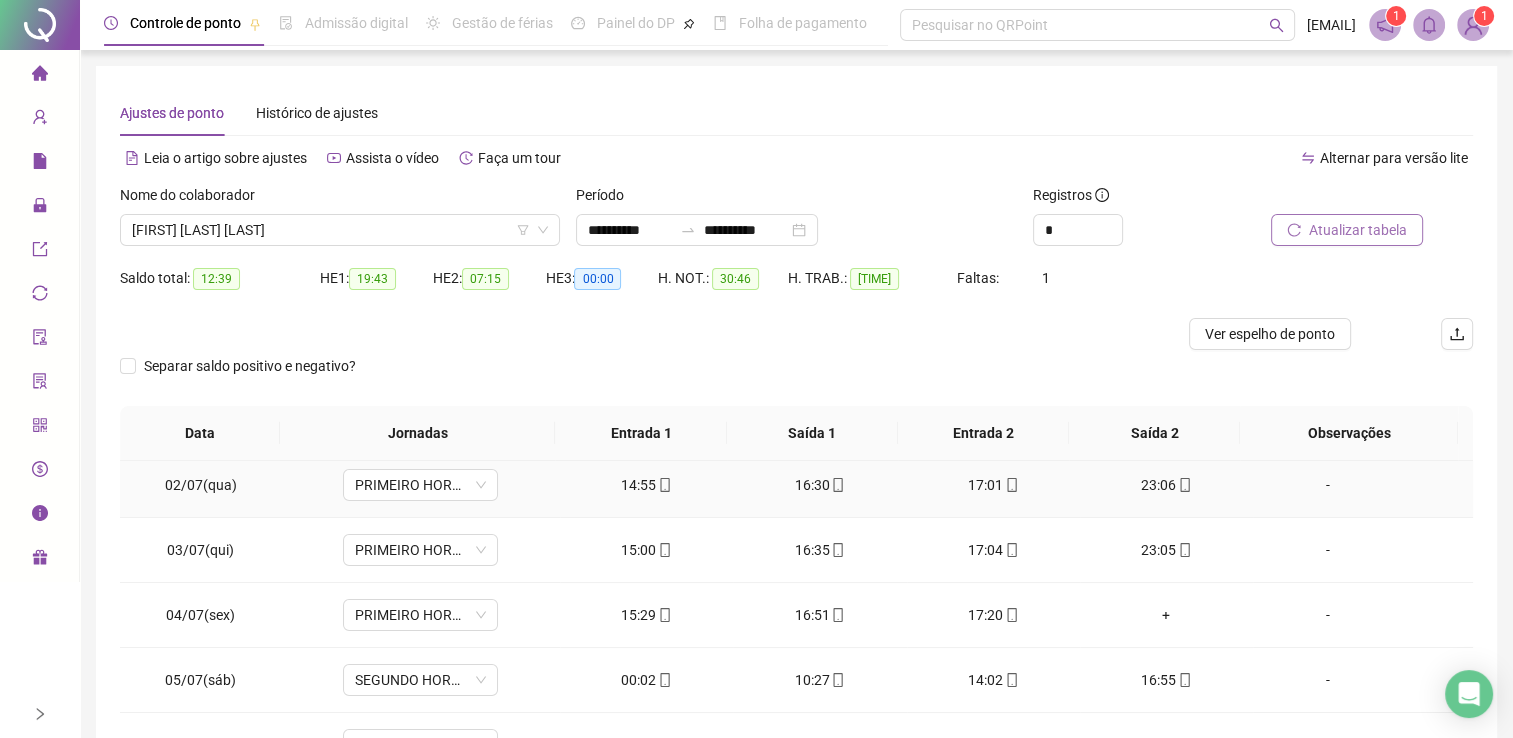 scroll, scrollTop: 100, scrollLeft: 0, axis: vertical 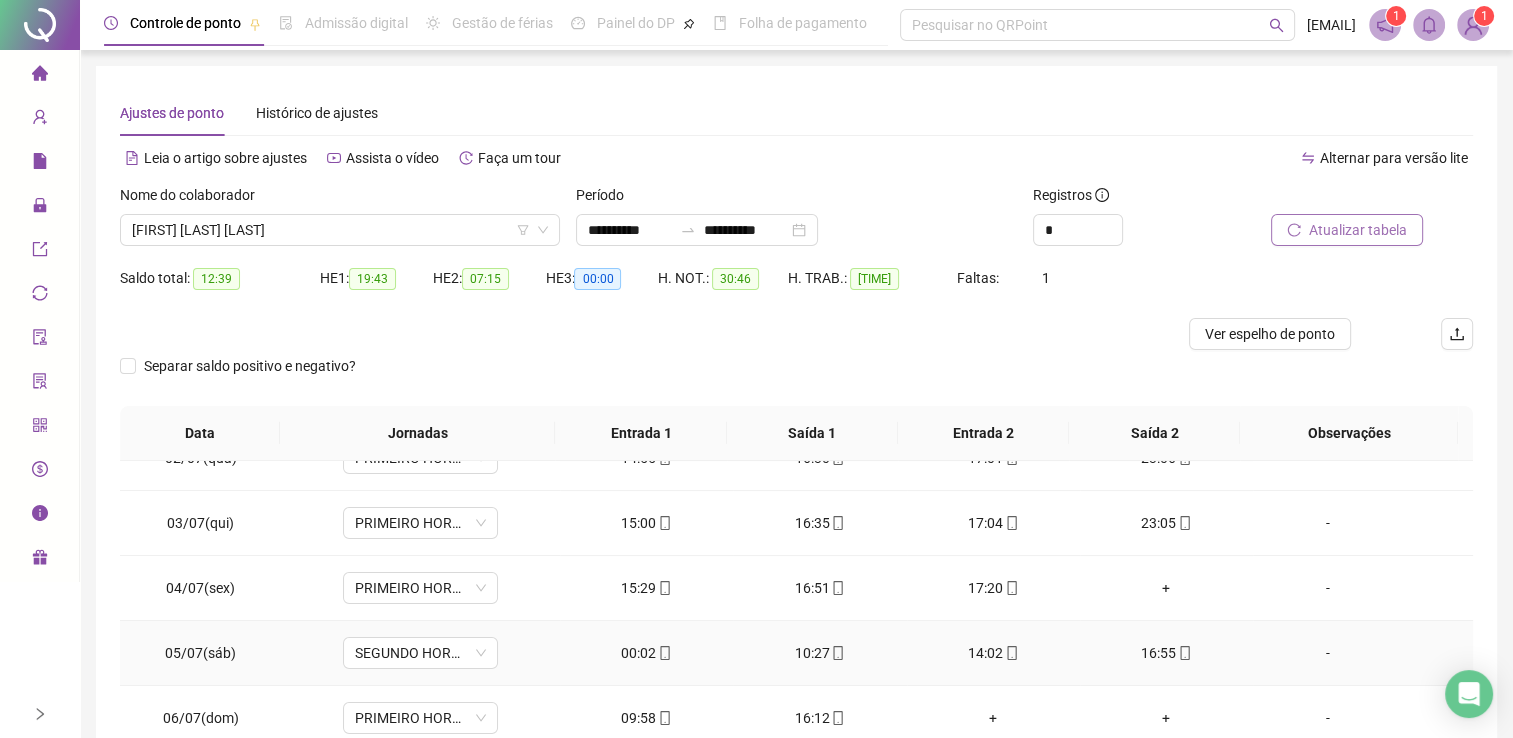 click on "00:02" at bounding box center [646, 653] 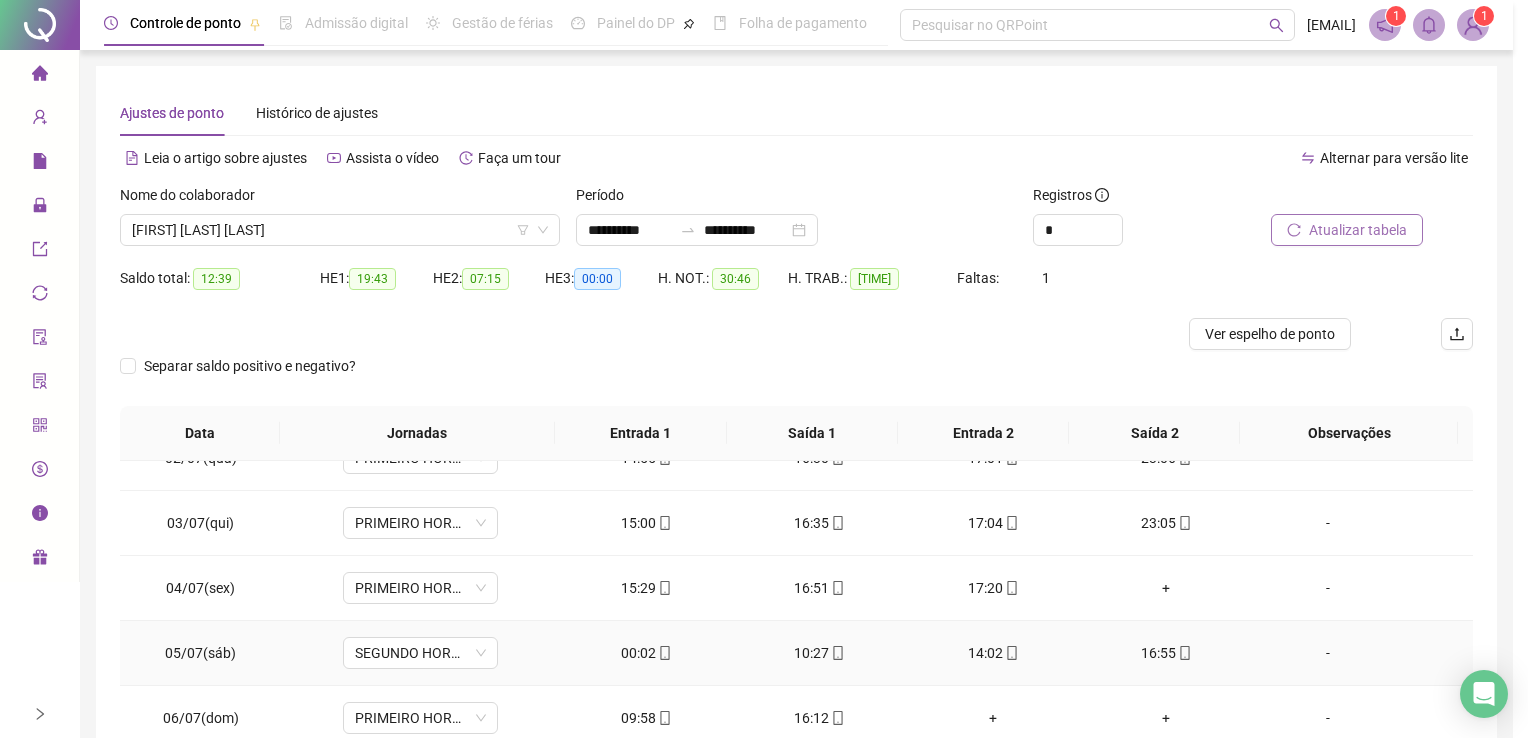 type on "**********" 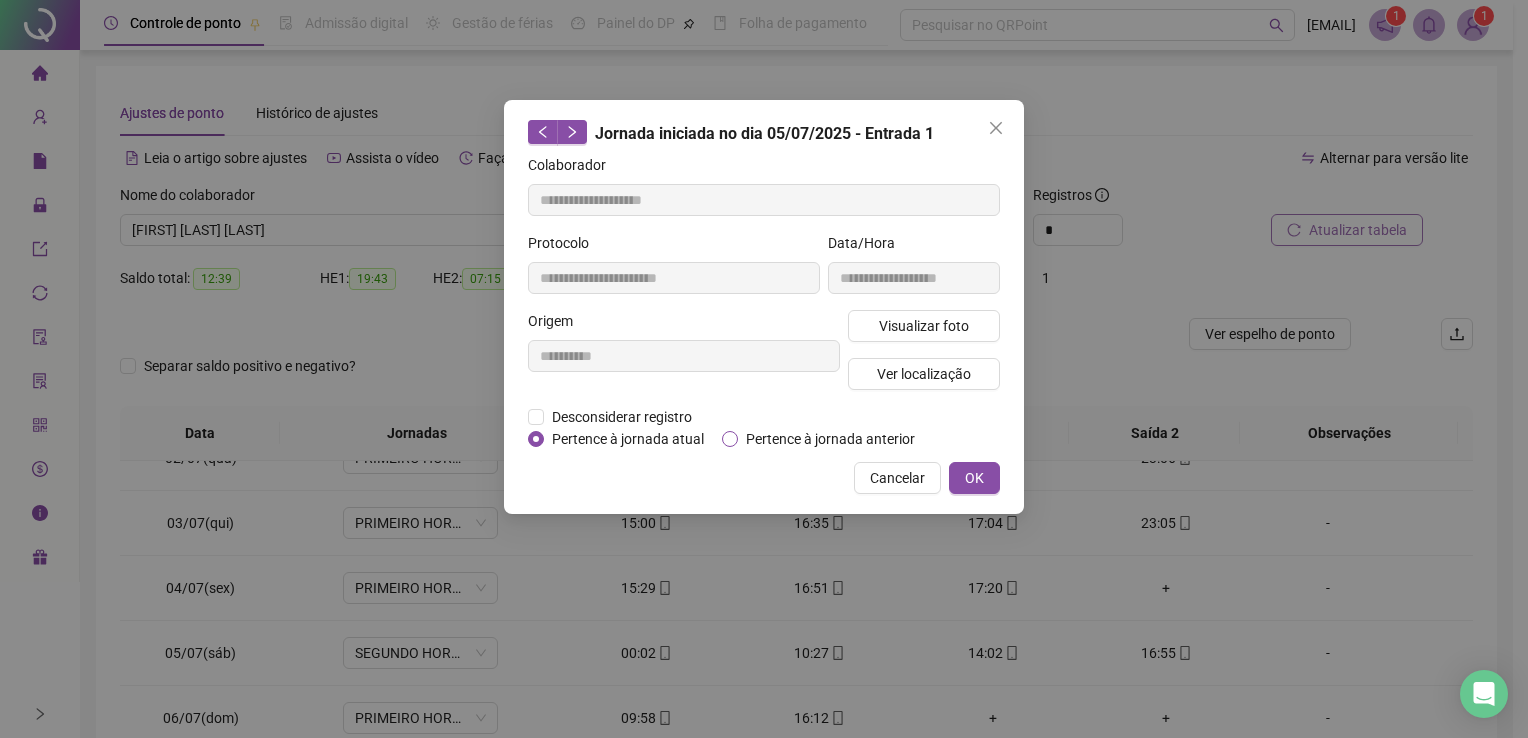click on "Pertence à jornada anterior" at bounding box center (830, 439) 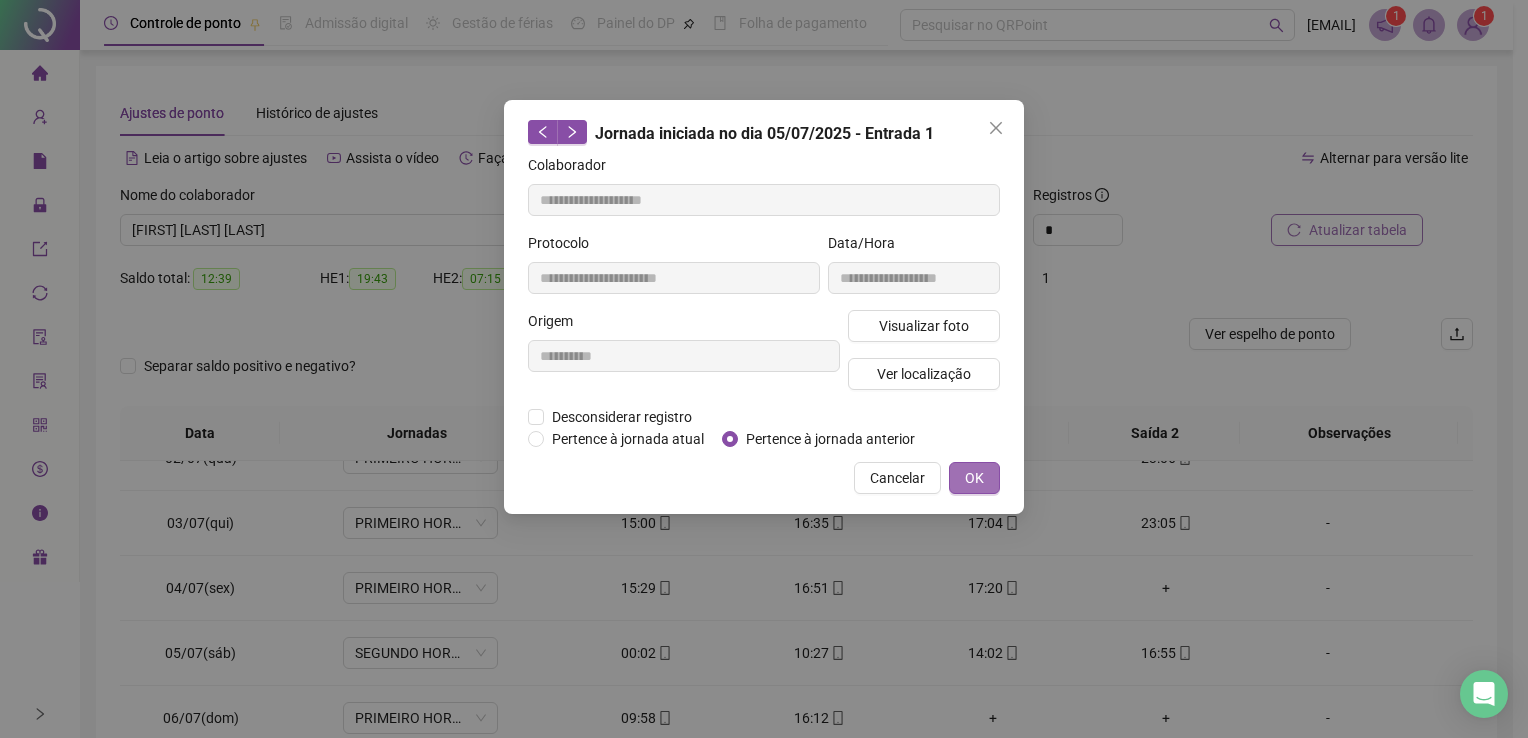 click on "OK" at bounding box center (974, 478) 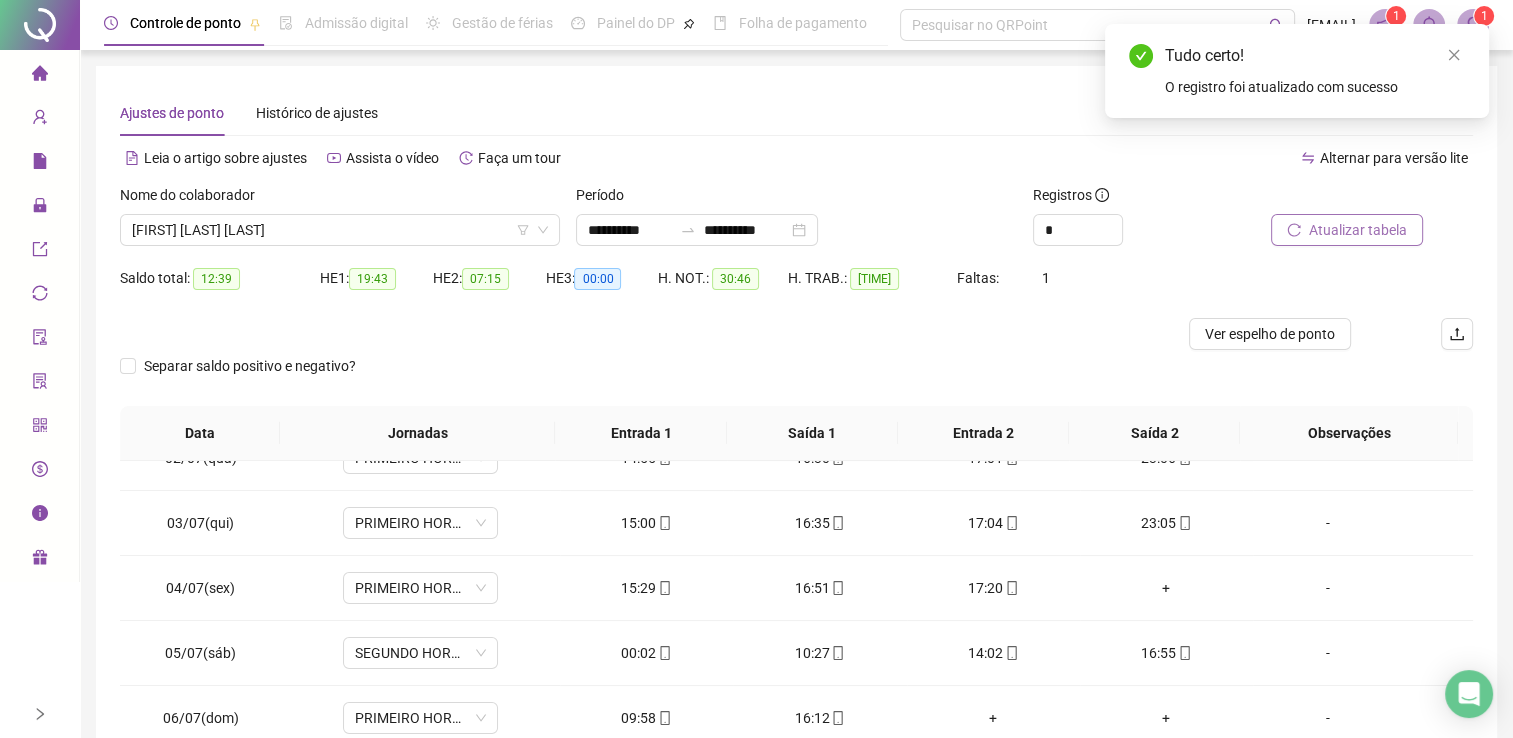 click on "Atualizar tabela" at bounding box center [1358, 230] 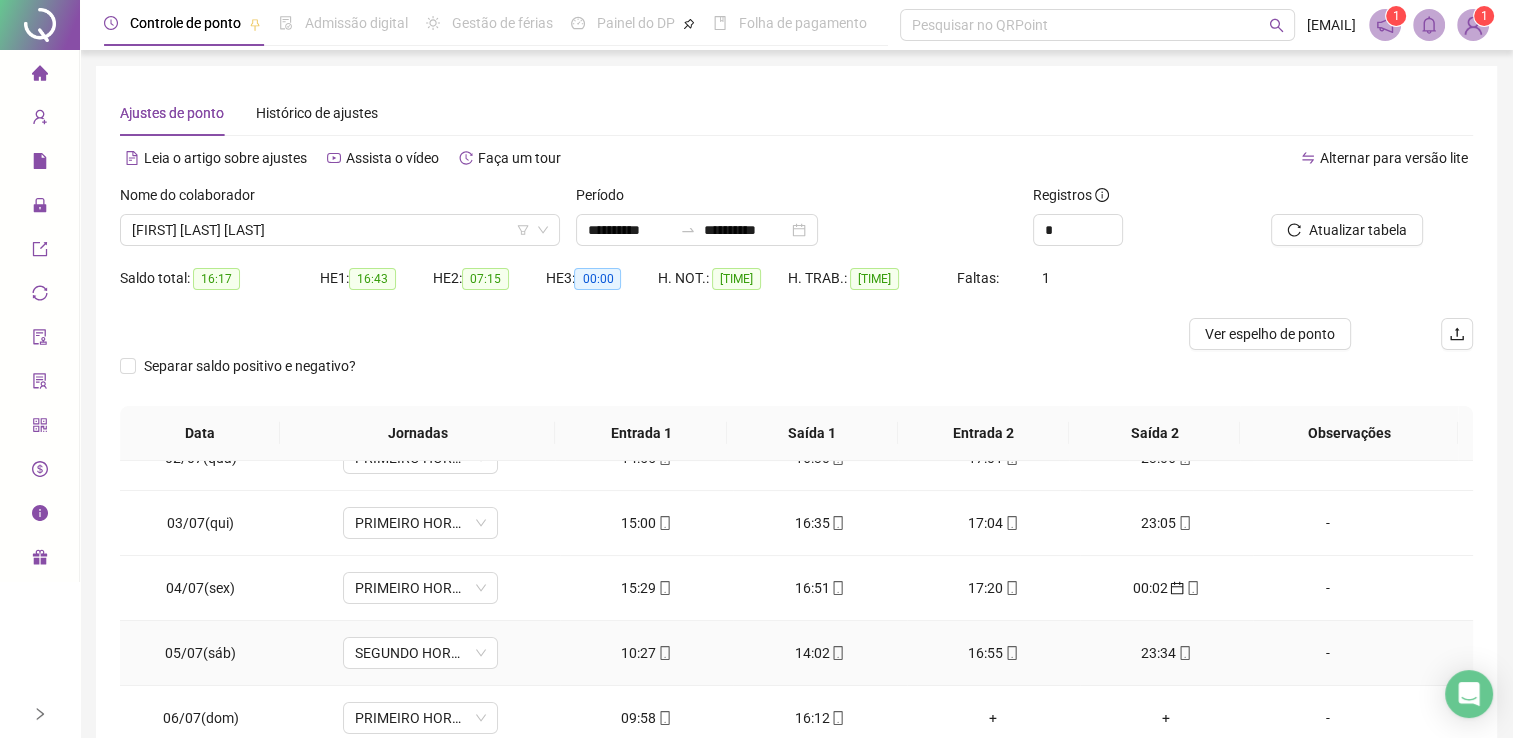 scroll, scrollTop: 200, scrollLeft: 0, axis: vertical 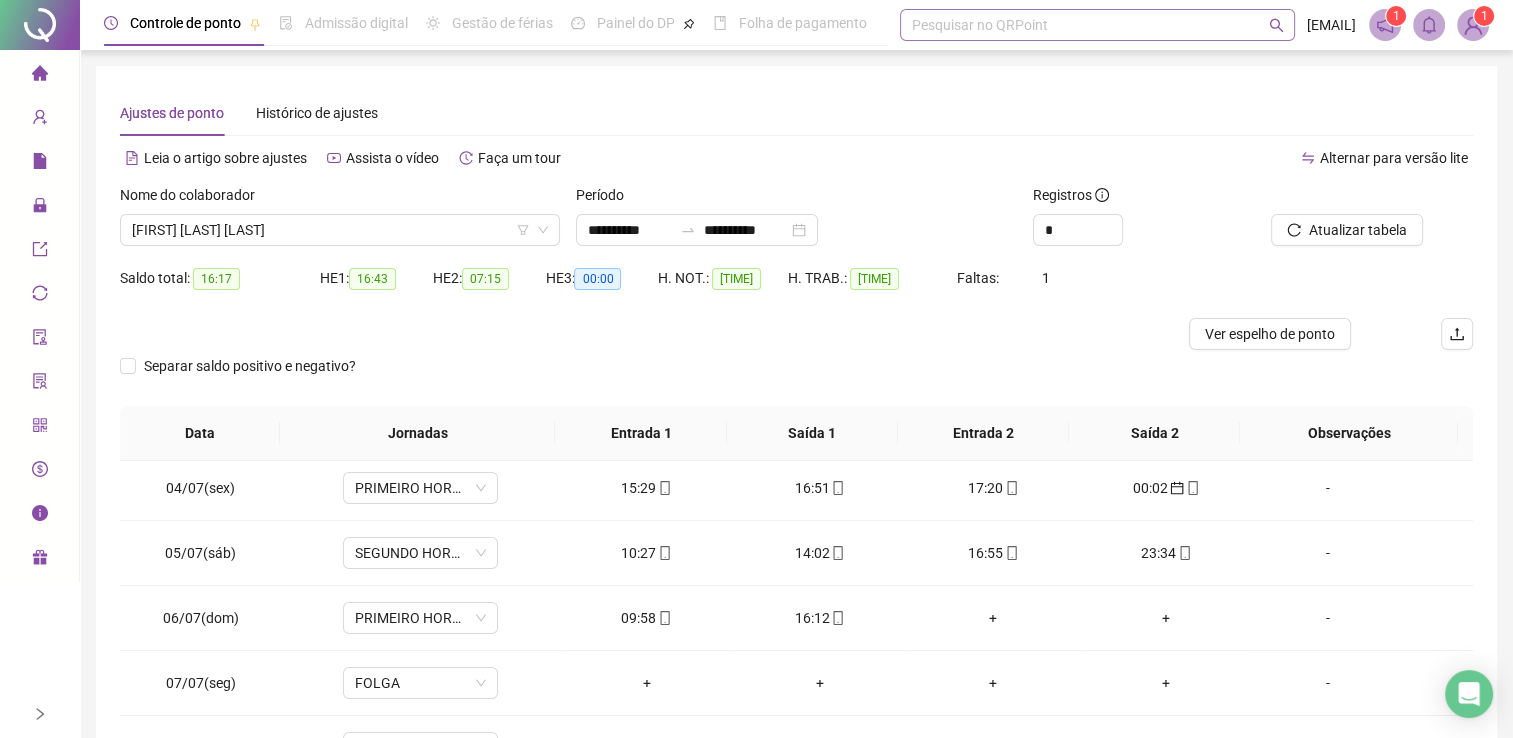 click on "Pesquisar no QRPoint" at bounding box center [1097, 25] 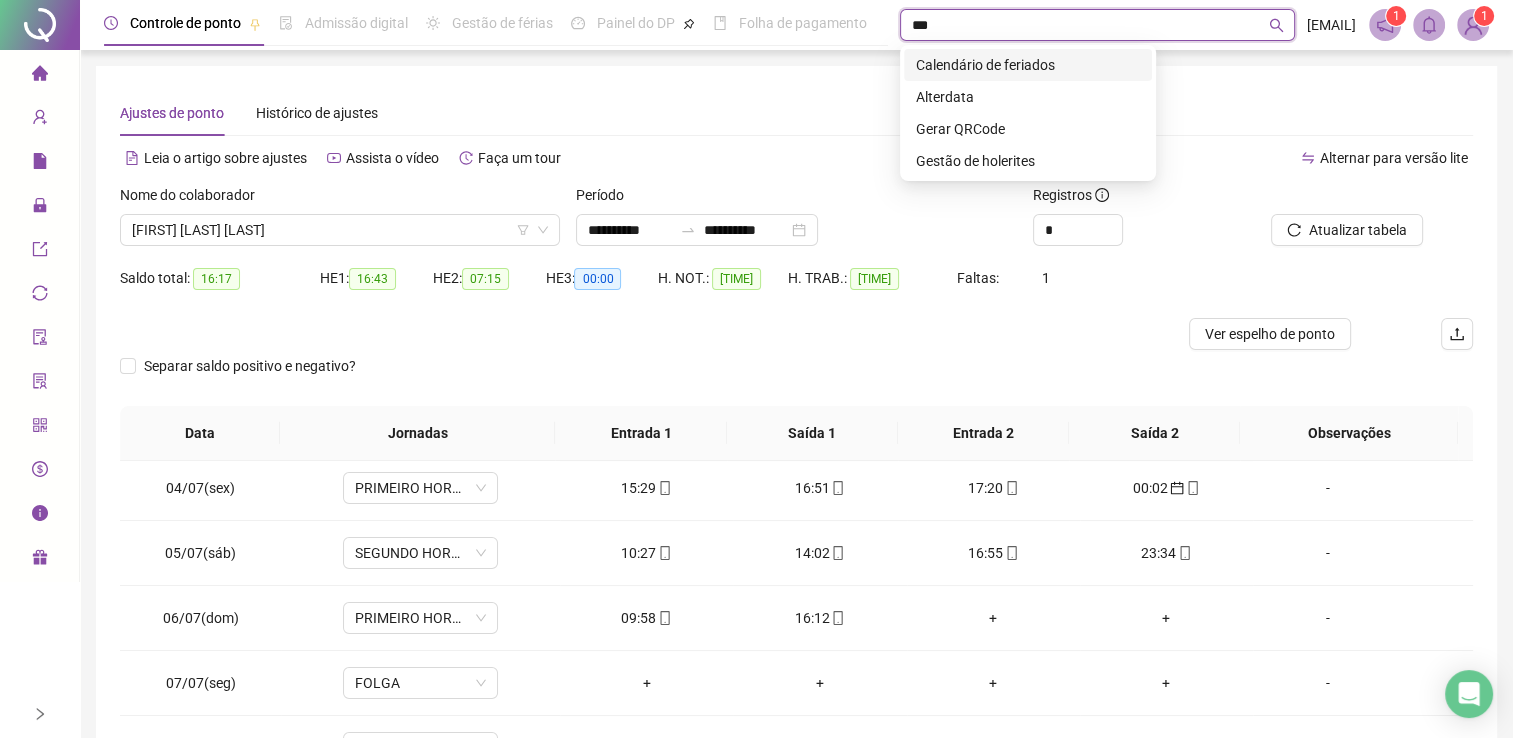type on "****" 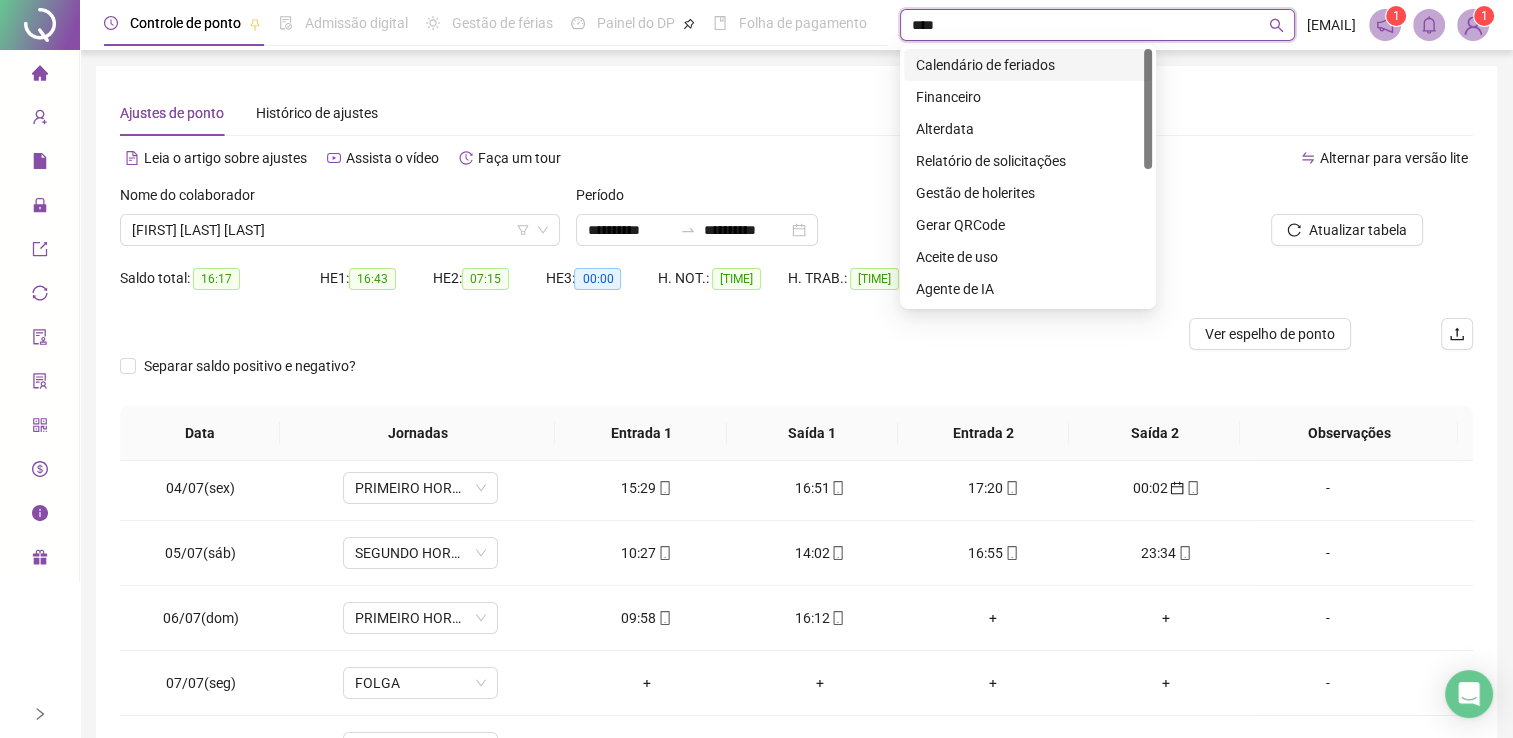 click on "Calendário de feriados" at bounding box center [1028, 65] 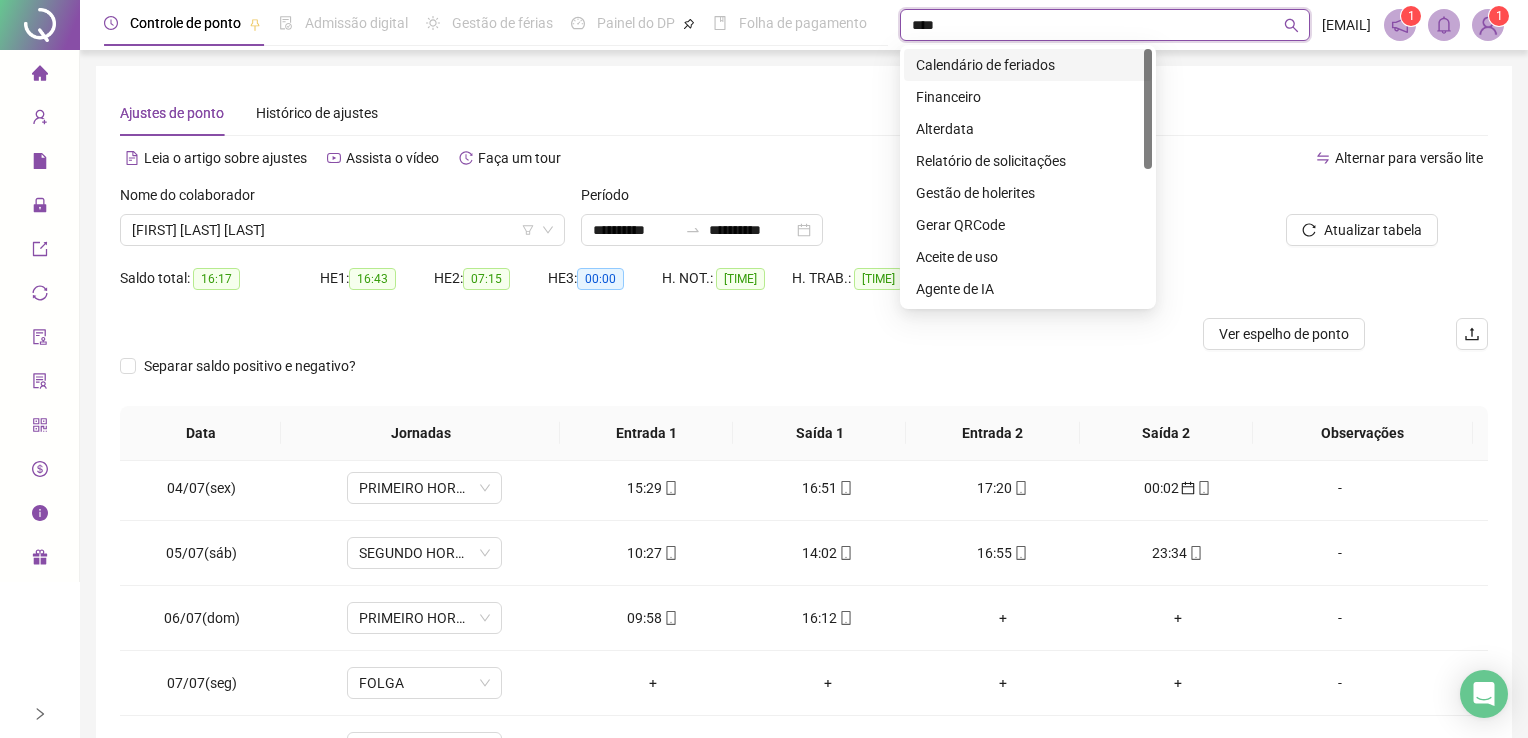 type 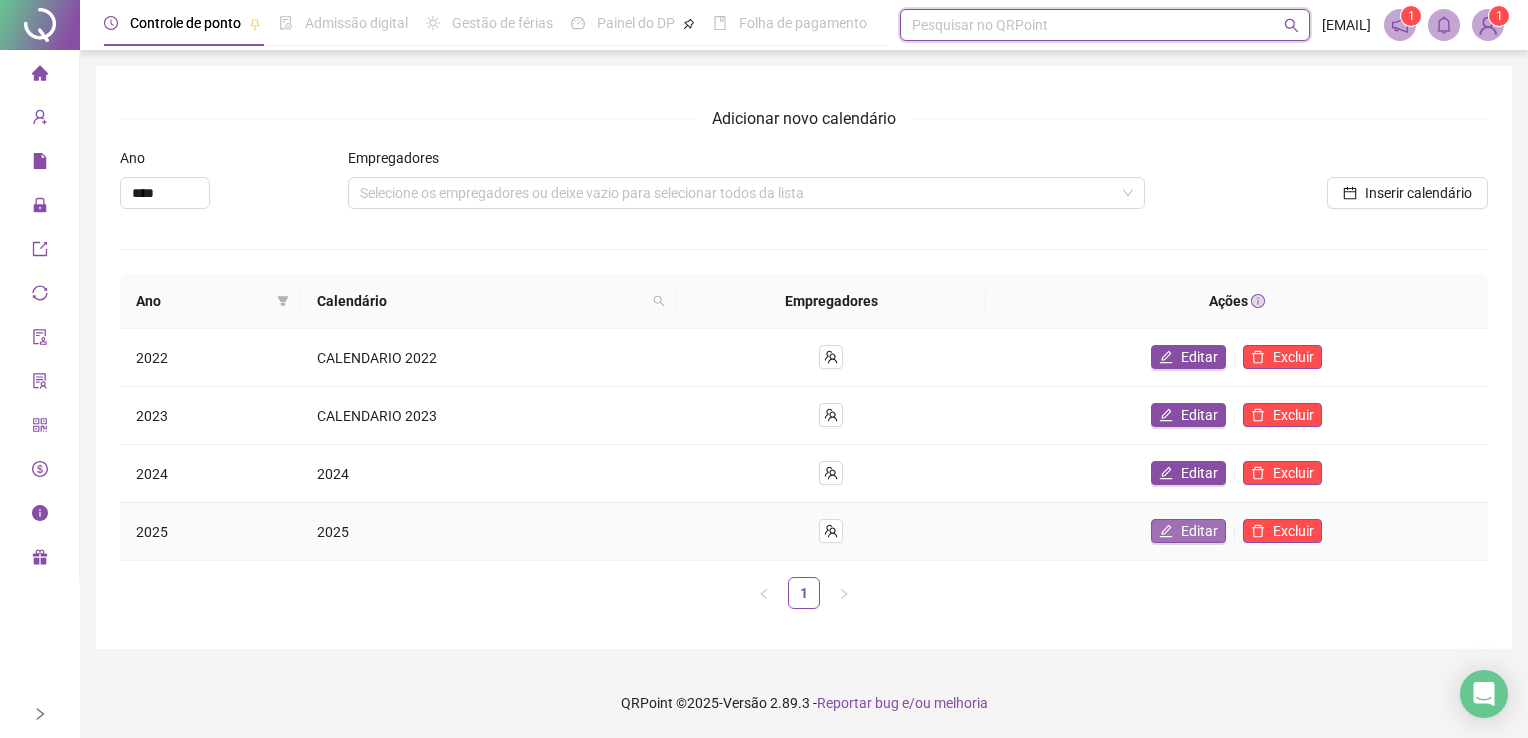 click on "Editar" at bounding box center (1199, 531) 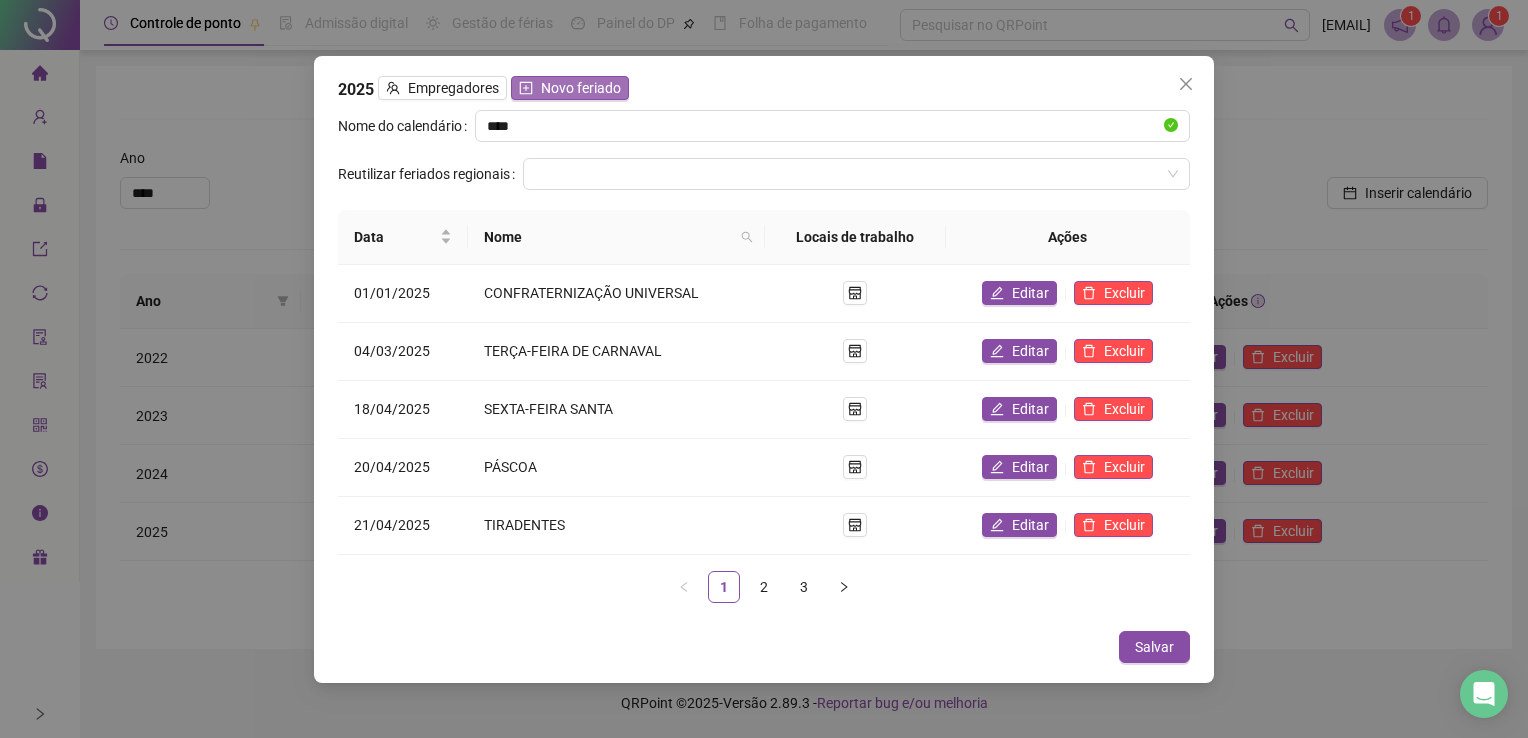 click on "Novo feriado" at bounding box center (581, 88) 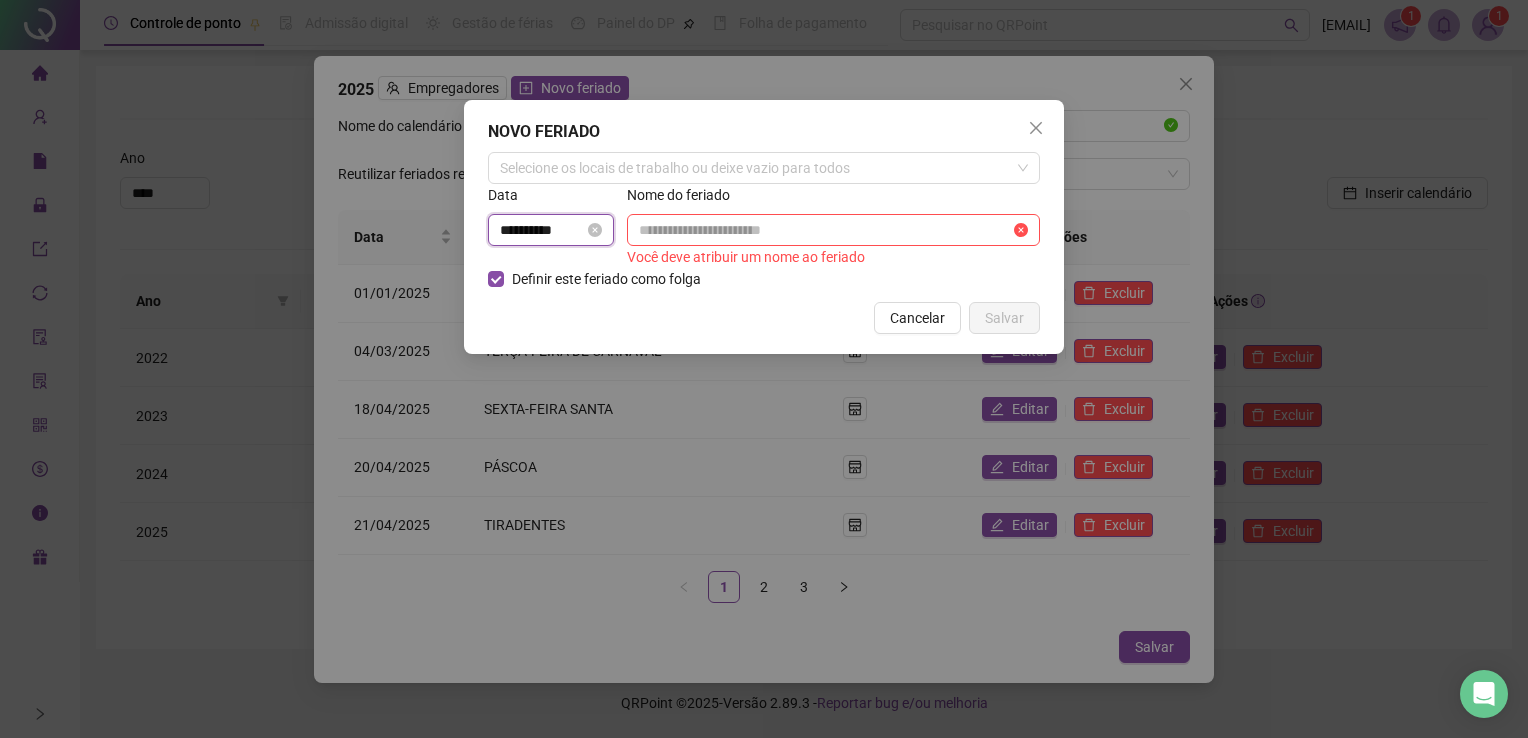 click on "**********" at bounding box center [542, 230] 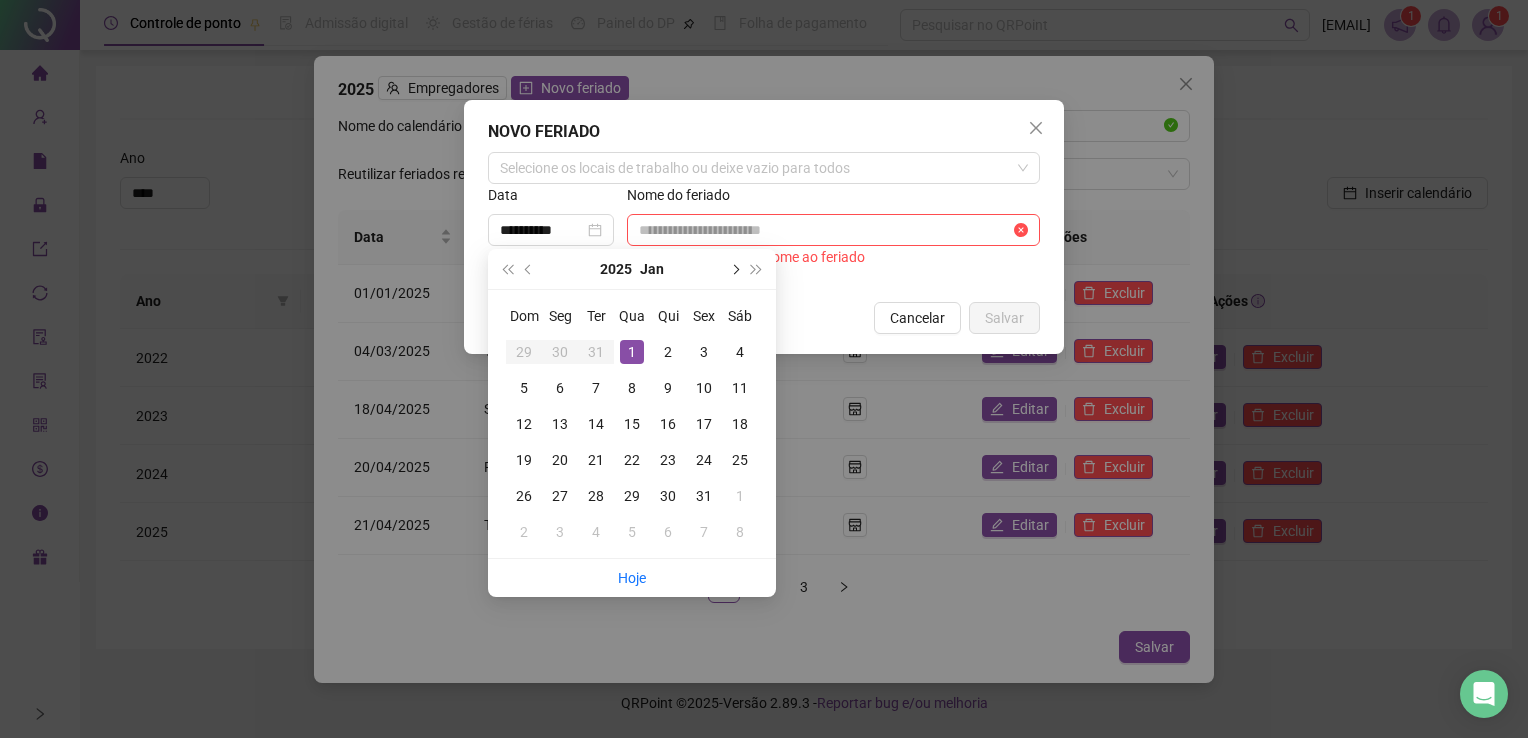 click at bounding box center (734, 269) 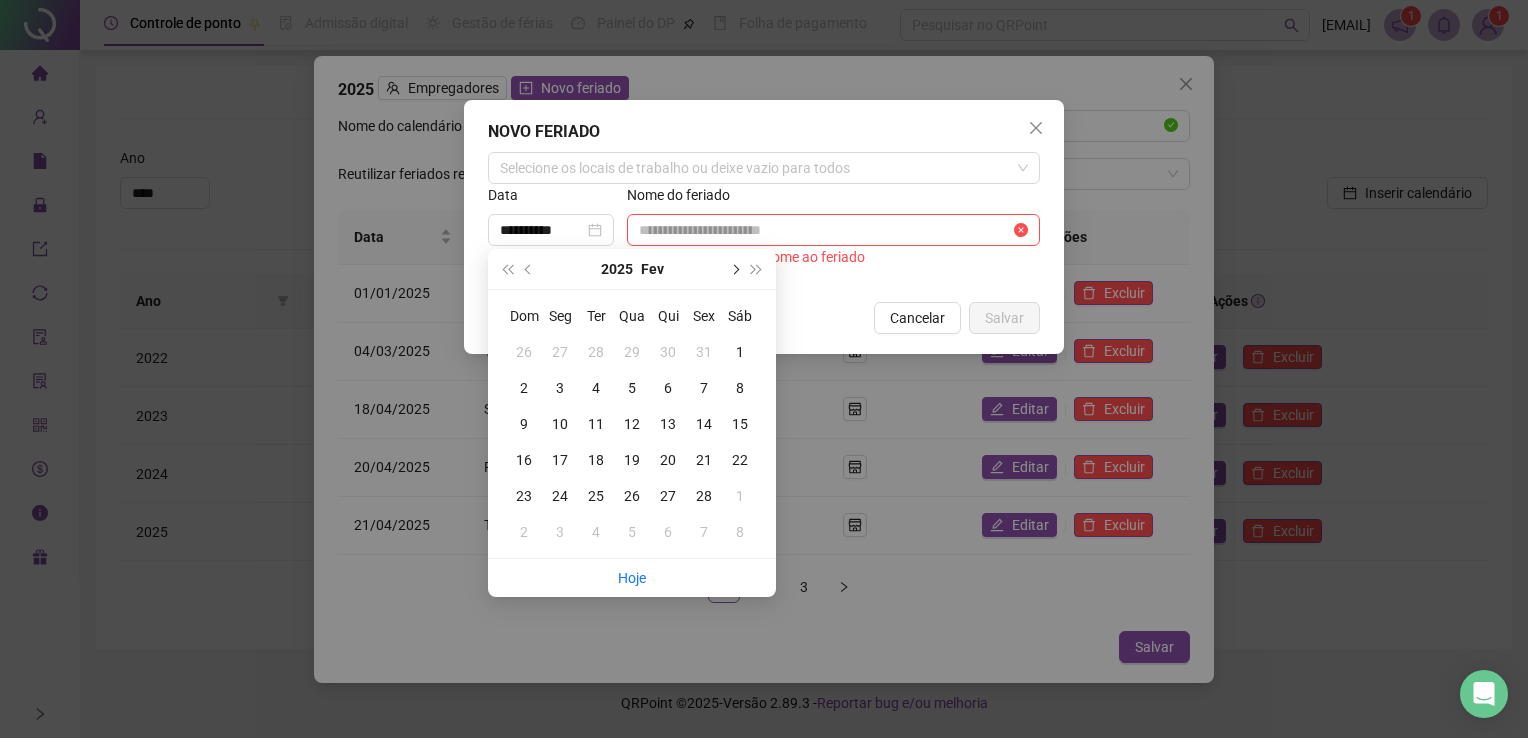 click at bounding box center (734, 269) 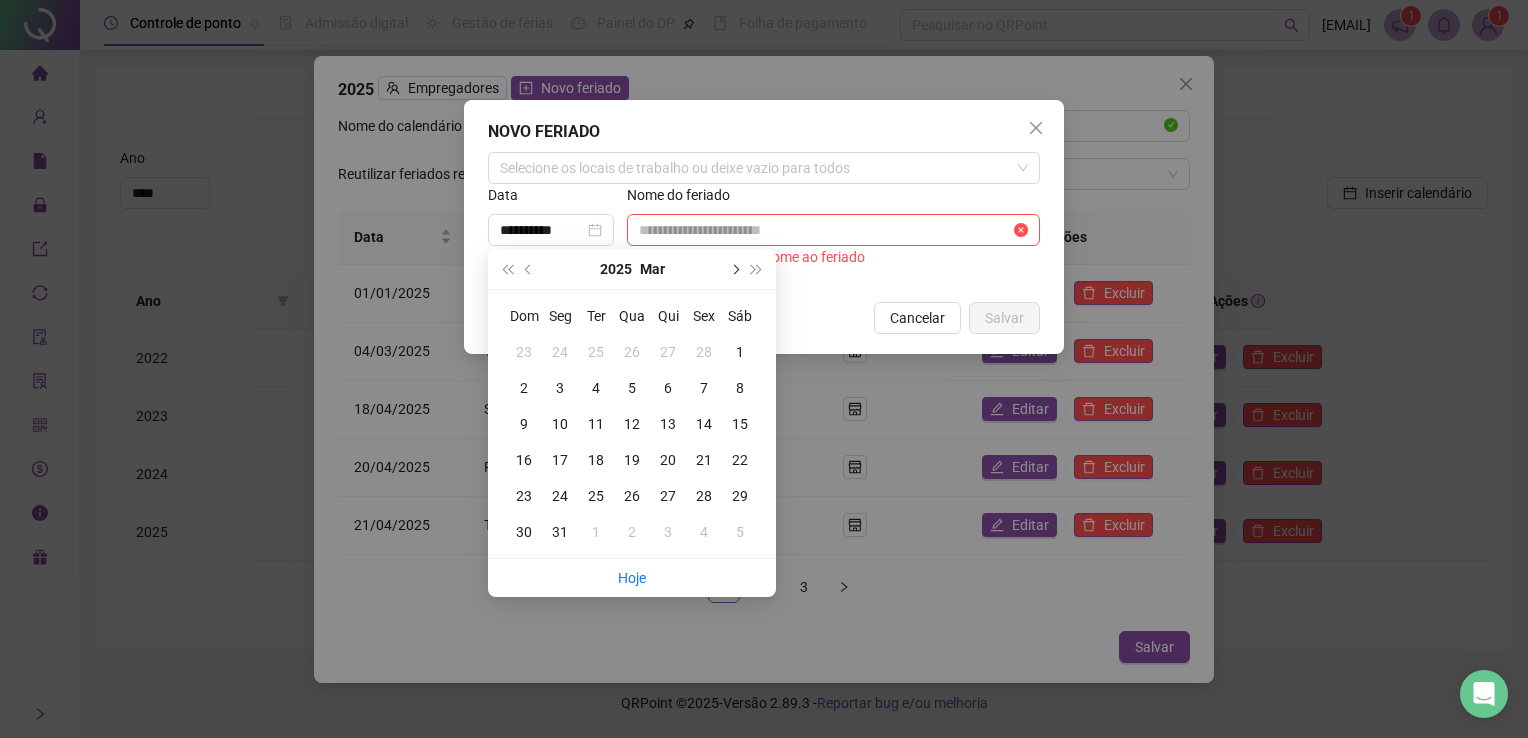 click at bounding box center [734, 269] 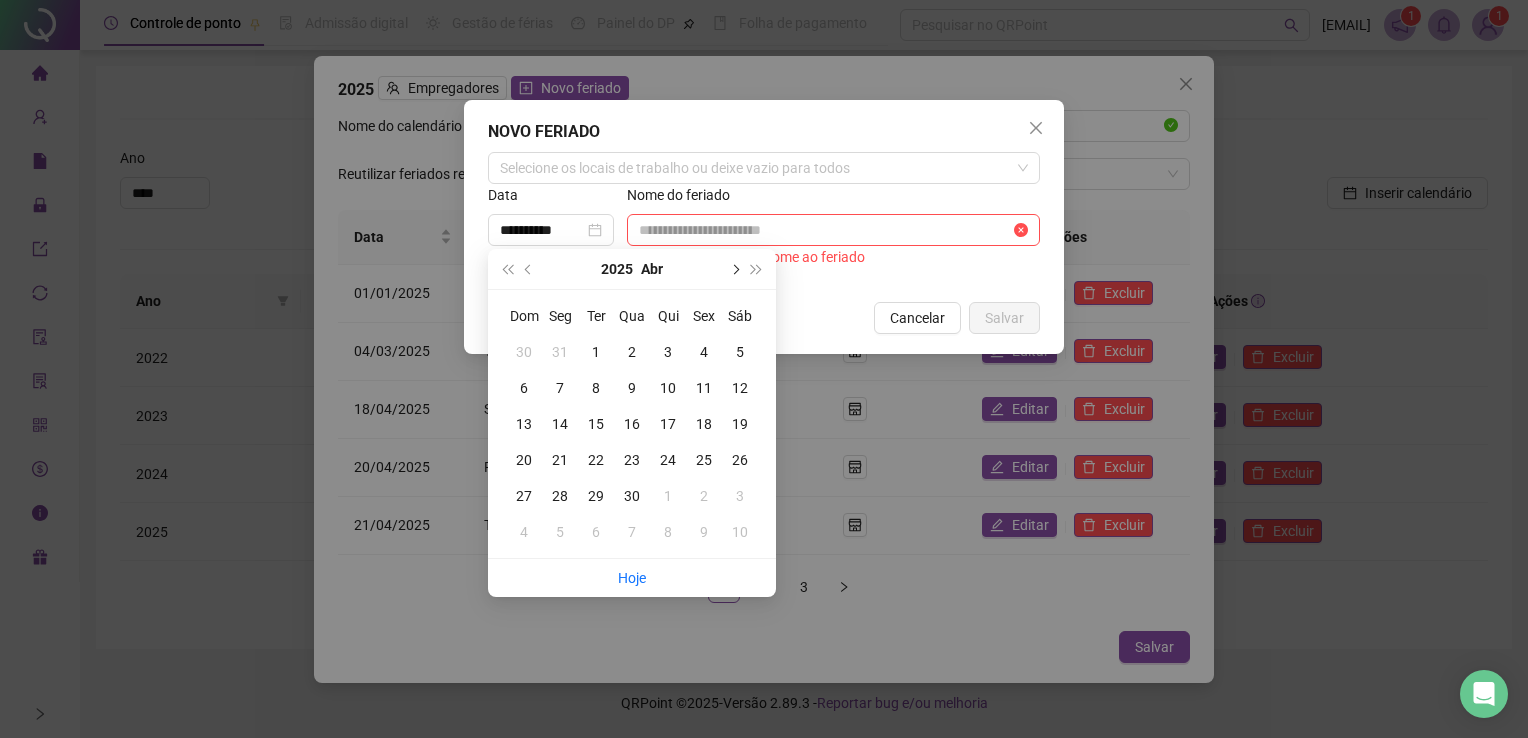 click at bounding box center [734, 269] 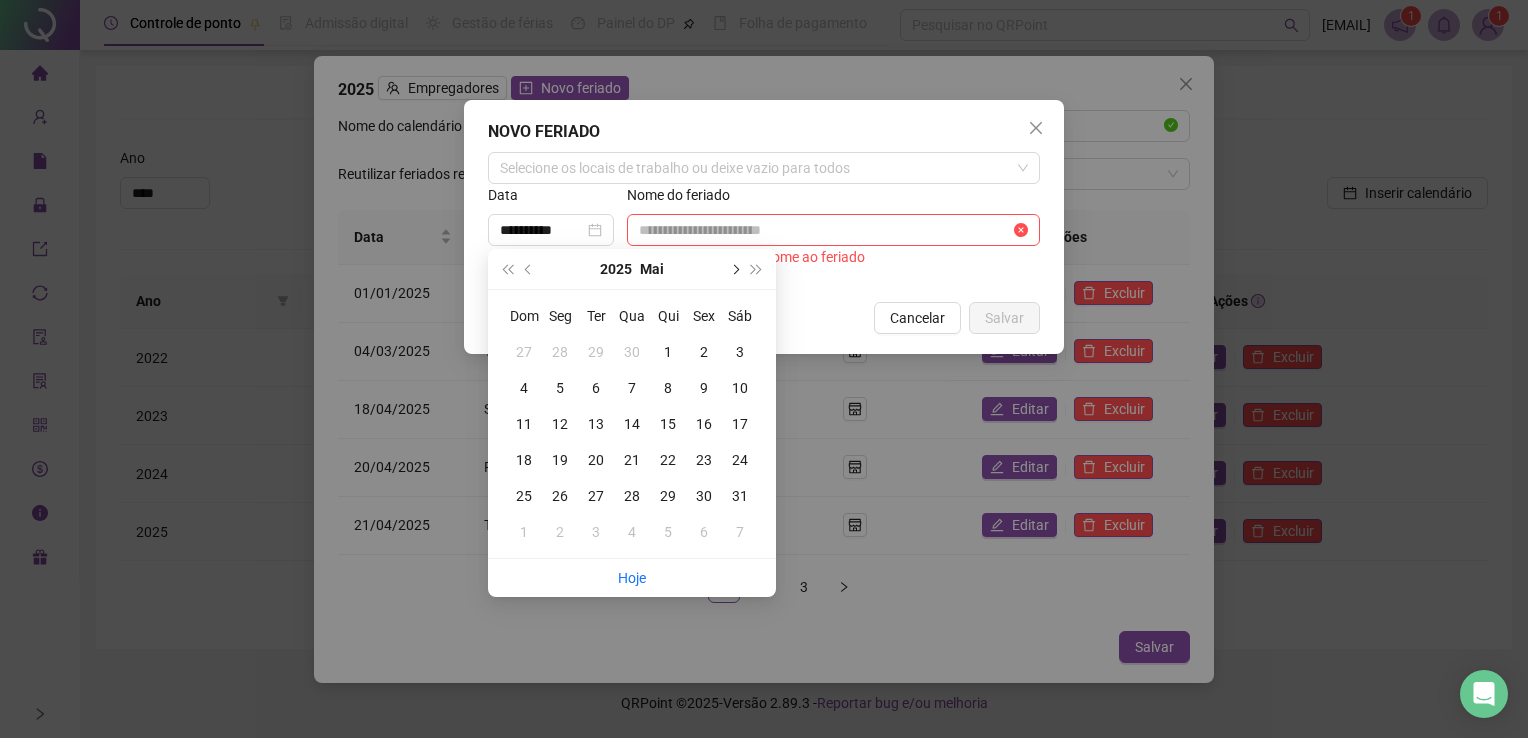click at bounding box center [734, 269] 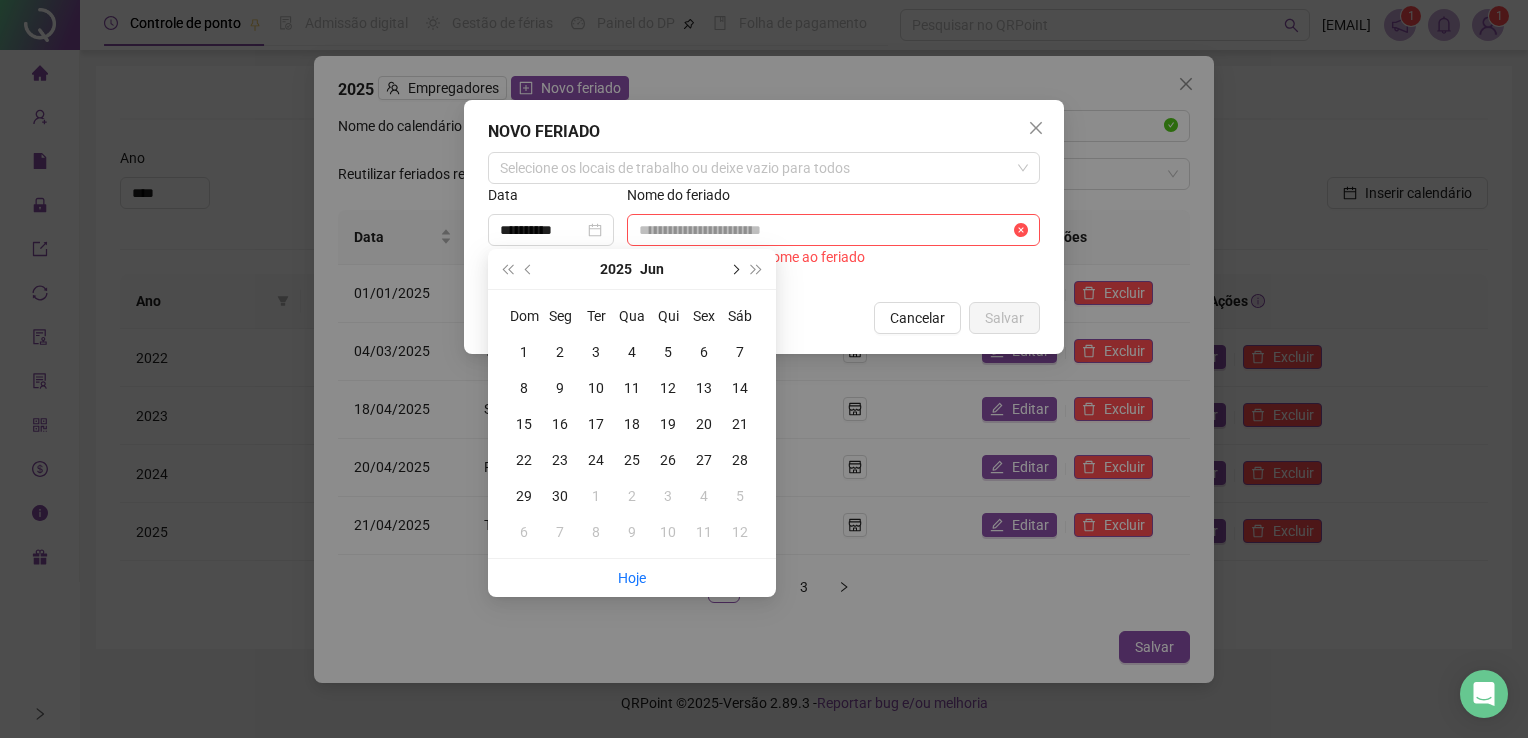 click at bounding box center [734, 269] 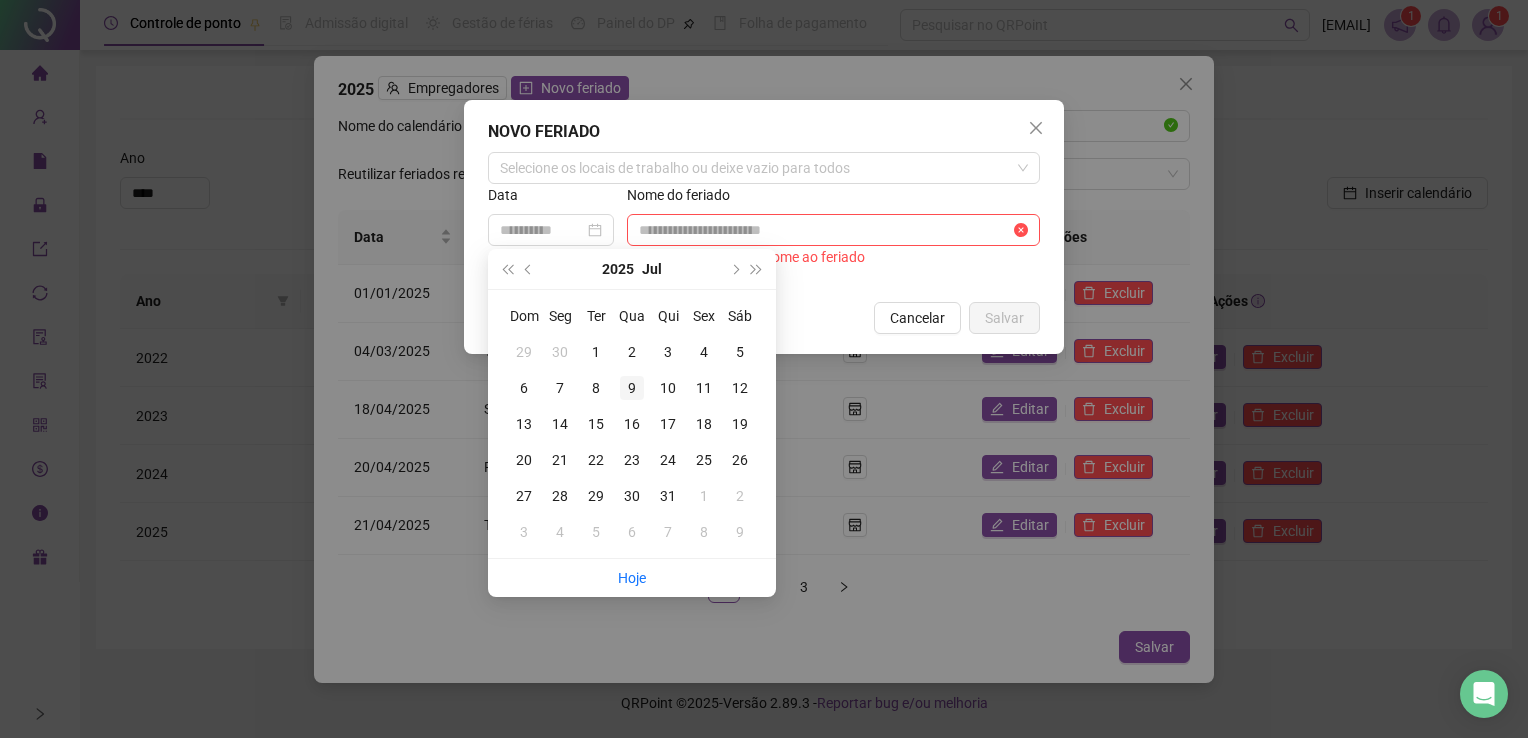 type on "**********" 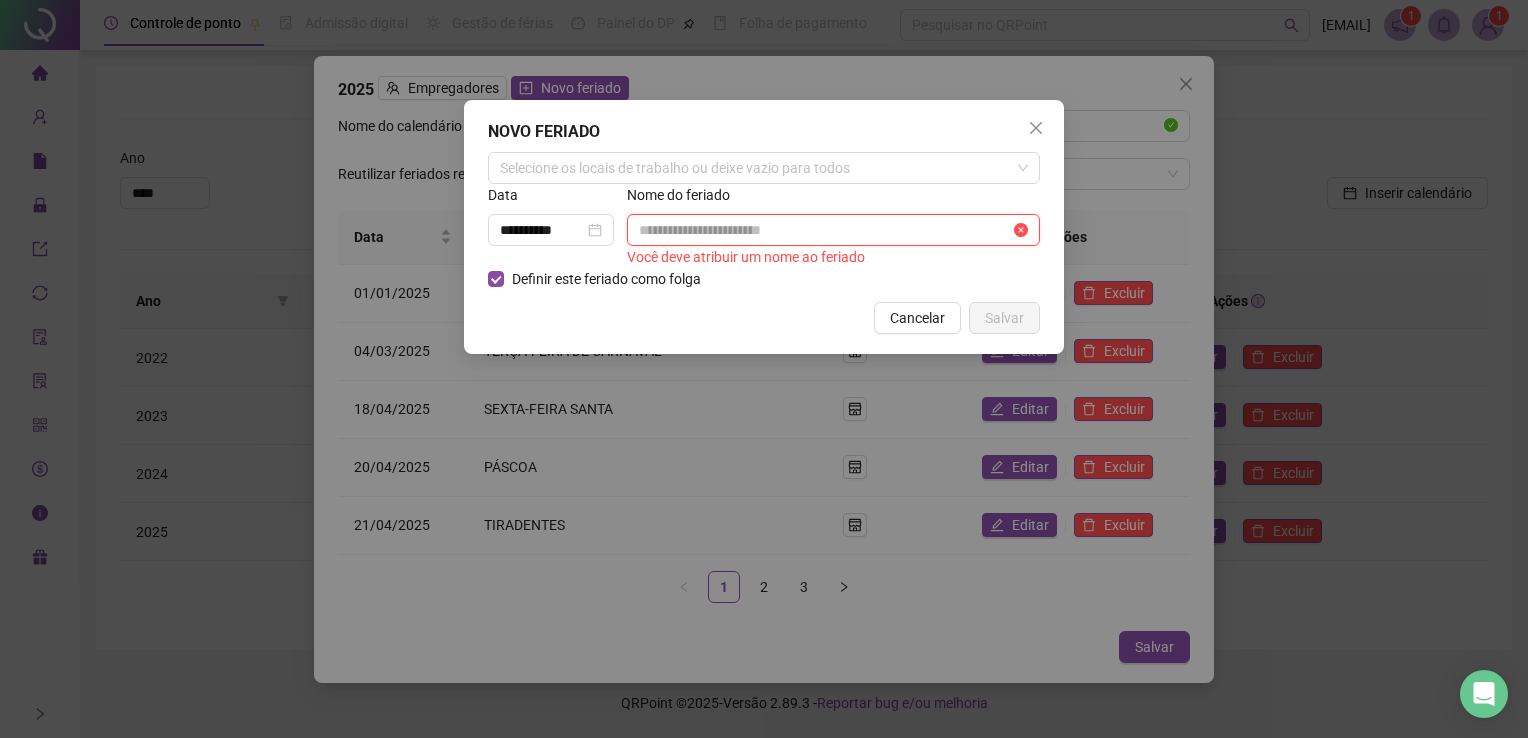click at bounding box center (824, 230) 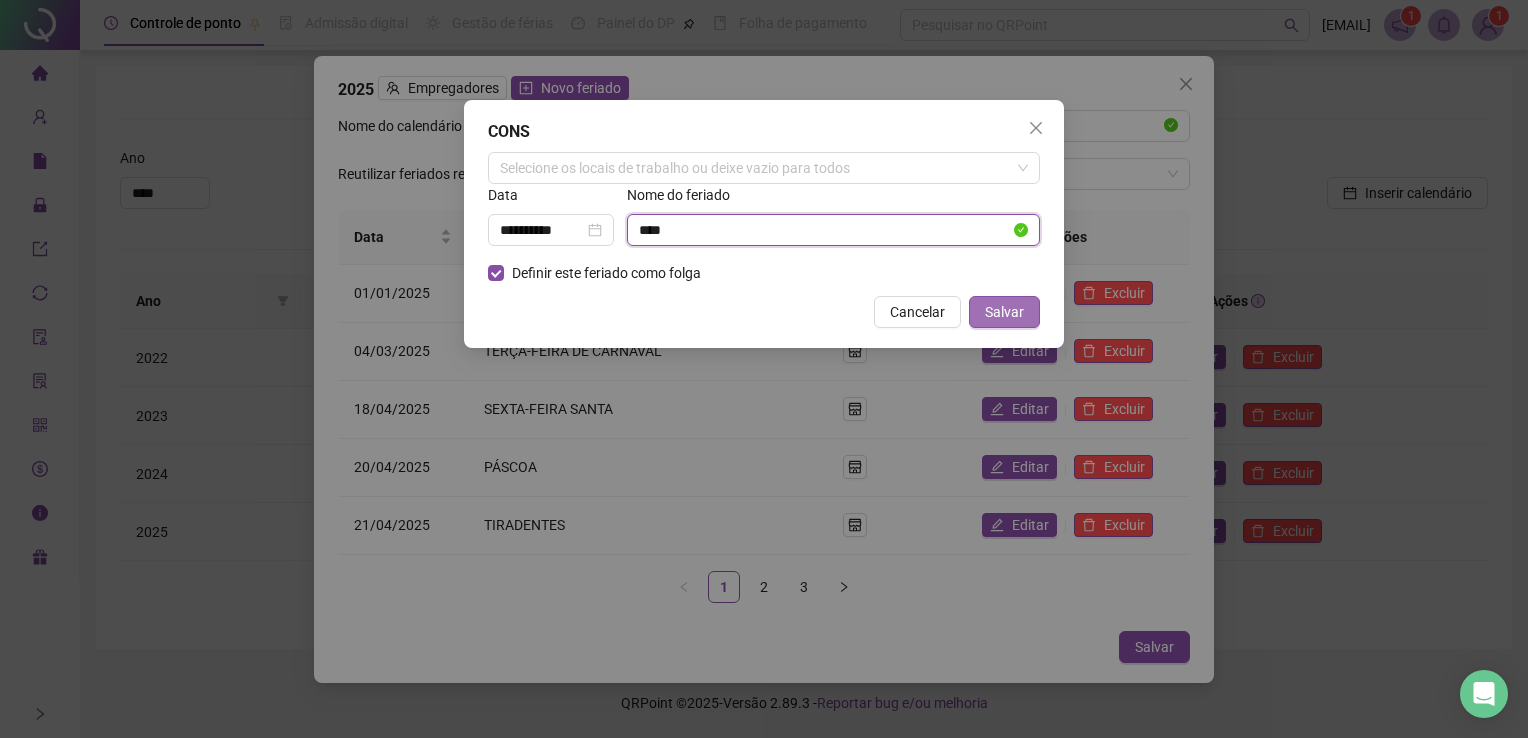 type on "****" 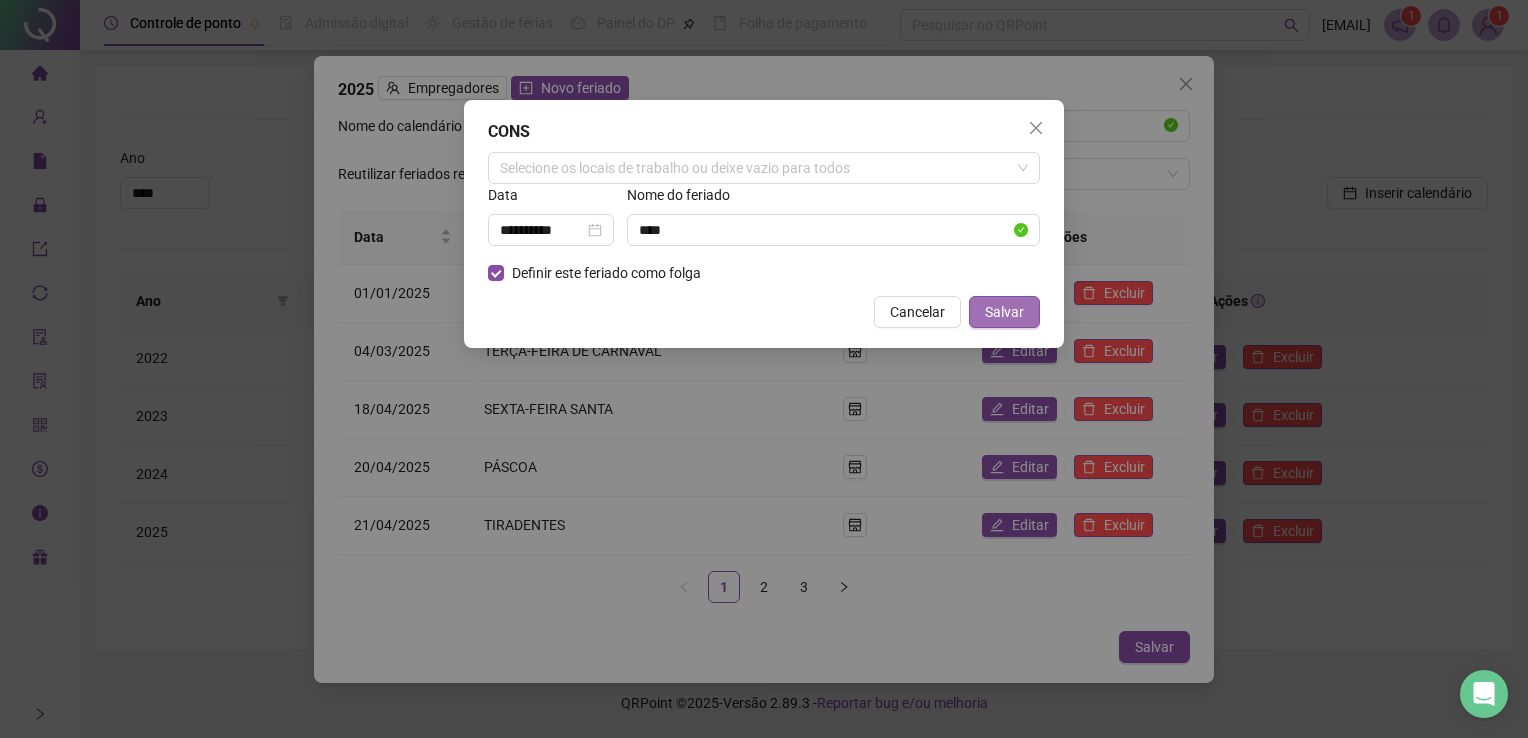 click on "Salvar" at bounding box center [1004, 312] 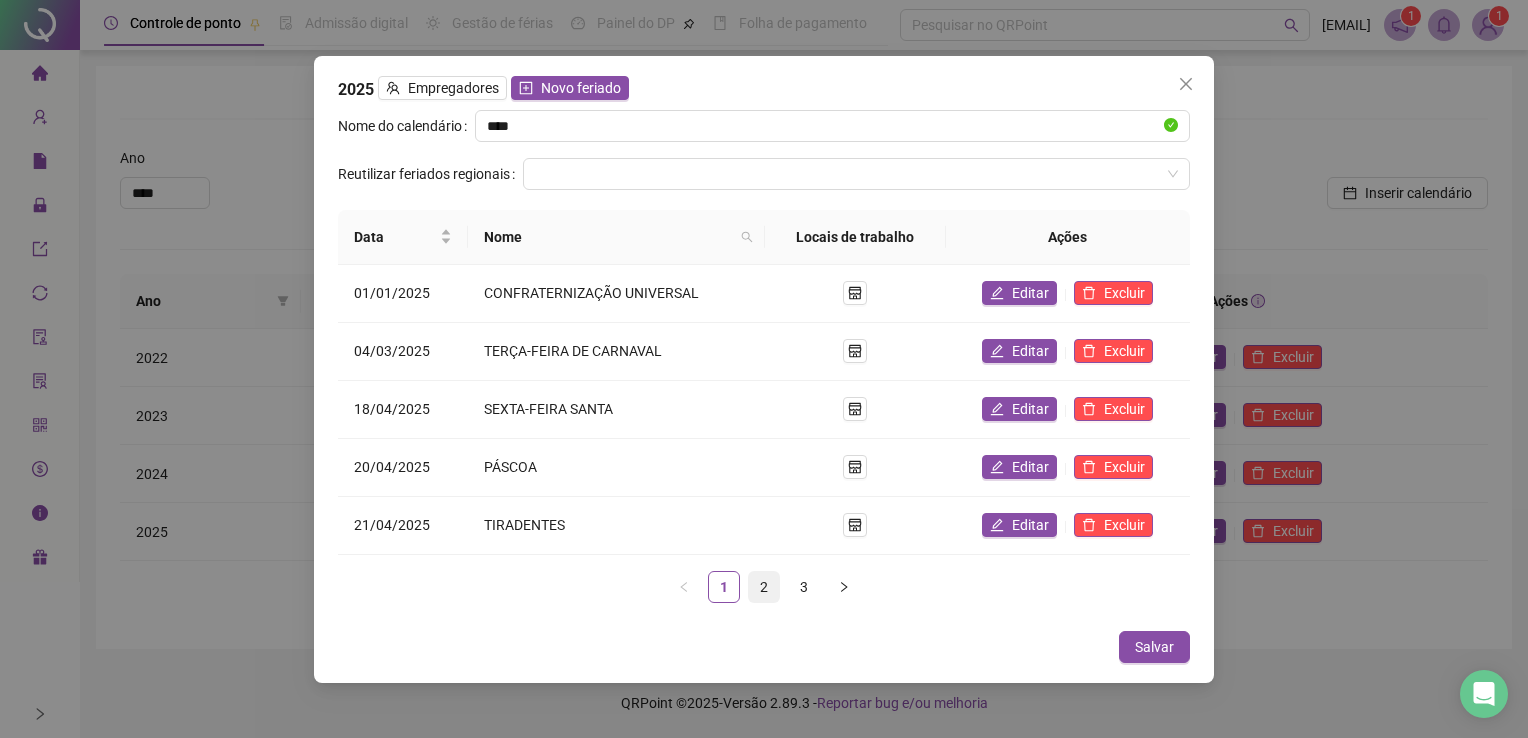 click on "2" at bounding box center (764, 587) 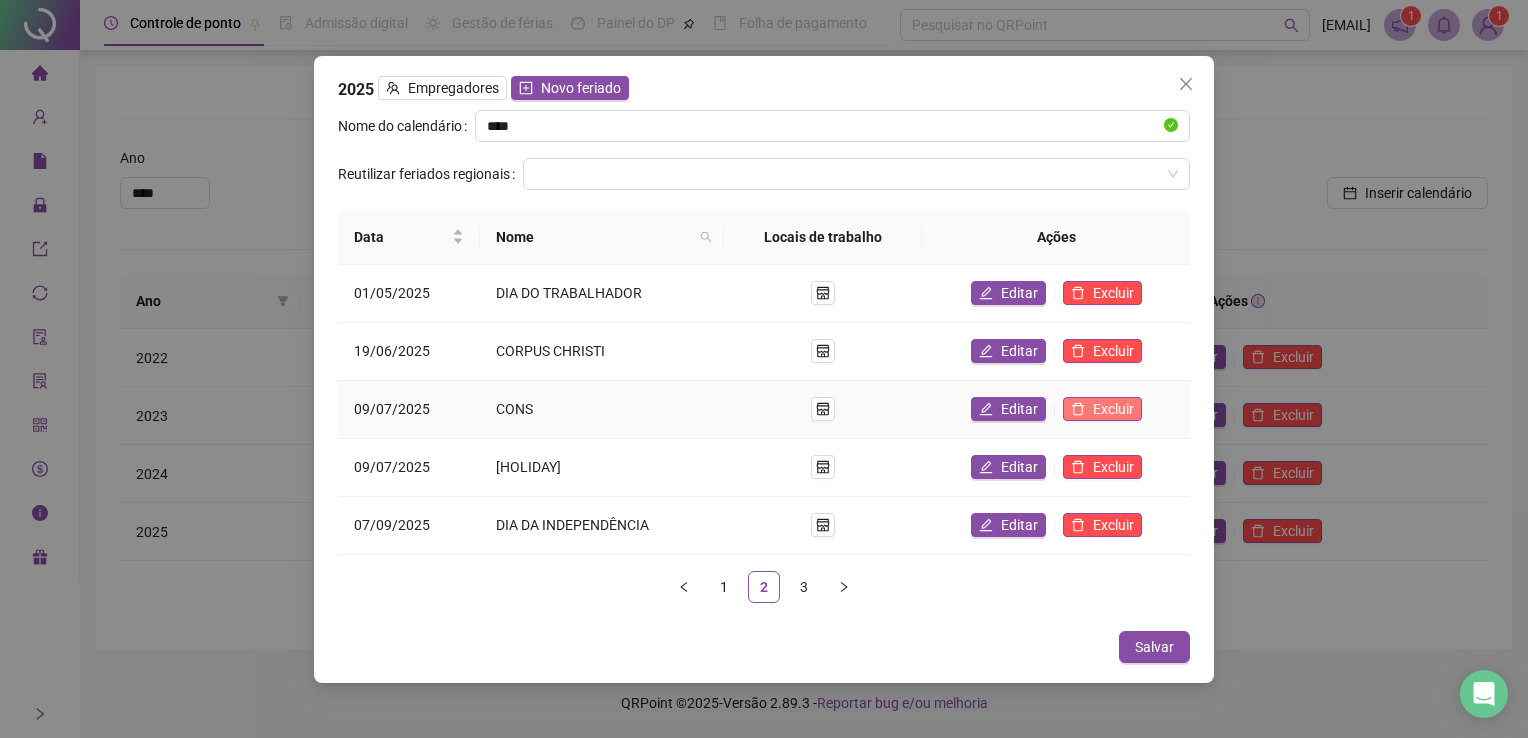 click on "Excluir" at bounding box center [1113, 409] 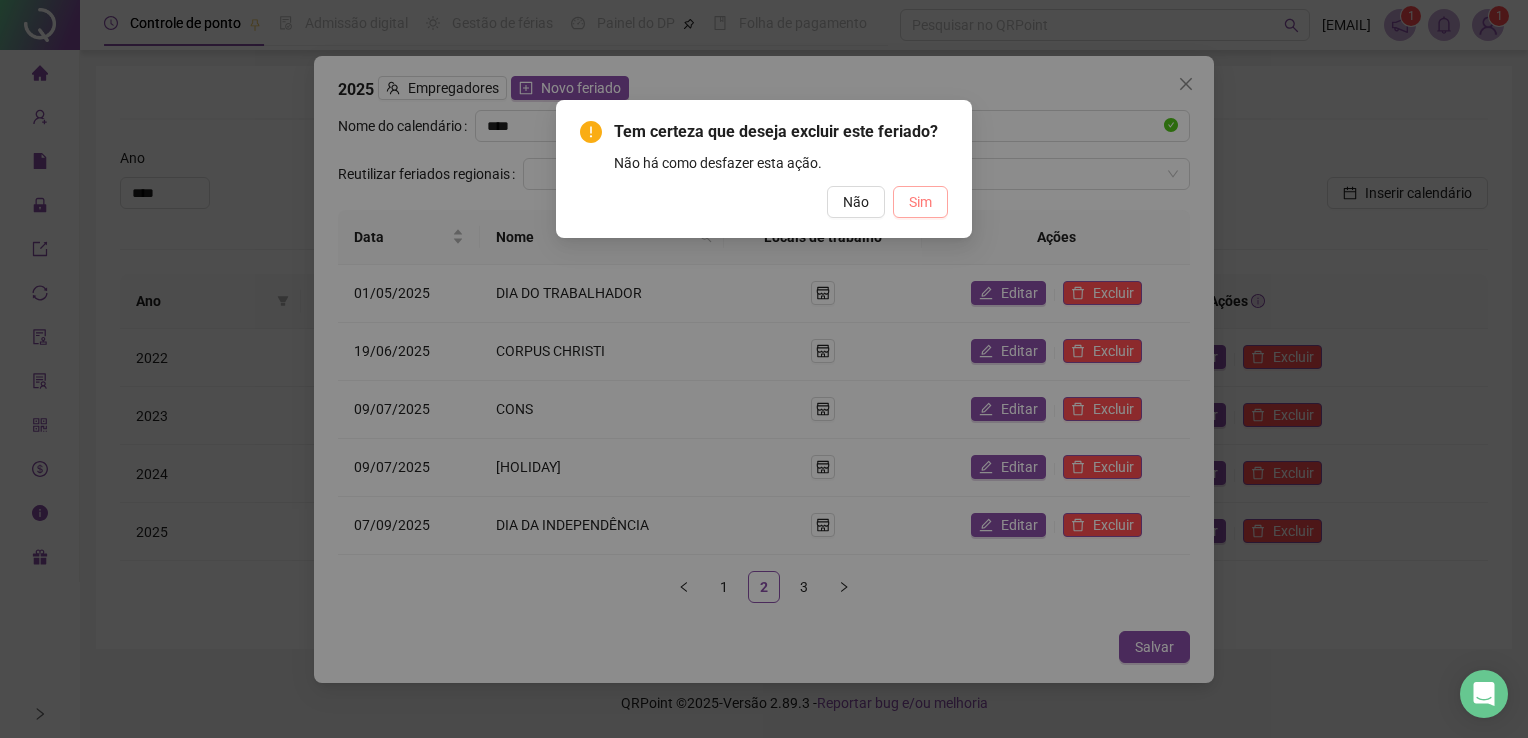 click on "Sim" at bounding box center [920, 202] 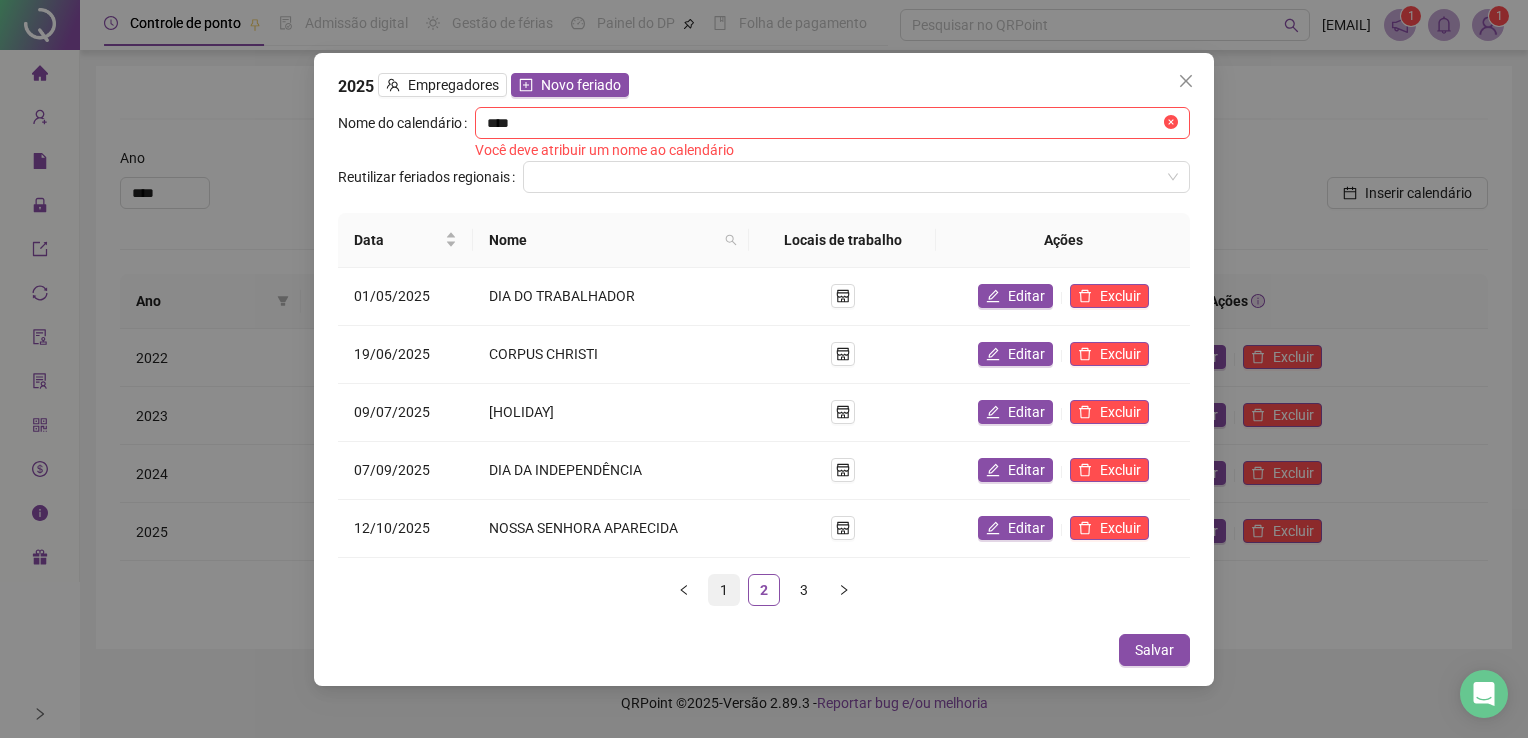 click on "1" at bounding box center [724, 590] 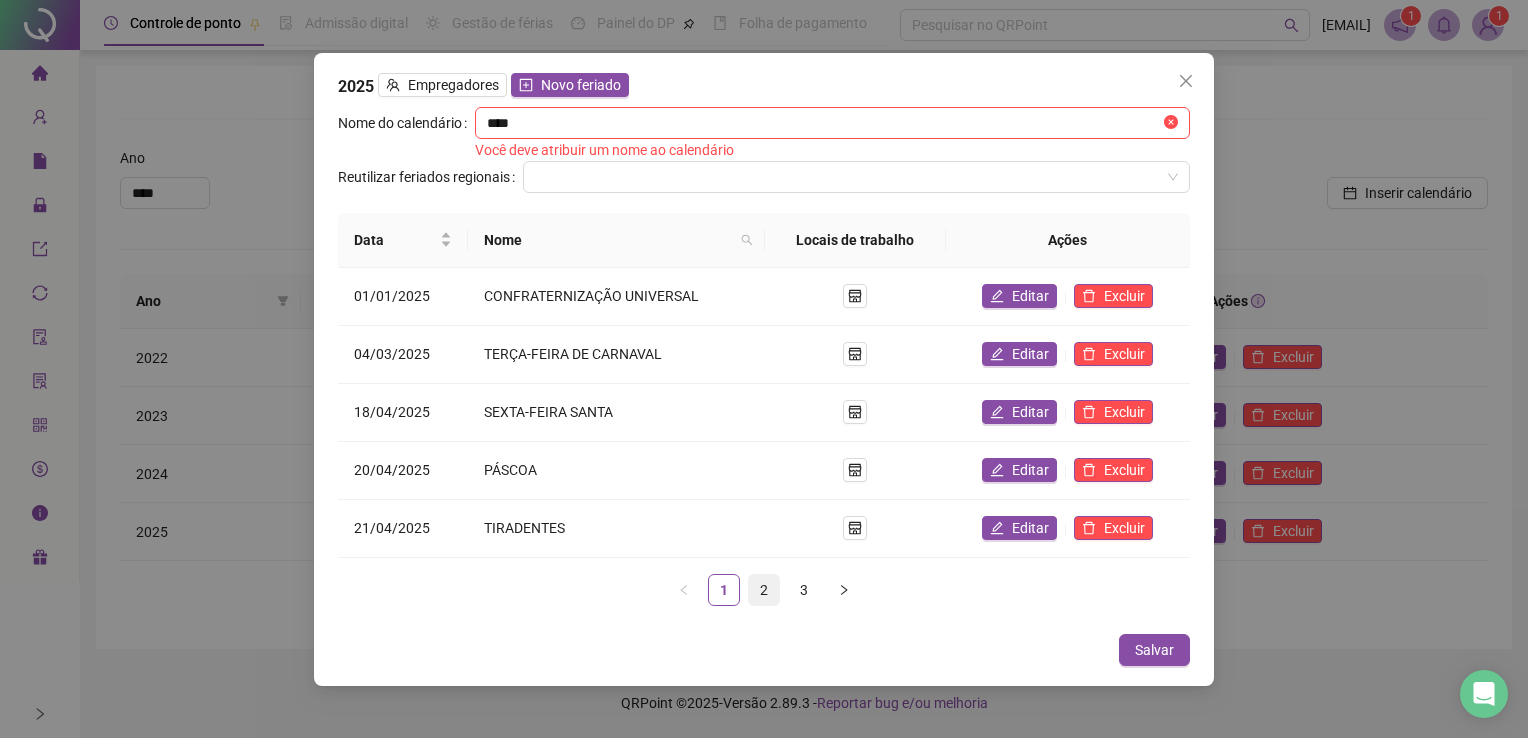 click on "2" at bounding box center (764, 590) 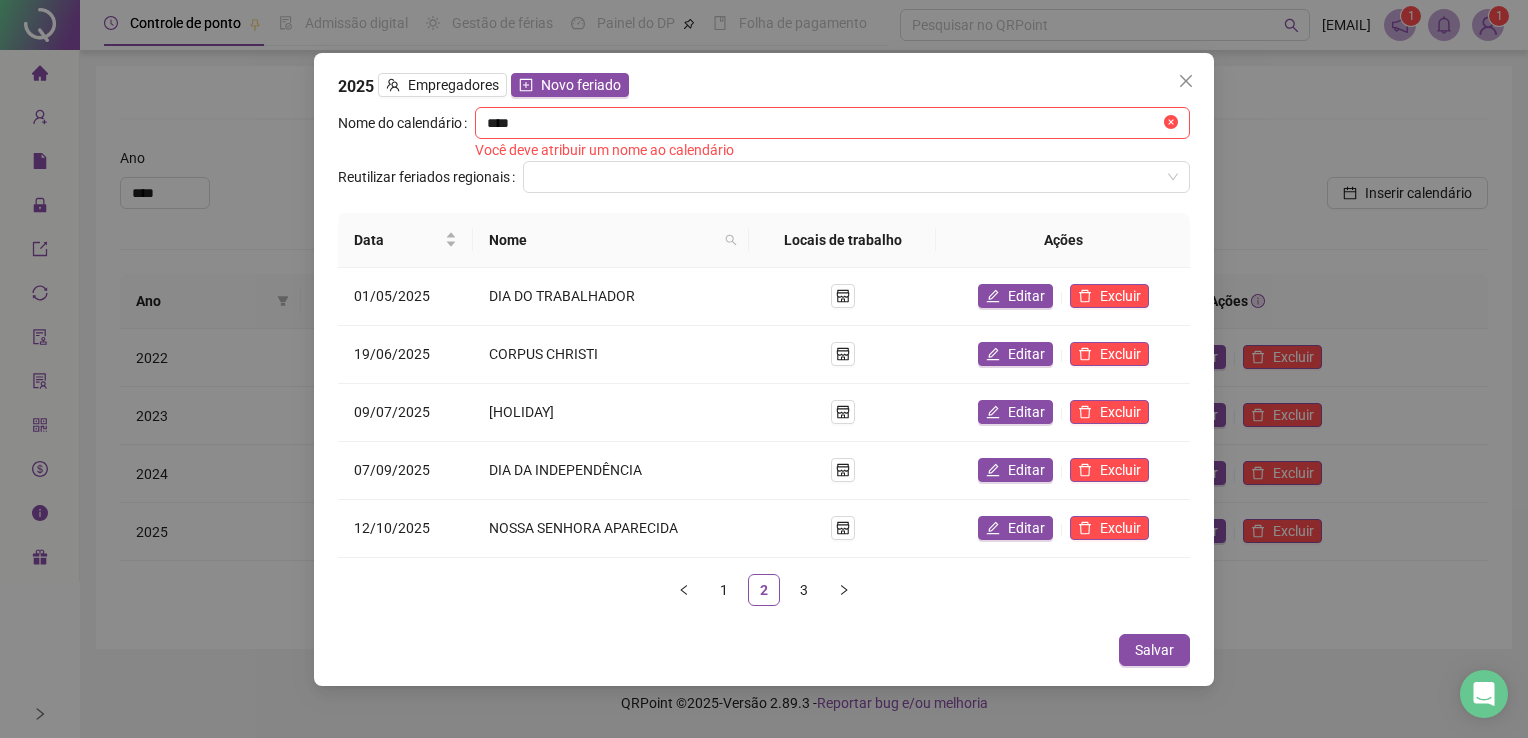 drag, startPoint x: 1188, startPoint y: 84, endPoint x: 1153, endPoint y: 110, distance: 43.60046 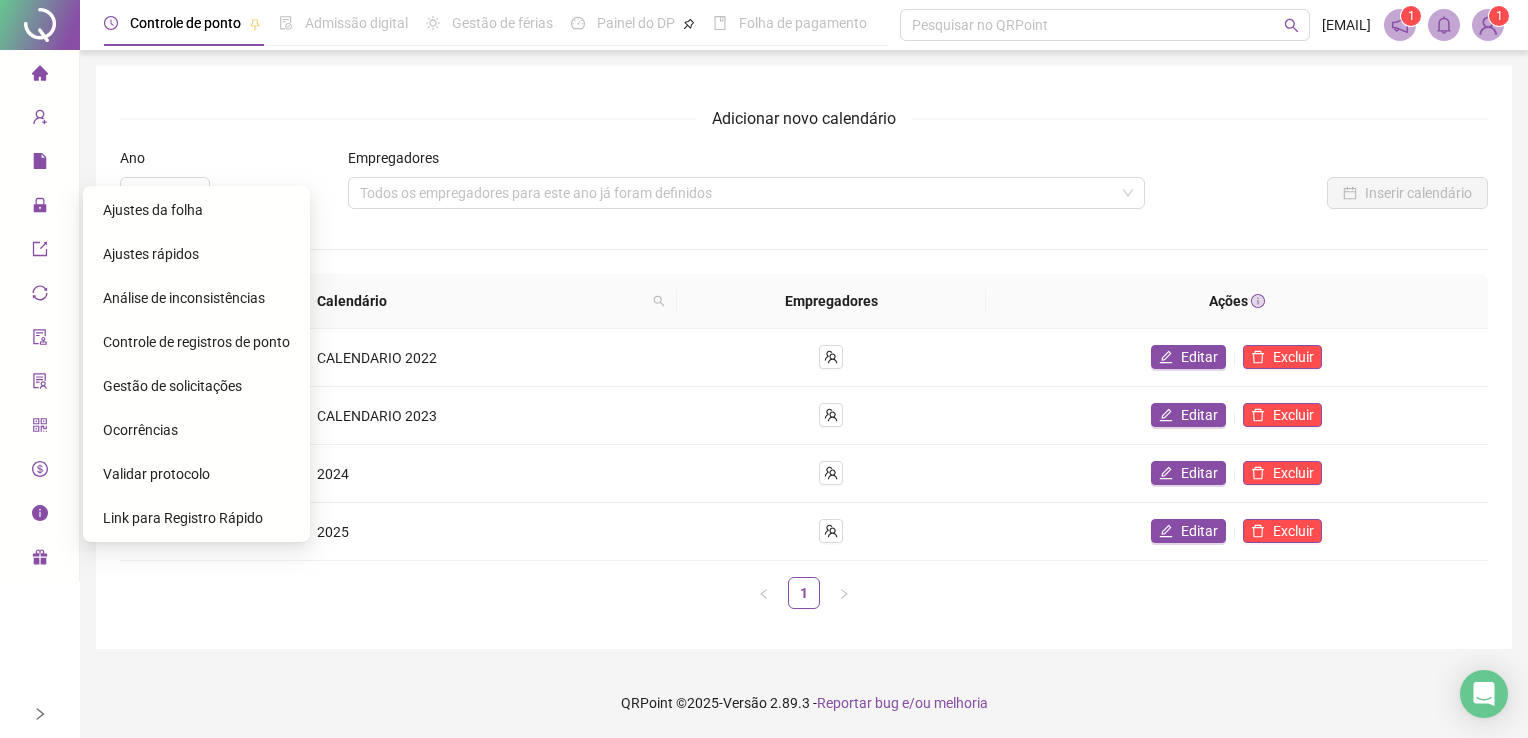 click on "Ajustes da folha" at bounding box center [153, 210] 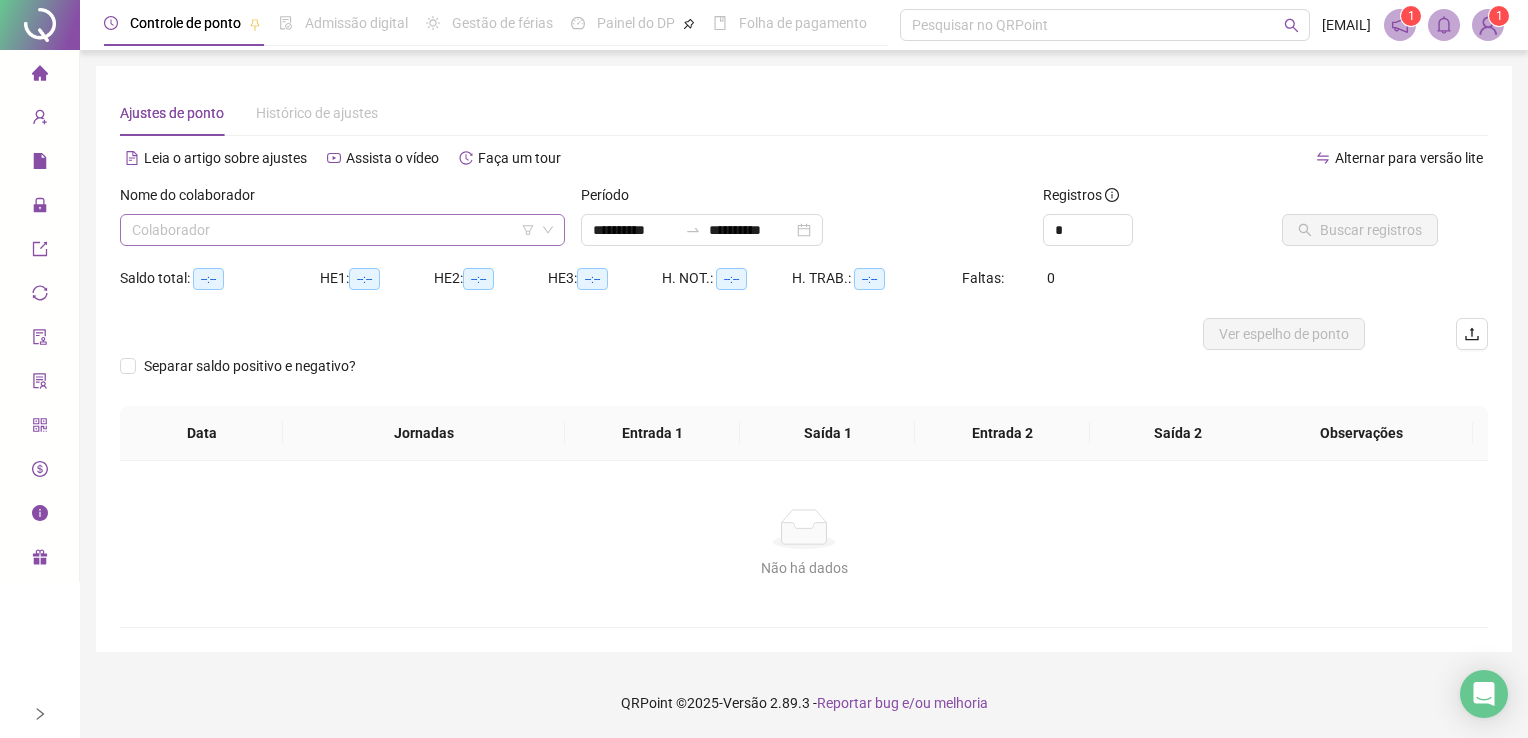 click at bounding box center (333, 230) 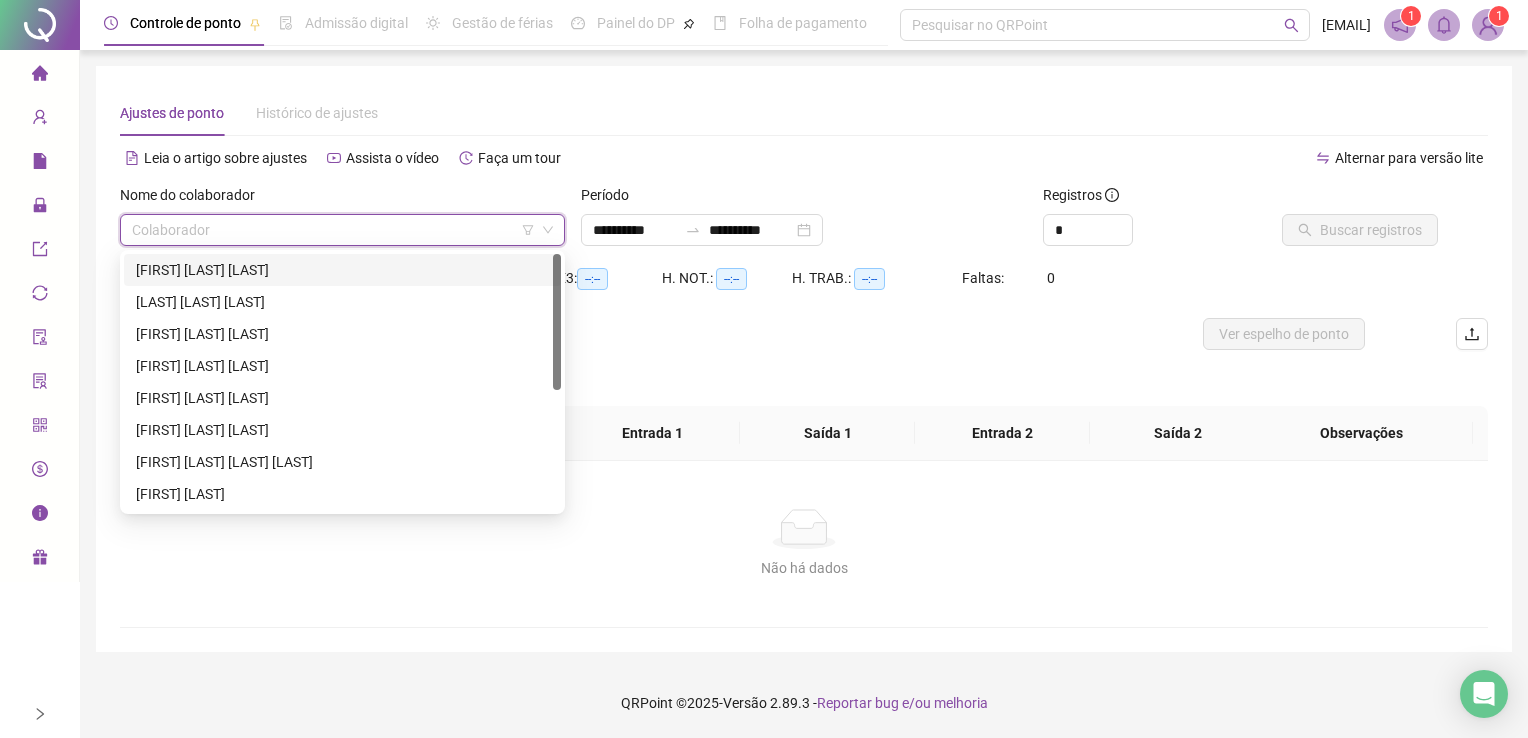 click on "[FIRST] [LAST] [LAST]" at bounding box center (342, 270) 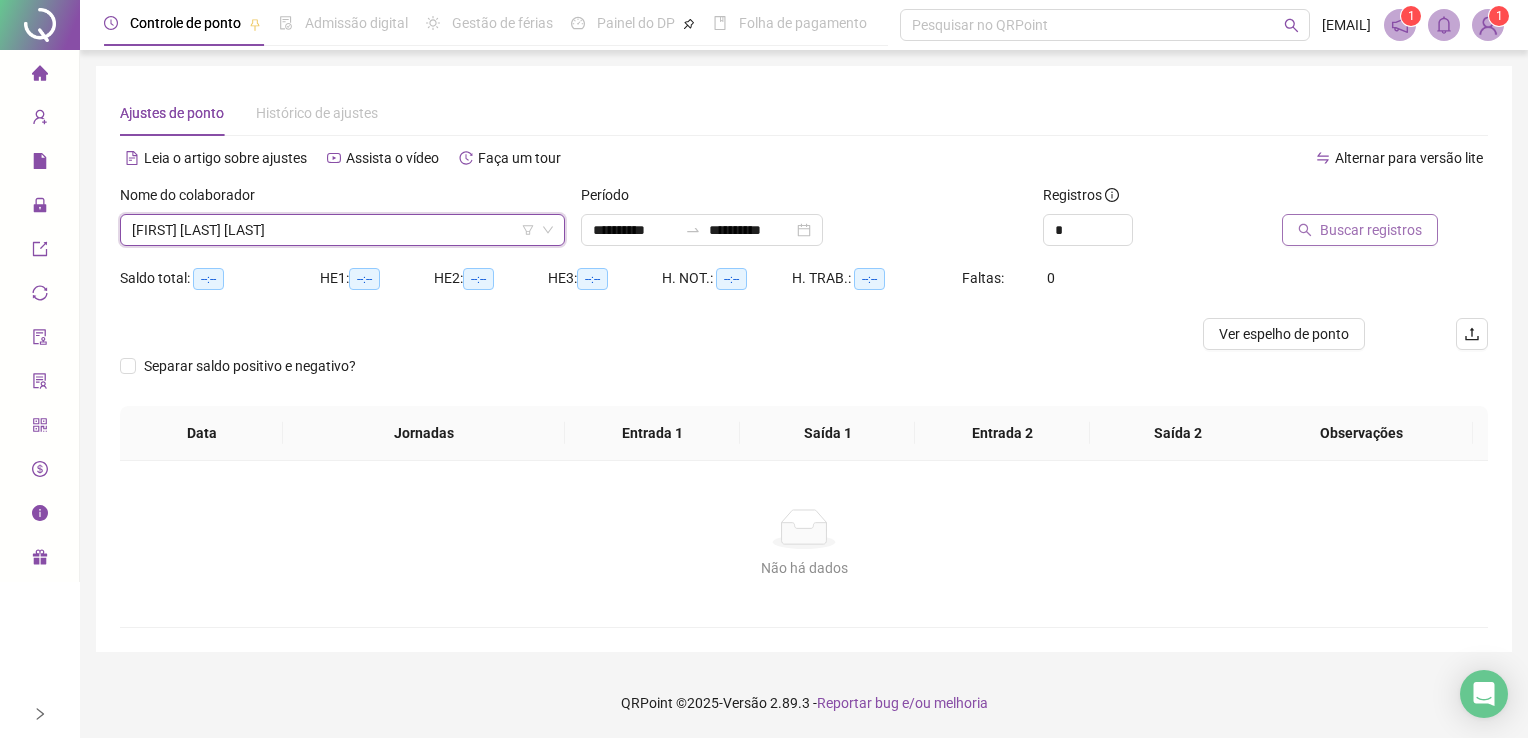 click 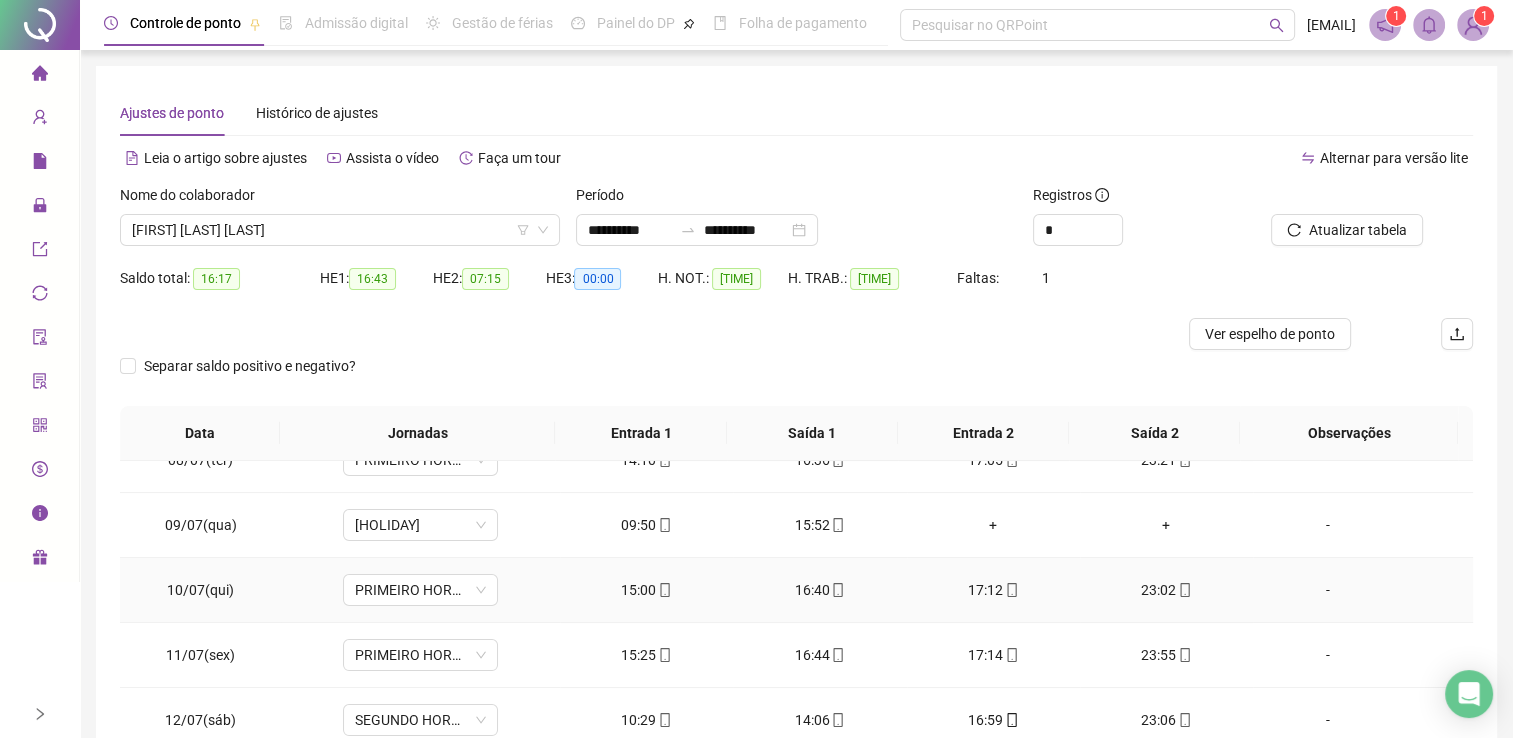 scroll, scrollTop: 500, scrollLeft: 0, axis: vertical 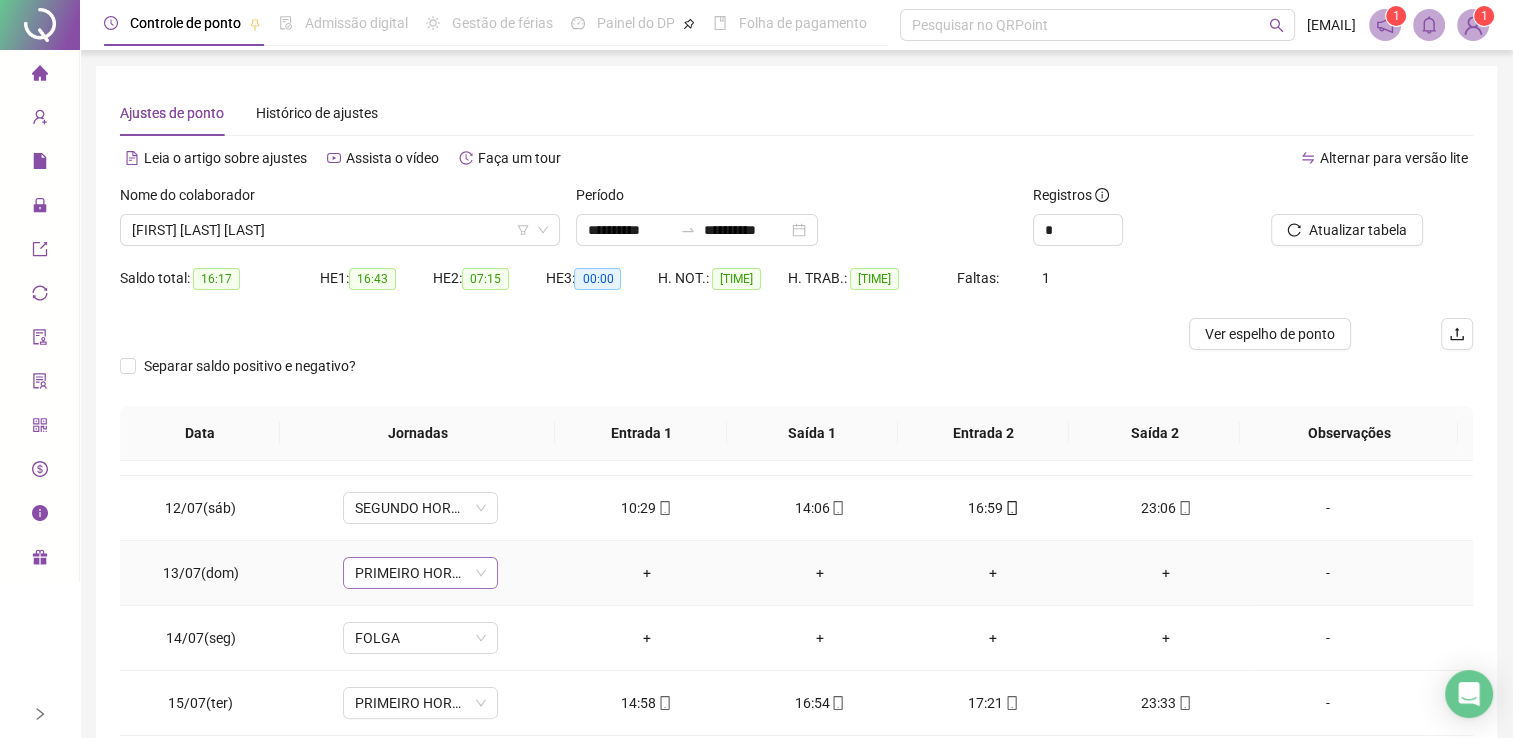 click on "PRIMEIRO  HORARIO DOMINGO" at bounding box center [420, 573] 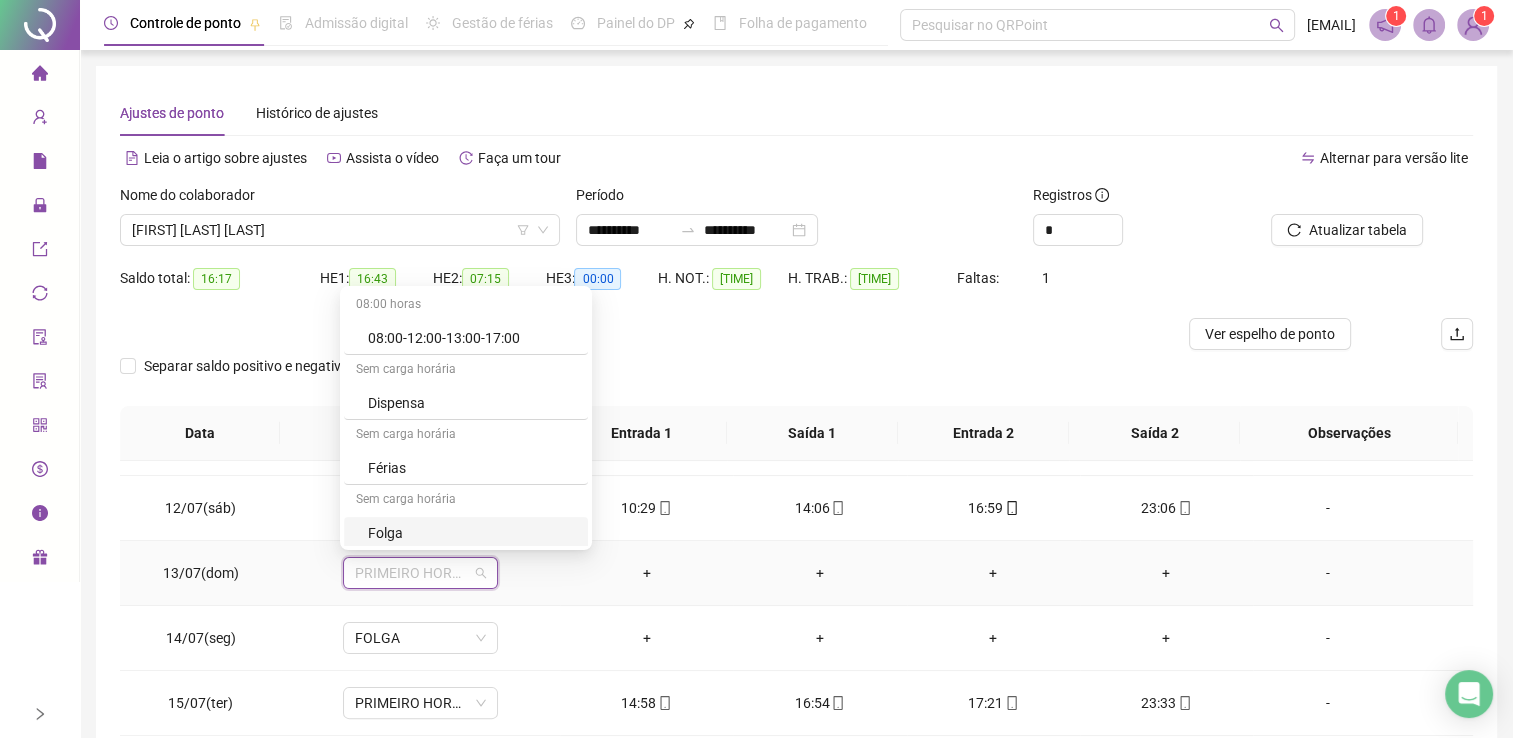 click on "Folga" at bounding box center (472, 533) 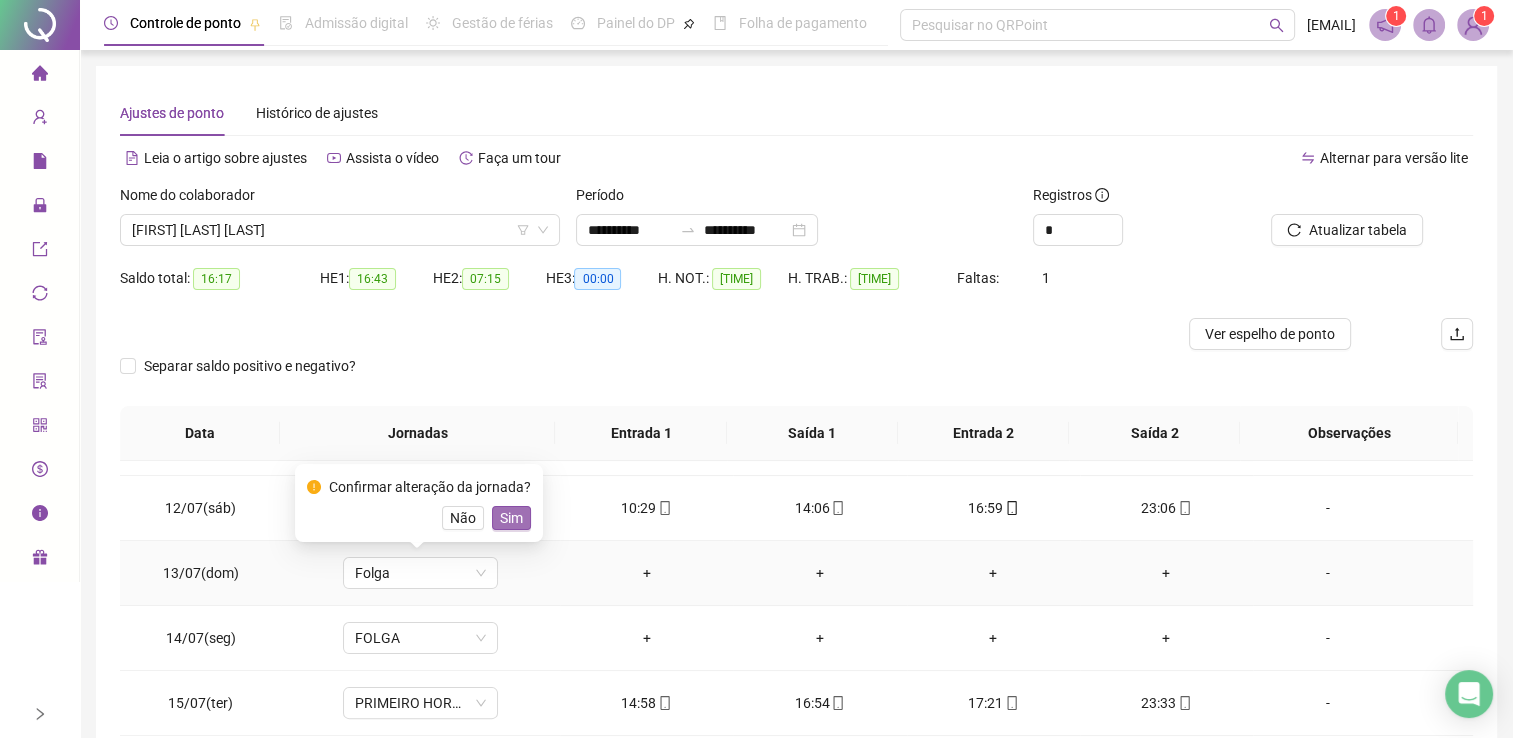 click on "Sim" at bounding box center (511, 518) 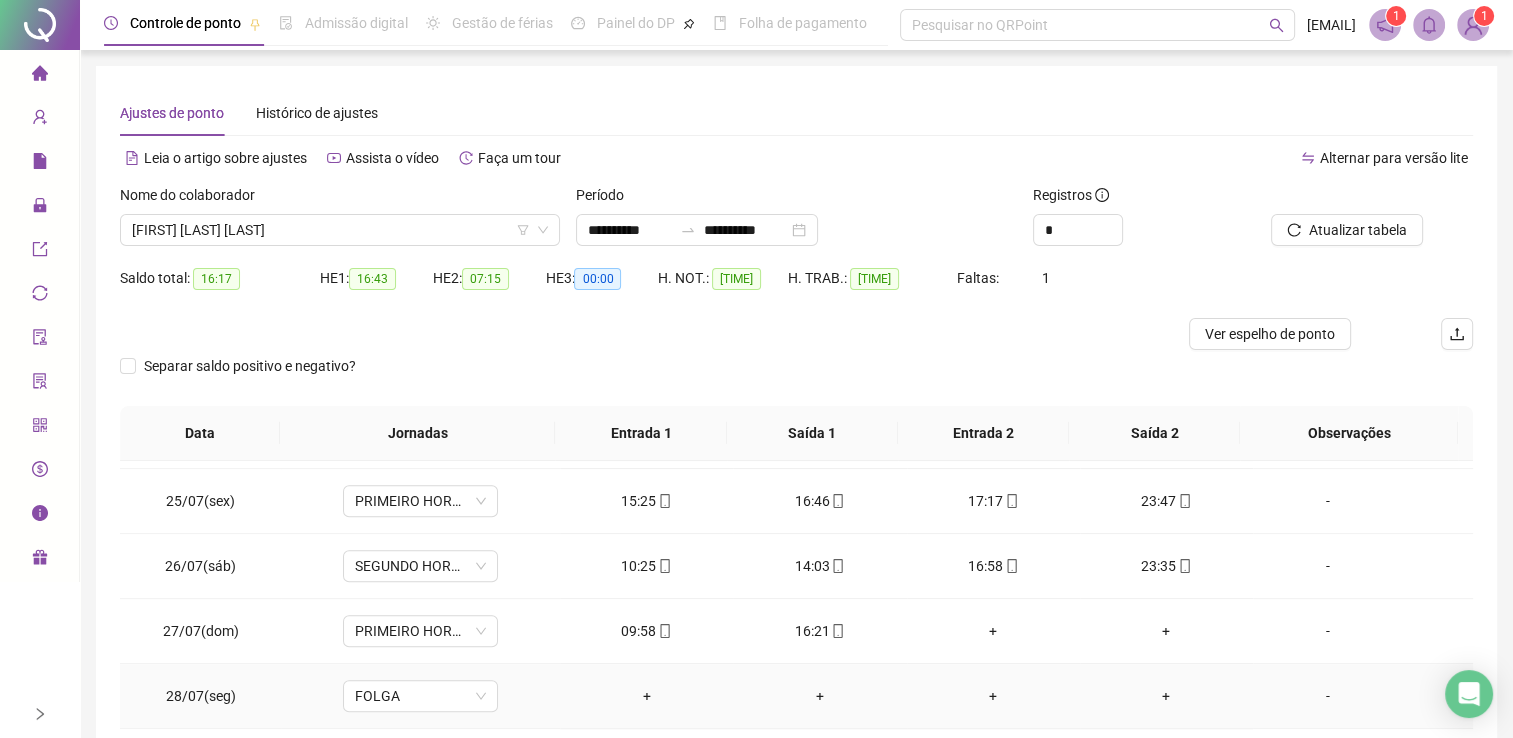 scroll, scrollTop: 1581, scrollLeft: 0, axis: vertical 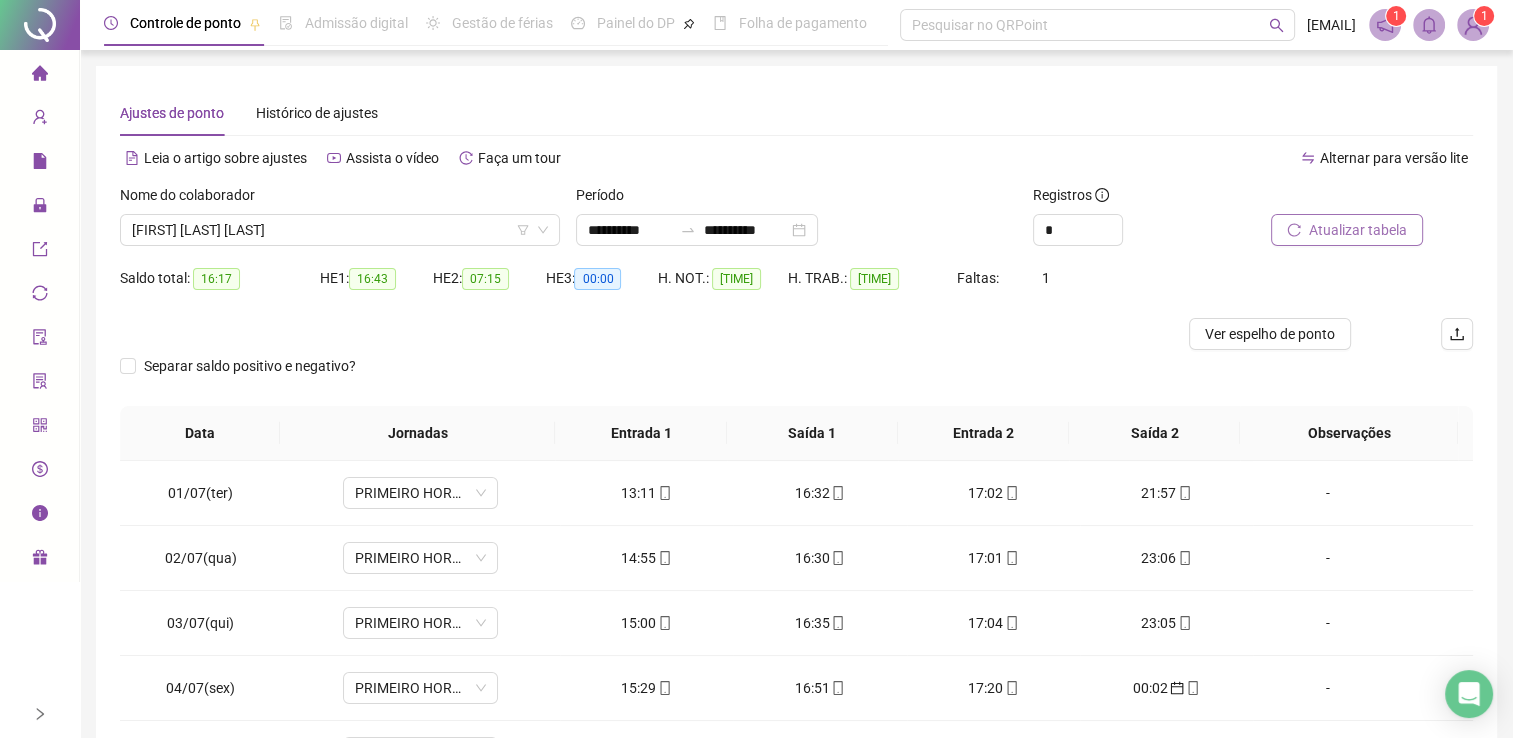 click on "Atualizar tabela" at bounding box center [1358, 230] 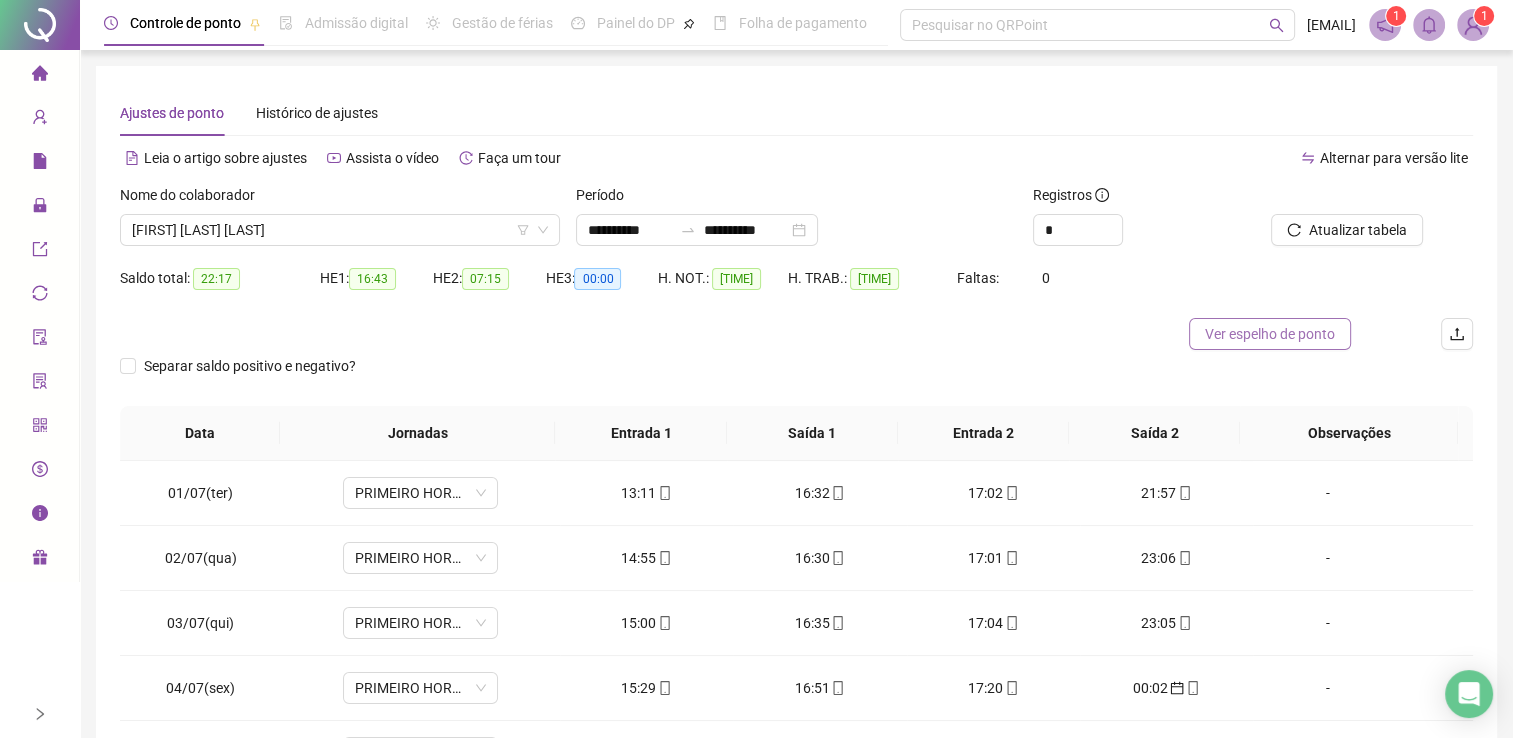 click on "Ver espelho de ponto" at bounding box center (1270, 334) 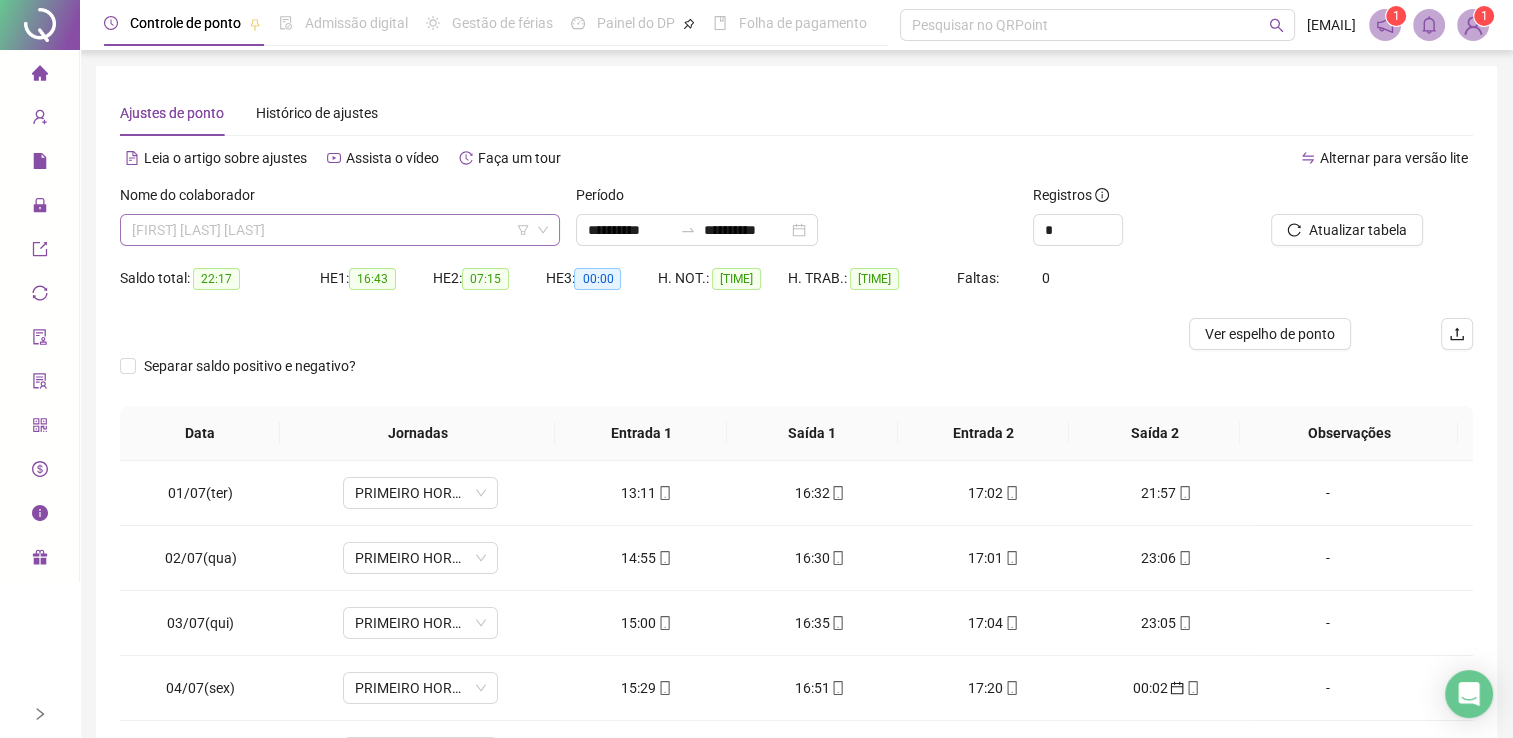 click on "[FIRST] [LAST] [LAST]" at bounding box center (340, 230) 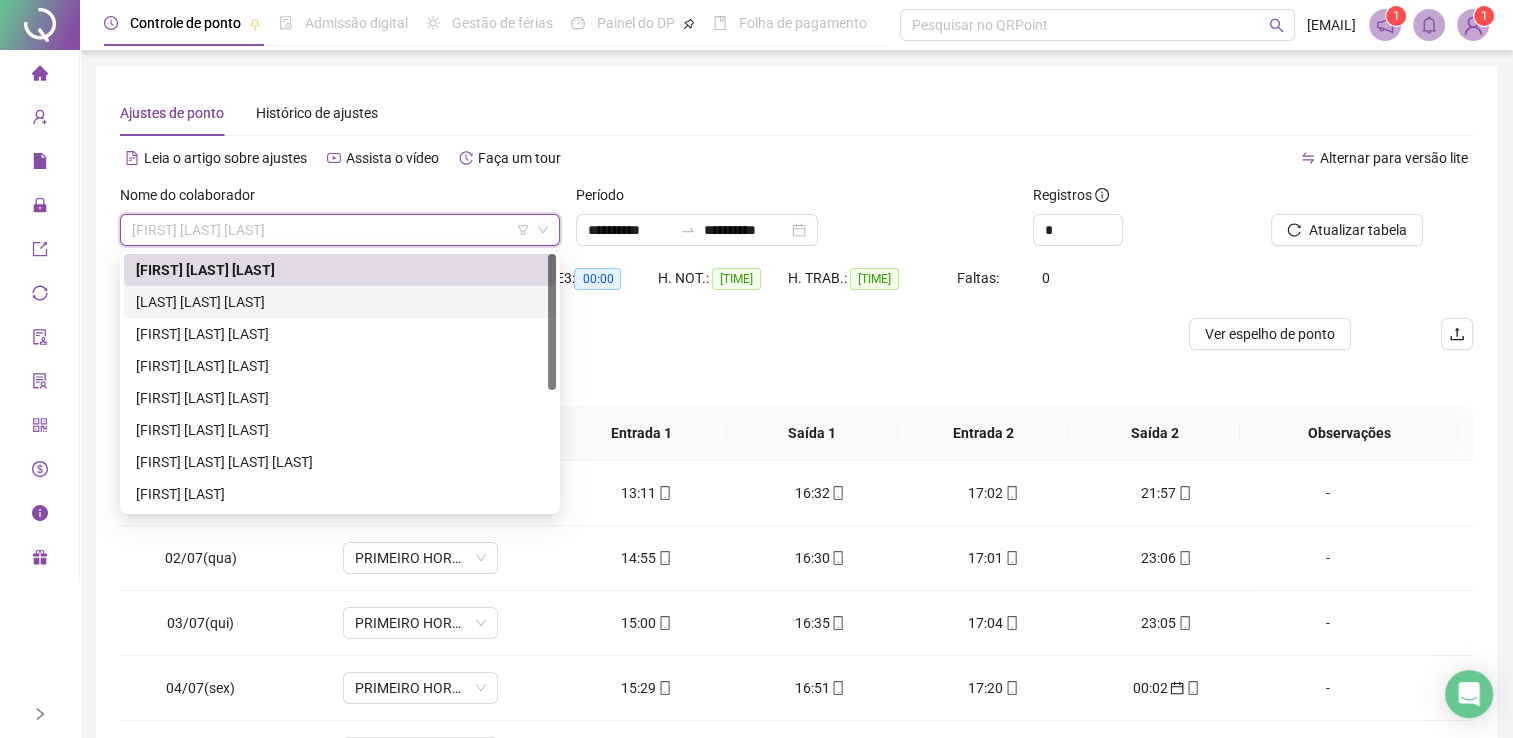 click on "[LAST] [LAST] [LAST]" at bounding box center [340, 302] 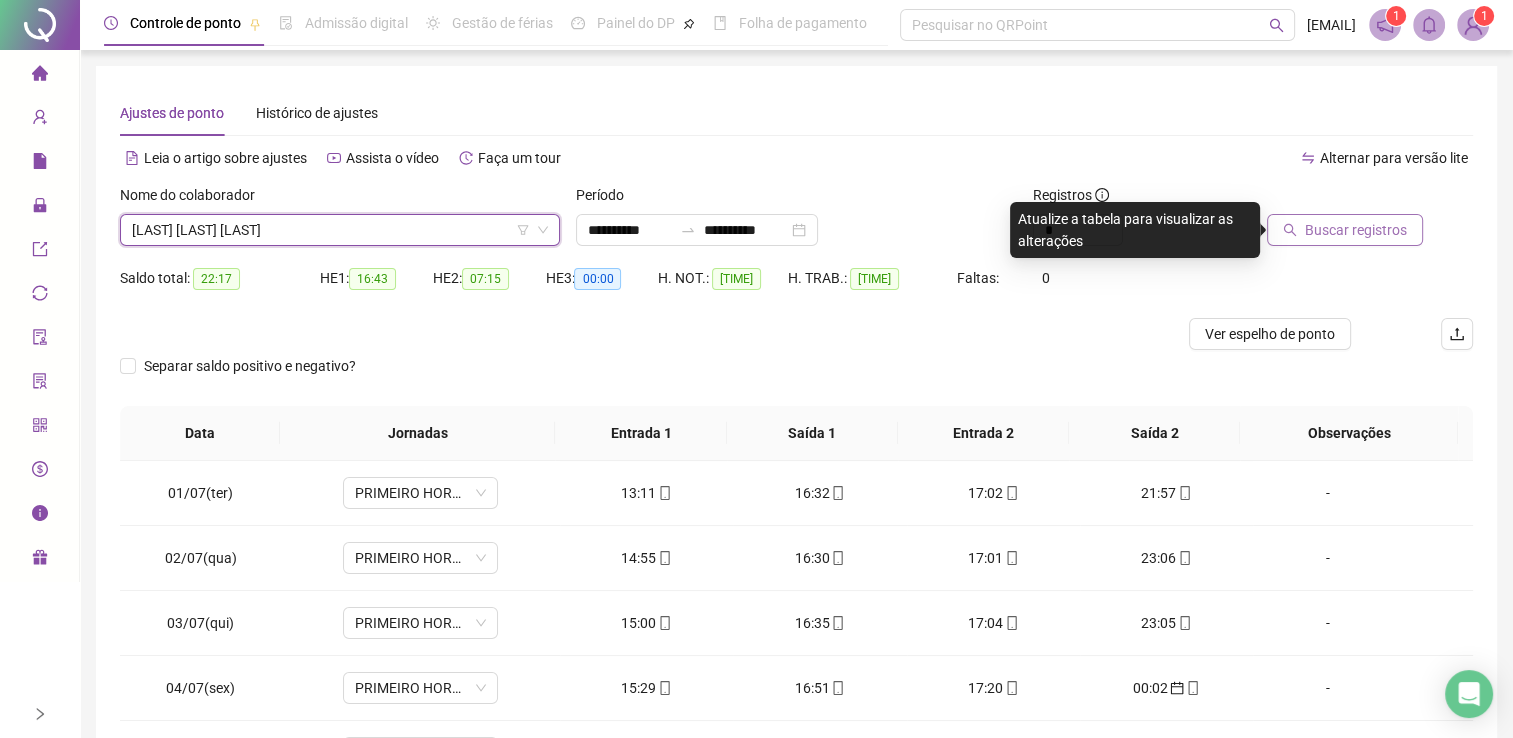 click on "Buscar registros" at bounding box center [1356, 230] 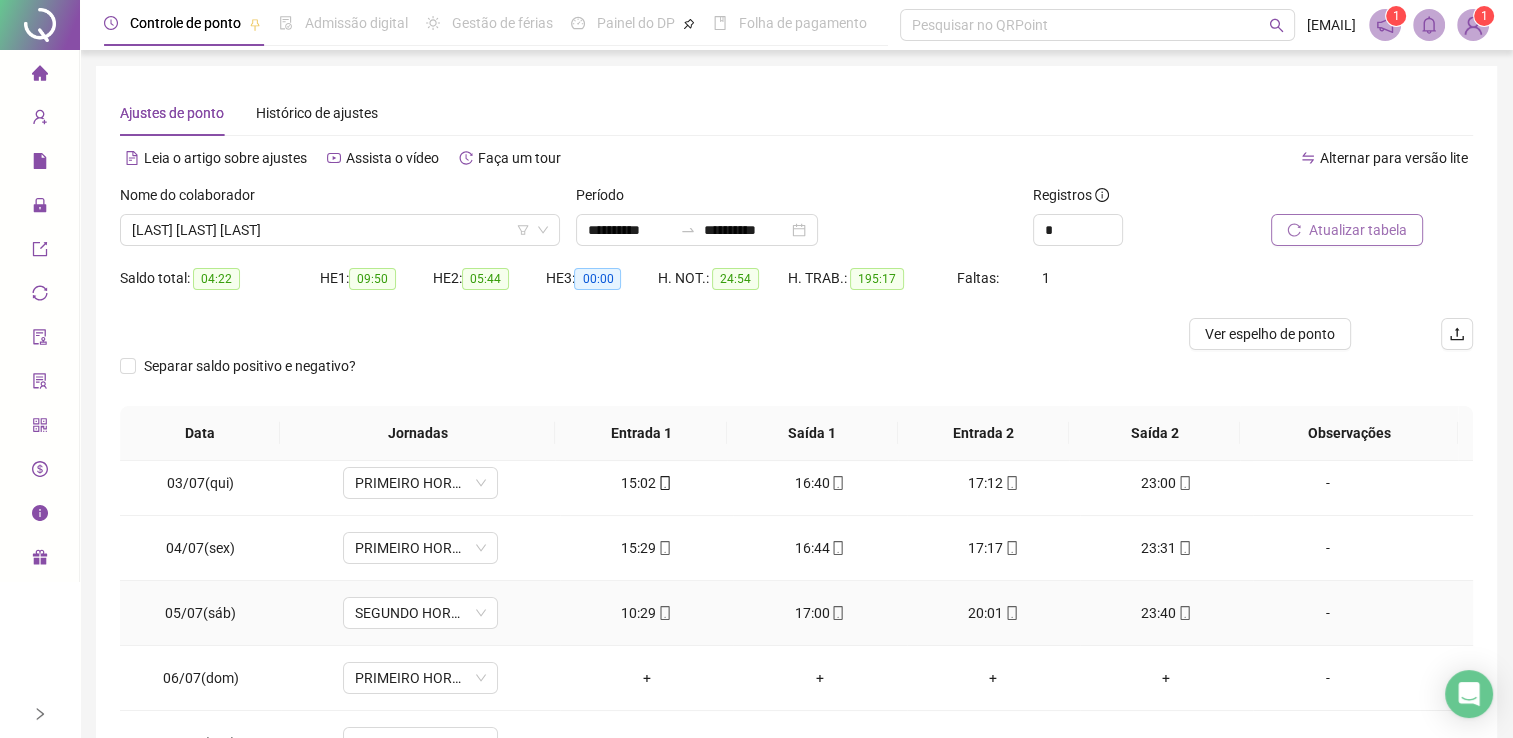 scroll, scrollTop: 200, scrollLeft: 0, axis: vertical 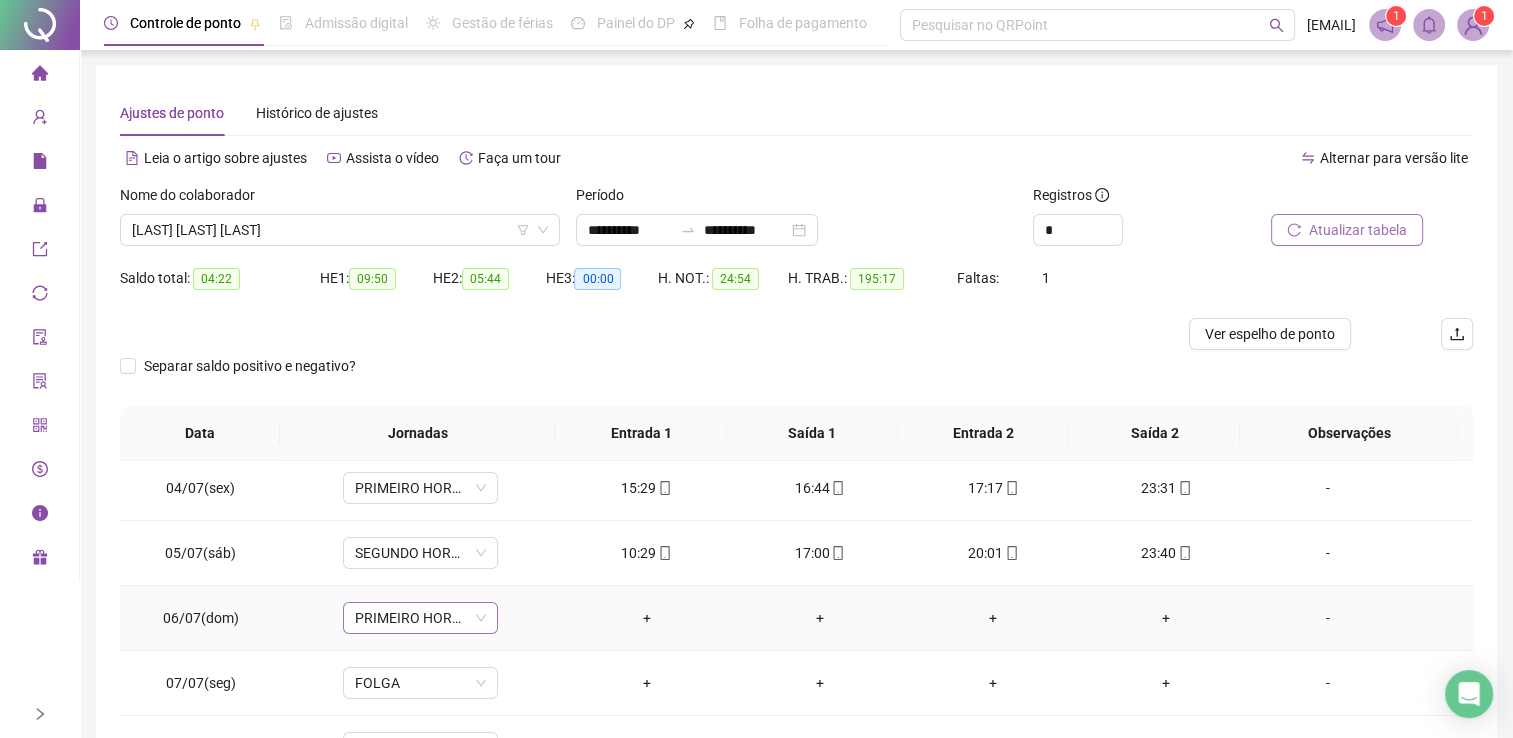 click on "PRIMEIRO  HORARIO DOMINGO" at bounding box center [420, 618] 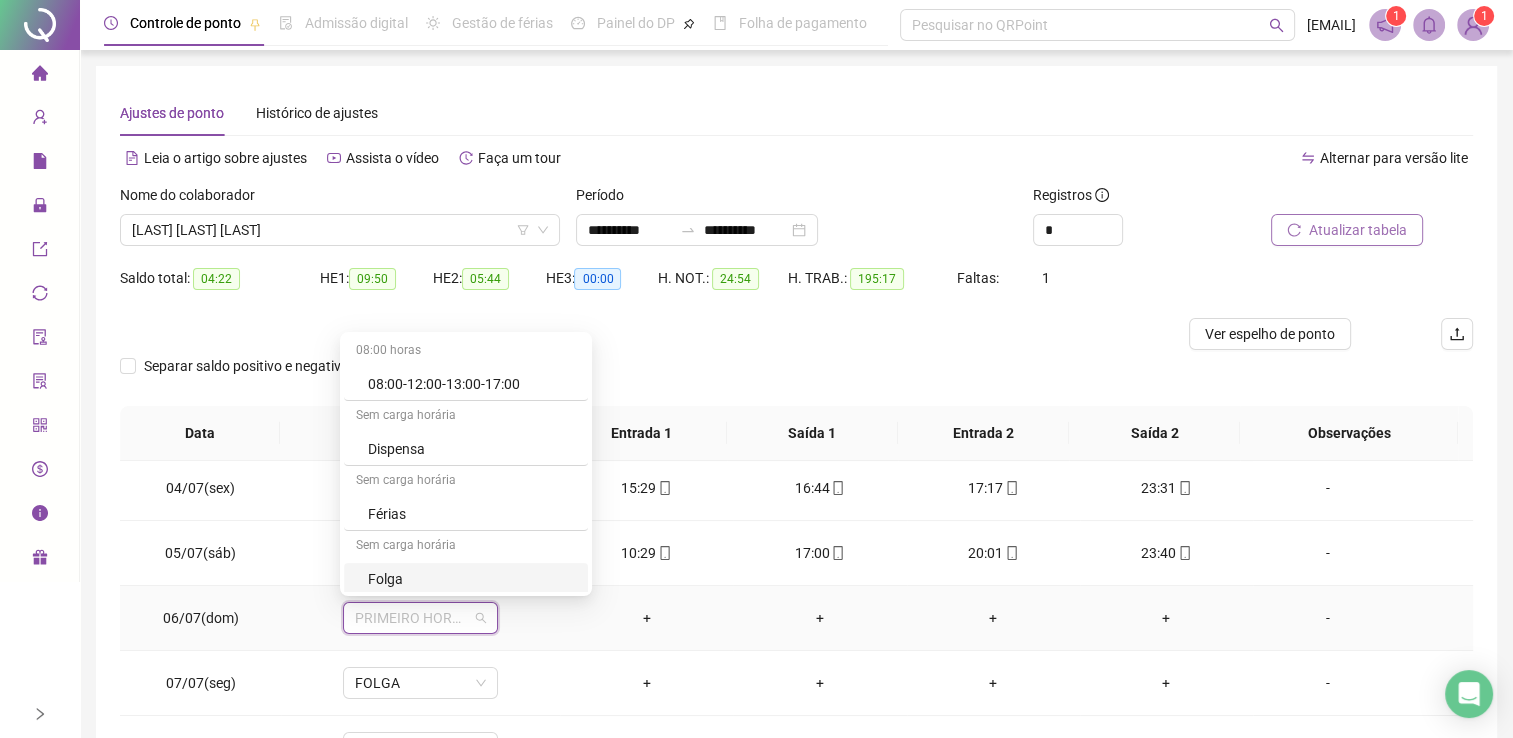click on "Folga" at bounding box center [472, 579] 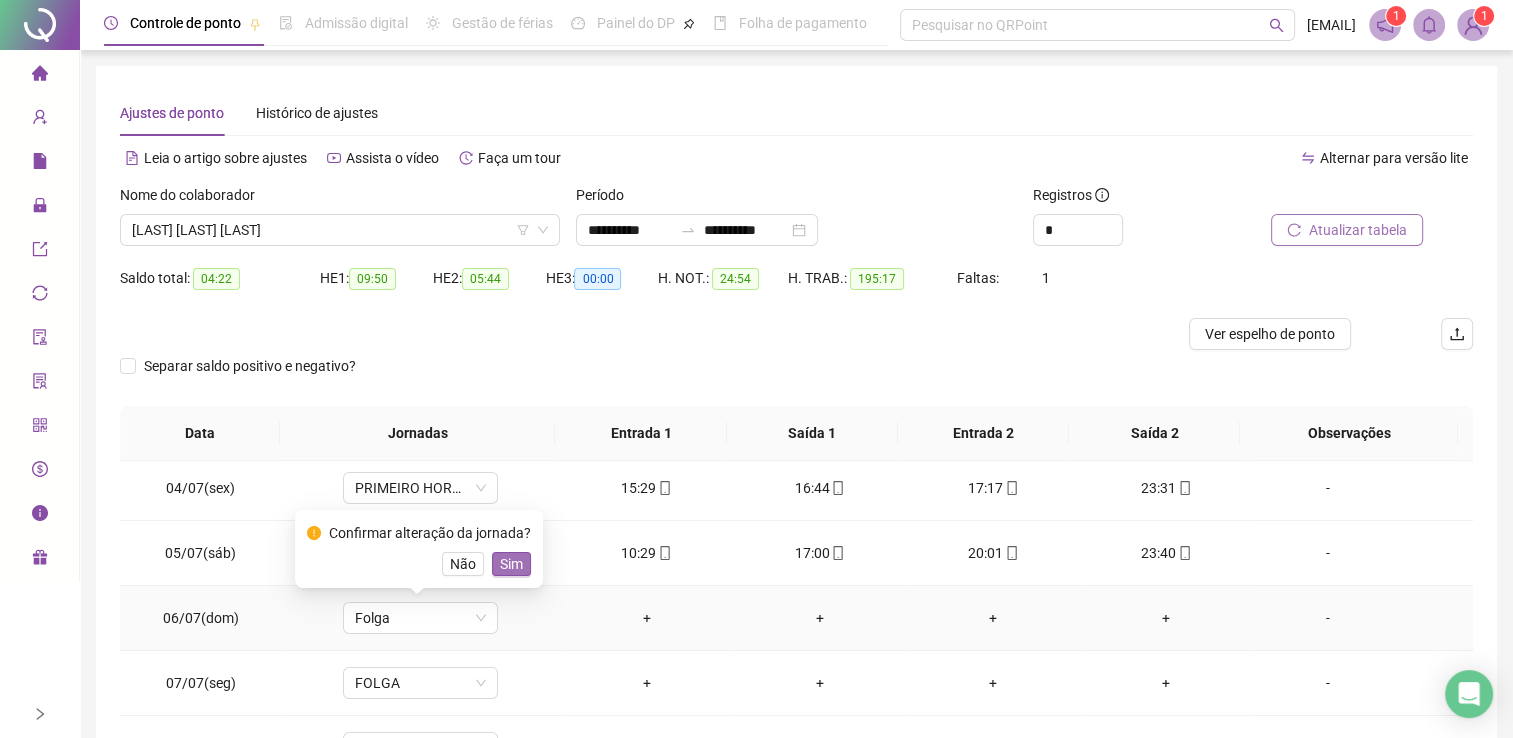 click on "Sim" at bounding box center [511, 564] 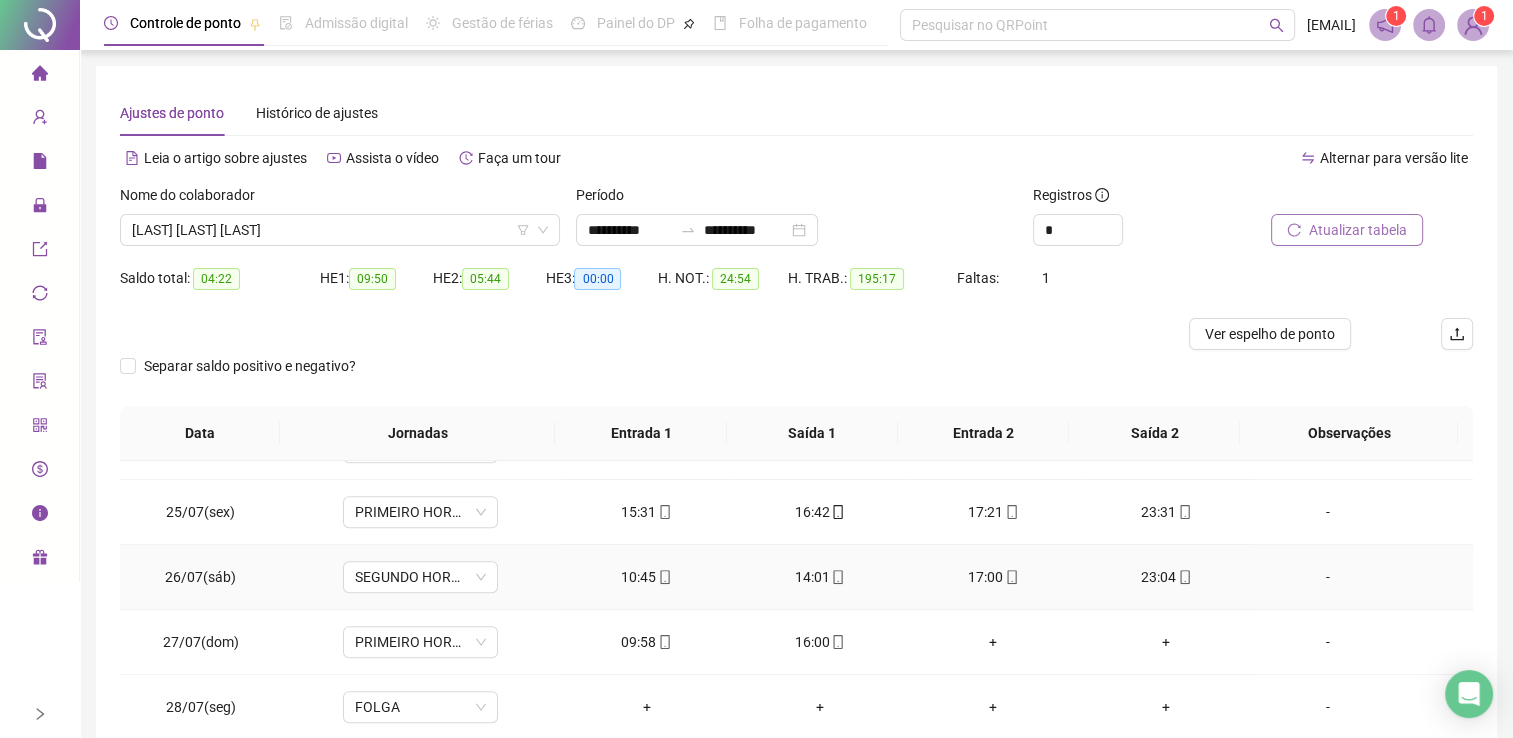 scroll, scrollTop: 1581, scrollLeft: 0, axis: vertical 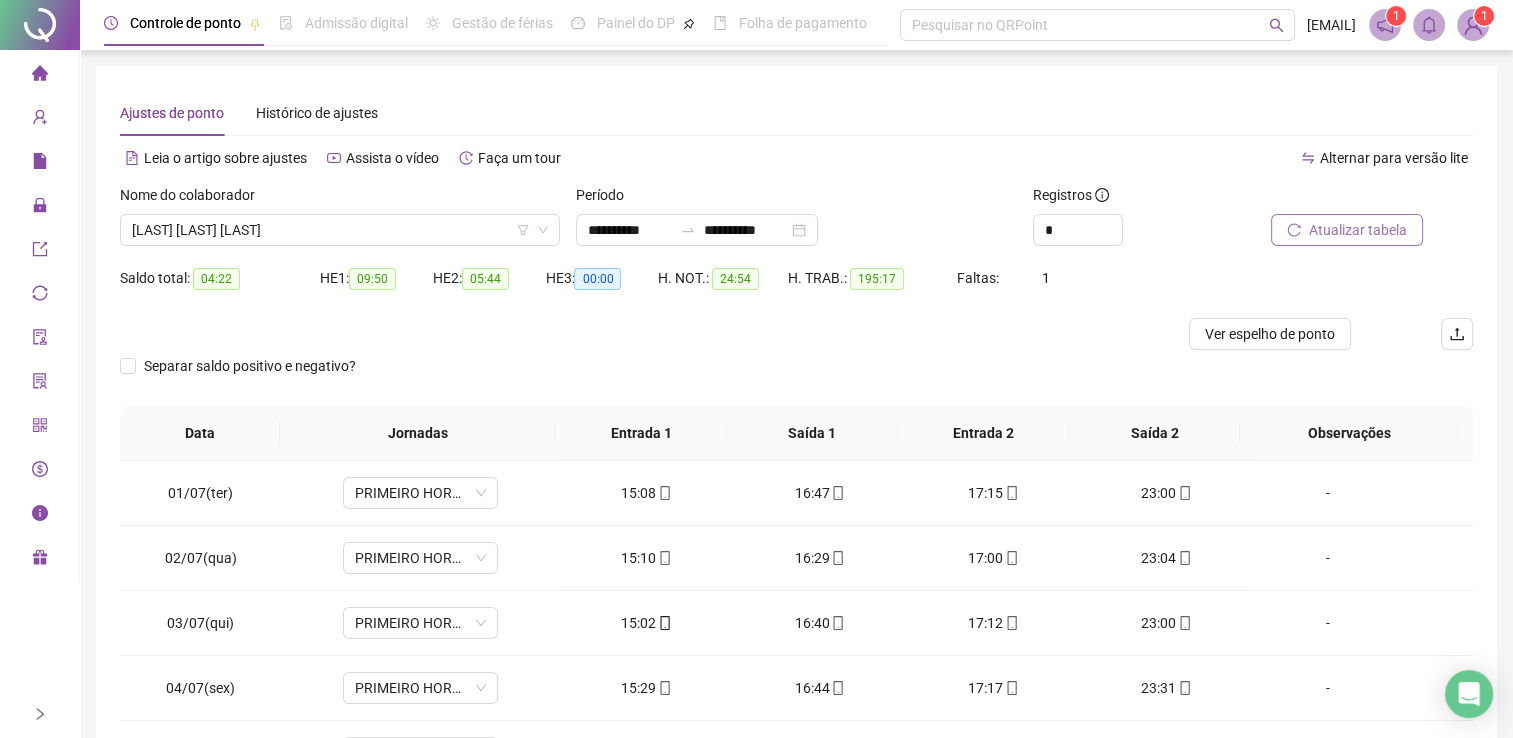click on "Atualizar tabela" at bounding box center [1347, 230] 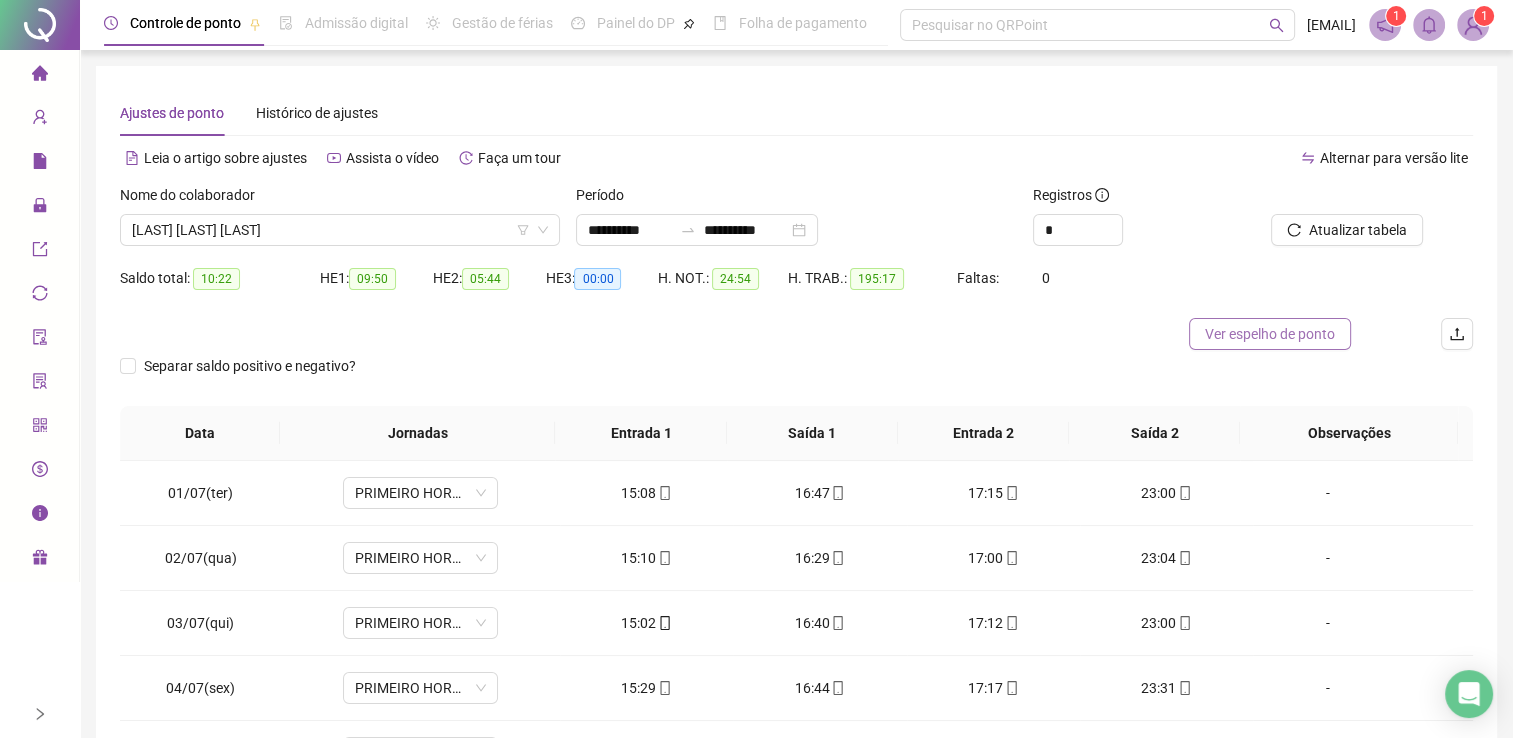 click on "Ver espelho de ponto" at bounding box center (1270, 334) 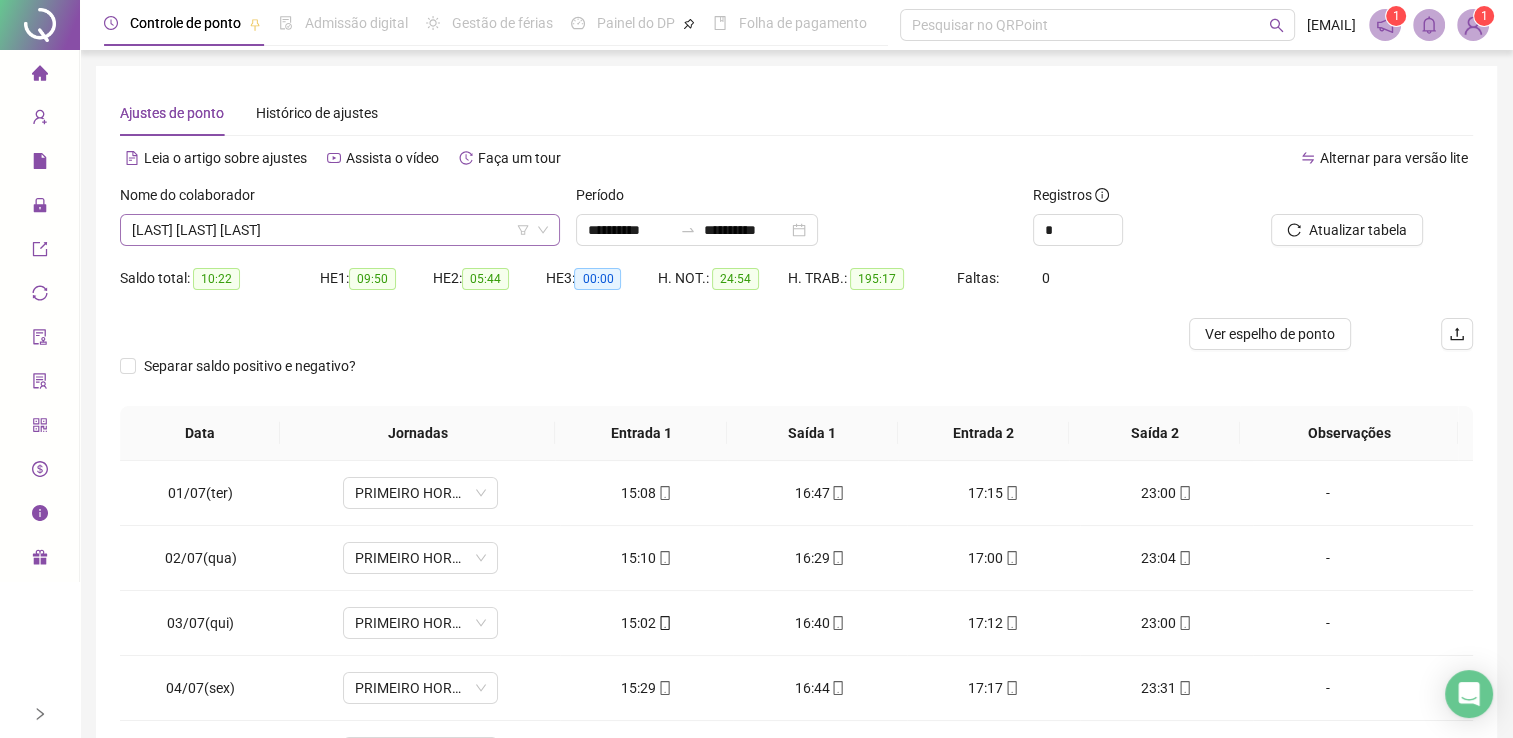 click on "[LAST] [LAST] [LAST]" at bounding box center [340, 230] 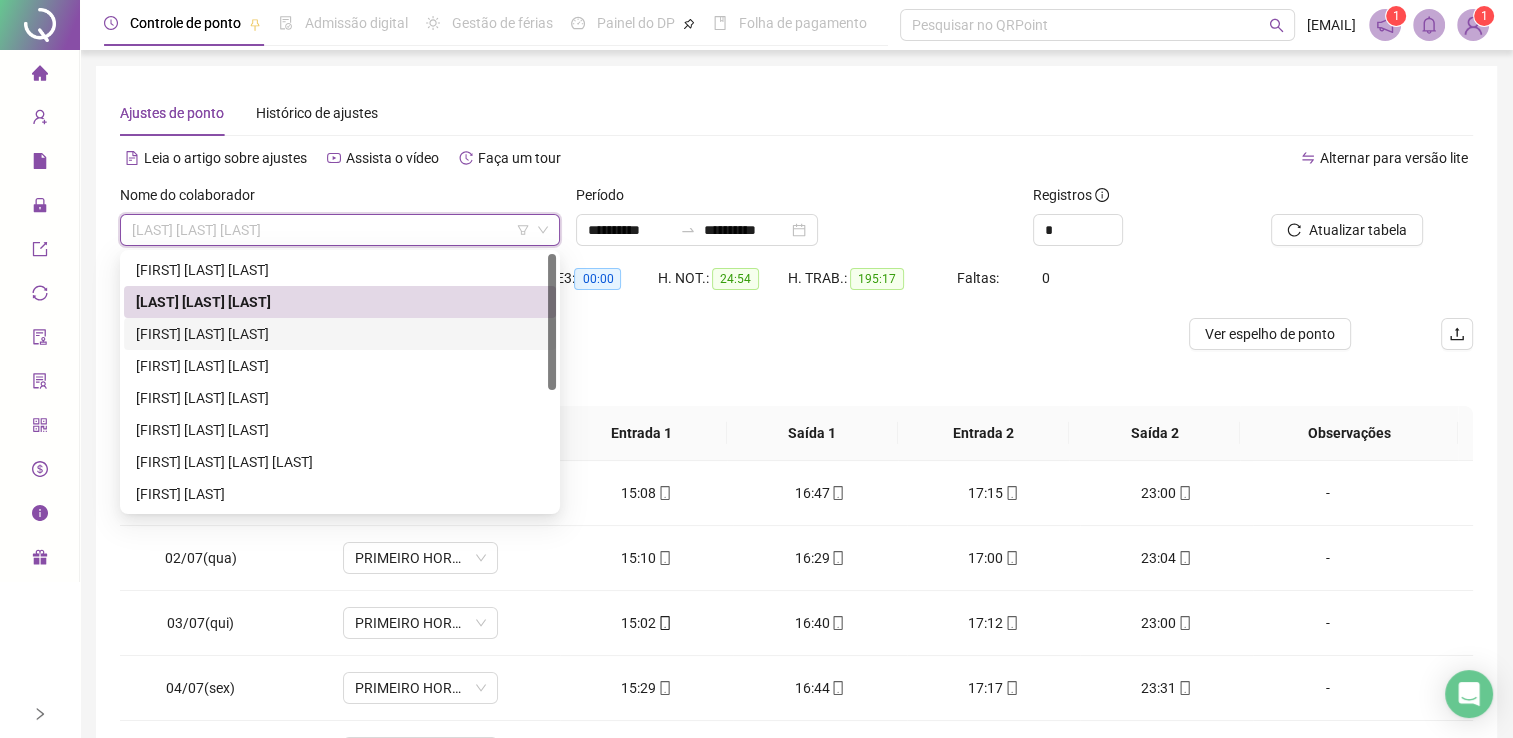 click on "[FIRST] [LAST] [LAST]" at bounding box center (340, 334) 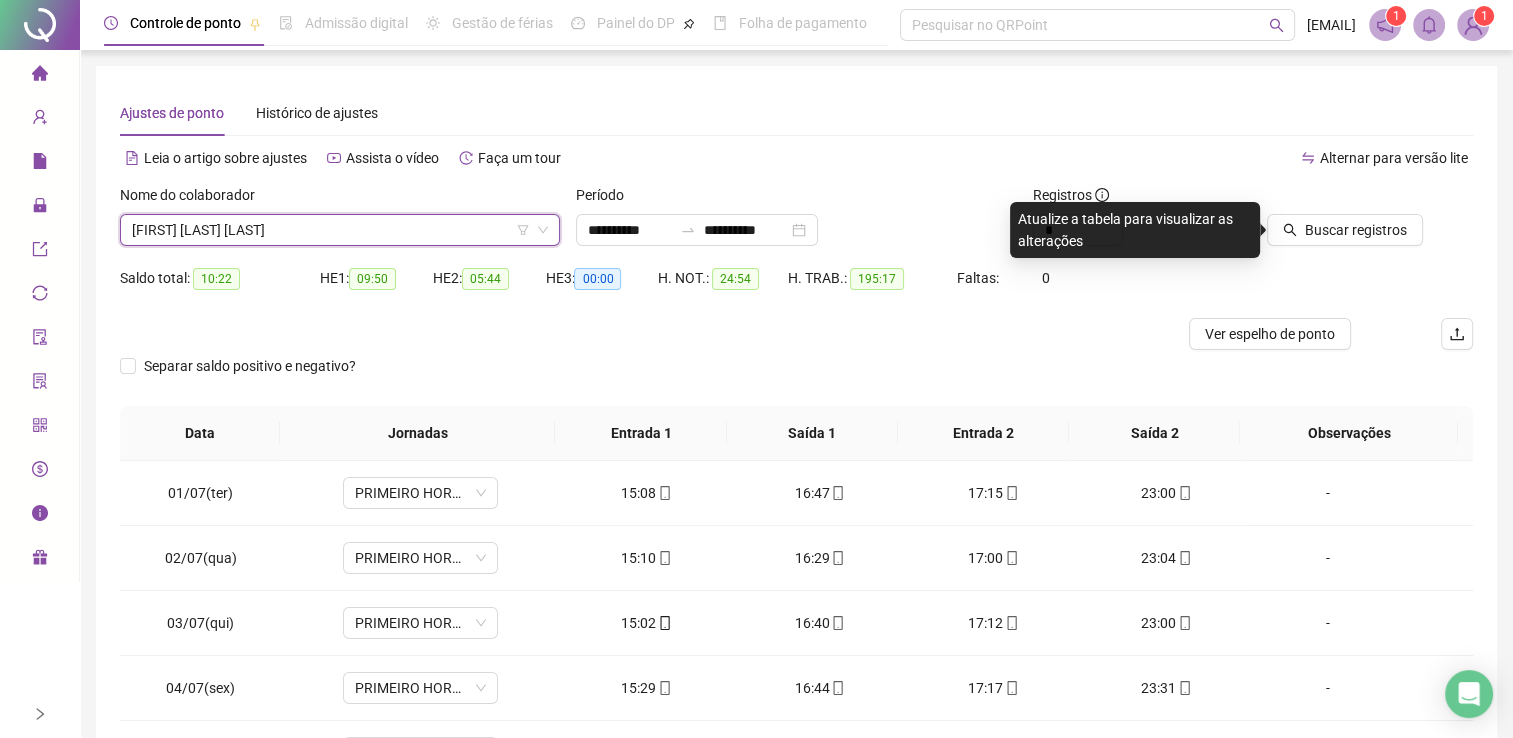 click on "Buscar registros" at bounding box center [1356, 230] 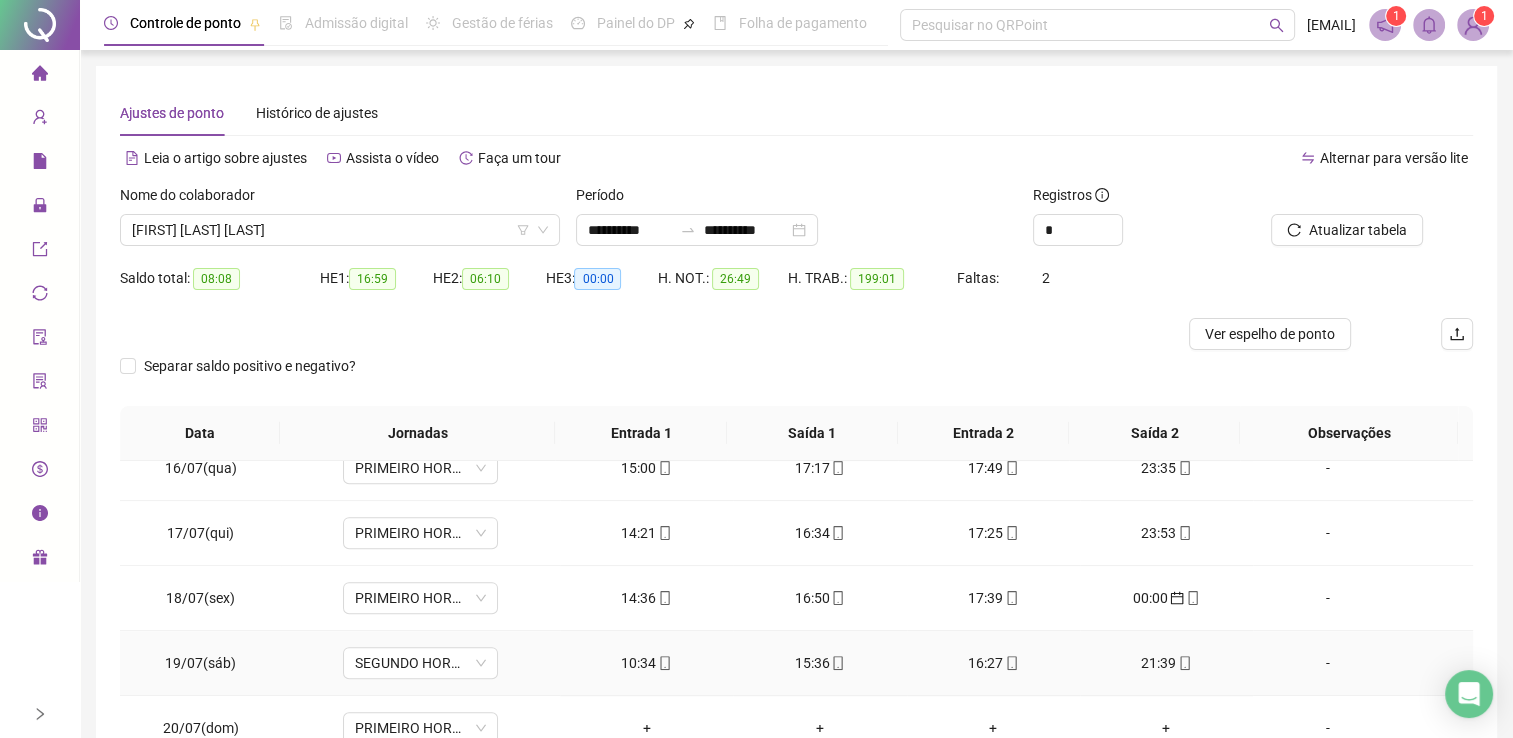 scroll, scrollTop: 1100, scrollLeft: 0, axis: vertical 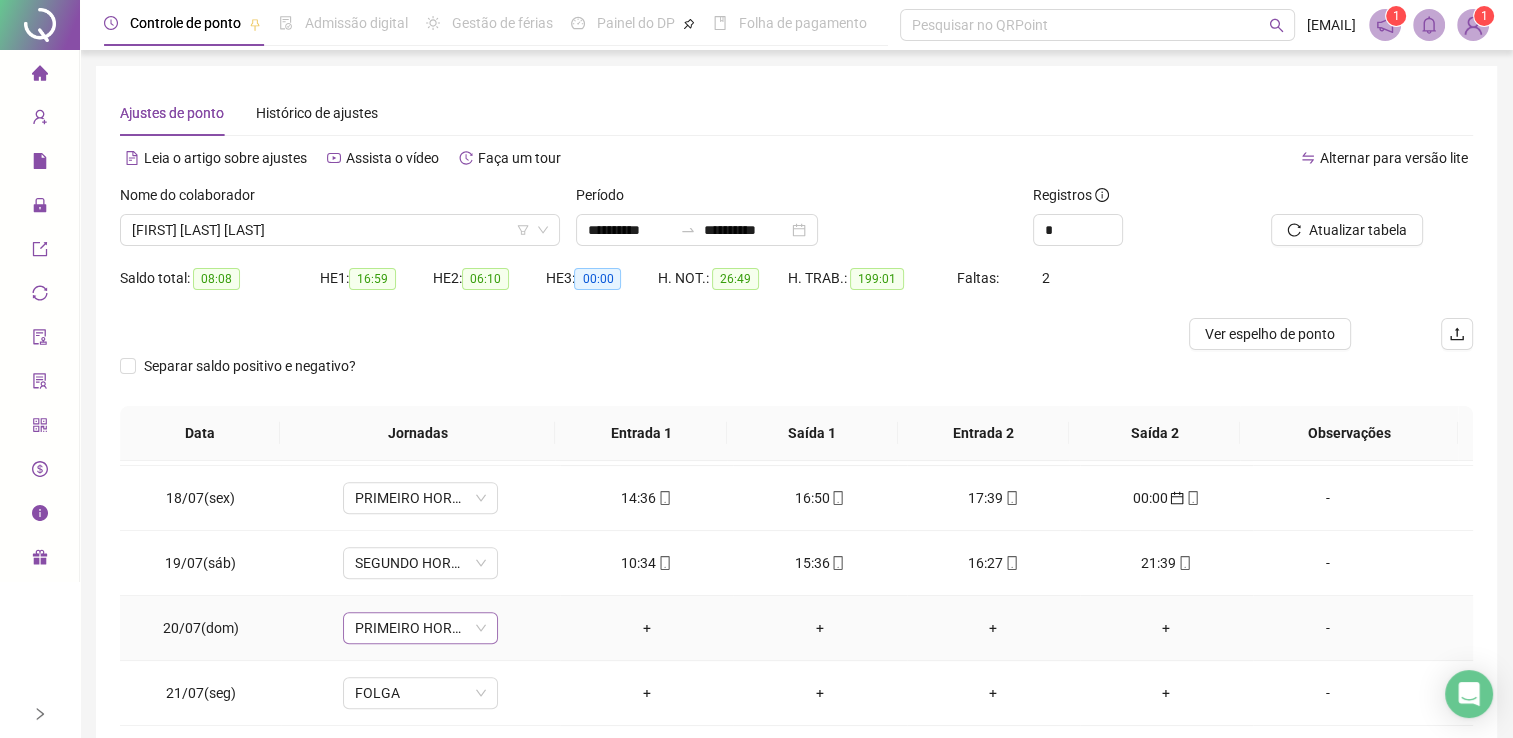click on "PRIMEIRO  HORARIO DOMINGO" at bounding box center (420, 628) 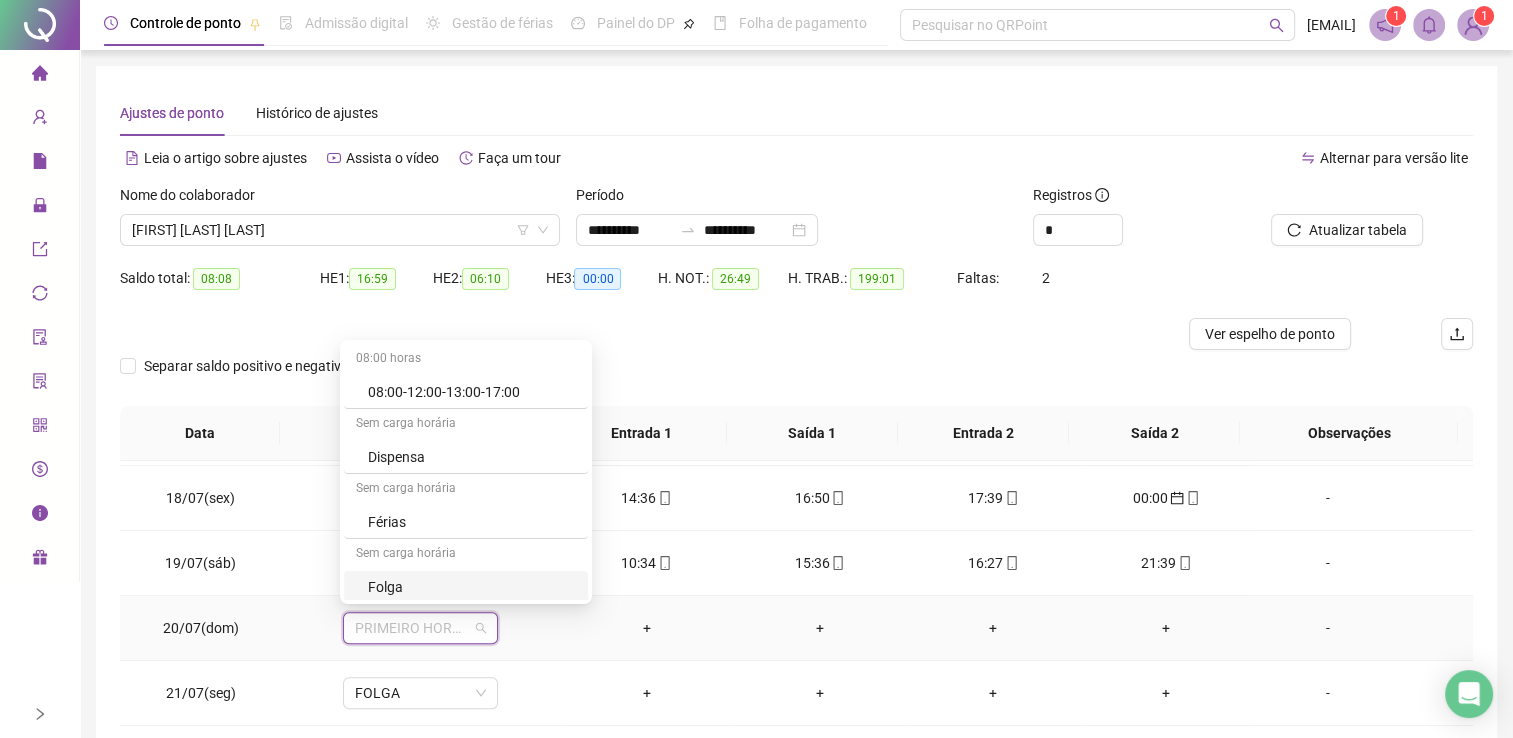 click on "Folga" at bounding box center (472, 587) 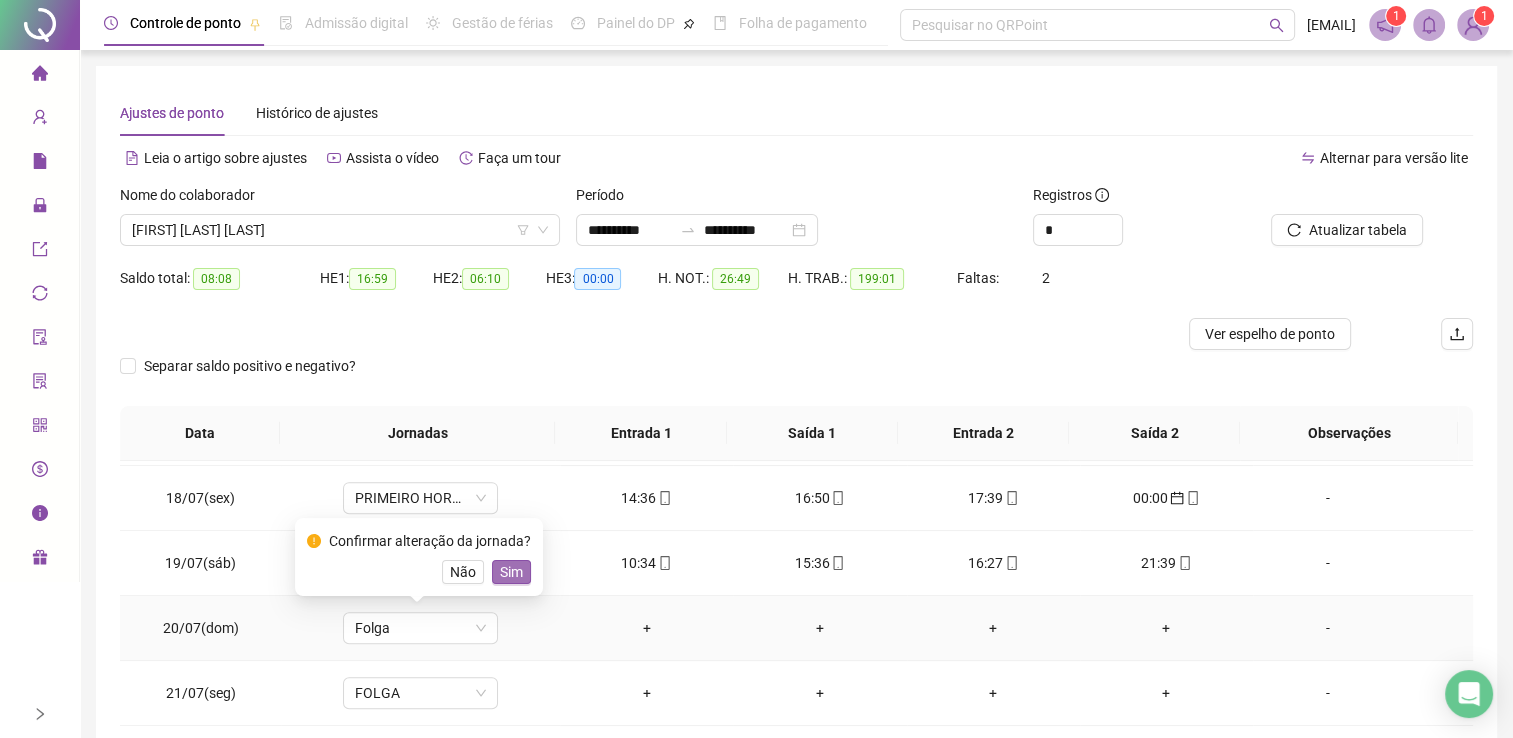 click on "Sim" at bounding box center (511, 572) 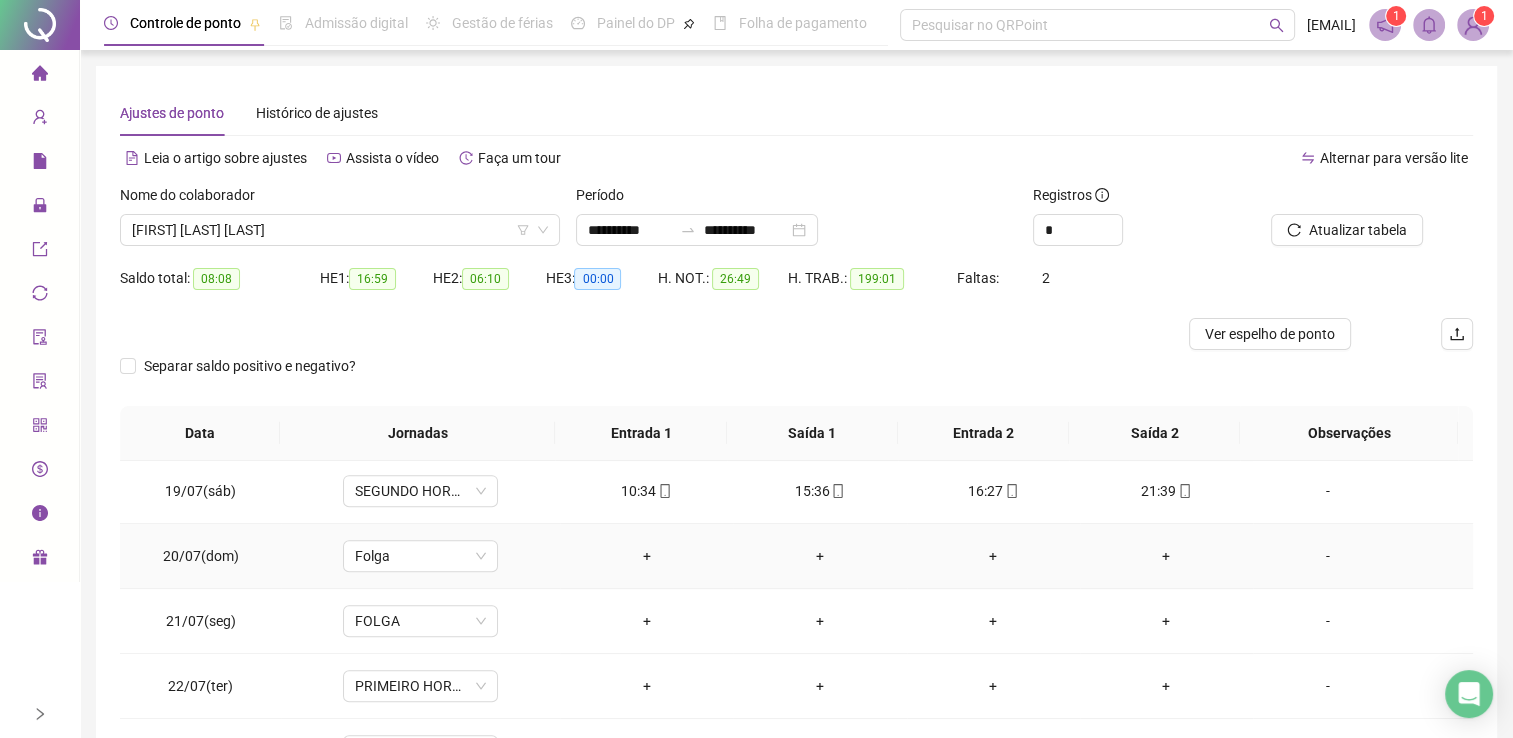 scroll, scrollTop: 1200, scrollLeft: 0, axis: vertical 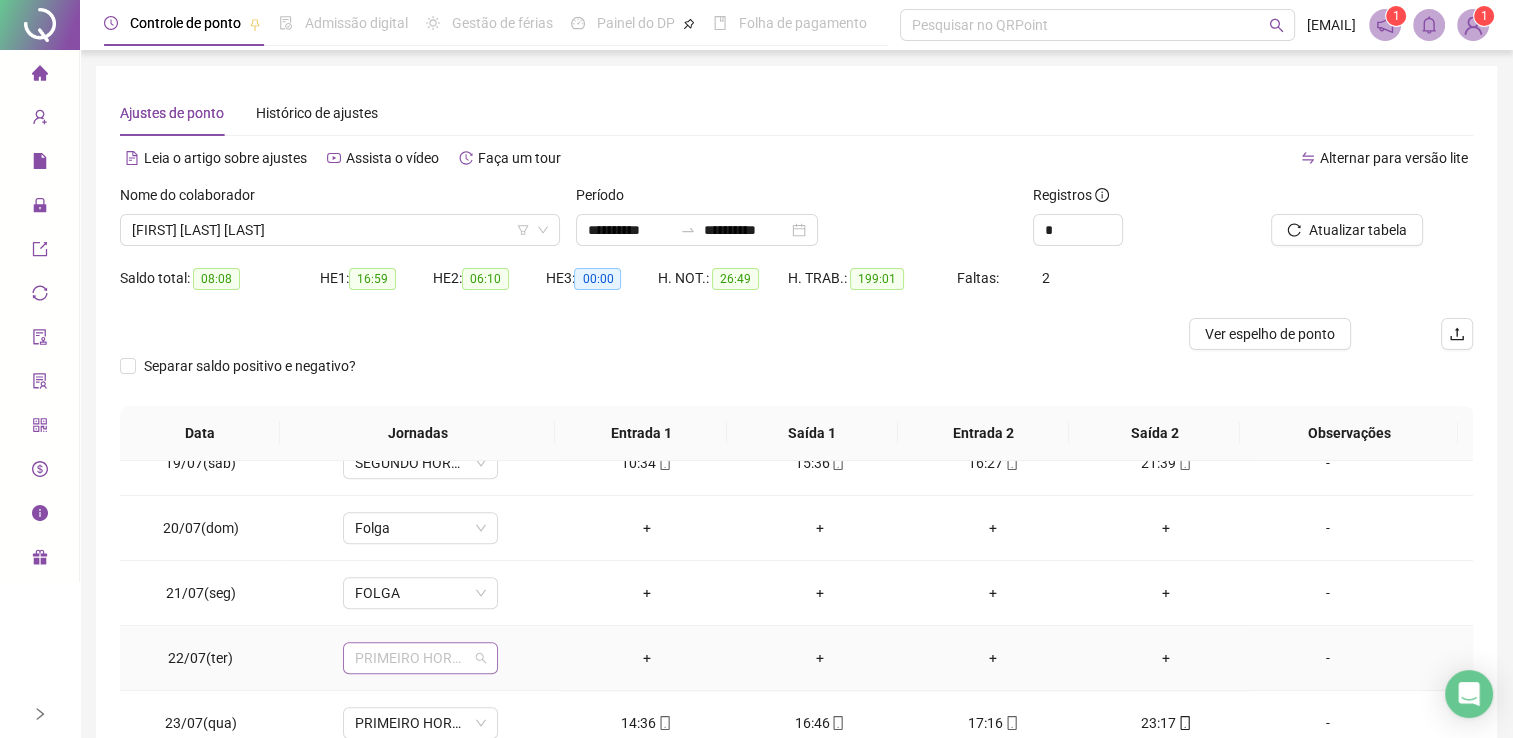 click on "PRIMEIRO HORARIO TER E QUAR" at bounding box center (420, 658) 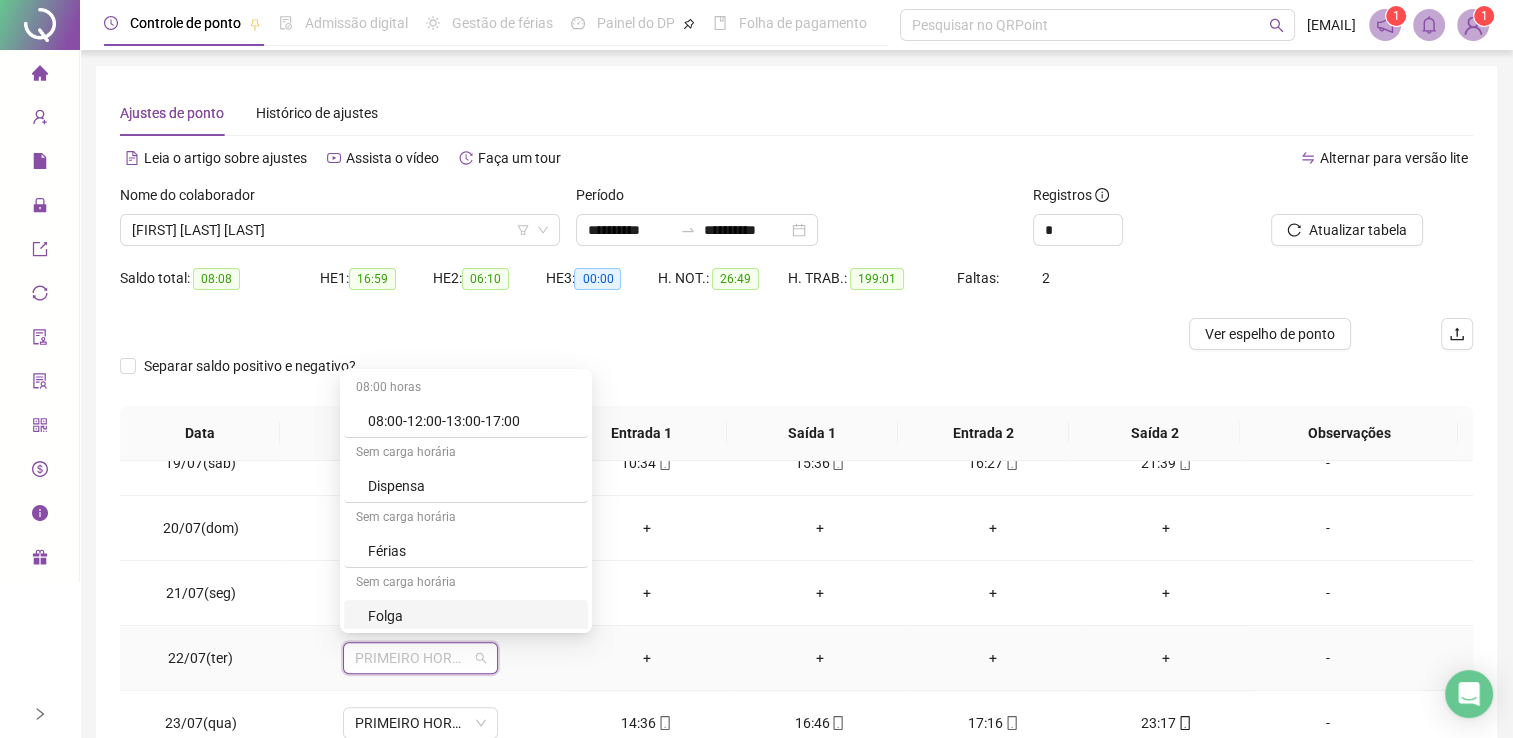 click on "Folga" at bounding box center (472, 616) 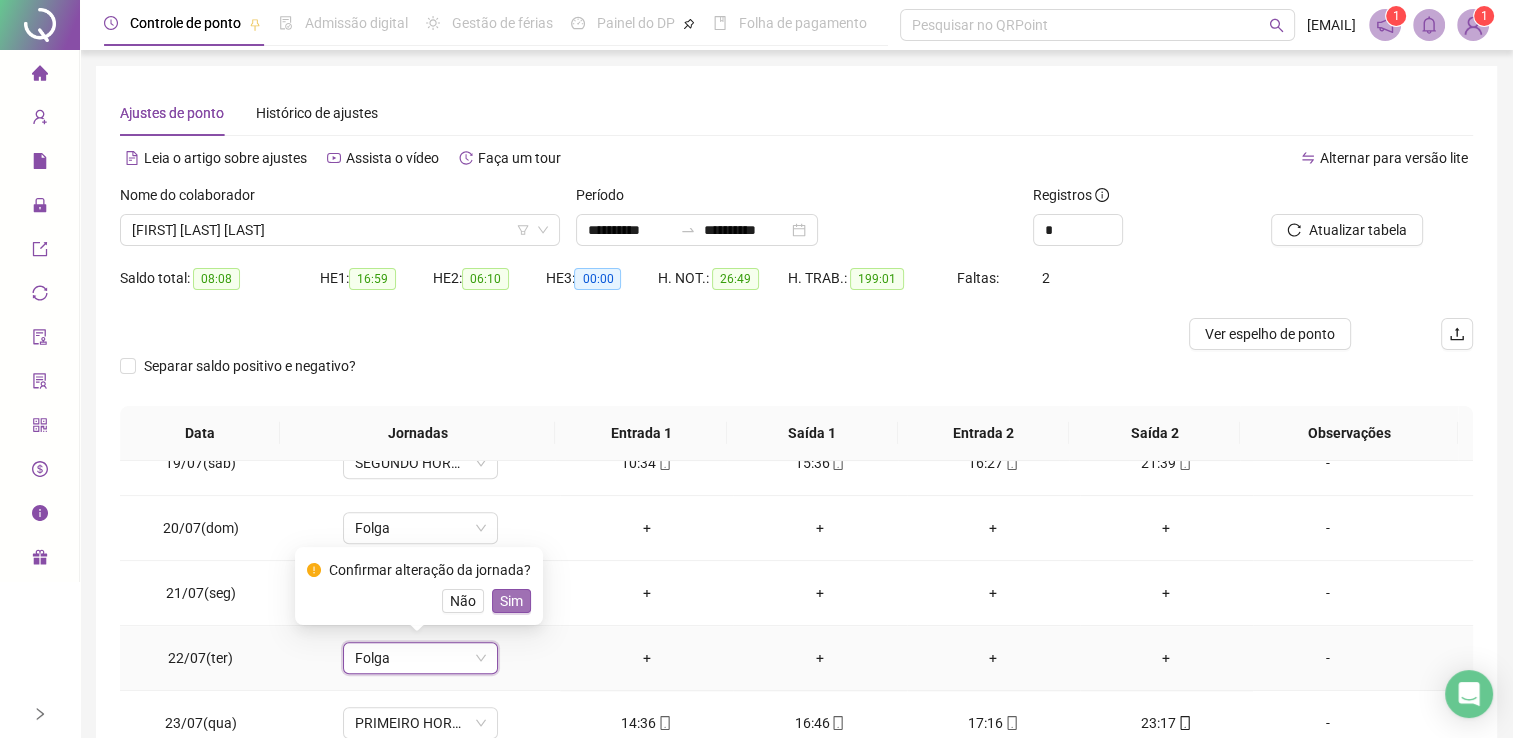 click on "Sim" at bounding box center (511, 601) 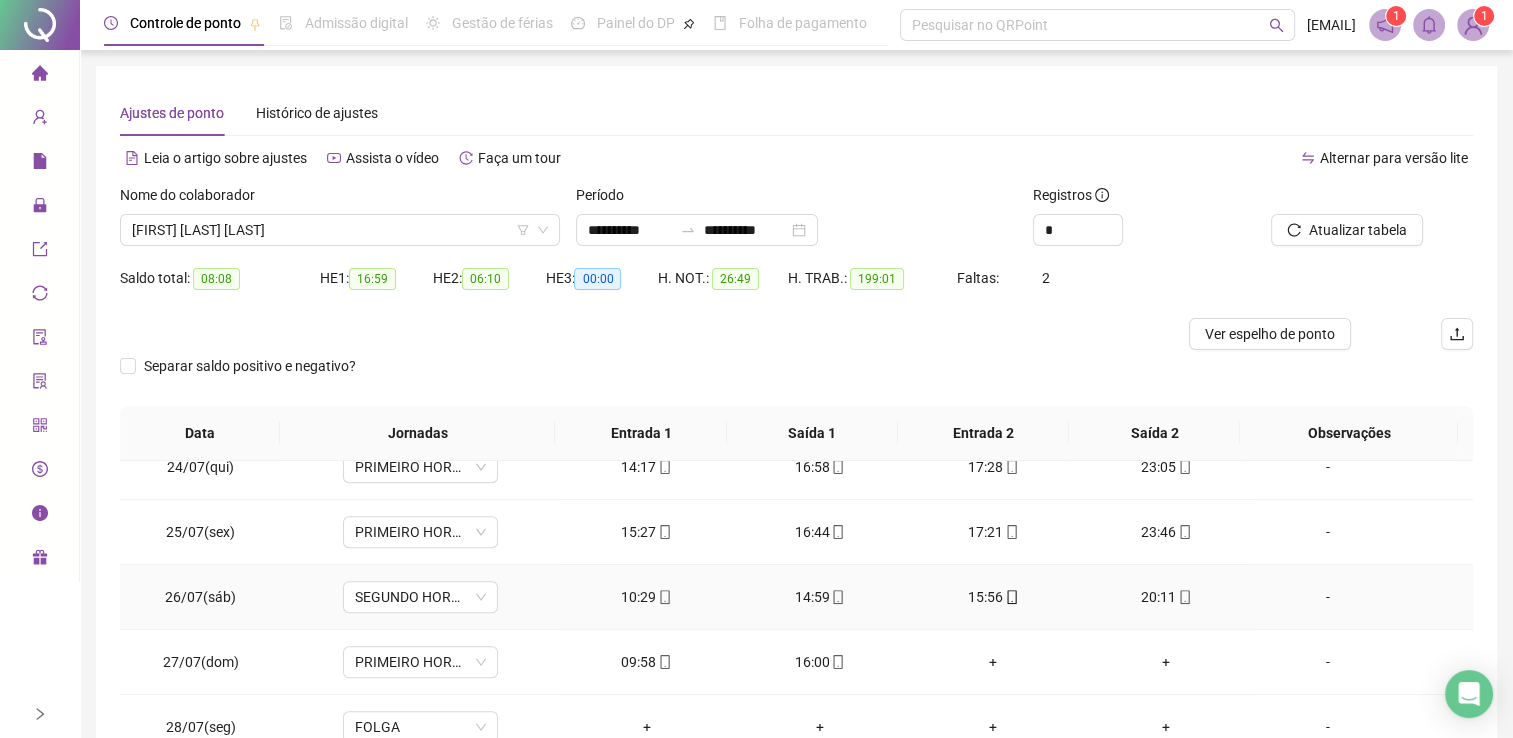 scroll, scrollTop: 1581, scrollLeft: 0, axis: vertical 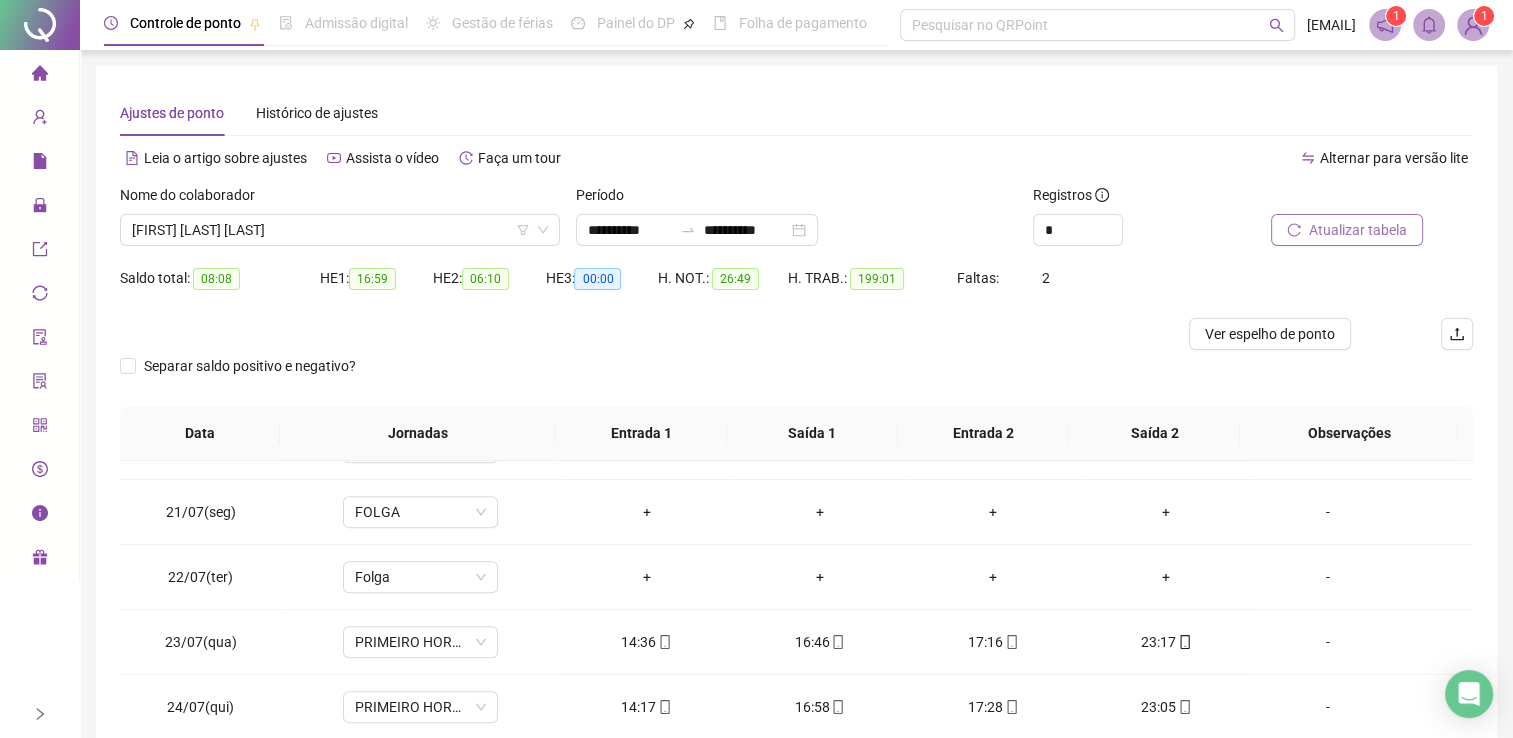click on "Atualizar tabela" at bounding box center [1358, 230] 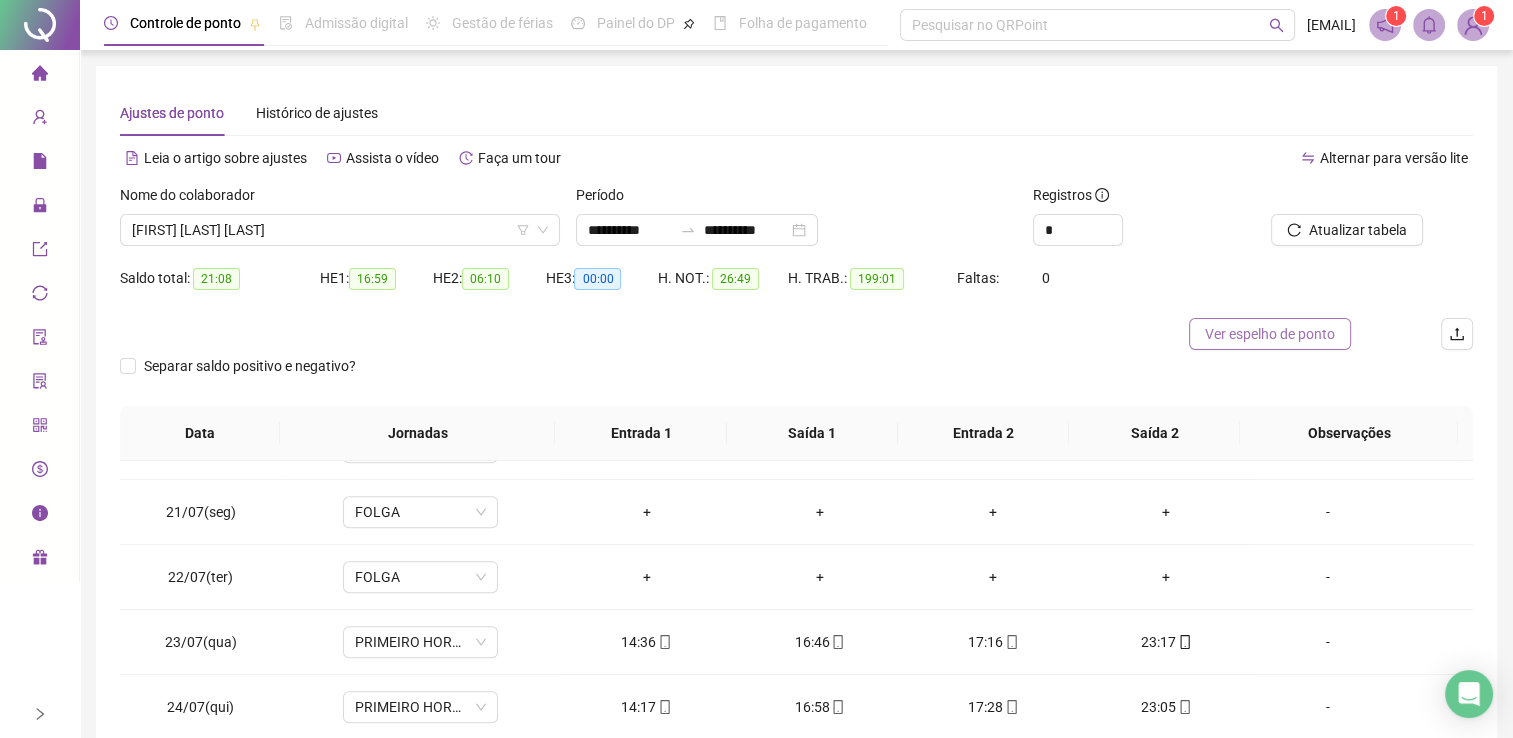 click on "Ver espelho de ponto" at bounding box center (1270, 334) 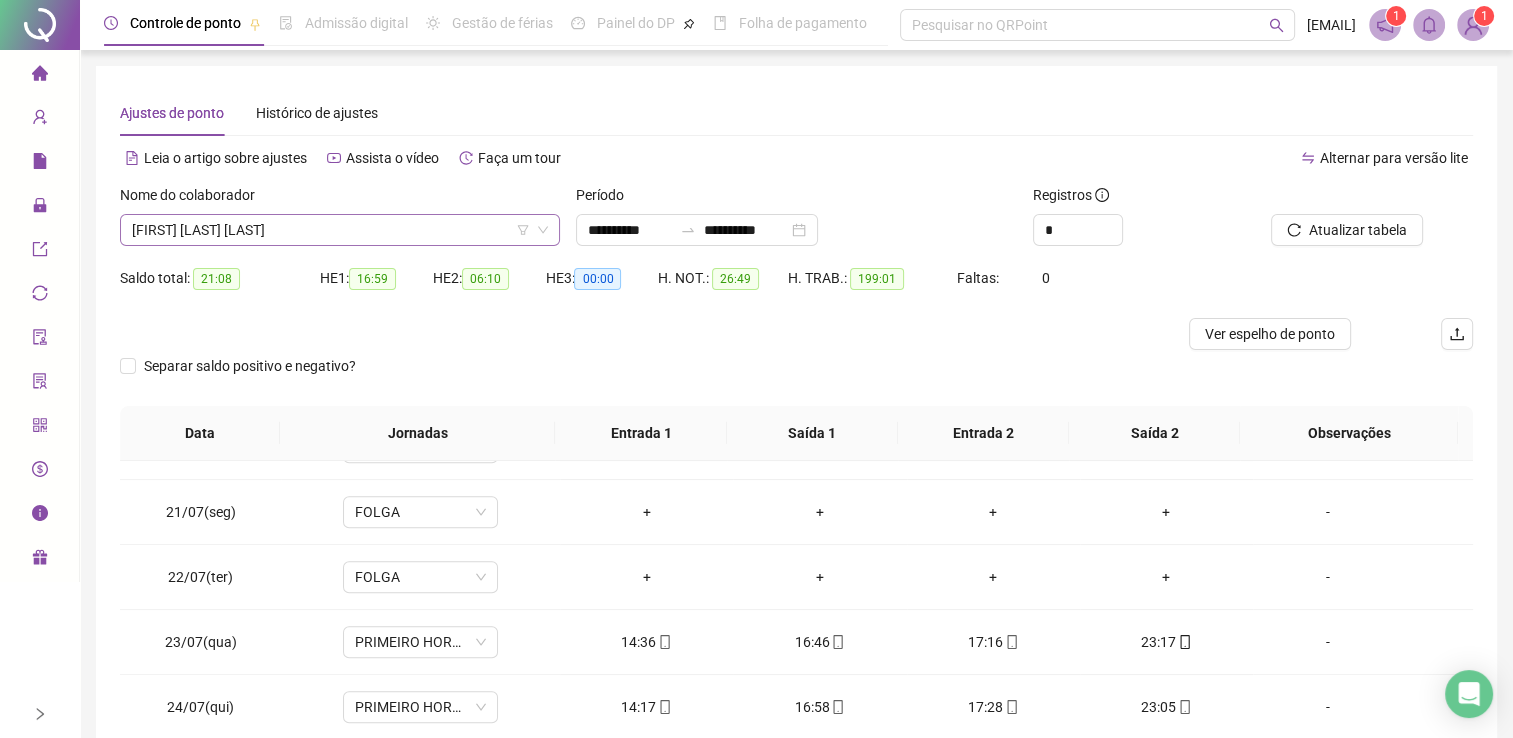 click on "[FIRST] [LAST] [LAST]" at bounding box center [340, 230] 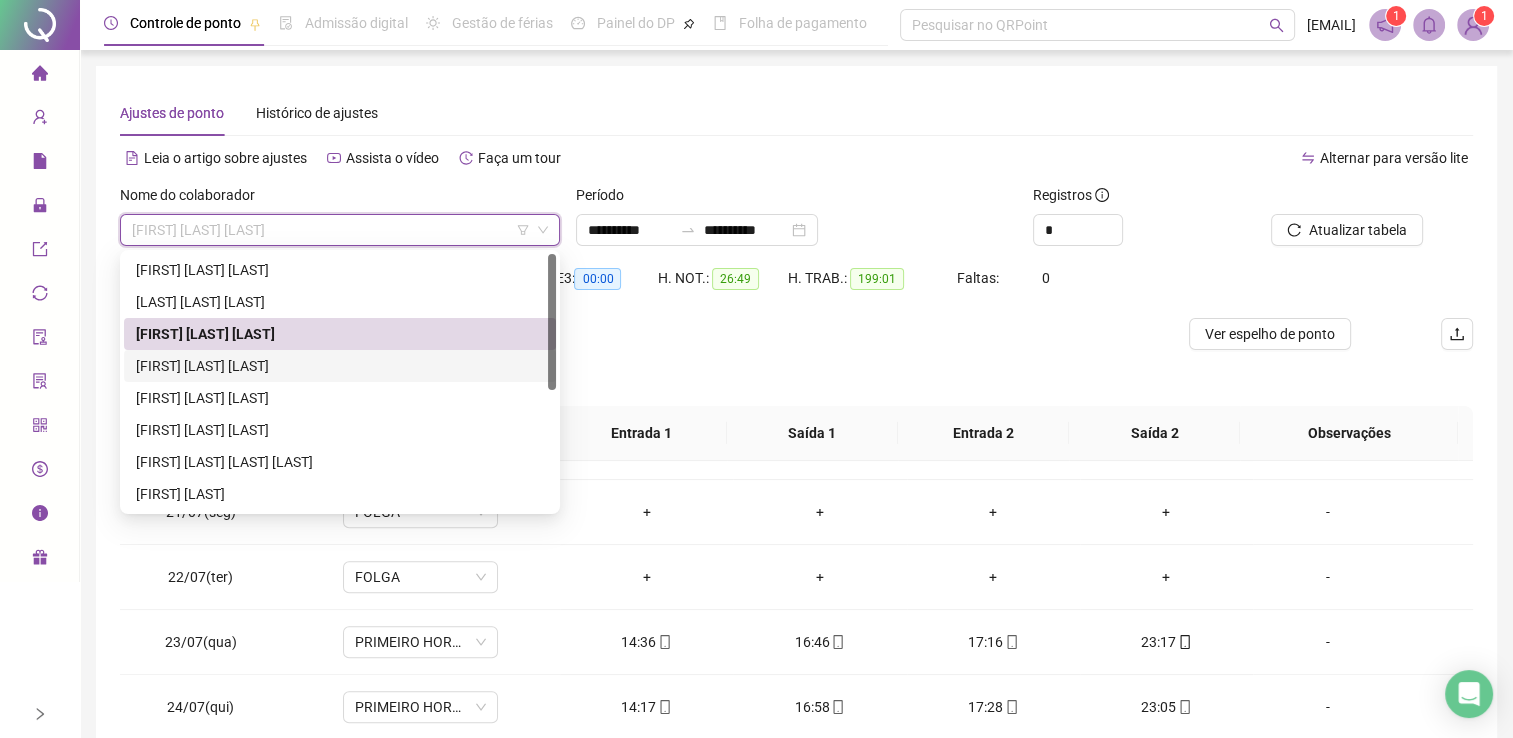 click on "[FIRST] [LAST] [LAST]" at bounding box center (340, 366) 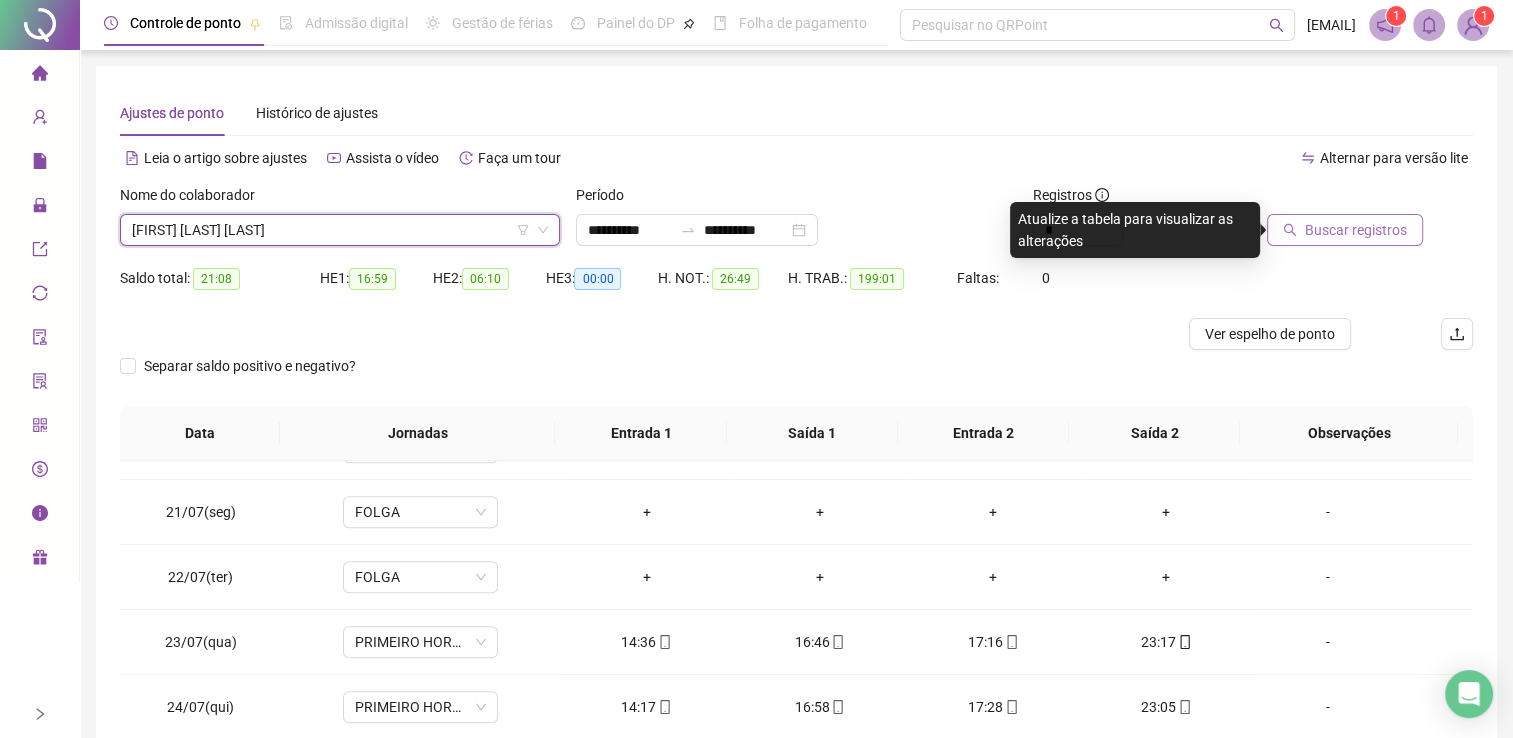 click on "Buscar registros" at bounding box center (1356, 230) 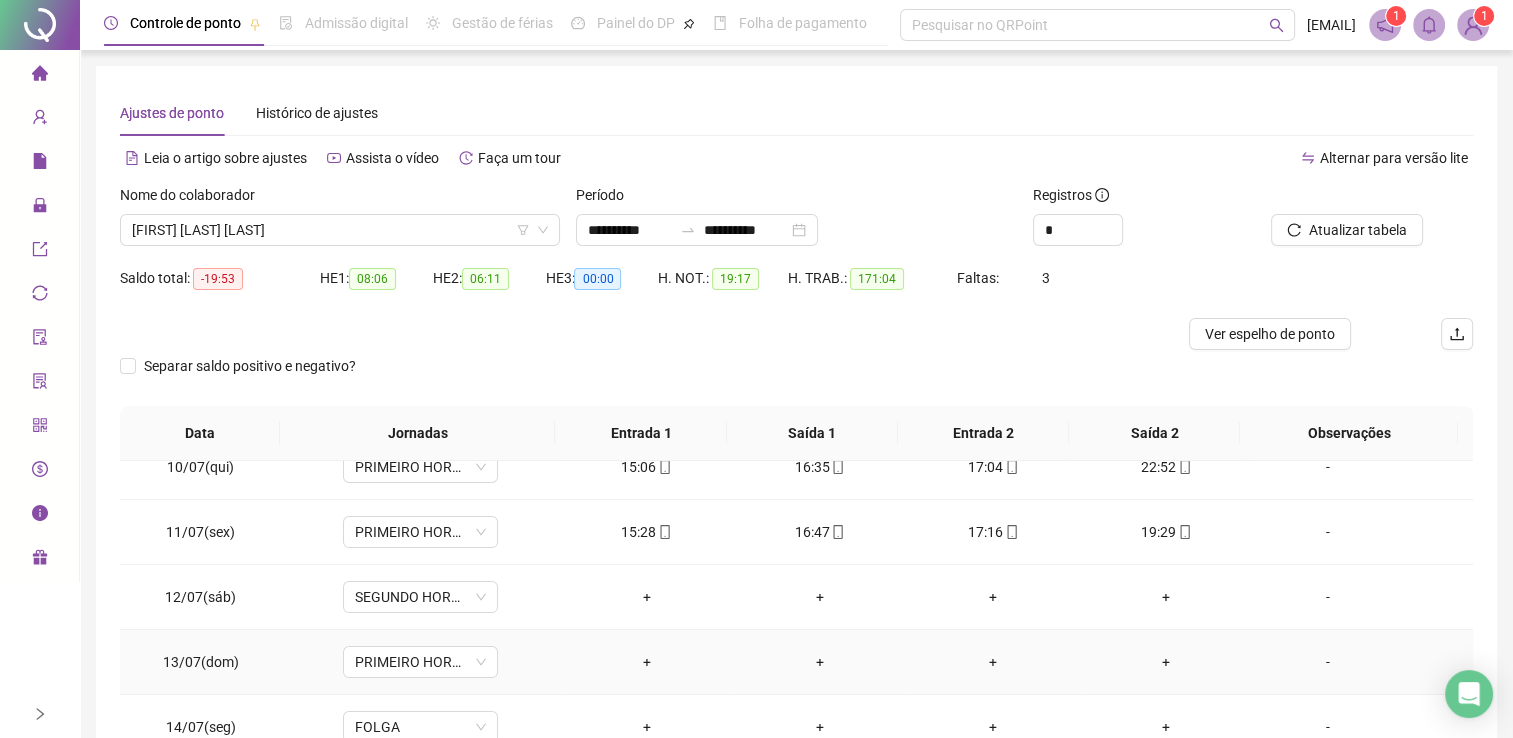 scroll, scrollTop: 600, scrollLeft: 0, axis: vertical 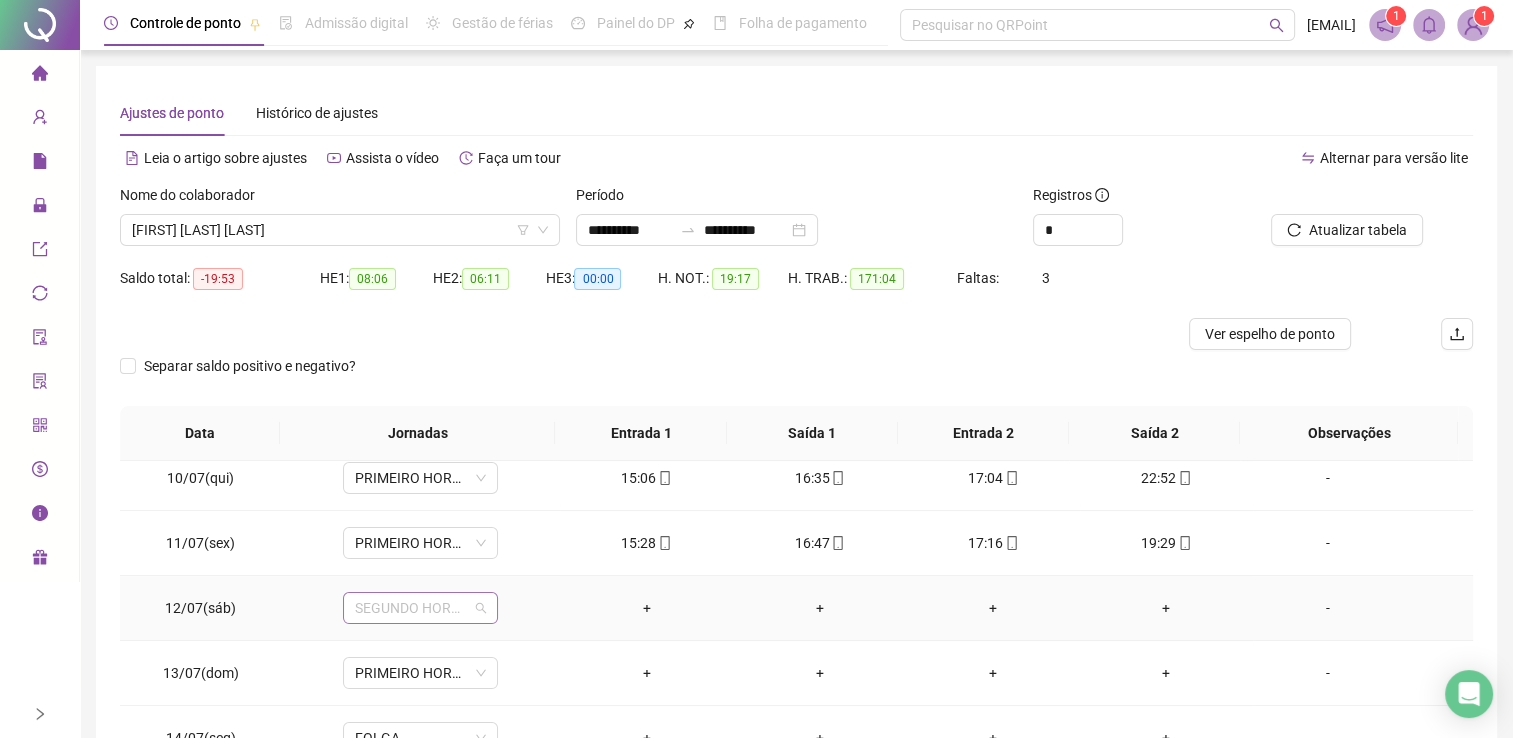 click on "SEGUNDO HORARIO SABADO" at bounding box center [420, 608] 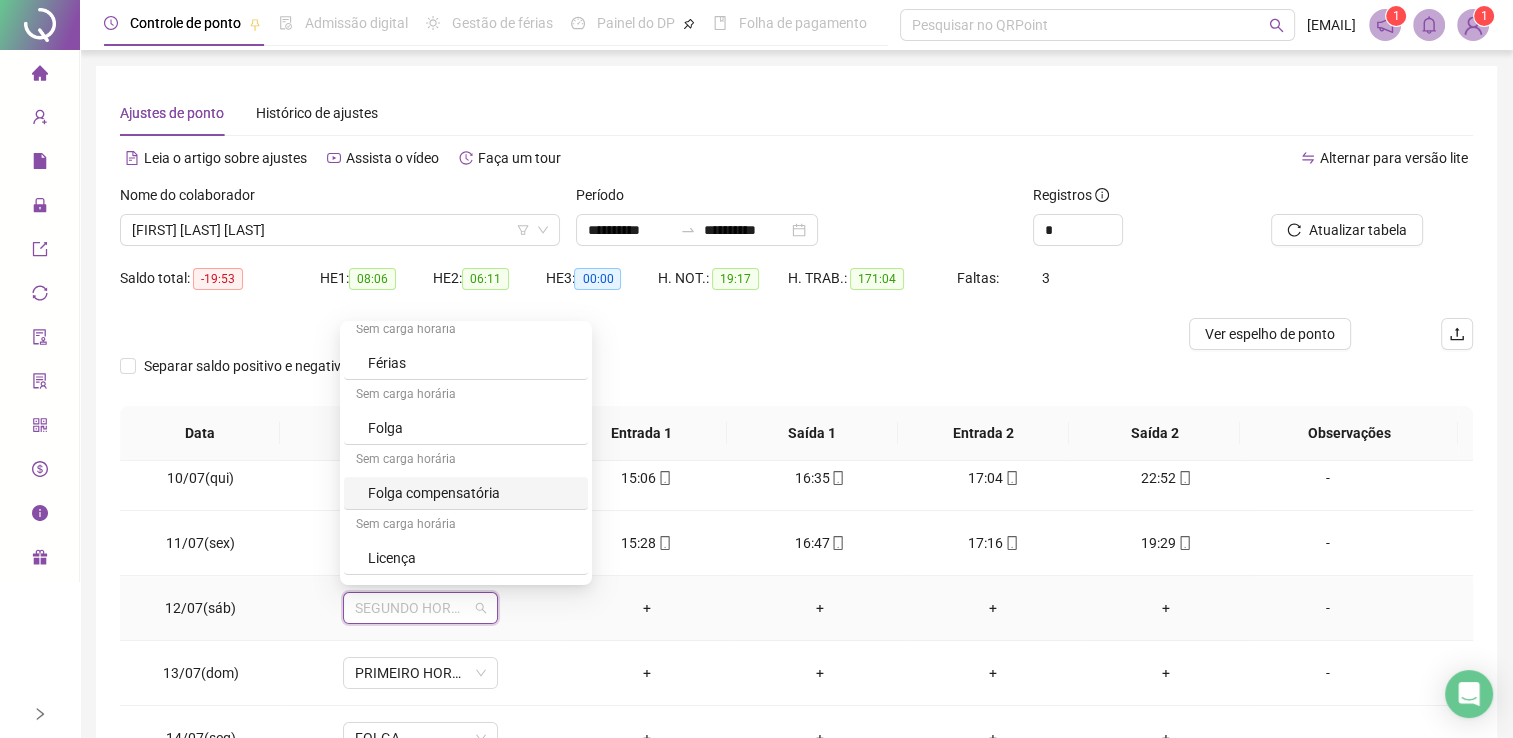 scroll, scrollTop: 200, scrollLeft: 0, axis: vertical 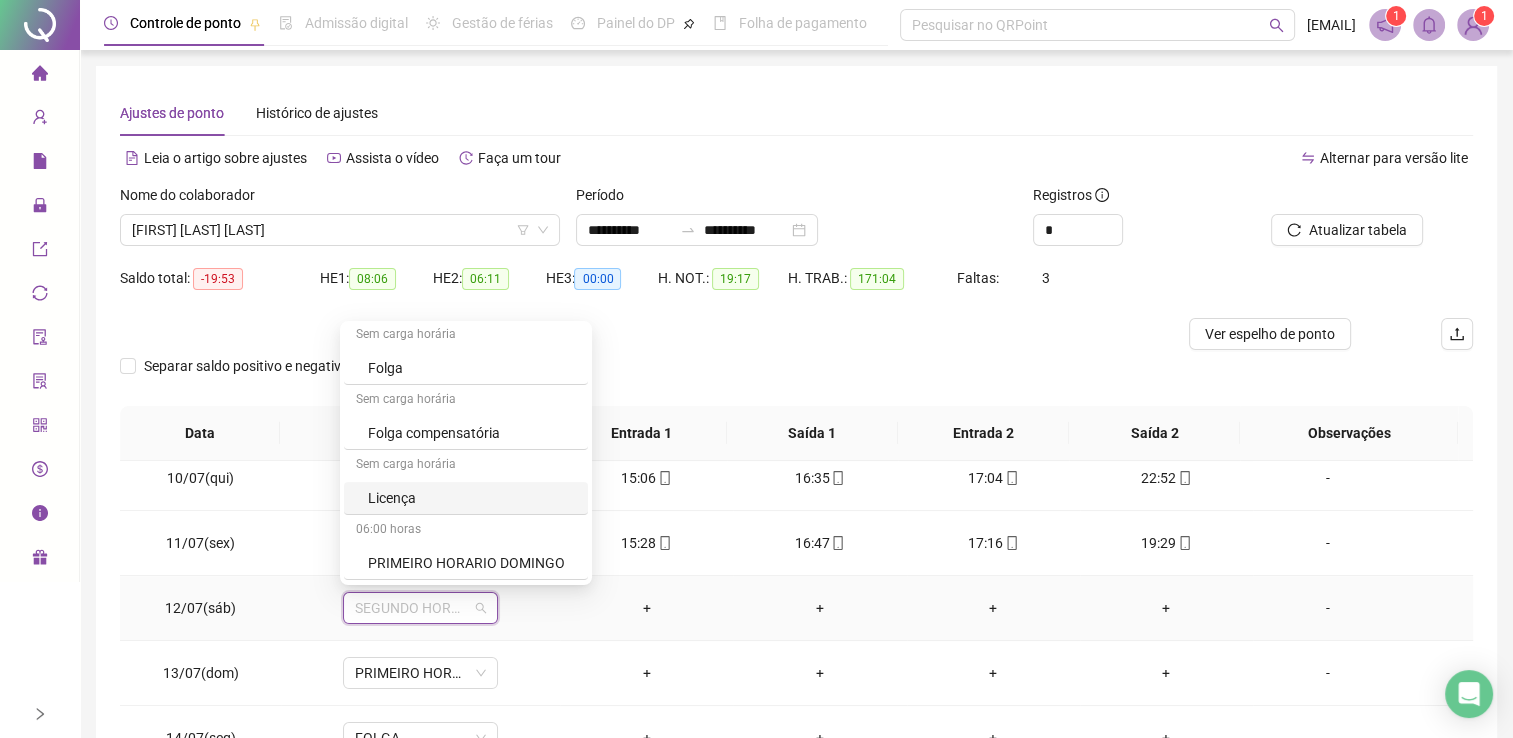 click on "Licença" at bounding box center (472, 498) 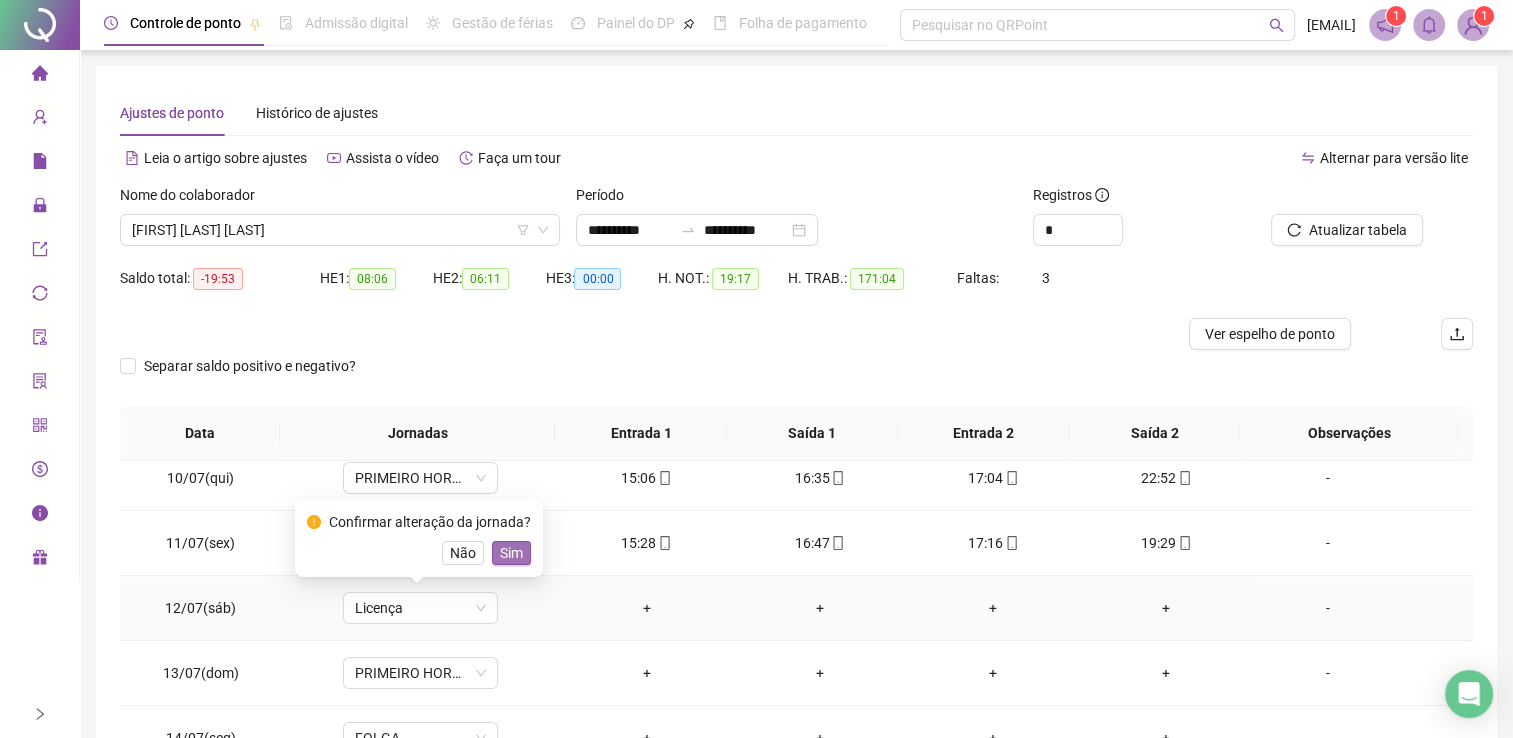 click on "Sim" at bounding box center [511, 553] 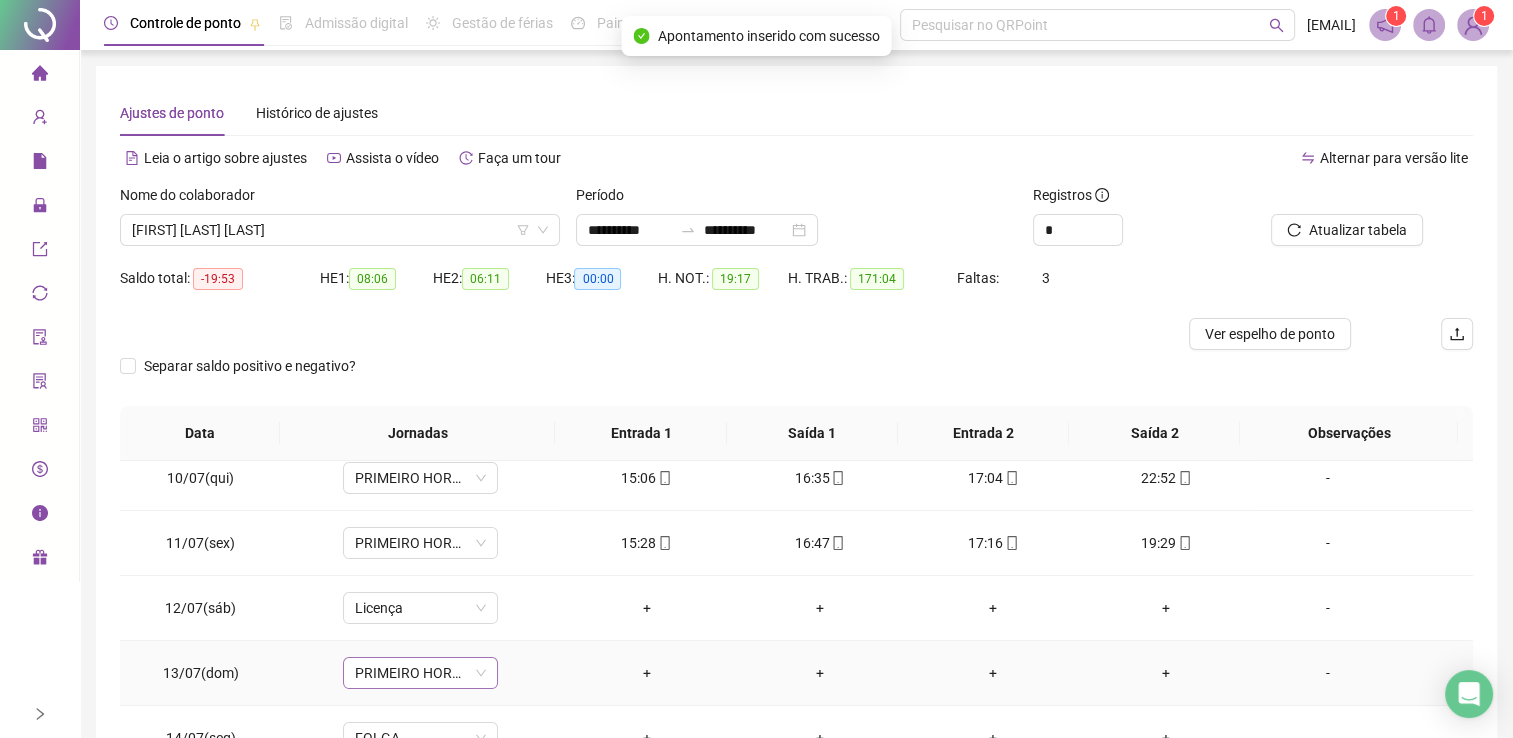 click on "PRIMEIRO  HORARIO DOMINGO" at bounding box center (420, 673) 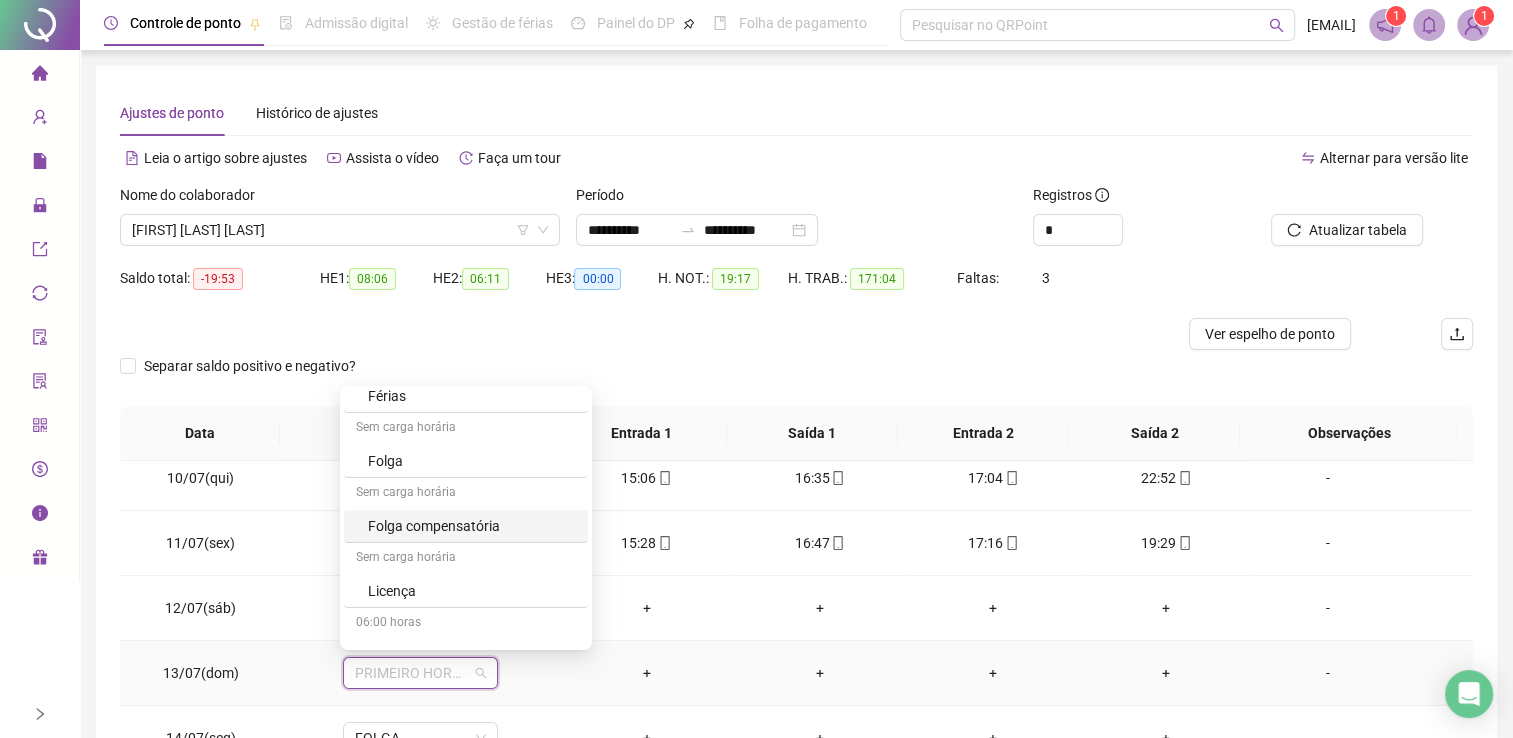 scroll, scrollTop: 200, scrollLeft: 0, axis: vertical 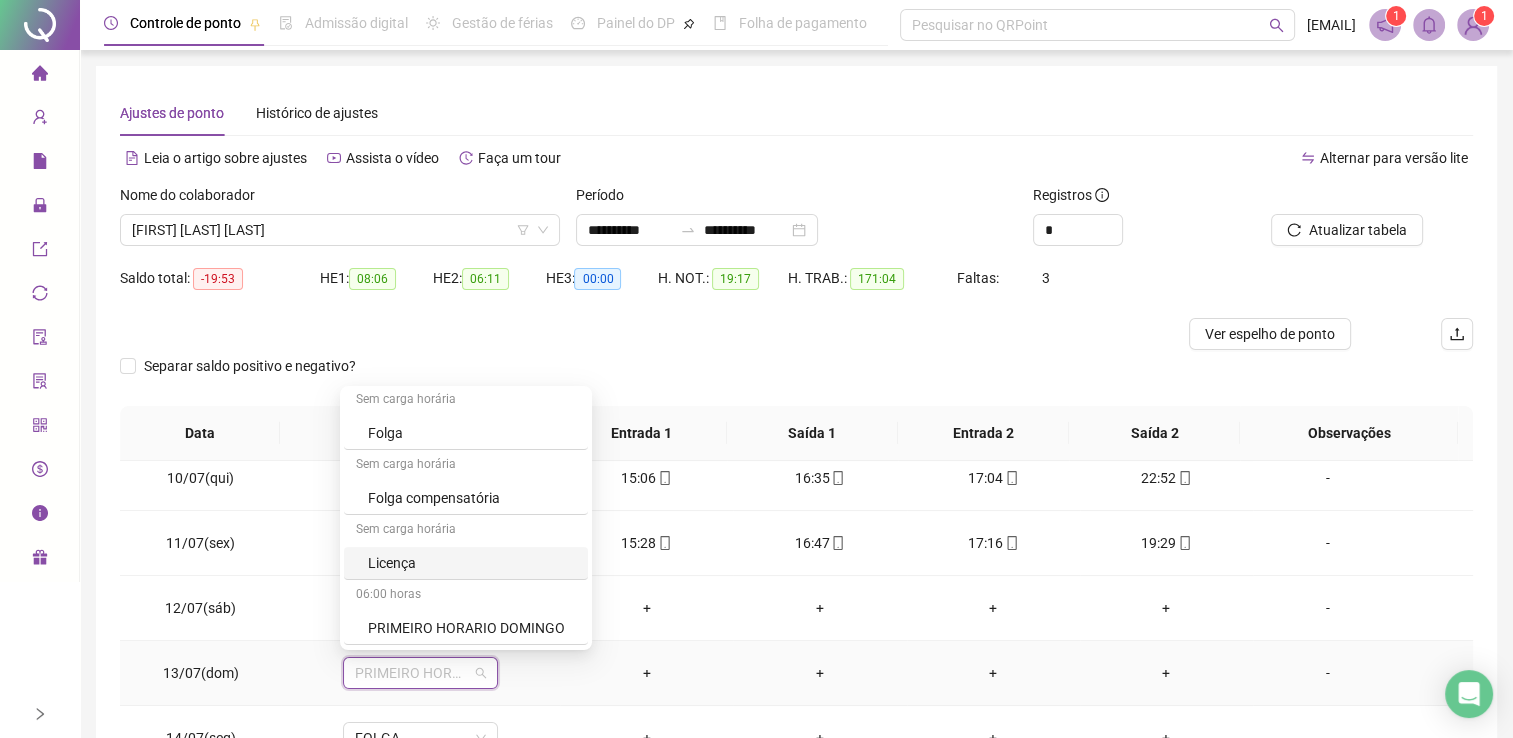 click on "Licença" at bounding box center (472, 563) 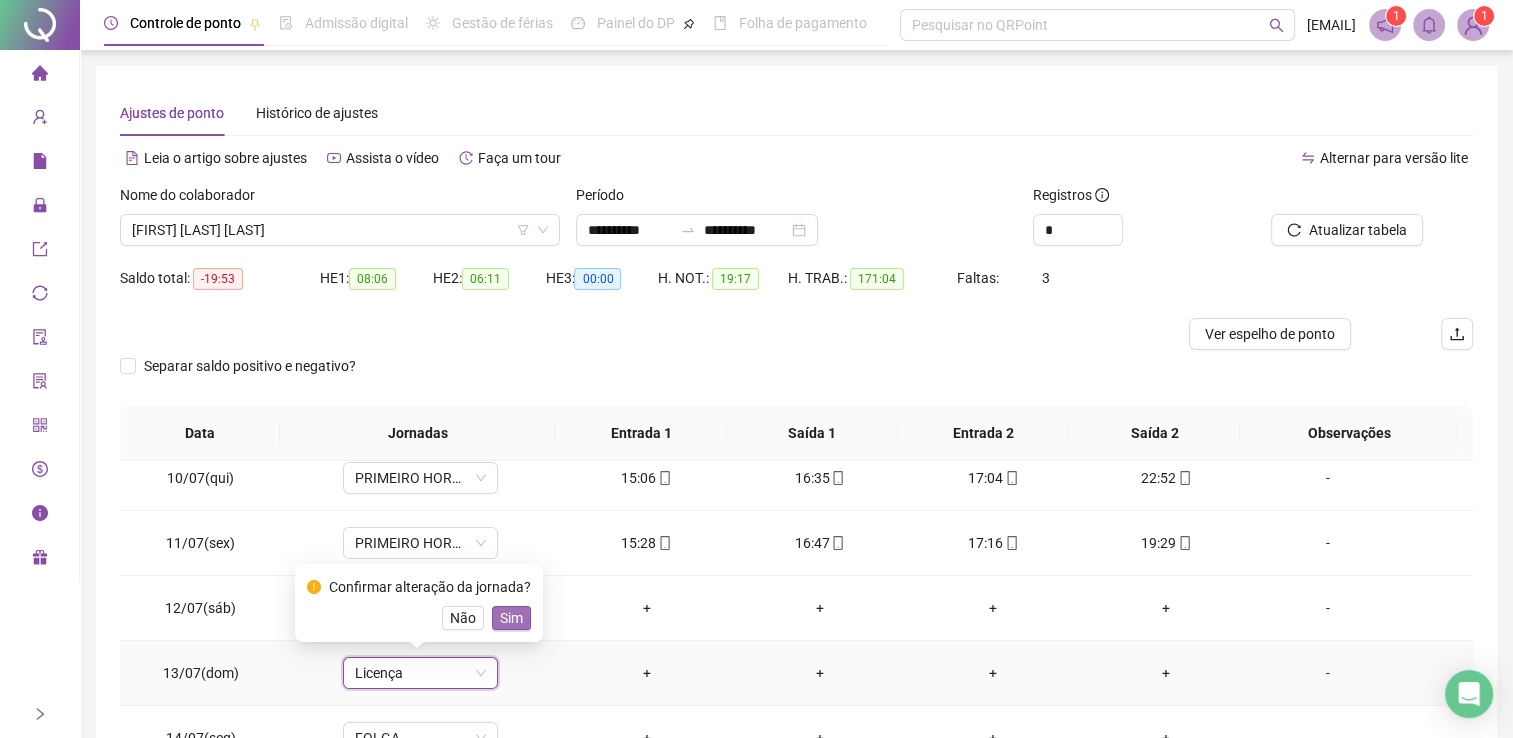 click on "Sim" at bounding box center (511, 618) 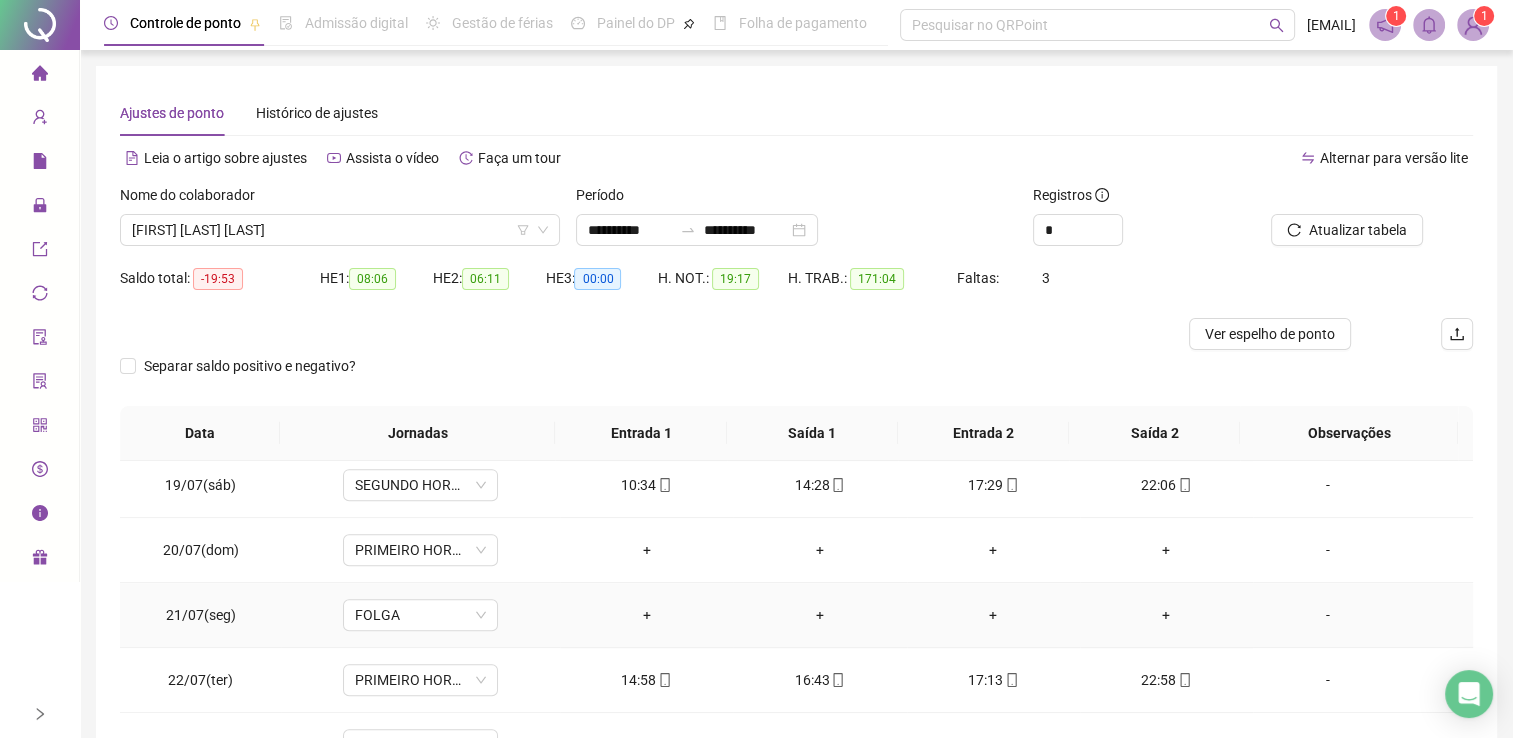 scroll, scrollTop: 1200, scrollLeft: 0, axis: vertical 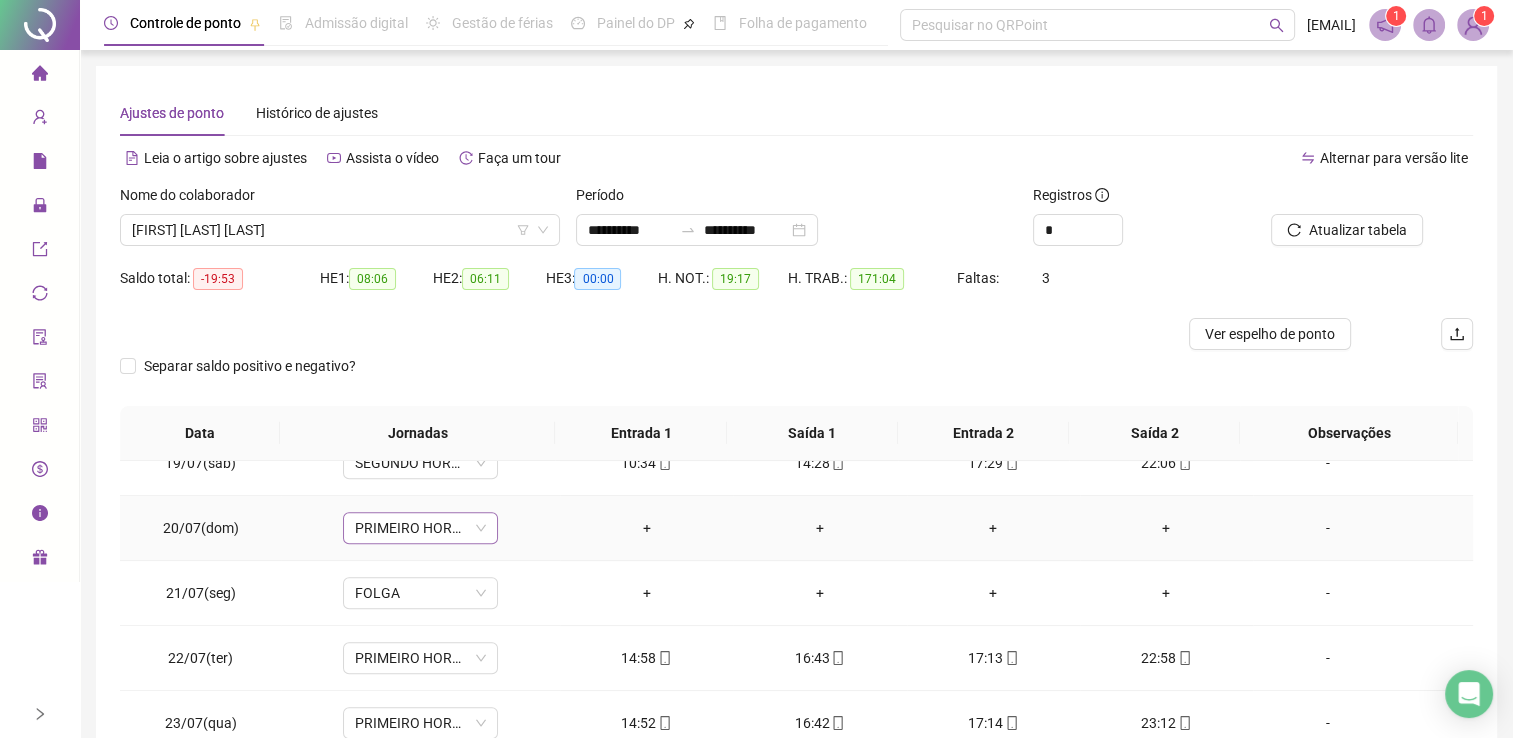 click on "PRIMEIRO  HORARIO DOMINGO" at bounding box center [420, 528] 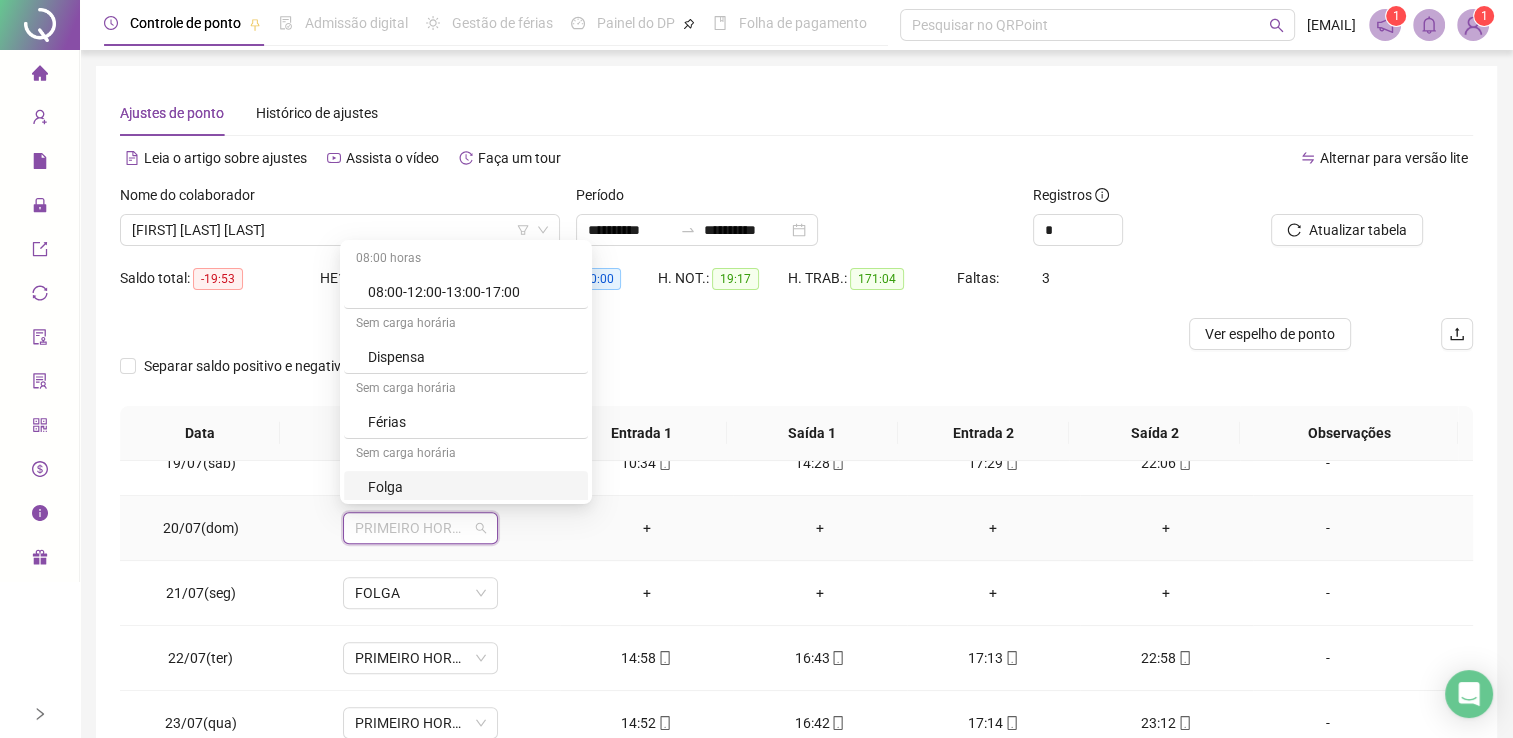 click on "Folga" at bounding box center [472, 487] 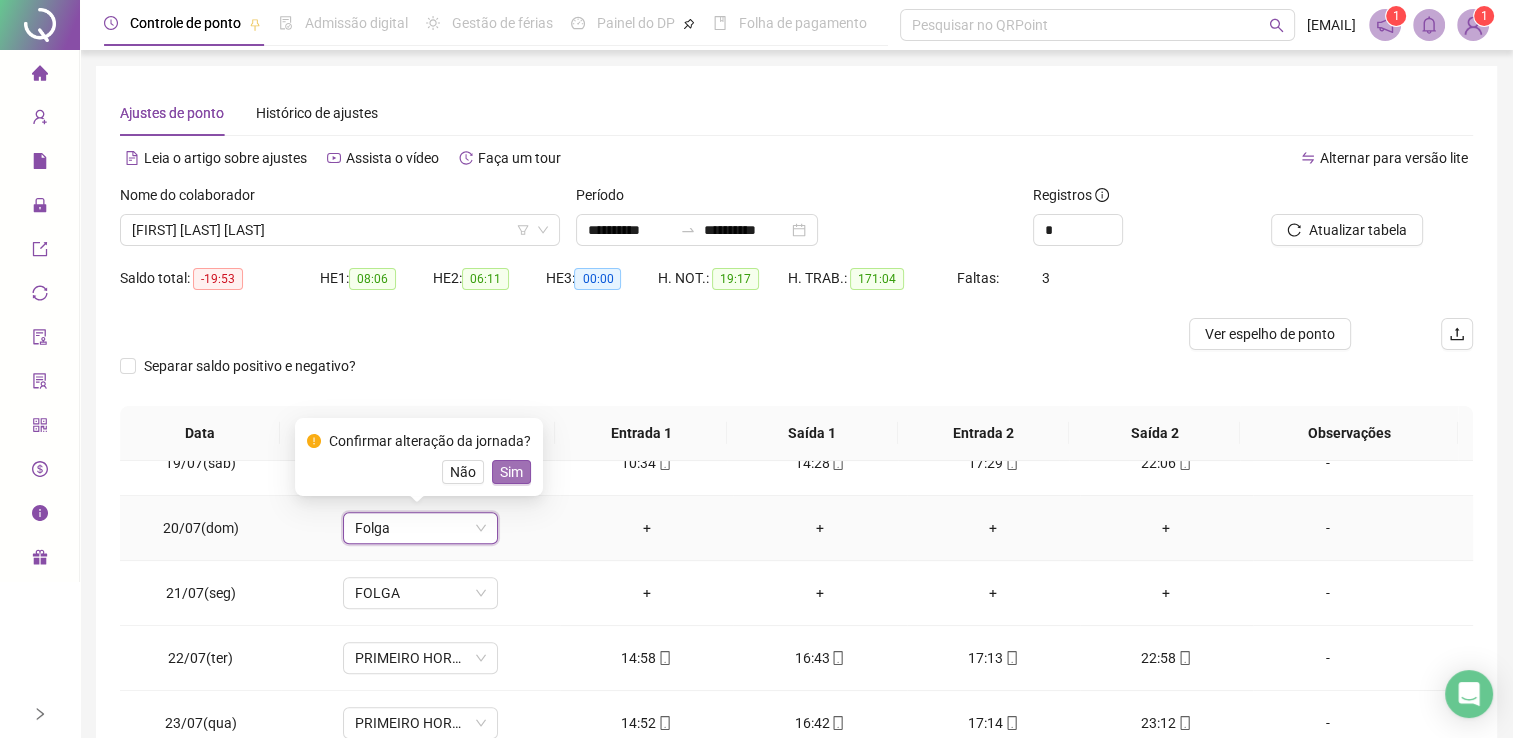 click on "Sim" at bounding box center [511, 472] 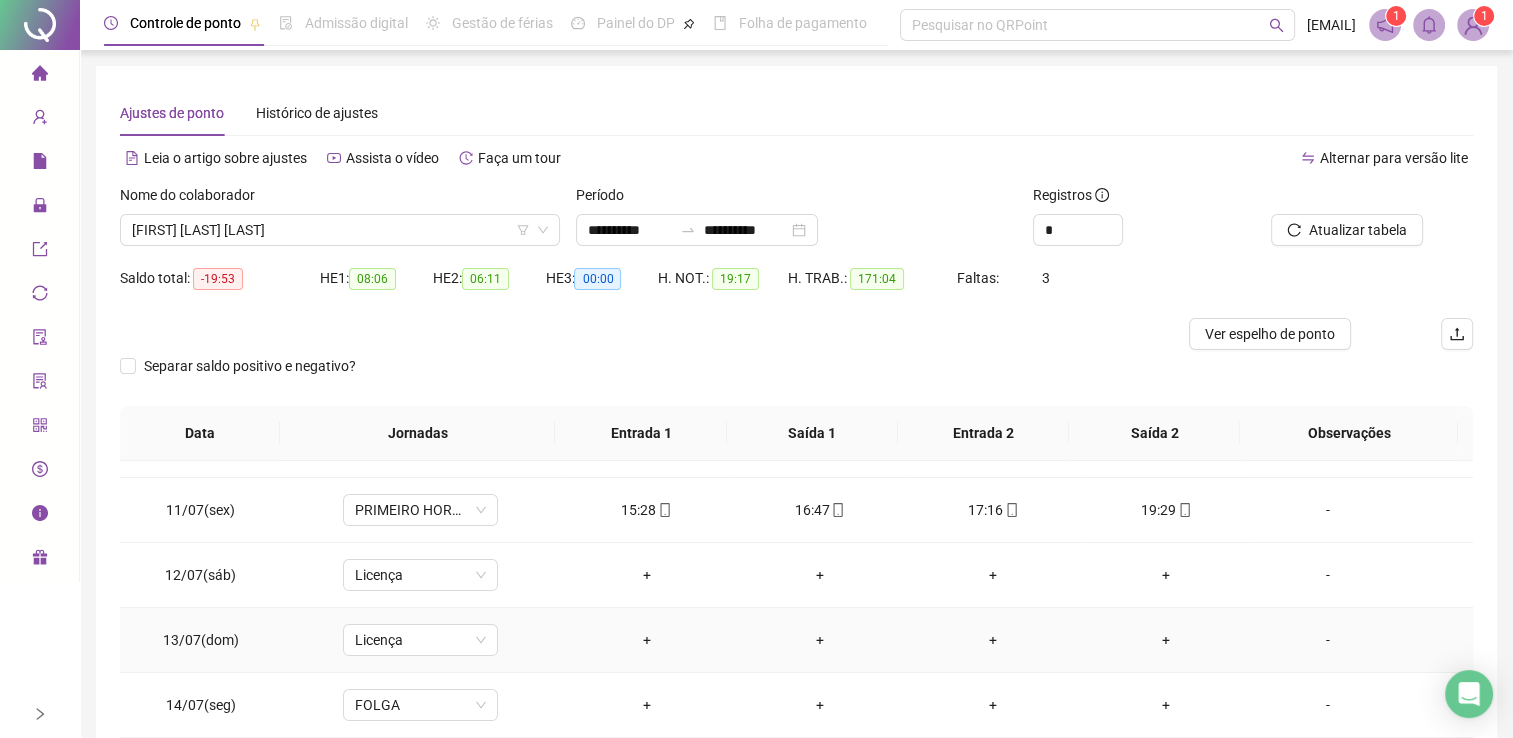 scroll, scrollTop: 600, scrollLeft: 0, axis: vertical 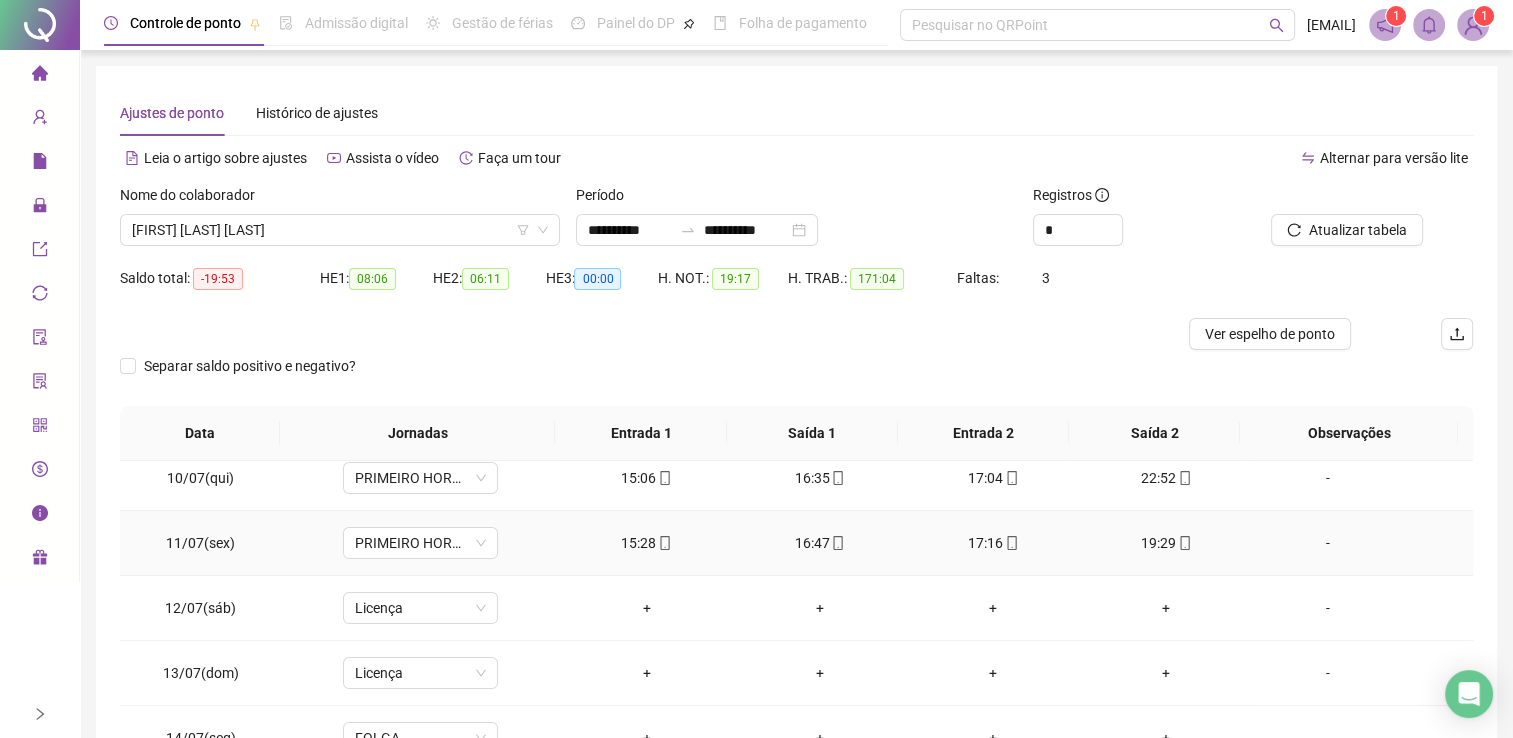 click 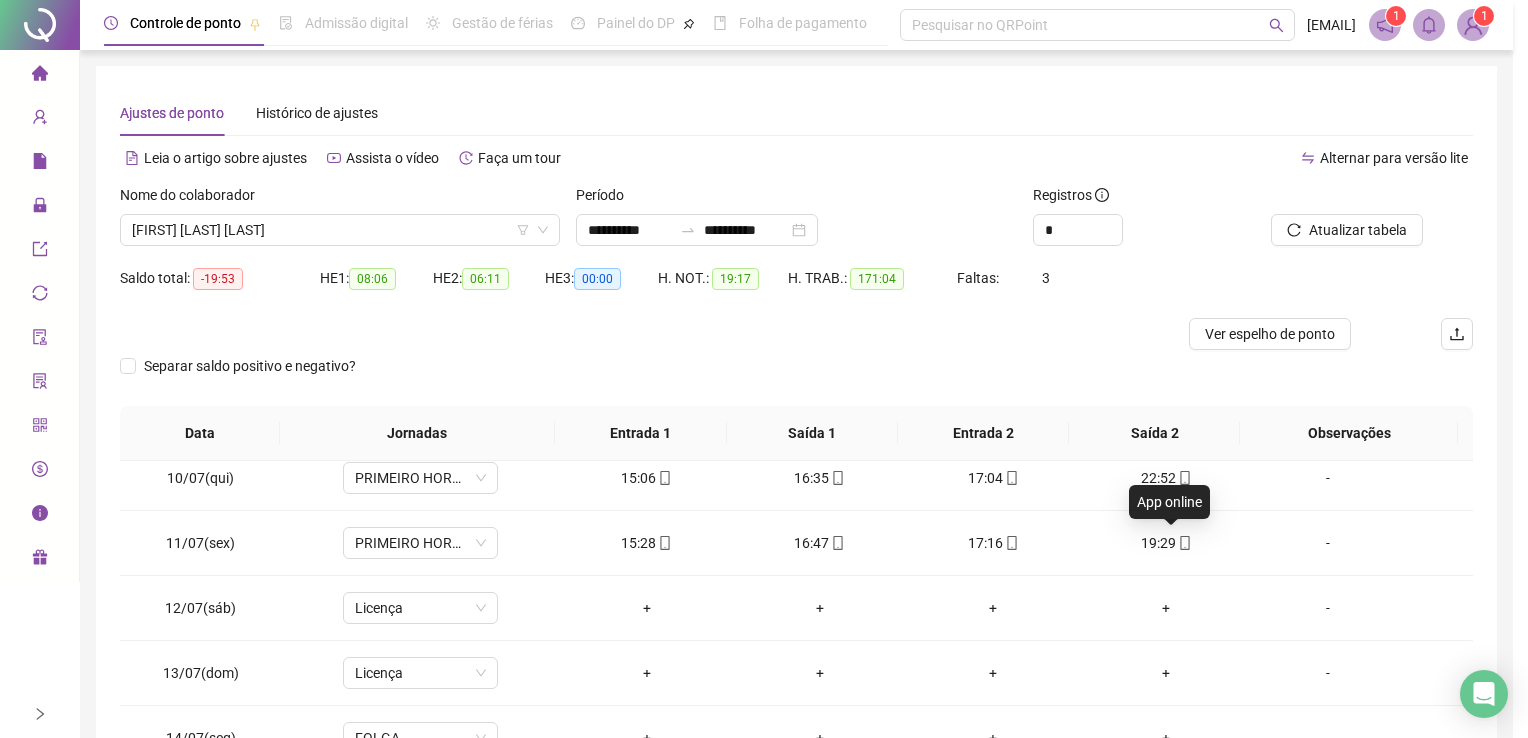type on "**********" 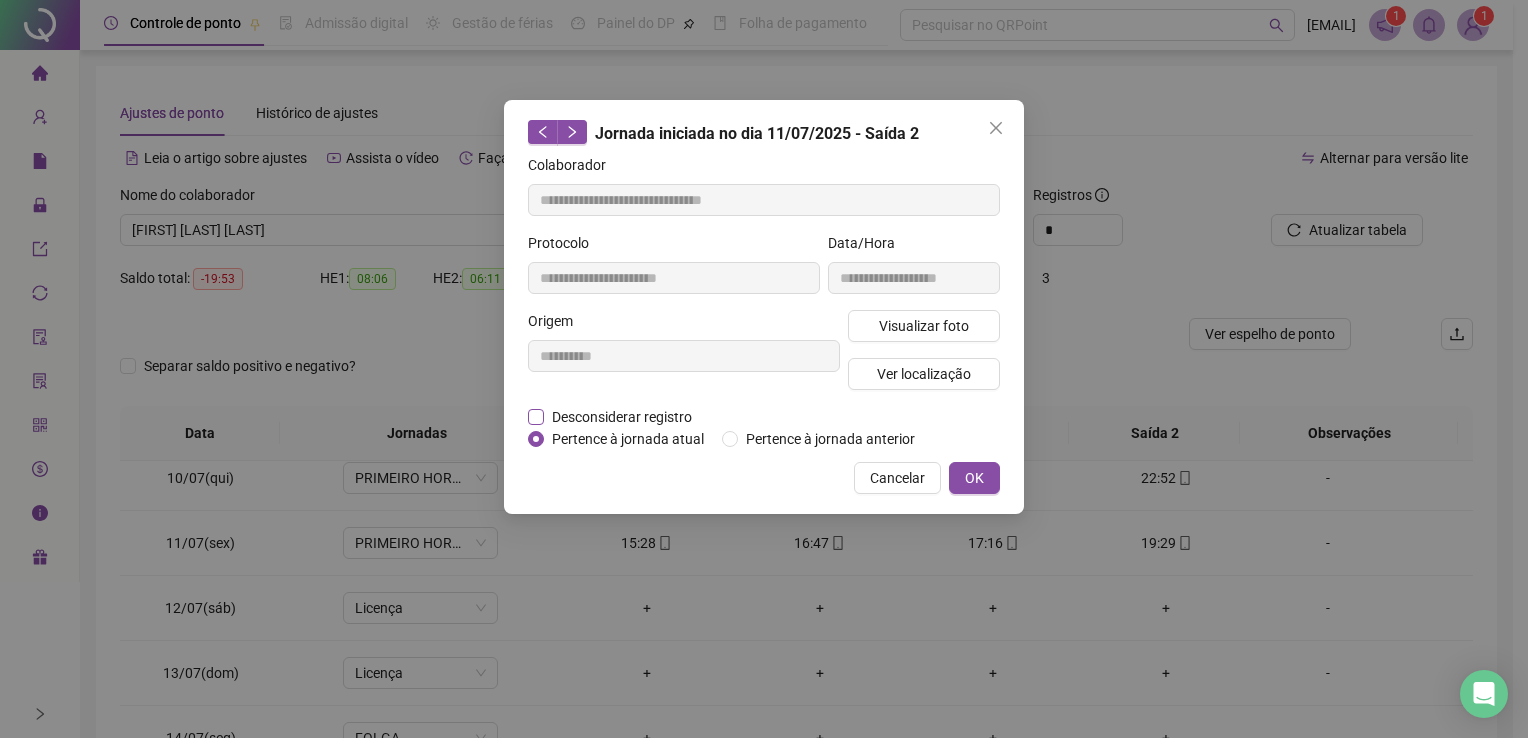 click on "Desconsiderar registro" at bounding box center [622, 417] 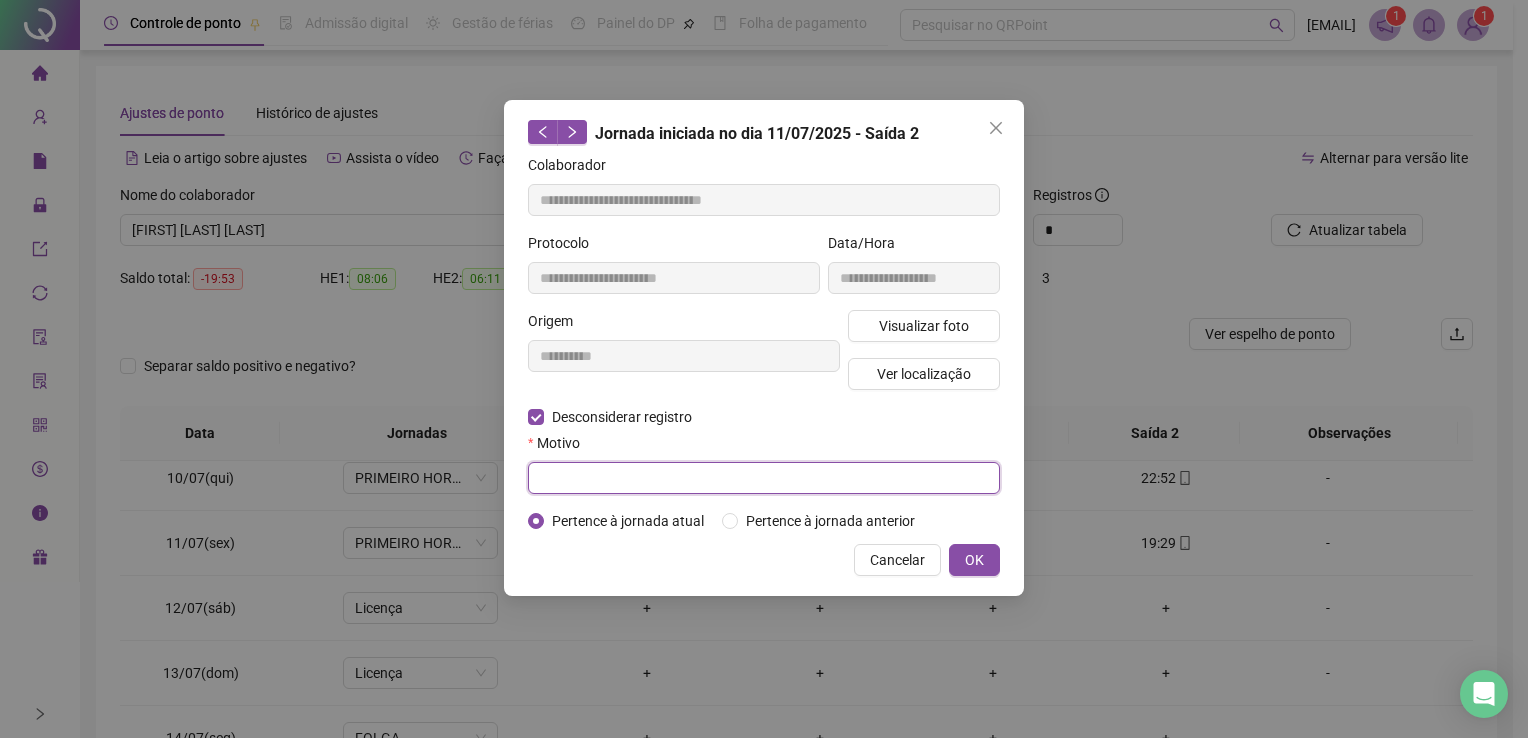 click at bounding box center [764, 478] 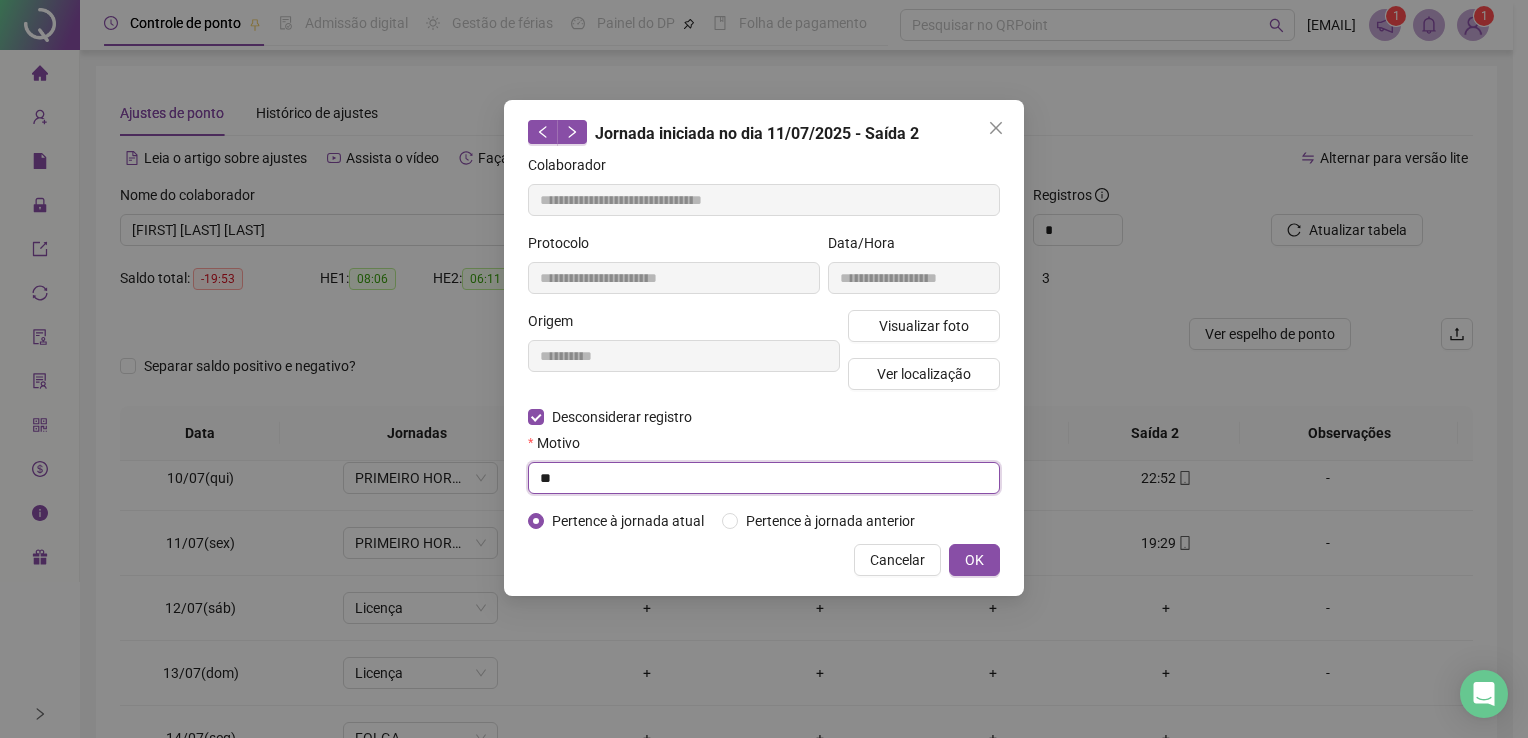 type on "*" 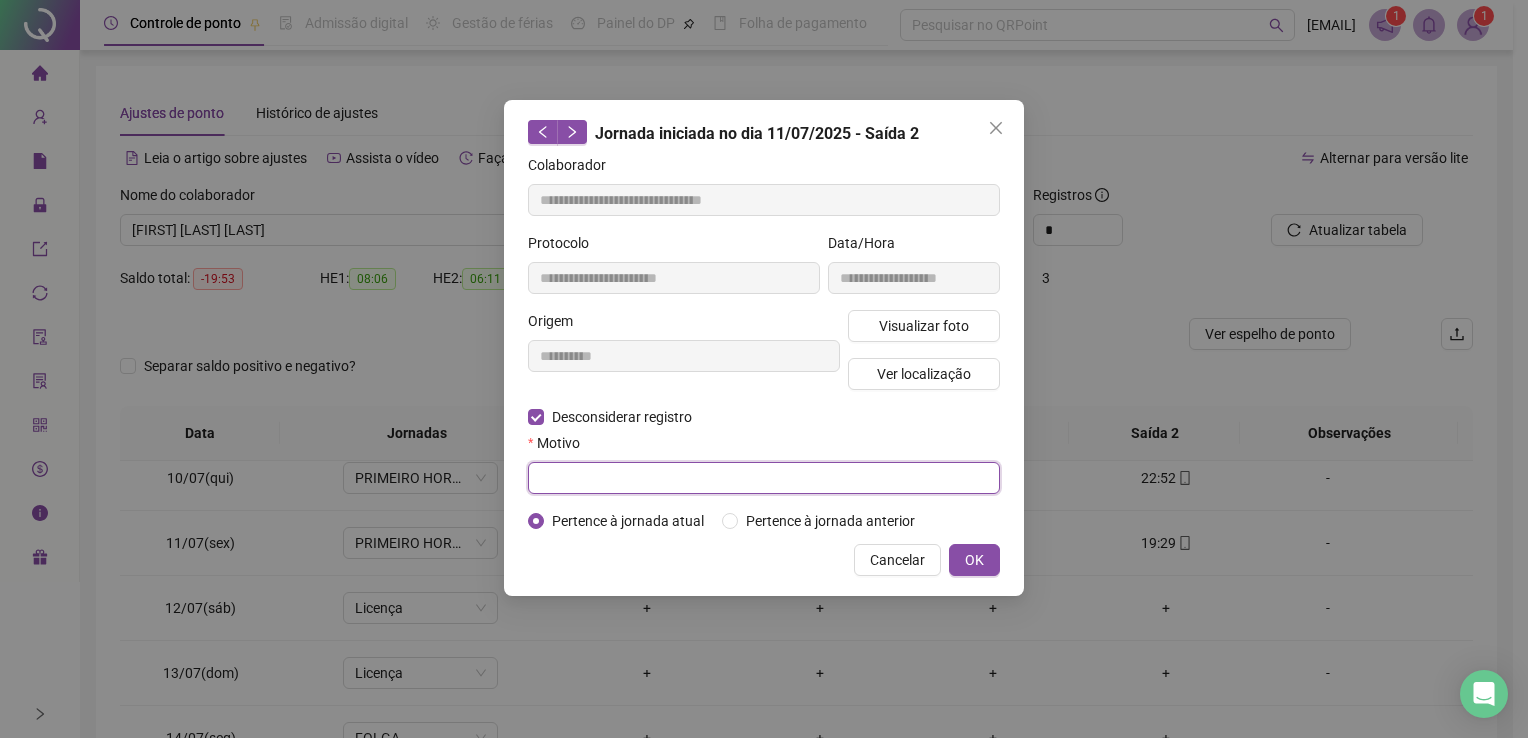 type on "*" 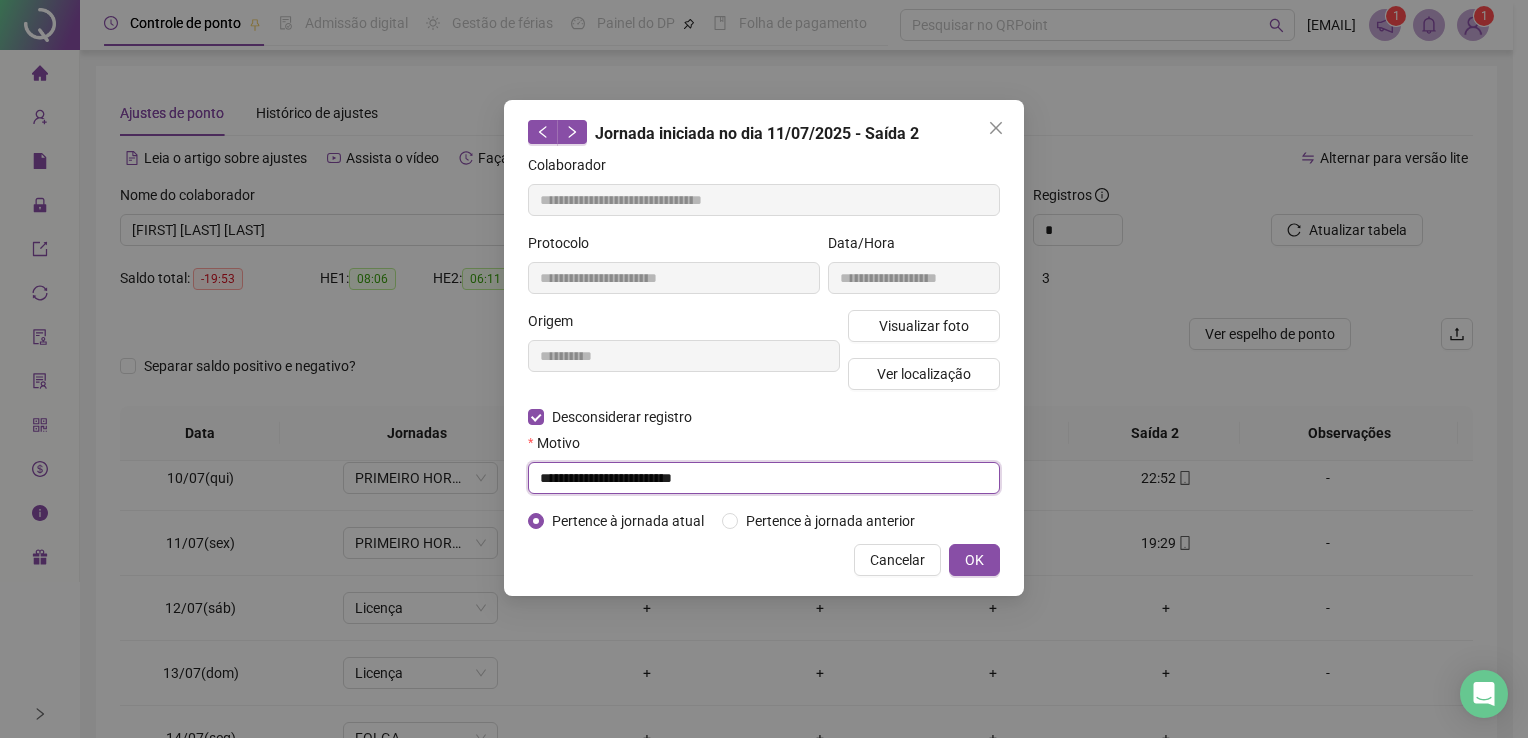 drag, startPoint x: 720, startPoint y: 478, endPoint x: 500, endPoint y: 473, distance: 220.05681 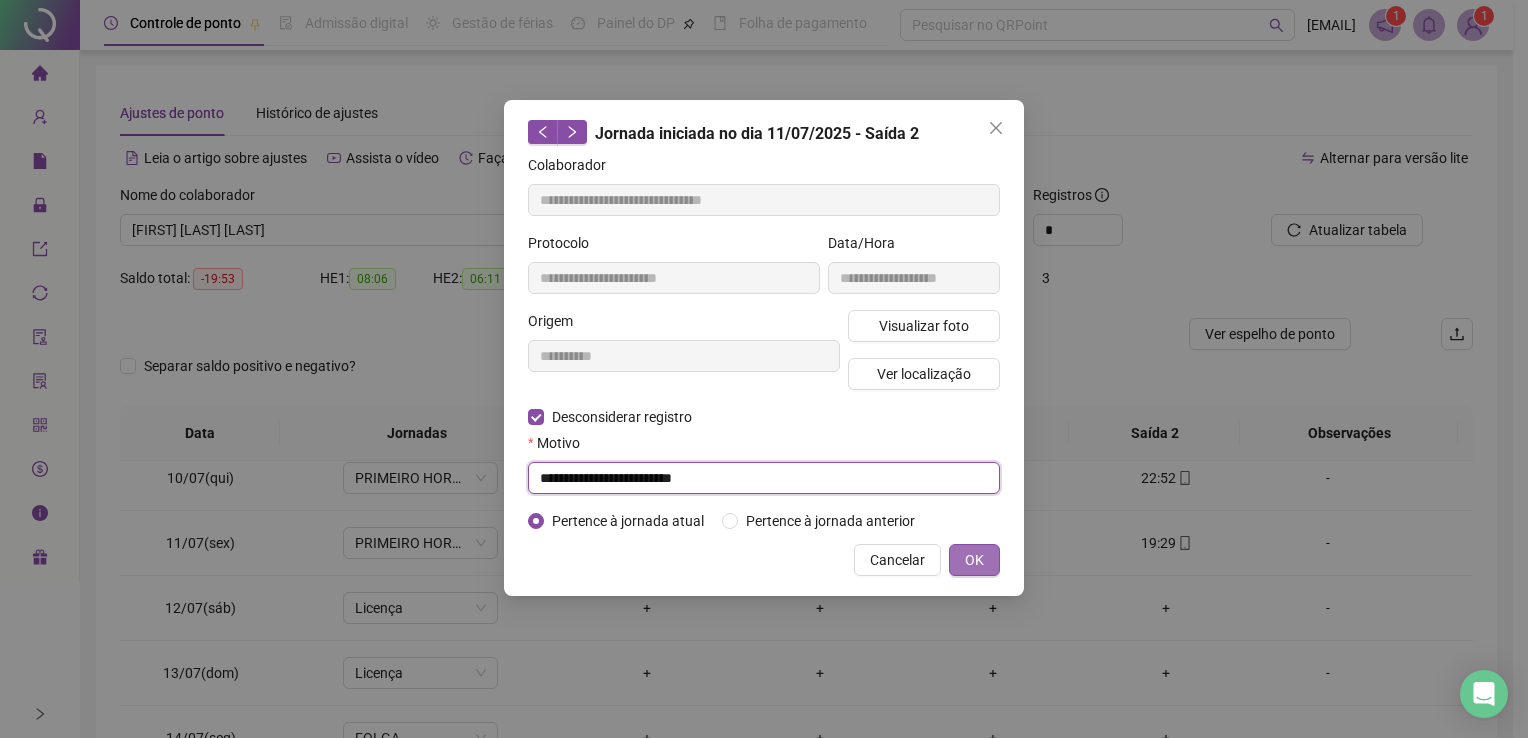 type on "**********" 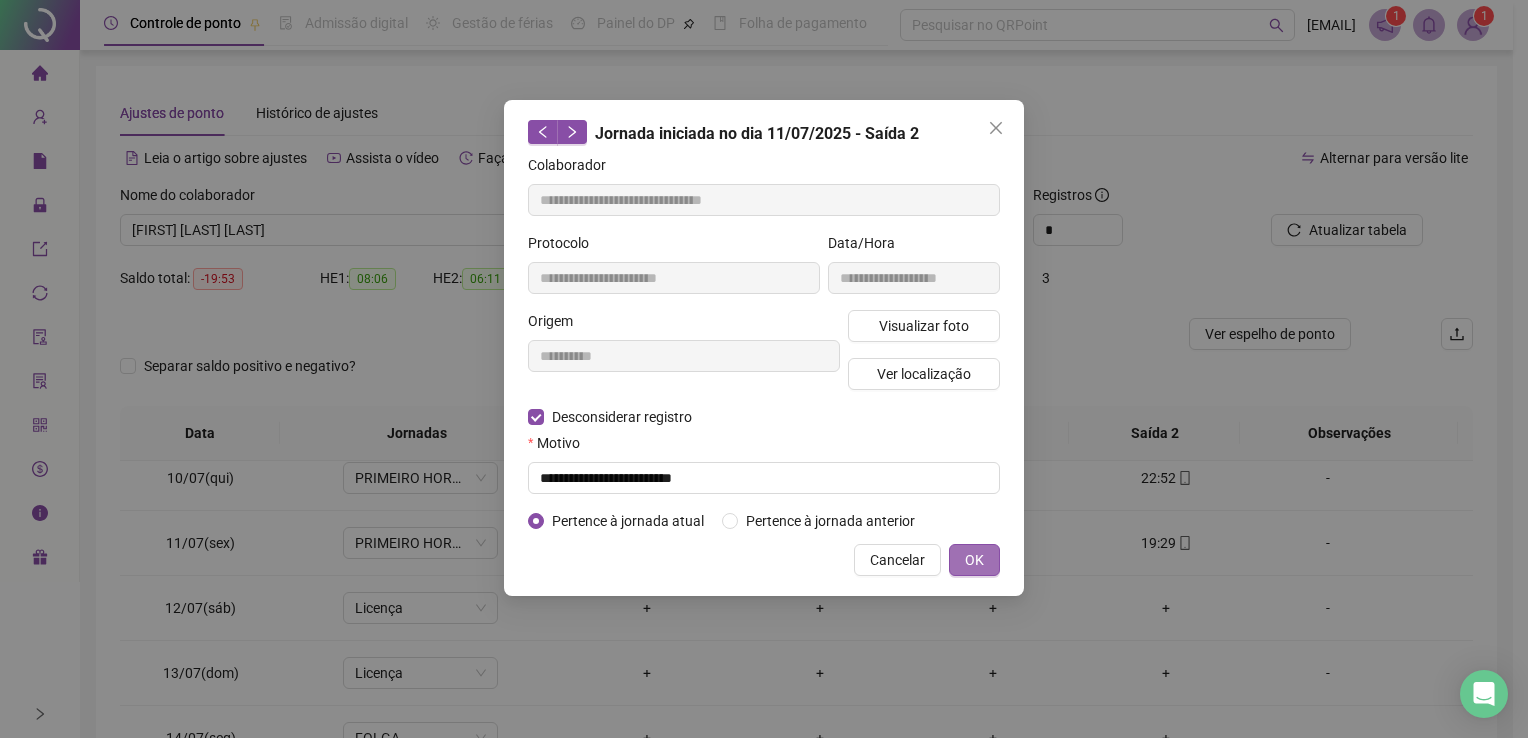 click on "OK" at bounding box center [974, 560] 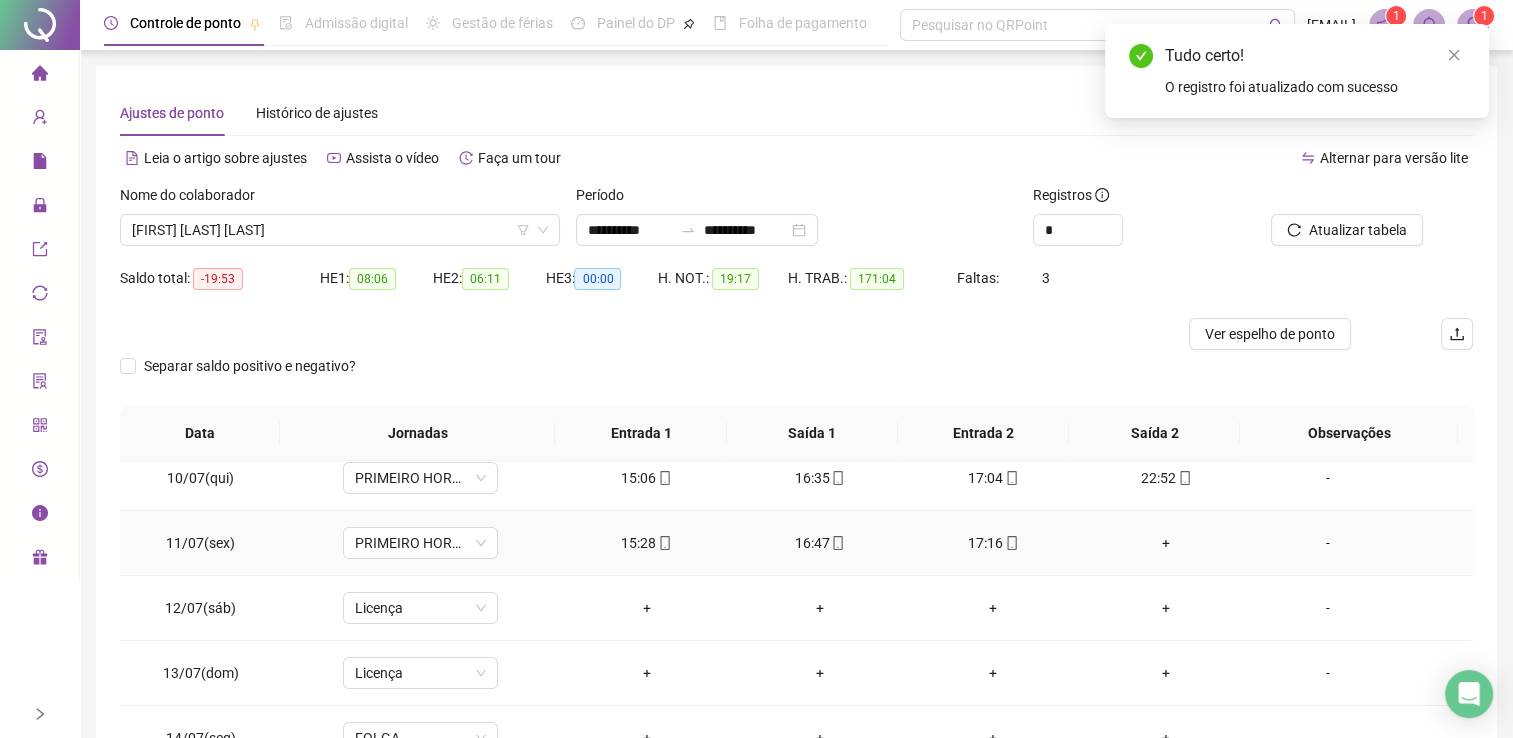 click on "17:16" at bounding box center [993, 543] 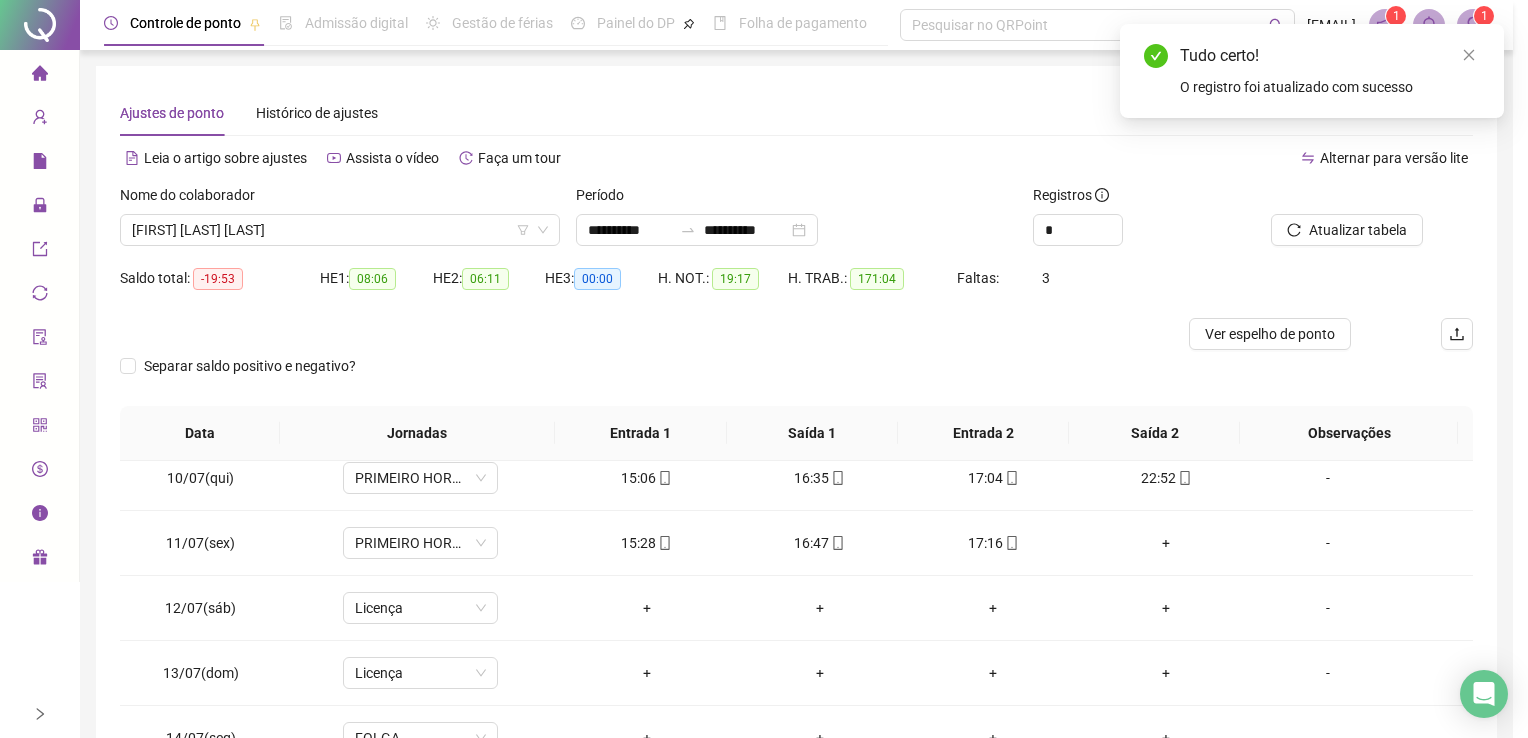 type on "**********" 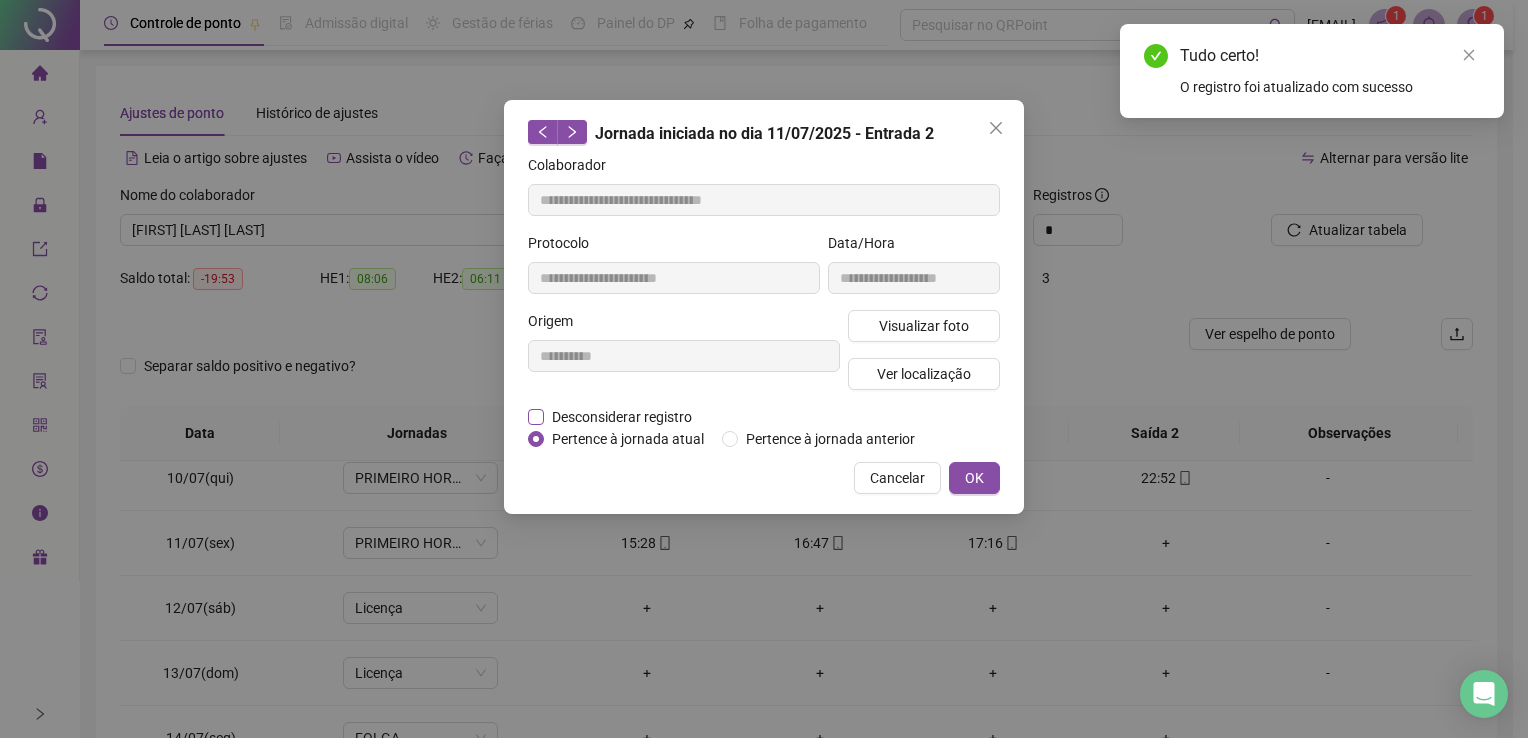 click on "Desconsiderar registro" at bounding box center [622, 417] 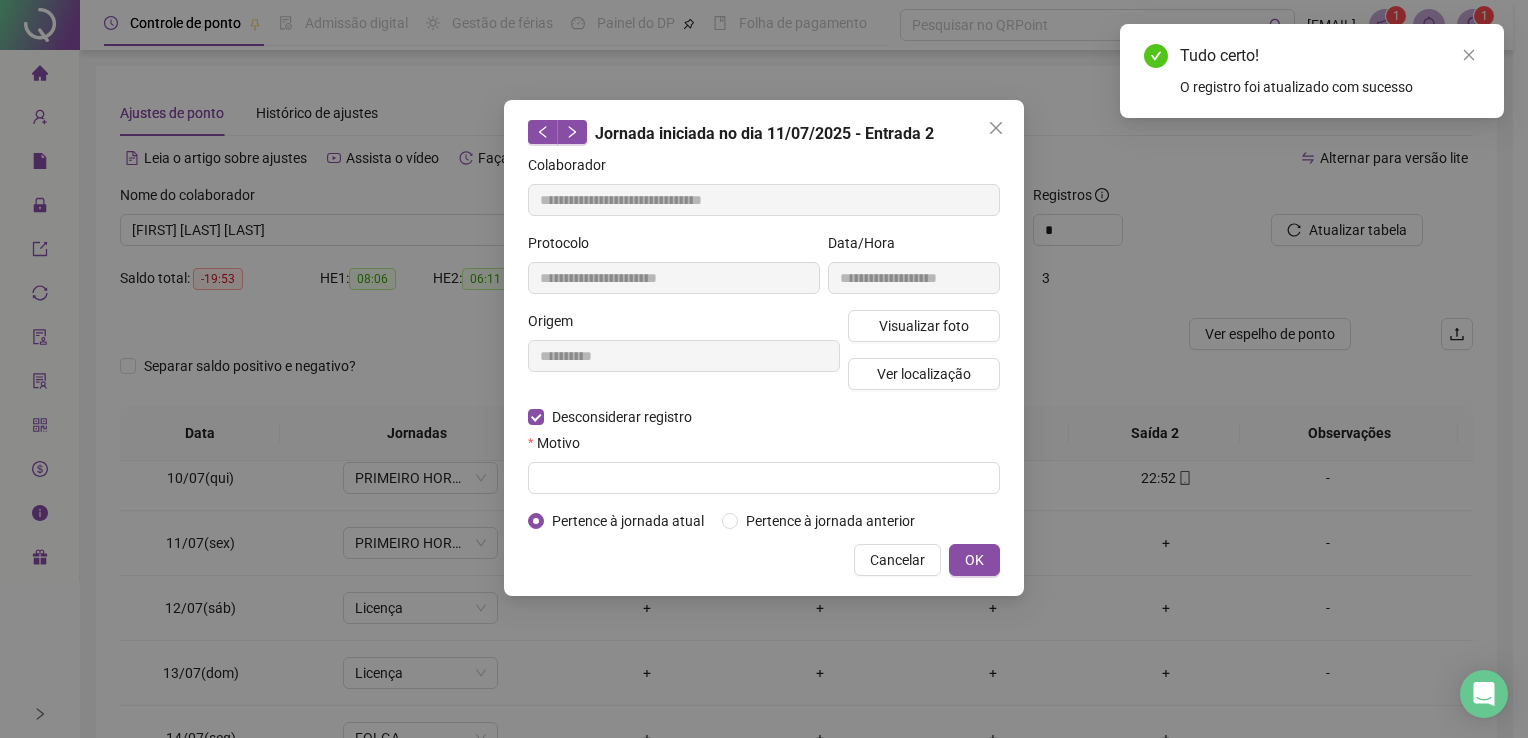 click on "**********" at bounding box center (764, 343) 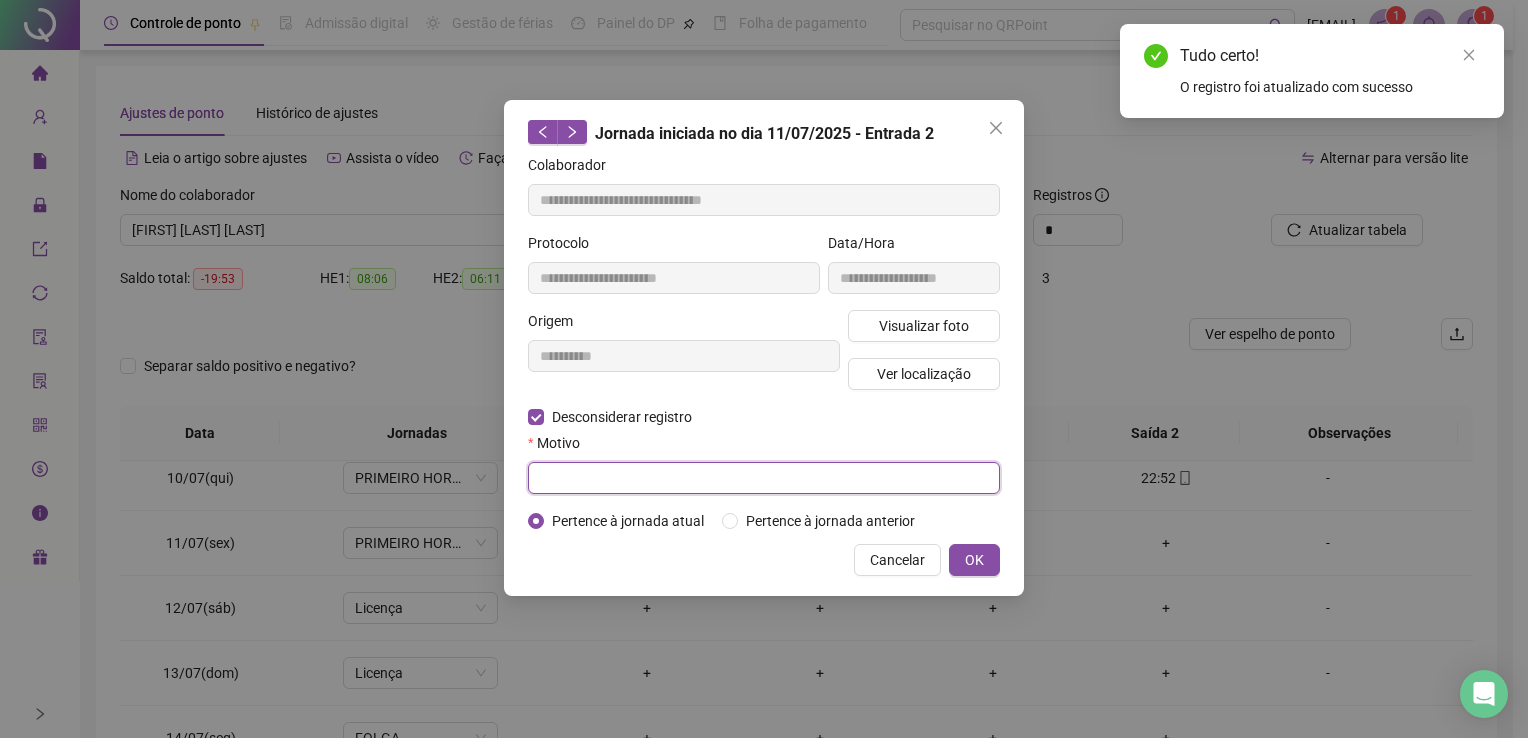 click at bounding box center (764, 478) 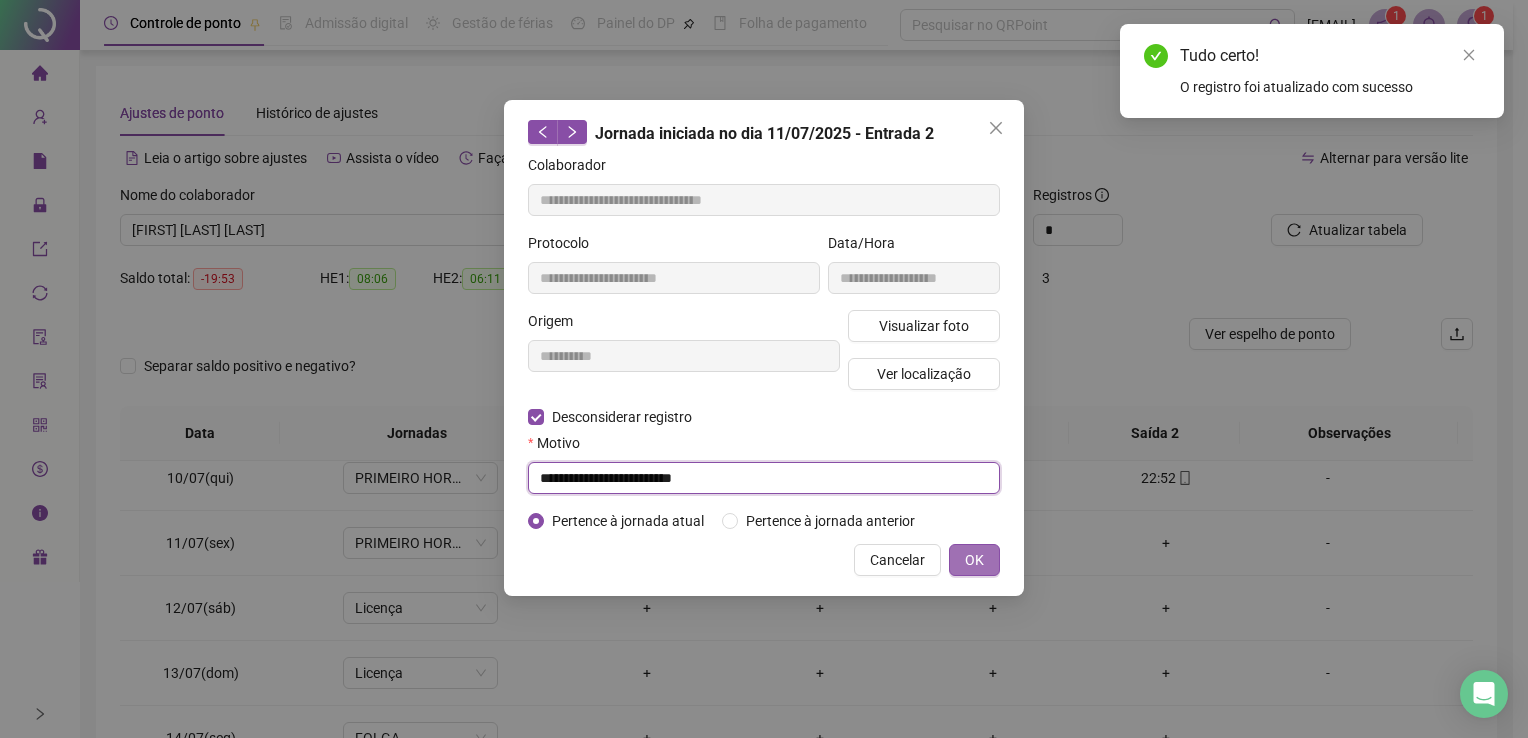 type on "**********" 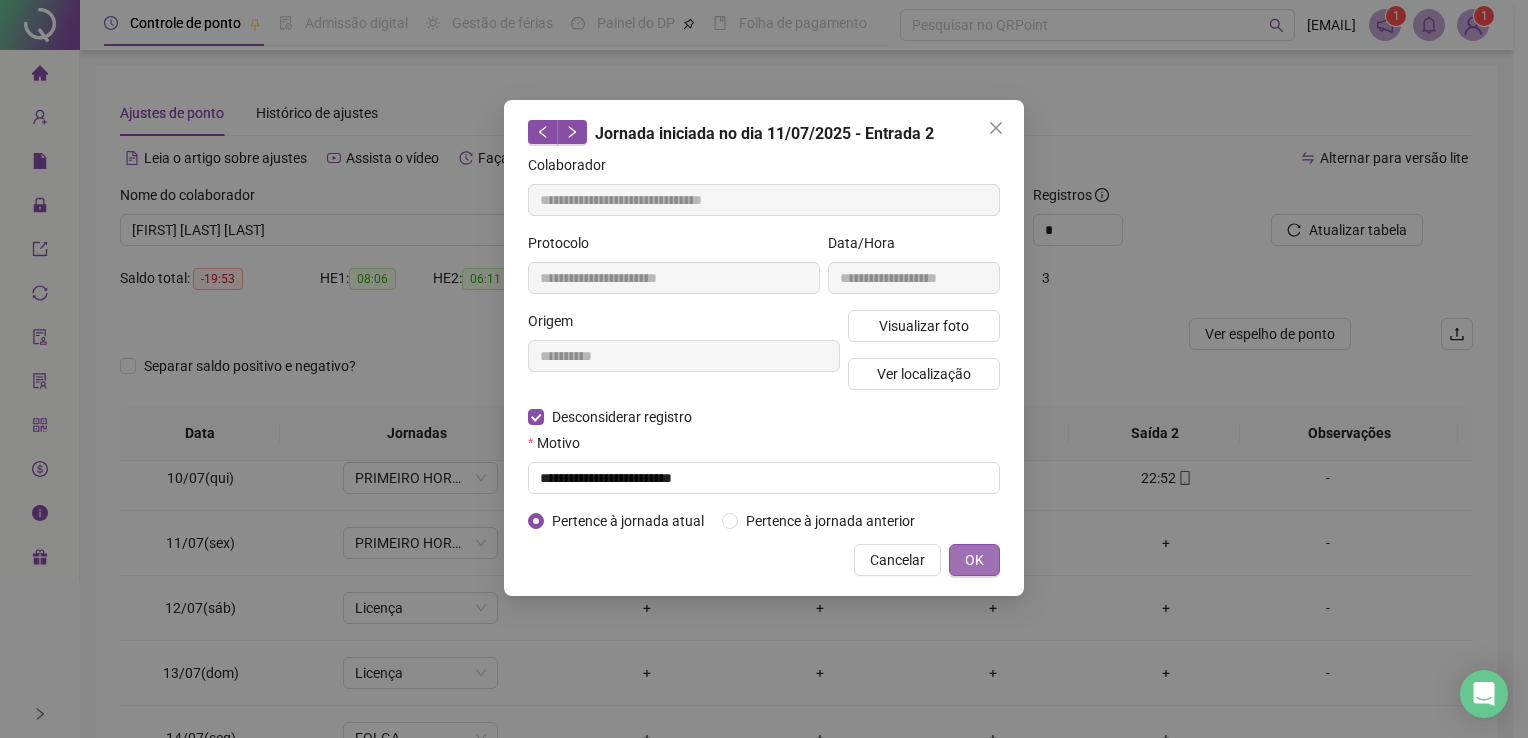 click on "OK" at bounding box center [974, 560] 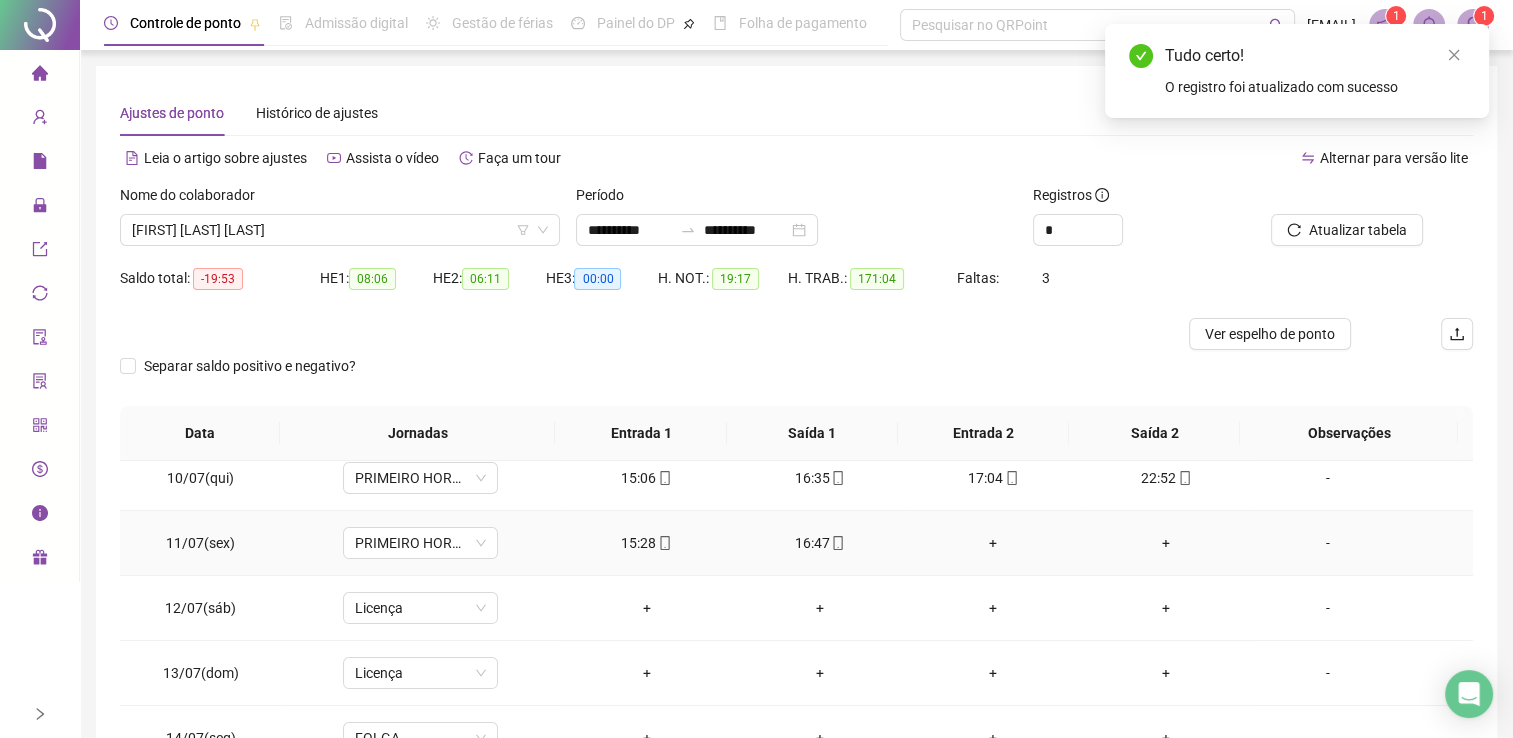 click on "16:47" at bounding box center [819, 543] 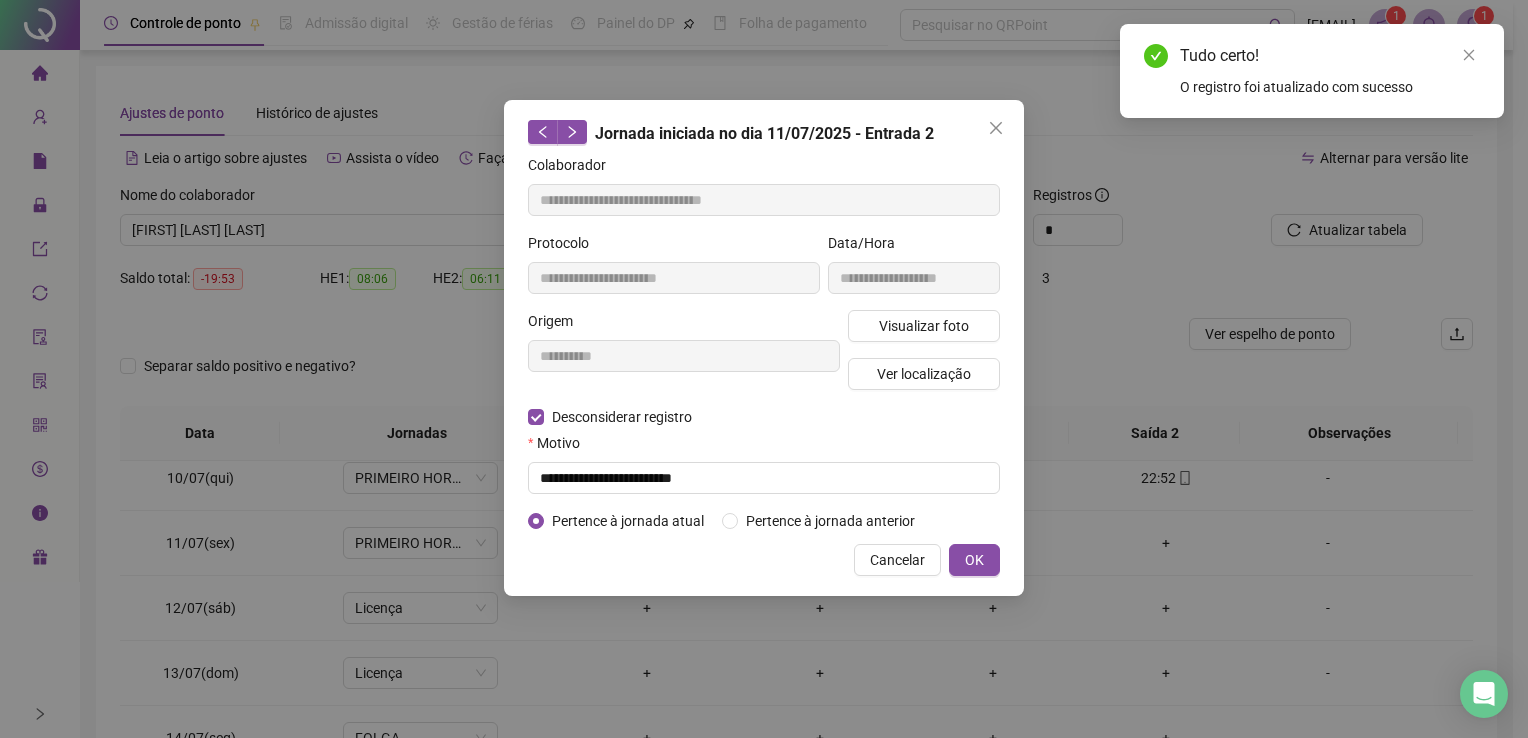 type on "**********" 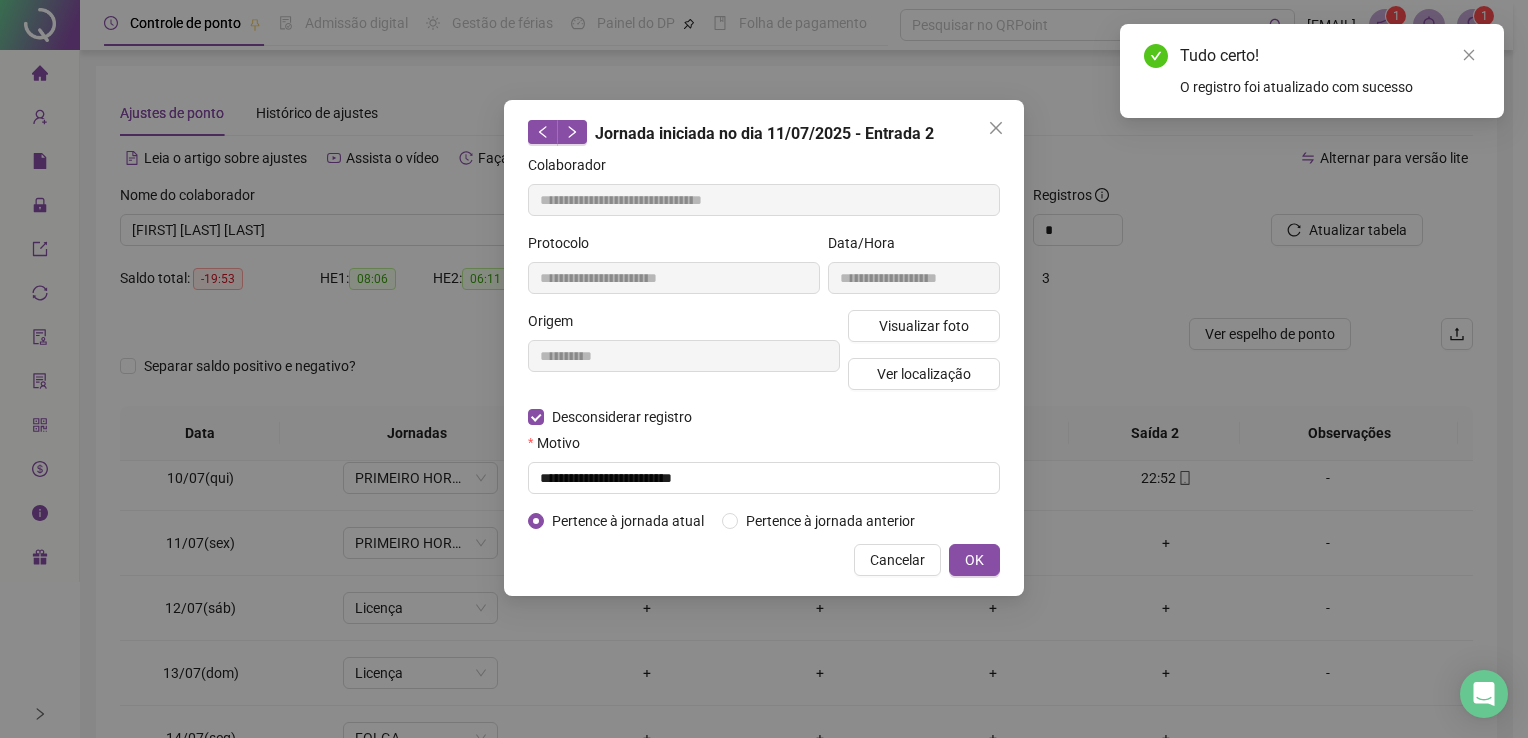 type on "**********" 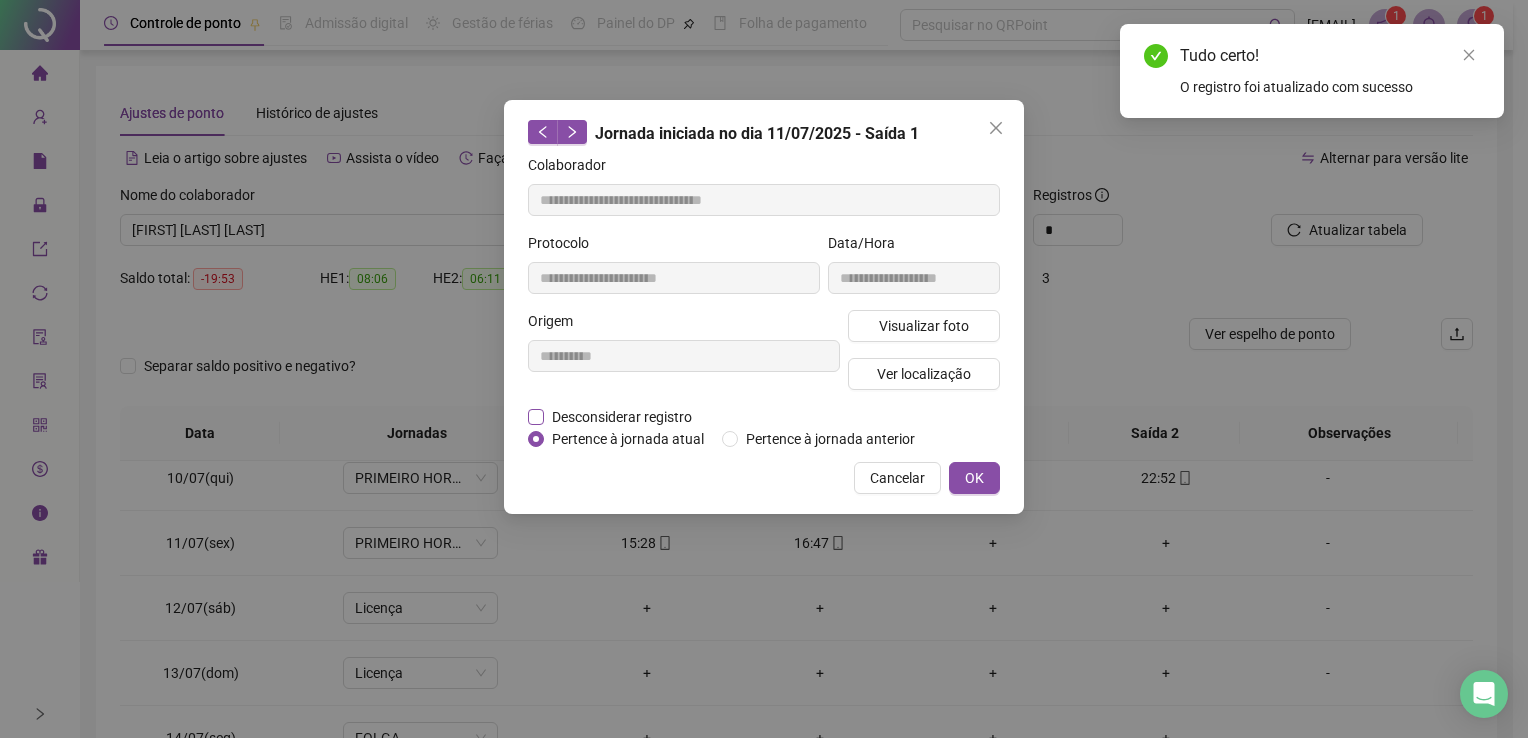 click on "Desconsiderar registro" at bounding box center [622, 417] 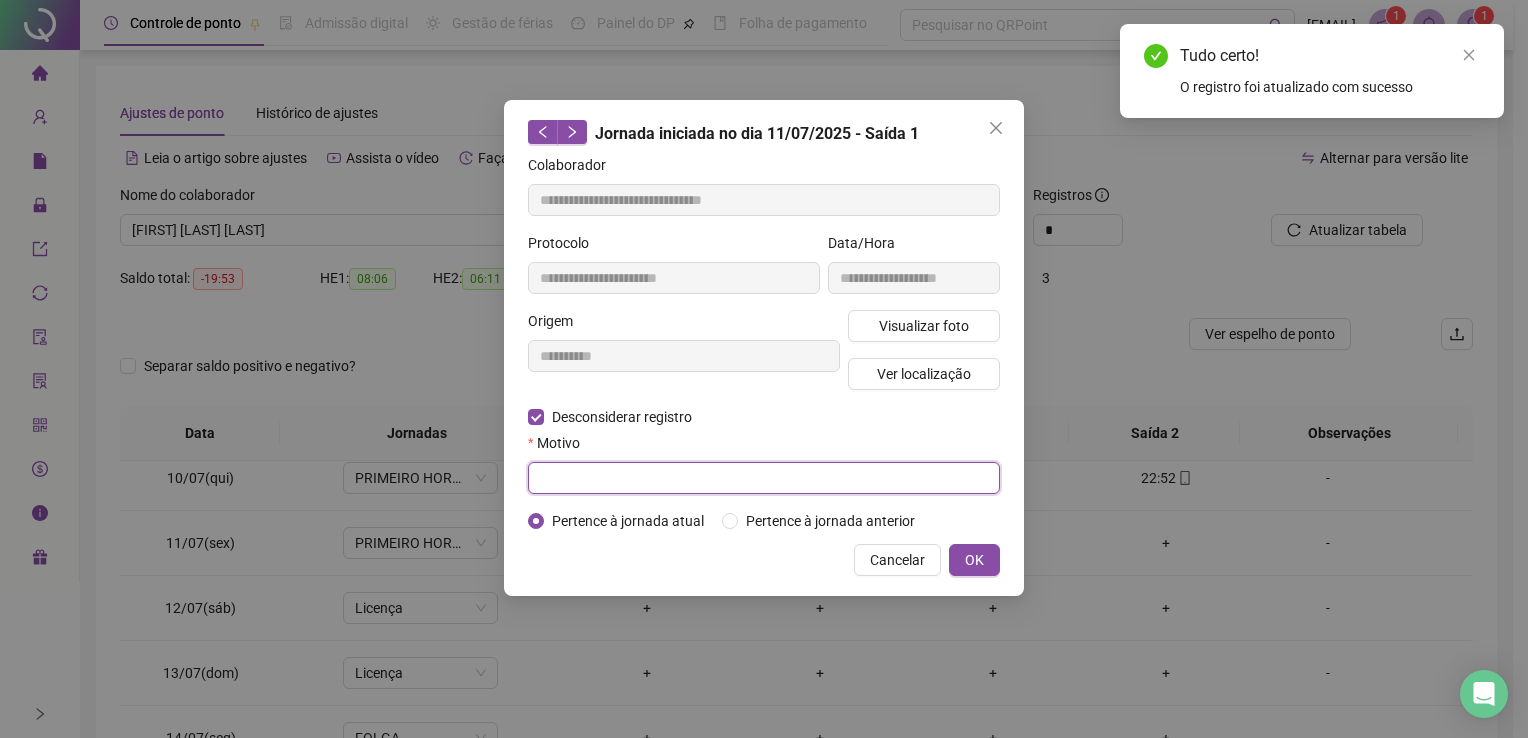 click at bounding box center (764, 478) 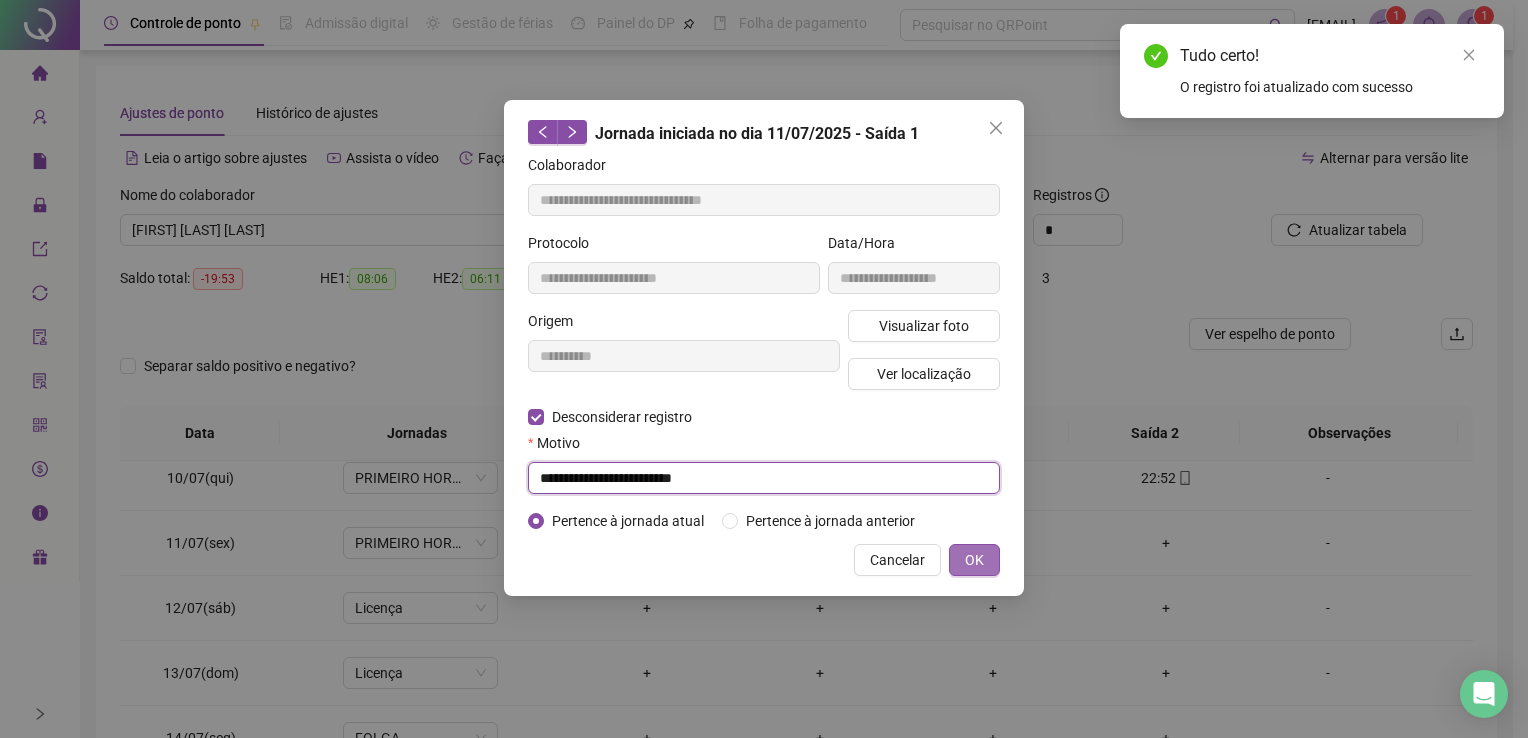 type on "**********" 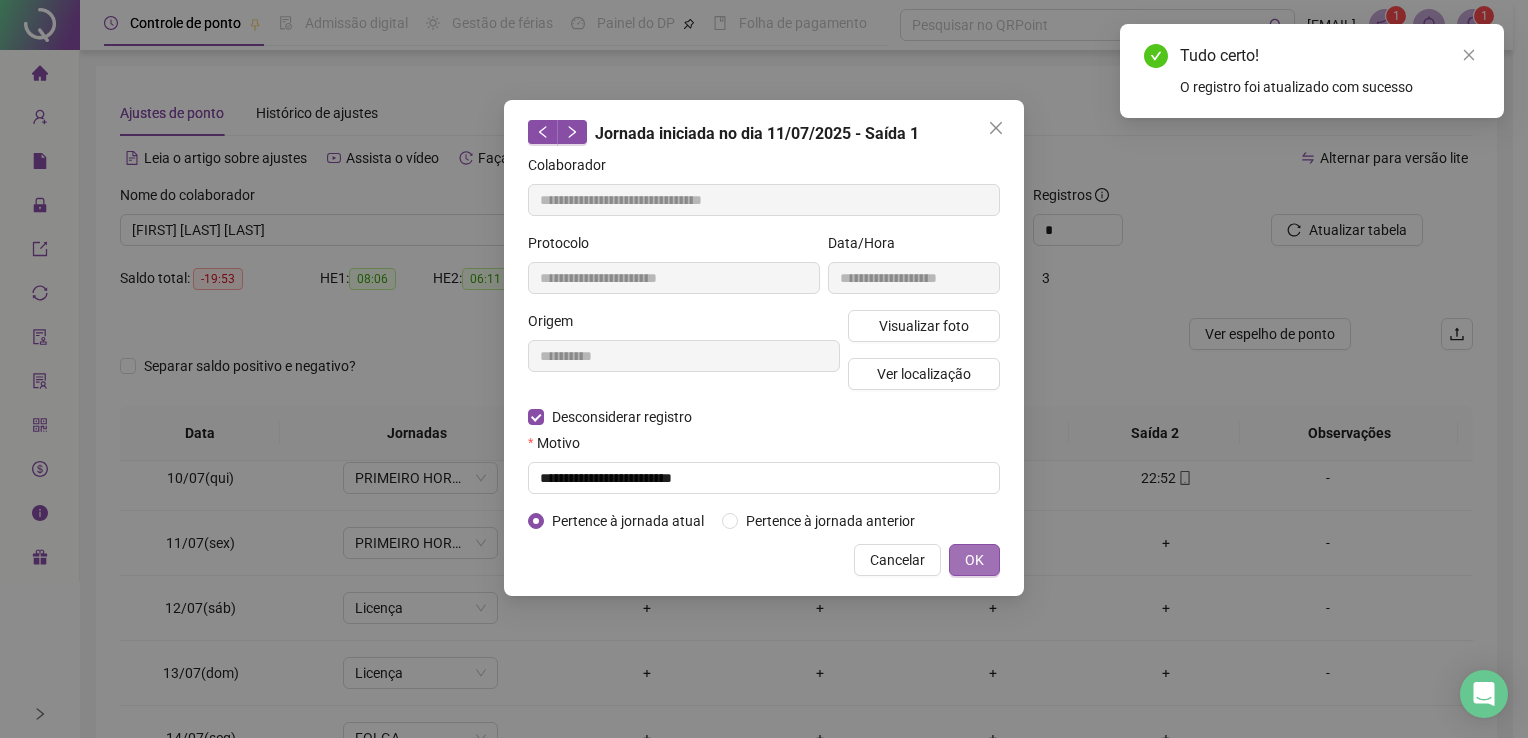 click on "OK" at bounding box center (974, 560) 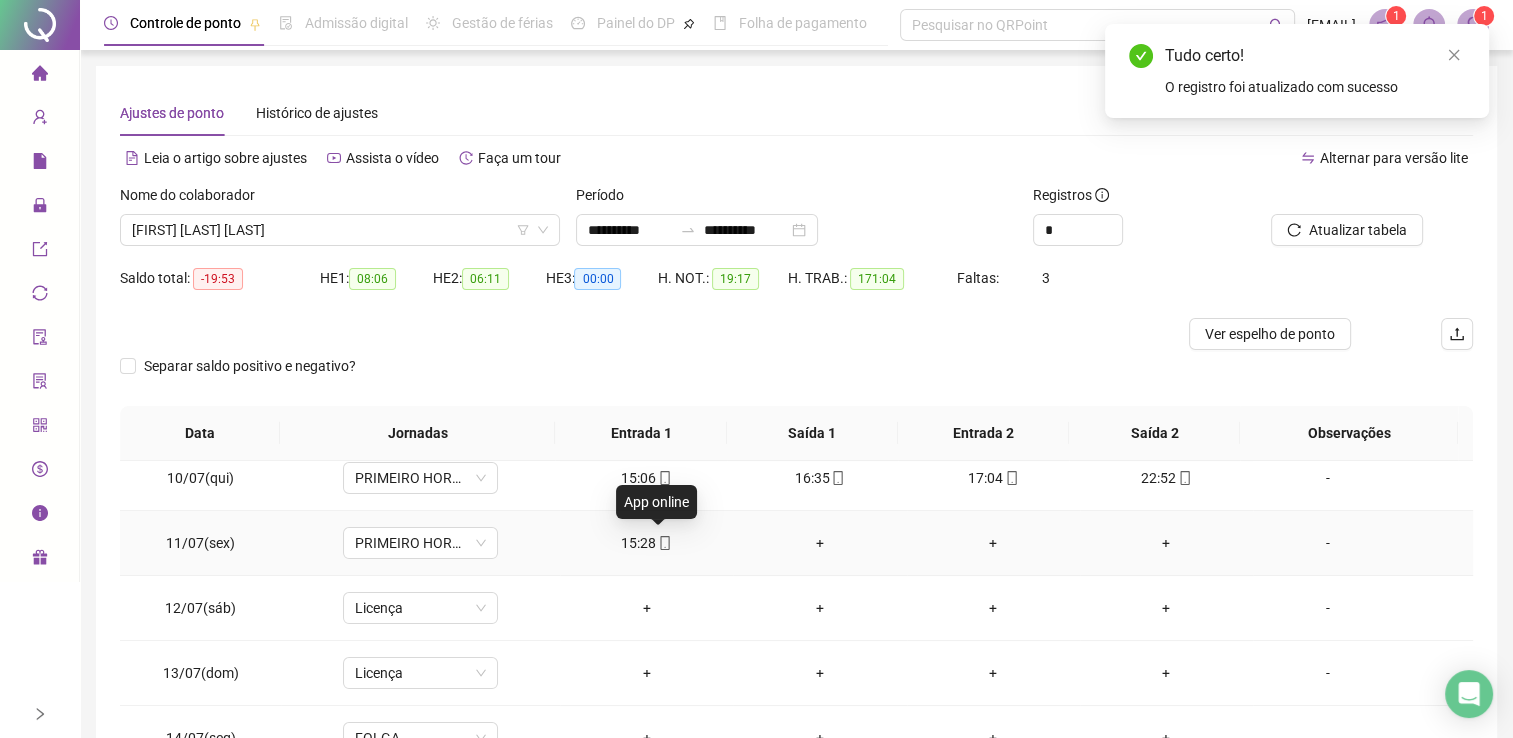 click at bounding box center (664, 543) 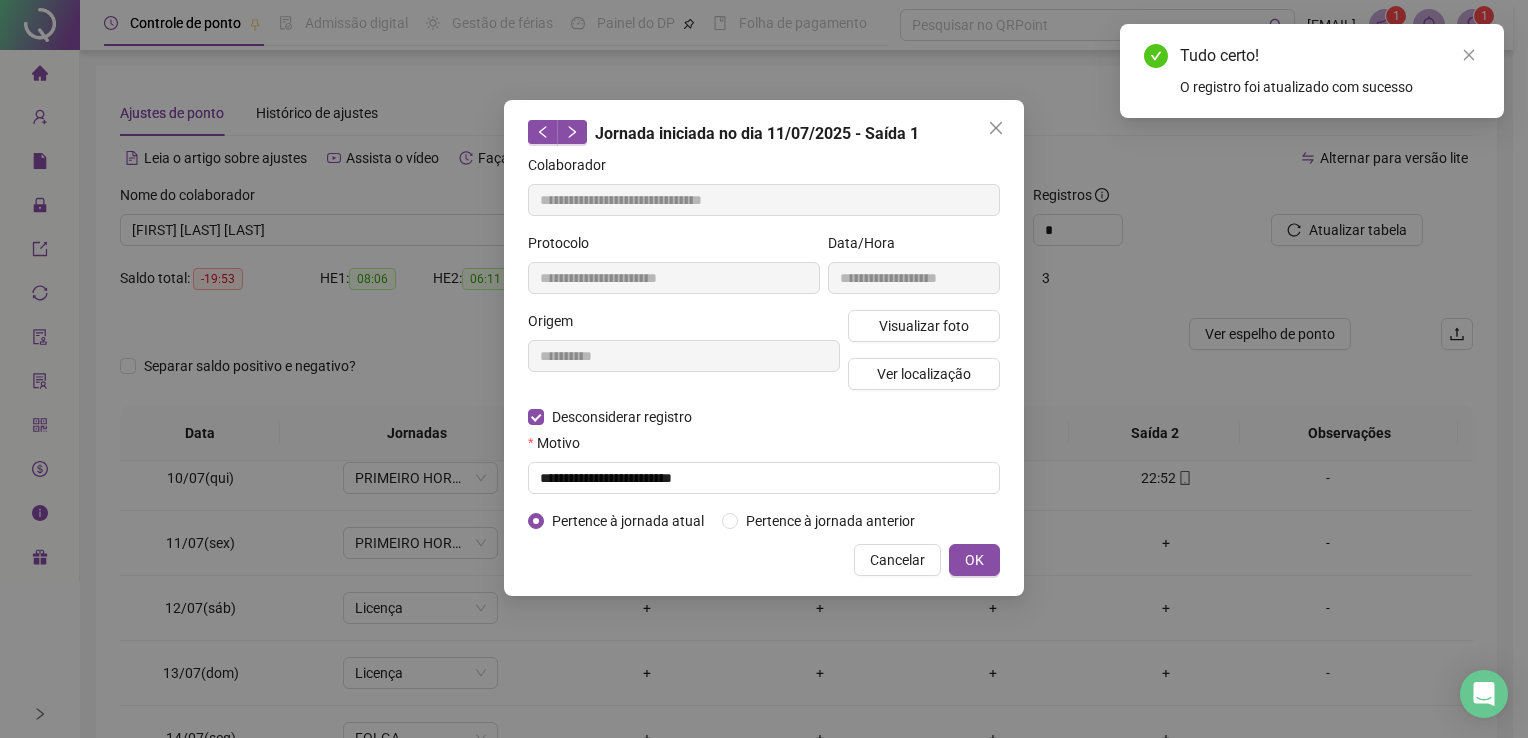 type on "**********" 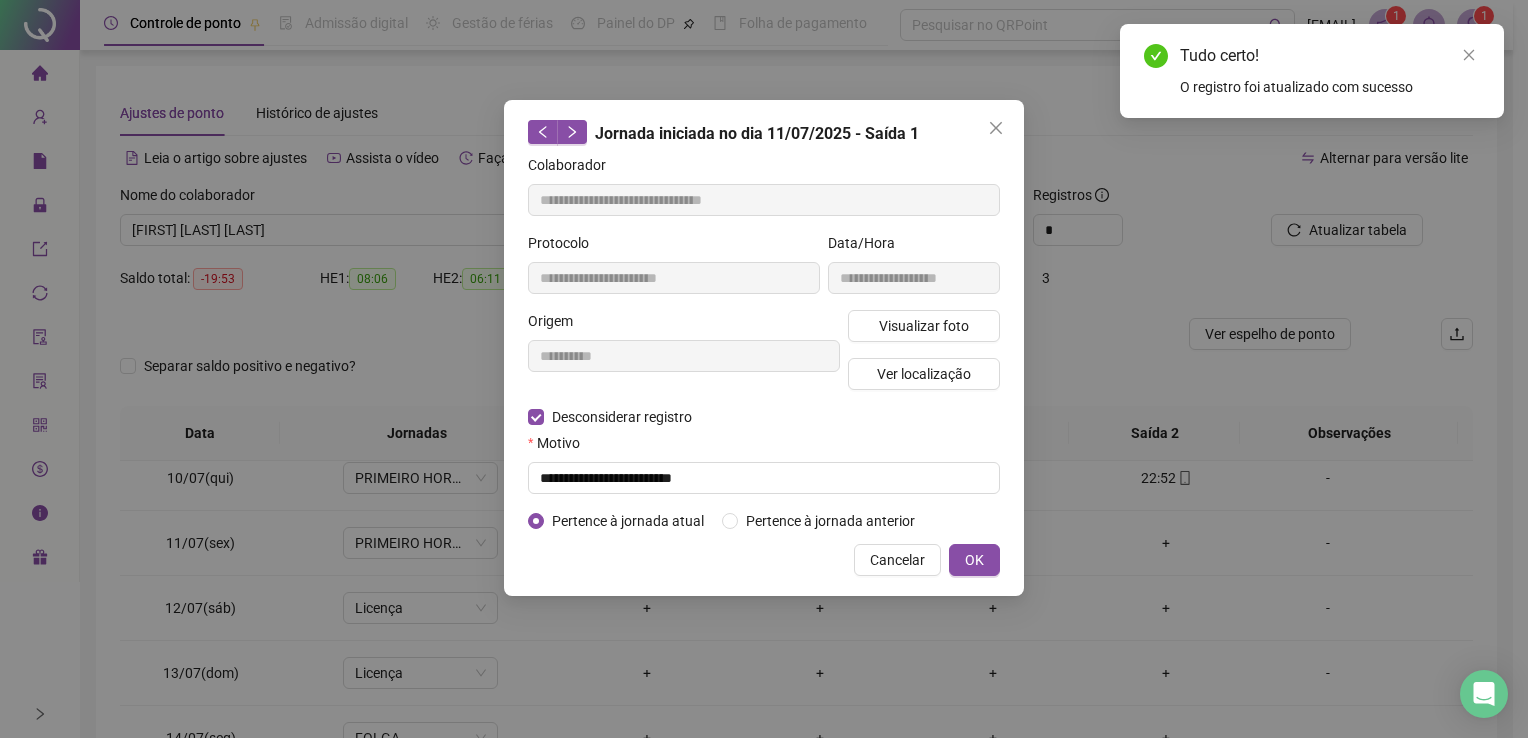 type on "**********" 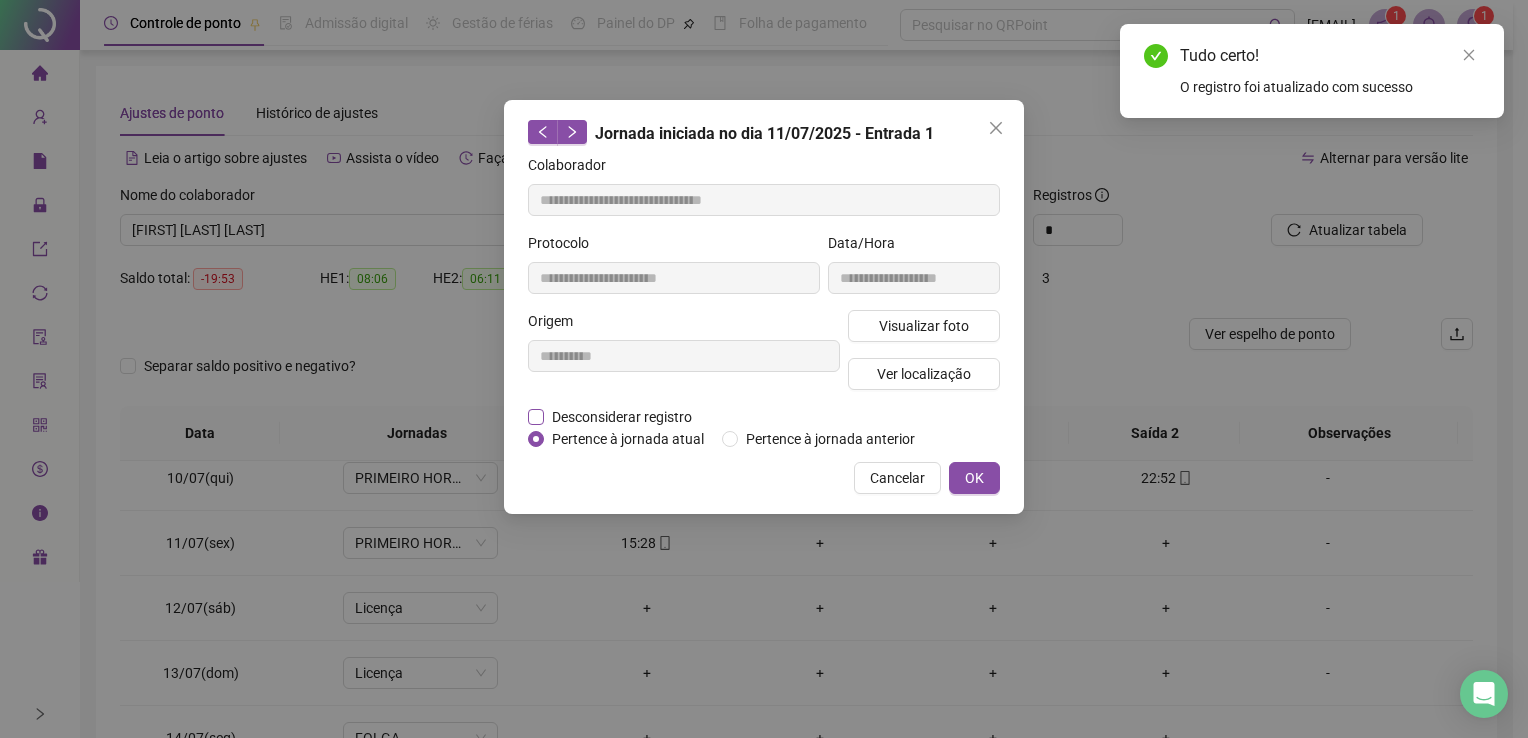 click on "Desconsiderar registro" at bounding box center (622, 417) 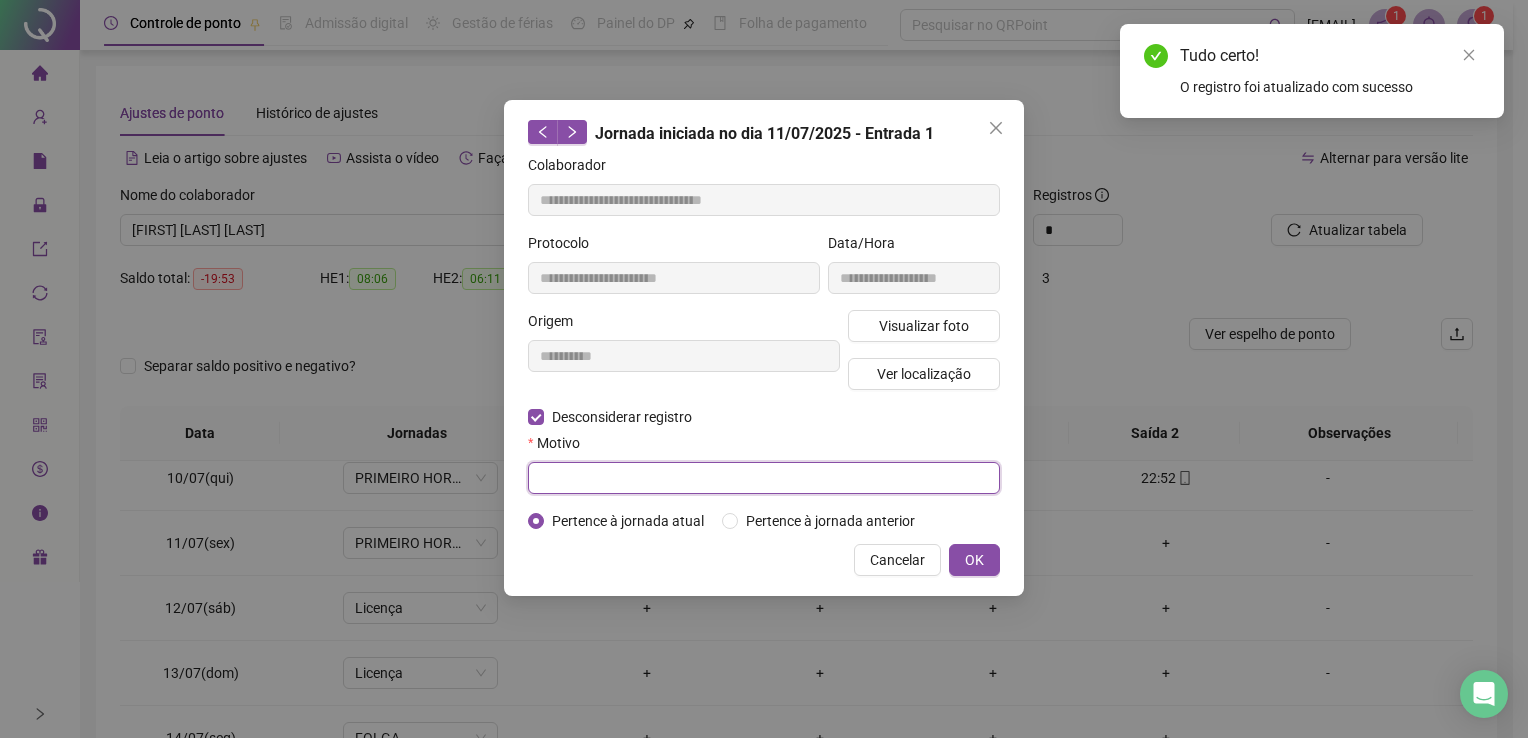 click at bounding box center [764, 478] 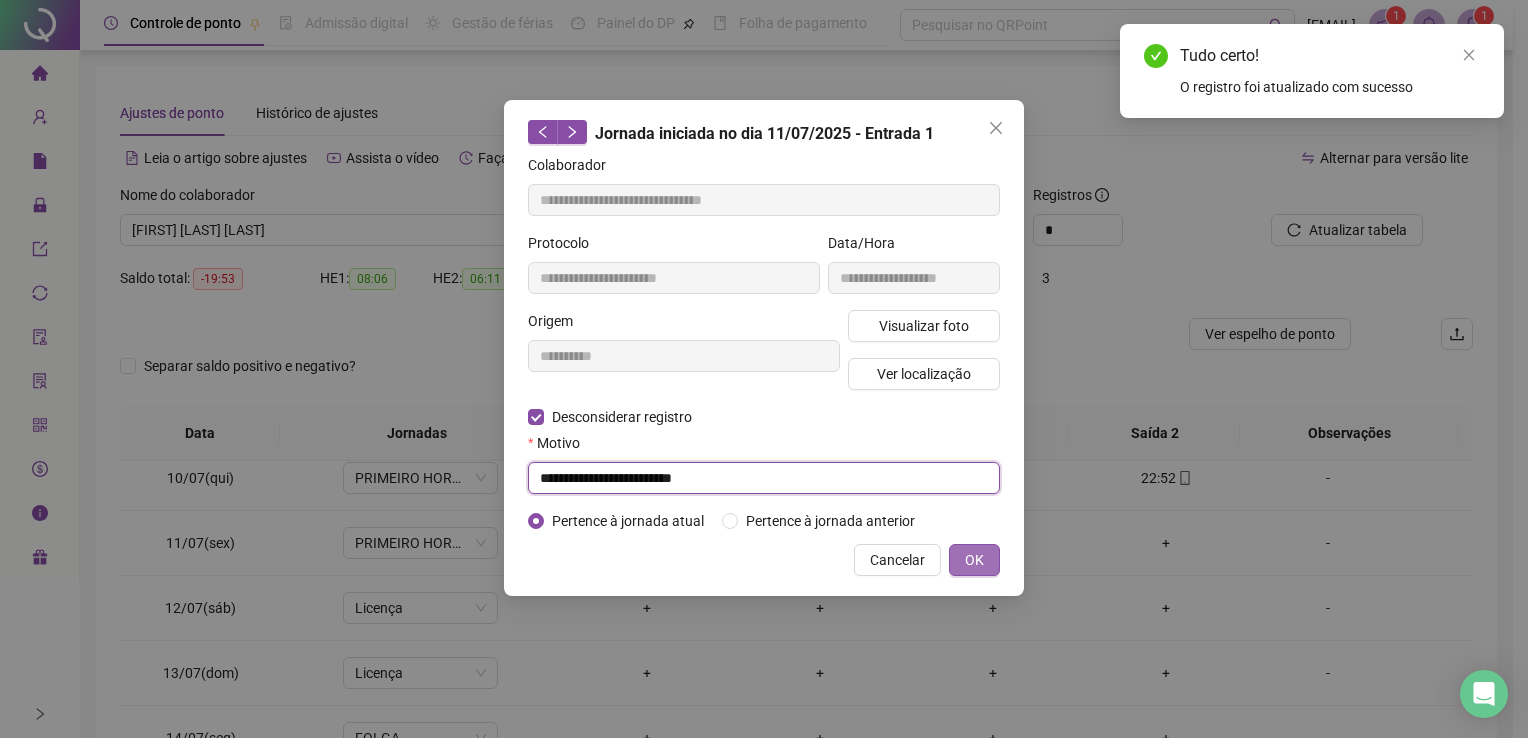 type on "**********" 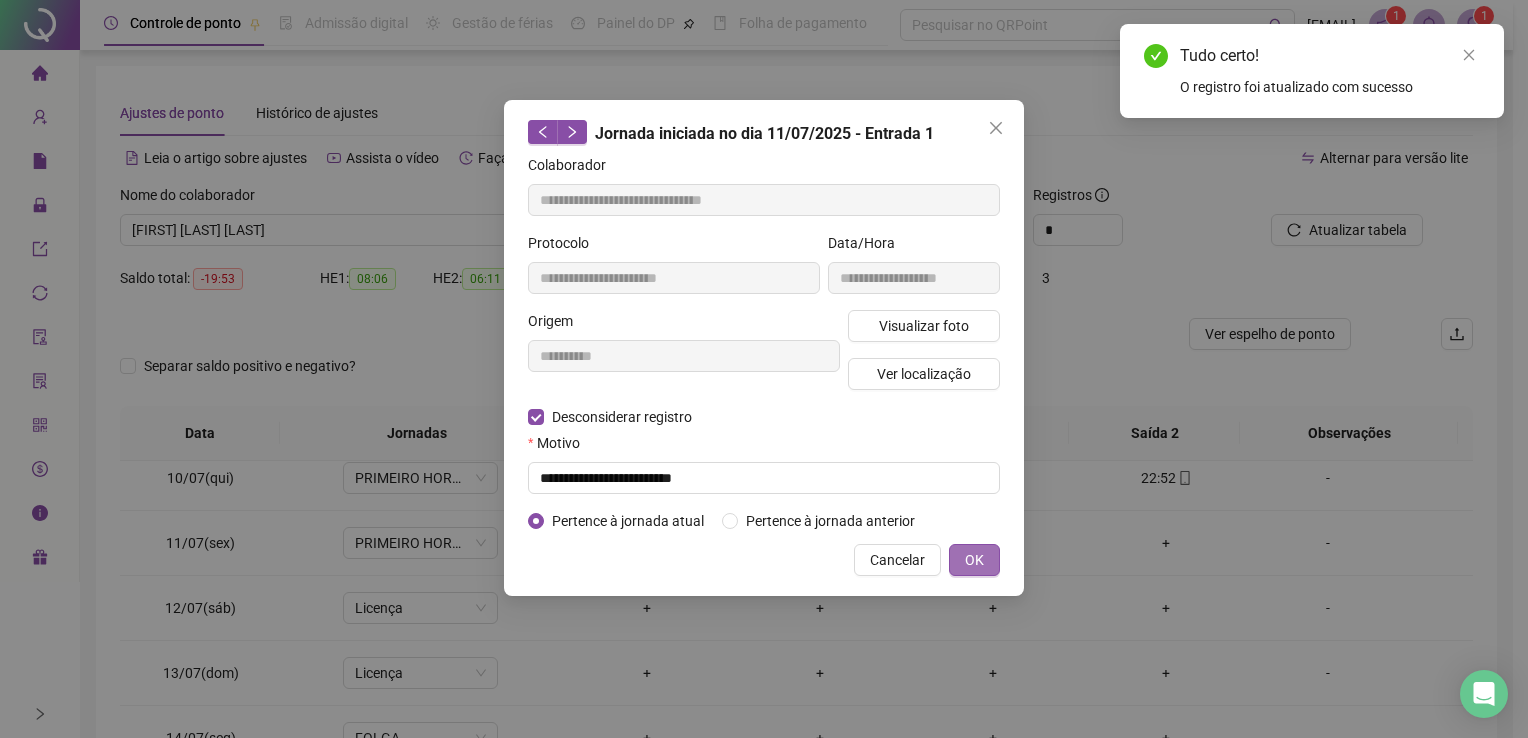 click on "OK" at bounding box center [974, 560] 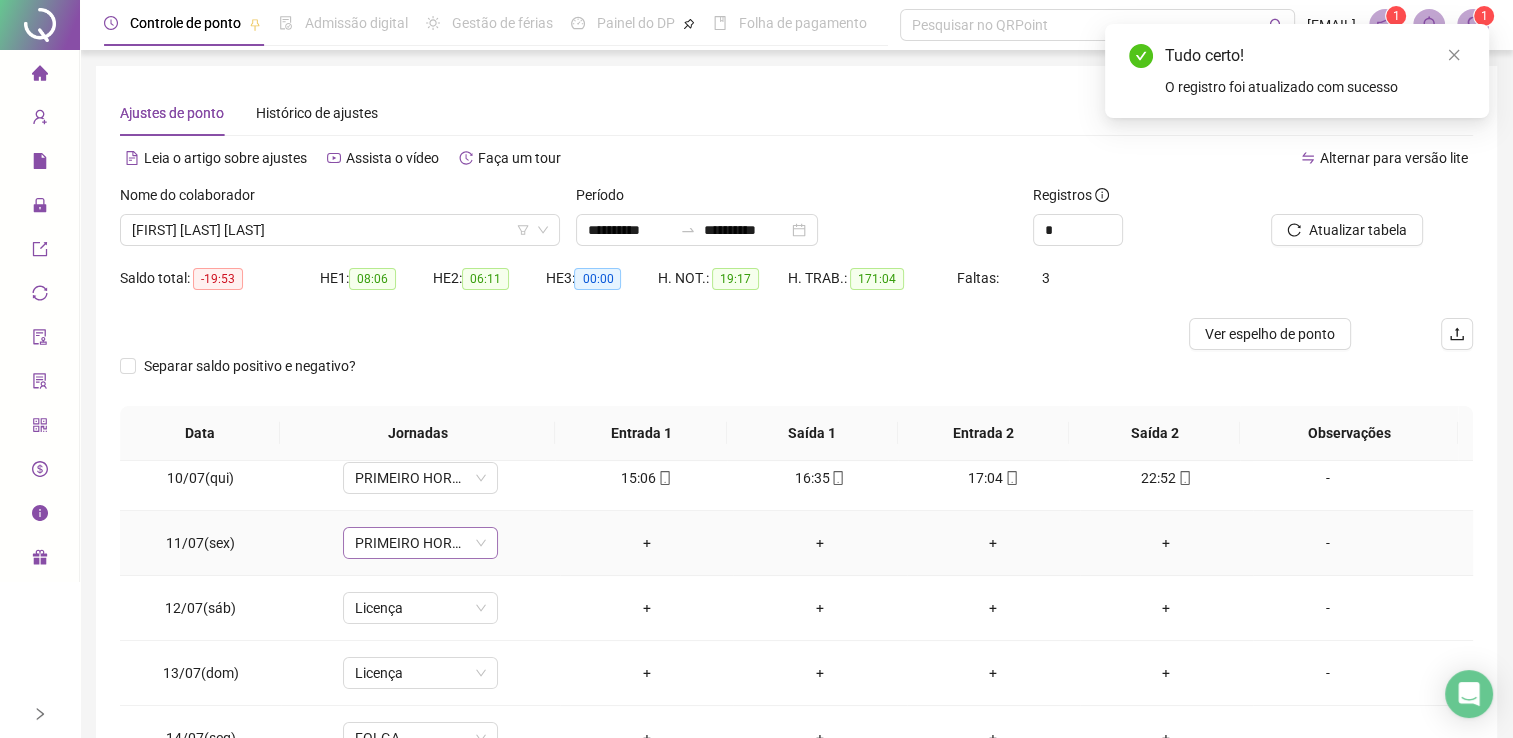 click on "PRIMEIRO HORARIO QUI E SEXT" at bounding box center [420, 543] 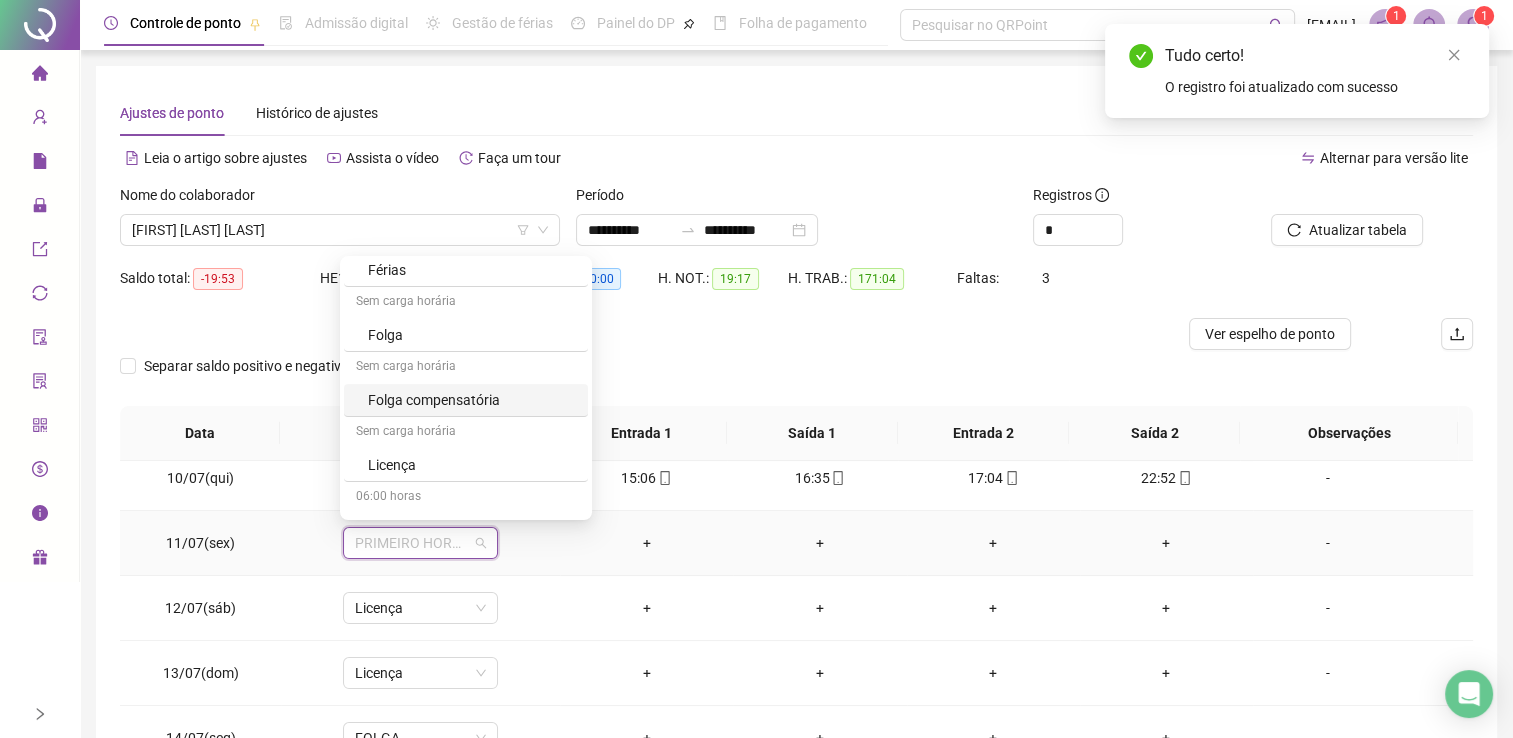 scroll, scrollTop: 200, scrollLeft: 0, axis: vertical 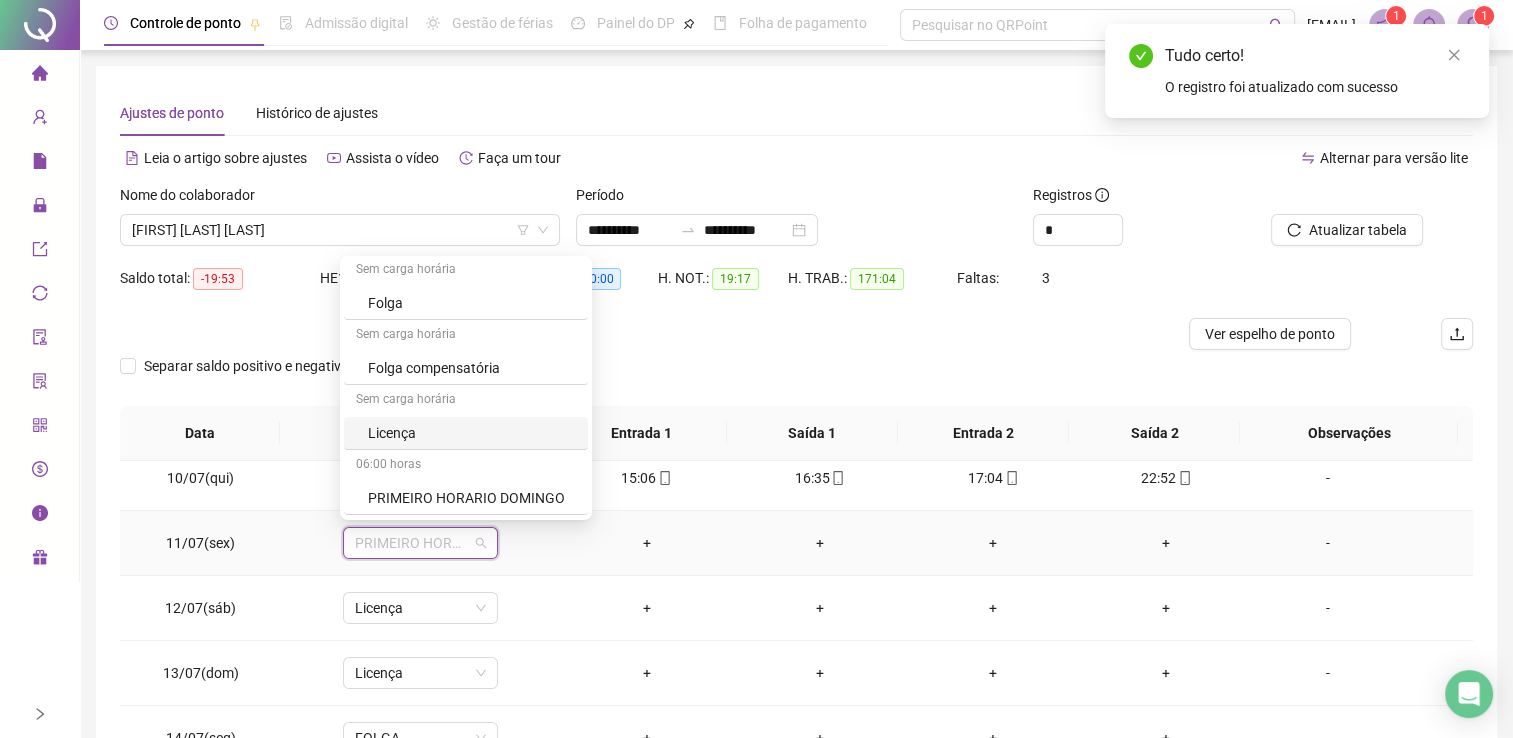 click on "Licença" at bounding box center (472, 433) 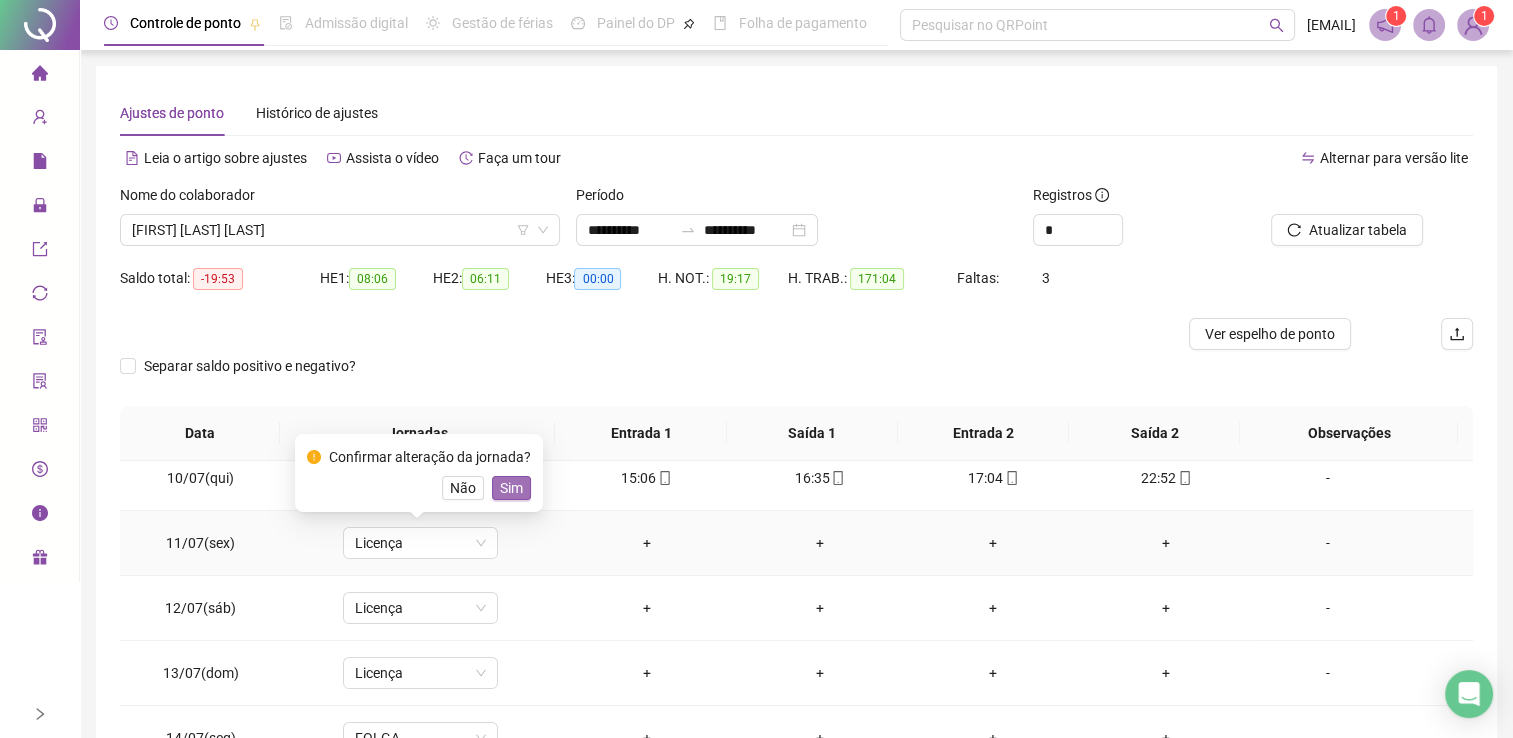 click on "Sim" at bounding box center [511, 488] 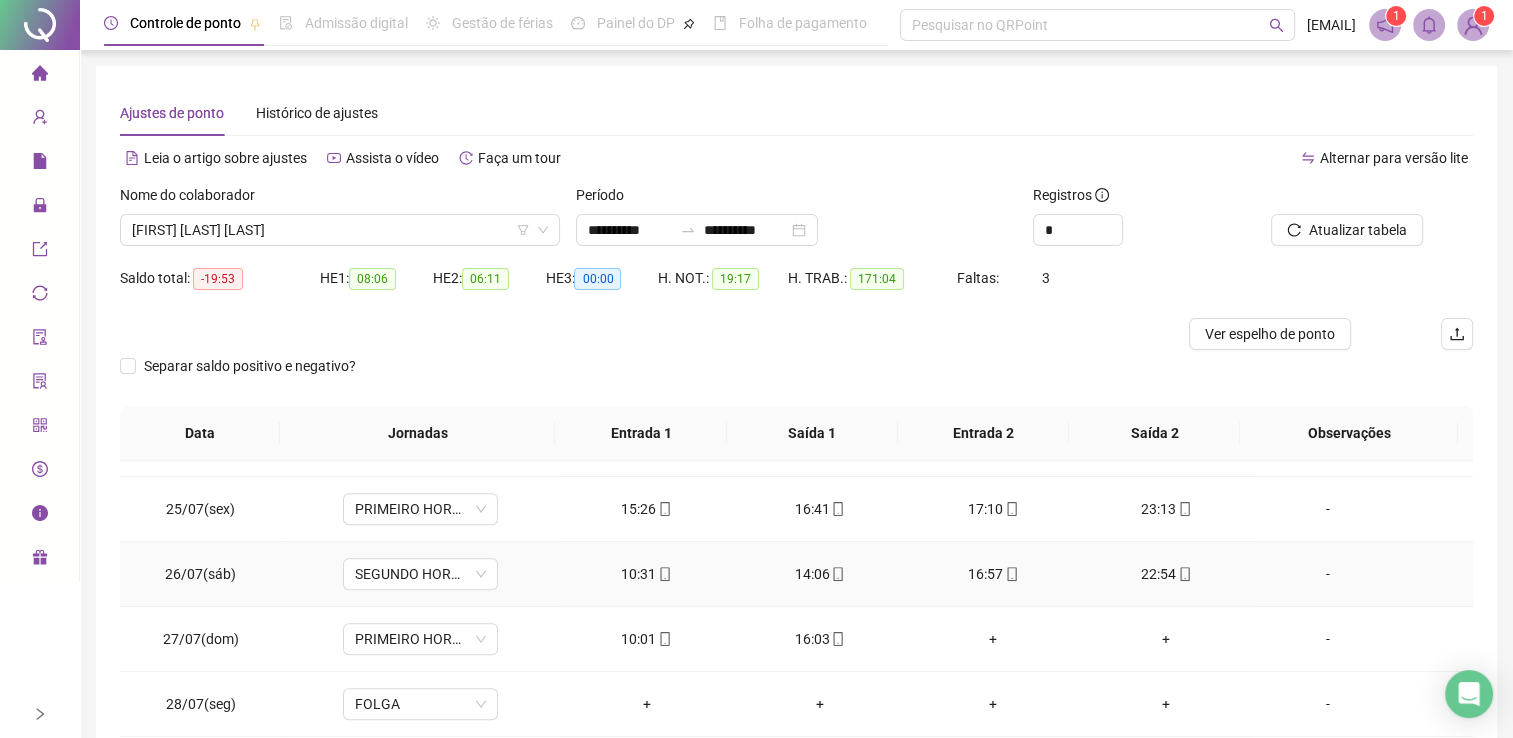 scroll, scrollTop: 1581, scrollLeft: 0, axis: vertical 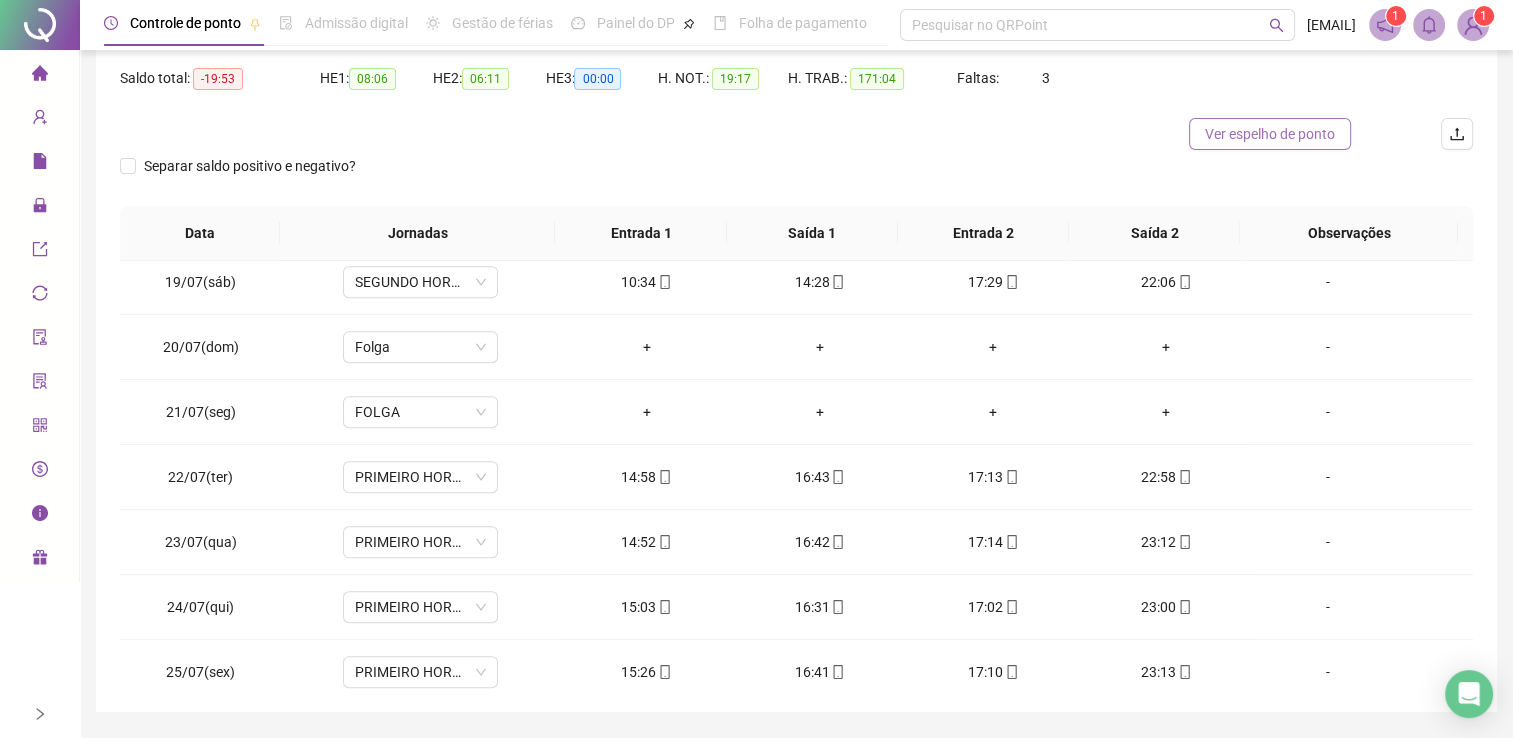 click on "Ver espelho de ponto" at bounding box center [1270, 134] 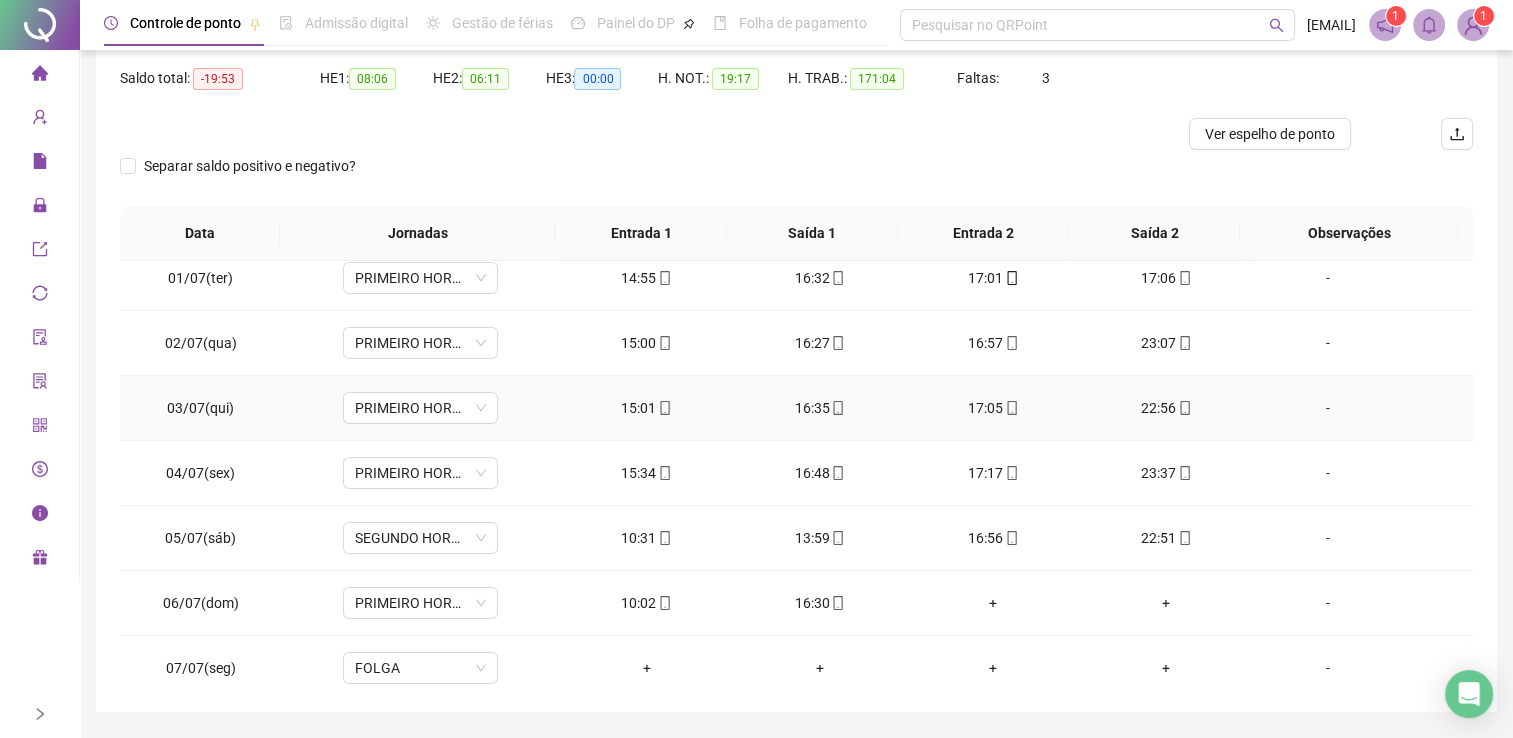 scroll, scrollTop: 0, scrollLeft: 0, axis: both 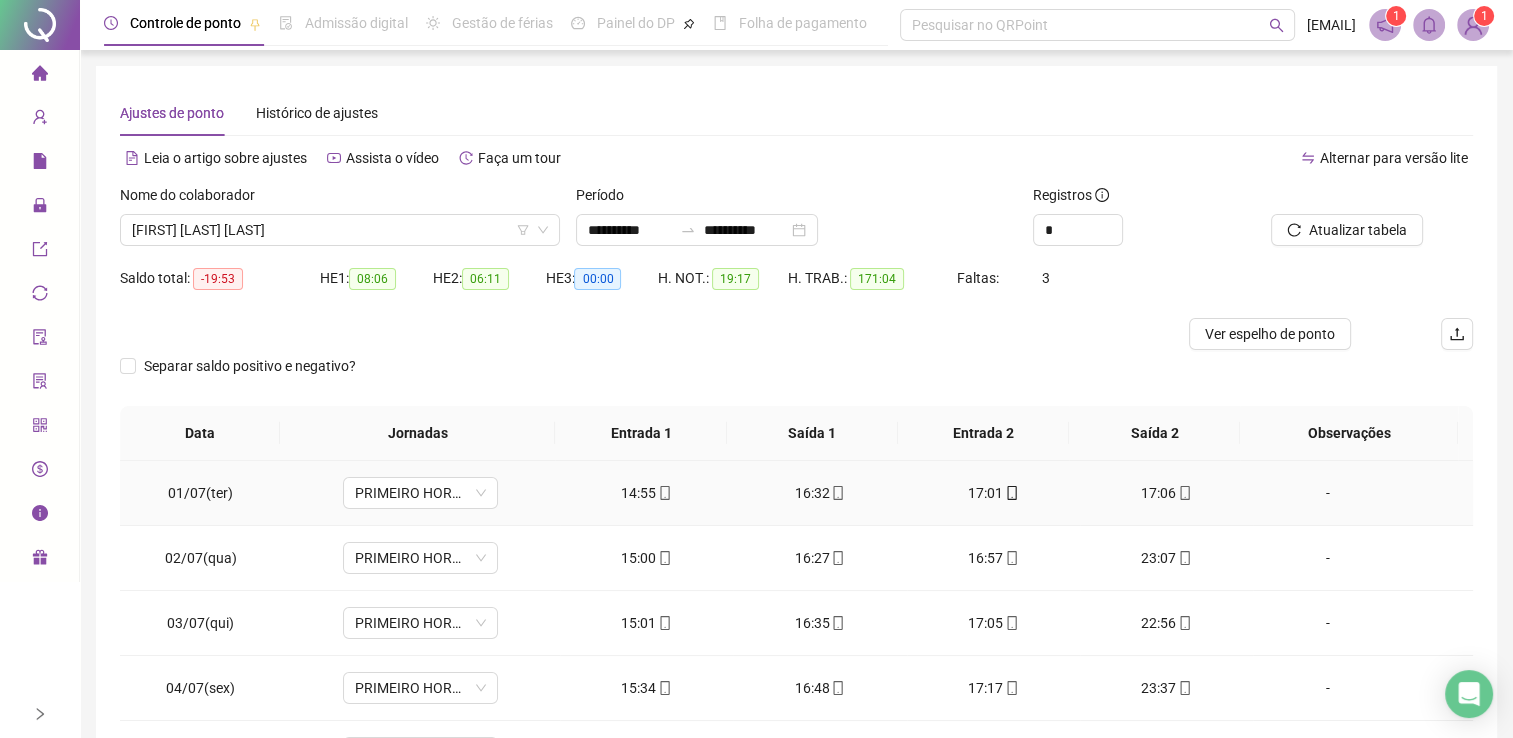 click on "17:06" at bounding box center [1166, 493] 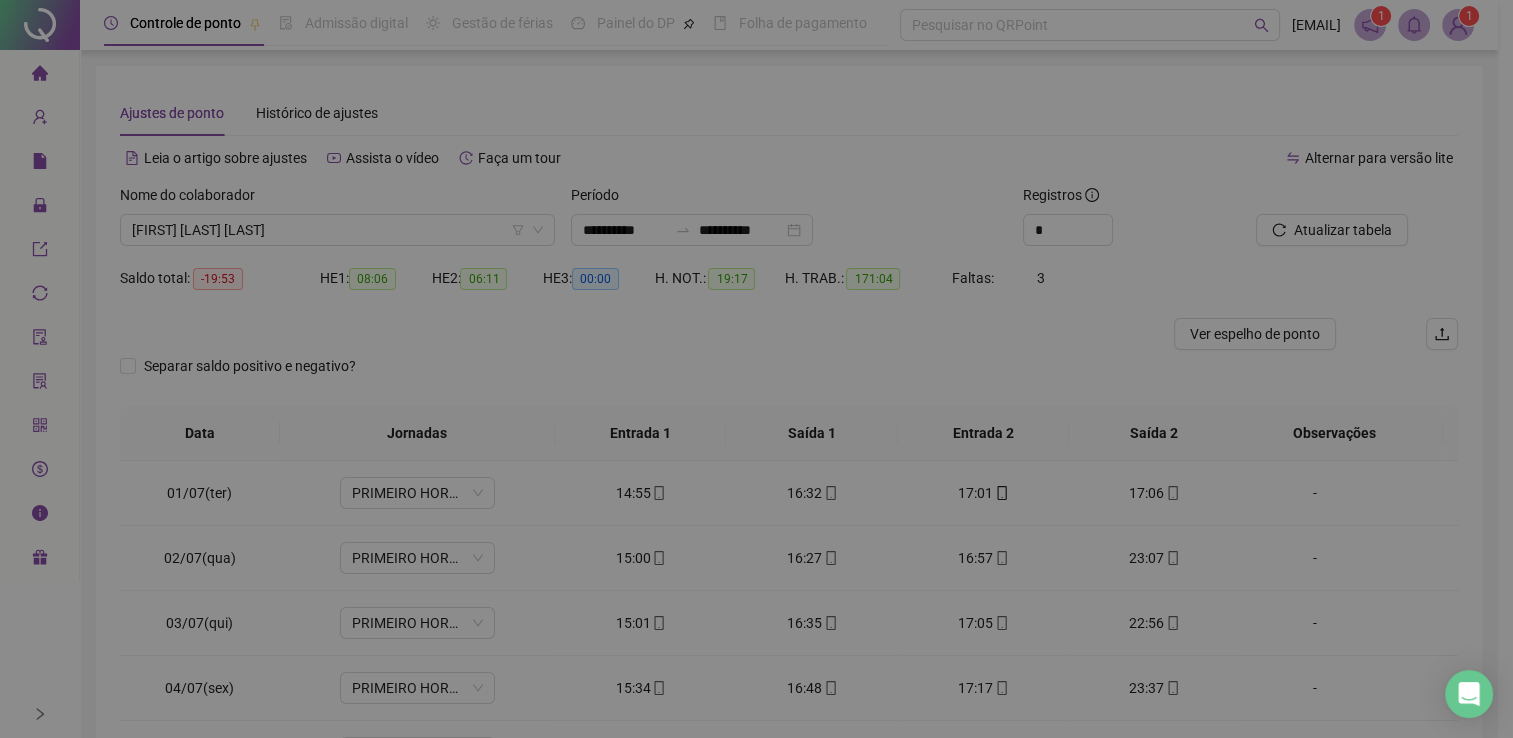 type on "**********" 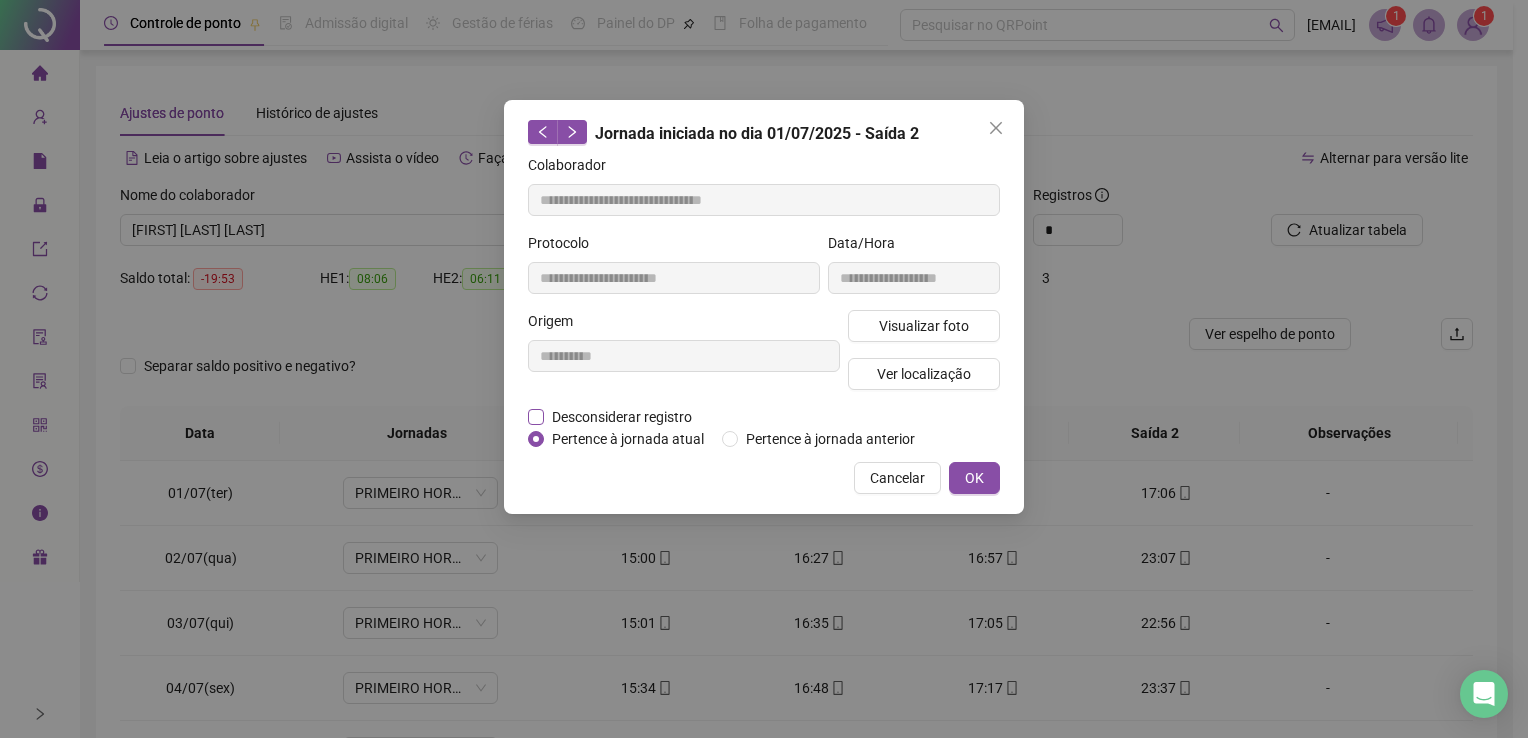 click on "Desconsiderar registro" at bounding box center [622, 417] 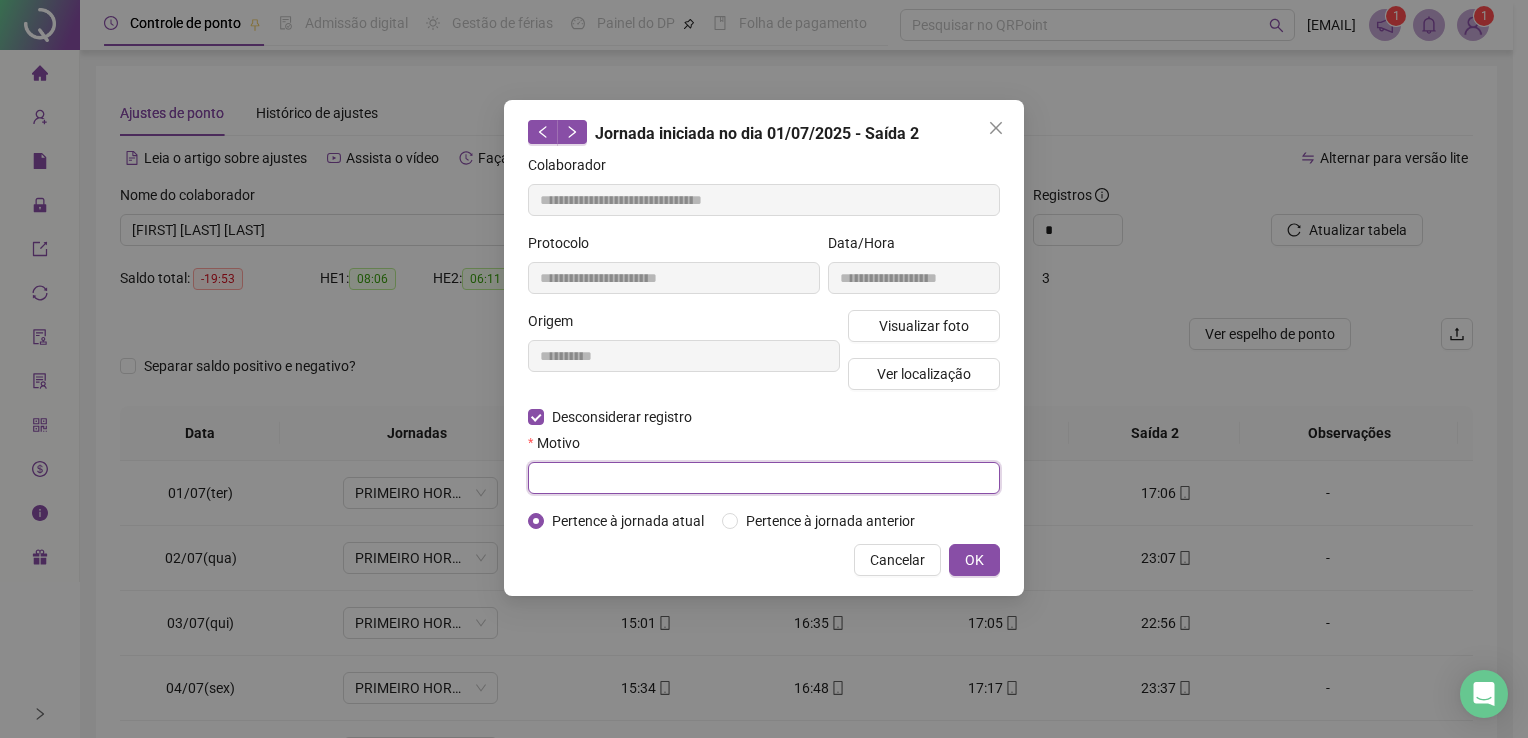 click at bounding box center [764, 478] 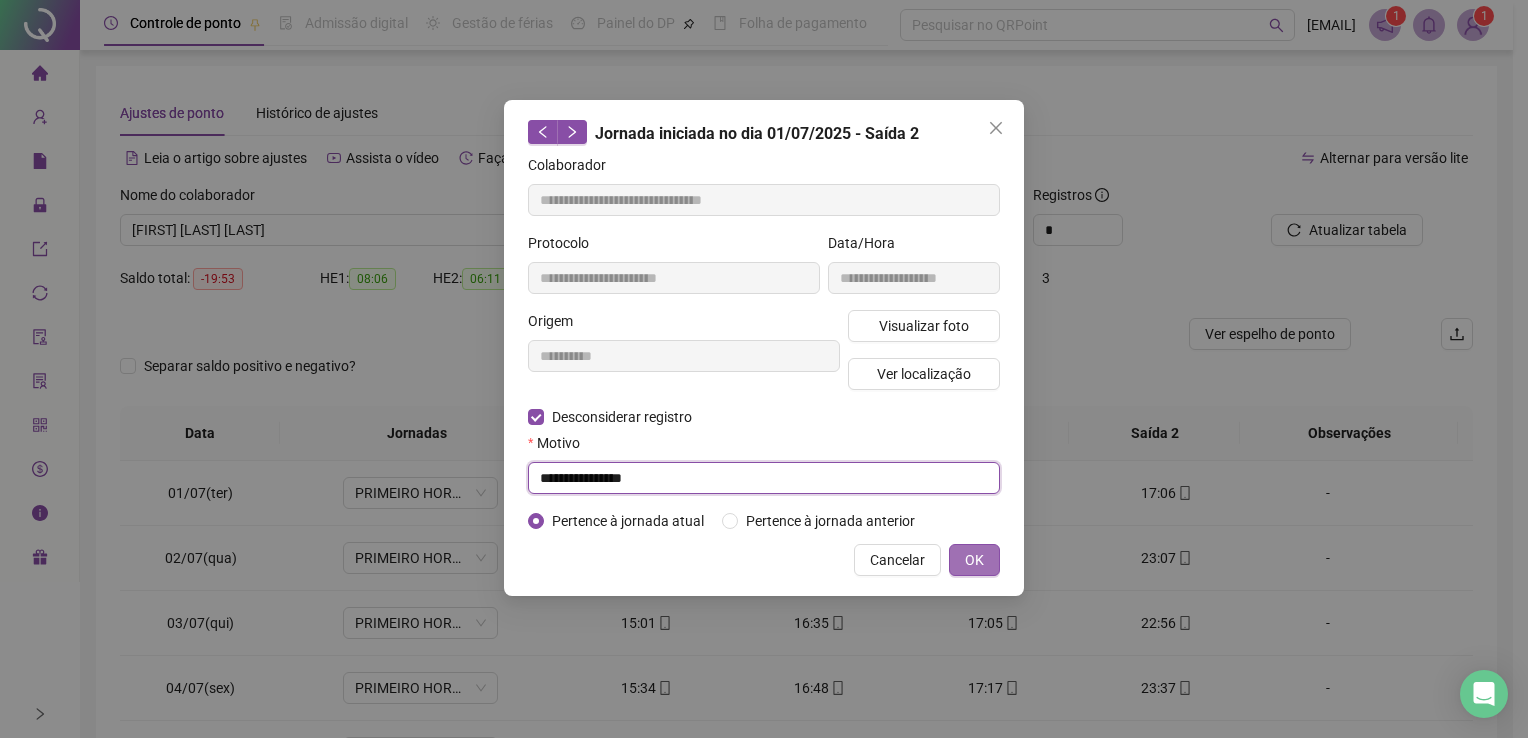 type on "**********" 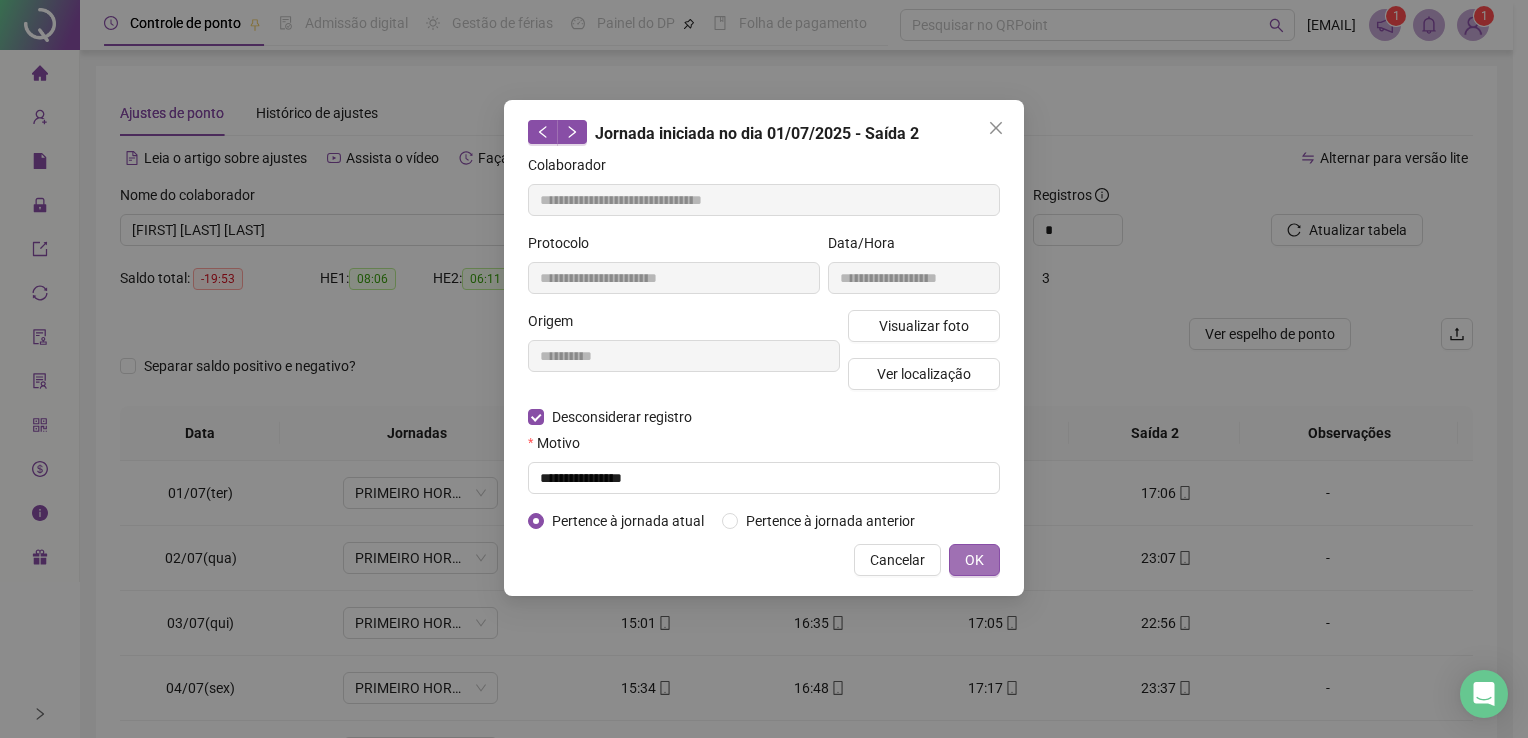 click on "OK" at bounding box center (974, 560) 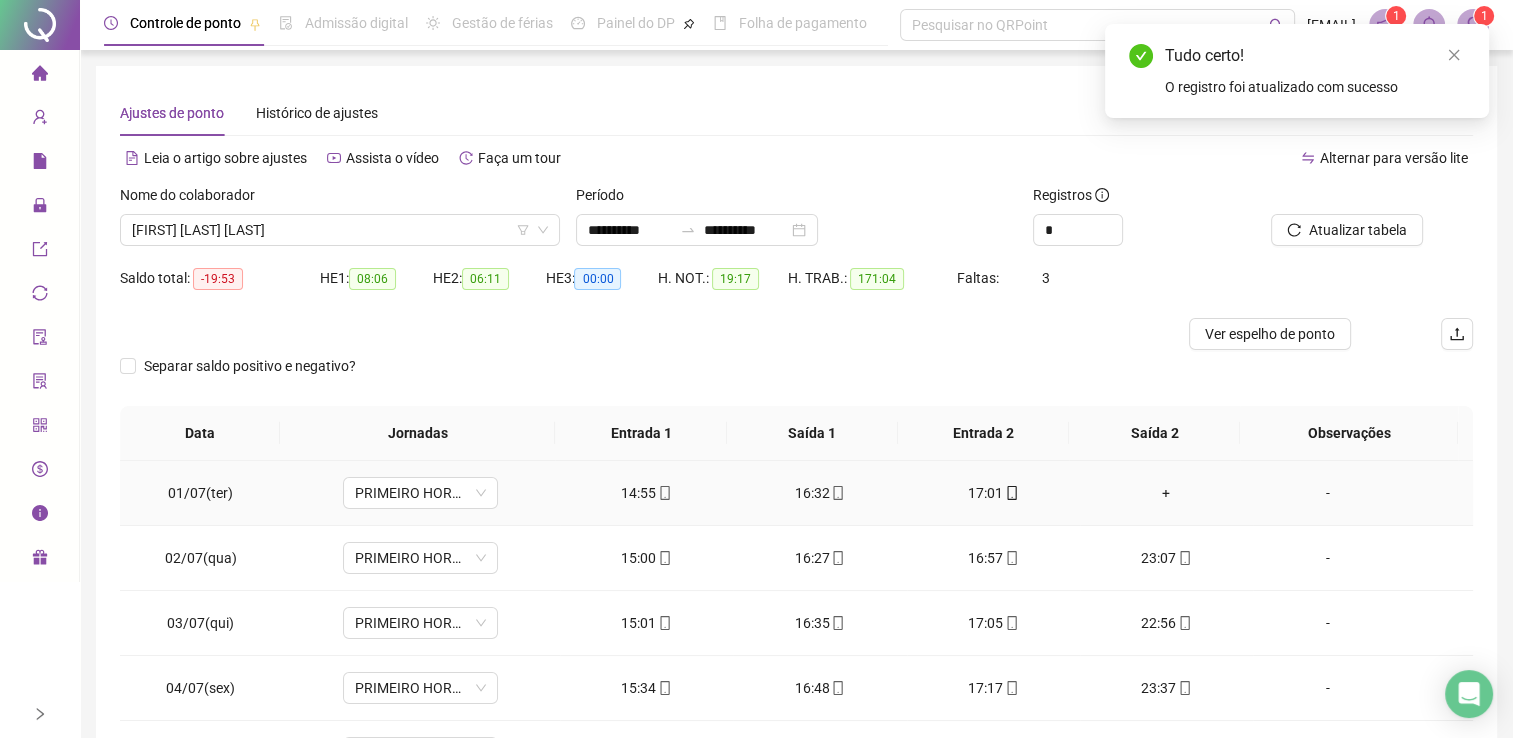 click on "+" at bounding box center [1166, 493] 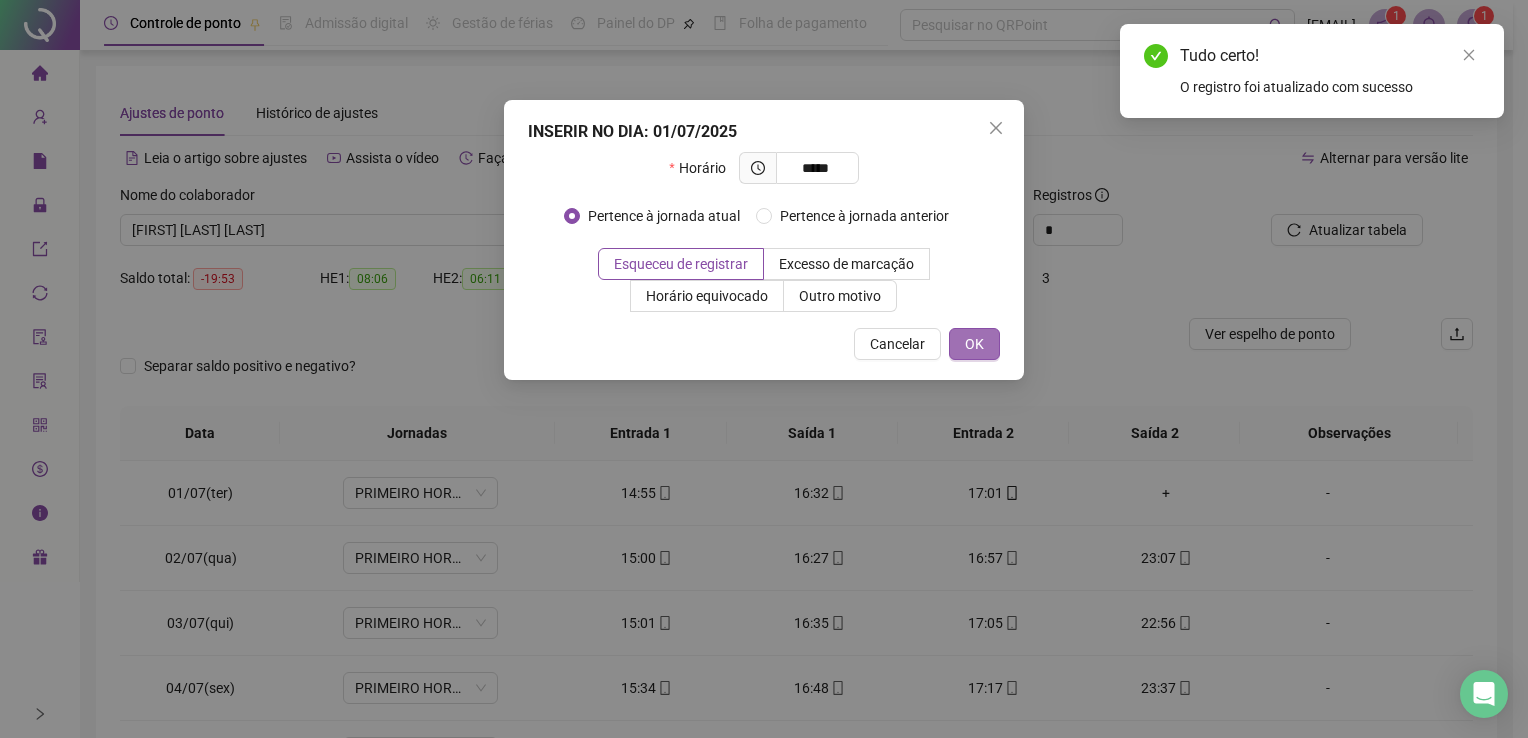 type on "*****" 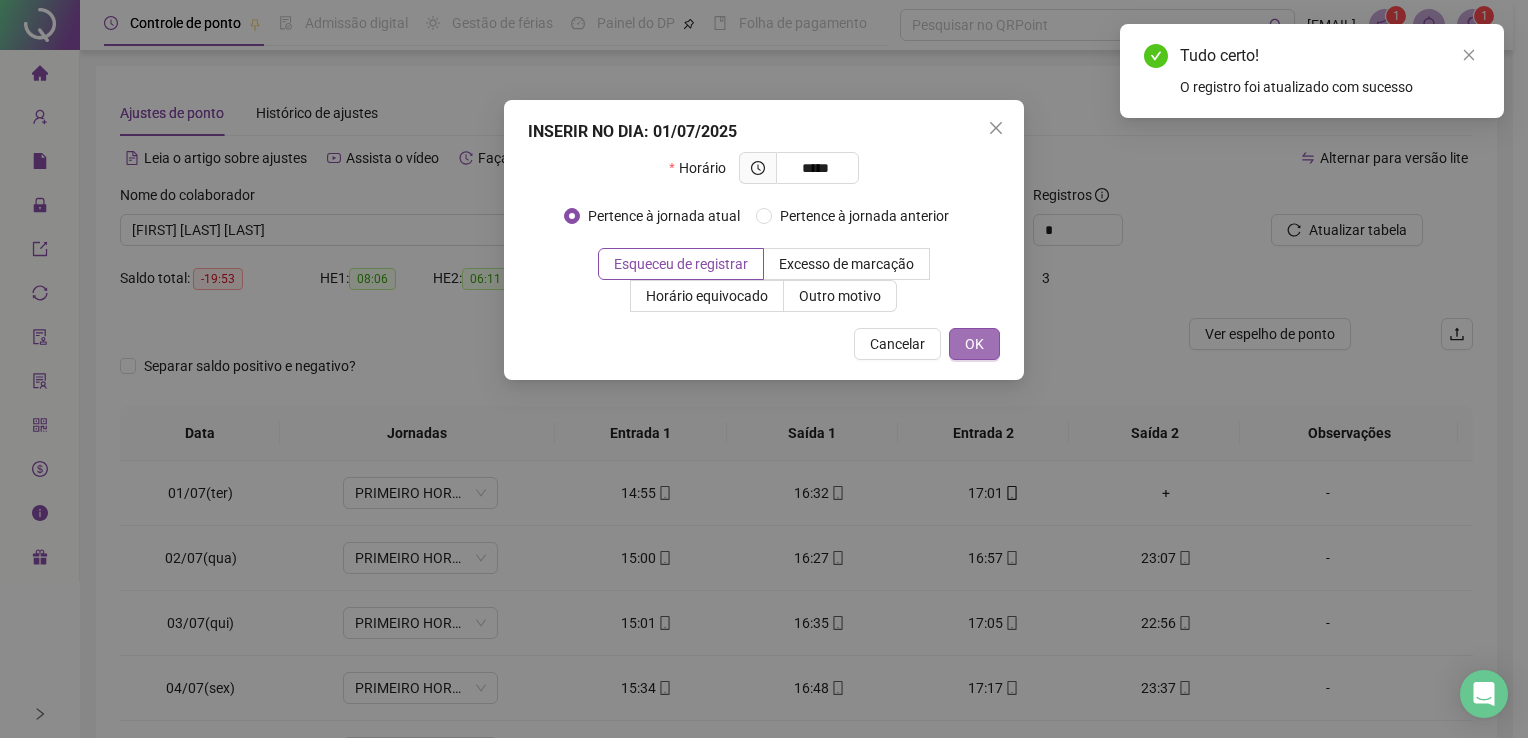 click on "OK" at bounding box center (974, 344) 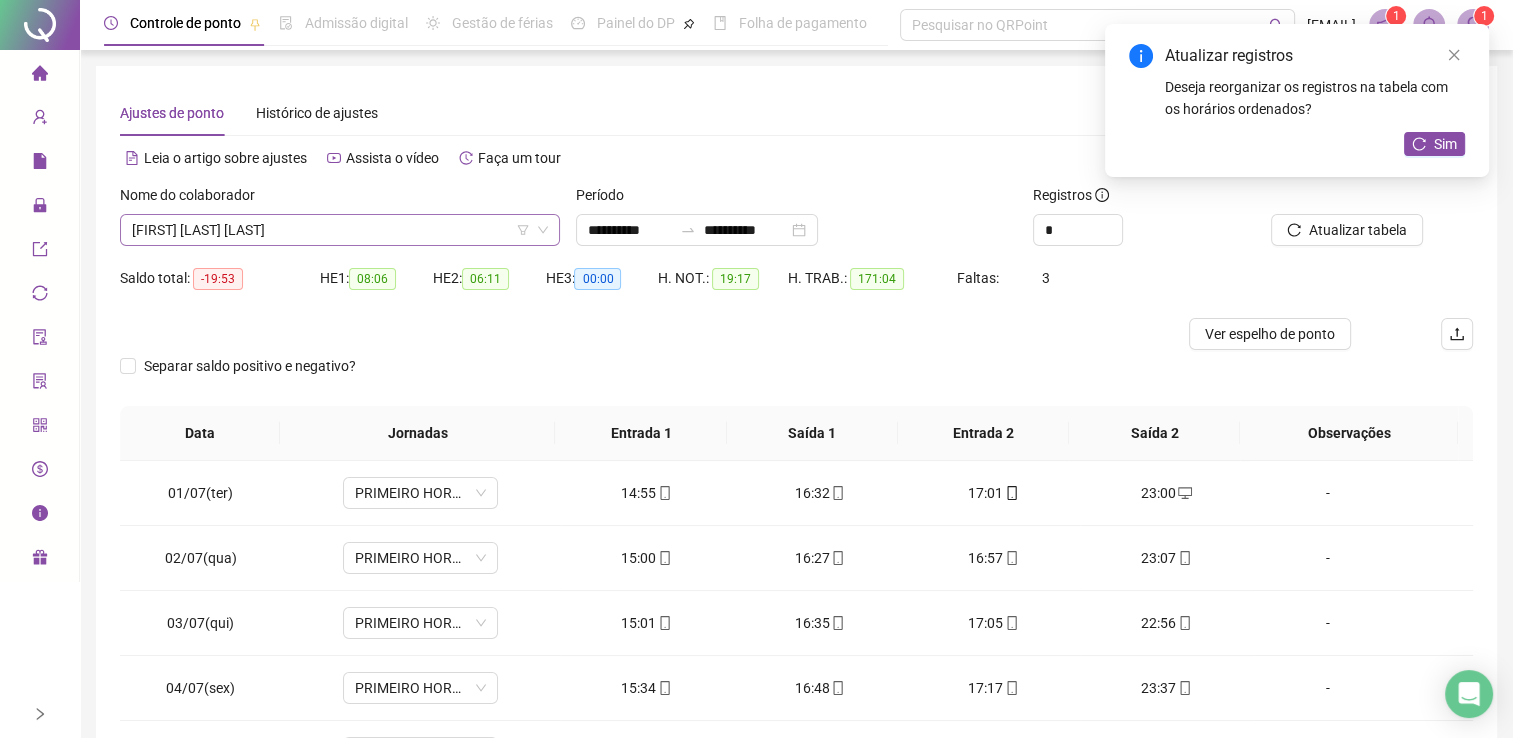 click on "[FIRST] [LAST] [LAST]" at bounding box center (340, 230) 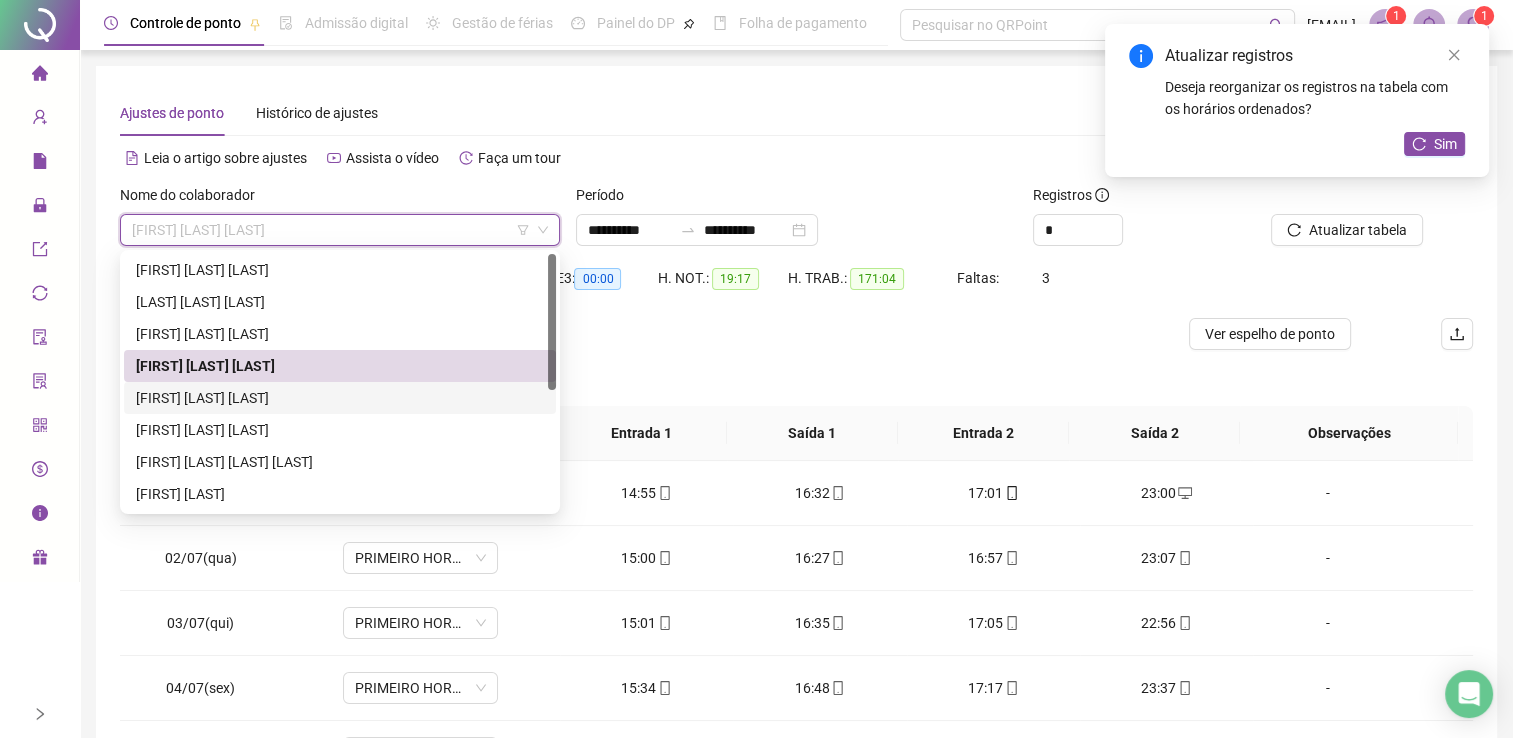 click on "[FIRST] [LAST] [LAST]" at bounding box center [340, 398] 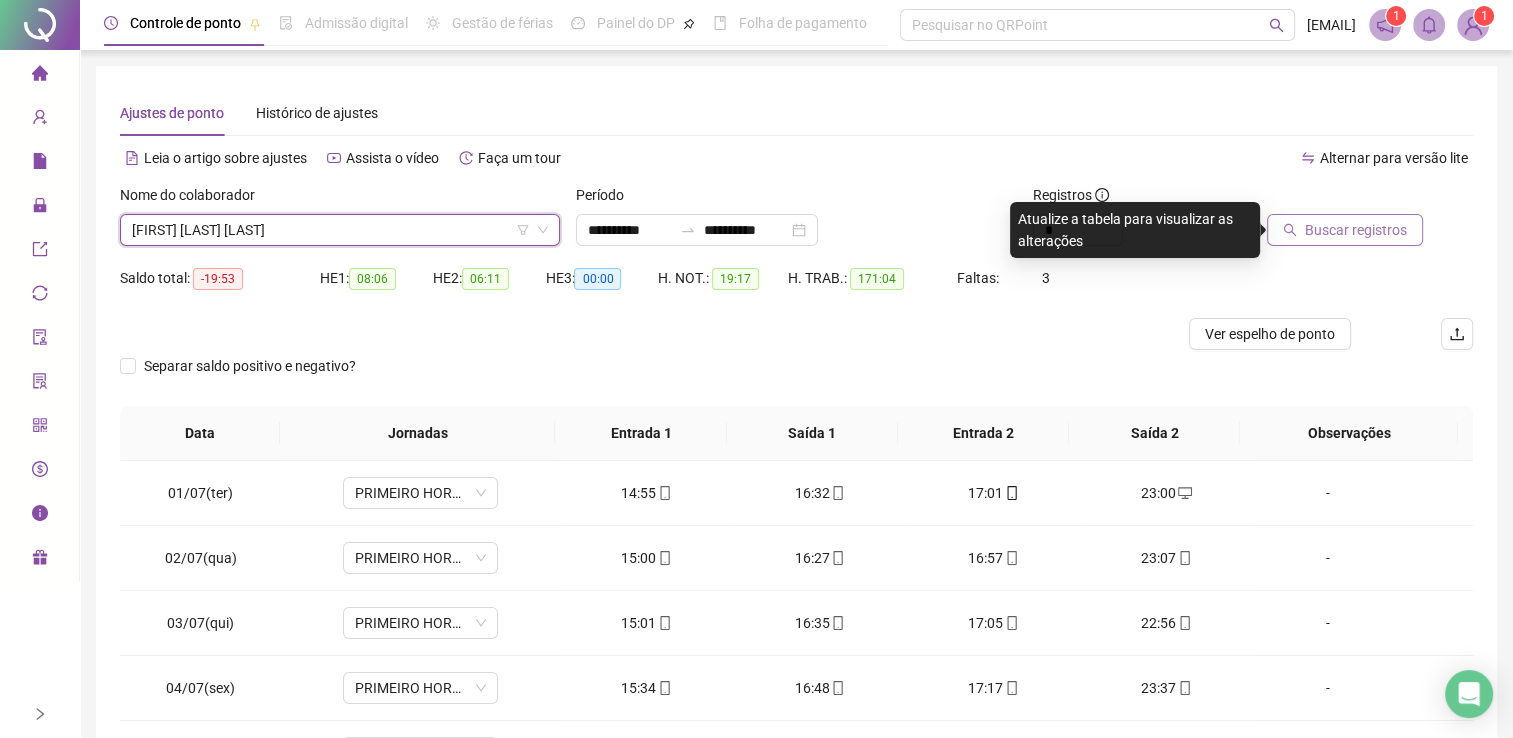 click on "Buscar registros" at bounding box center [1356, 230] 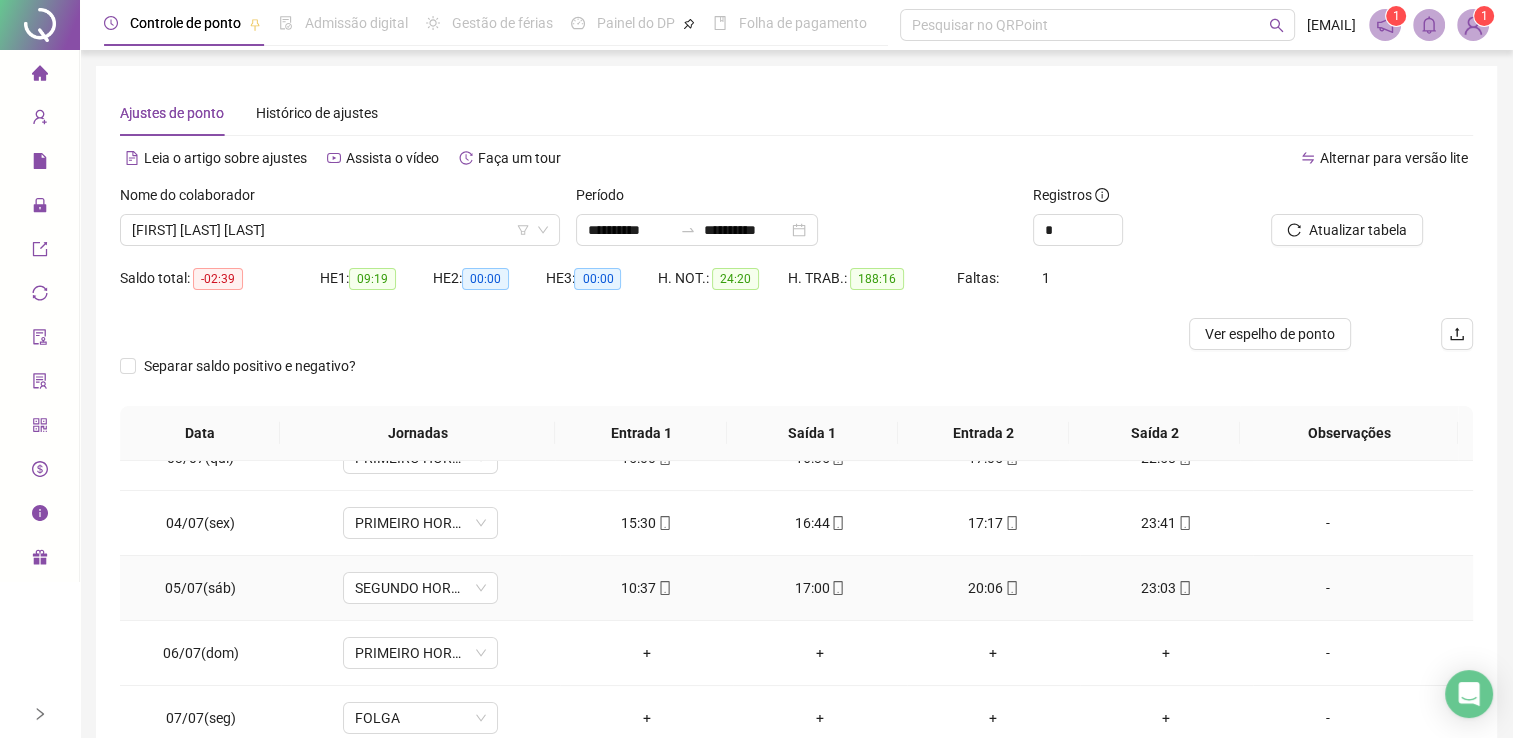 scroll, scrollTop: 200, scrollLeft: 0, axis: vertical 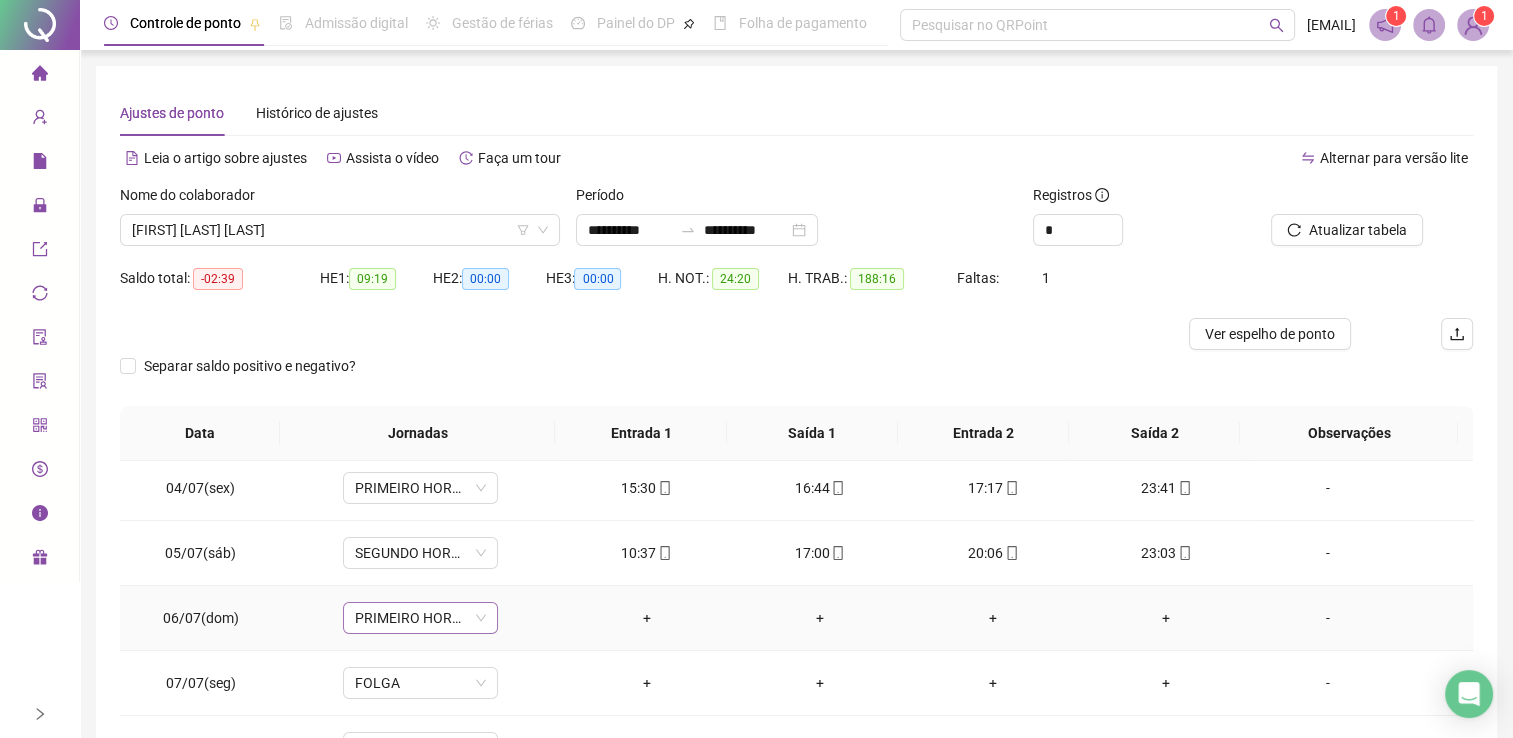 click on "PRIMEIRO  HORARIO DOMINGO" at bounding box center [420, 618] 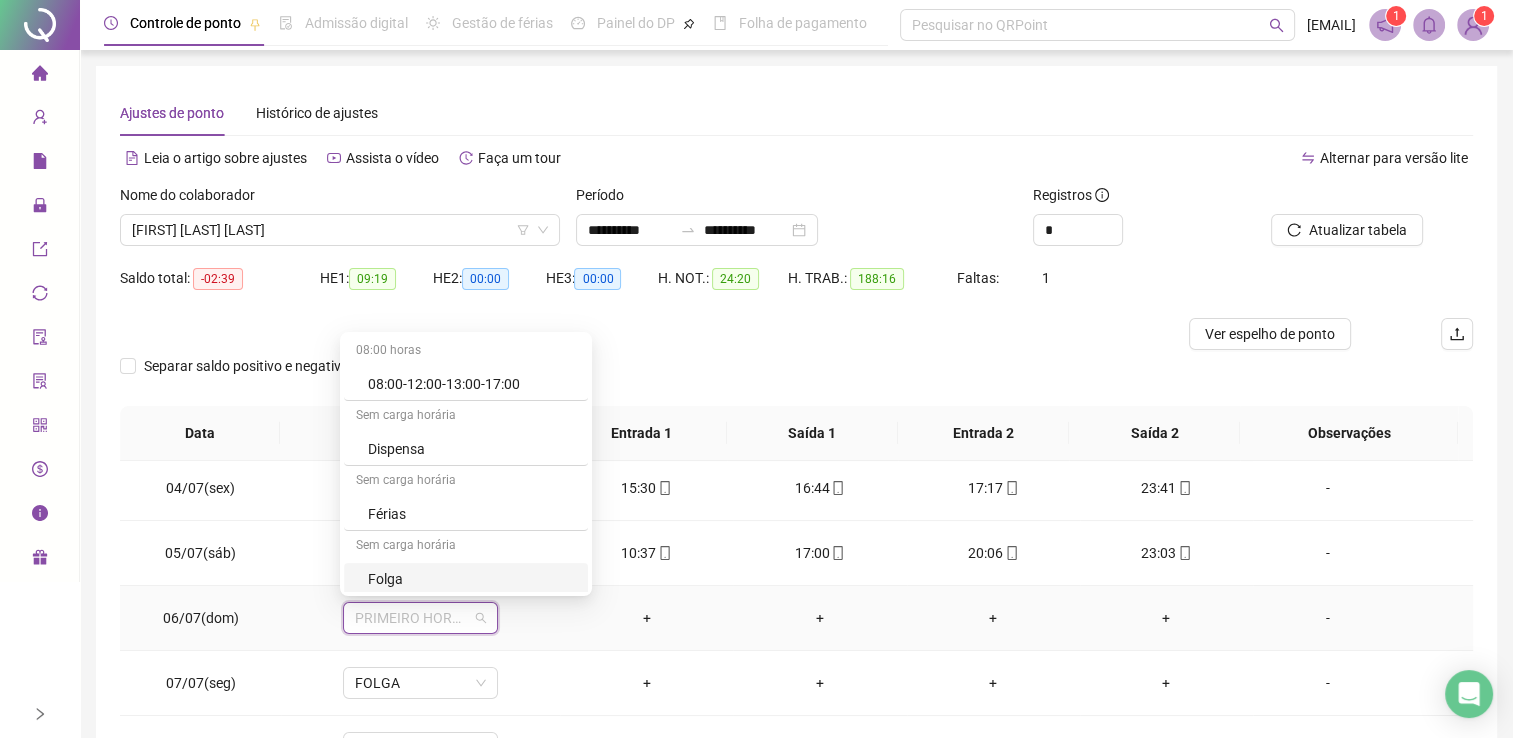 click on "Folga" at bounding box center [472, 579] 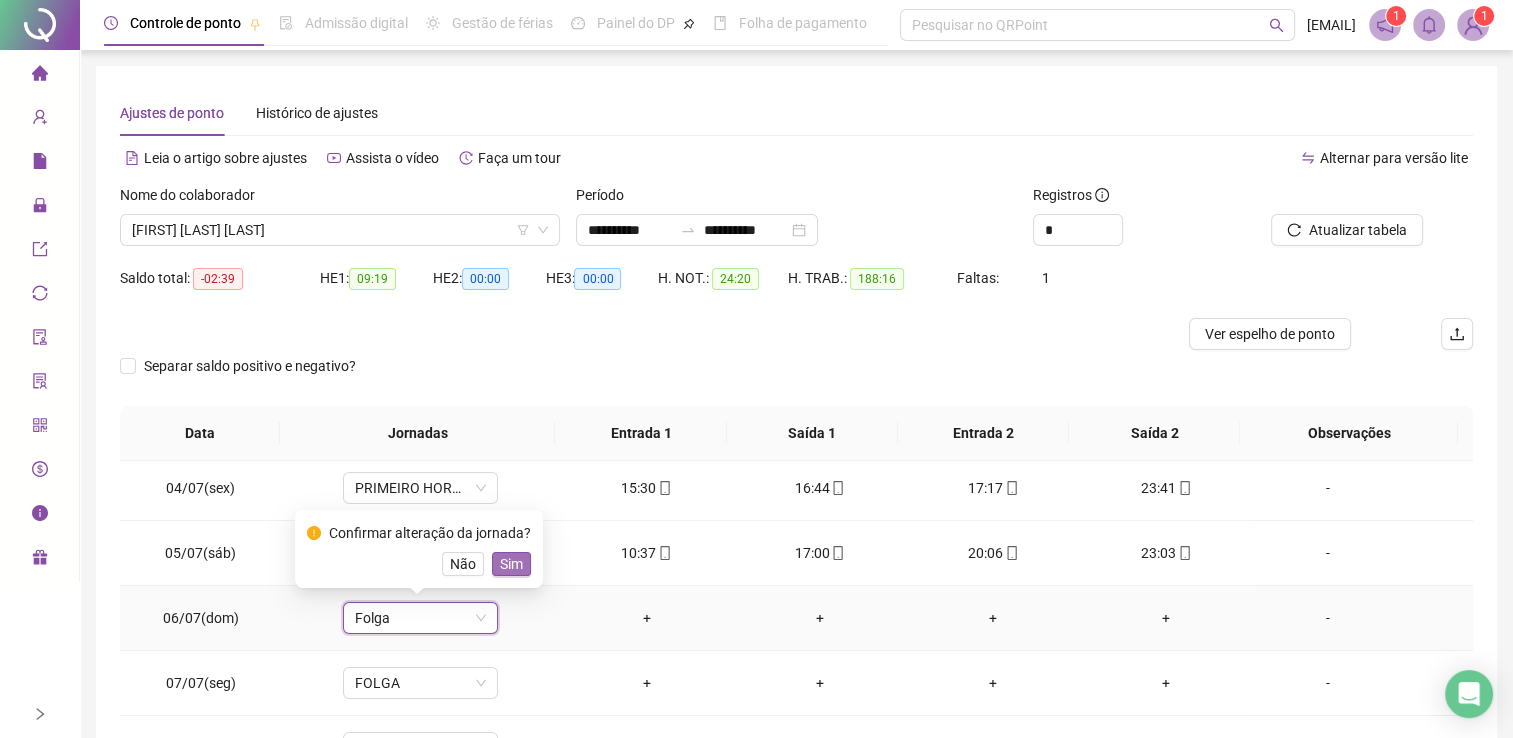 click on "Sim" at bounding box center (511, 564) 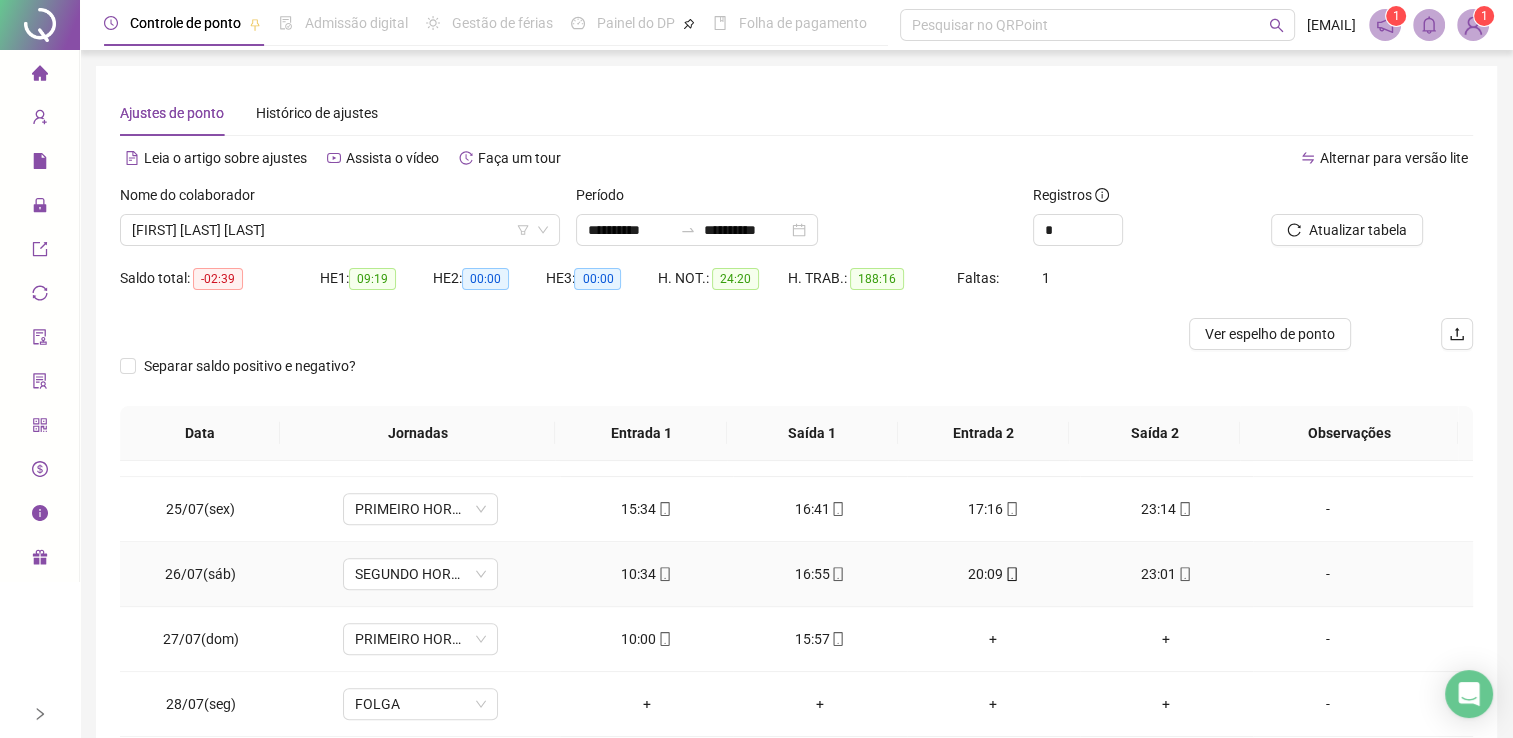 scroll, scrollTop: 1581, scrollLeft: 0, axis: vertical 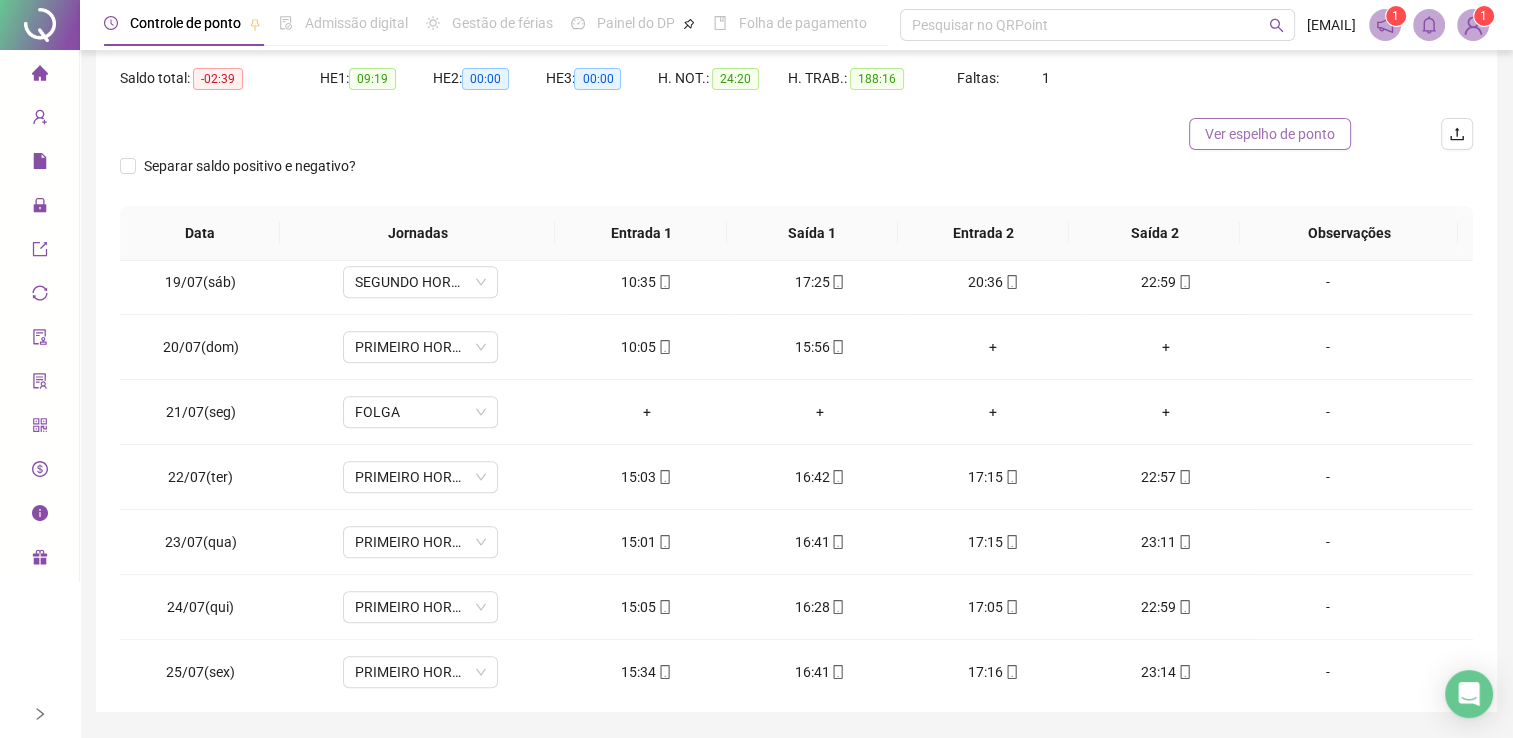click on "Ver espelho de ponto" at bounding box center [1270, 134] 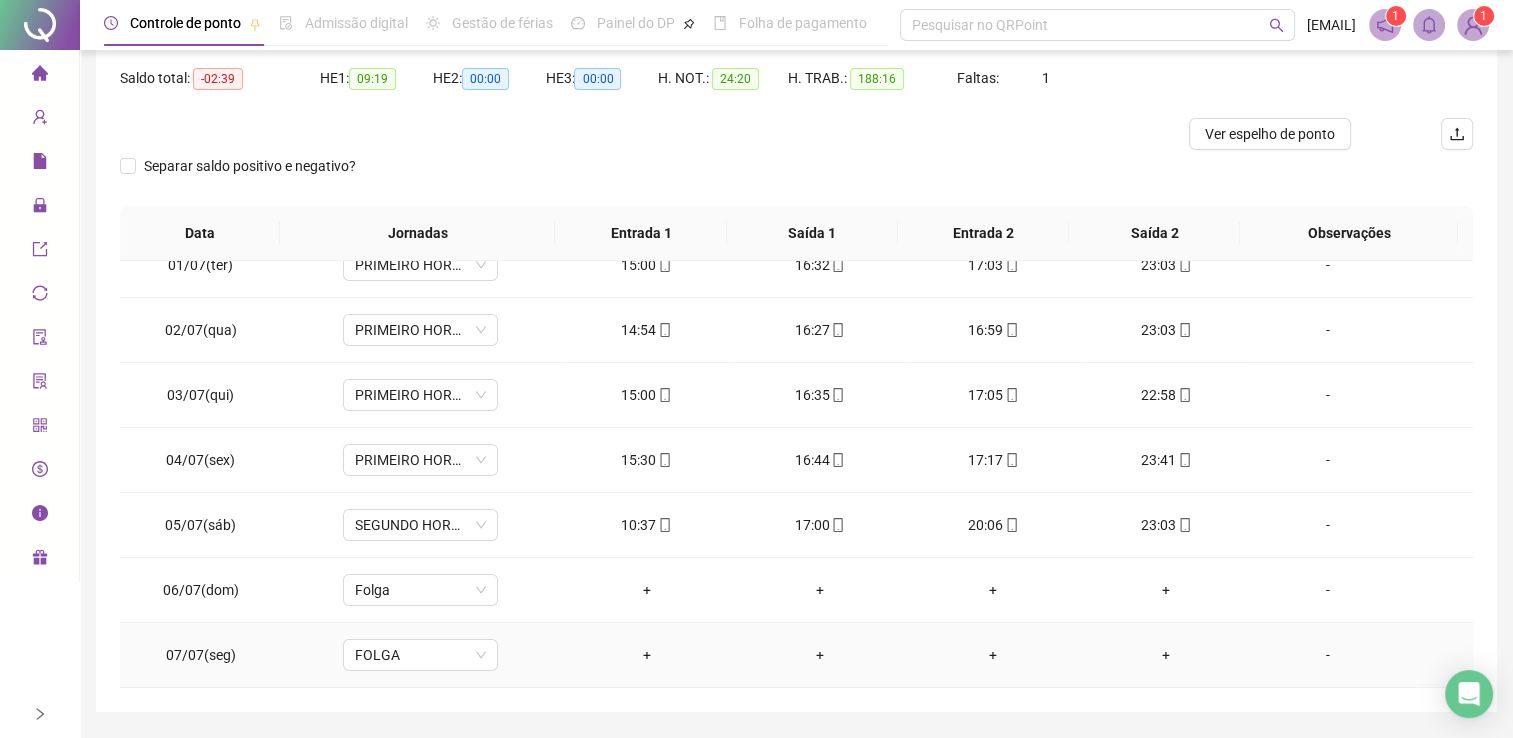 scroll, scrollTop: 0, scrollLeft: 0, axis: both 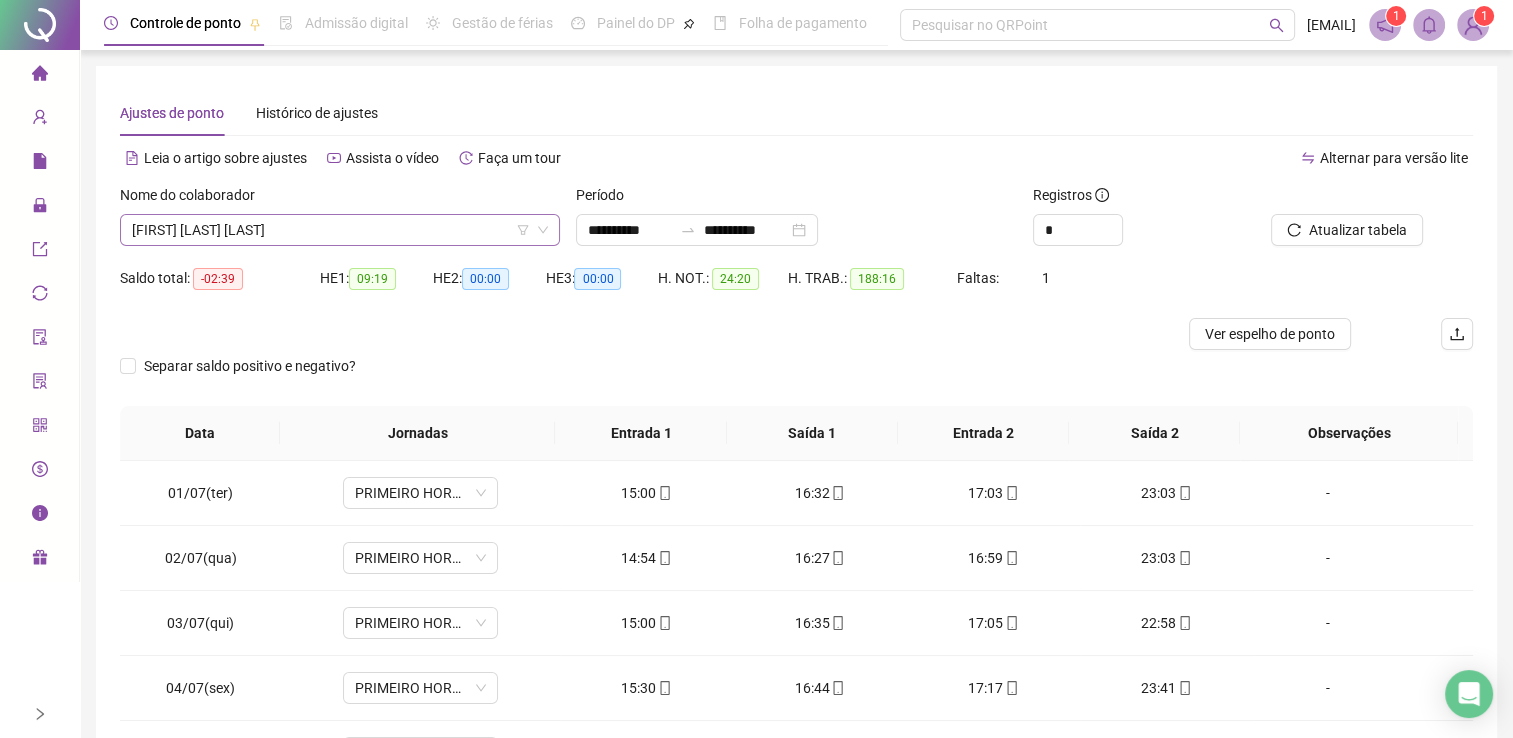 click on "[FIRST] [LAST] [LAST]" at bounding box center (340, 230) 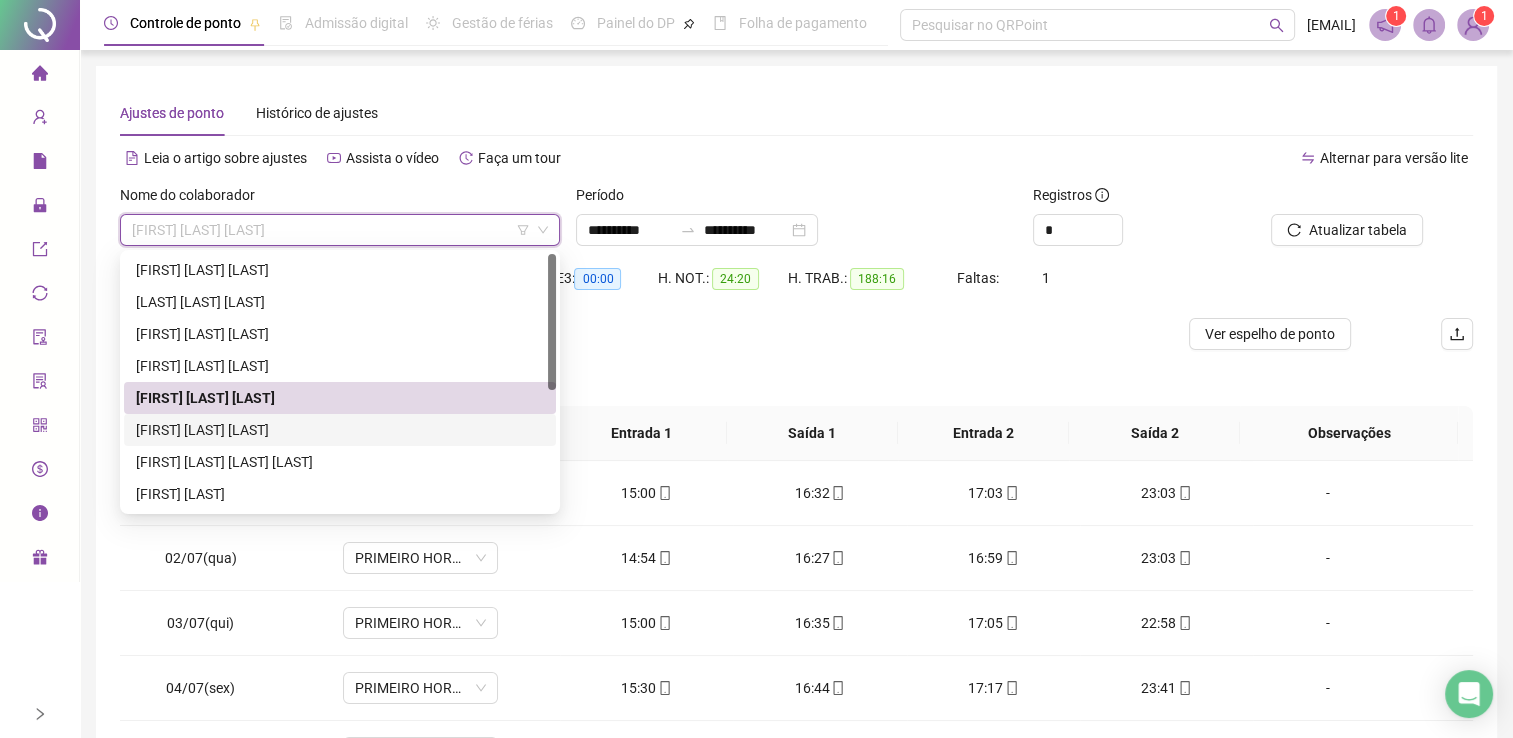 click on "[FIRST] [LAST] [LAST]" at bounding box center [340, 430] 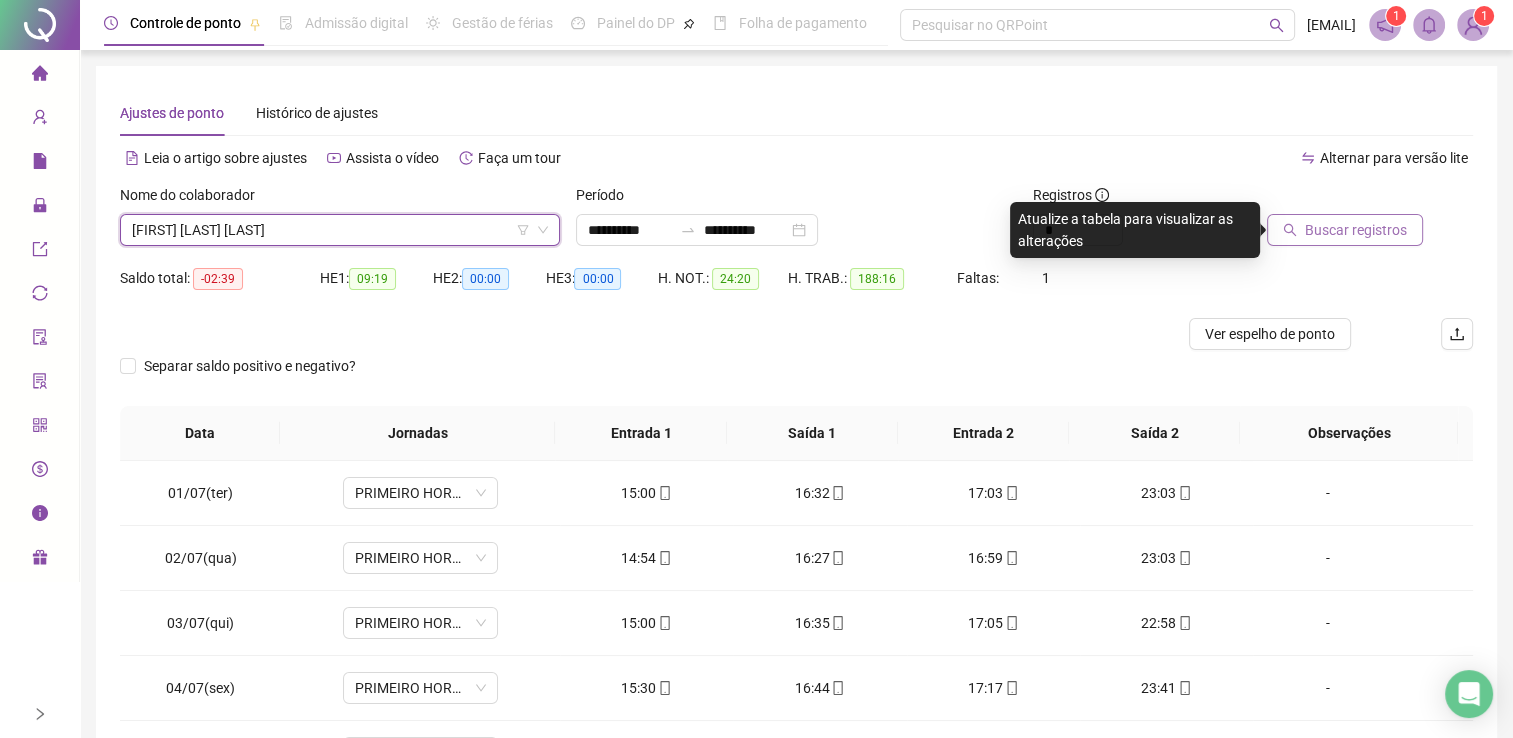 click on "Buscar registros" at bounding box center [1356, 230] 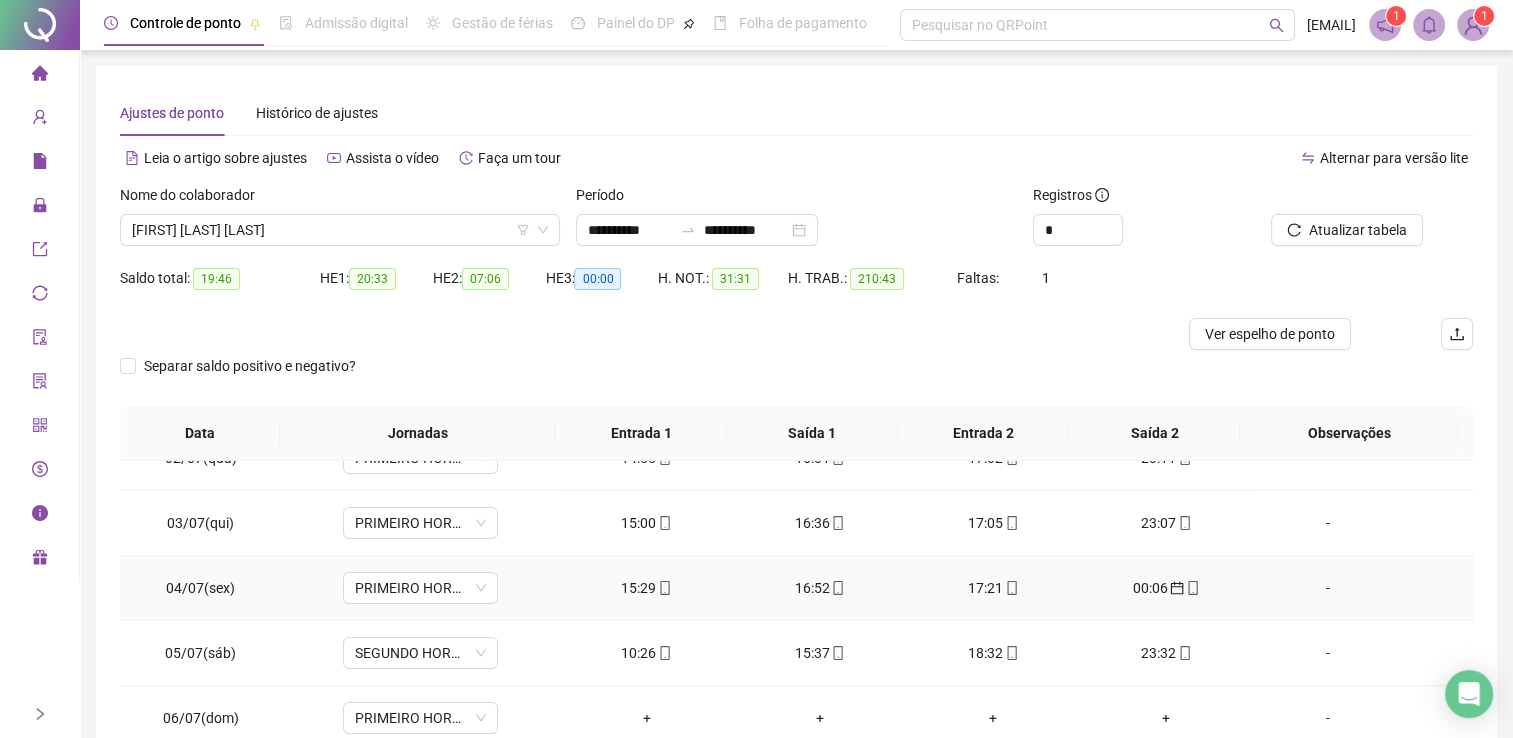 scroll, scrollTop: 200, scrollLeft: 0, axis: vertical 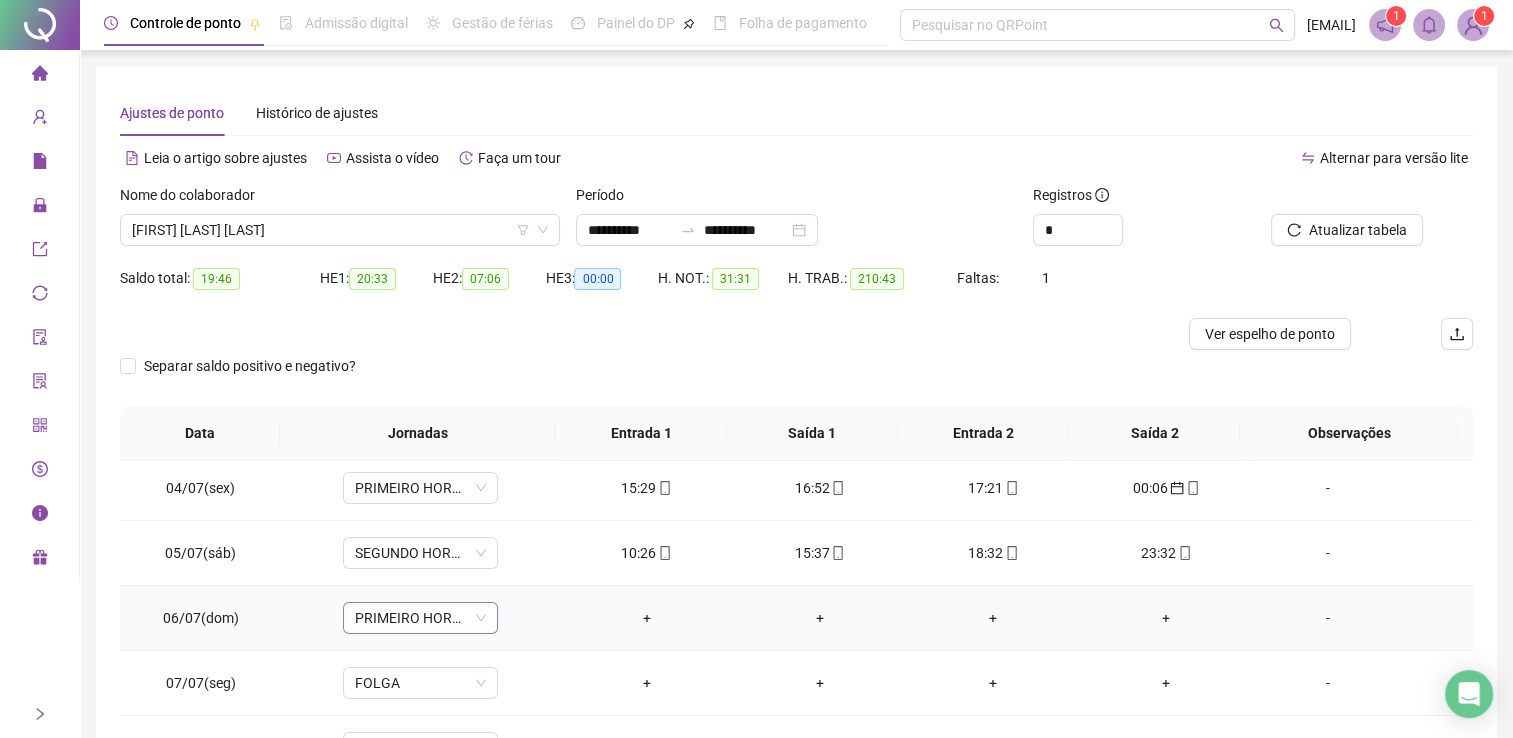 click on "PRIMEIRO  HORARIO DOMINGO" at bounding box center [420, 618] 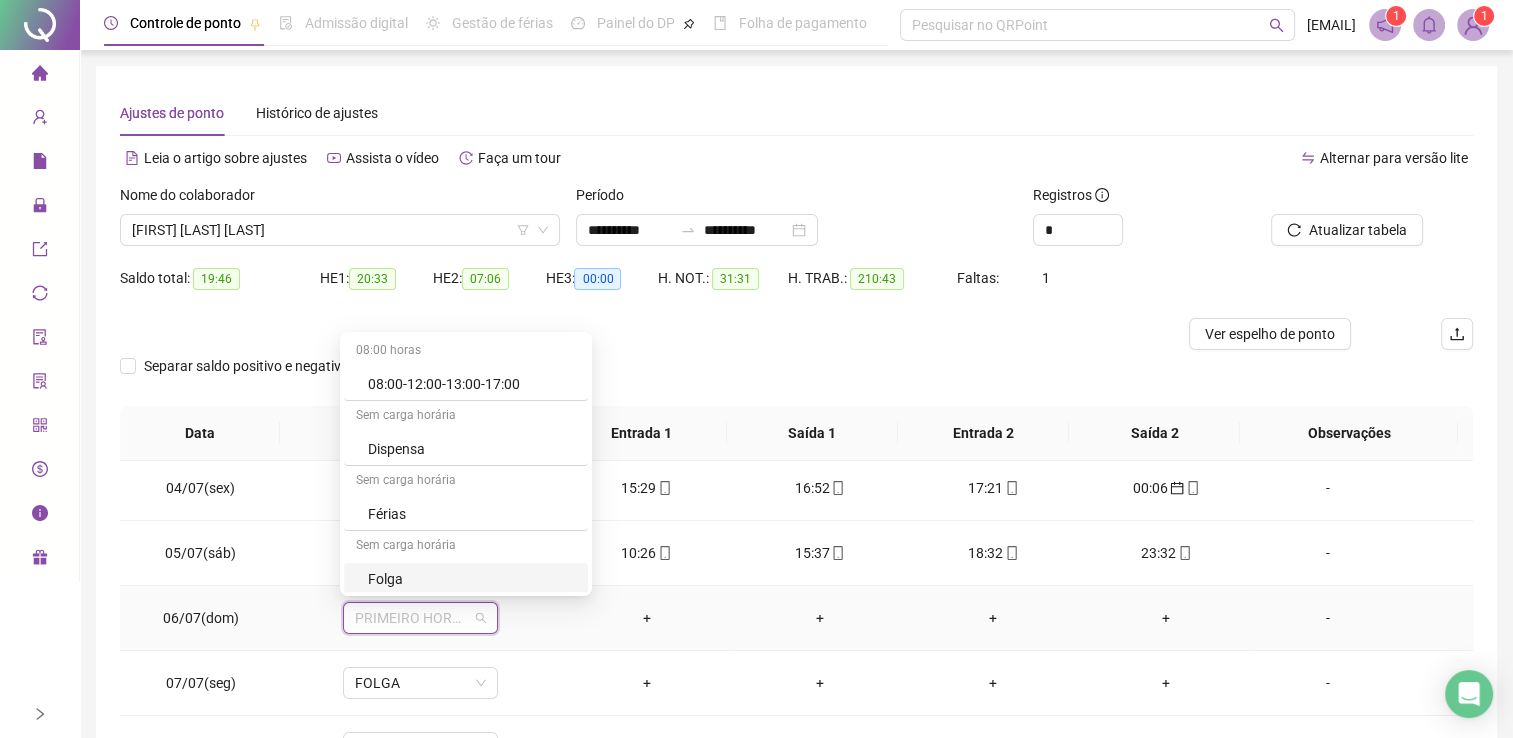 click on "Folga" at bounding box center [472, 579] 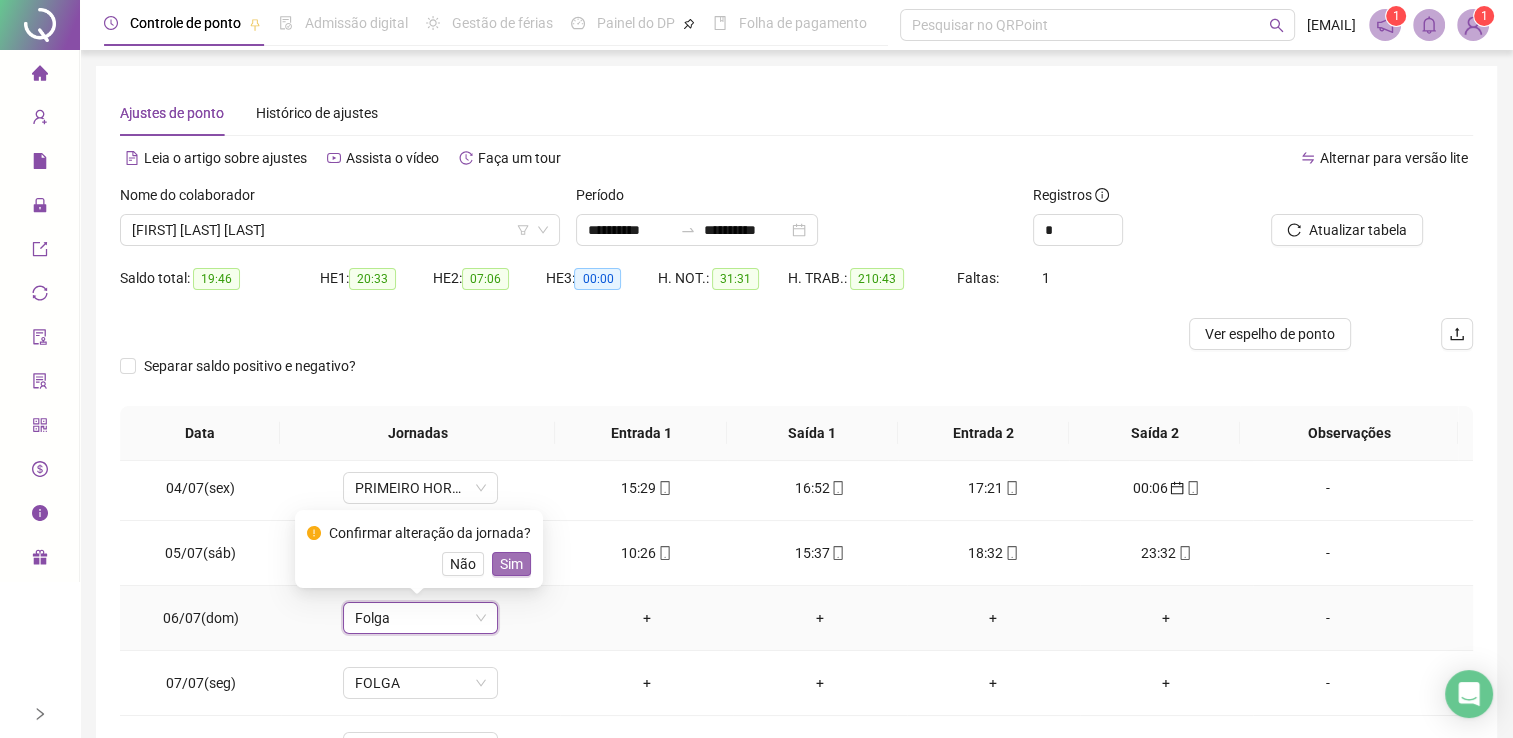 click on "Sim" at bounding box center [511, 564] 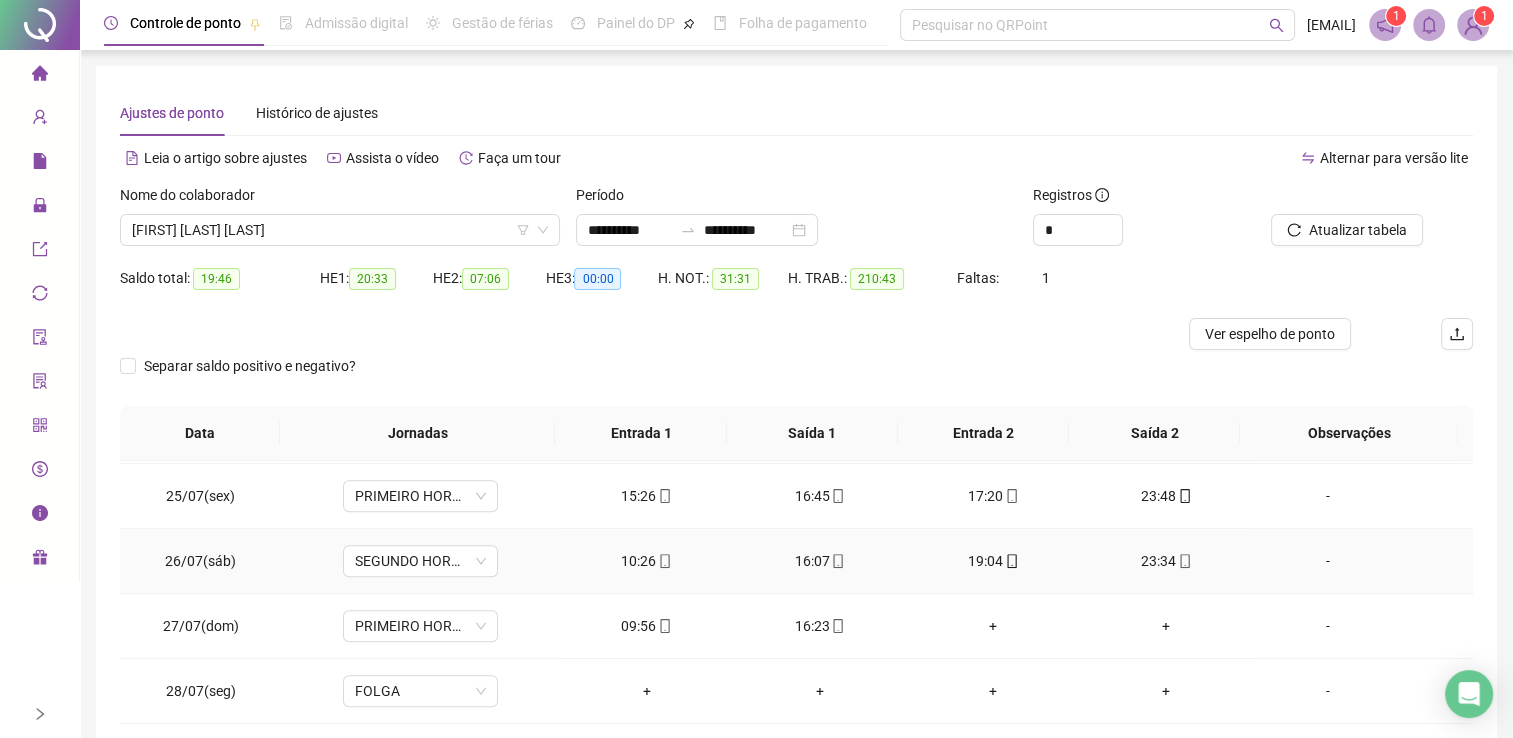 scroll, scrollTop: 1581, scrollLeft: 0, axis: vertical 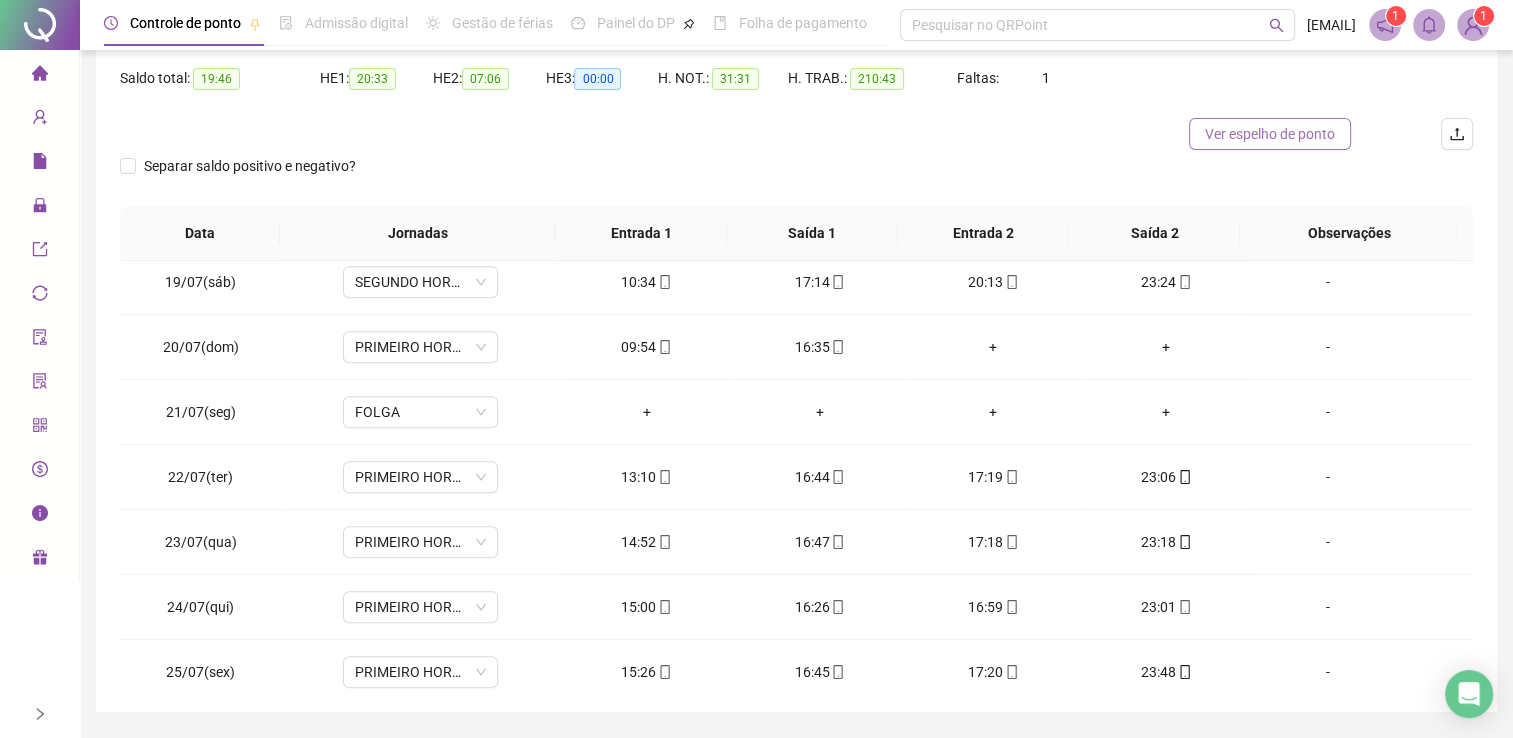 click on "Ver espelho de ponto" at bounding box center [1270, 134] 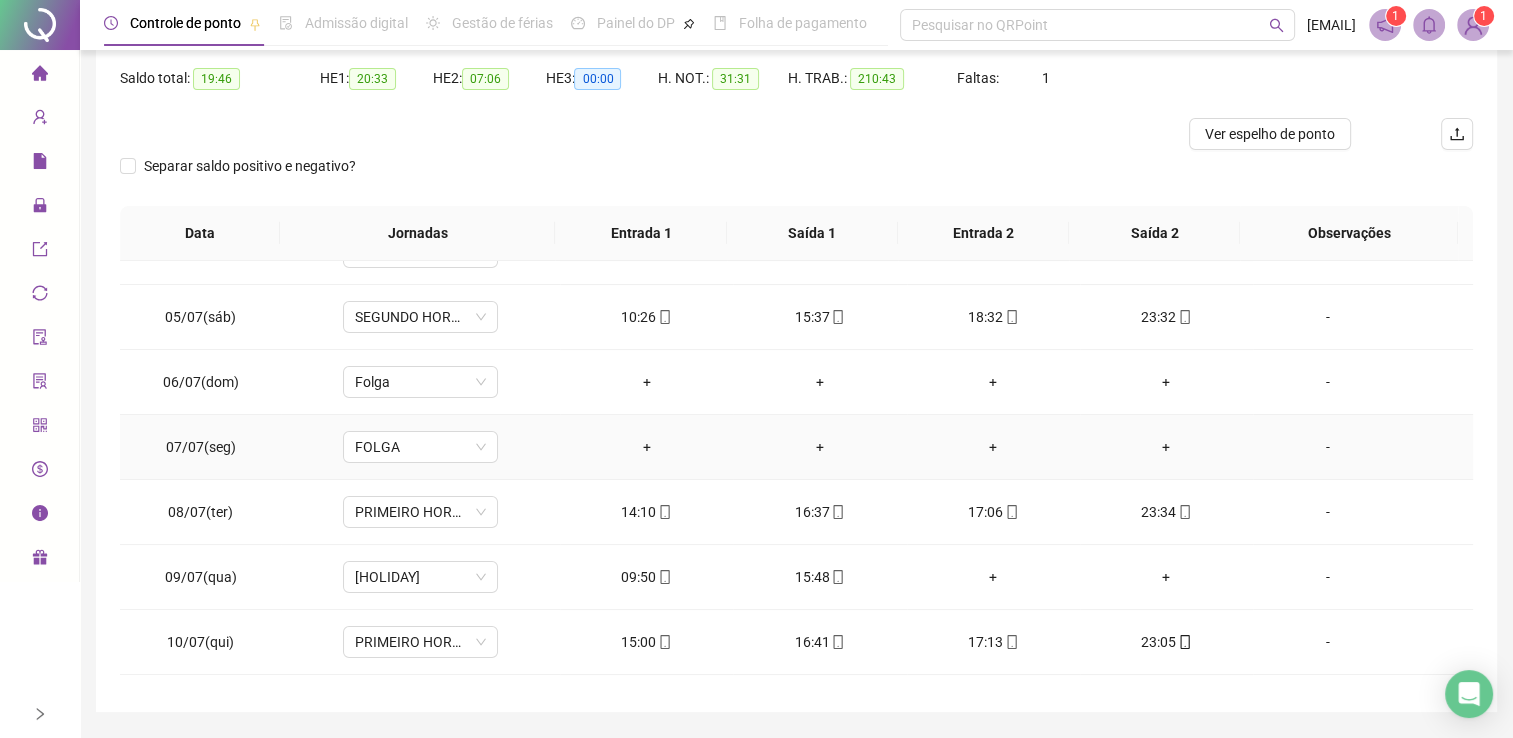 scroll, scrollTop: 0, scrollLeft: 0, axis: both 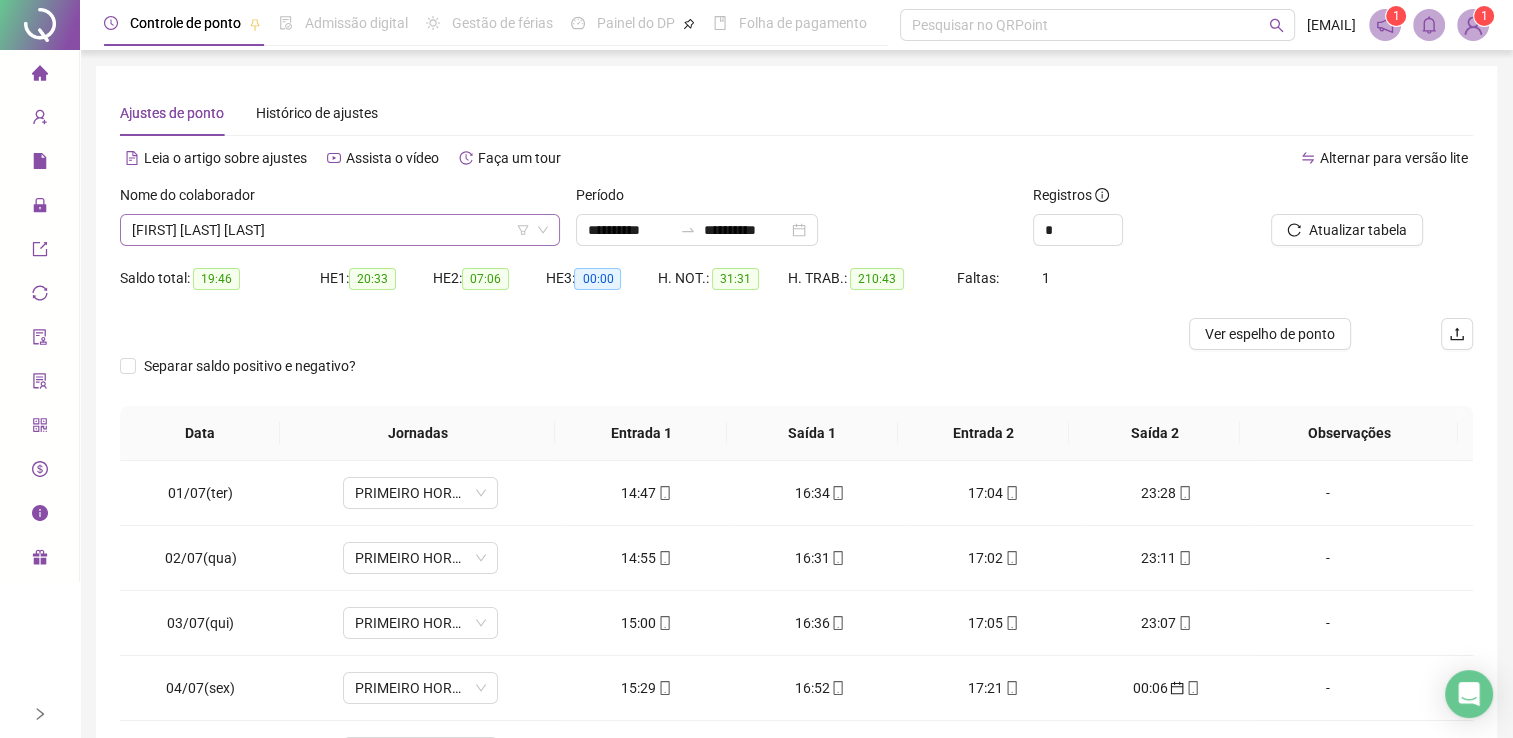 click on "[FIRST] [LAST] [LAST]" at bounding box center [340, 230] 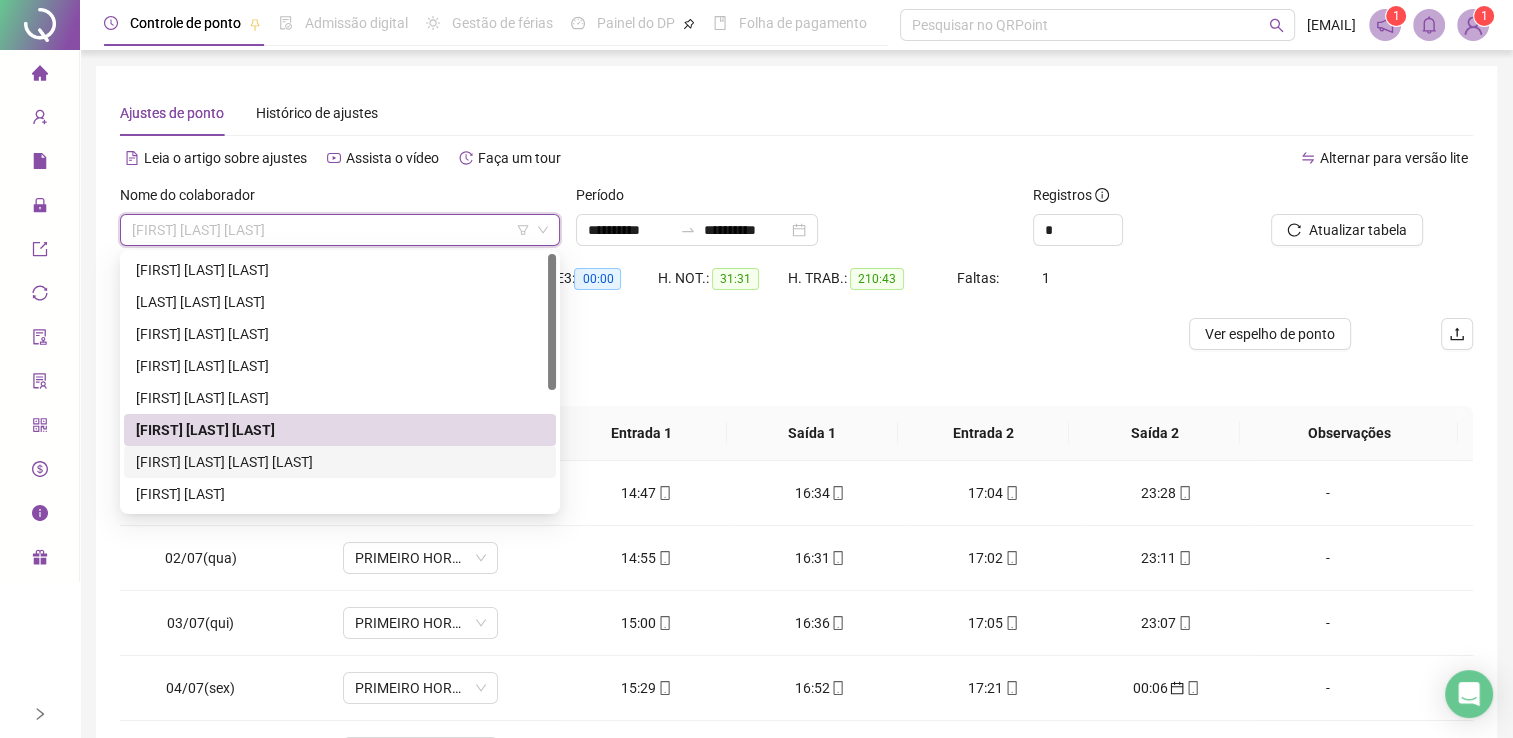 click on "[FIRST] [LAST] [LAST] [LAST]" at bounding box center (340, 462) 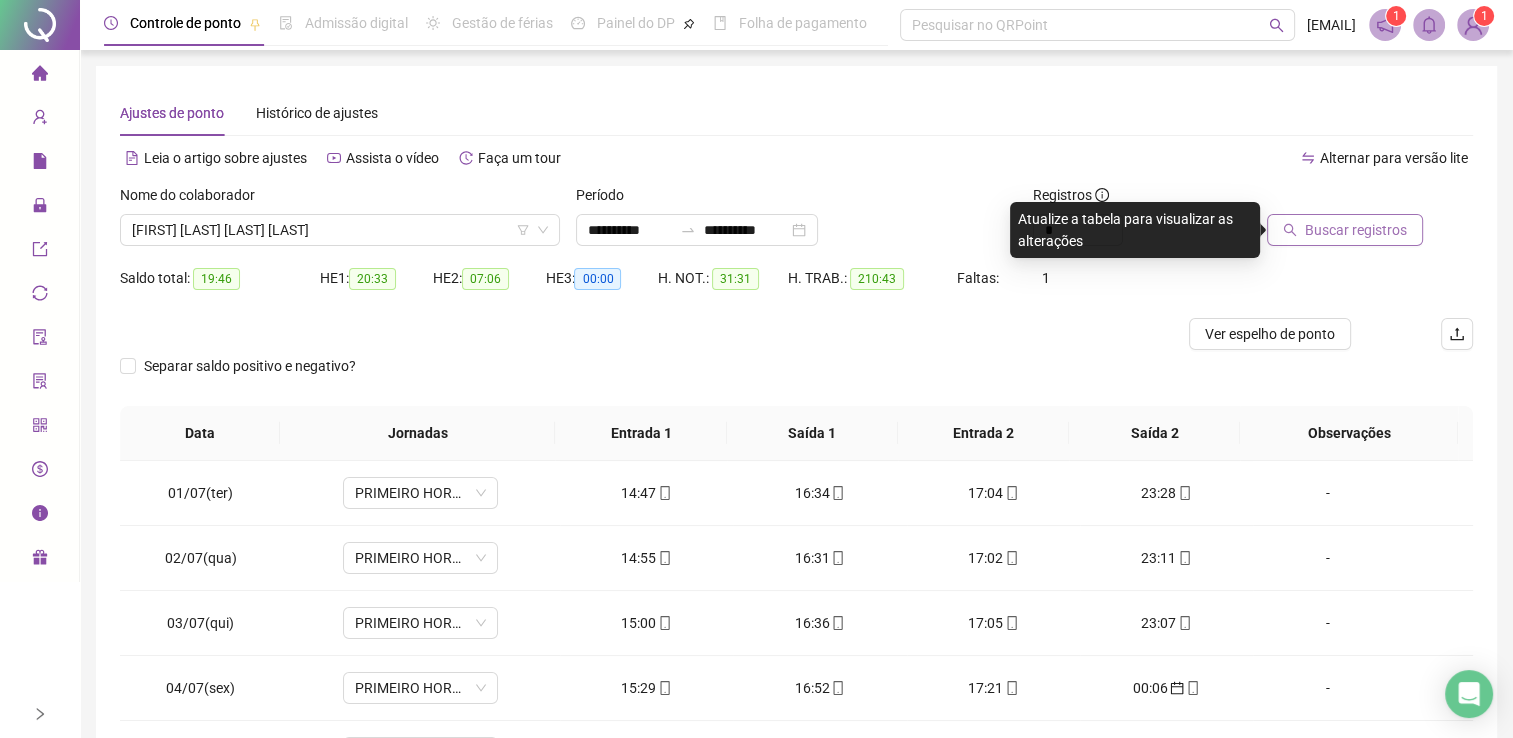 click on "Buscar registros" at bounding box center (1356, 230) 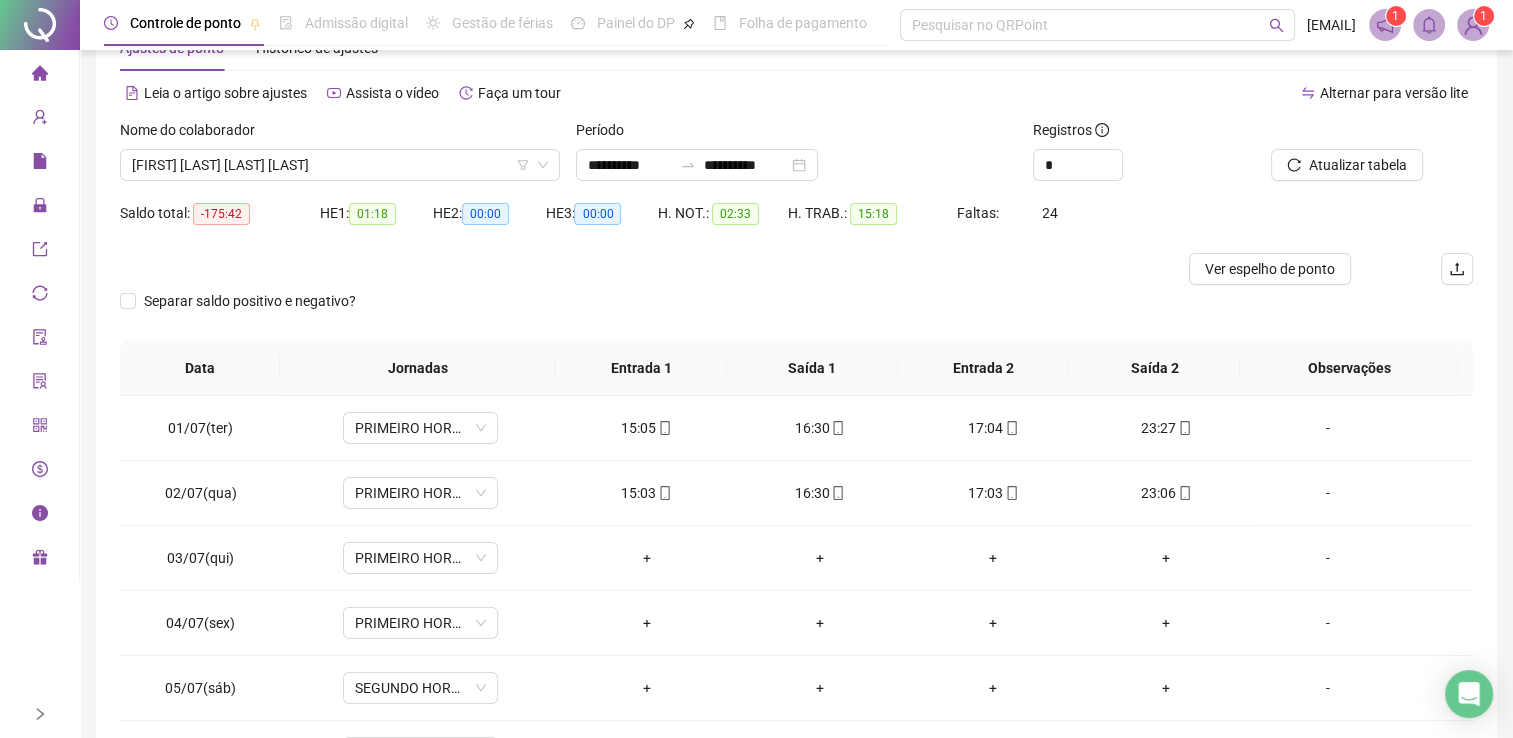 scroll, scrollTop: 100, scrollLeft: 0, axis: vertical 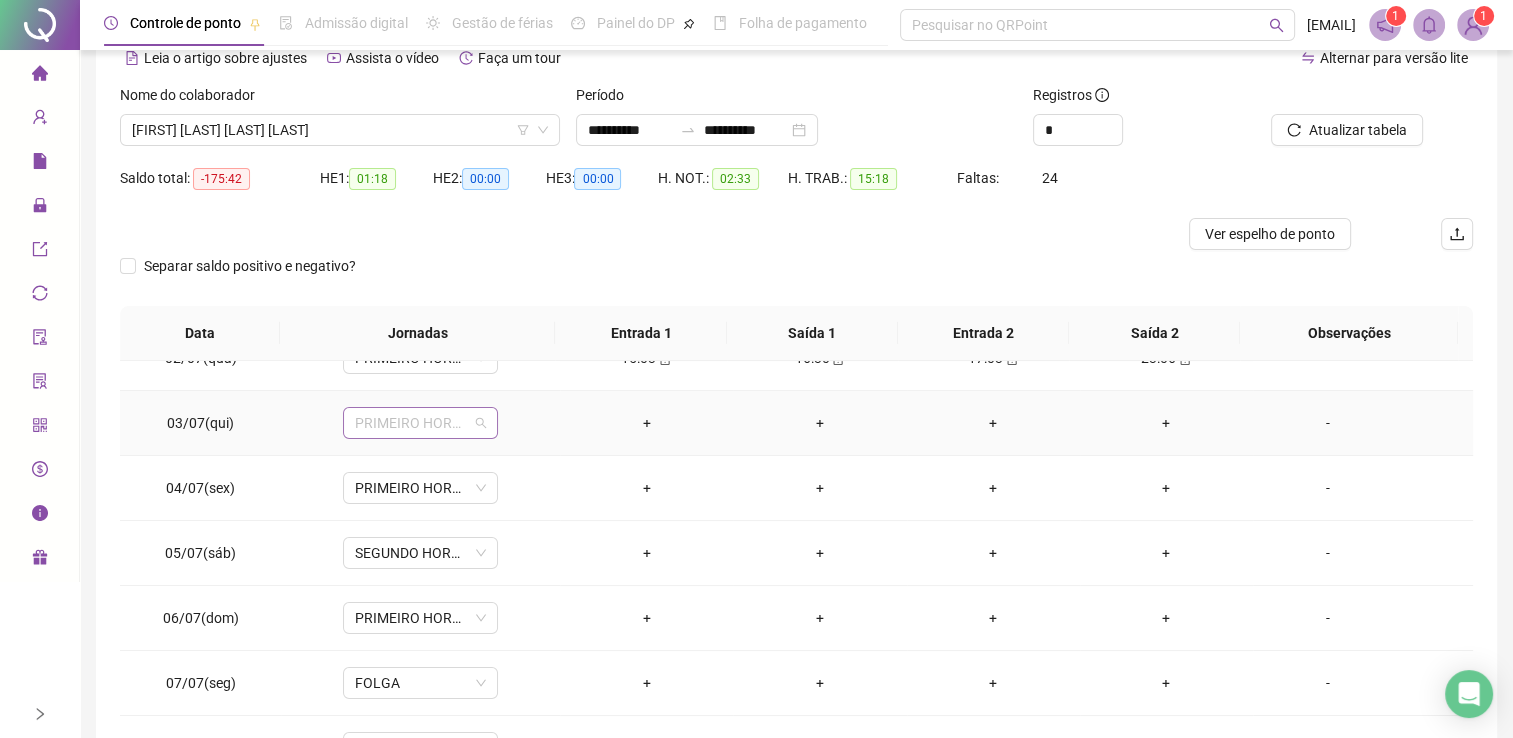 click on "PRIMEIRO HORARIO QUI E SEXT" at bounding box center [420, 423] 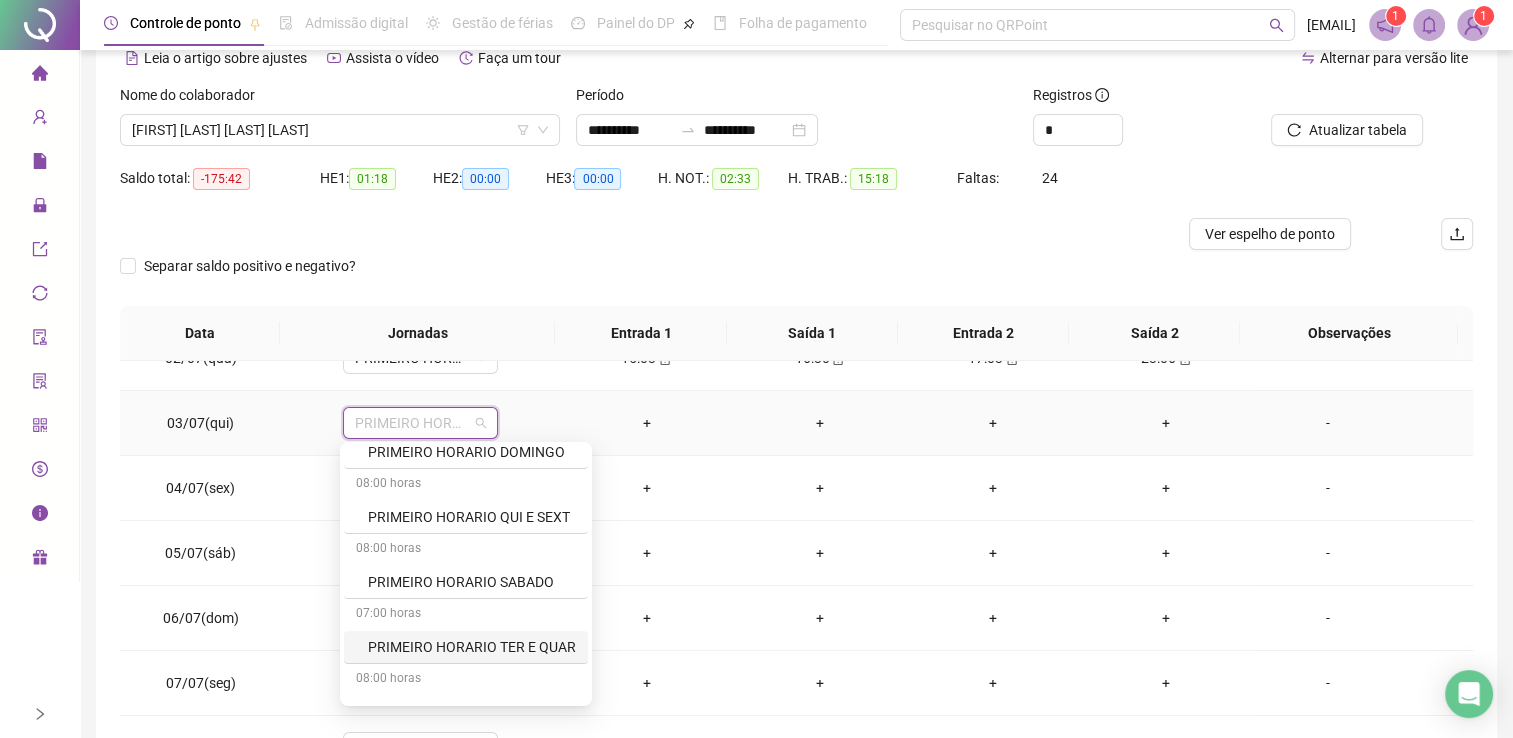 scroll, scrollTop: 456, scrollLeft: 0, axis: vertical 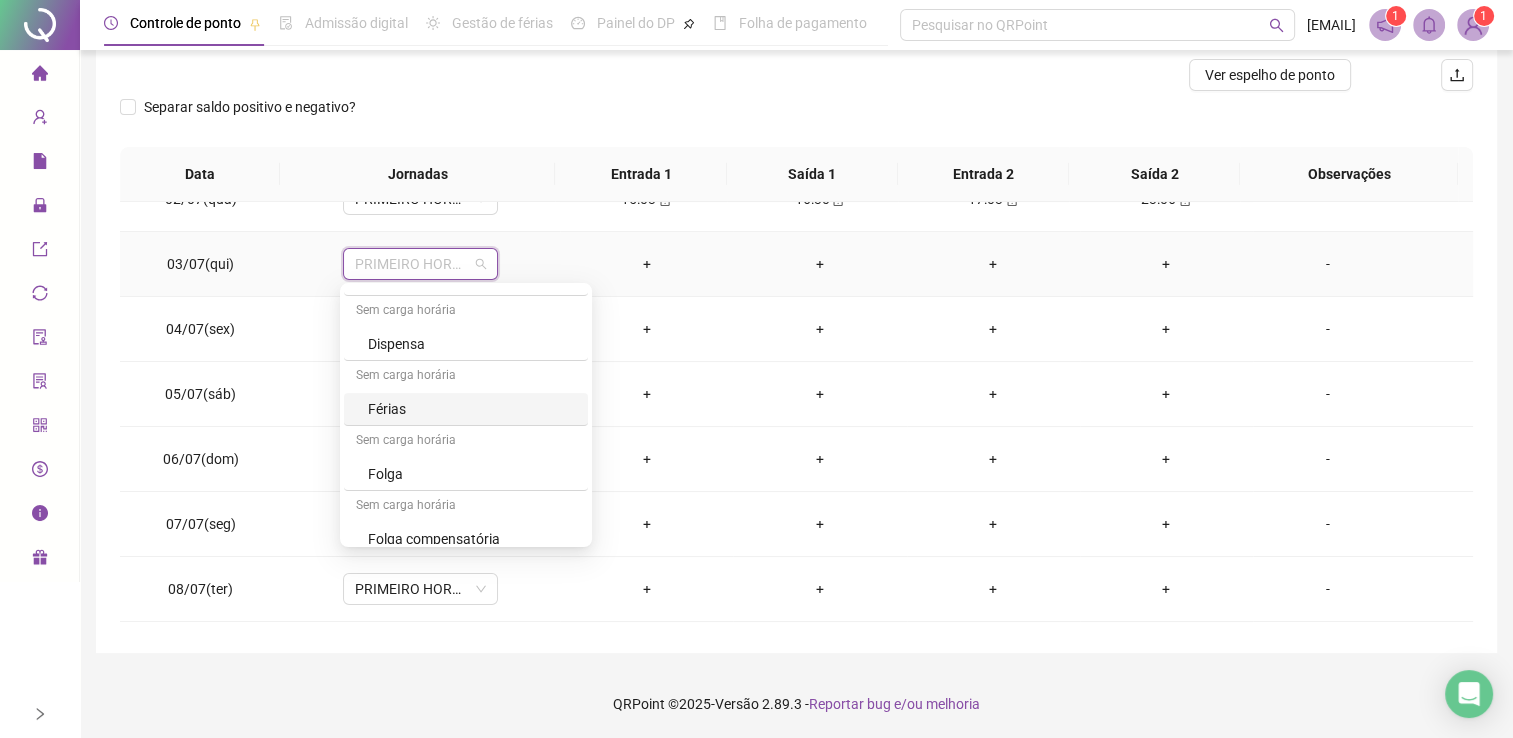 click on "Férias" at bounding box center [472, 409] 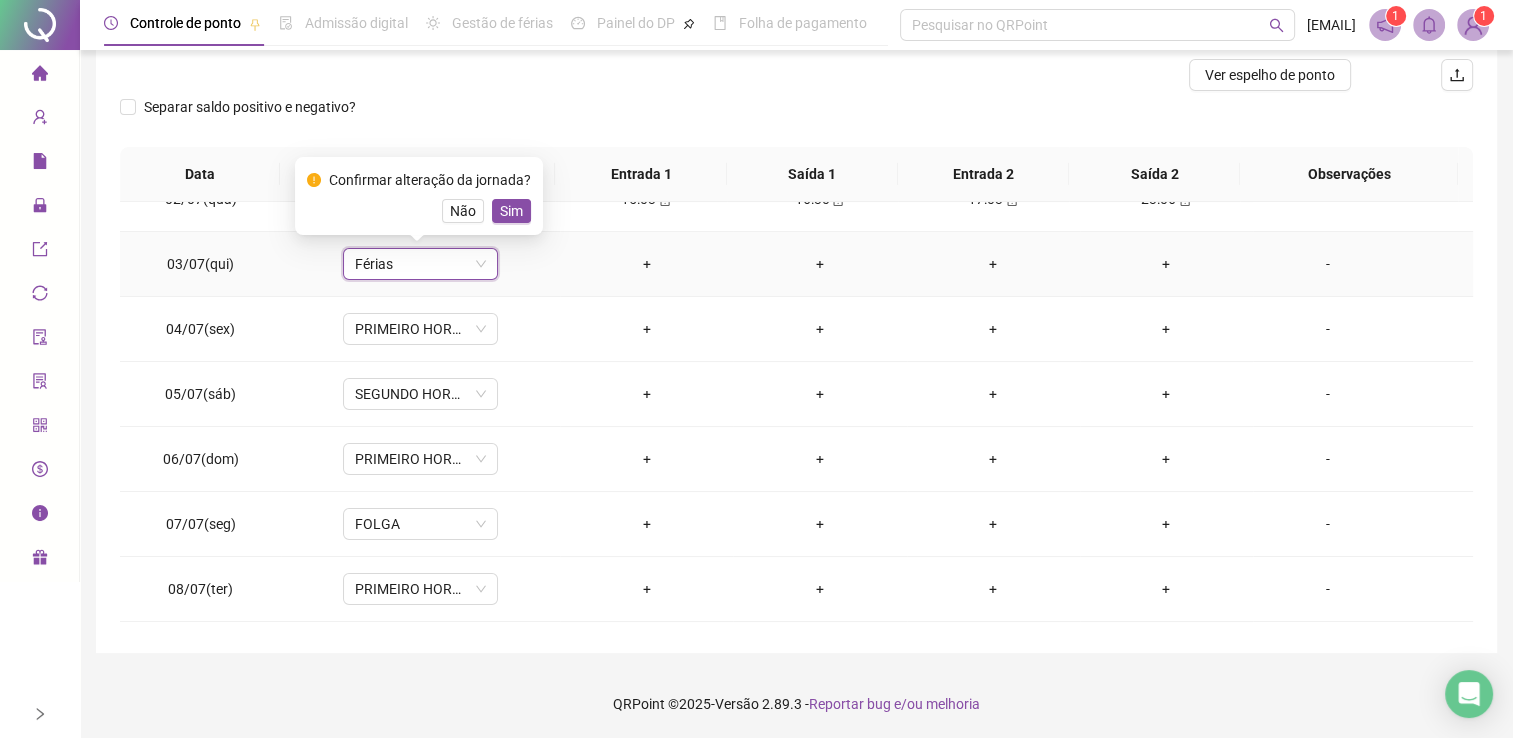 drag, startPoint x: 496, startPoint y: 211, endPoint x: 476, endPoint y: 293, distance: 84.40379 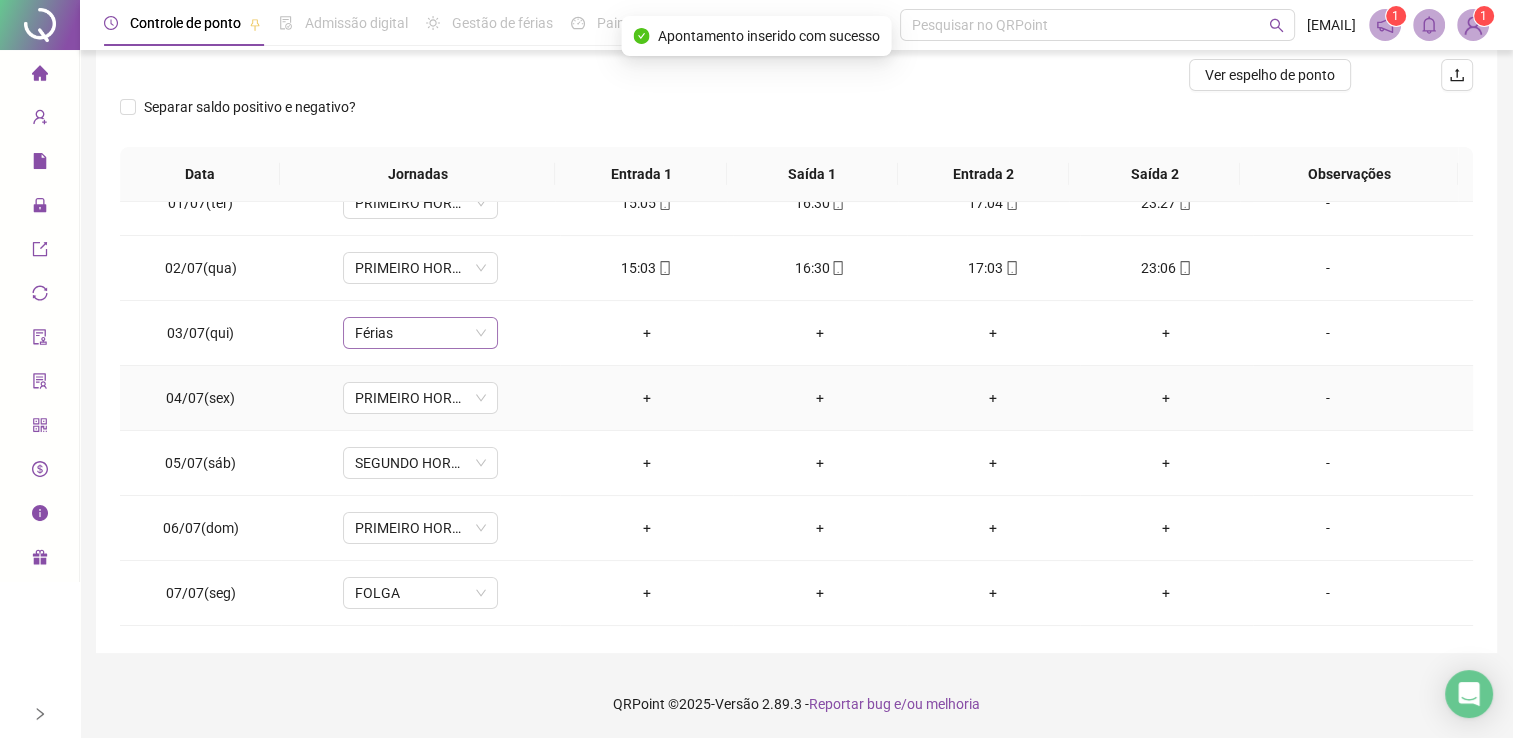 scroll, scrollTop: 0, scrollLeft: 0, axis: both 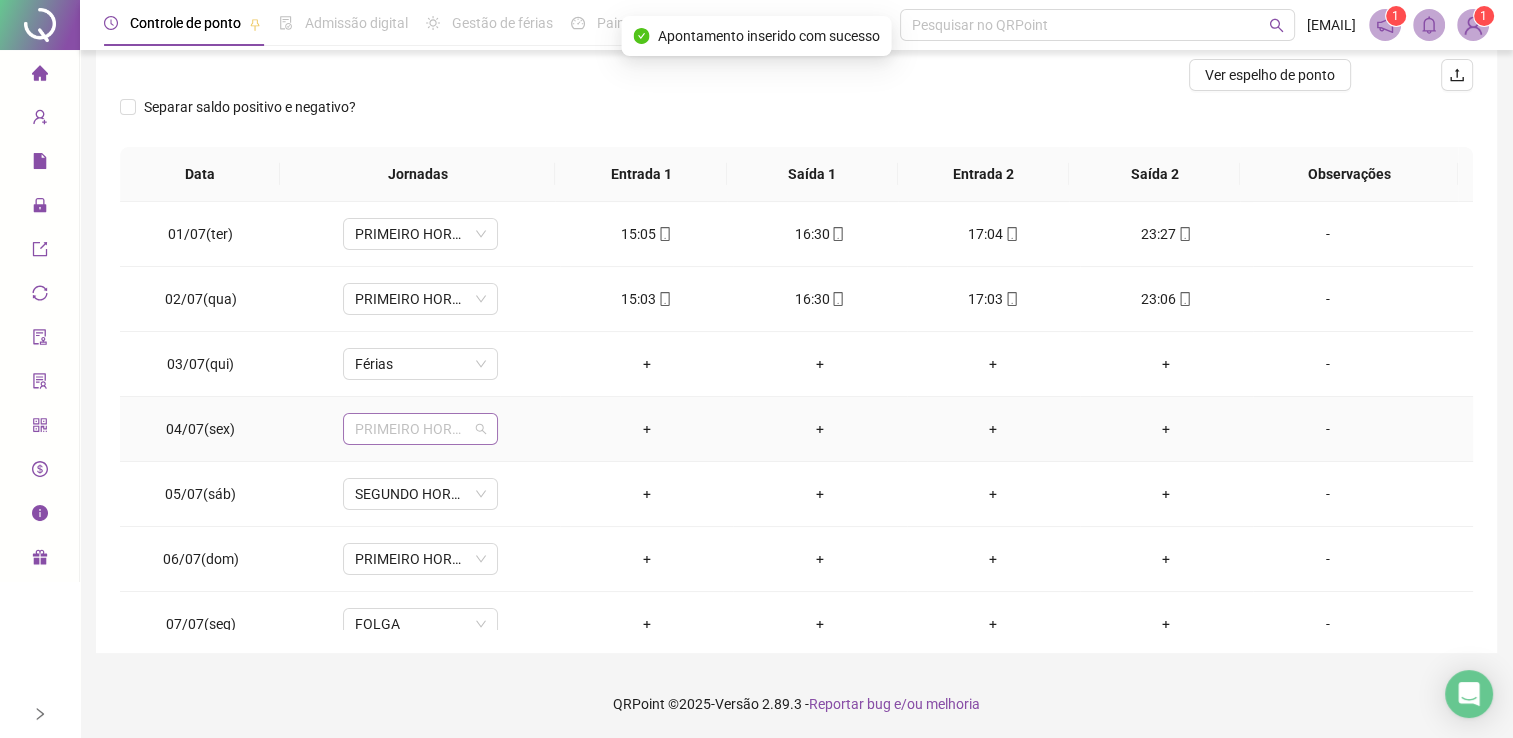 click on "PRIMEIRO HORARIO QUI E SEXT" at bounding box center [420, 429] 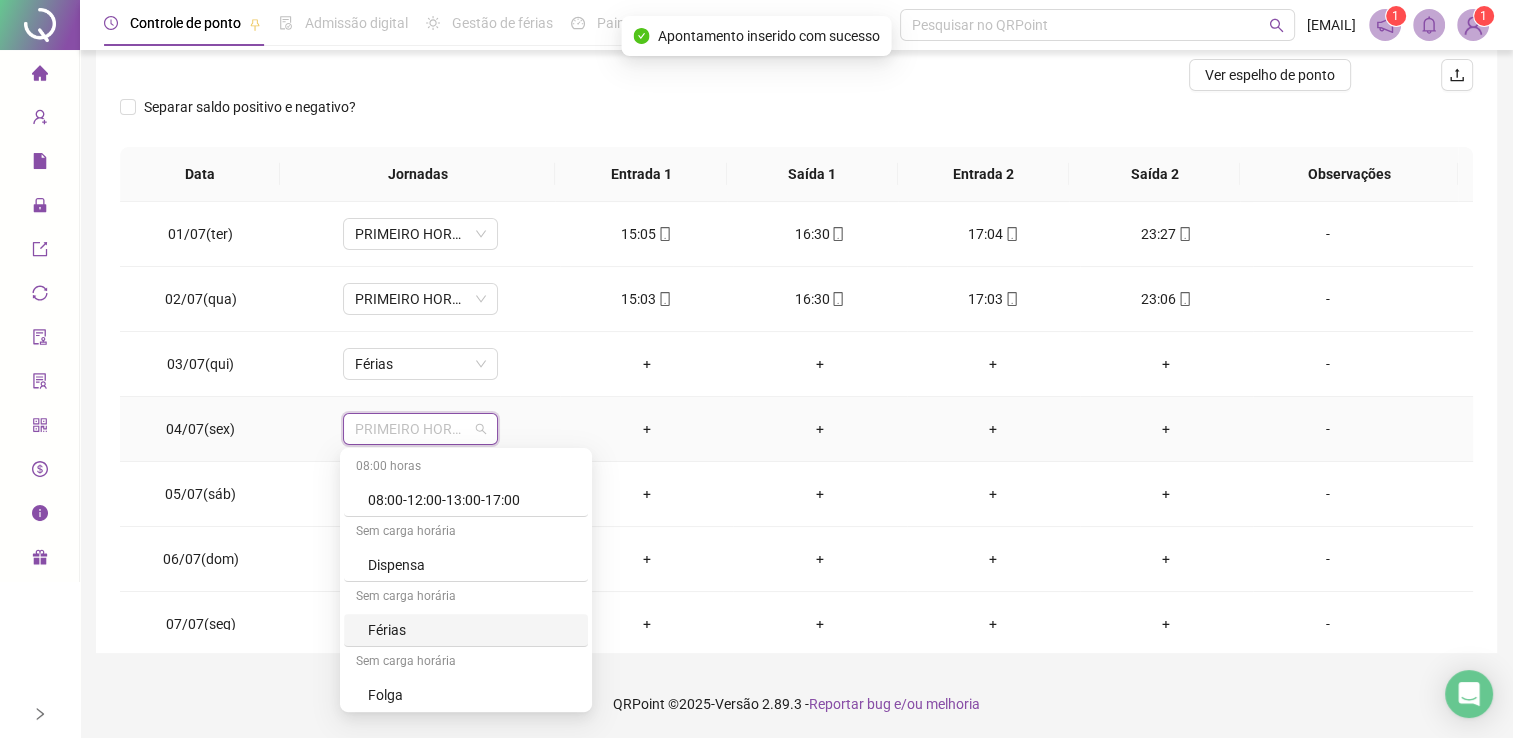 click on "Férias" at bounding box center (472, 630) 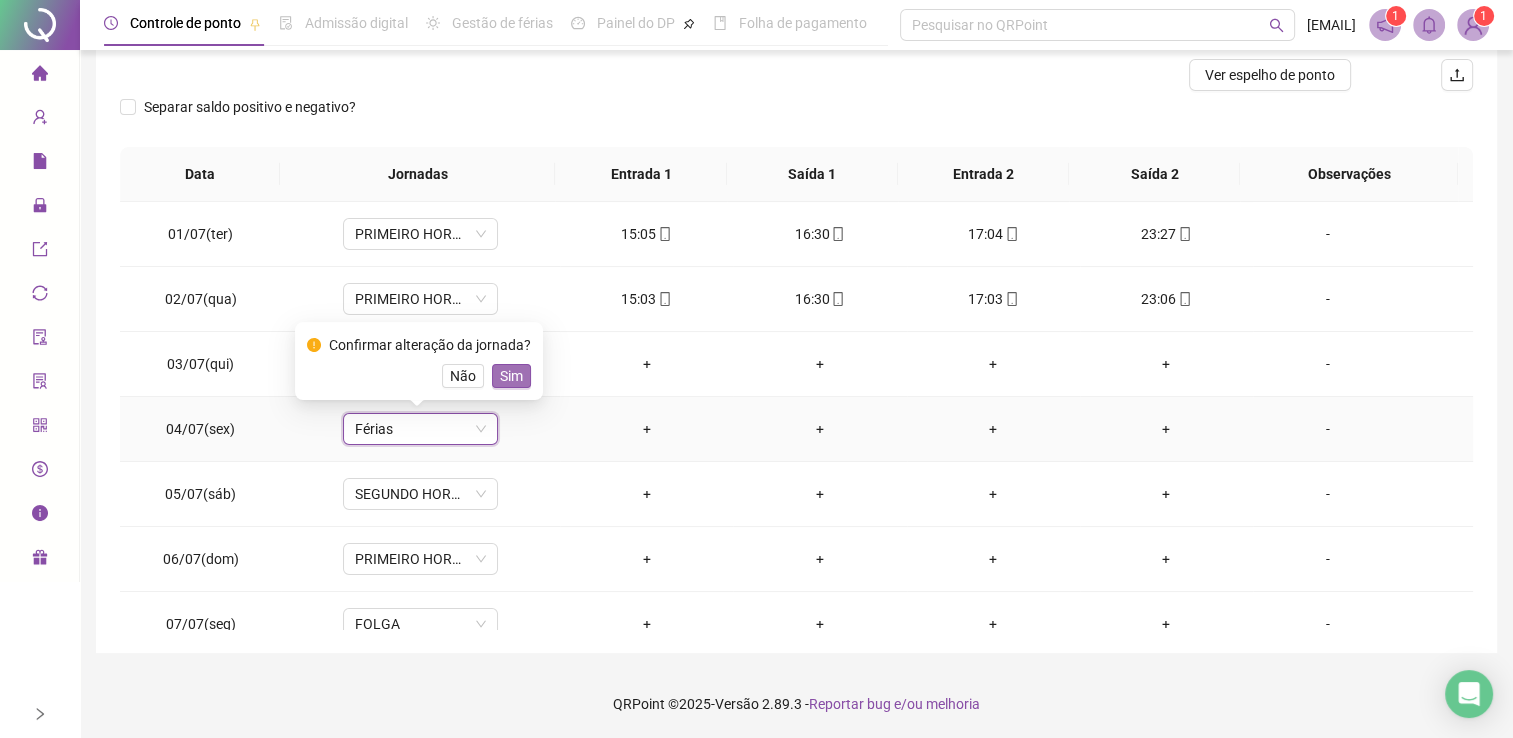 click on "Sim" at bounding box center [511, 376] 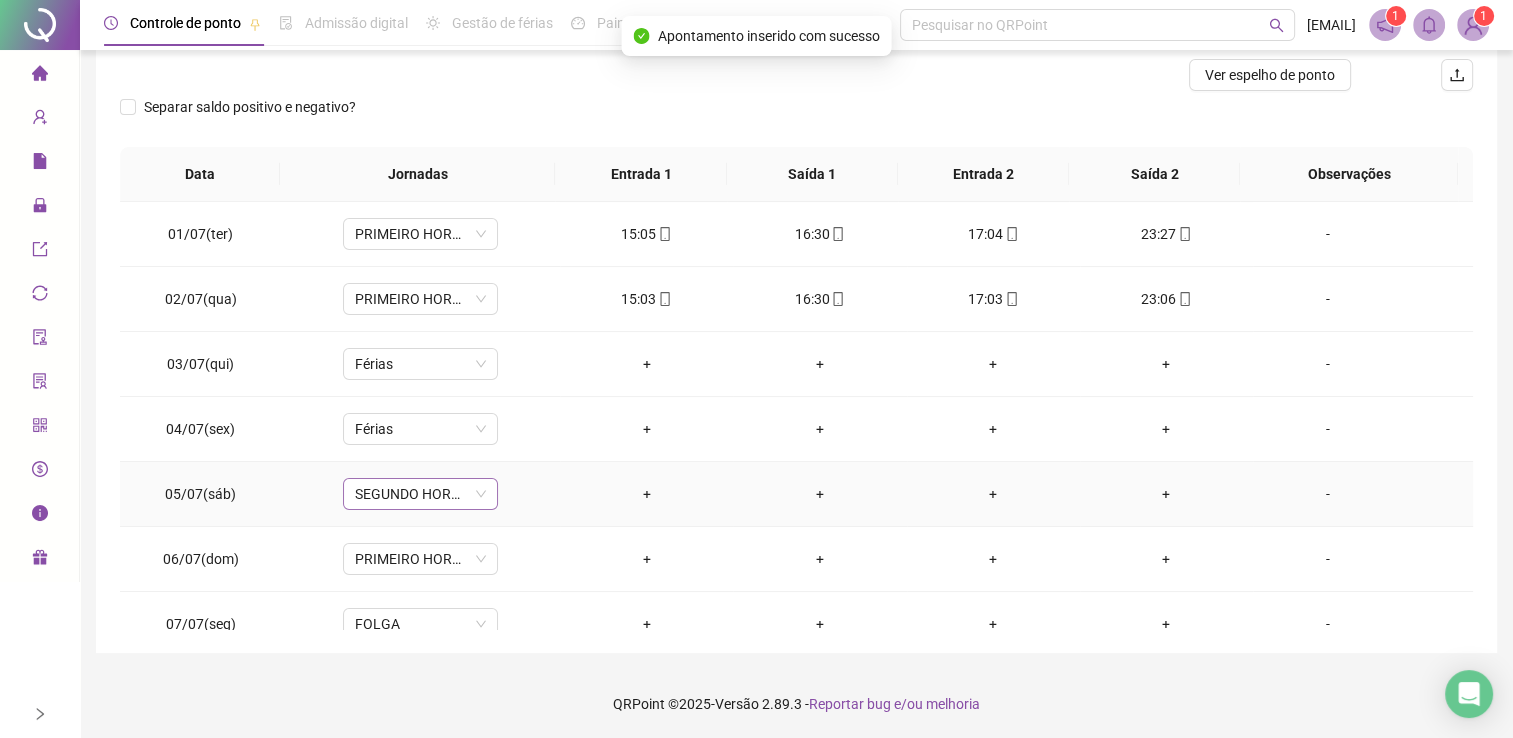 click on "SEGUNDO HORARIO SABADO" at bounding box center (420, 494) 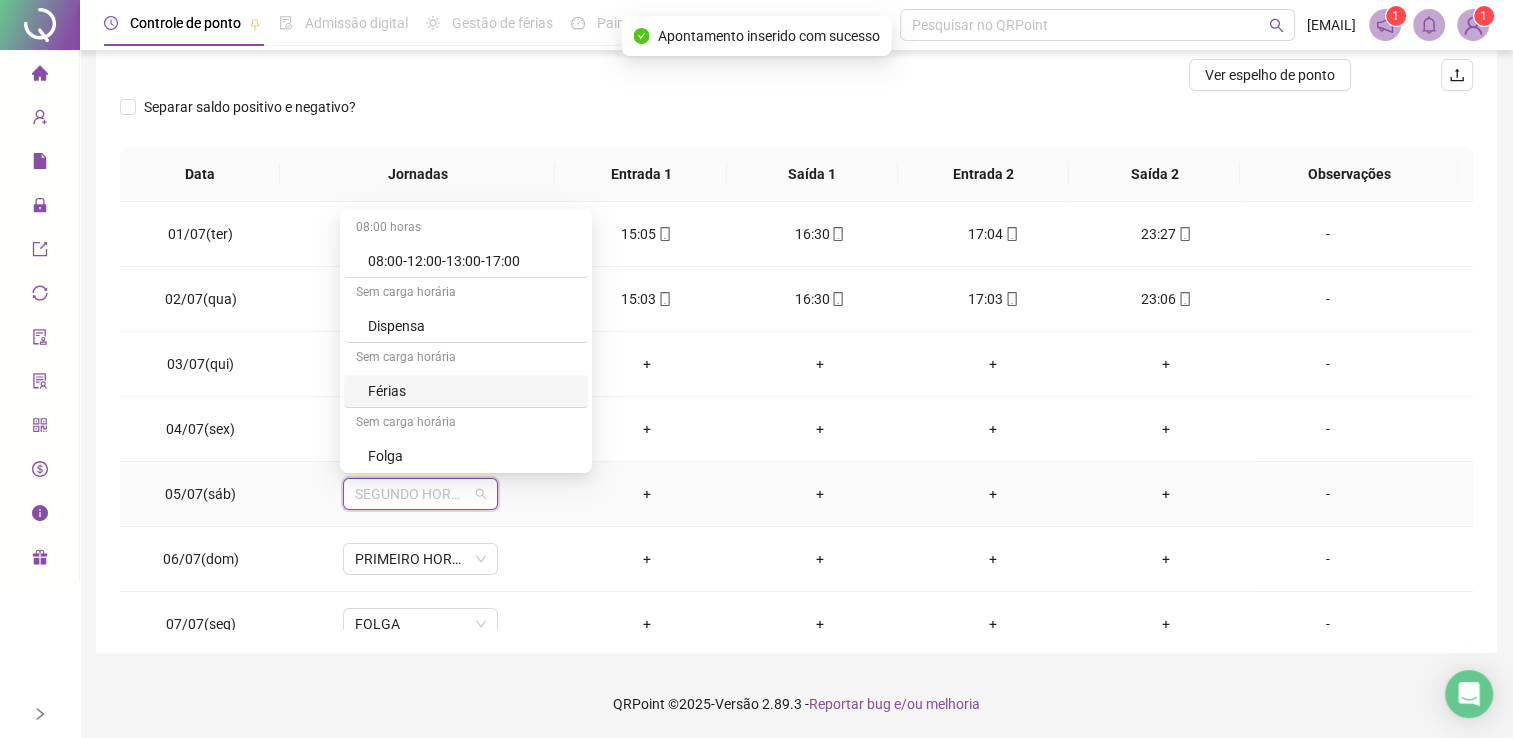 click on "Férias" at bounding box center [472, 391] 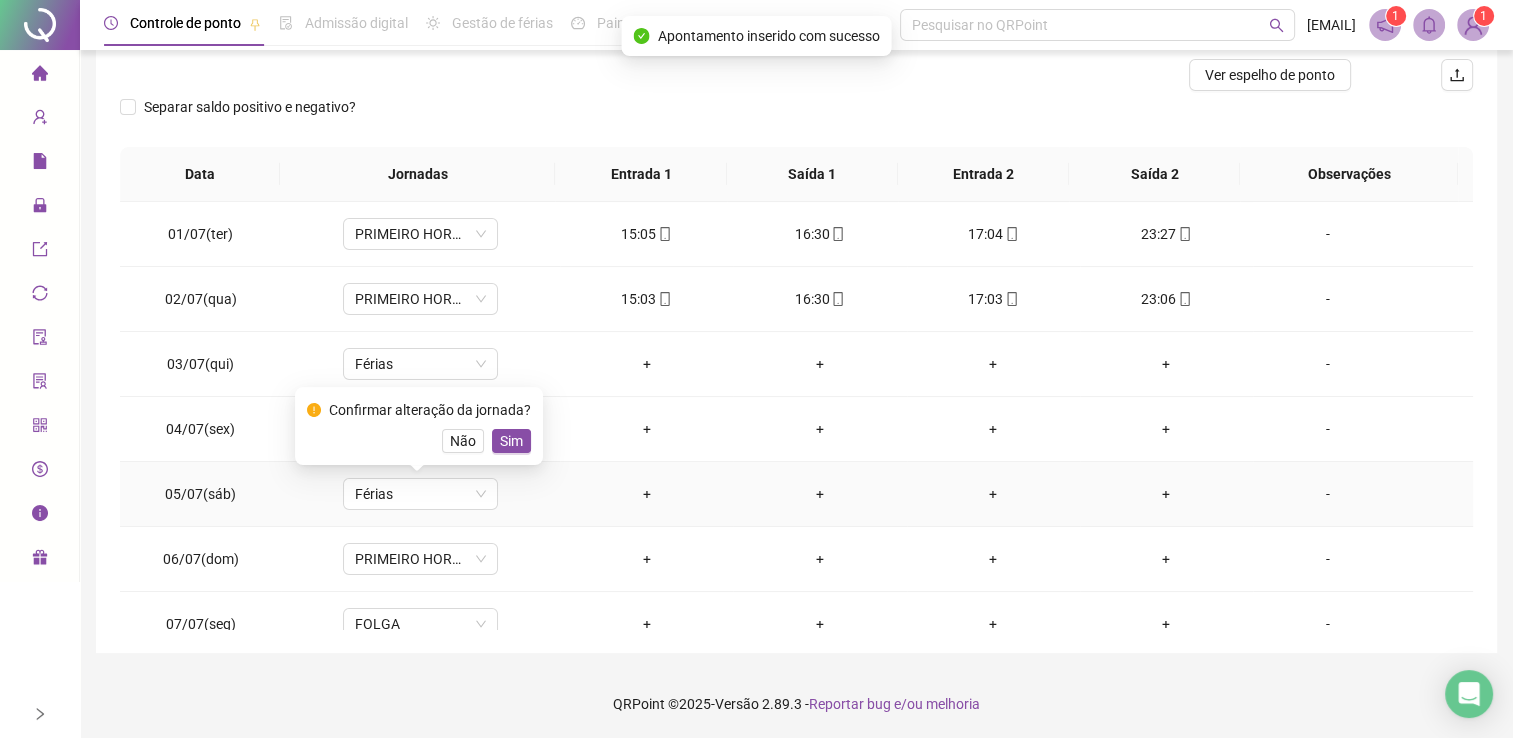 click on "Sim" at bounding box center [511, 441] 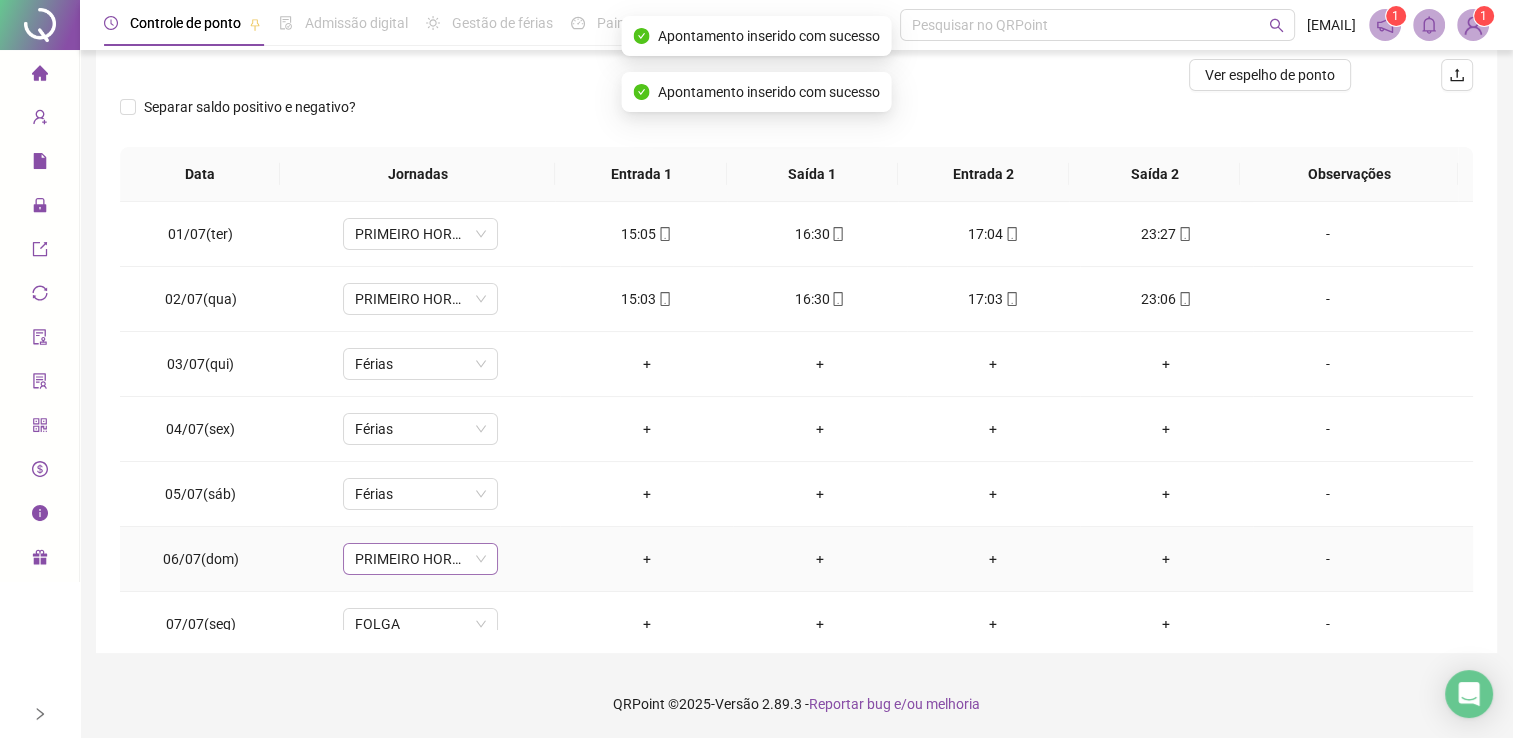 click on "PRIMEIRO  HORARIO DOMINGO" at bounding box center (420, 559) 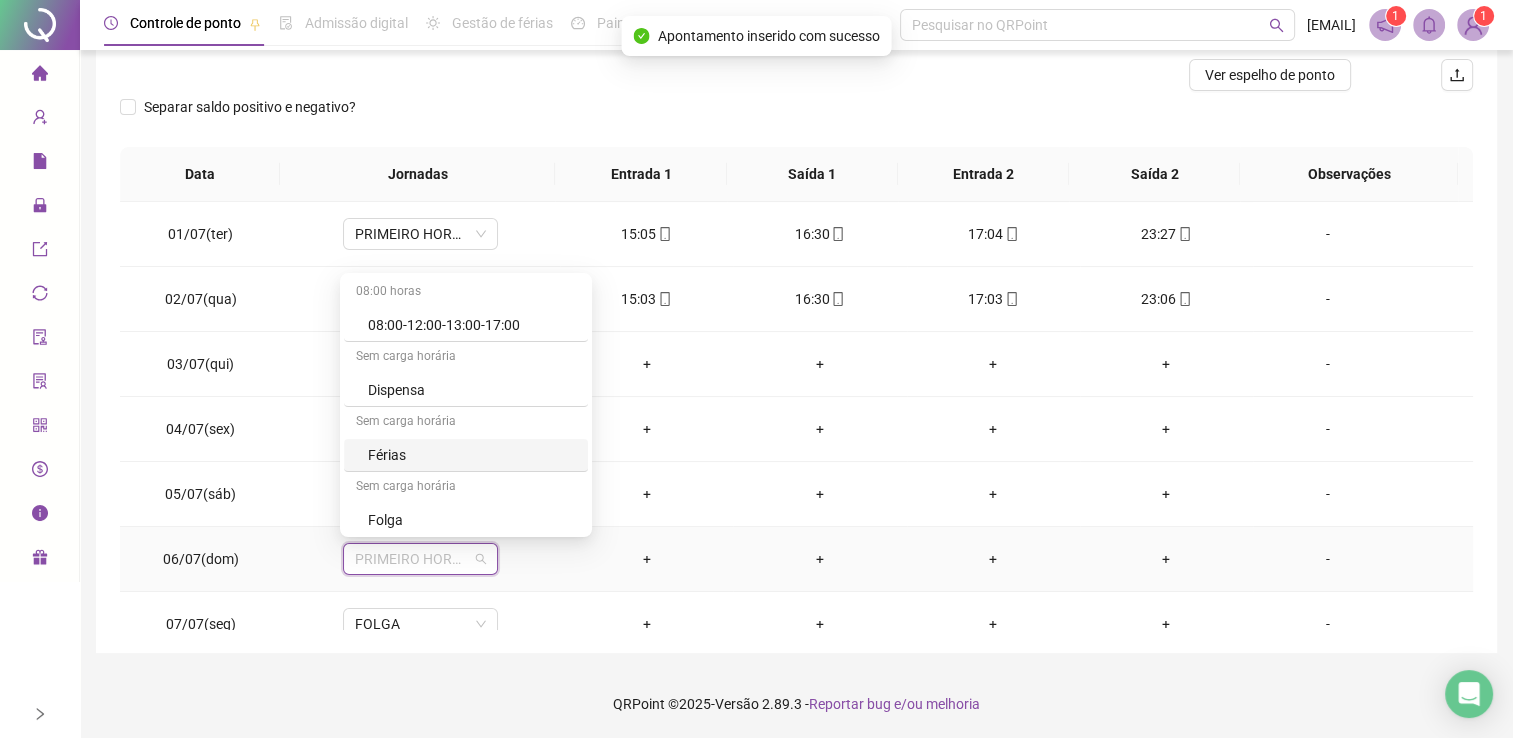 click on "Férias" at bounding box center [472, 455] 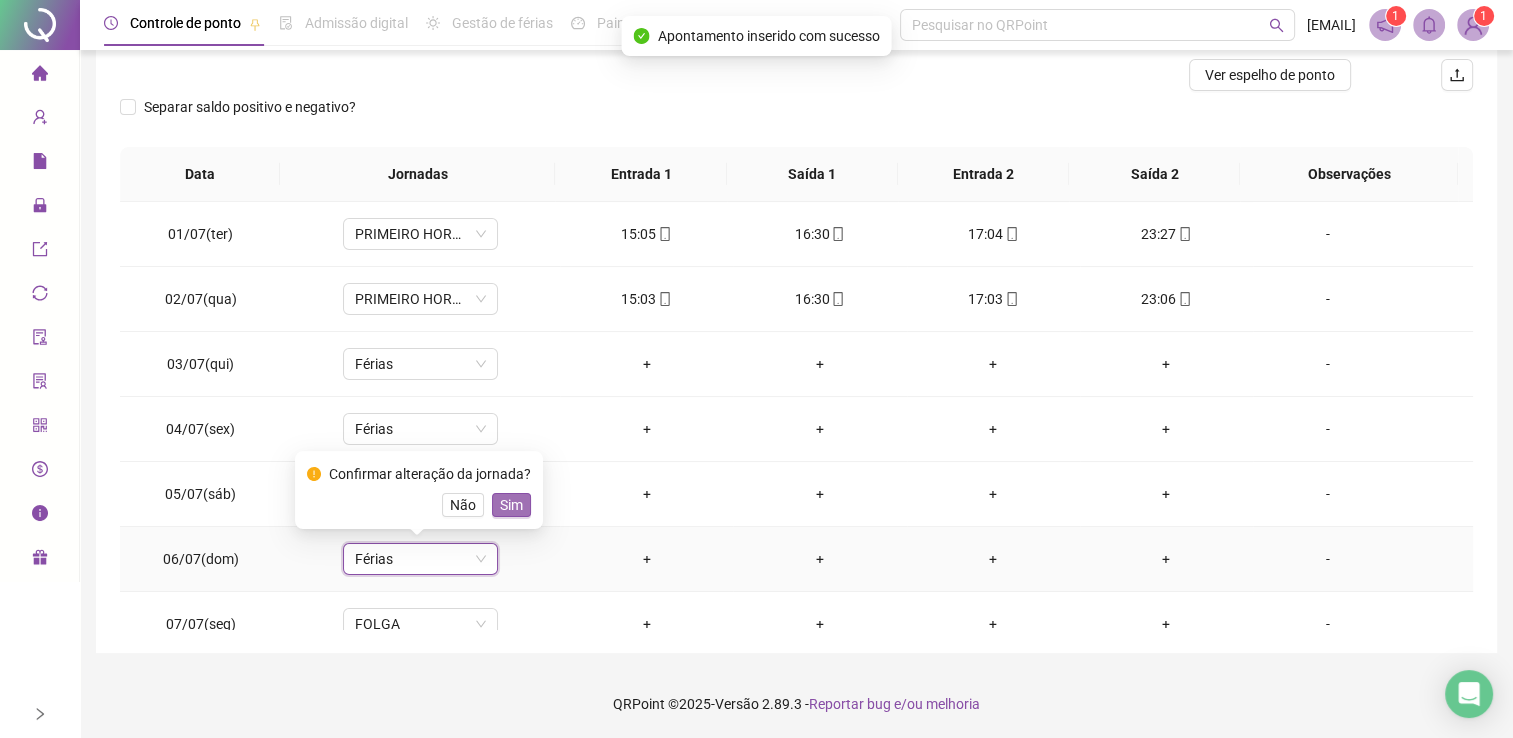 click on "Sim" at bounding box center [511, 505] 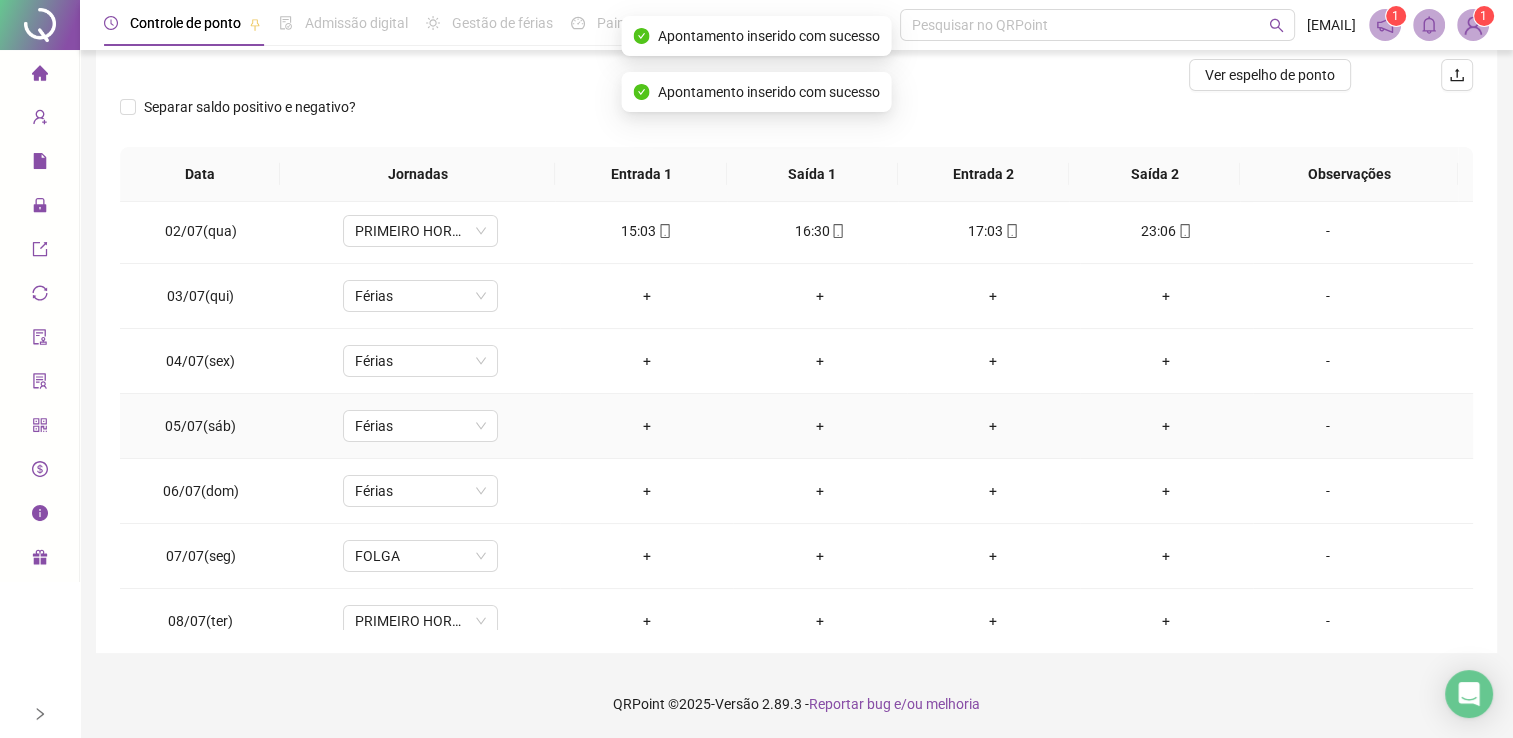 scroll, scrollTop: 100, scrollLeft: 0, axis: vertical 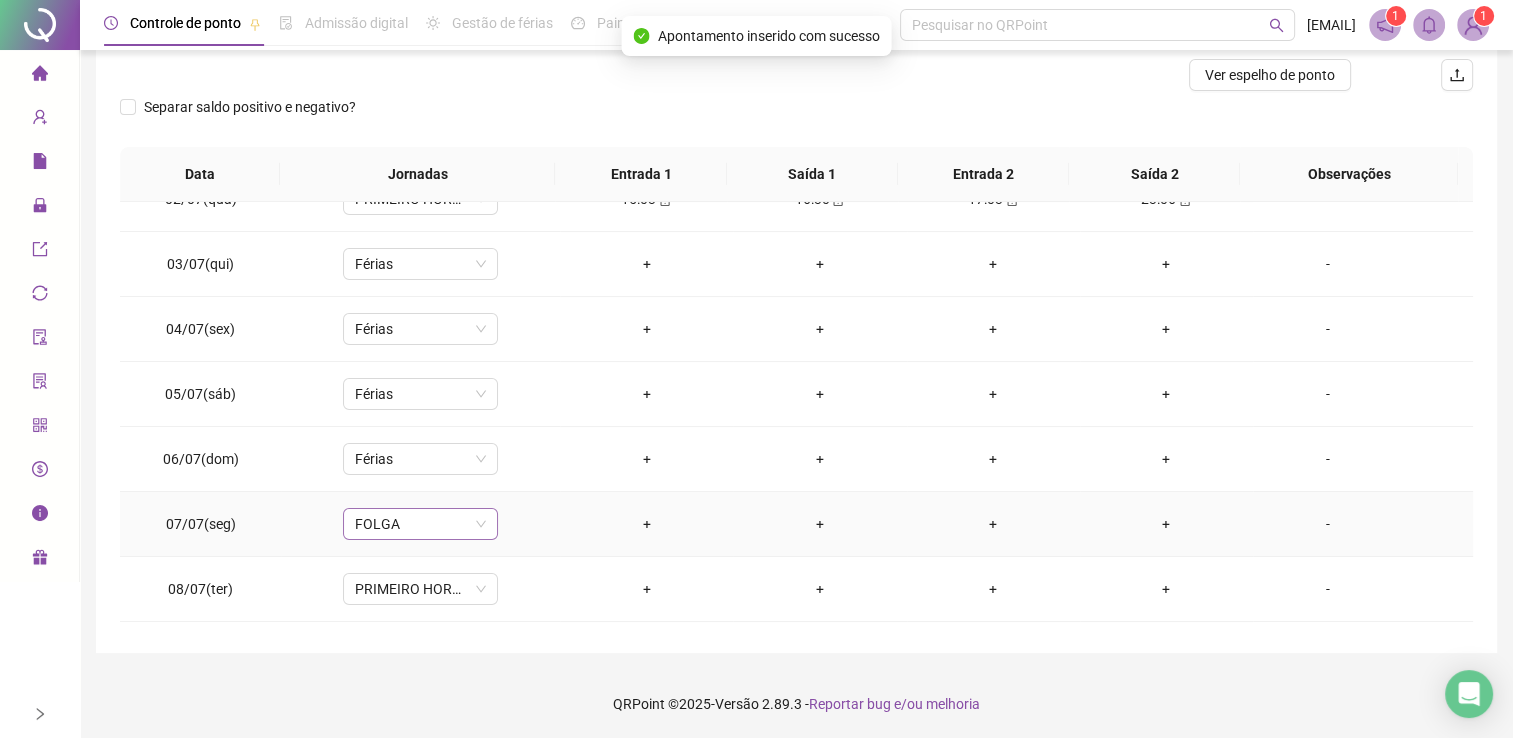click on "FOLGA" at bounding box center (420, 524) 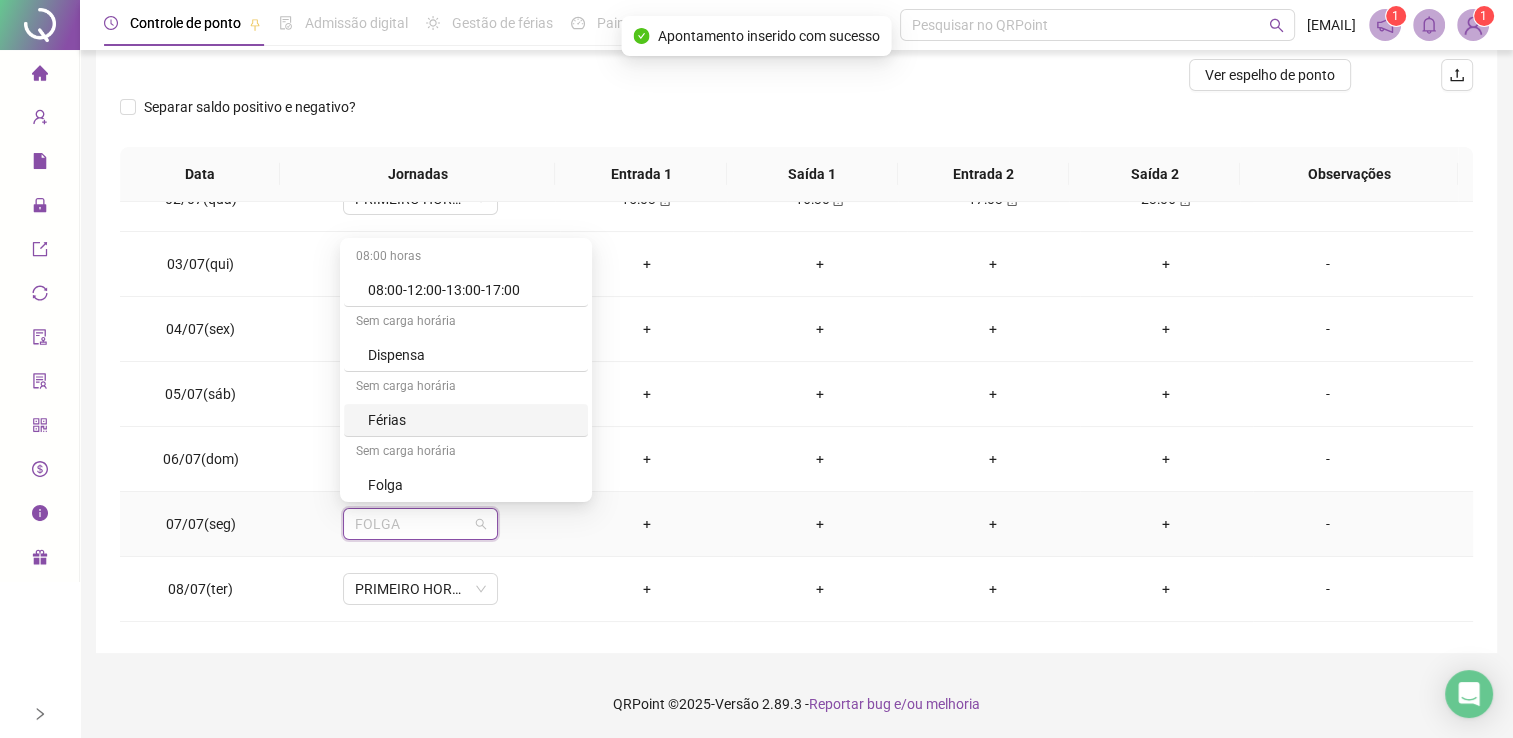 click on "Férias" at bounding box center [472, 420] 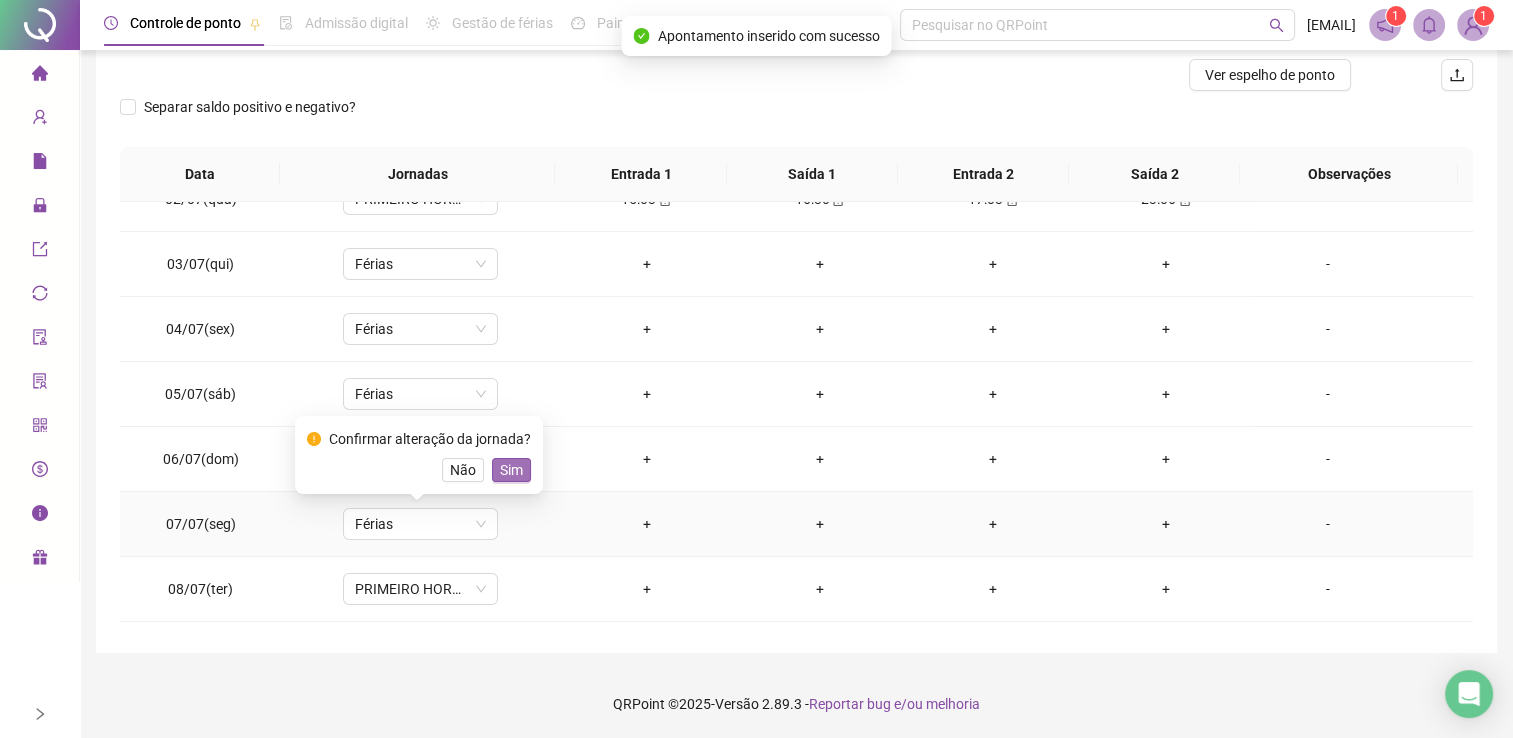 click on "Sim" at bounding box center (511, 470) 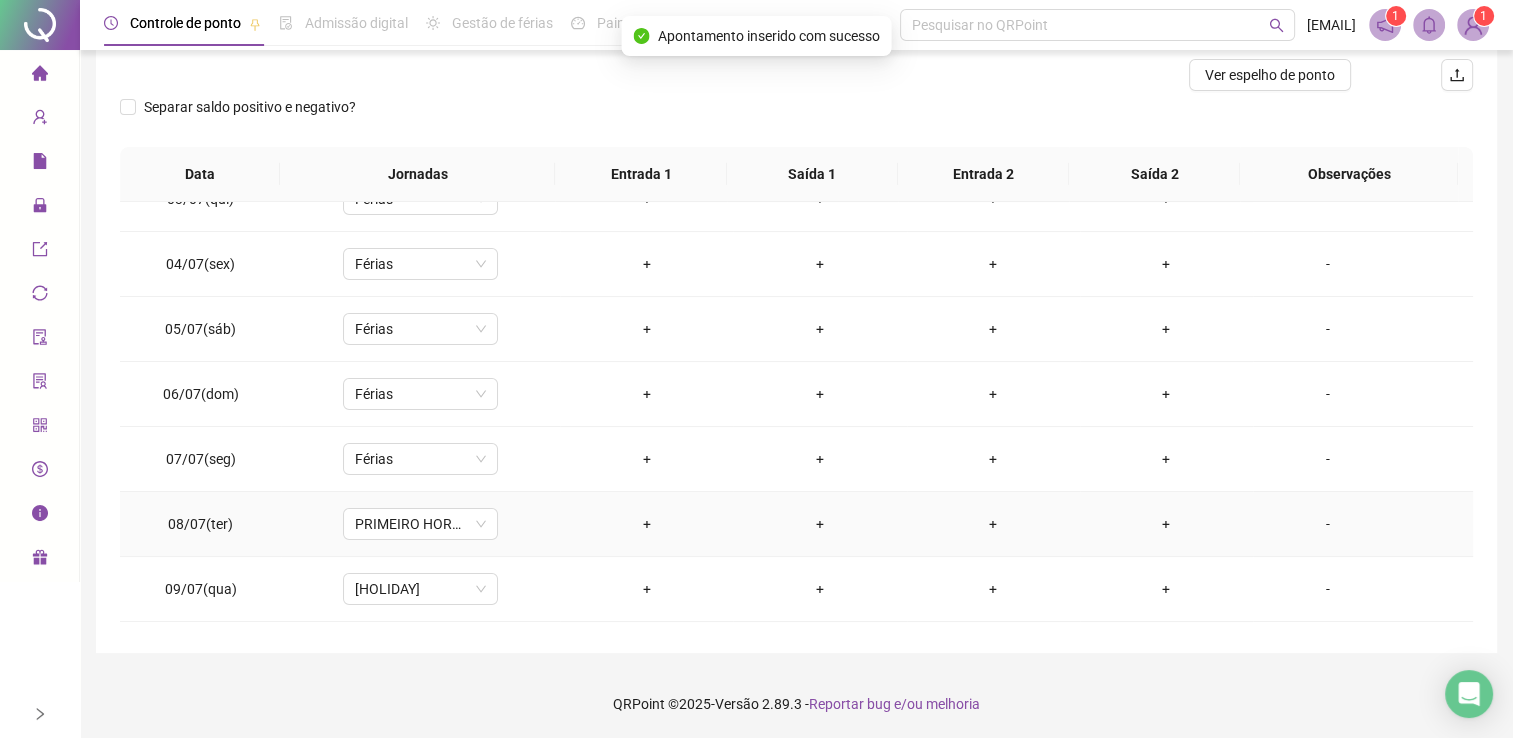 scroll, scrollTop: 200, scrollLeft: 0, axis: vertical 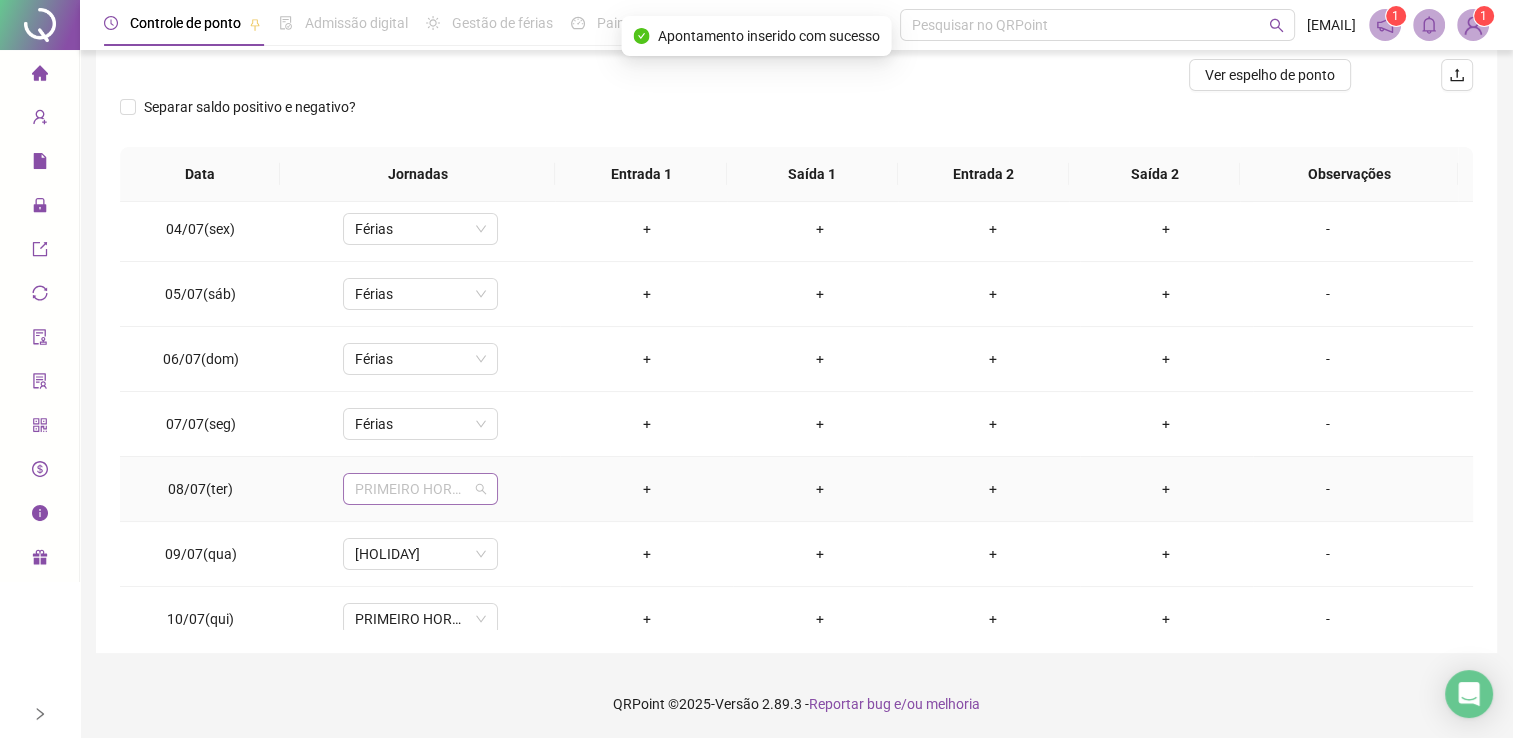 click on "PRIMEIRO HORARIO TER E QUAR" at bounding box center (420, 489) 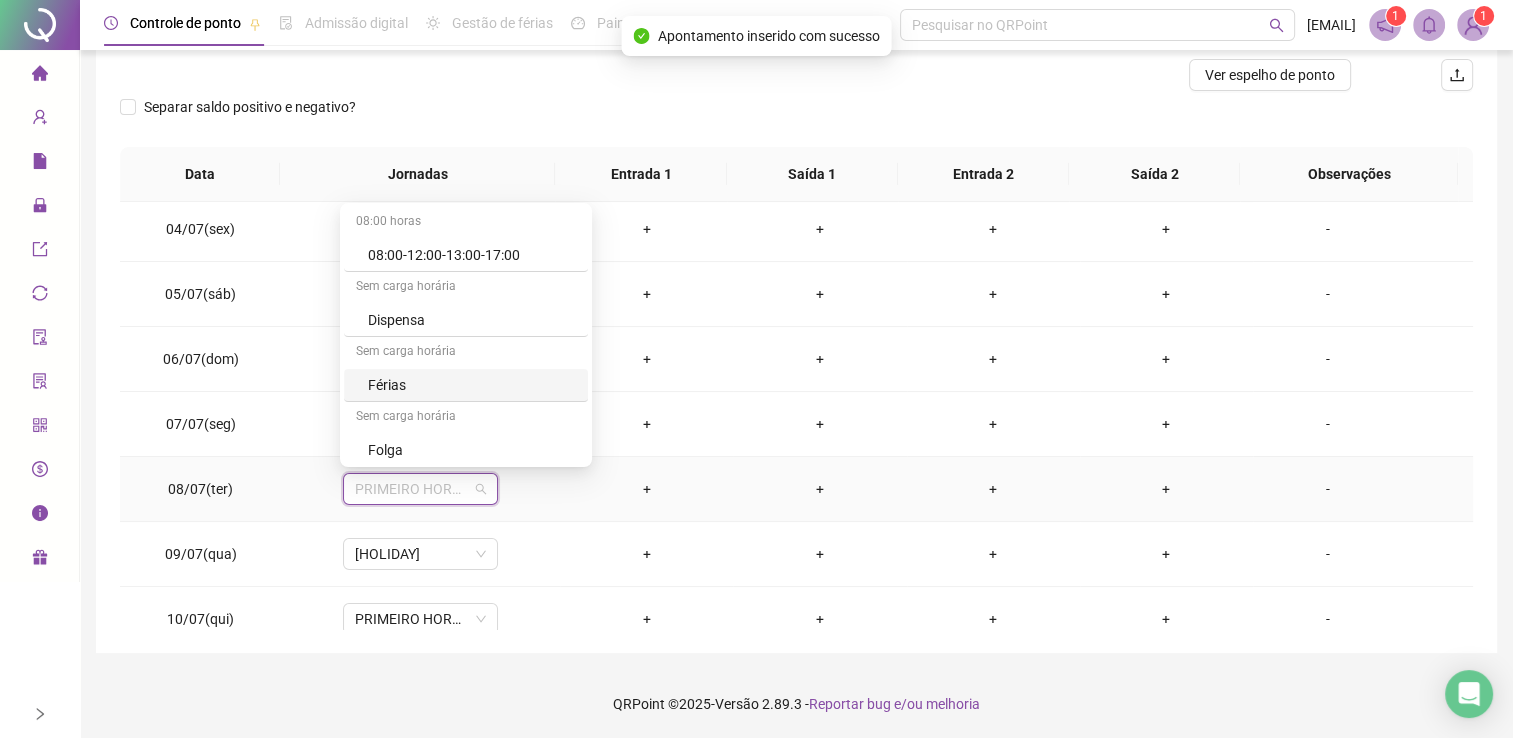 click on "Férias" at bounding box center [472, 385] 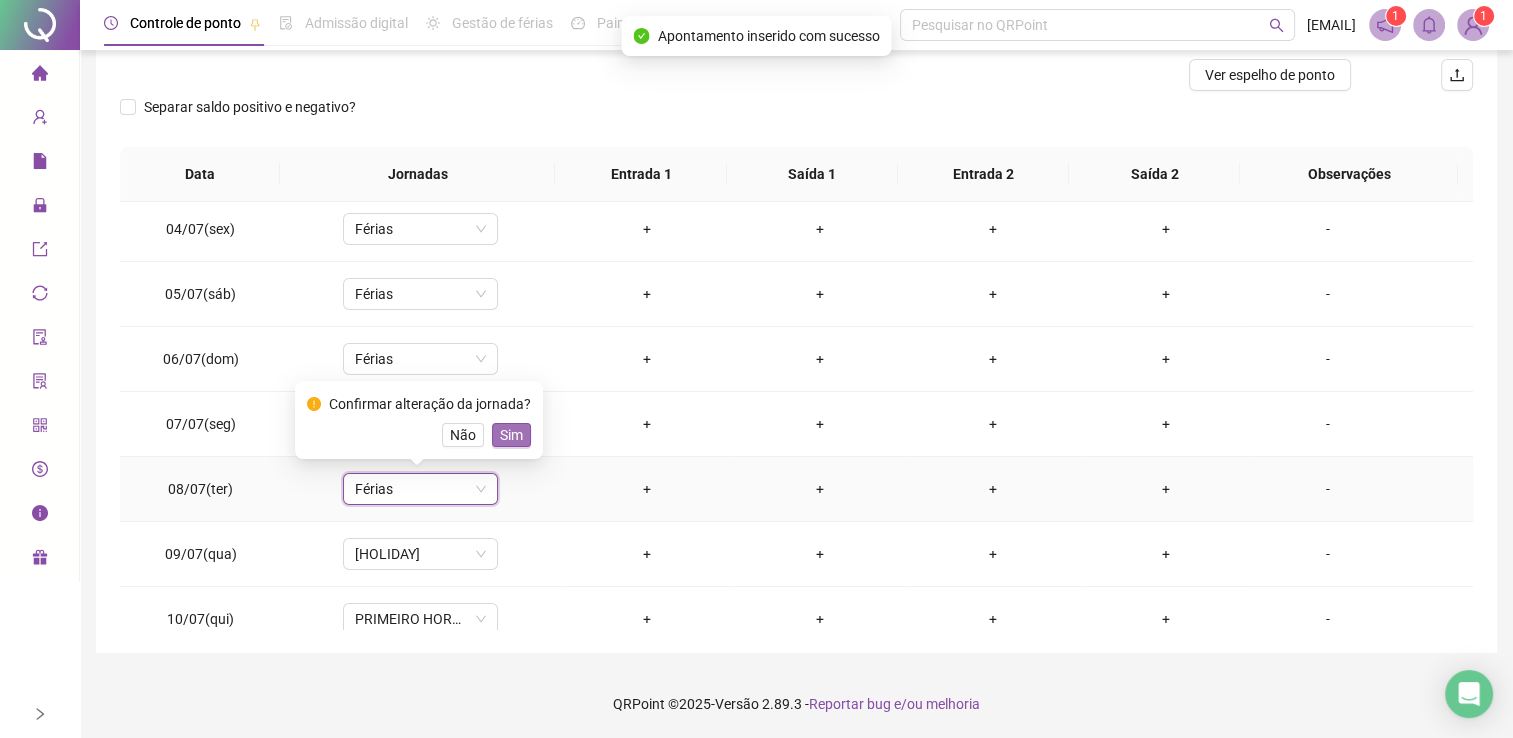 click on "Sim" at bounding box center [511, 435] 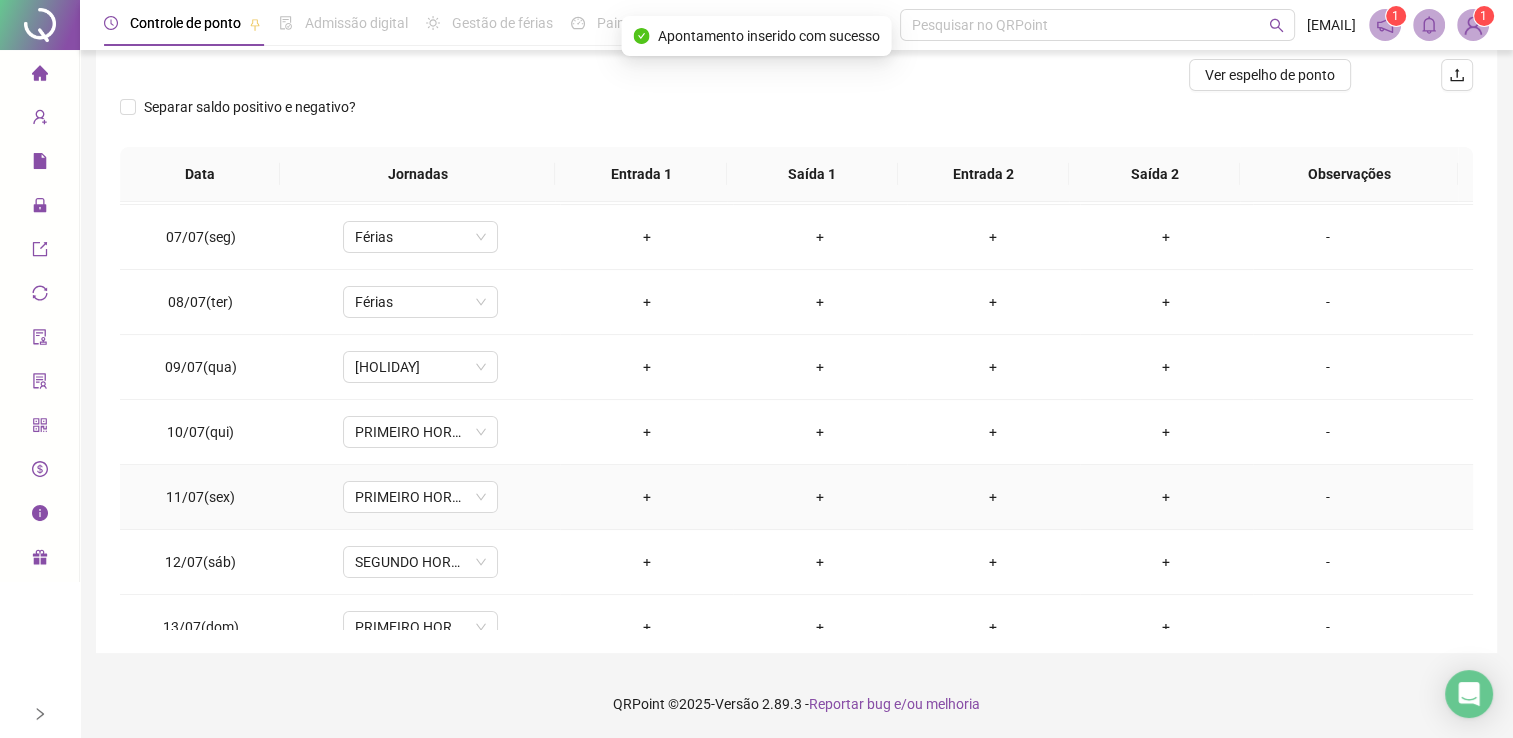 scroll, scrollTop: 400, scrollLeft: 0, axis: vertical 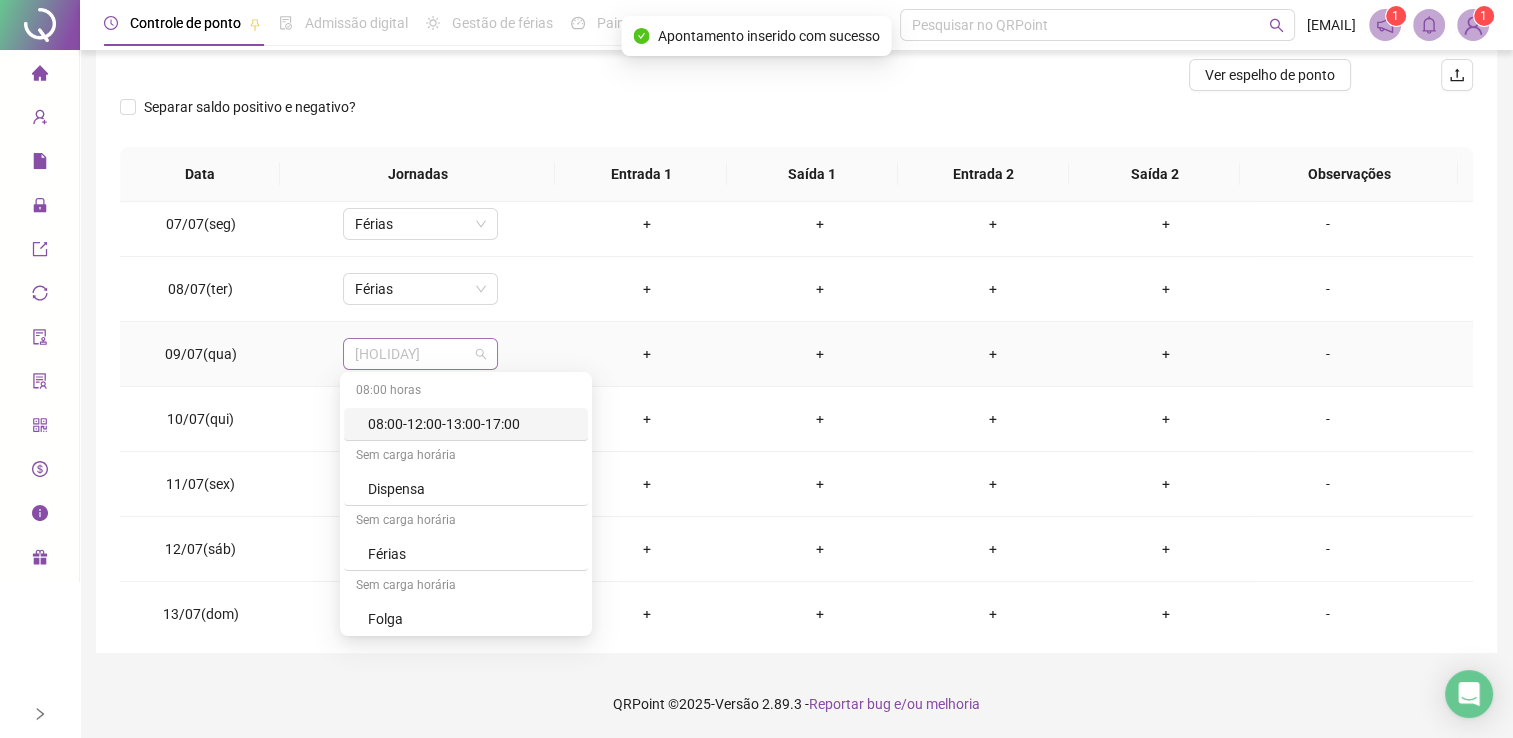 click on "[HOLIDAY]" at bounding box center [420, 354] 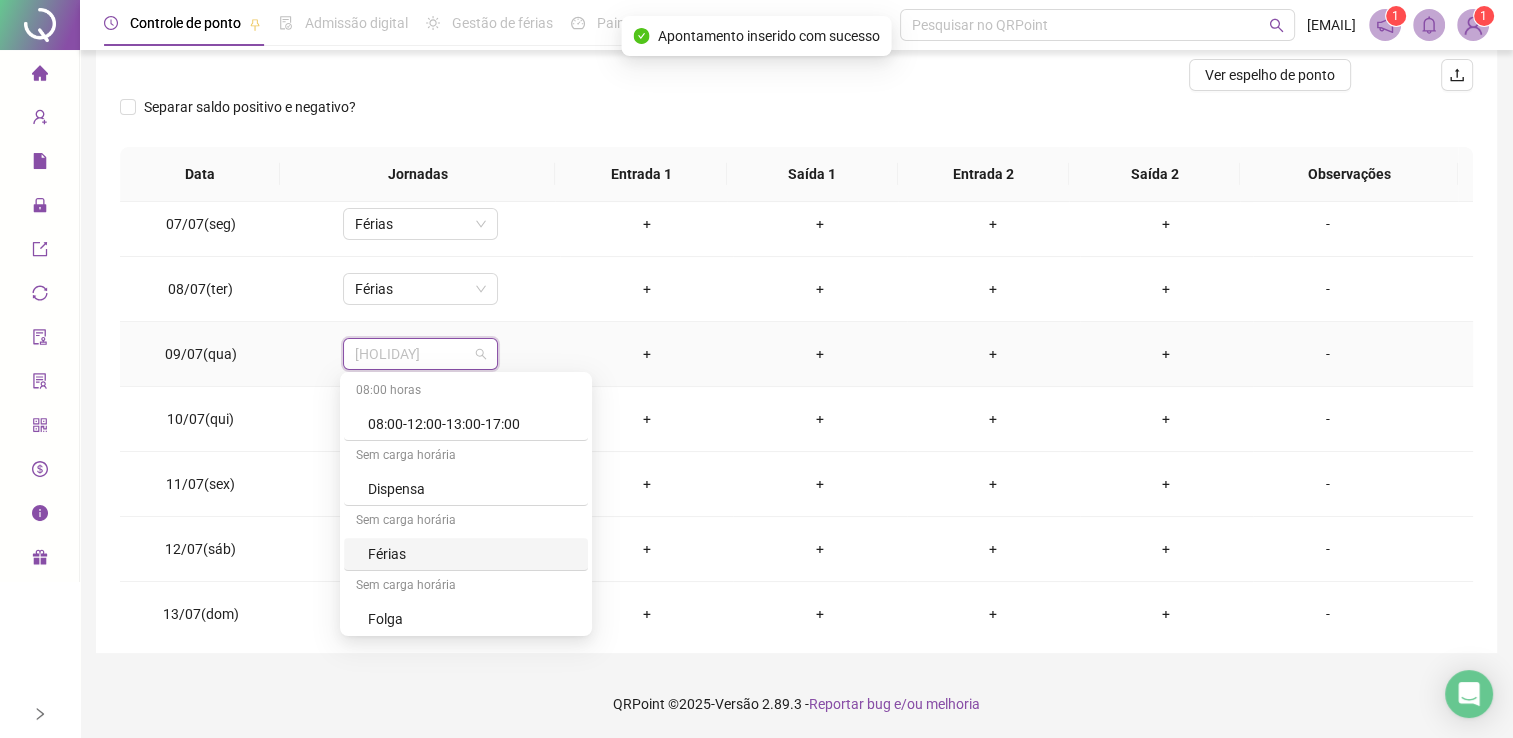click on "Férias" at bounding box center [472, 554] 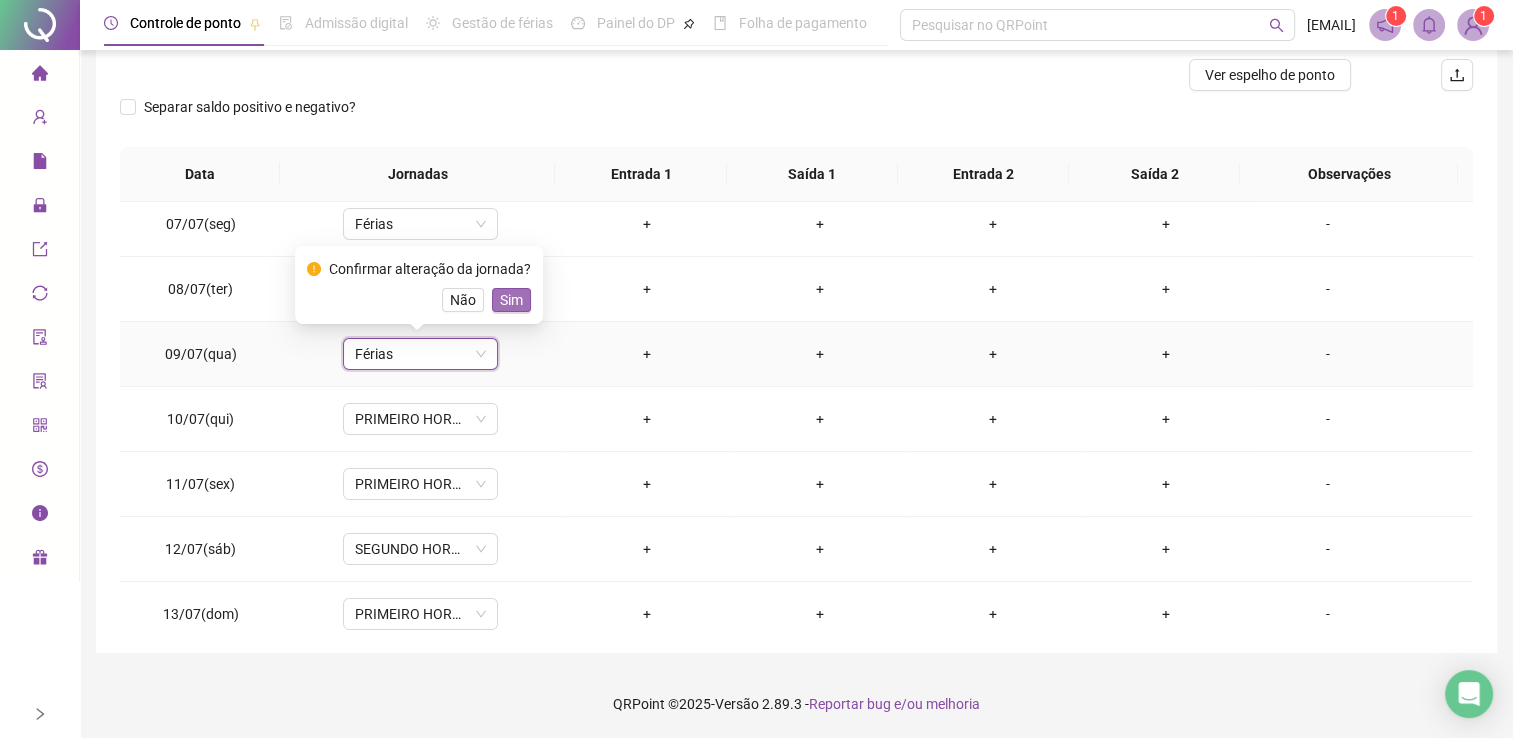drag, startPoint x: 516, startPoint y: 295, endPoint x: 447, endPoint y: 412, distance: 135.83078 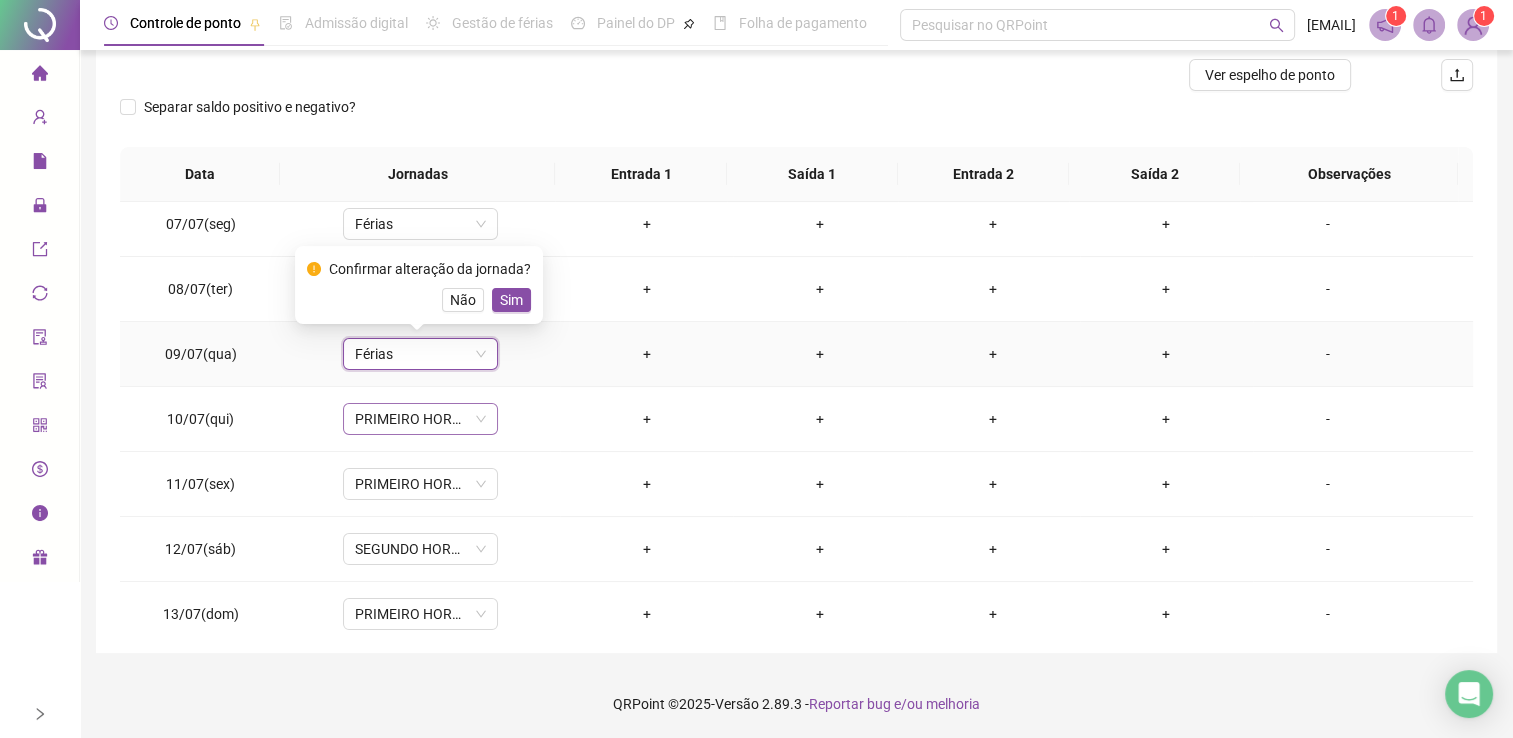 click on "Sim" at bounding box center (511, 300) 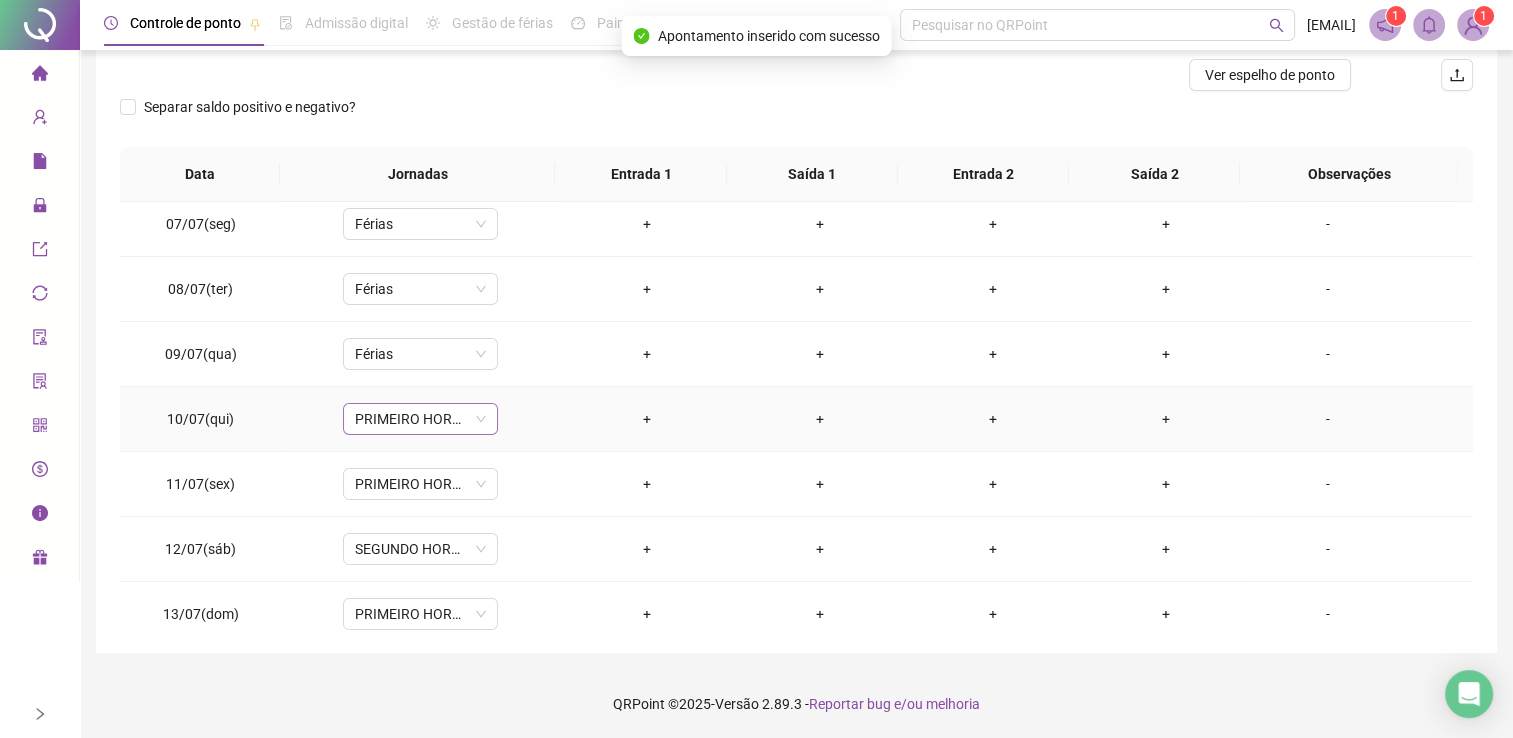 click on "PRIMEIRO HORARIO QUI E SEXT" at bounding box center (420, 419) 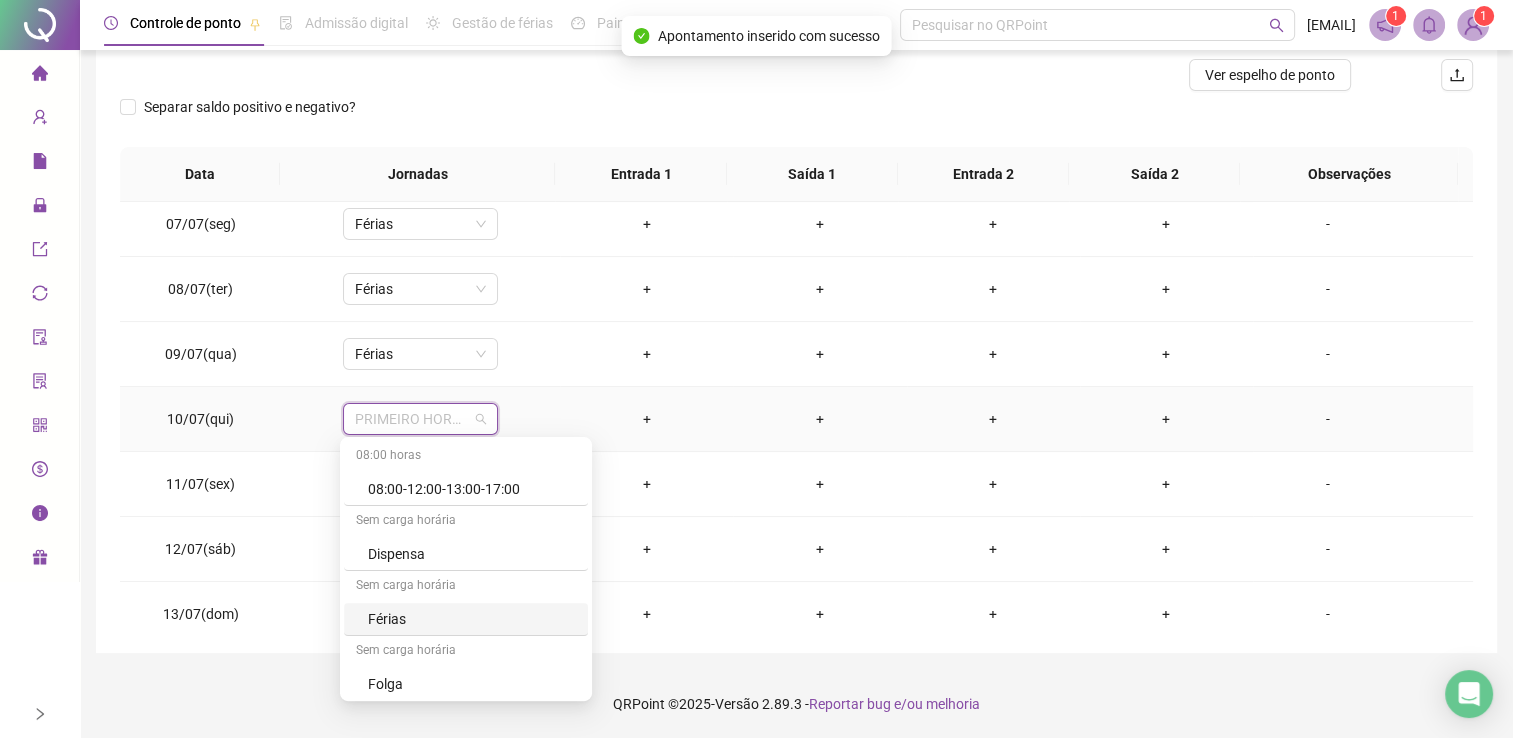 click on "Férias" at bounding box center (472, 619) 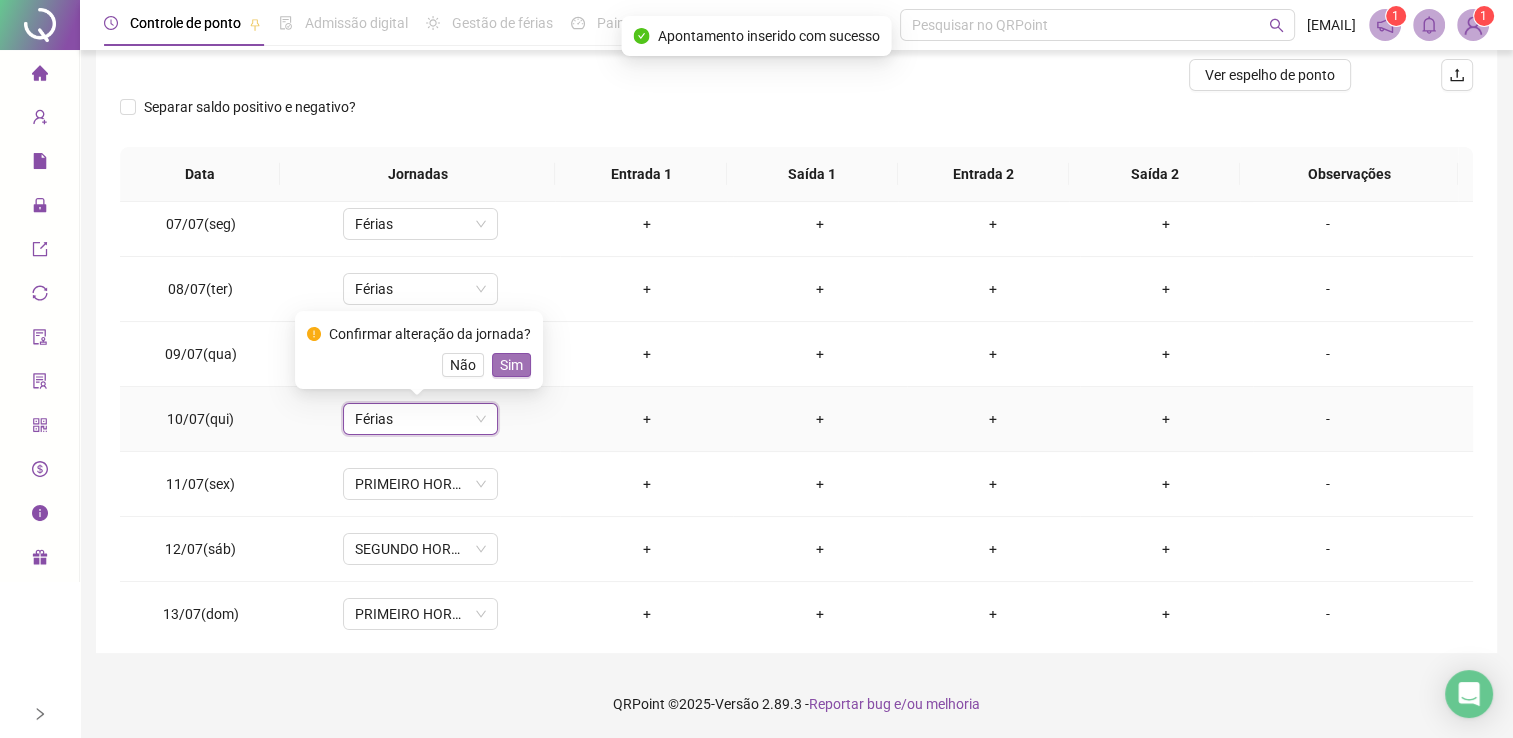 click on "Sim" at bounding box center (511, 365) 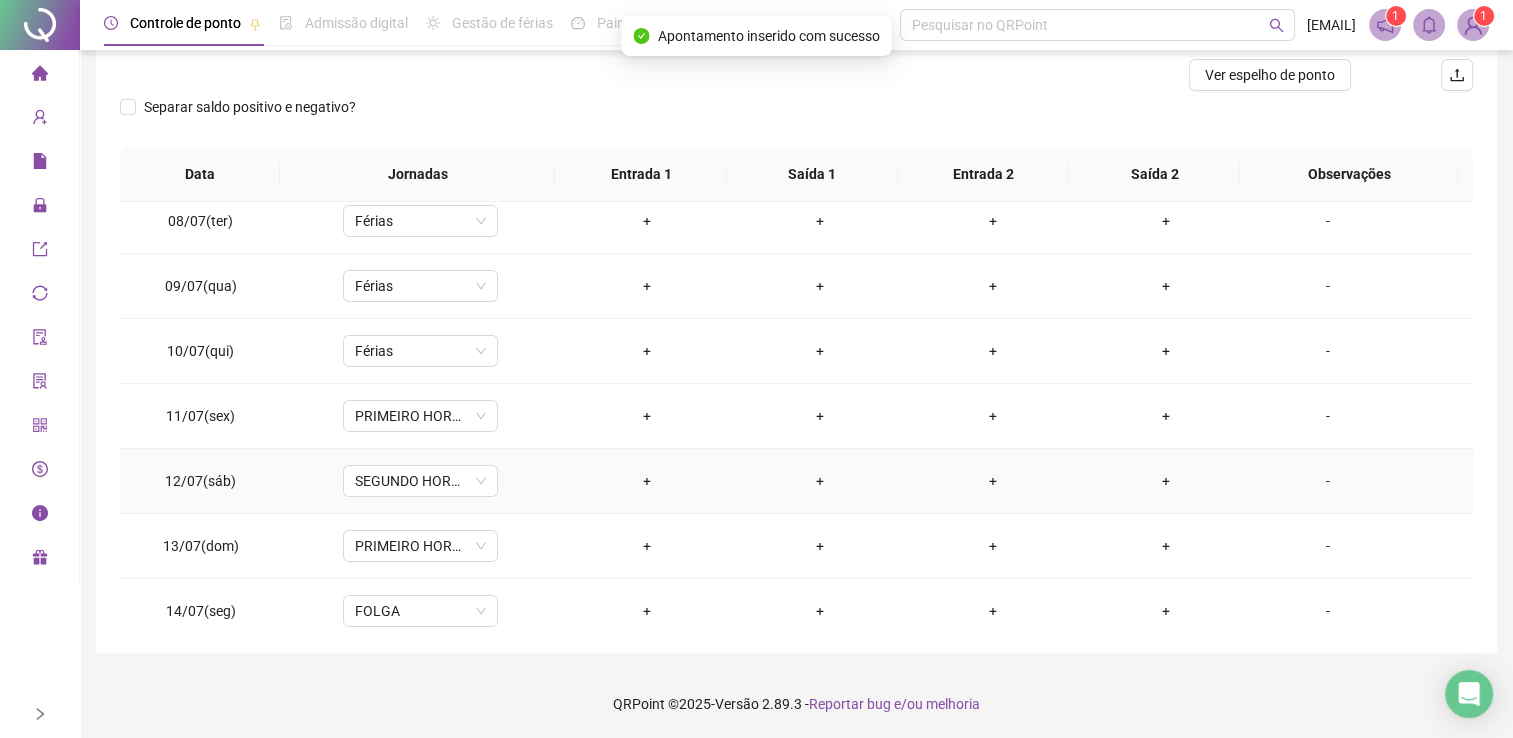 scroll, scrollTop: 500, scrollLeft: 0, axis: vertical 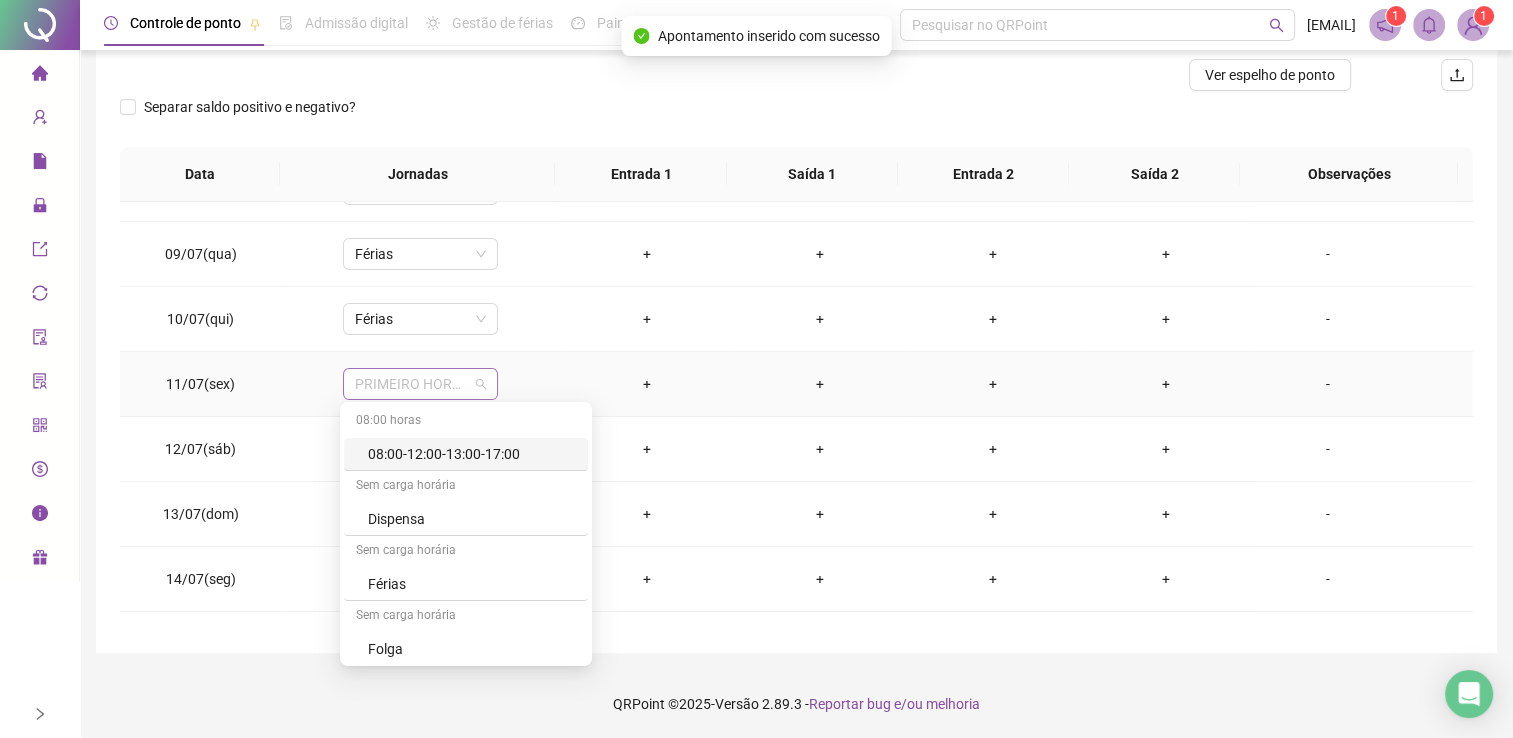 click on "PRIMEIRO HORARIO QUI E SEXT" at bounding box center [420, 384] 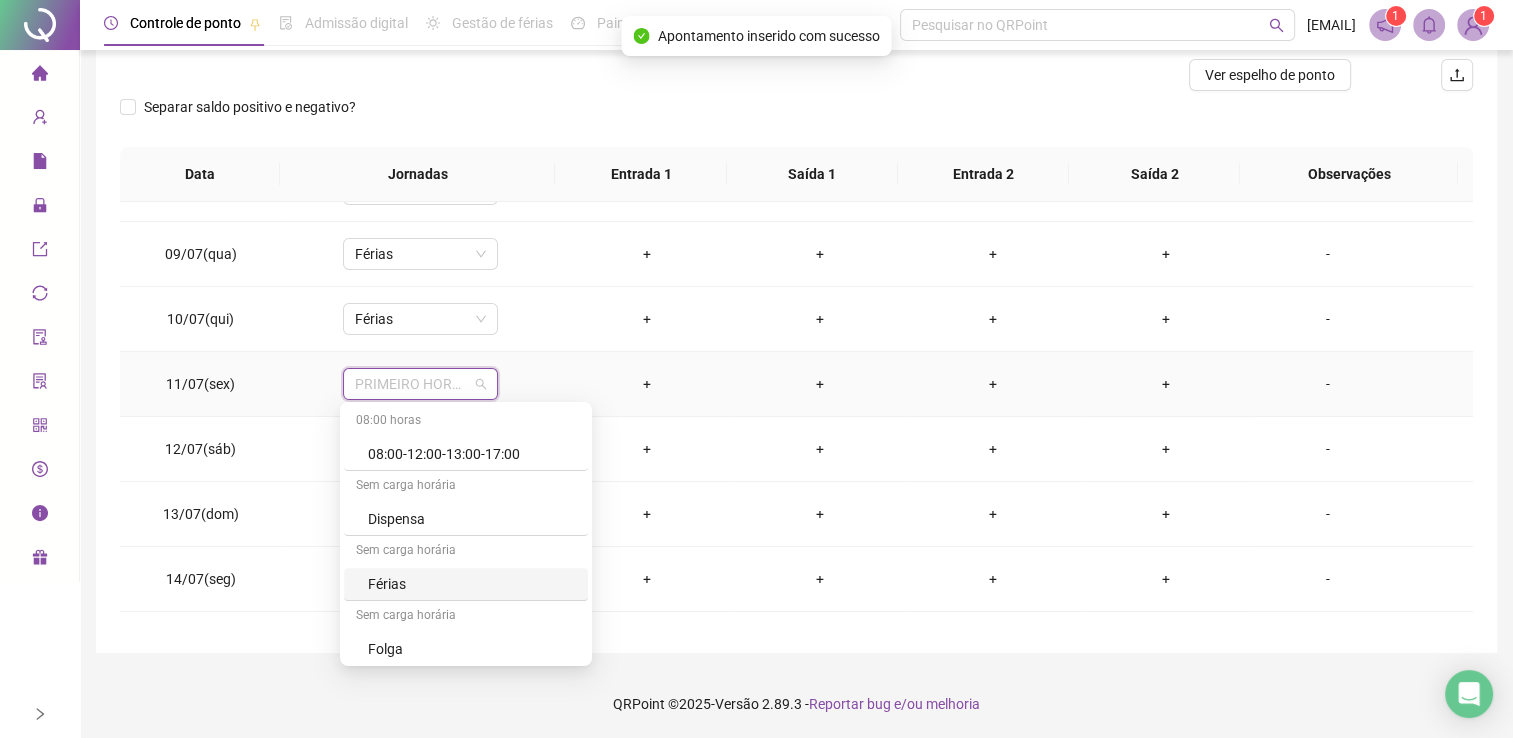 drag, startPoint x: 454, startPoint y: 586, endPoint x: 475, endPoint y: 530, distance: 59.808025 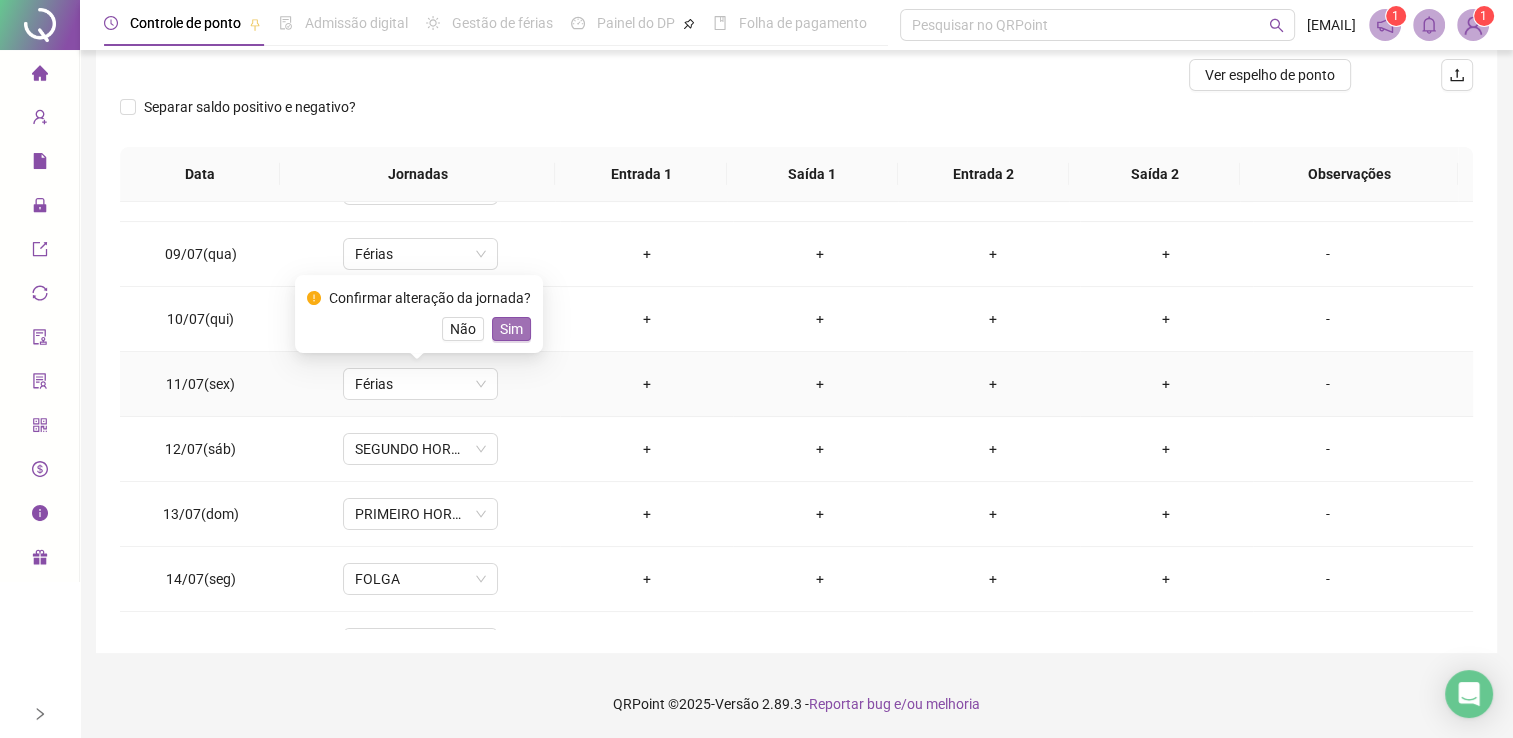 click on "Sim" at bounding box center [511, 329] 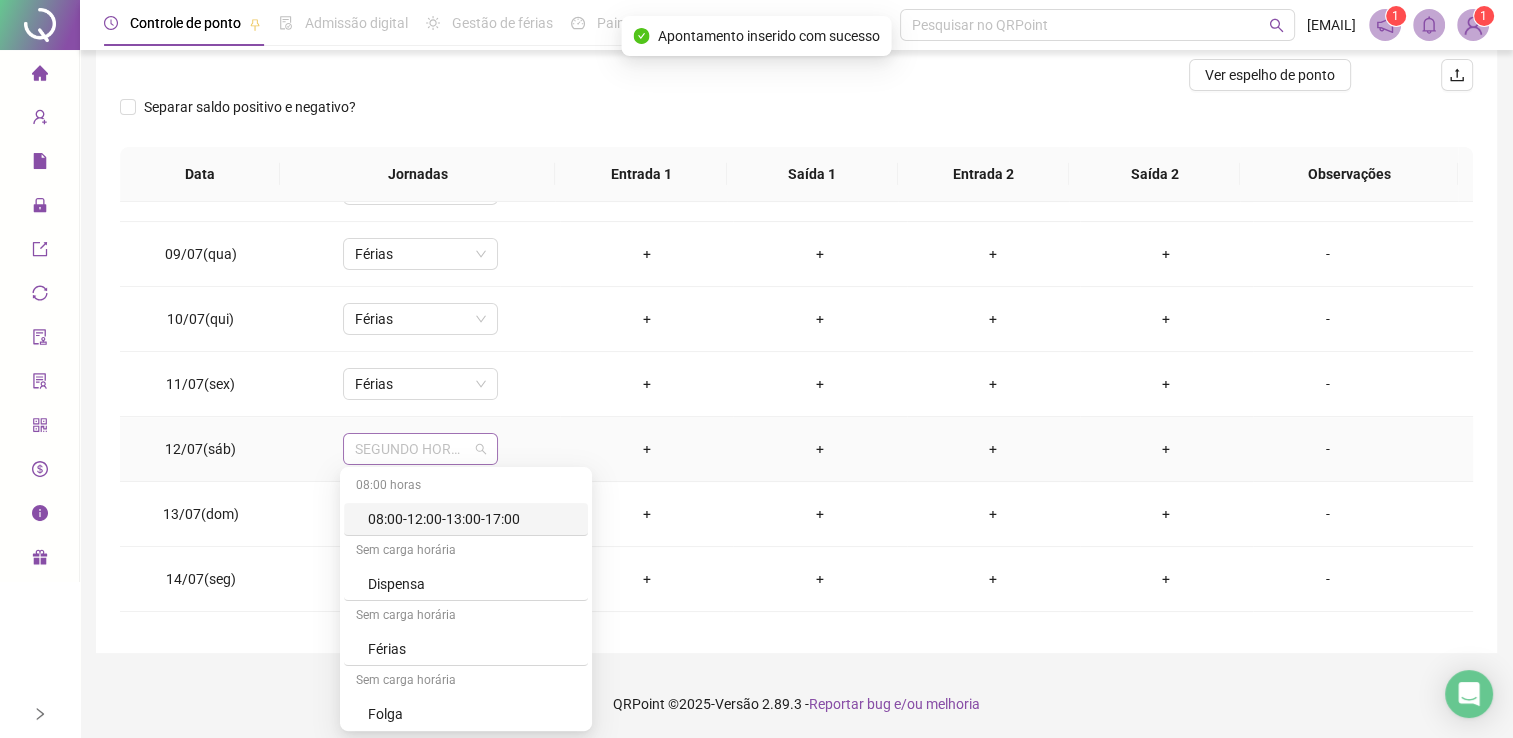 click on "SEGUNDO HORARIO SABADO" at bounding box center (420, 449) 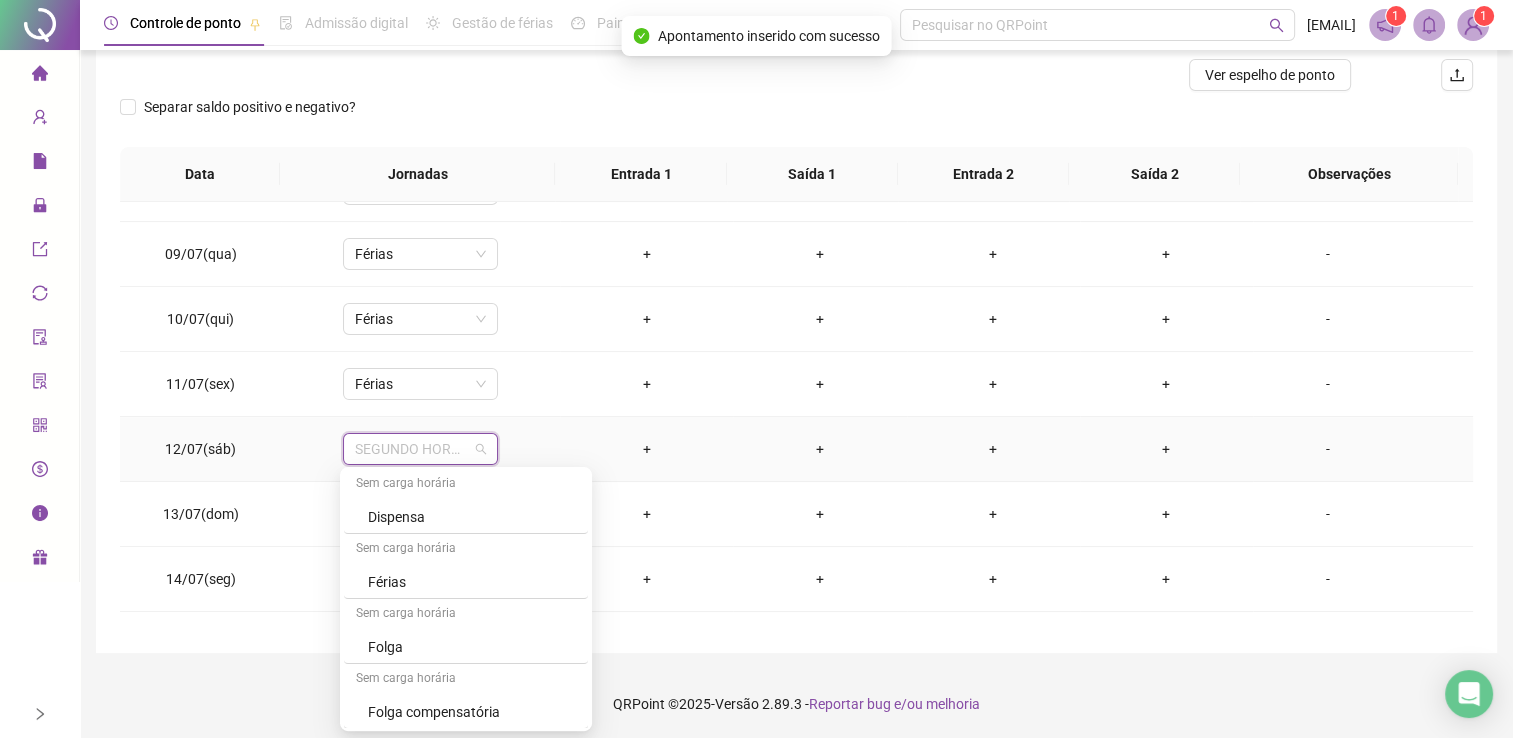 scroll, scrollTop: 100, scrollLeft: 0, axis: vertical 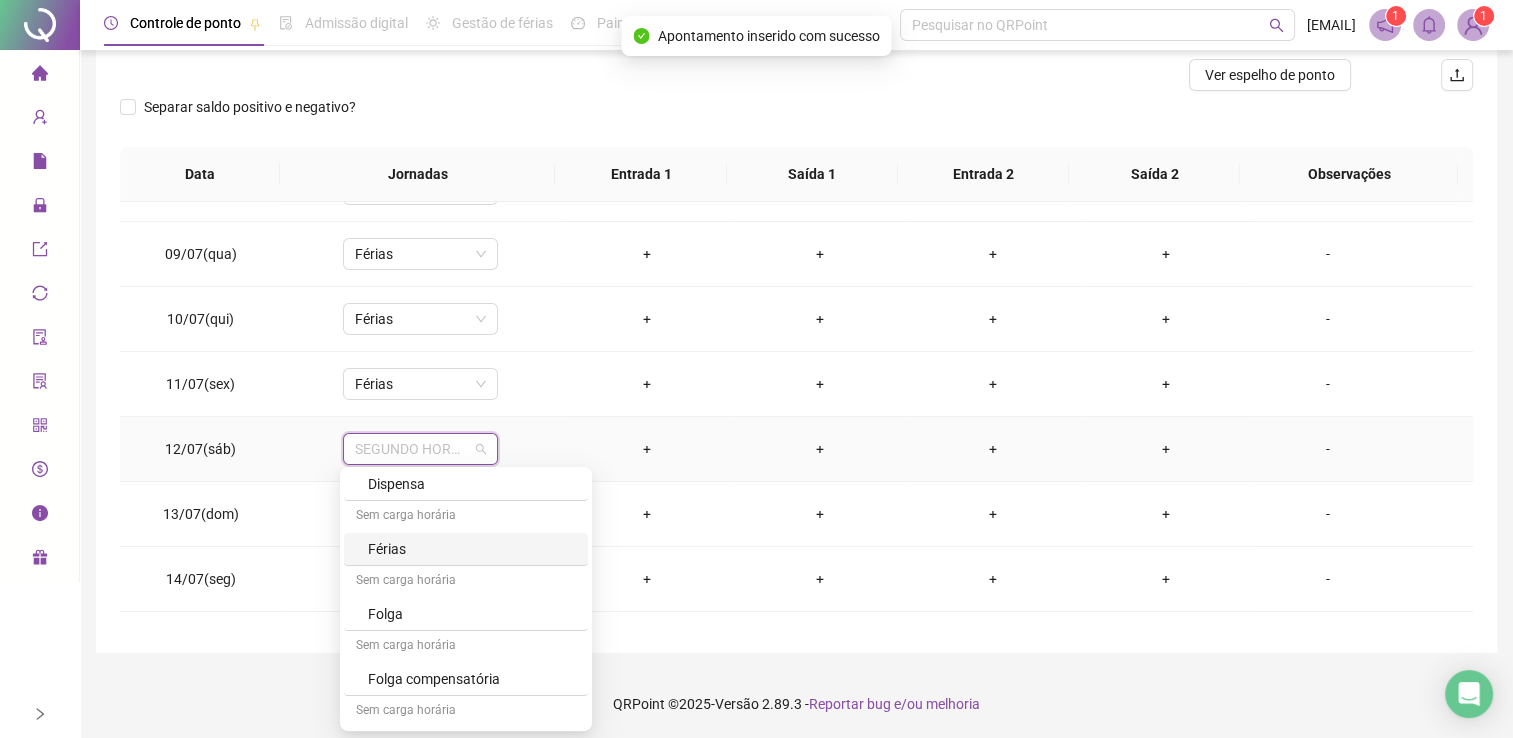 click on "Férias" at bounding box center [472, 549] 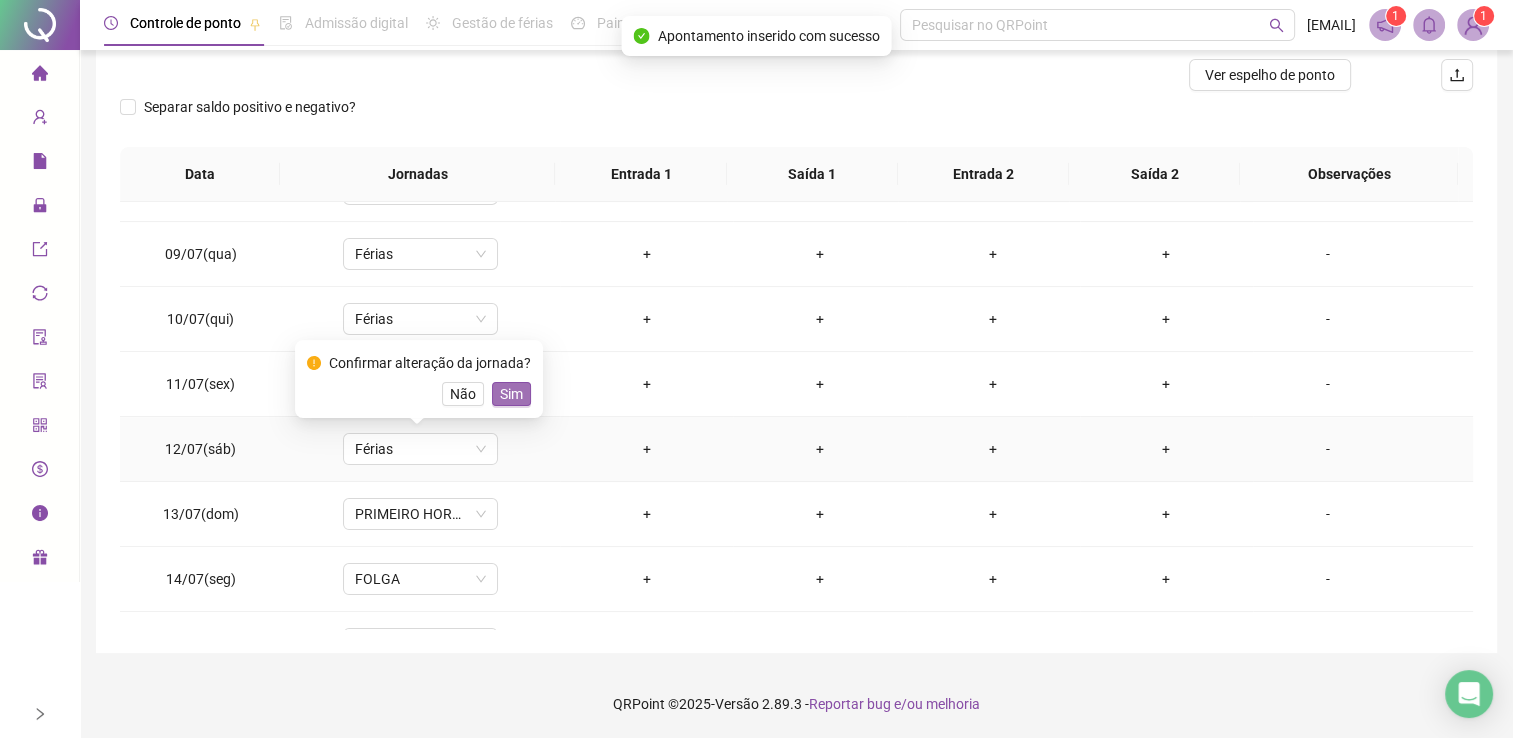 click on "Sim" at bounding box center (511, 394) 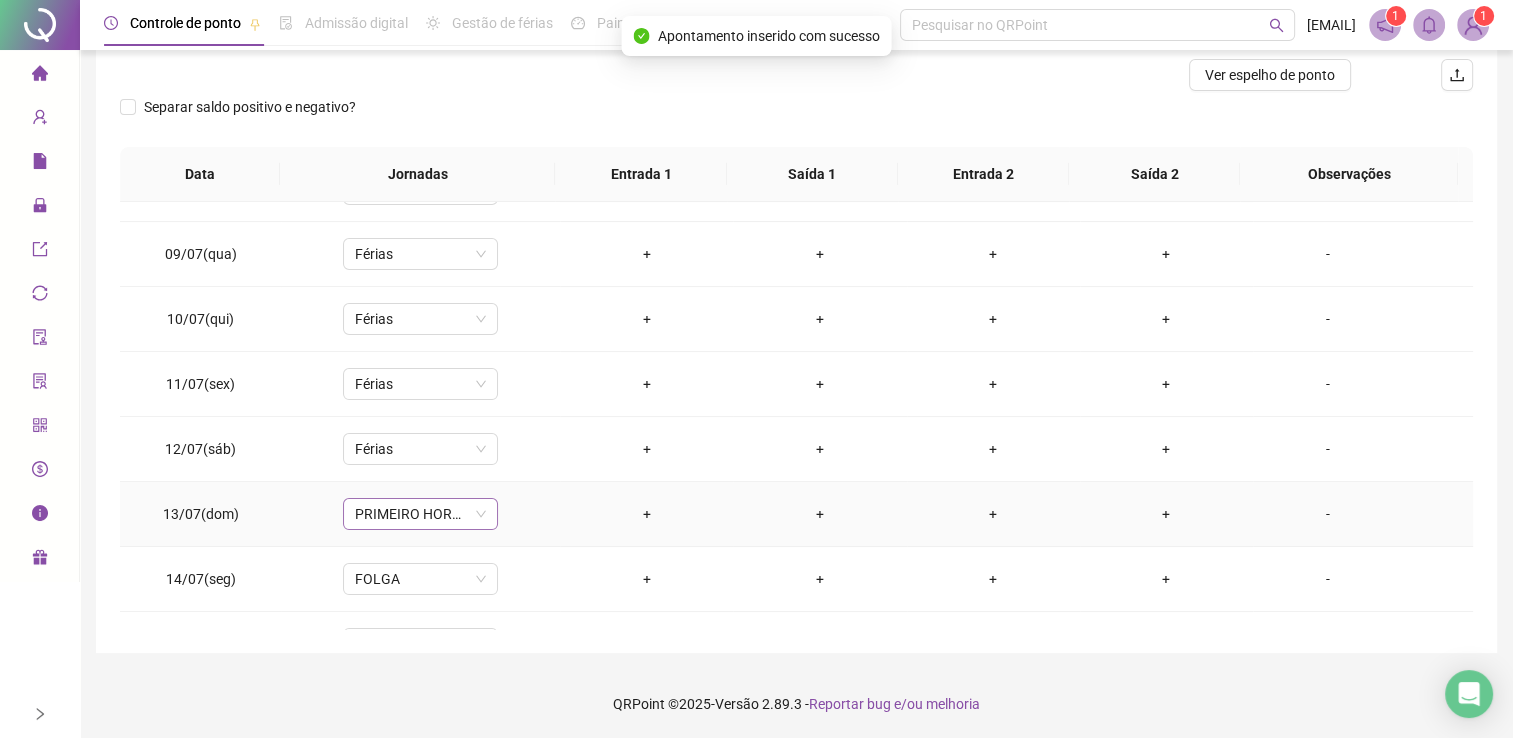 click on "PRIMEIRO  HORARIO DOMINGO" at bounding box center (420, 514) 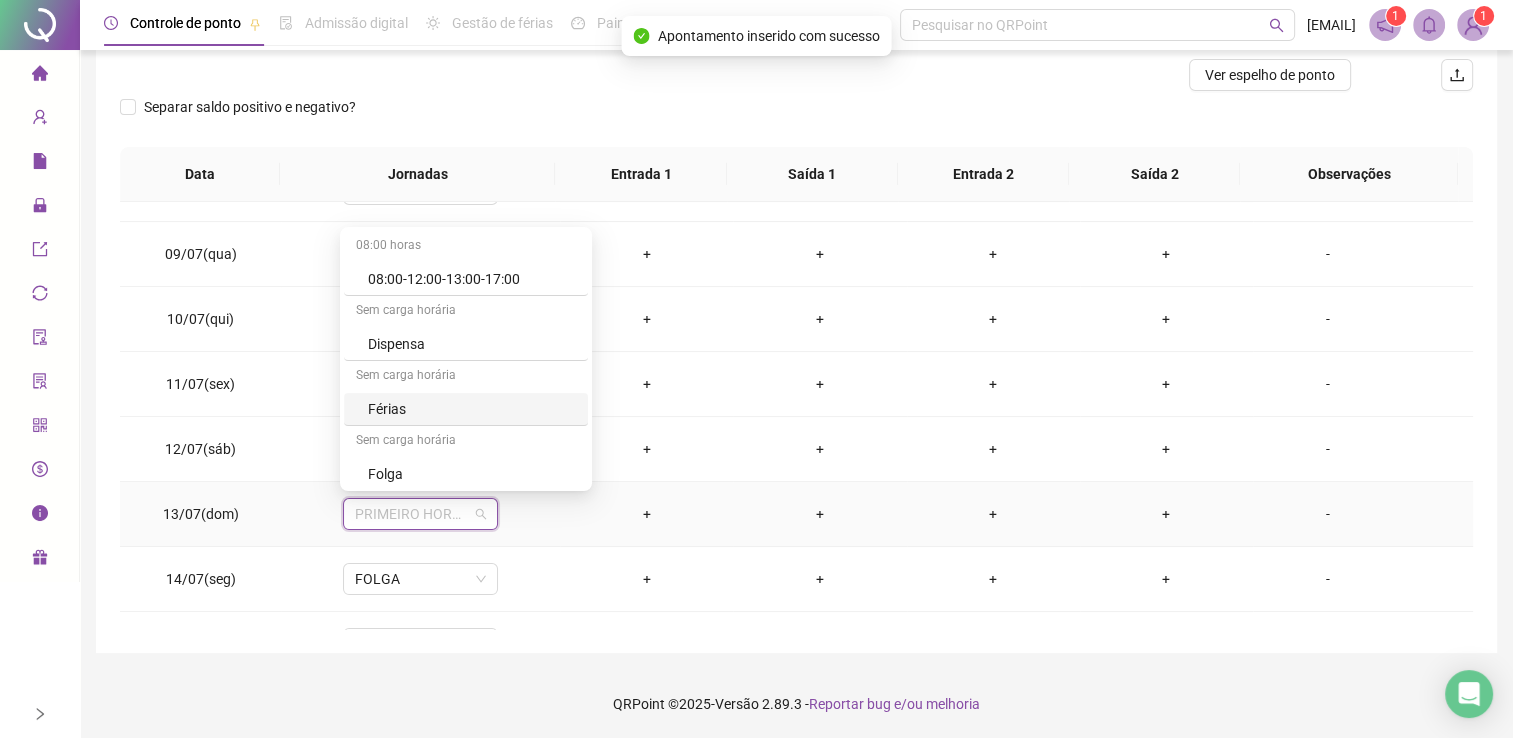 click on "Férias" at bounding box center [472, 409] 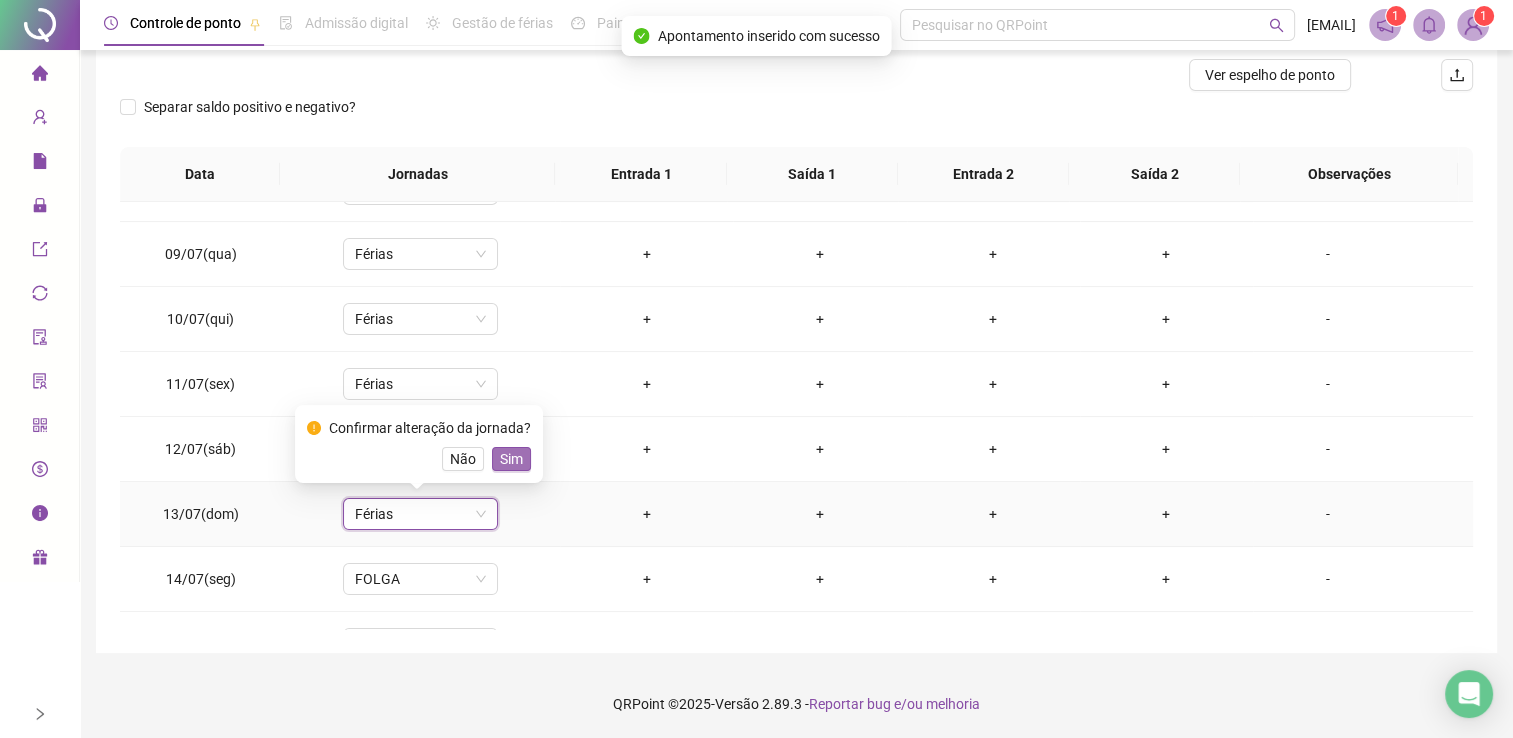 click on "Sim" at bounding box center (511, 459) 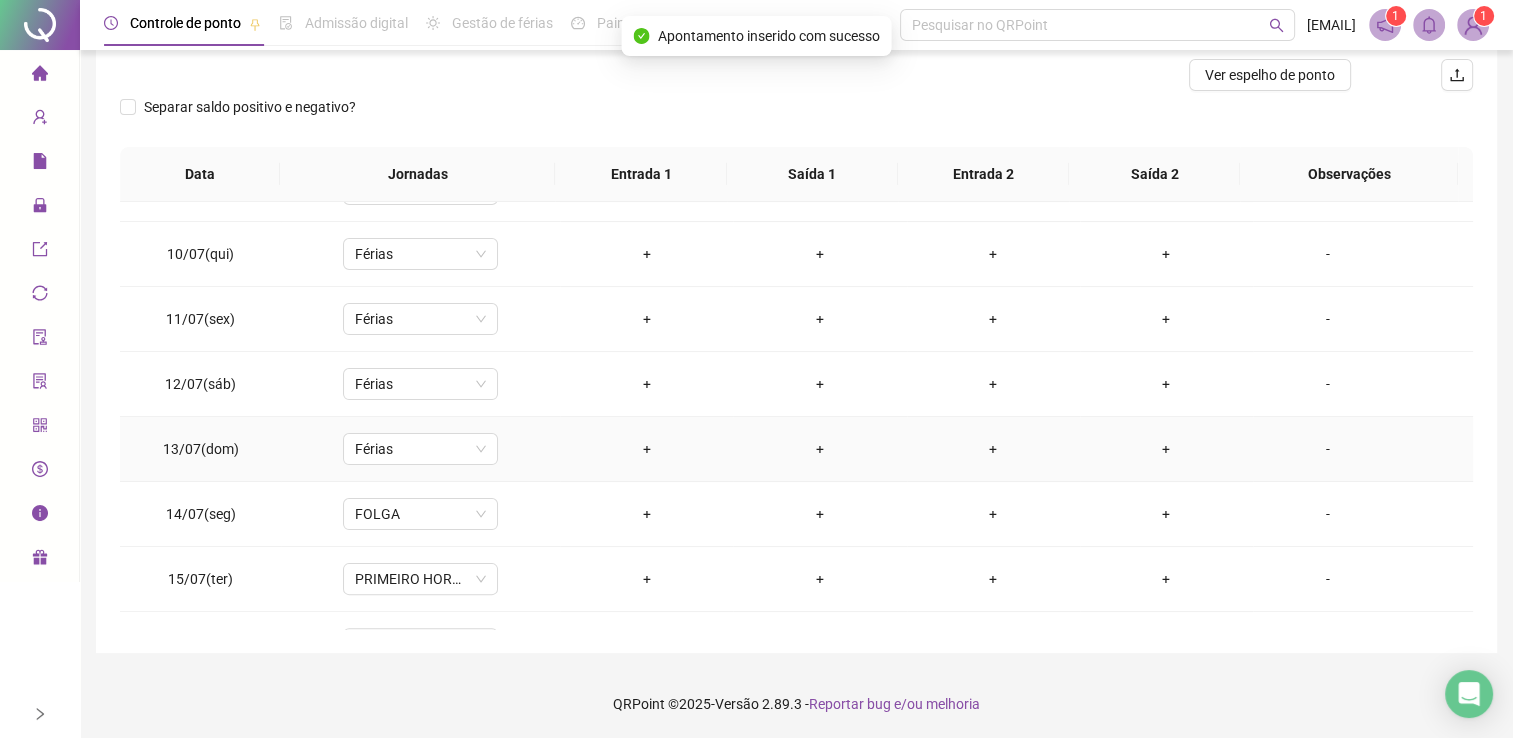 scroll, scrollTop: 600, scrollLeft: 0, axis: vertical 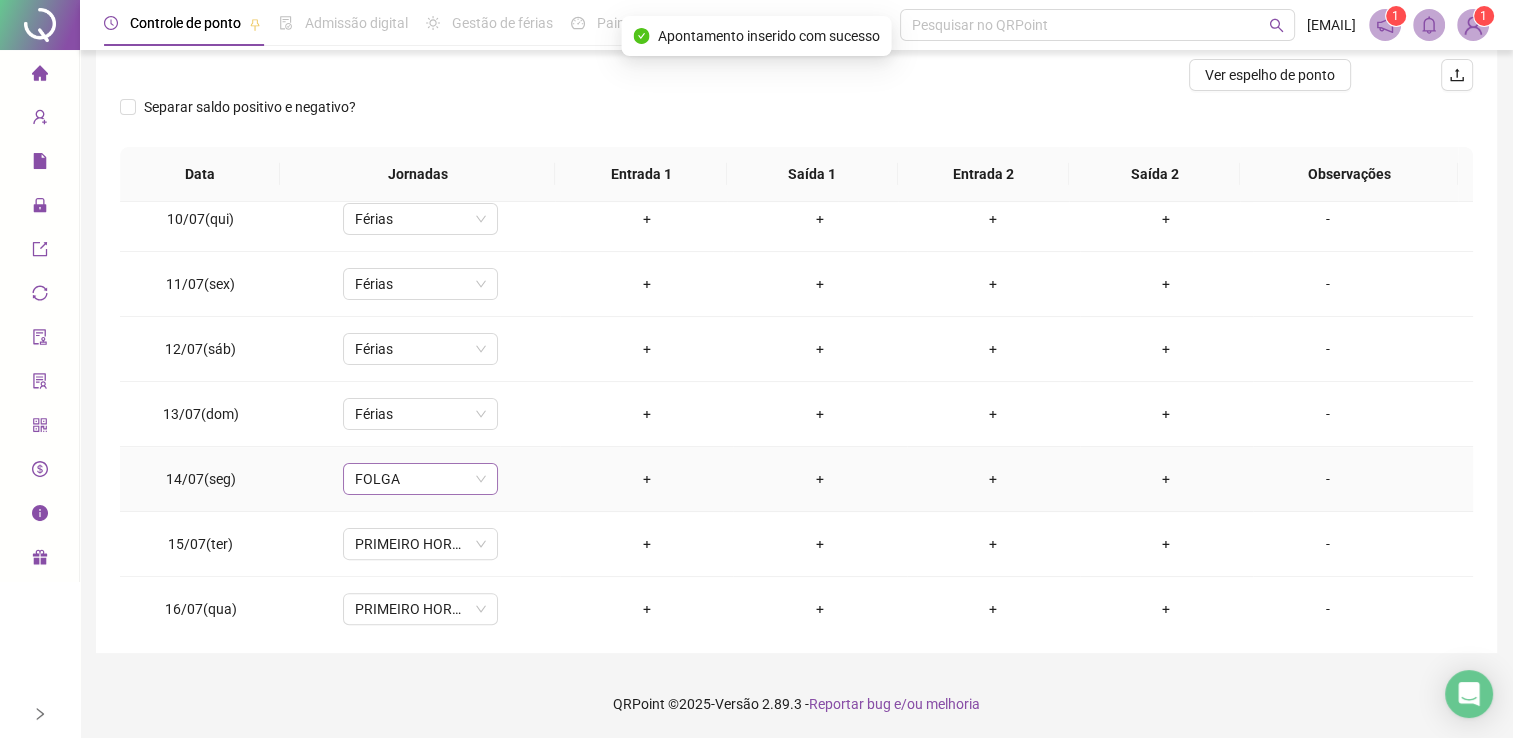 click on "FOLGA" at bounding box center [420, 479] 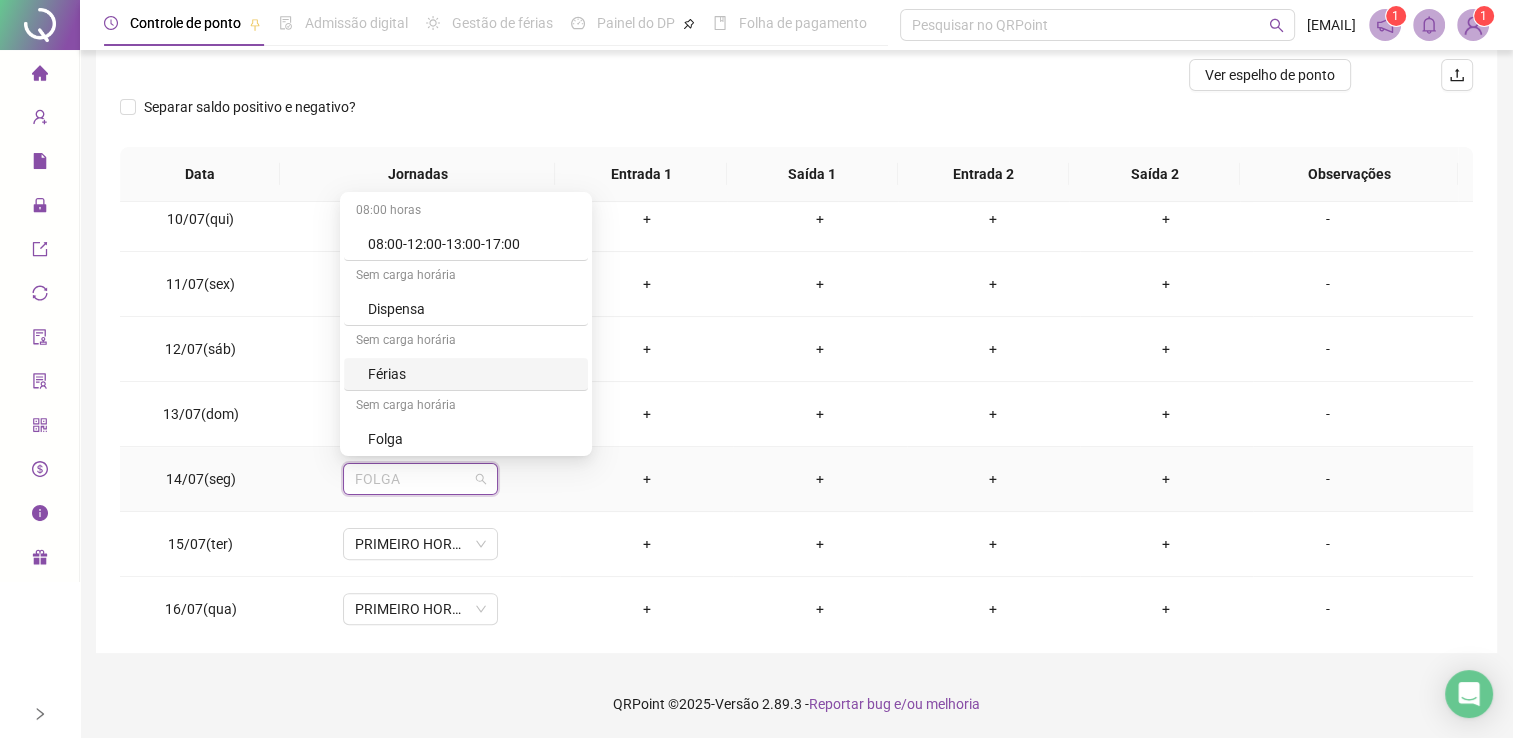 click on "Férias" at bounding box center [472, 374] 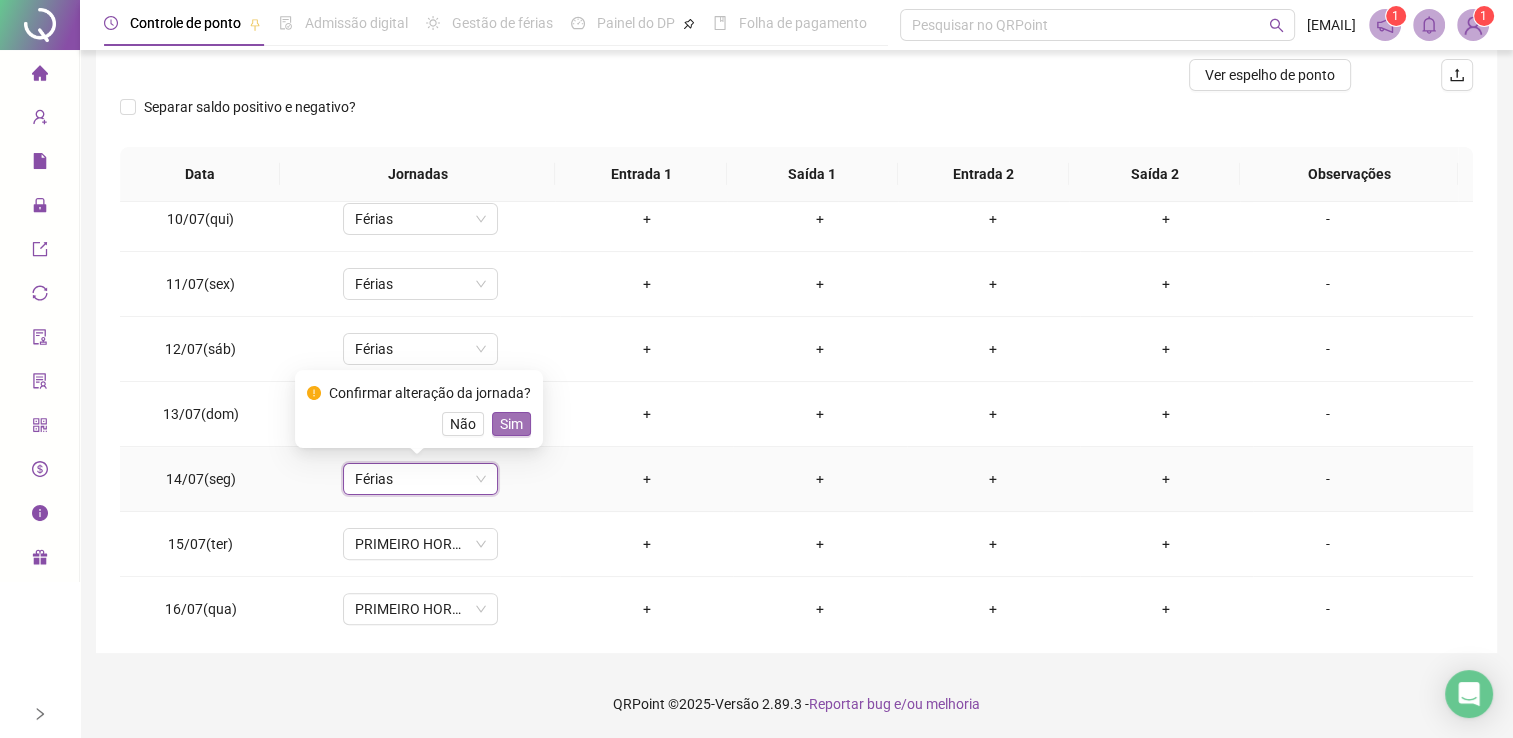 click on "Sim" at bounding box center (511, 424) 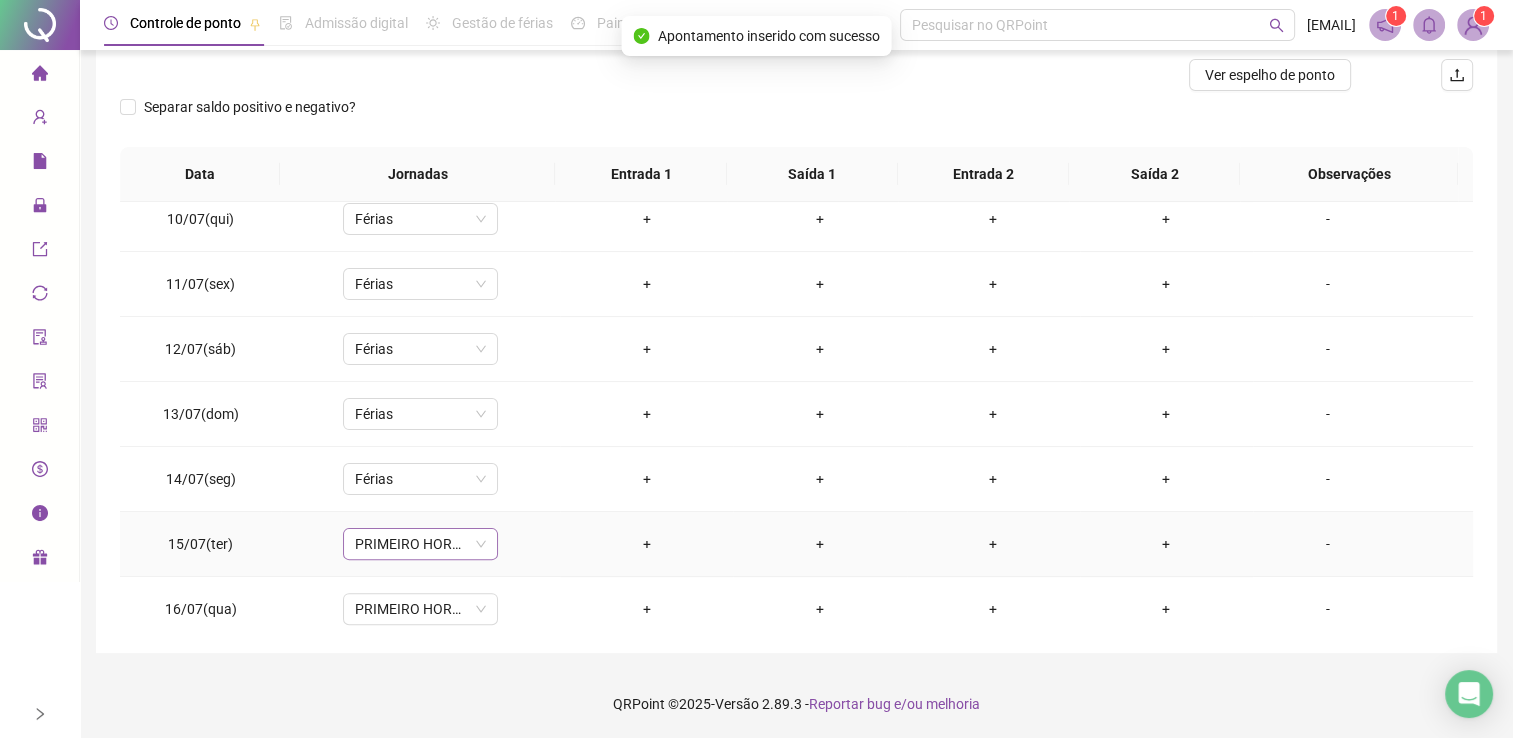 click on "PRIMEIRO HORARIO TER E QUAR" at bounding box center [420, 544] 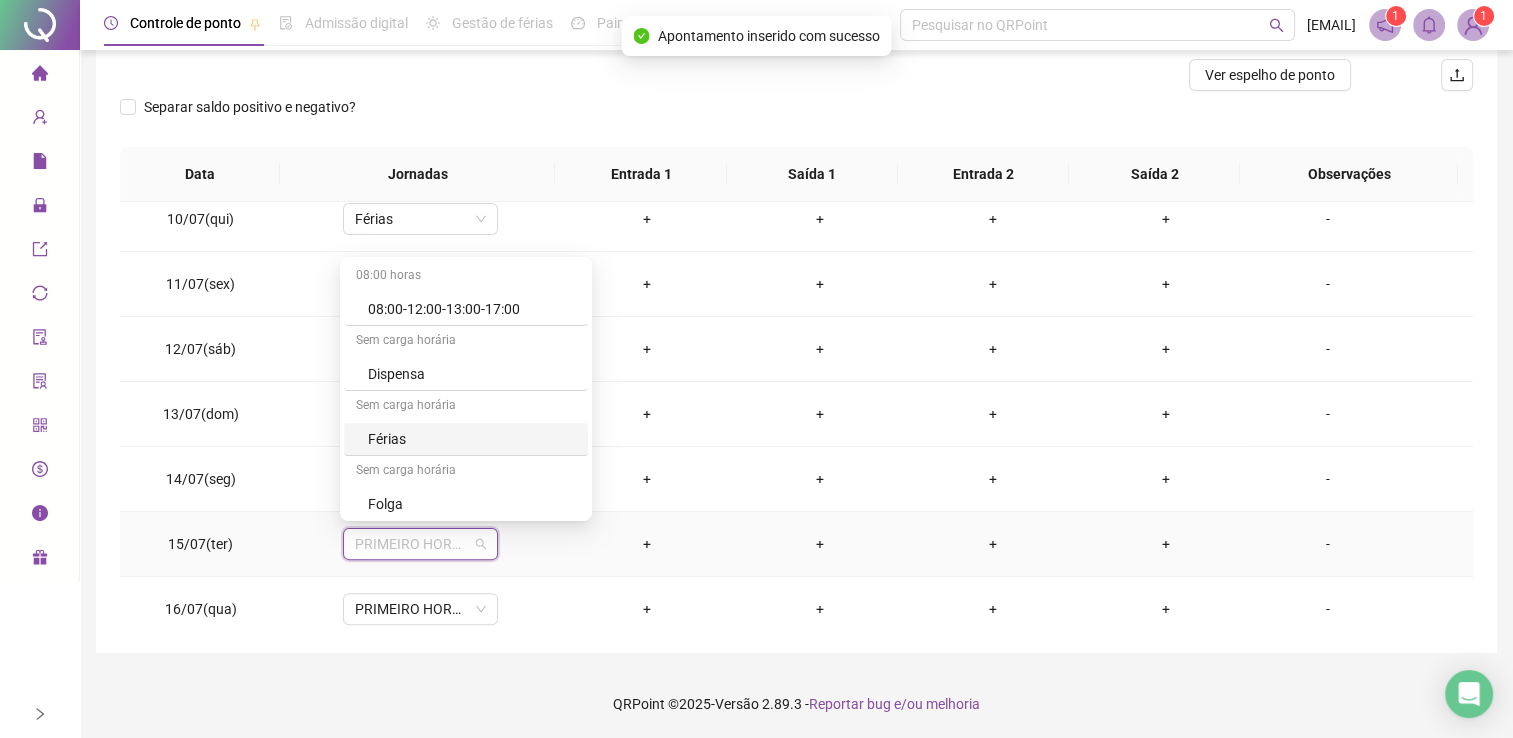 click on "Férias" at bounding box center [472, 439] 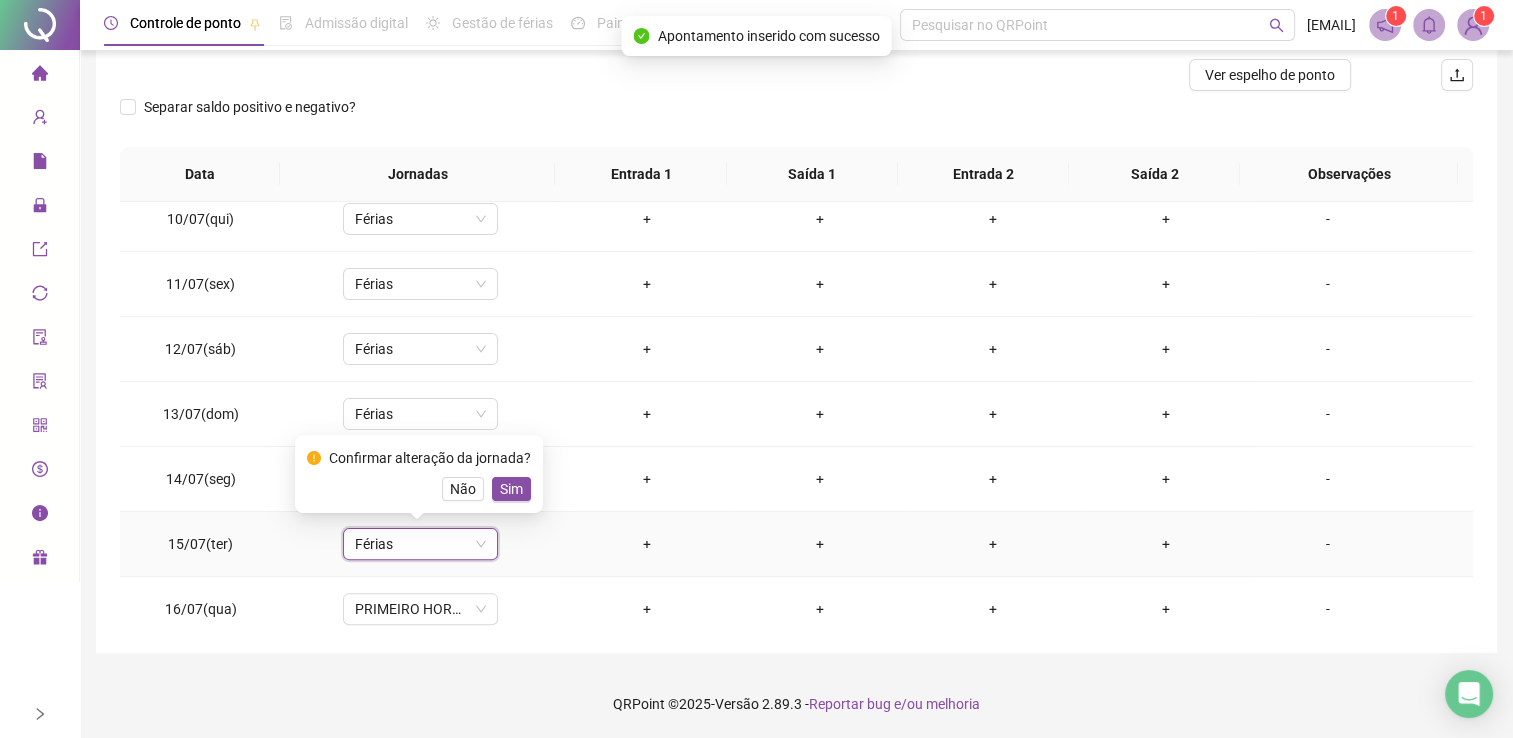click on "Sim" at bounding box center (511, 489) 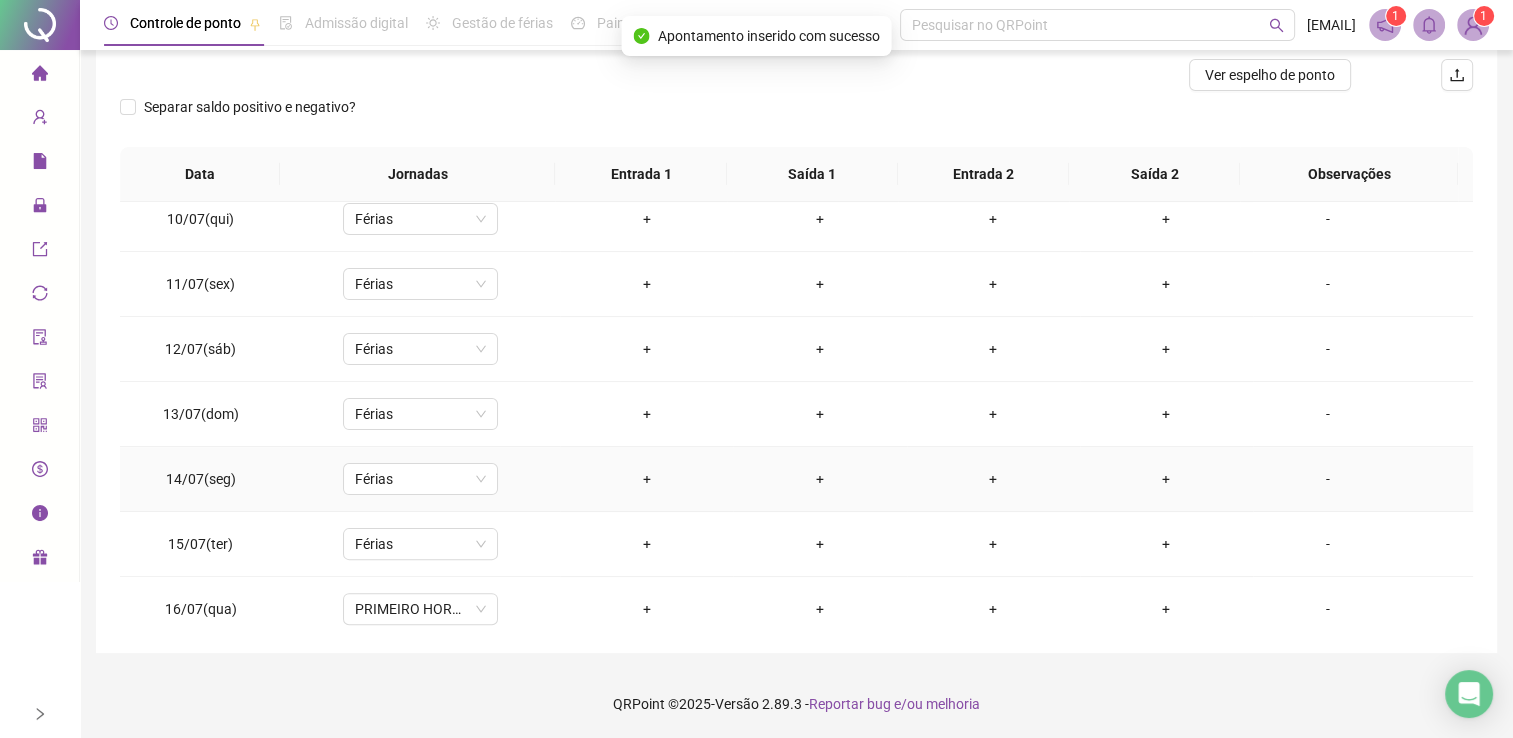 scroll, scrollTop: 700, scrollLeft: 0, axis: vertical 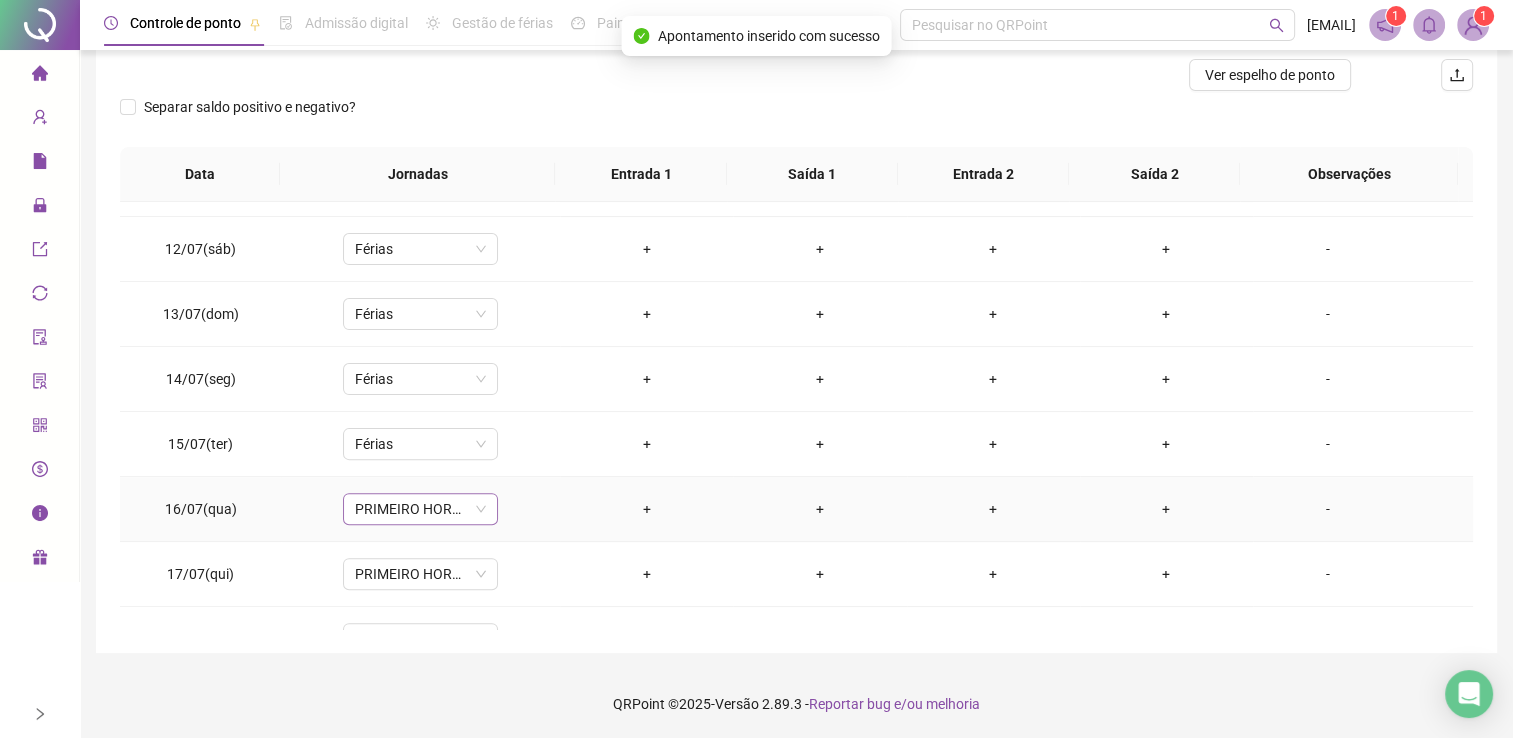 click on "PRIMEIRO HORARIO TER E QUAR" at bounding box center (420, 509) 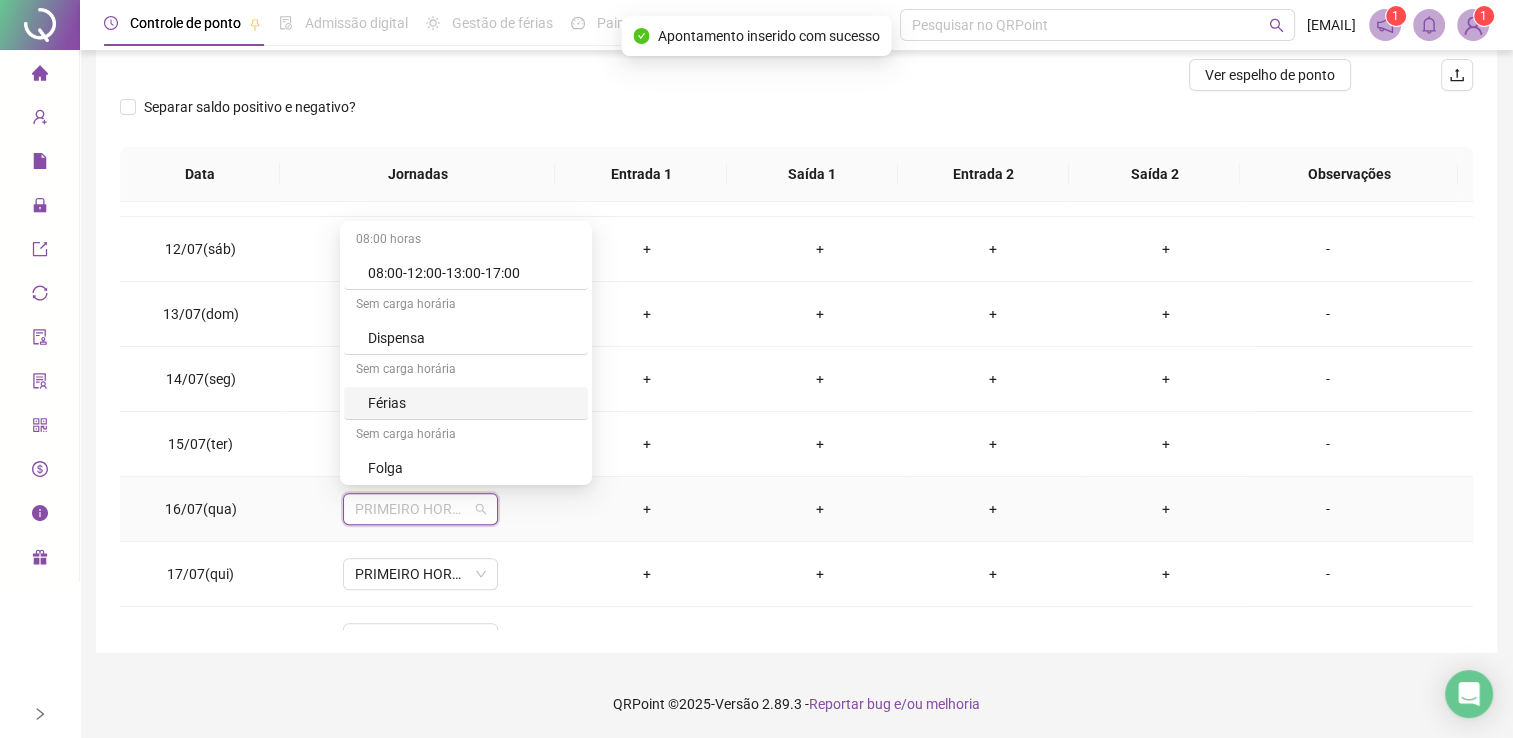 click on "Férias" at bounding box center (472, 403) 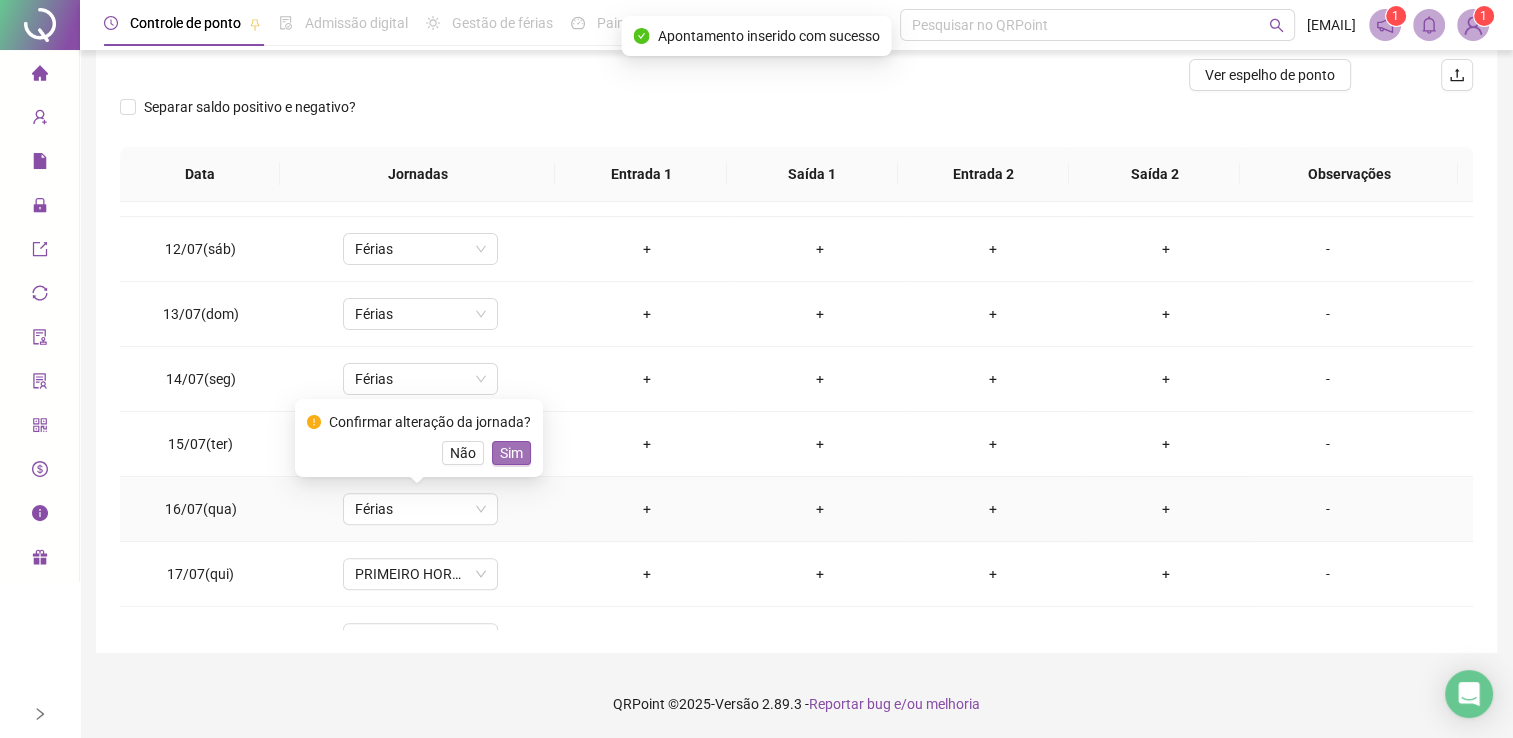 click on "Sim" at bounding box center [511, 453] 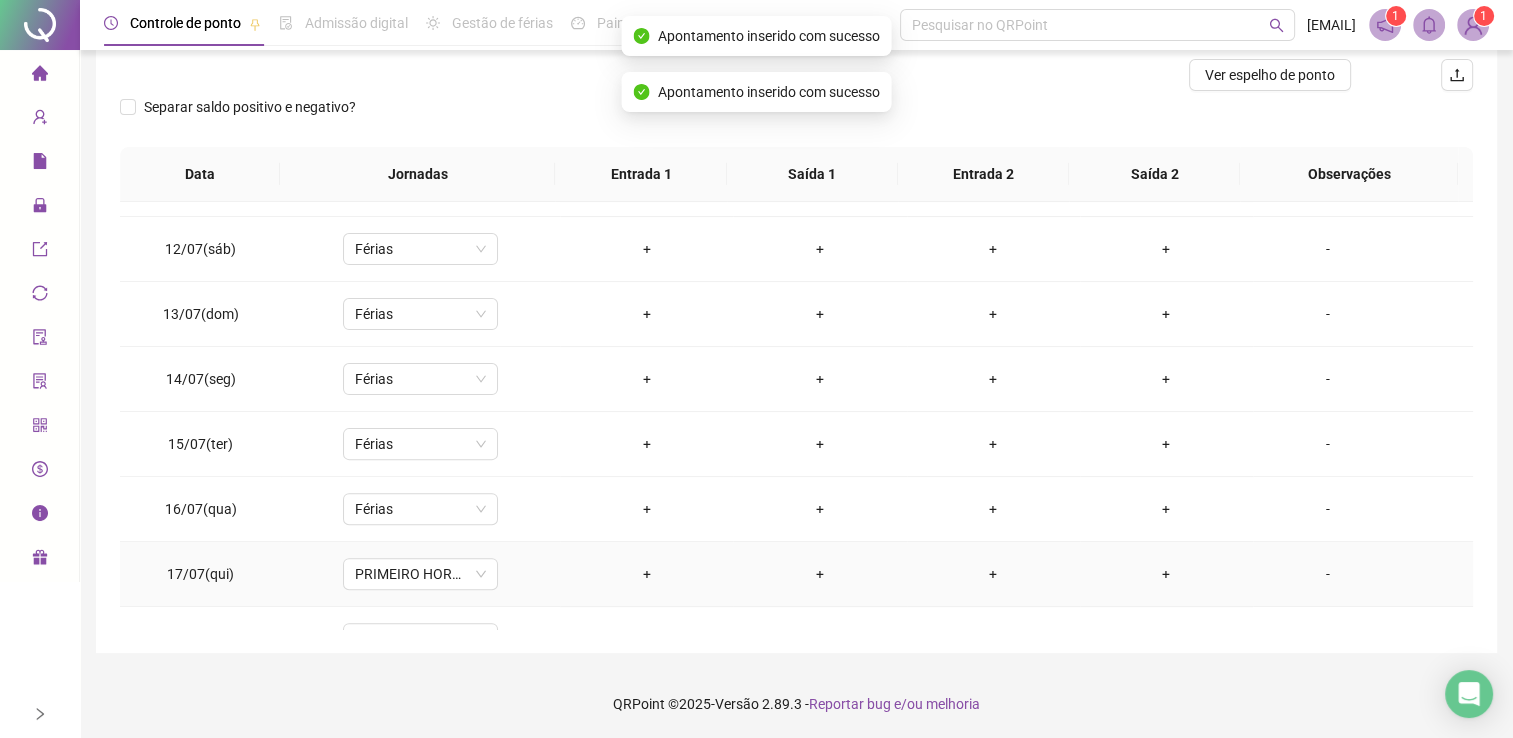 scroll, scrollTop: 800, scrollLeft: 0, axis: vertical 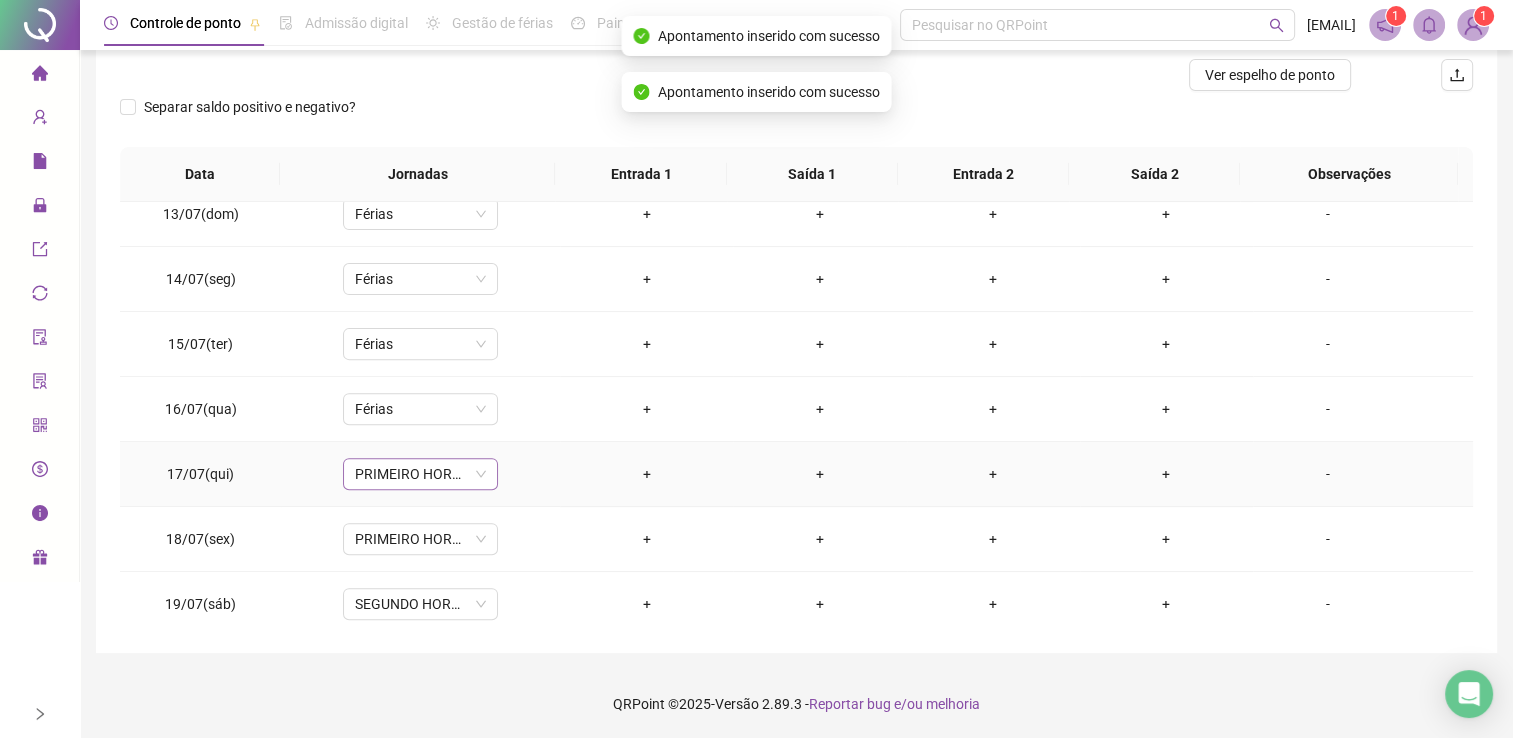 click on "PRIMEIRO HORARIO QUI E SEXT" at bounding box center [420, 474] 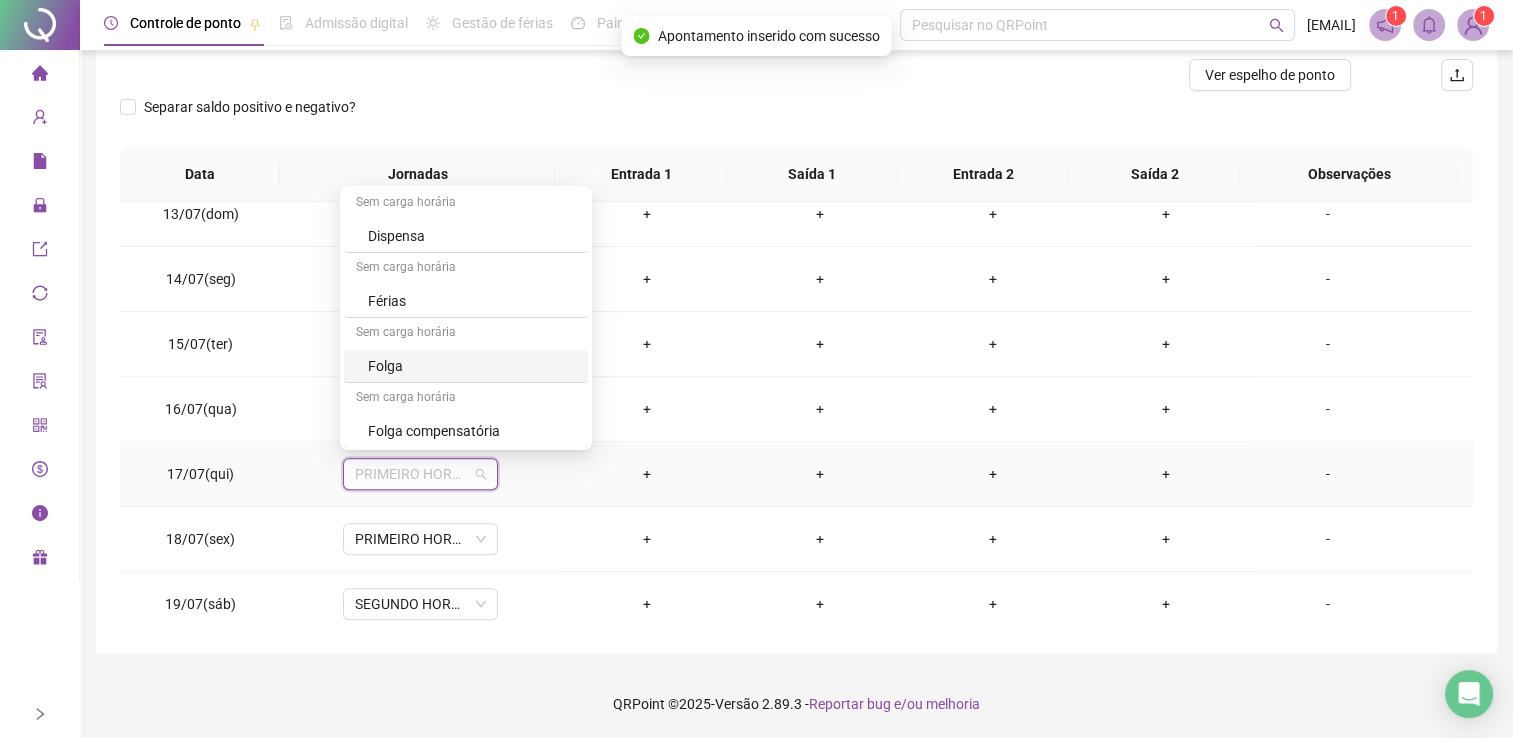 scroll, scrollTop: 100, scrollLeft: 0, axis: vertical 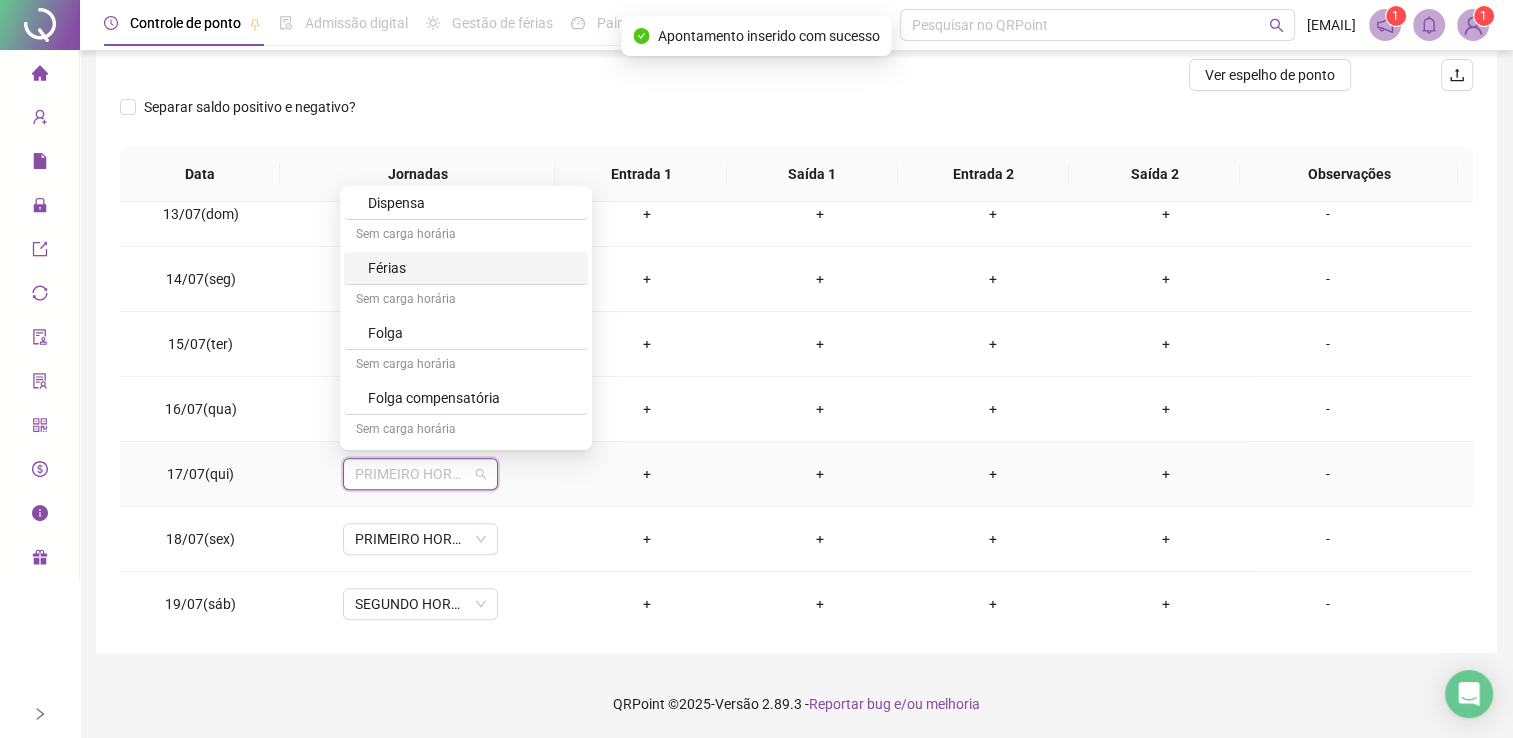 click on "Férias" at bounding box center (466, 268) 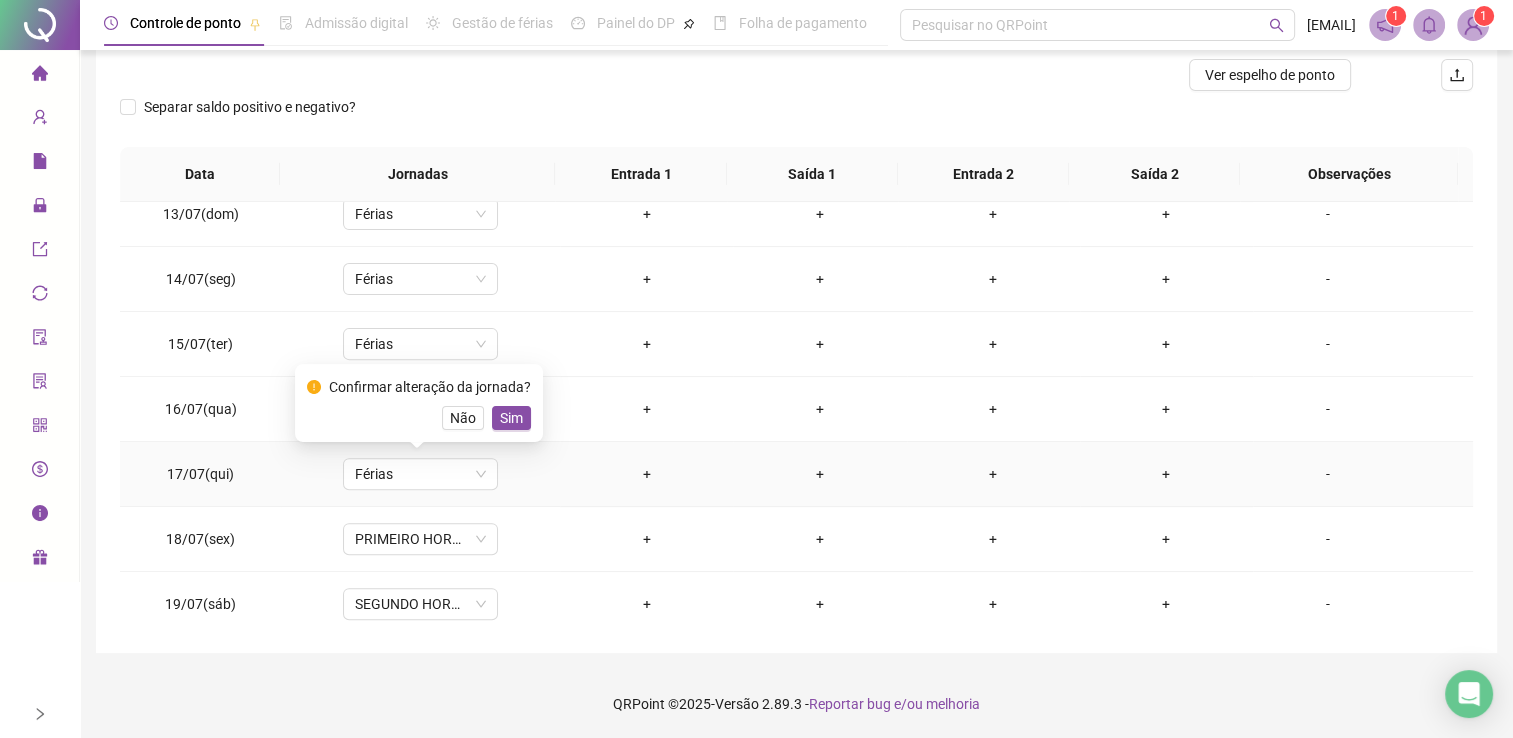 drag, startPoint x: 500, startPoint y: 407, endPoint x: 504, endPoint y: 421, distance: 14.56022 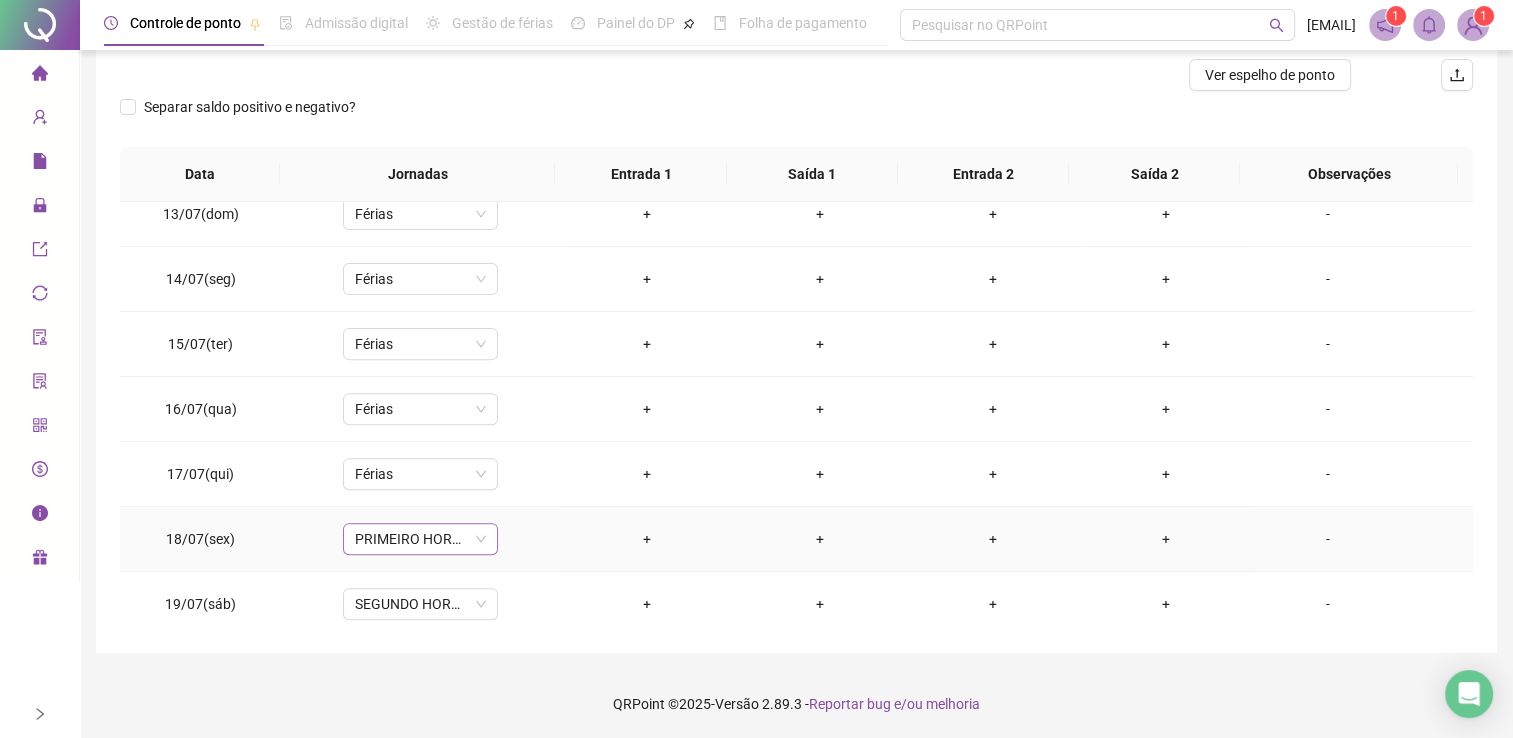 click on "PRIMEIRO HORARIO QUI E SEXT" at bounding box center [420, 539] 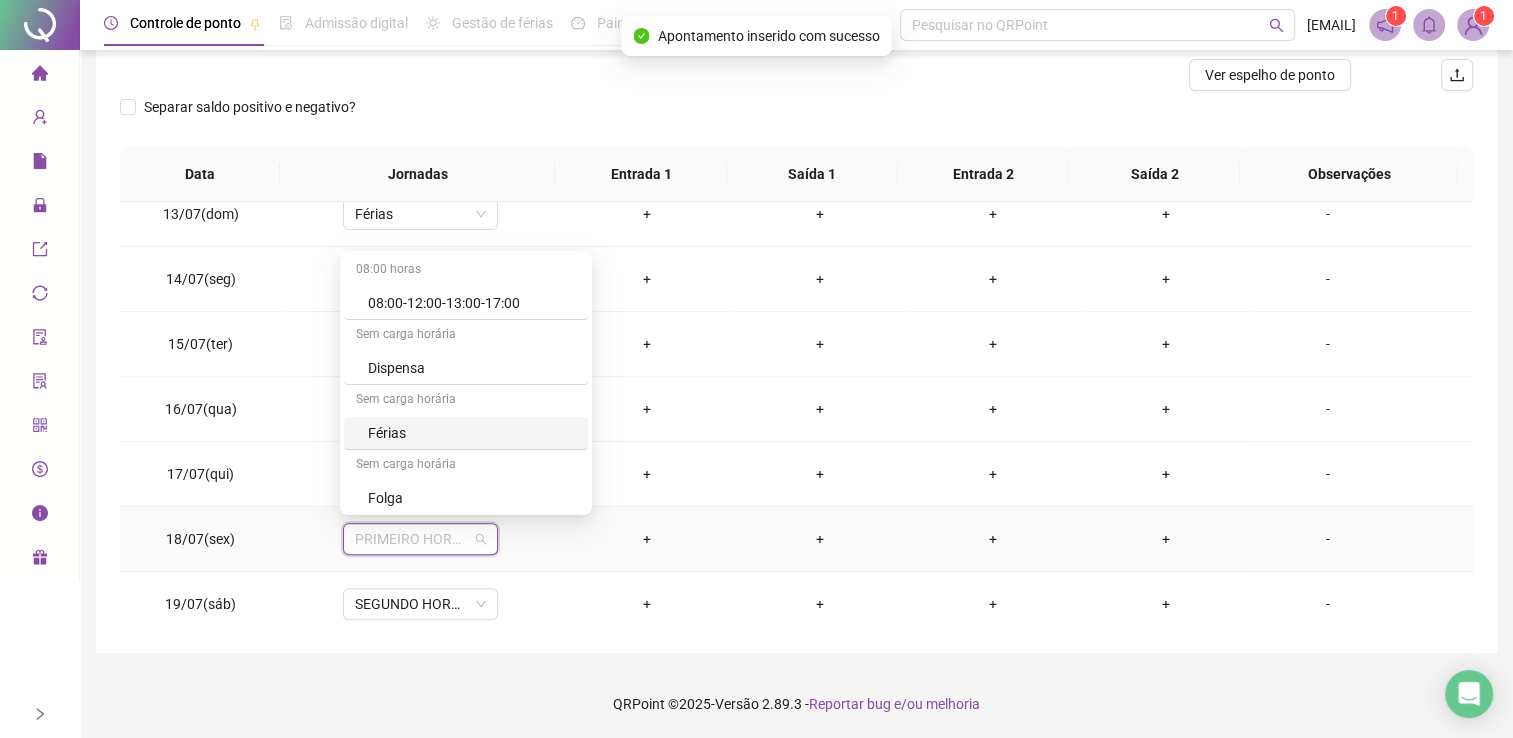 click on "Férias" at bounding box center [472, 433] 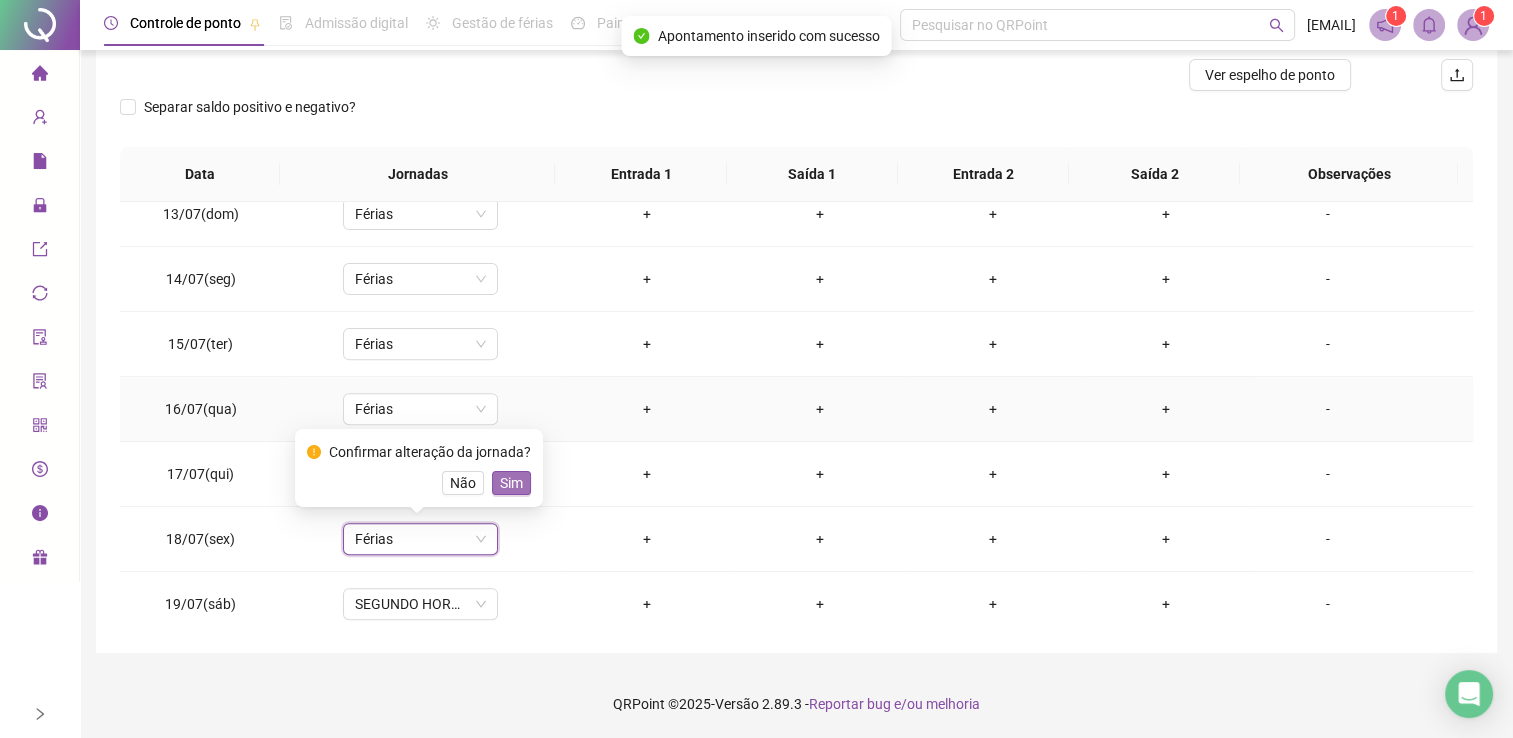 drag, startPoint x: 503, startPoint y: 477, endPoint x: 490, endPoint y: 503, distance: 29.068884 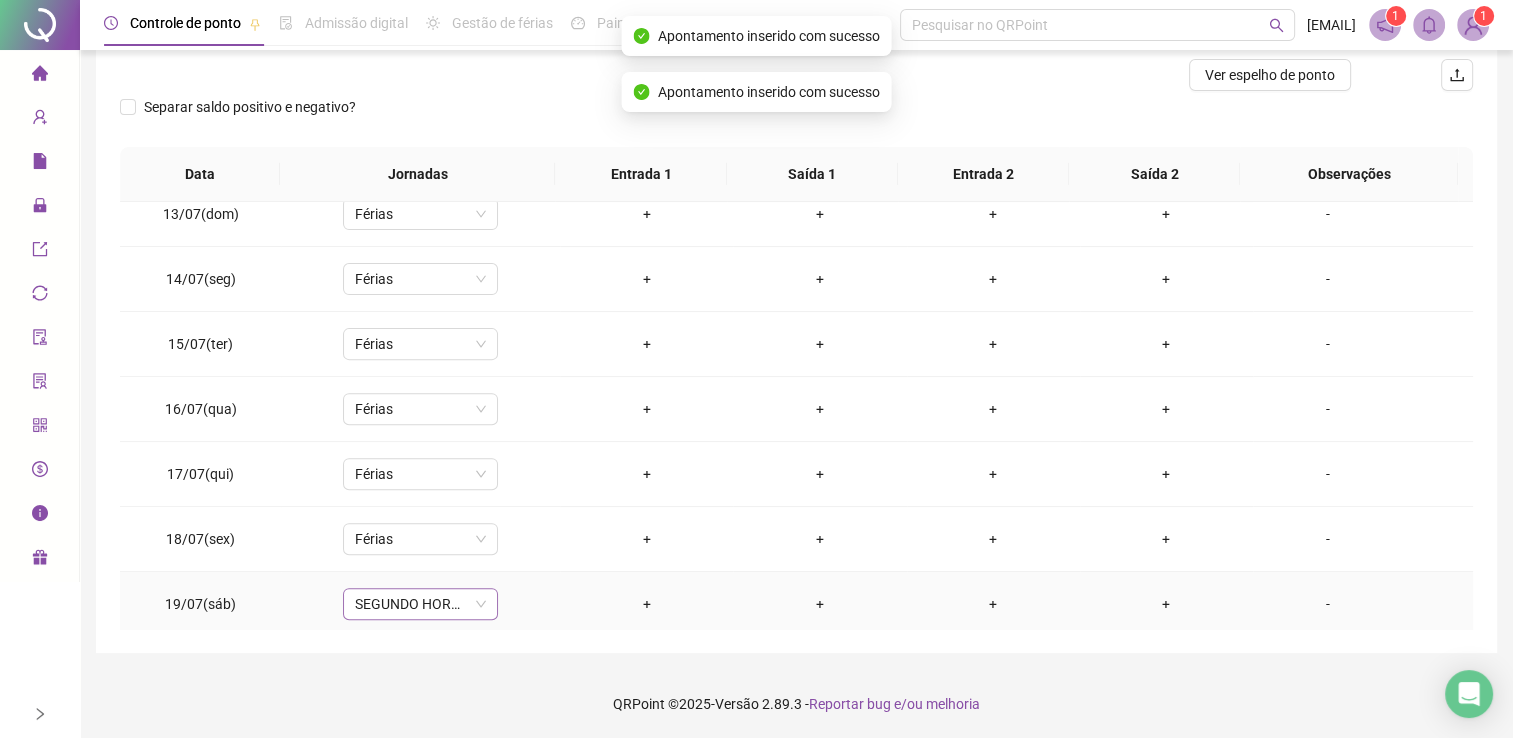 click on "SEGUNDO HORARIO SABADO" at bounding box center [420, 604] 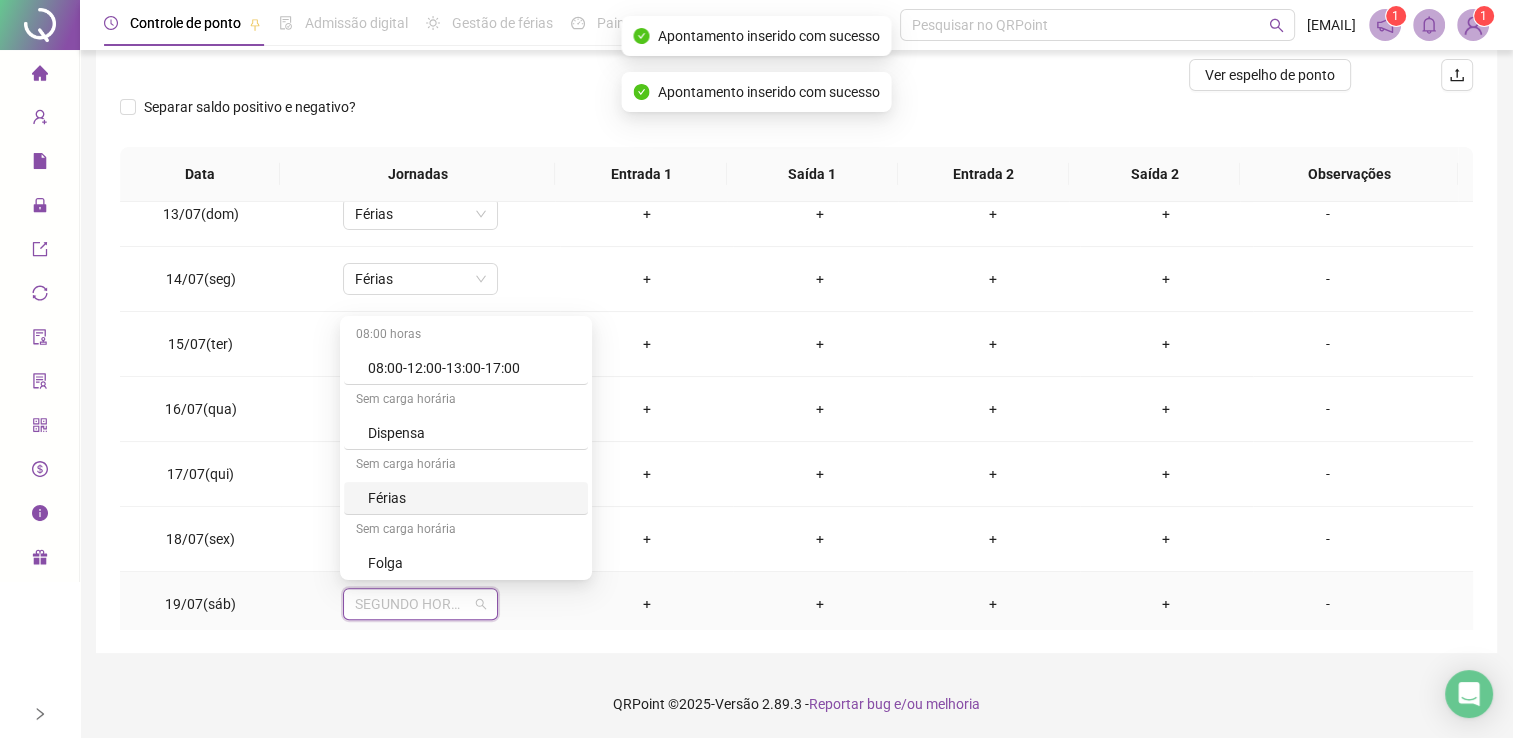 click on "Férias" at bounding box center (472, 498) 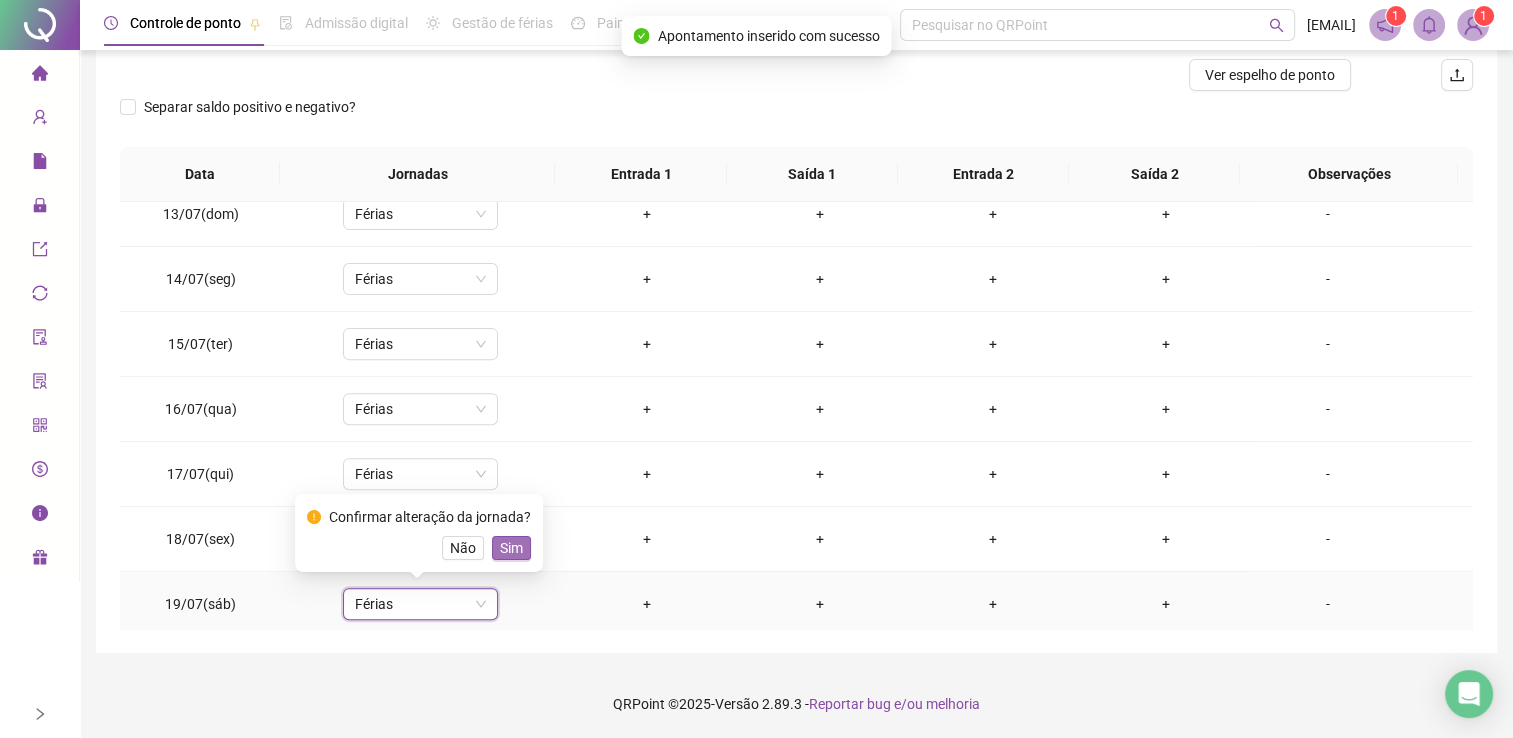 click on "Sim" at bounding box center [511, 548] 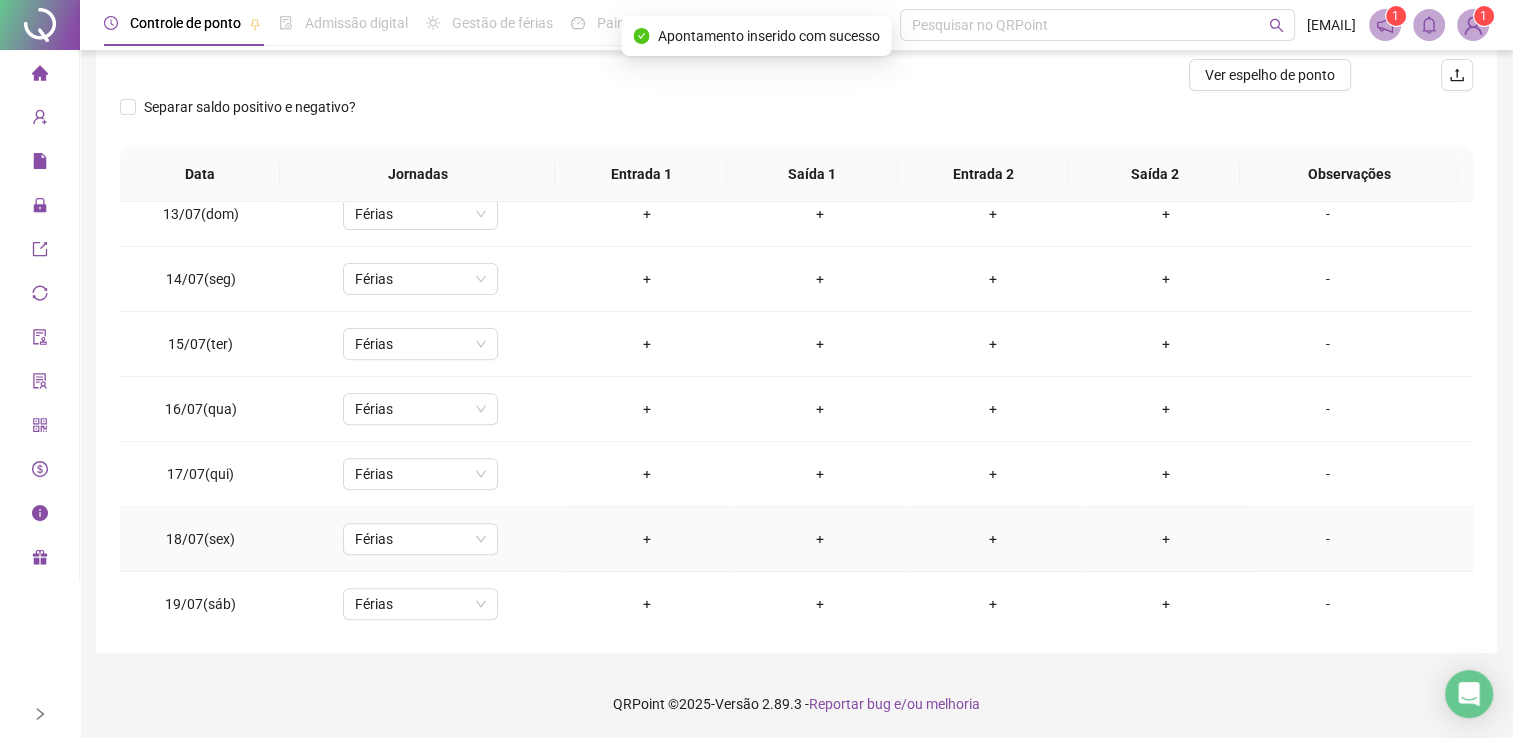 scroll, scrollTop: 900, scrollLeft: 0, axis: vertical 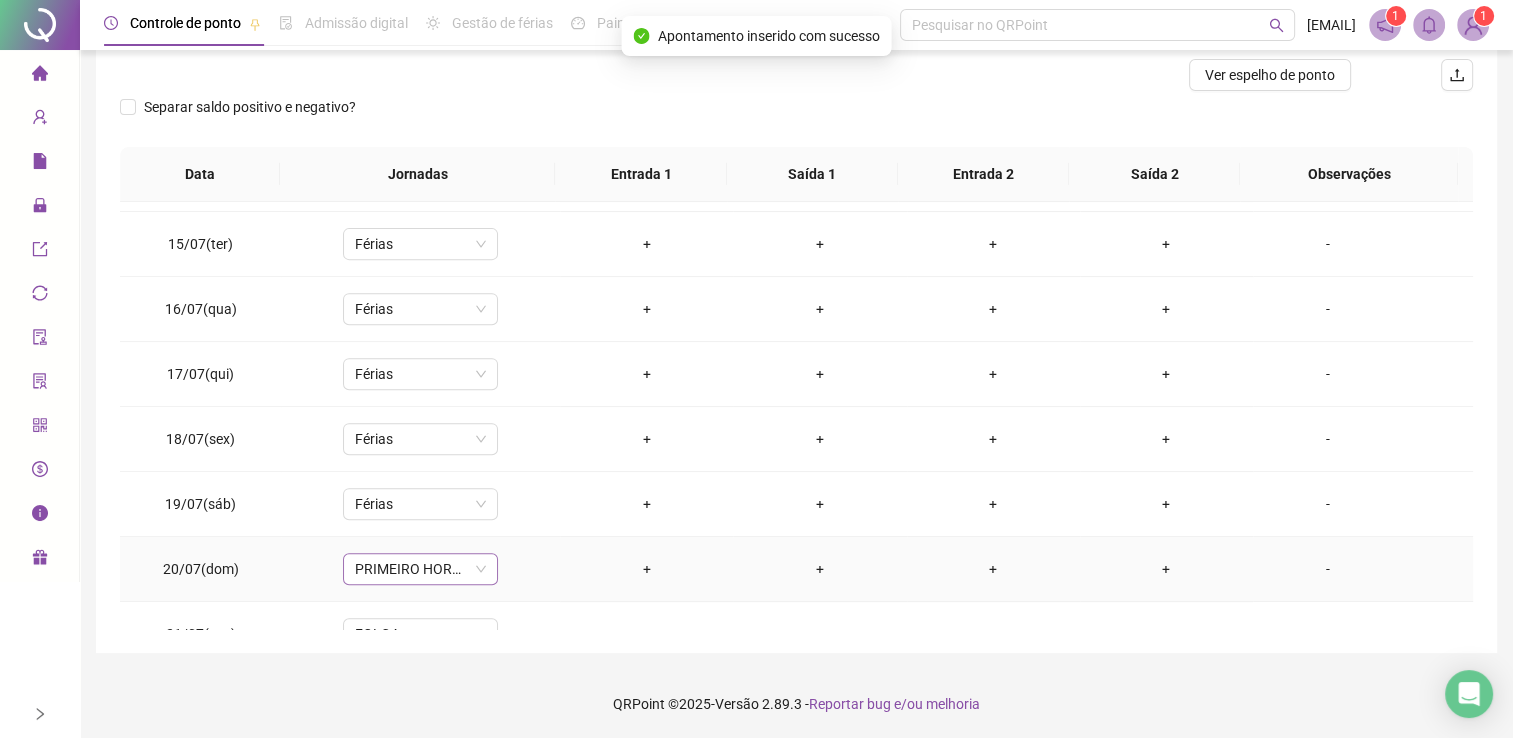 click on "PRIMEIRO  HORARIO DOMINGO" at bounding box center [420, 569] 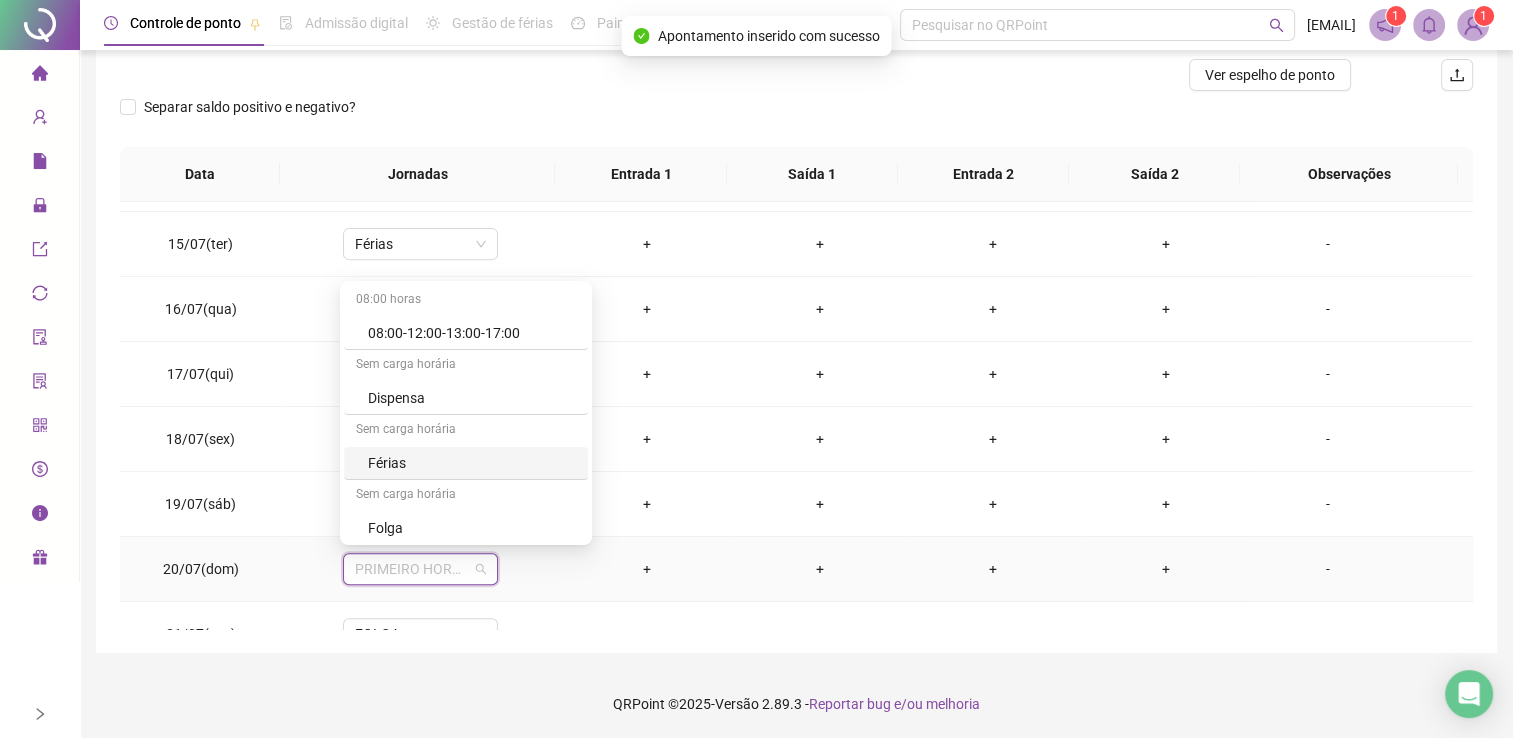 click on "Férias" at bounding box center (472, 463) 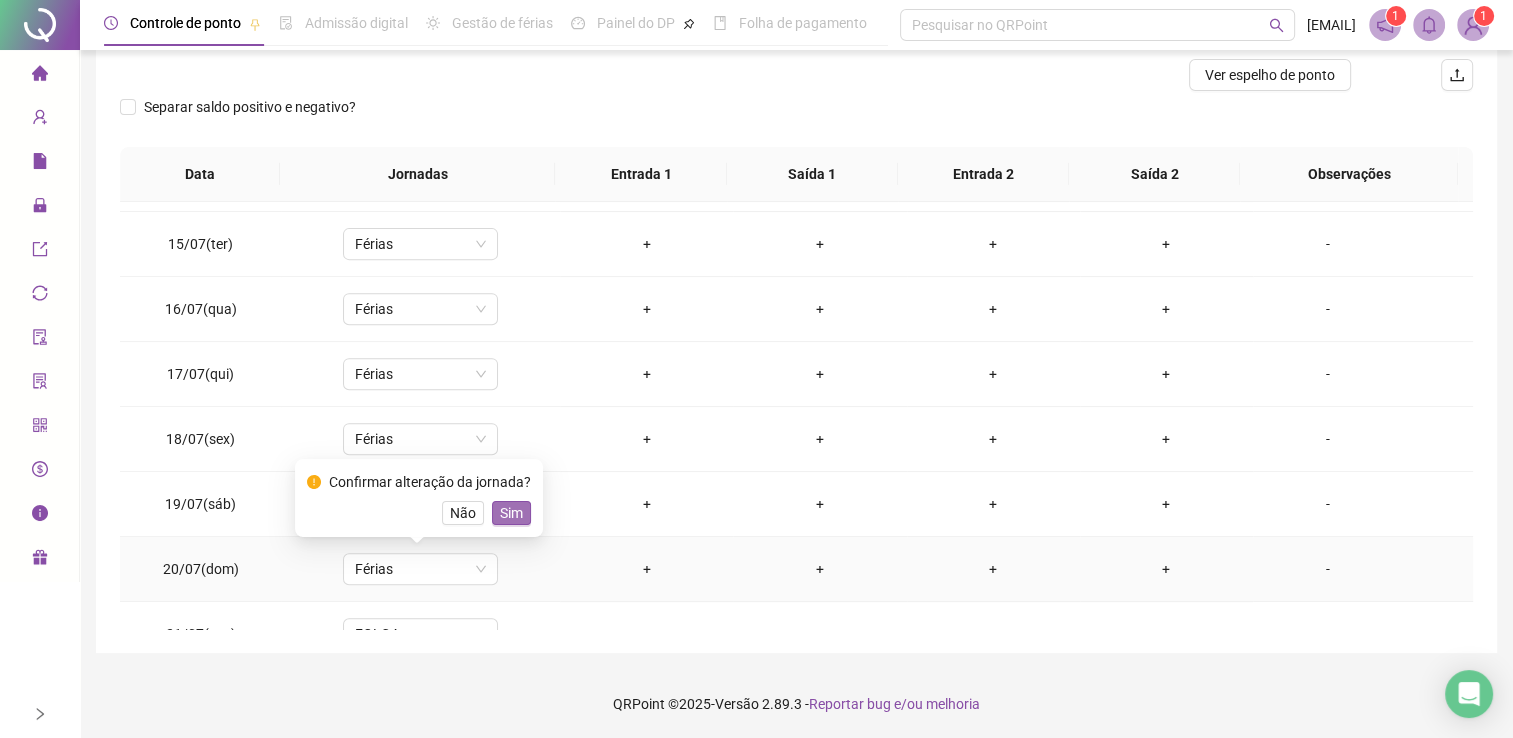 click on "Sim" at bounding box center [511, 513] 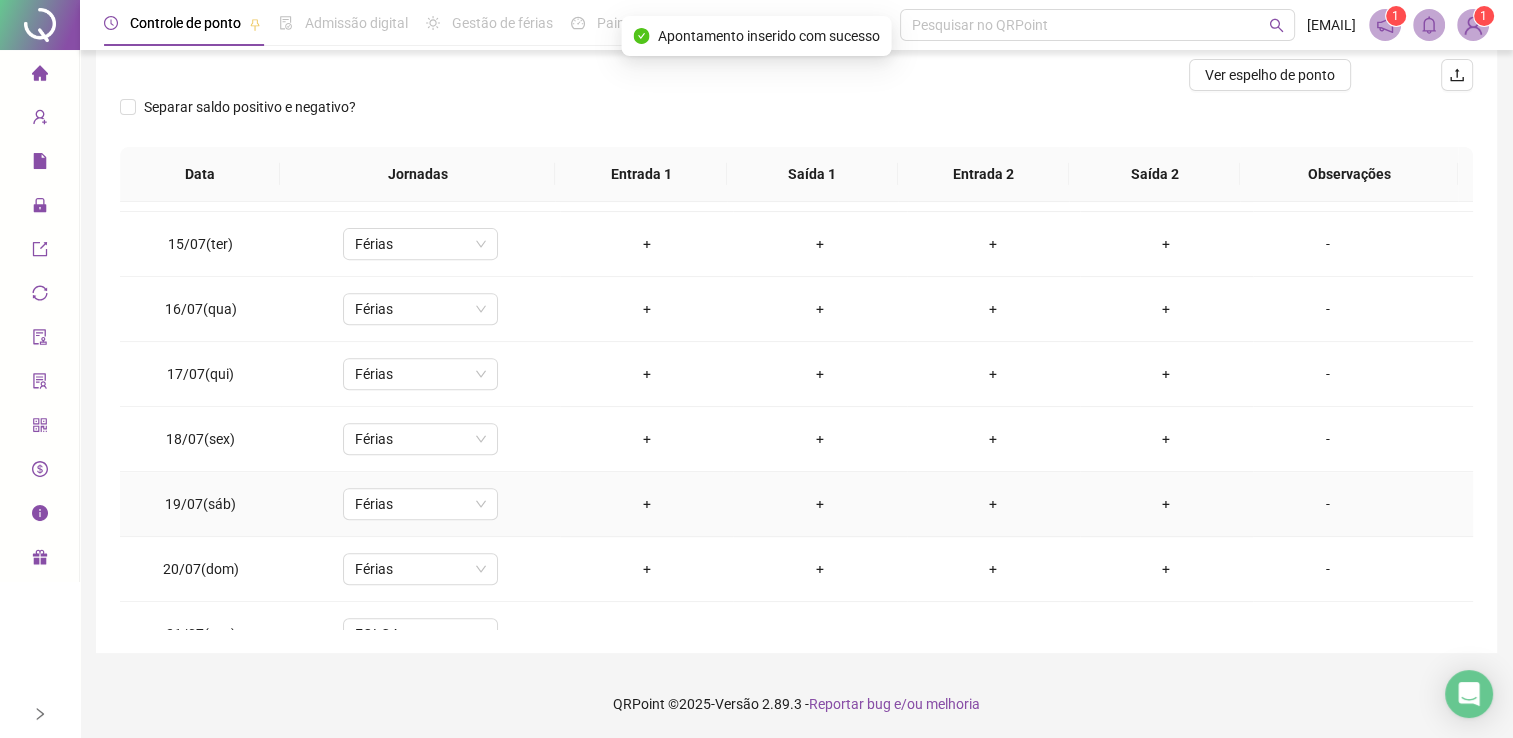 scroll, scrollTop: 1000, scrollLeft: 0, axis: vertical 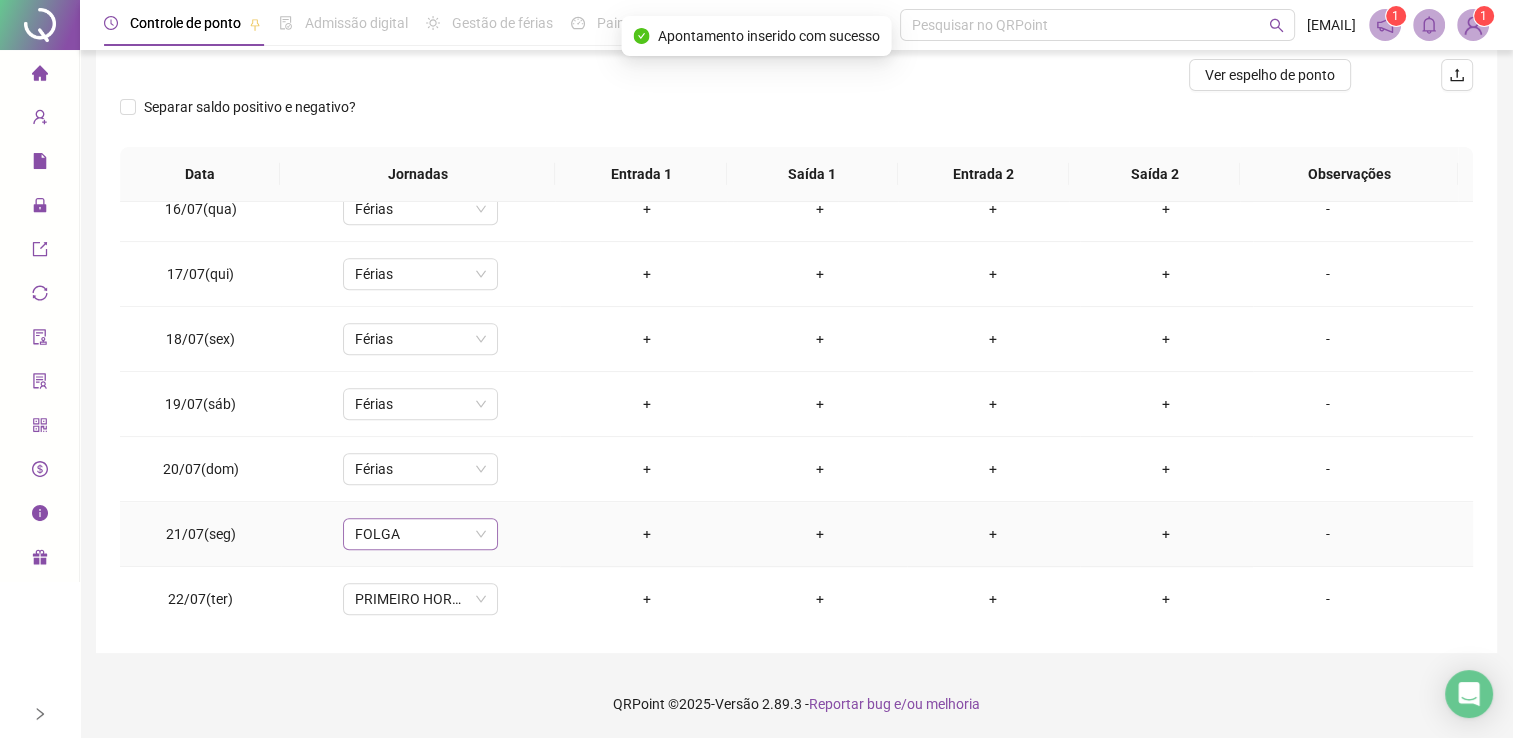 click on "FOLGA" at bounding box center (420, 534) 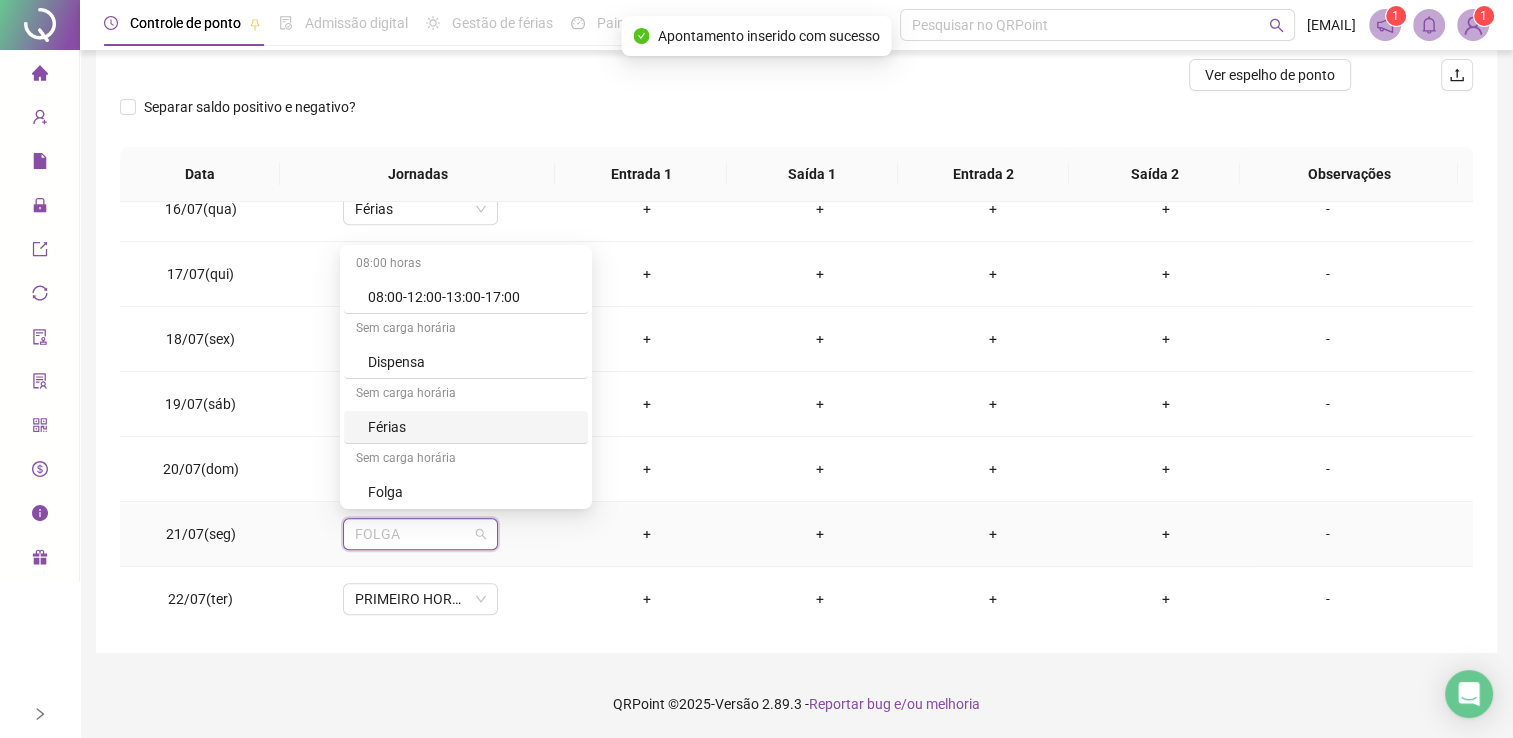 click on "Férias" at bounding box center (472, 427) 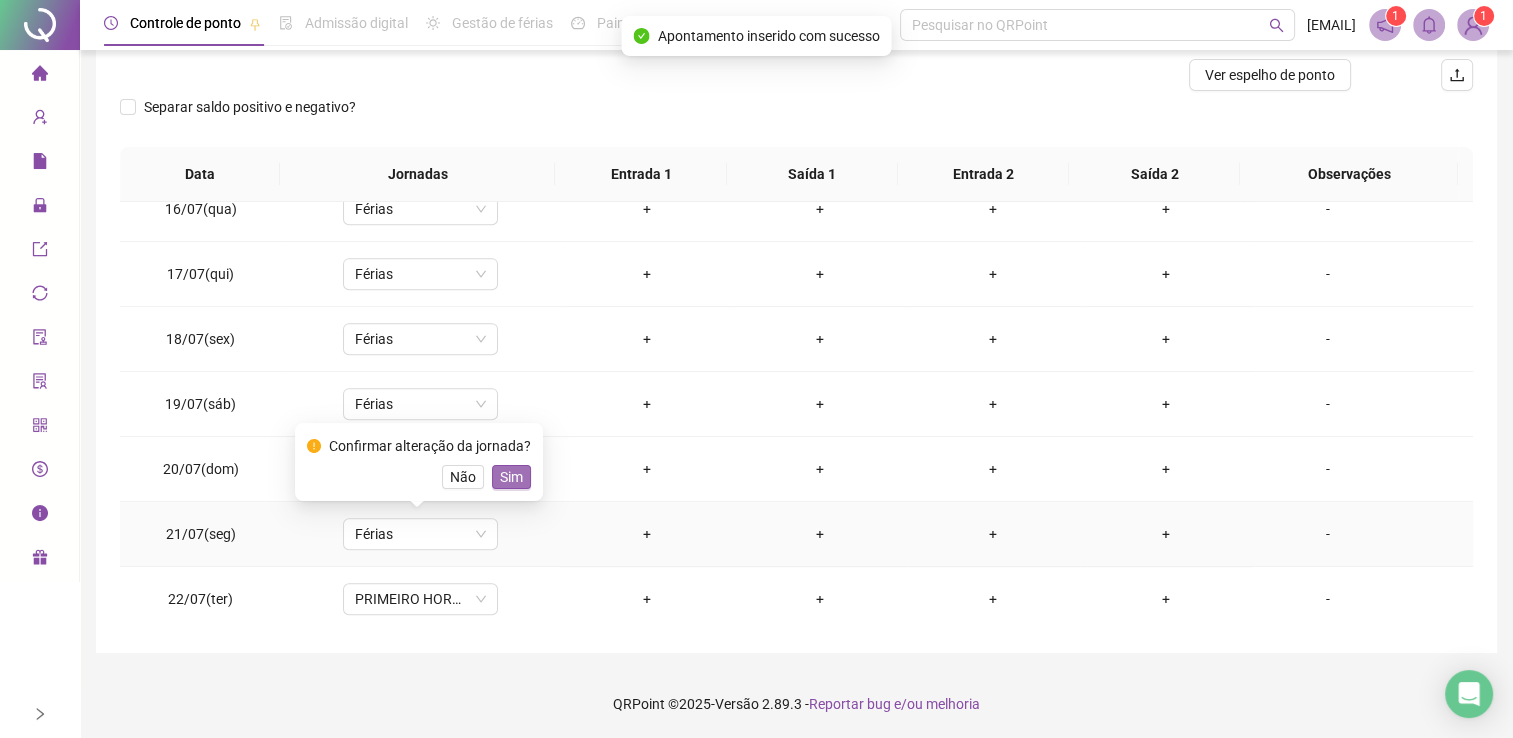 click on "Sim" at bounding box center (511, 477) 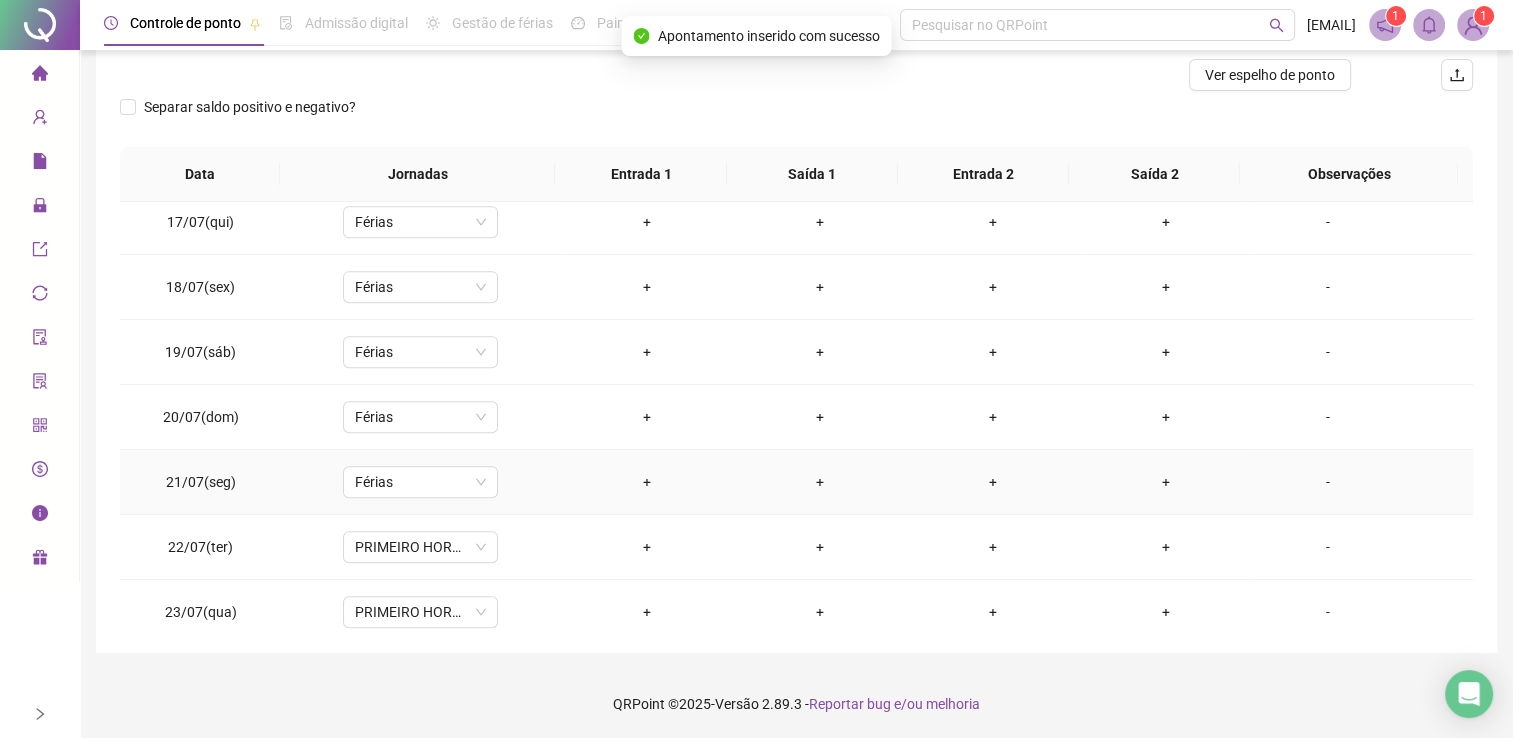 scroll, scrollTop: 1100, scrollLeft: 0, axis: vertical 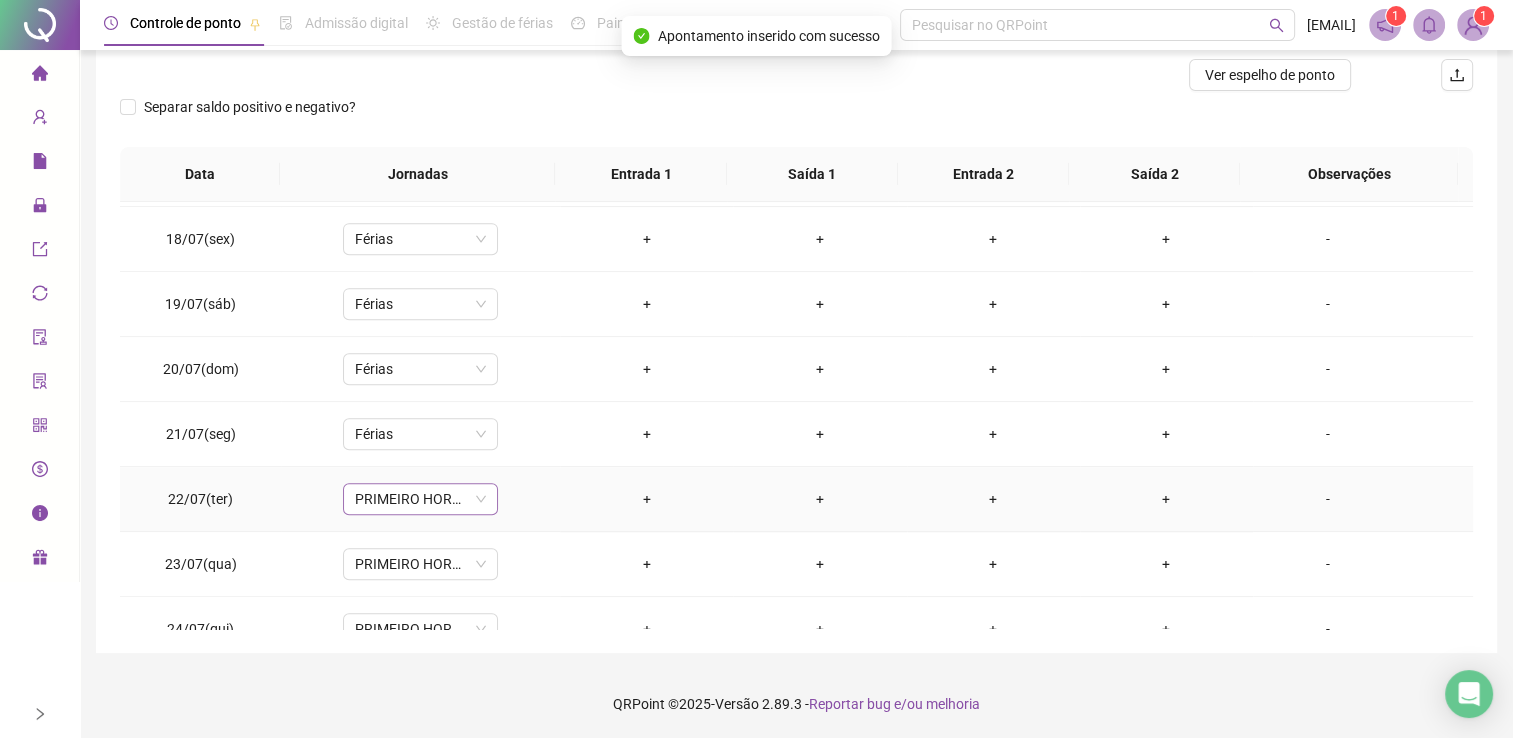 click on "PRIMEIRO HORARIO TER E QUAR" at bounding box center [420, 499] 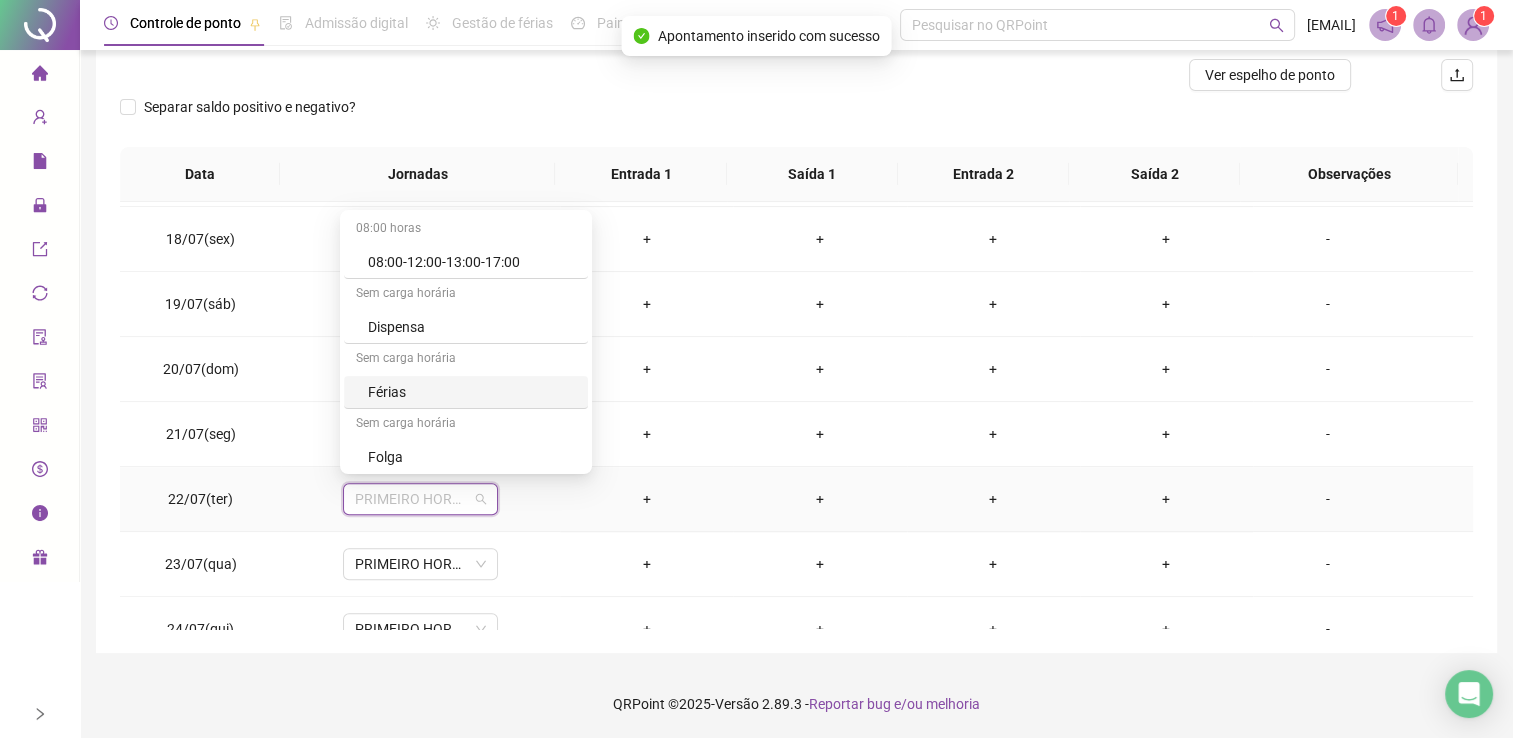click on "Férias" at bounding box center (472, 392) 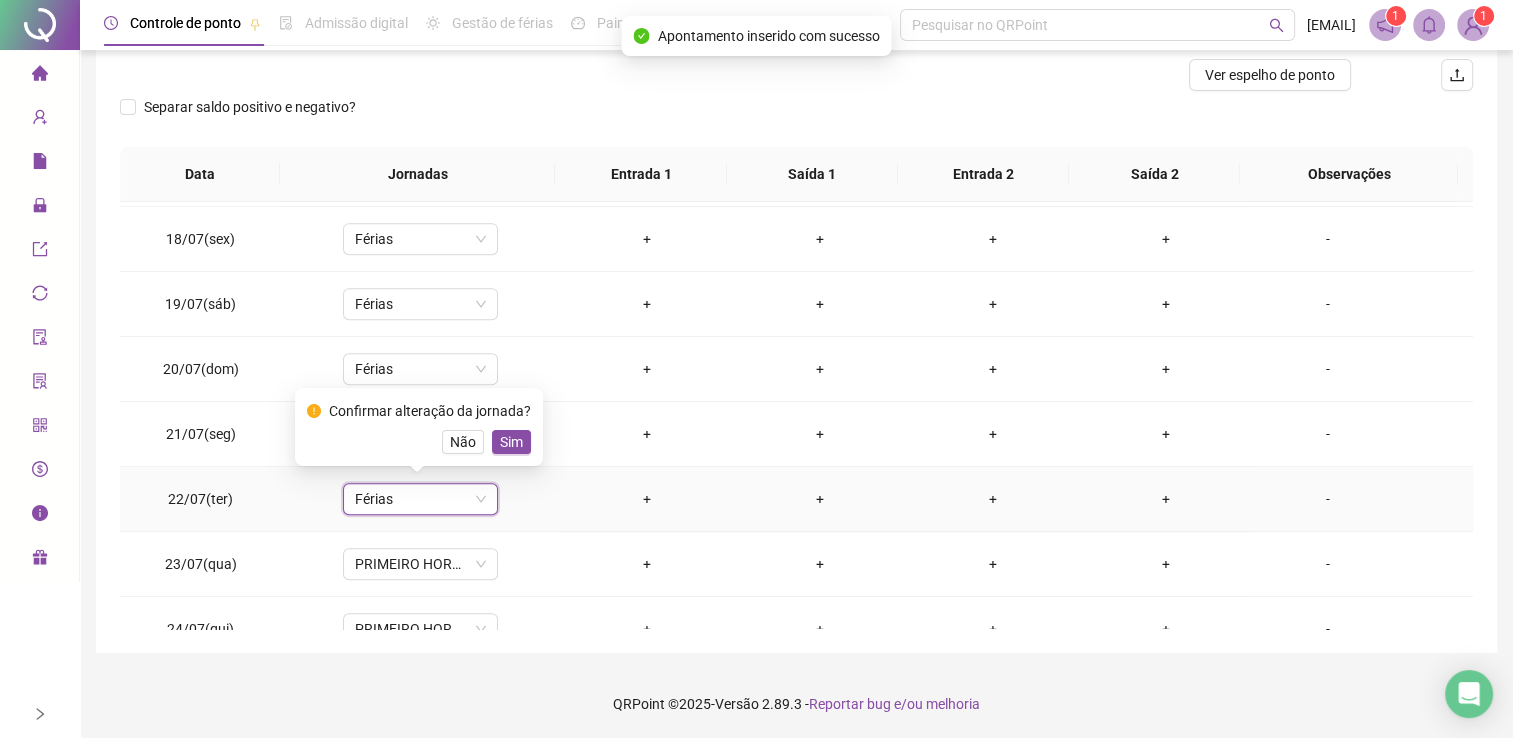 drag, startPoint x: 506, startPoint y: 450, endPoint x: 524, endPoint y: 449, distance: 18.027756 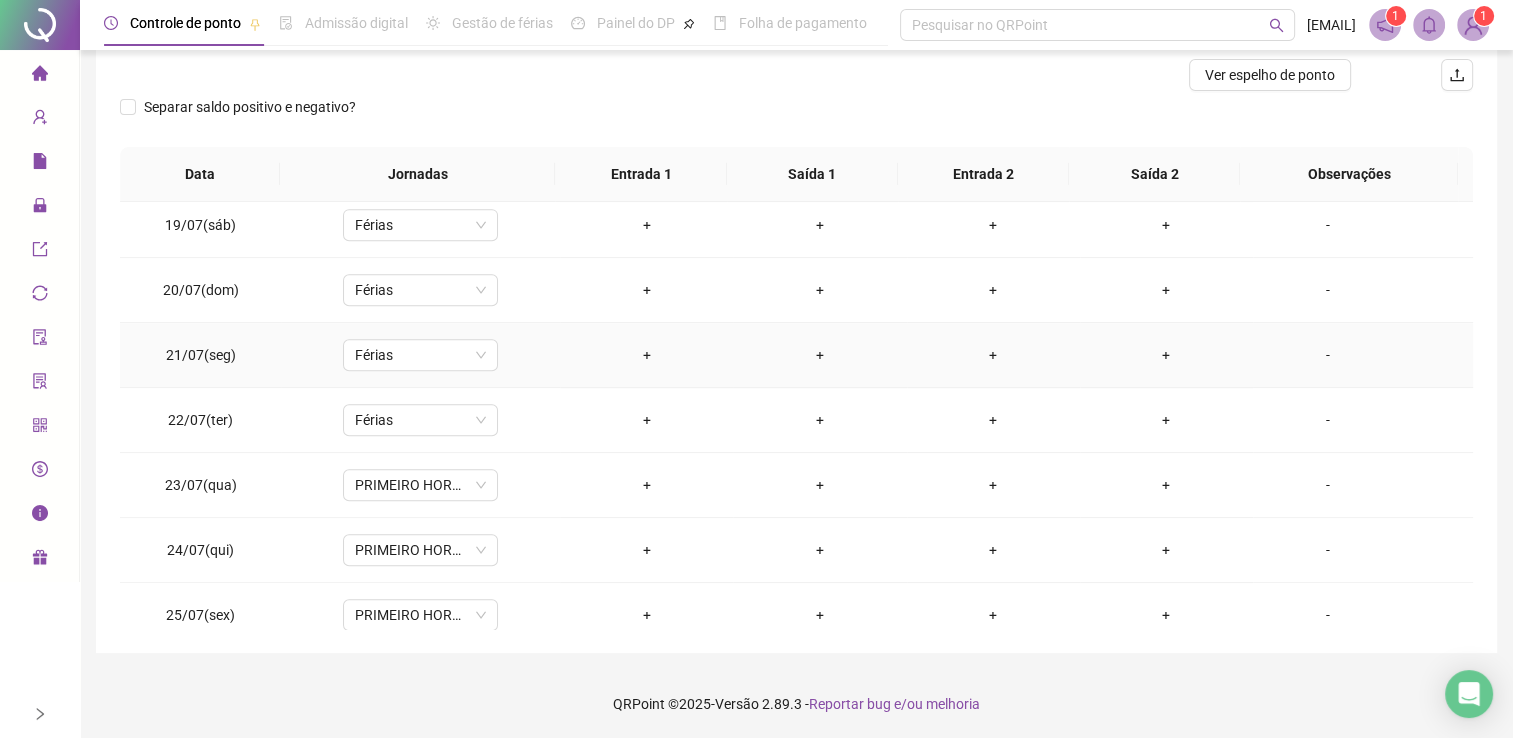 scroll, scrollTop: 1200, scrollLeft: 0, axis: vertical 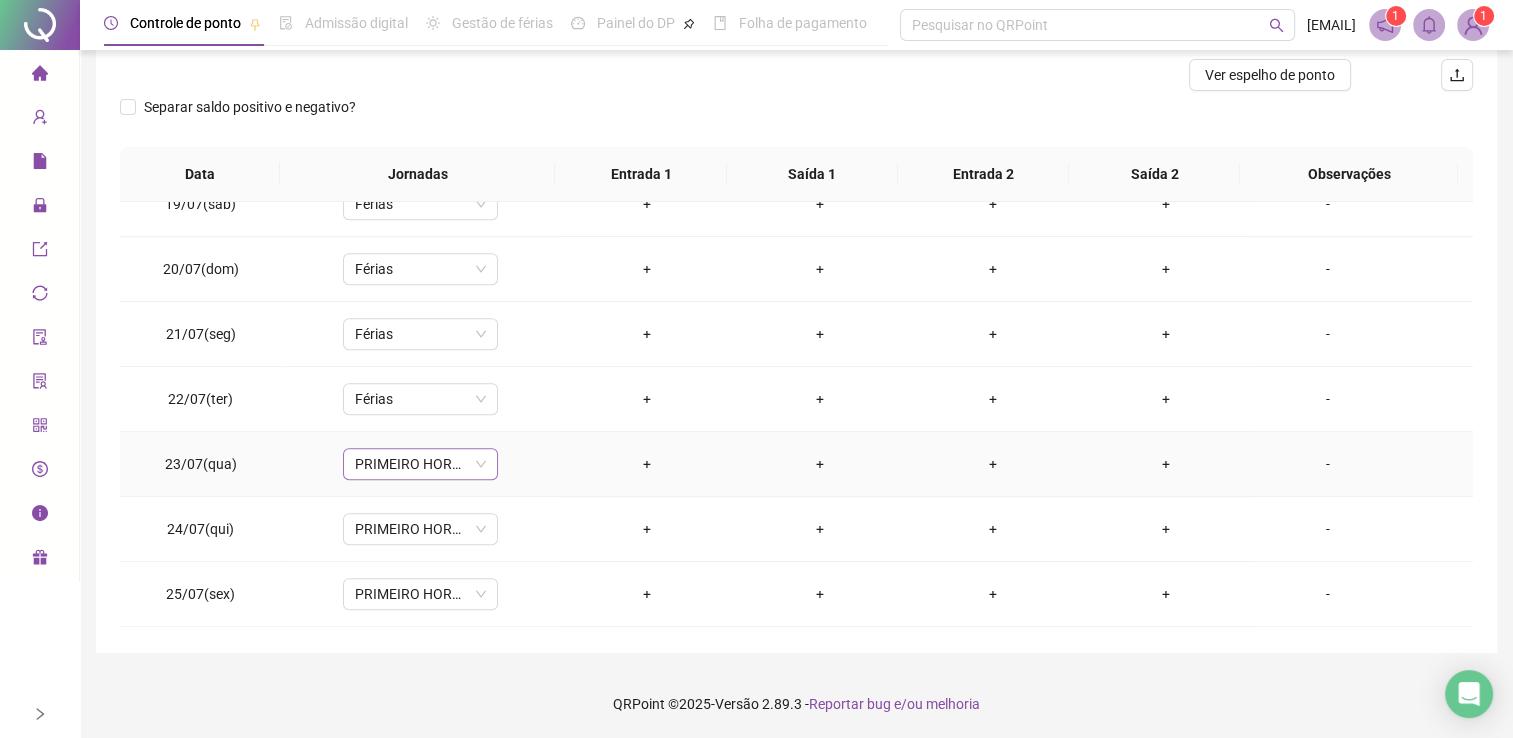 click on "PRIMEIRO HORARIO TER E QUAR" at bounding box center (420, 464) 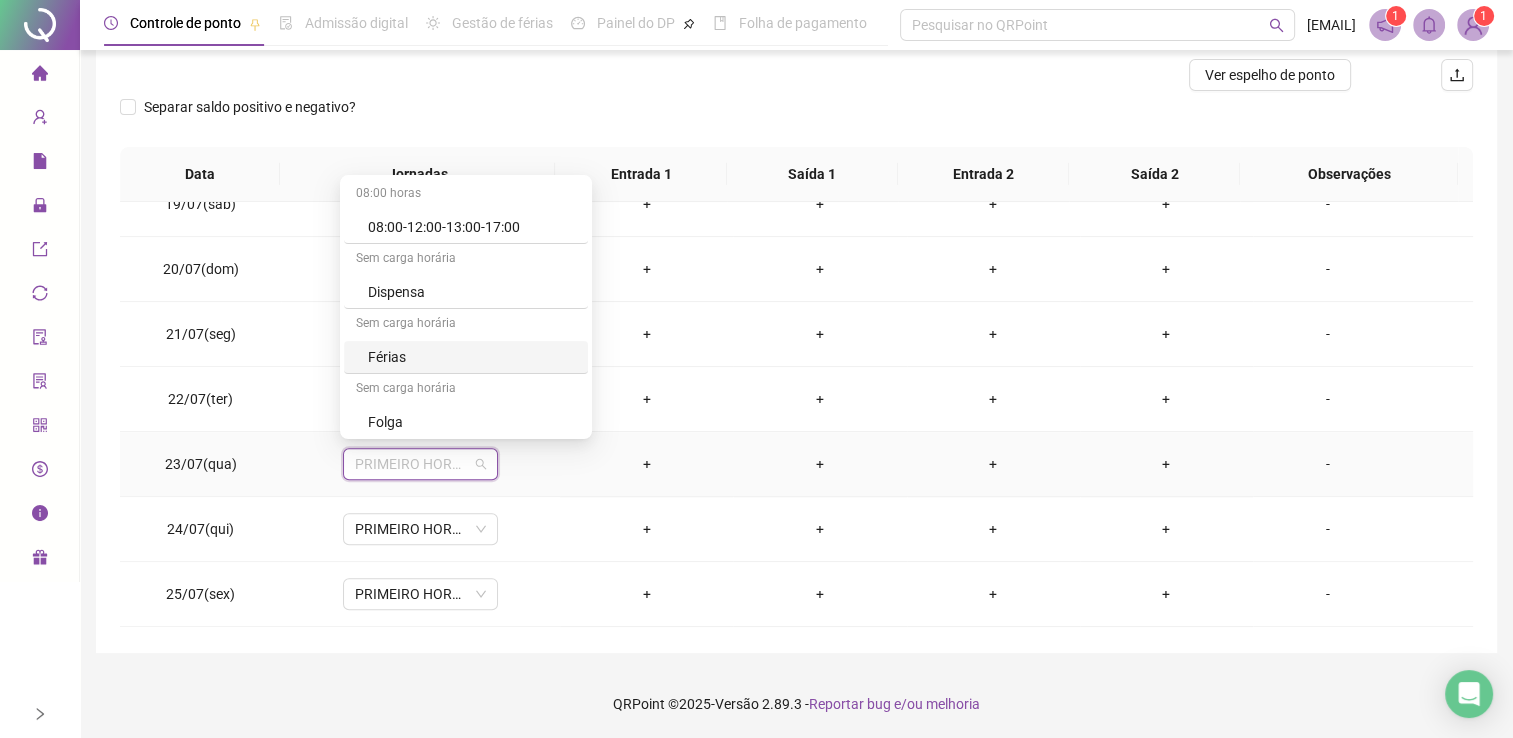 click on "Férias" at bounding box center [472, 357] 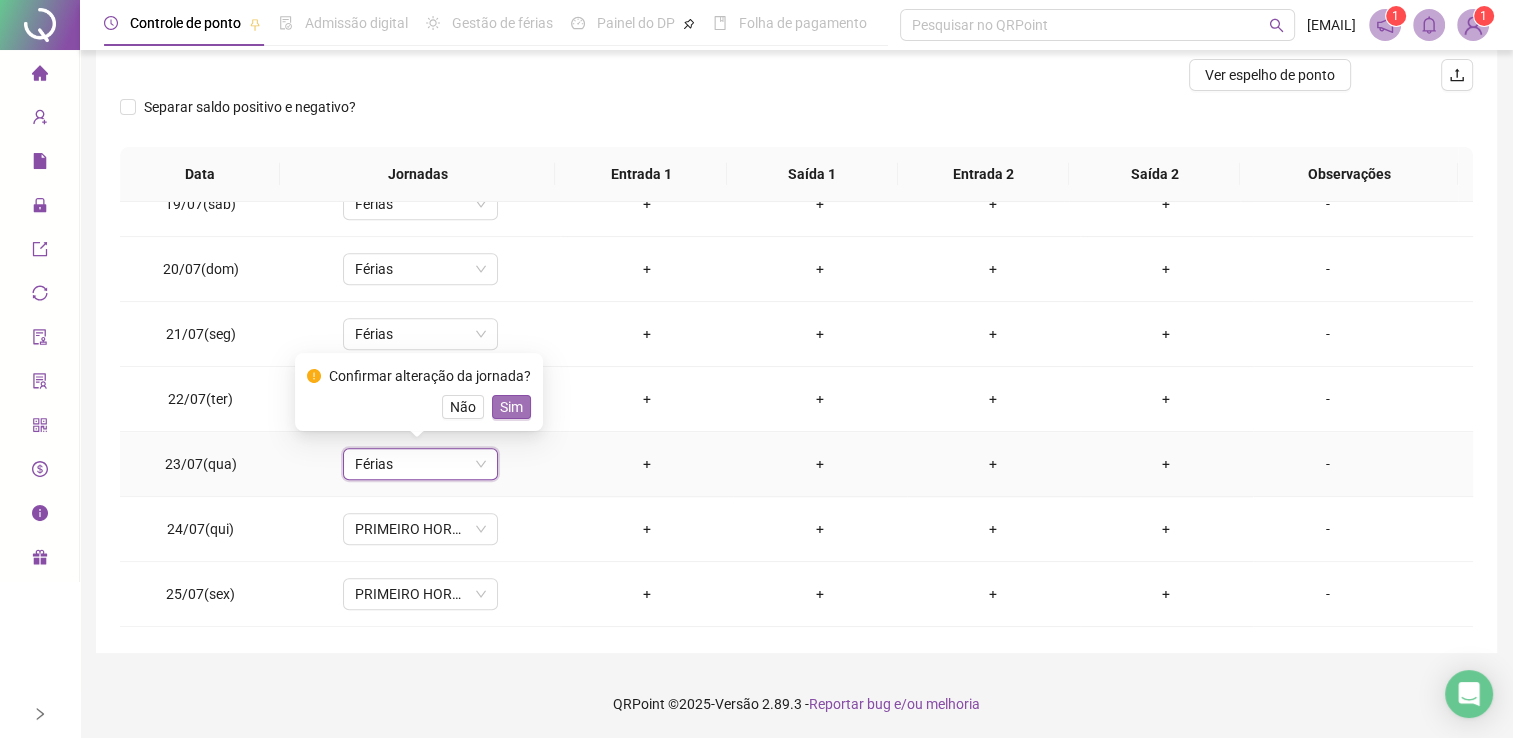 click on "Sim" at bounding box center [511, 407] 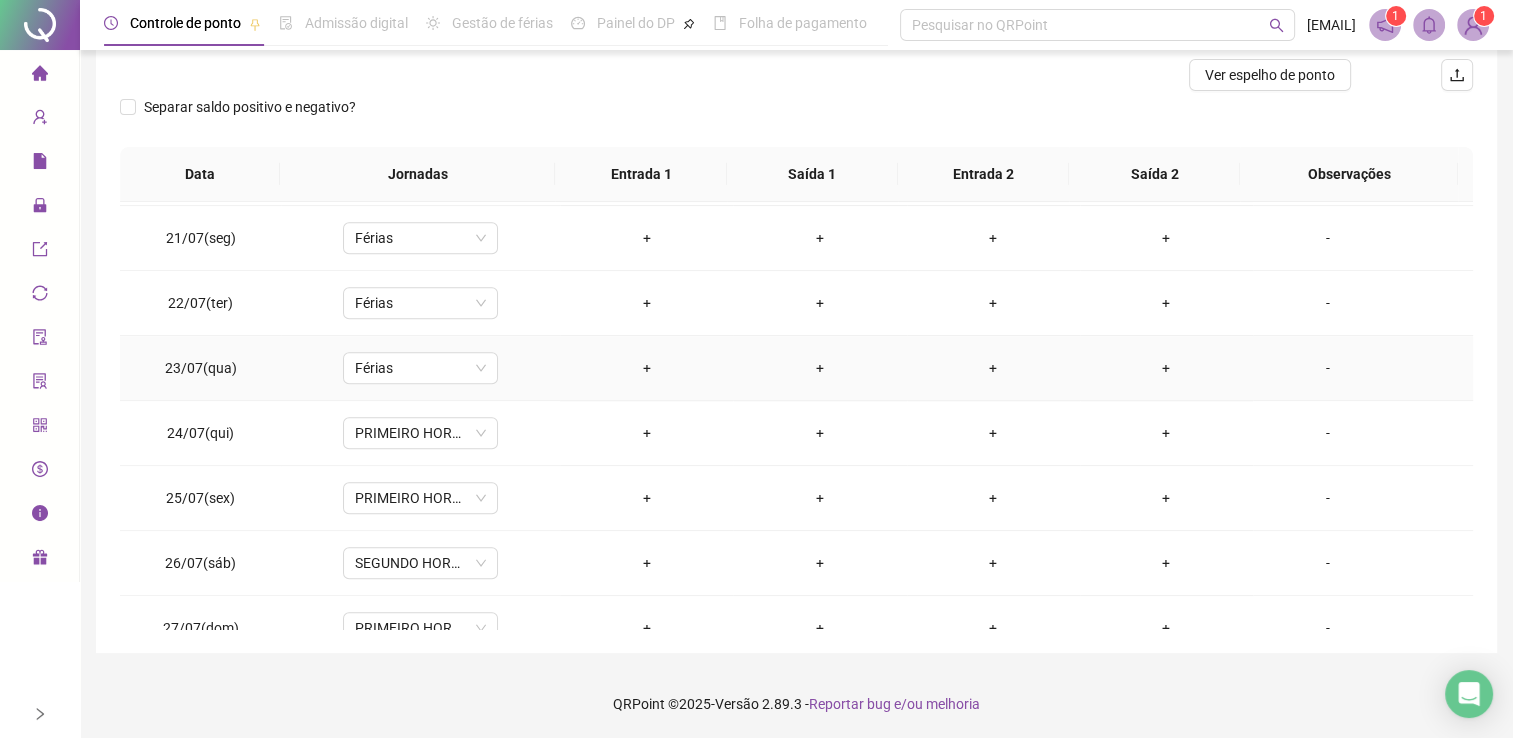 scroll, scrollTop: 1300, scrollLeft: 0, axis: vertical 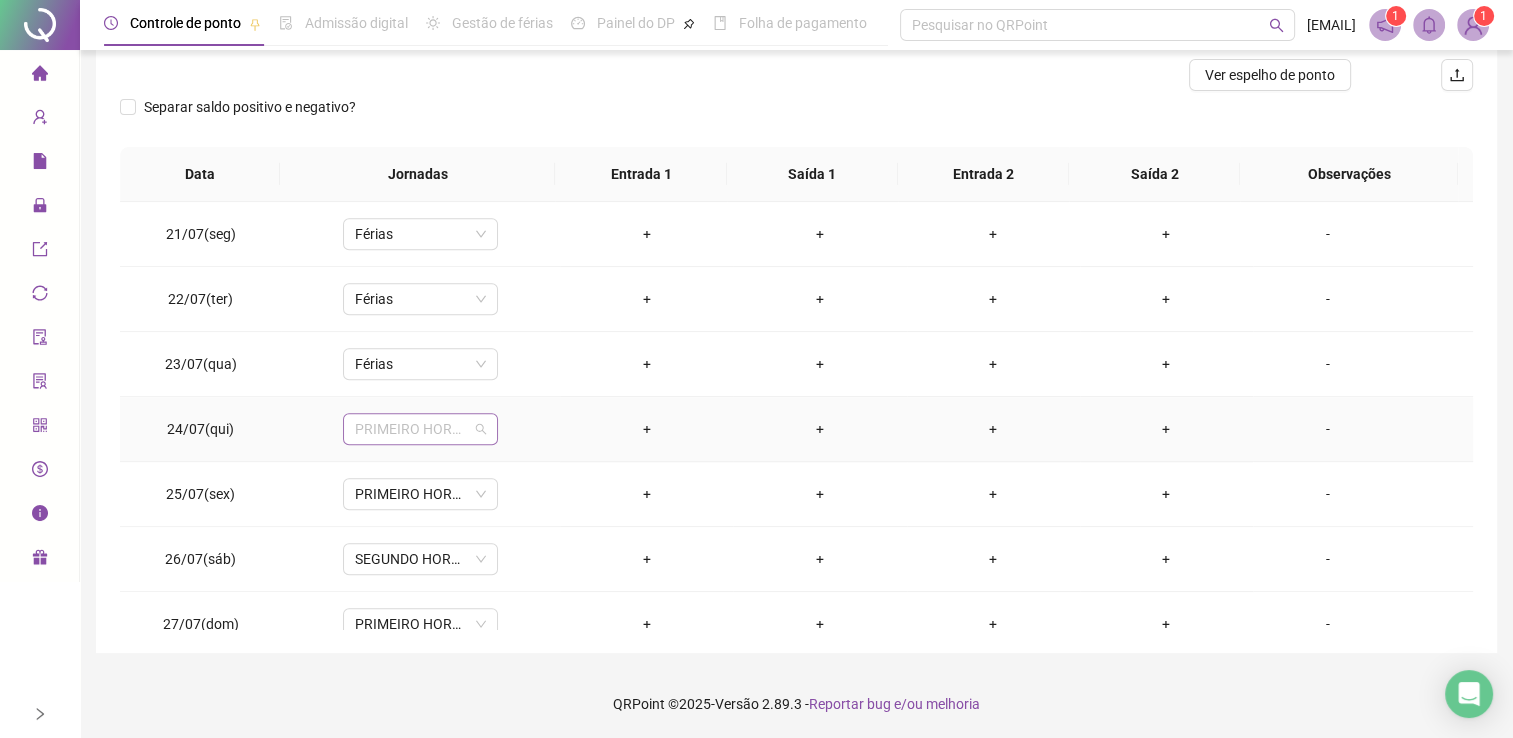 click on "PRIMEIRO HORARIO QUI E SEXT" at bounding box center [420, 429] 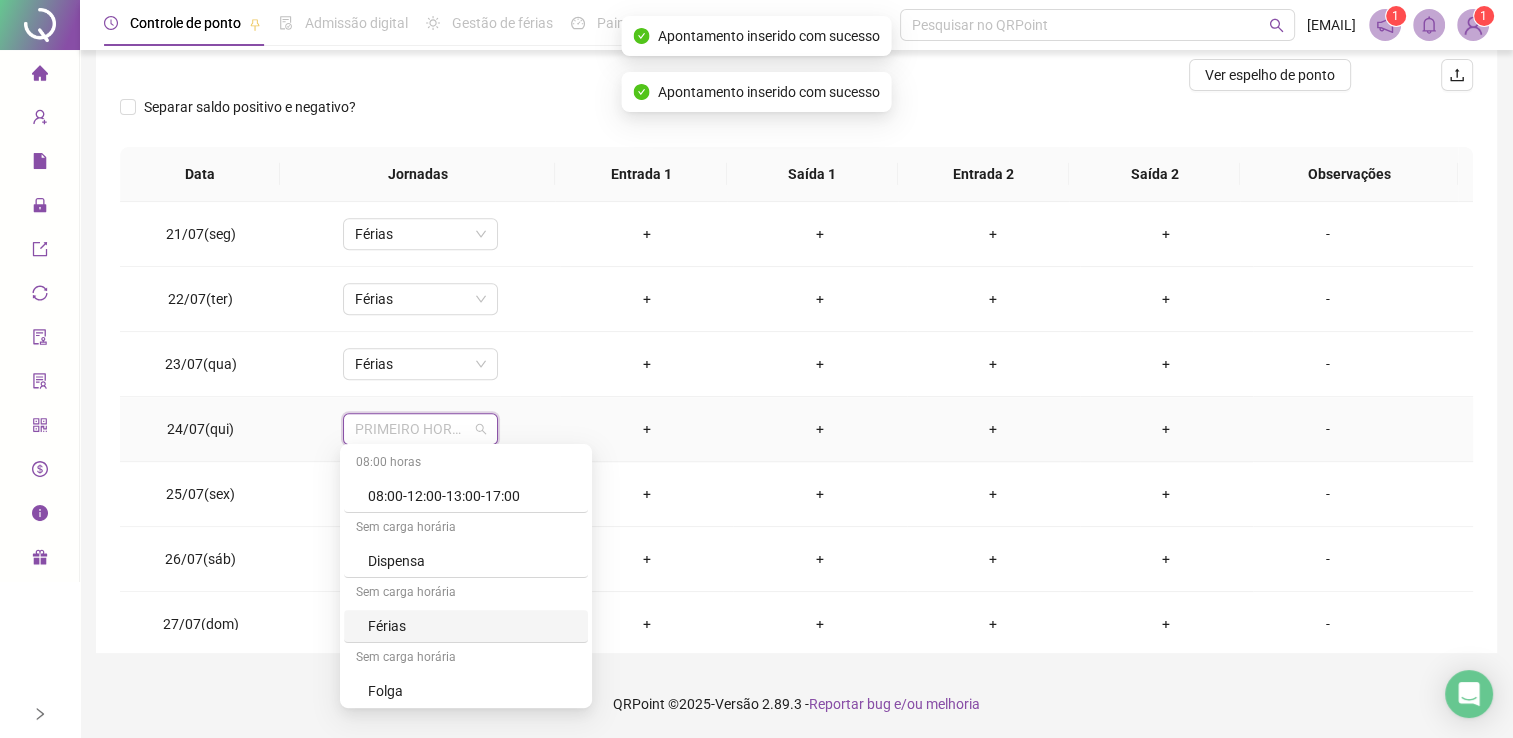 click on "Férias" at bounding box center (472, 626) 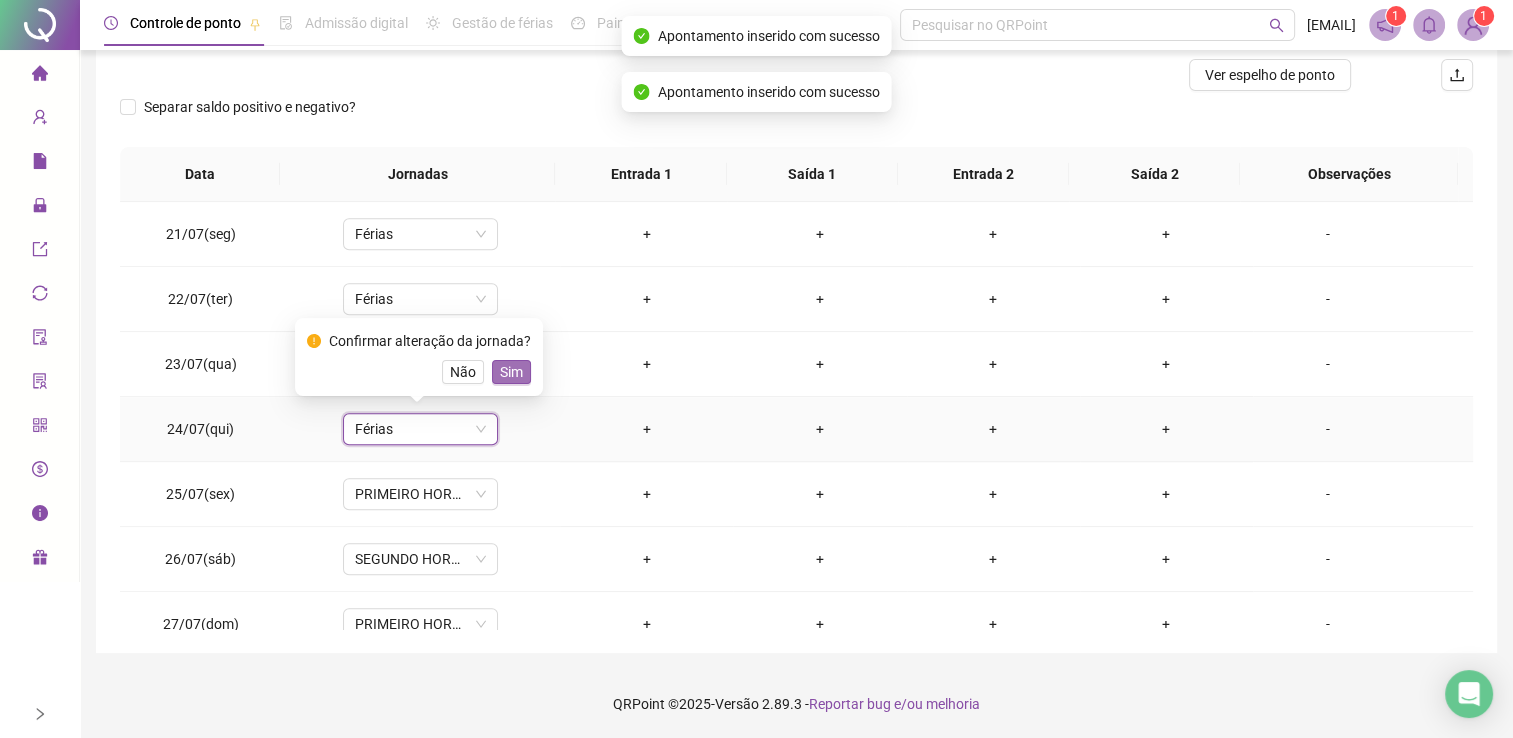 click on "Sim" at bounding box center [511, 372] 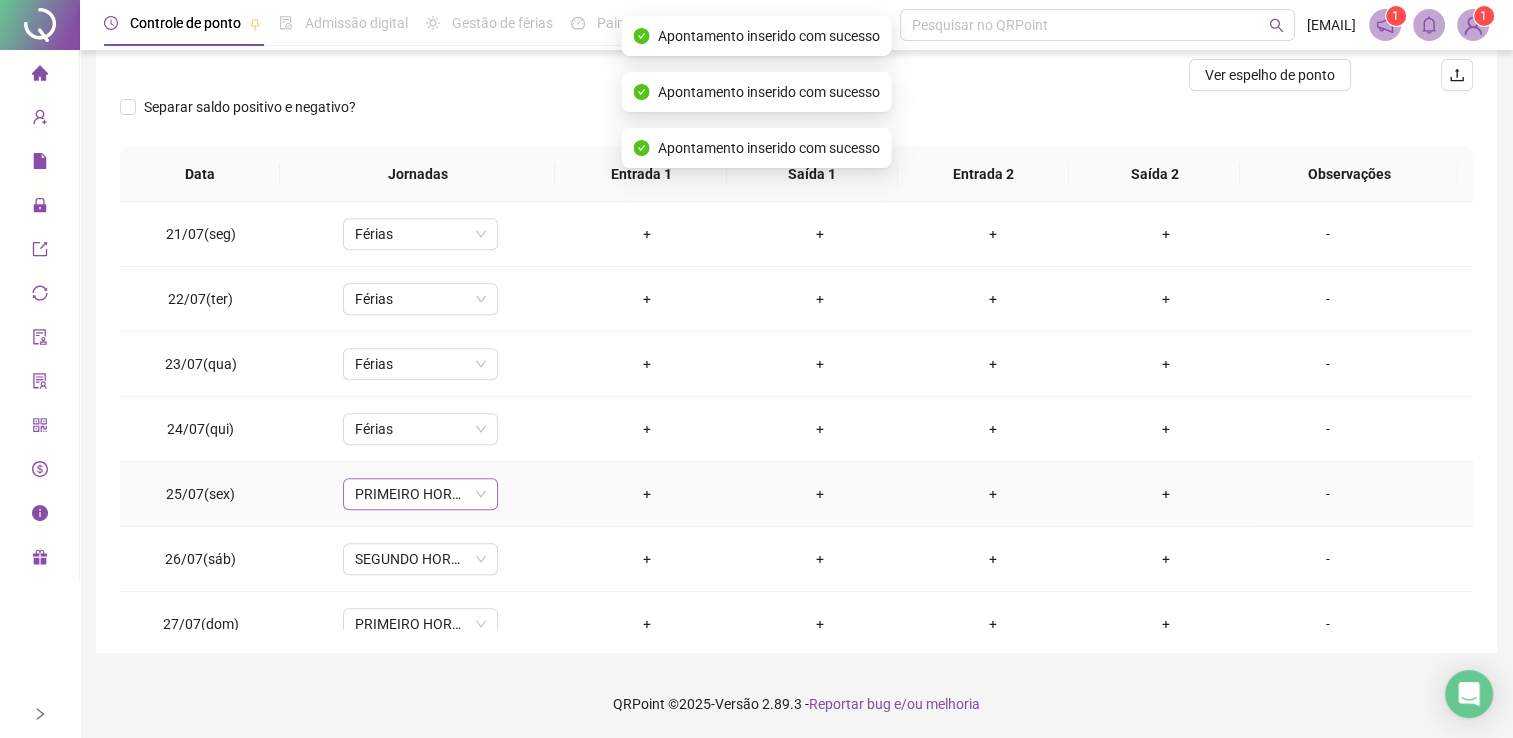 click on "PRIMEIRO HORARIO QUI E SEXT" at bounding box center (420, 494) 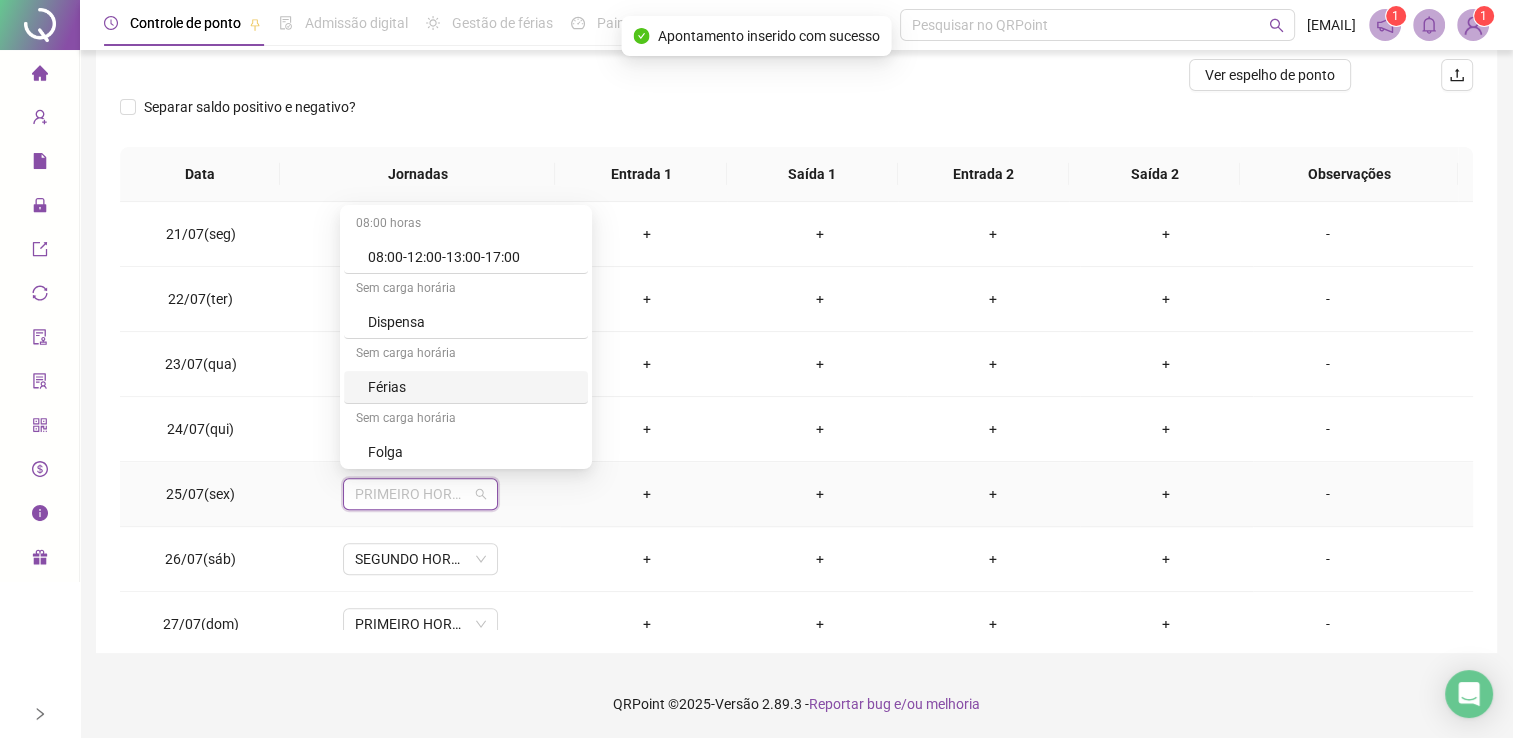 click on "Férias" at bounding box center (466, 387) 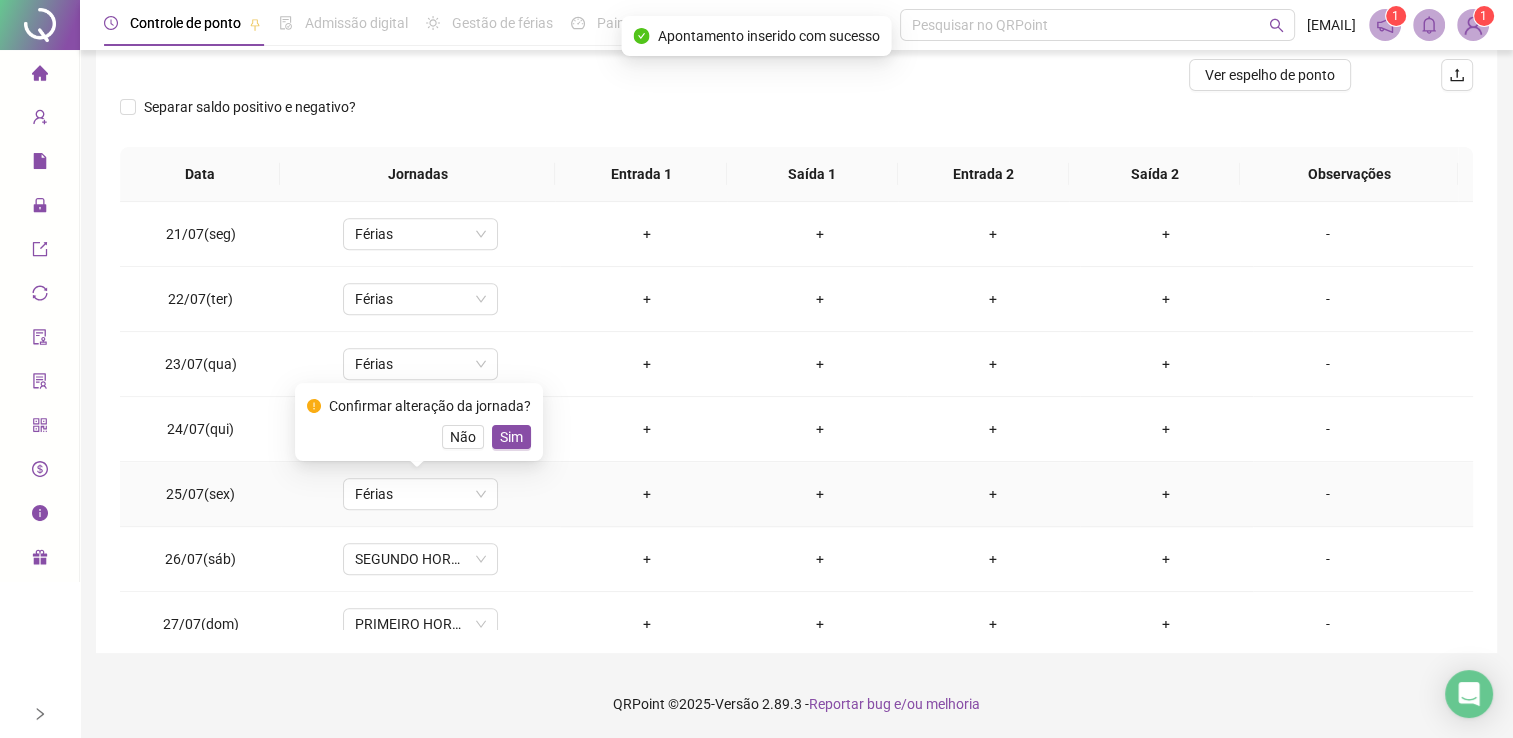 drag, startPoint x: 508, startPoint y: 430, endPoint x: 499, endPoint y: 454, distance: 25.632011 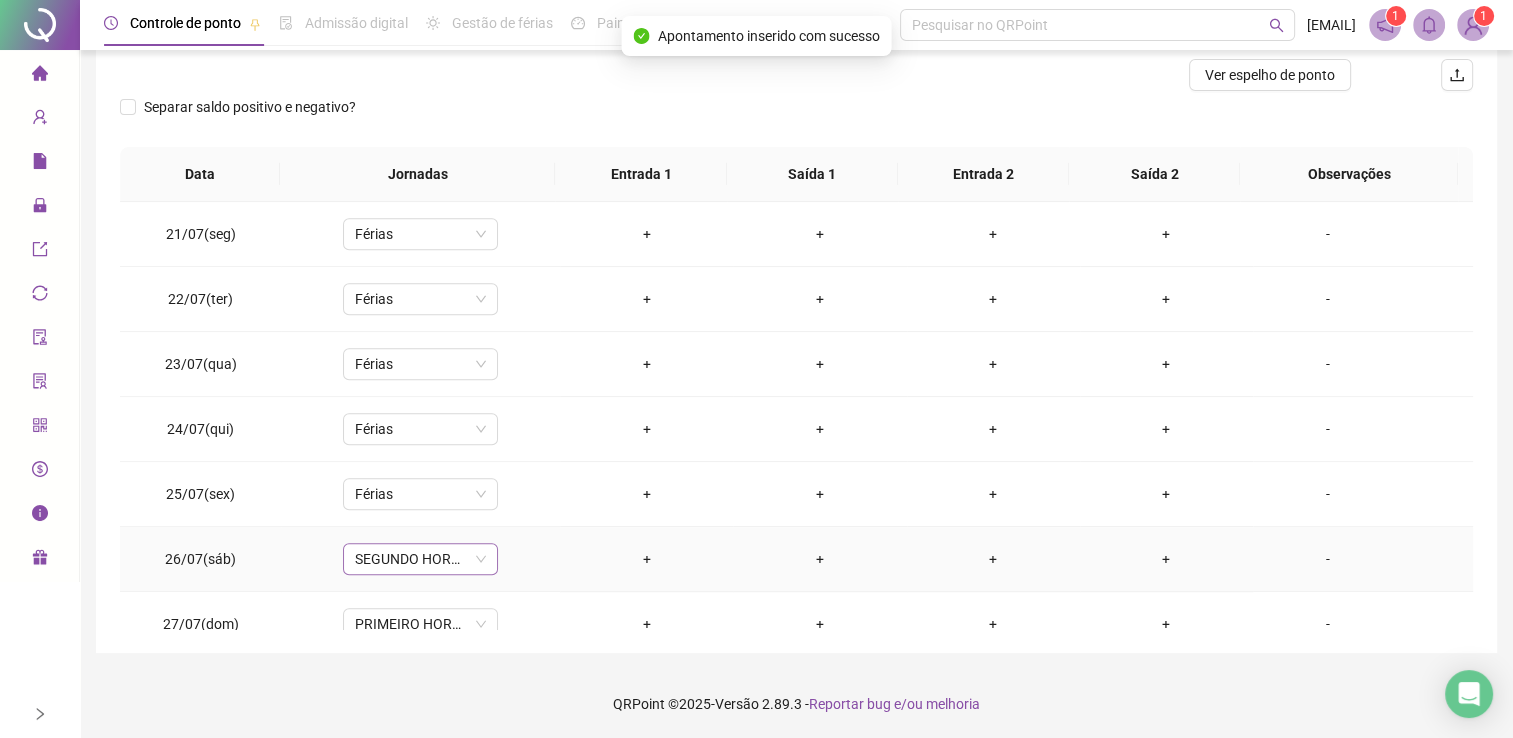 click on "SEGUNDO HORARIO SABADO" at bounding box center (420, 559) 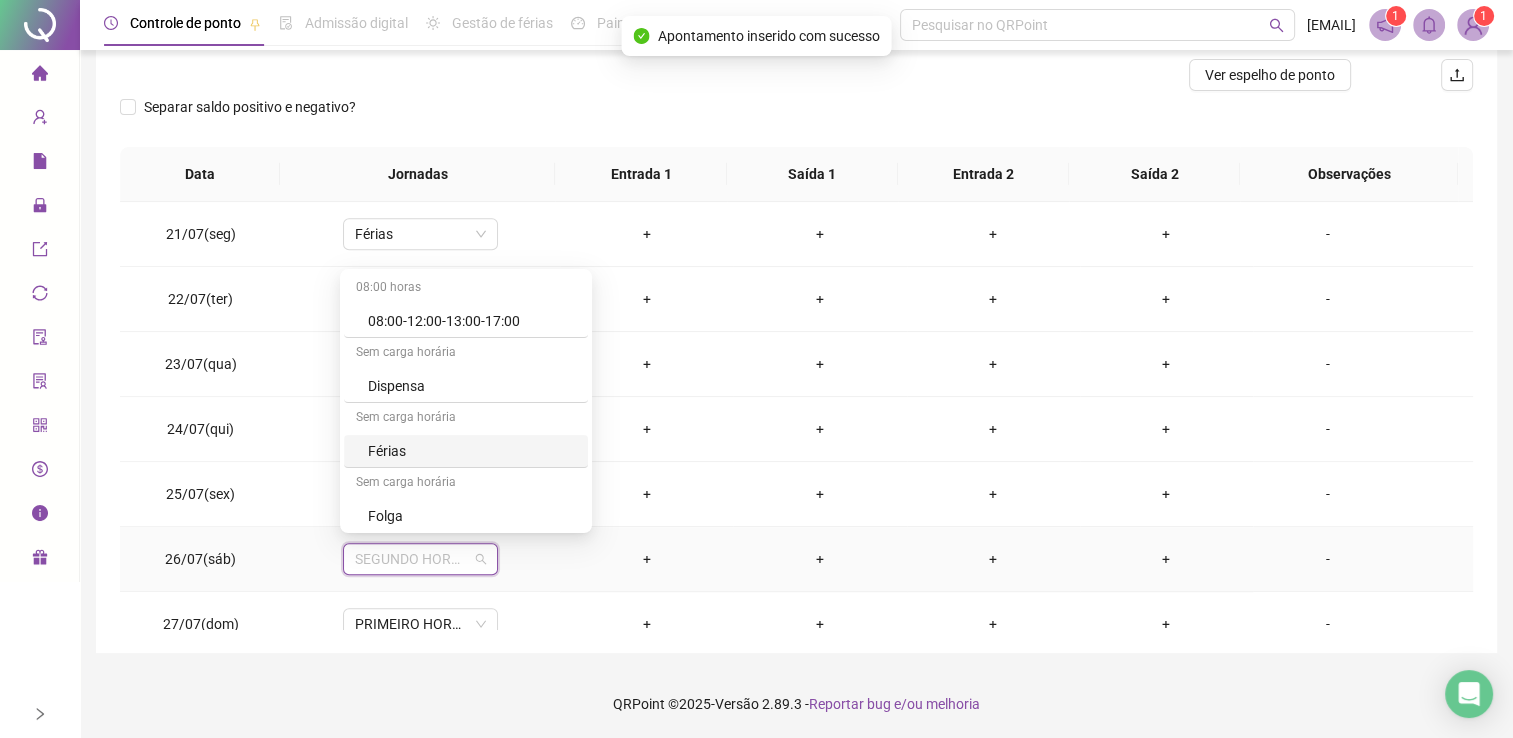 click on "Férias" at bounding box center [472, 451] 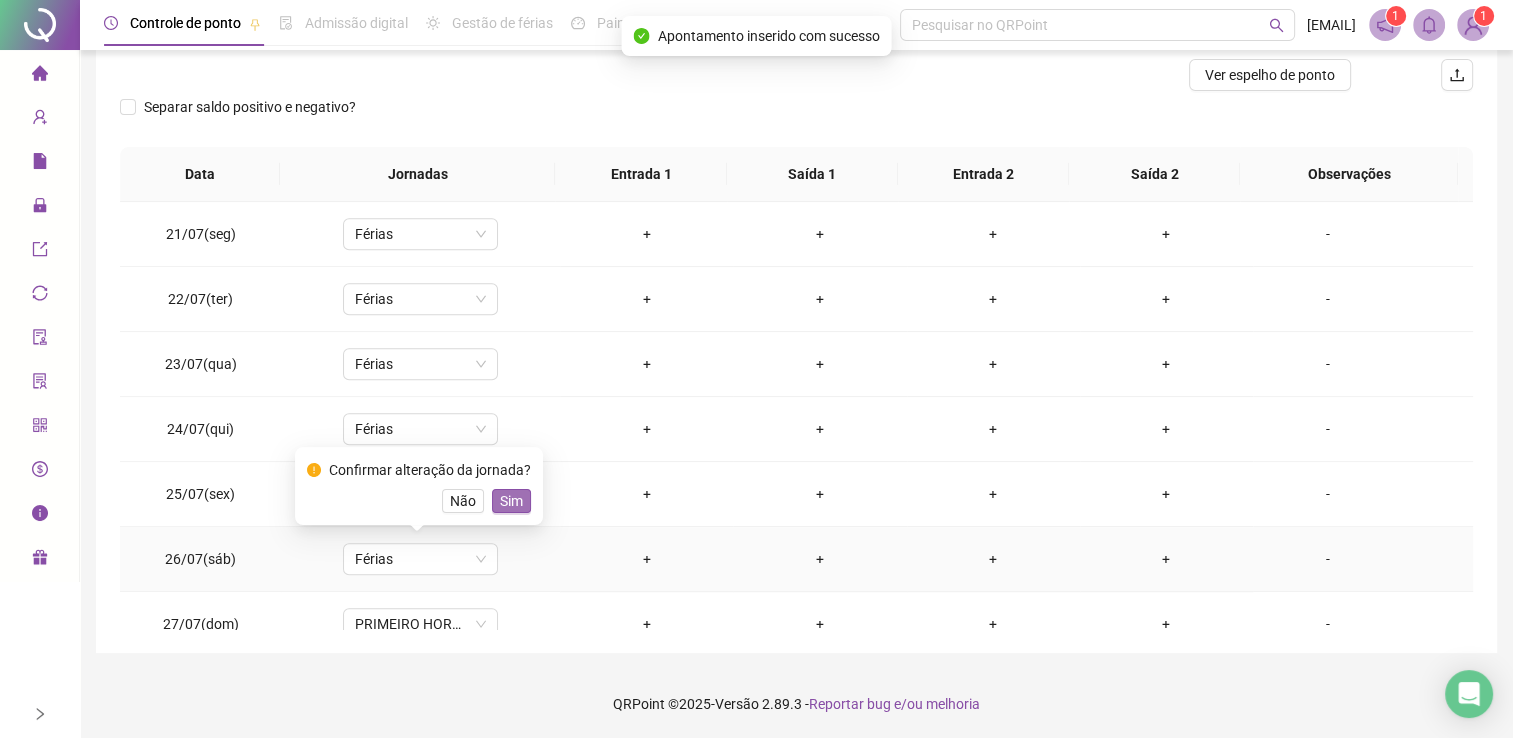 click on "Sim" at bounding box center (511, 501) 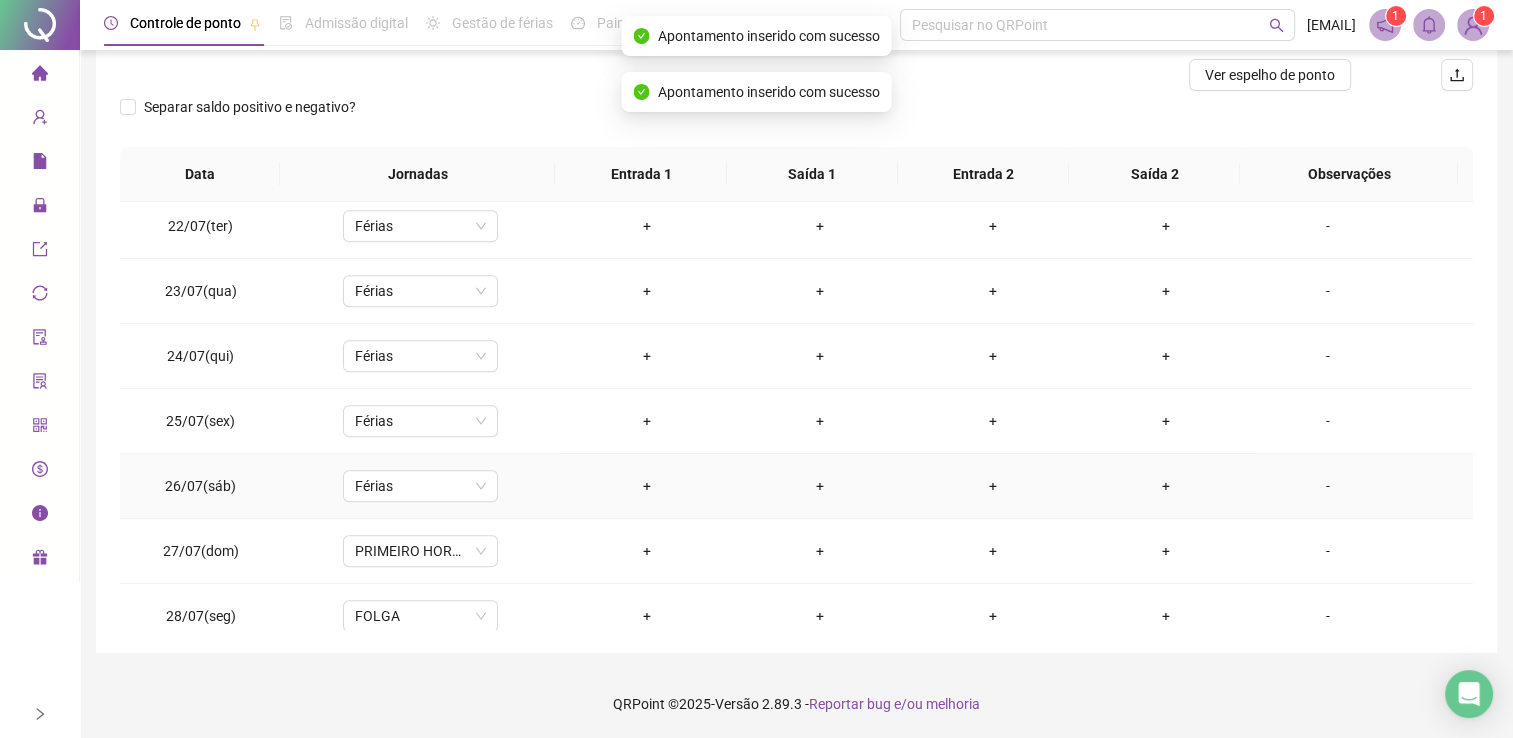 scroll, scrollTop: 1400, scrollLeft: 0, axis: vertical 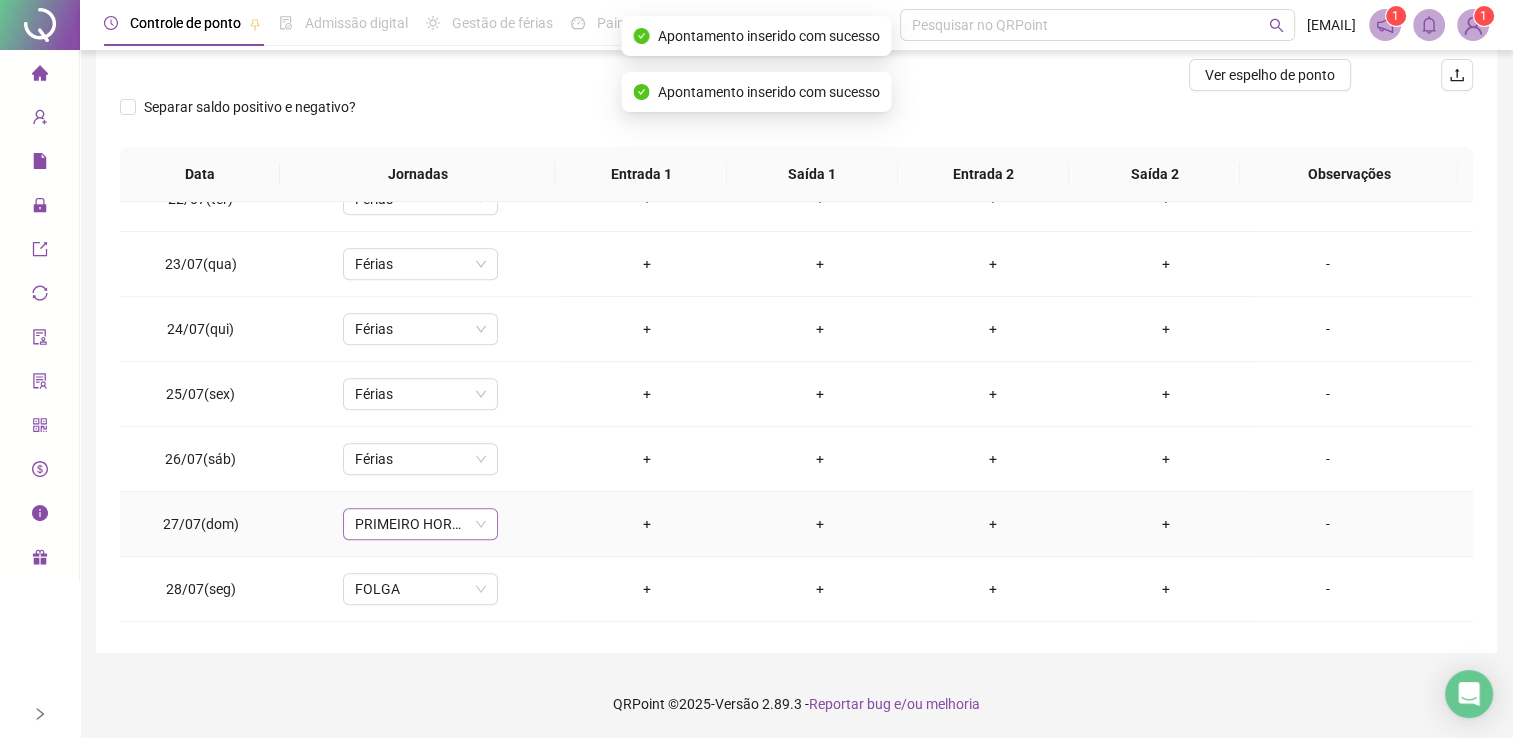 click on "PRIMEIRO  HORARIO DOMINGO" at bounding box center [420, 524] 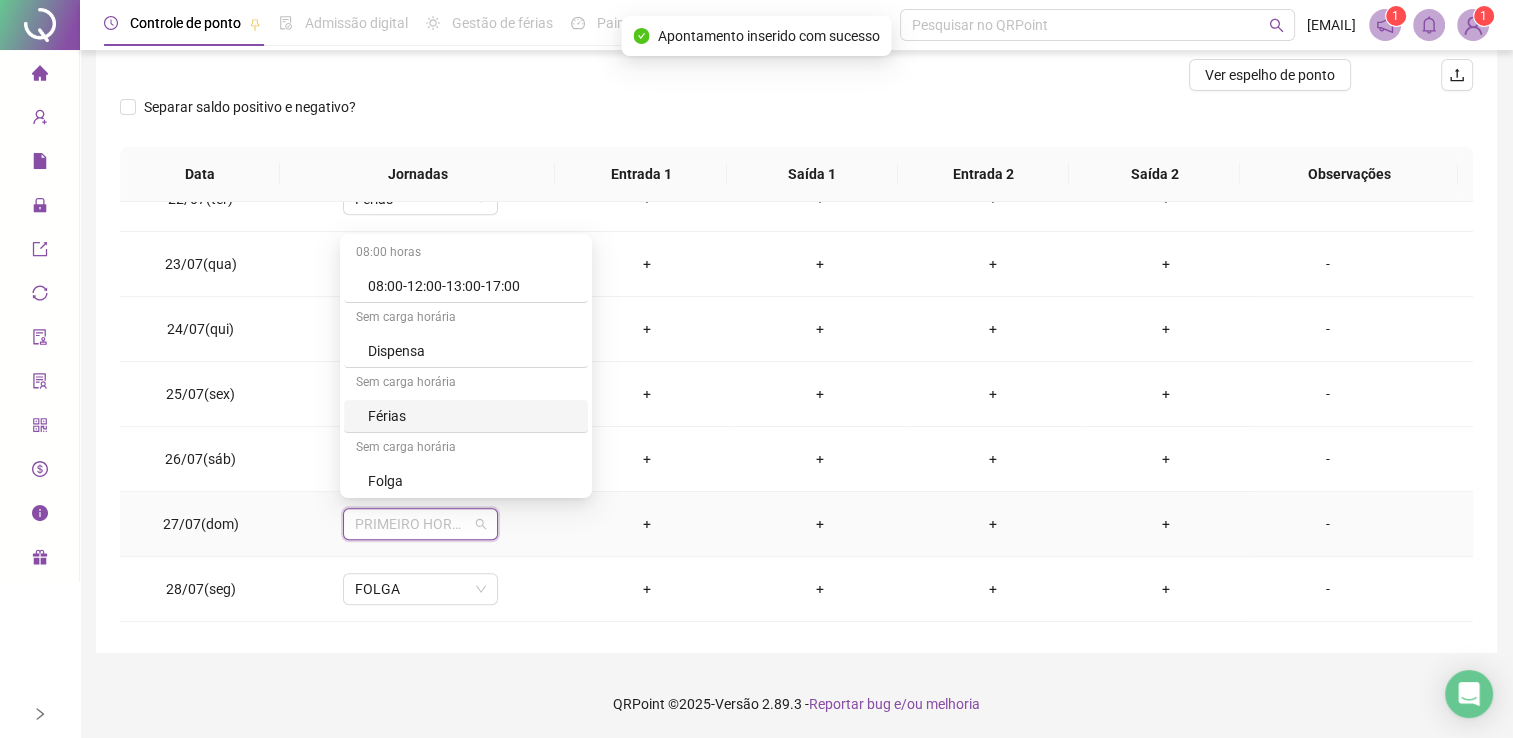 click on "Férias" at bounding box center [472, 416] 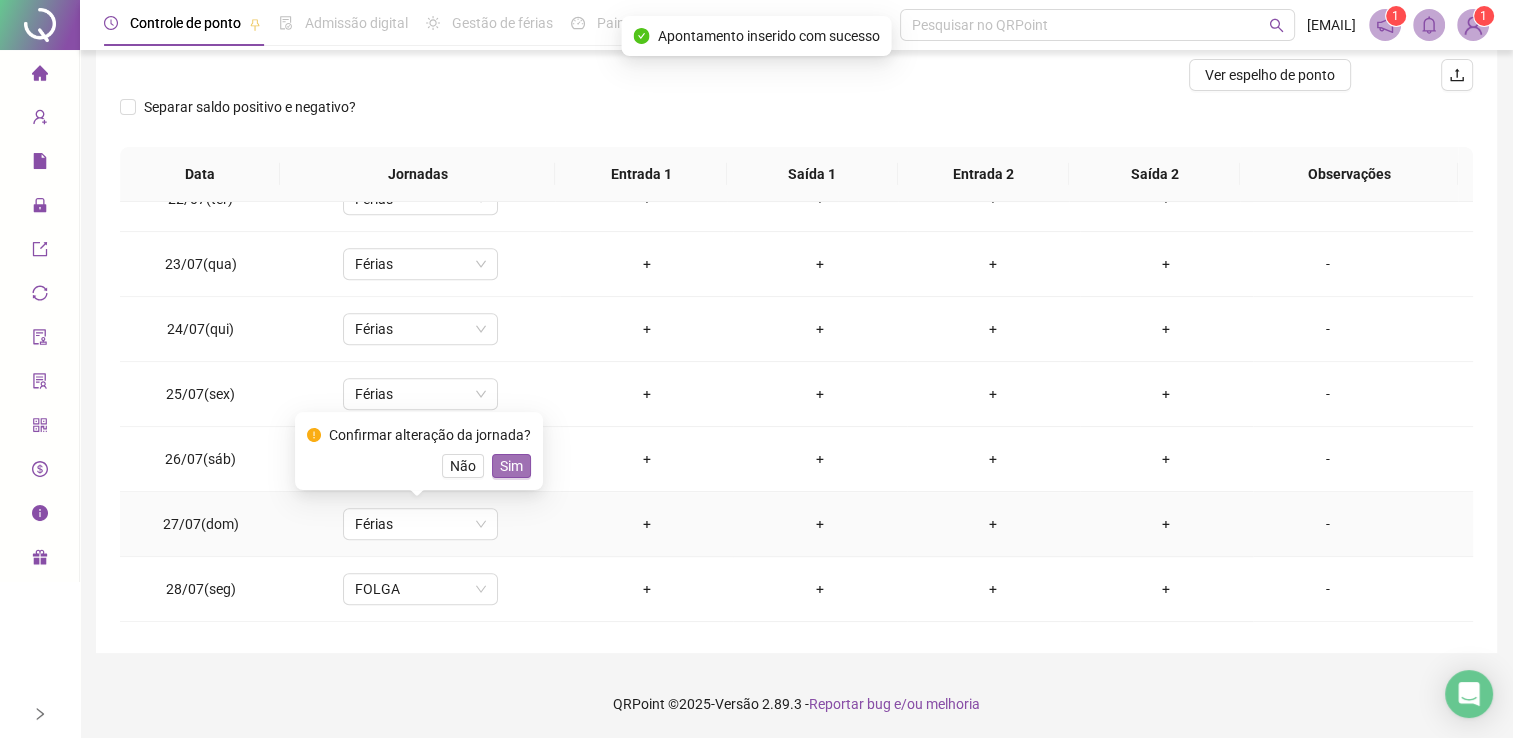 click on "Sim" at bounding box center [511, 466] 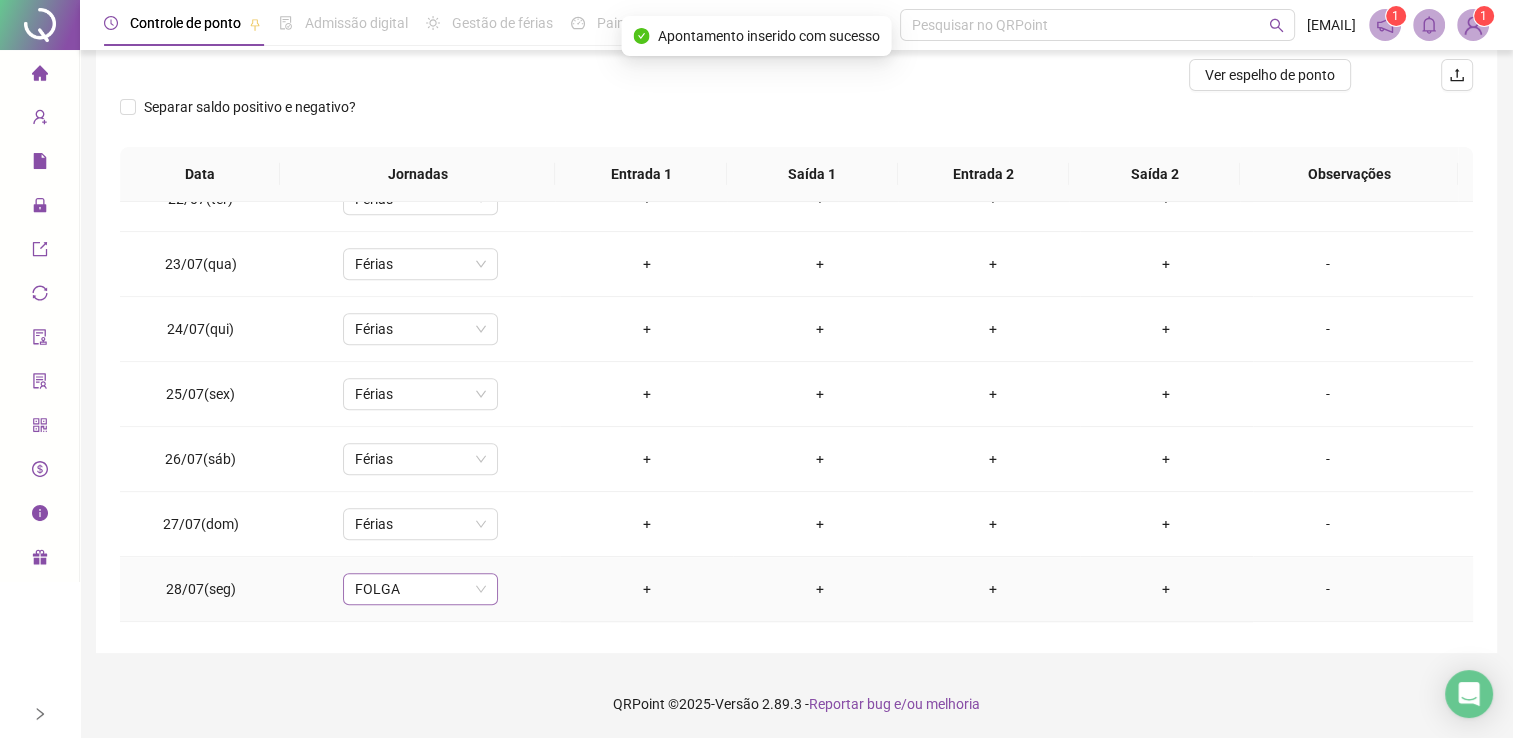 click on "FOLGA" at bounding box center [420, 589] 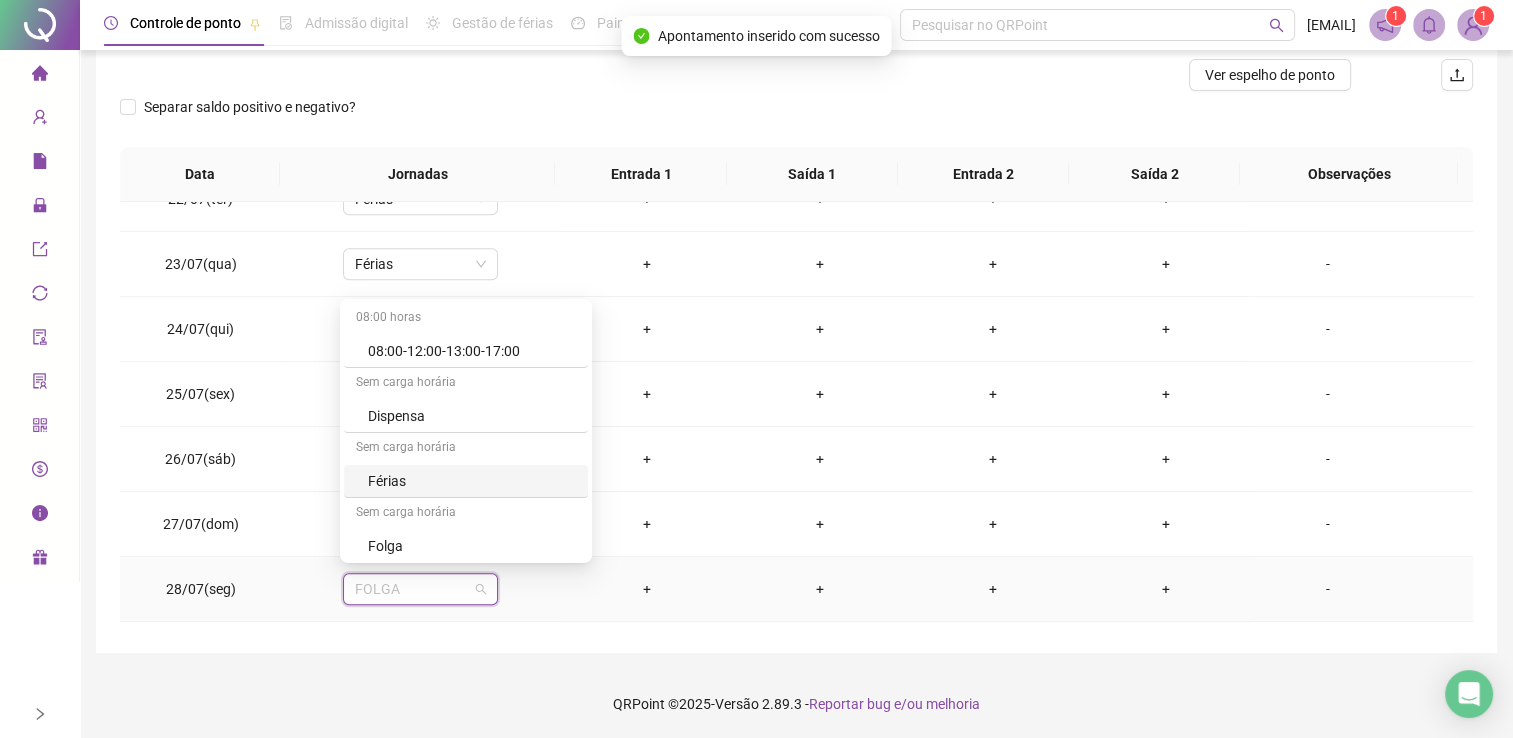 click on "Férias" at bounding box center [472, 481] 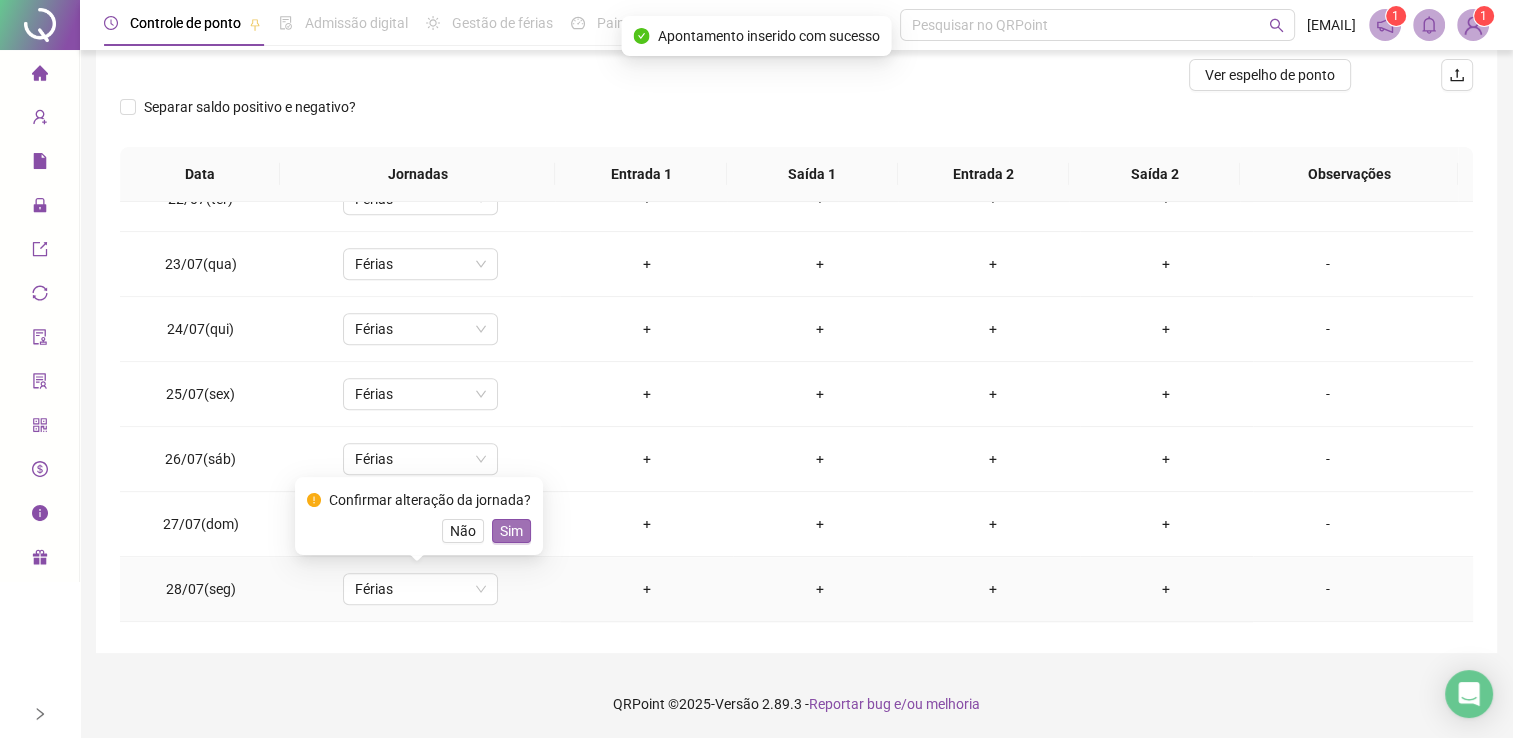 click on "Sim" at bounding box center (511, 531) 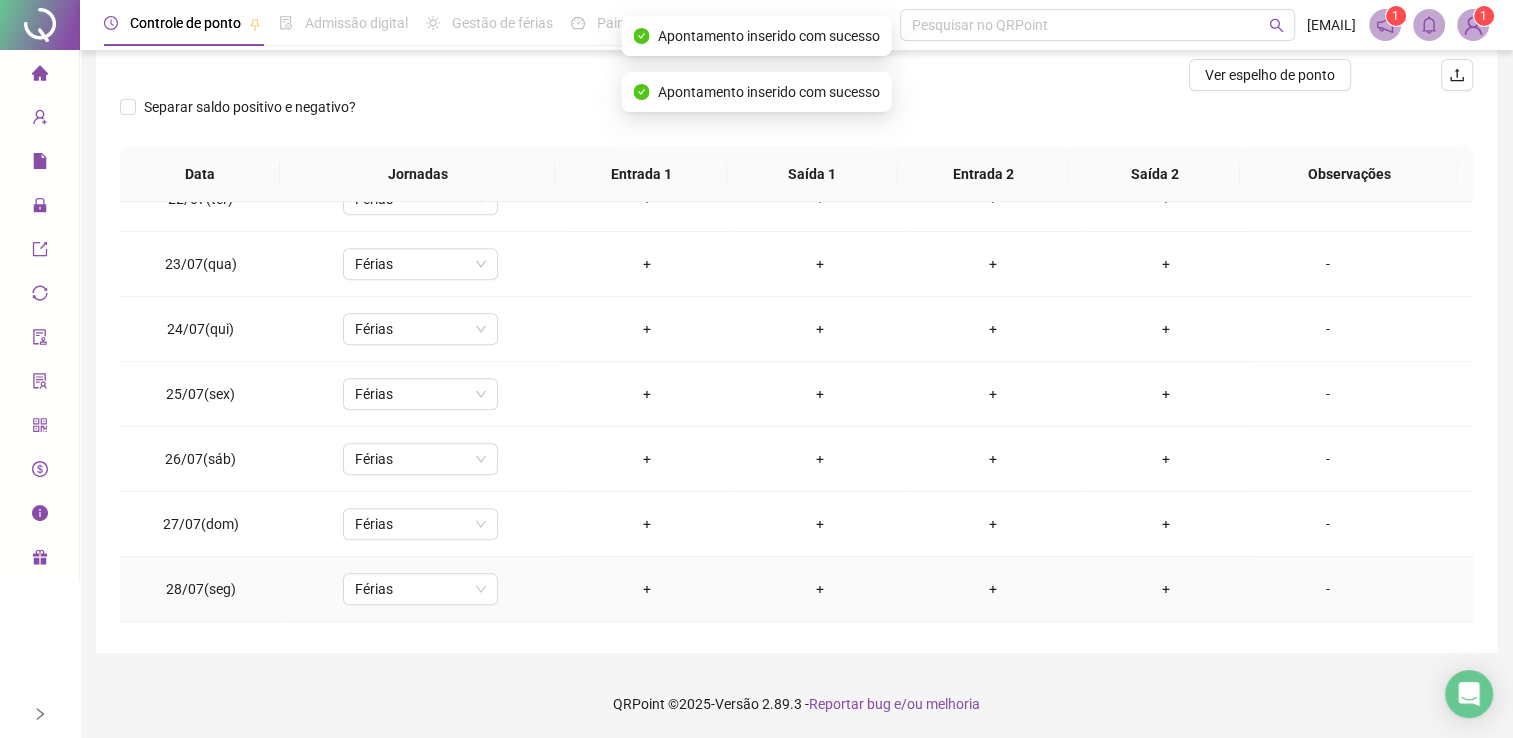 scroll, scrollTop: 1581, scrollLeft: 0, axis: vertical 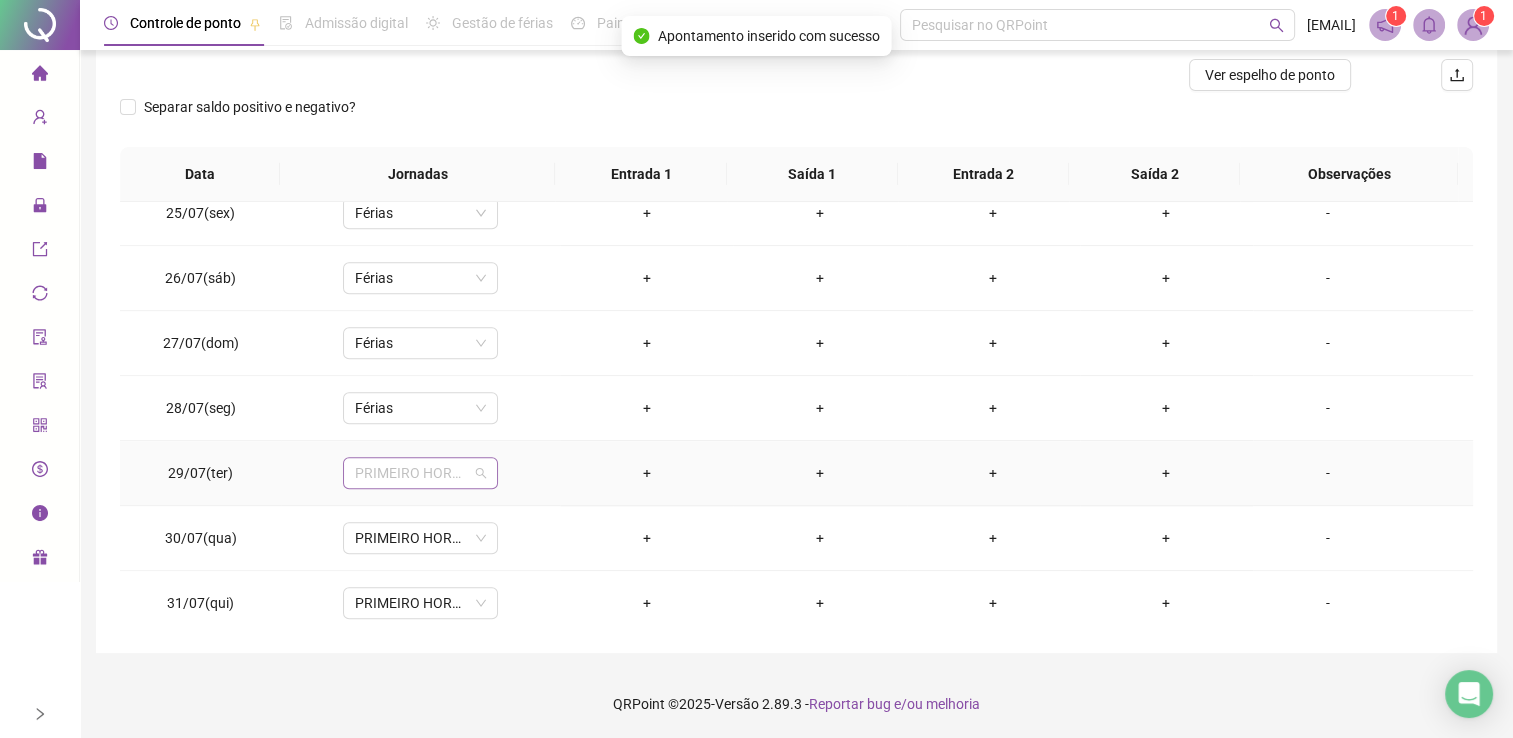 click on "PRIMEIRO HORARIO TER E QUAR" at bounding box center (420, 473) 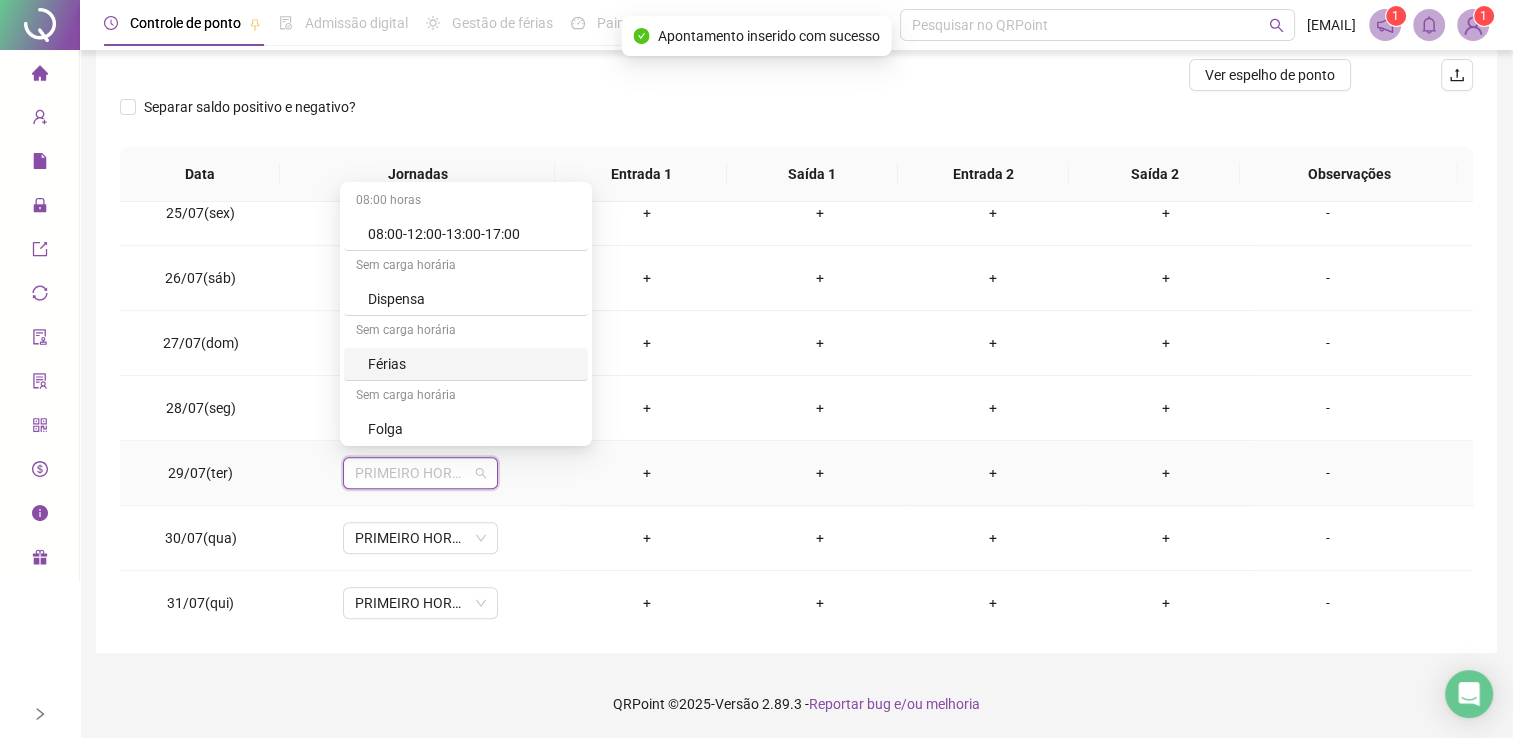 click on "Férias" at bounding box center [472, 364] 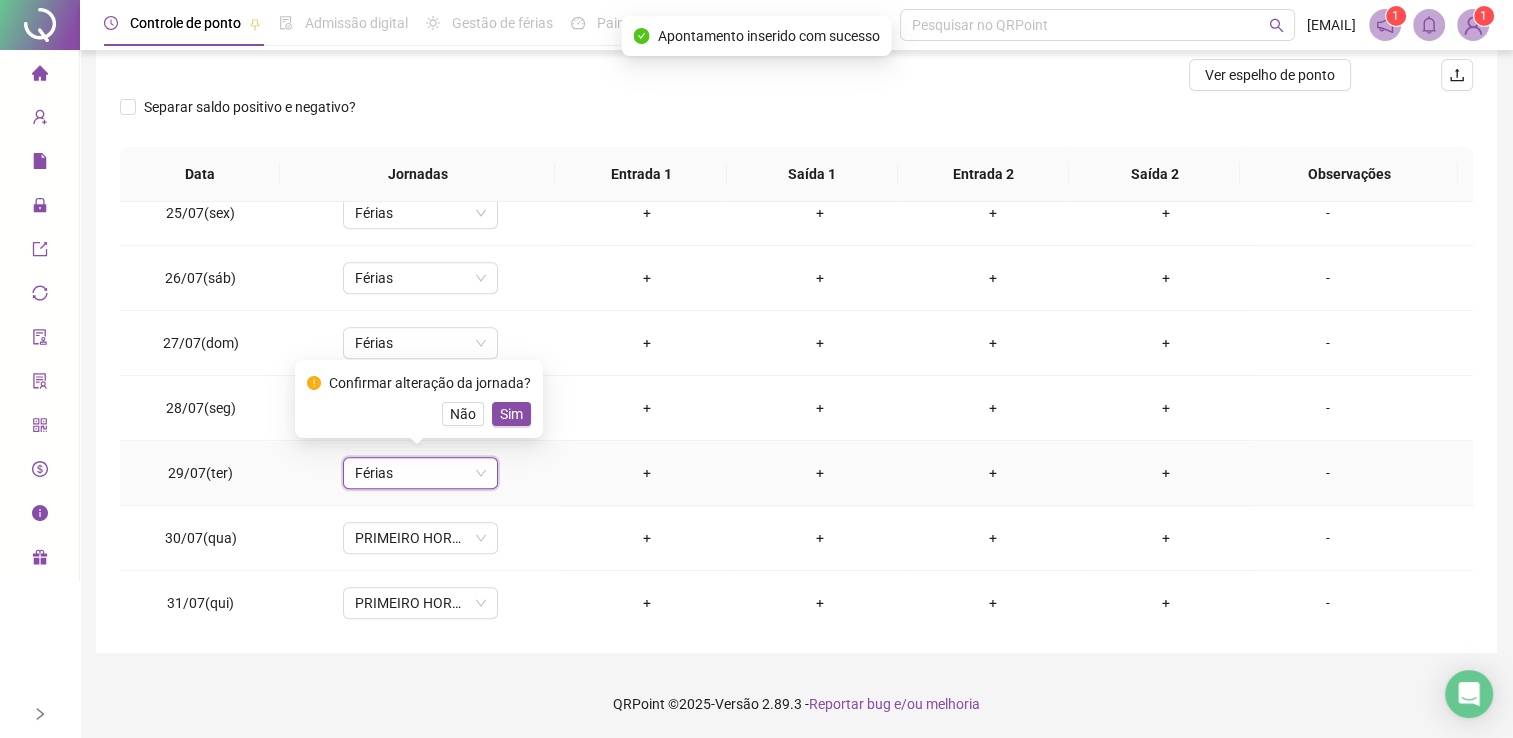 drag, startPoint x: 524, startPoint y: 414, endPoint x: 499, endPoint y: 459, distance: 51.47815 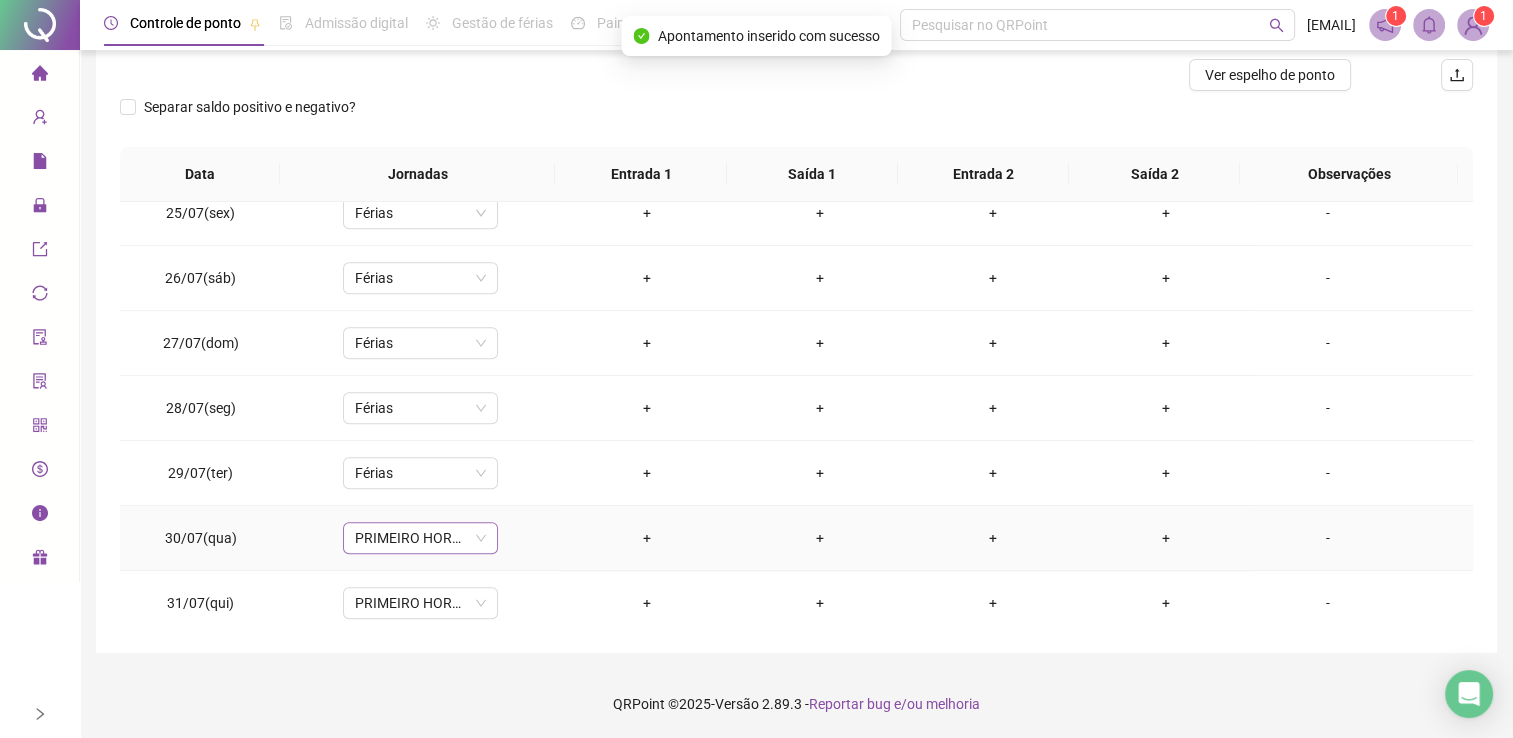 click on "PRIMEIRO HORARIO TER E QUAR" at bounding box center [420, 538] 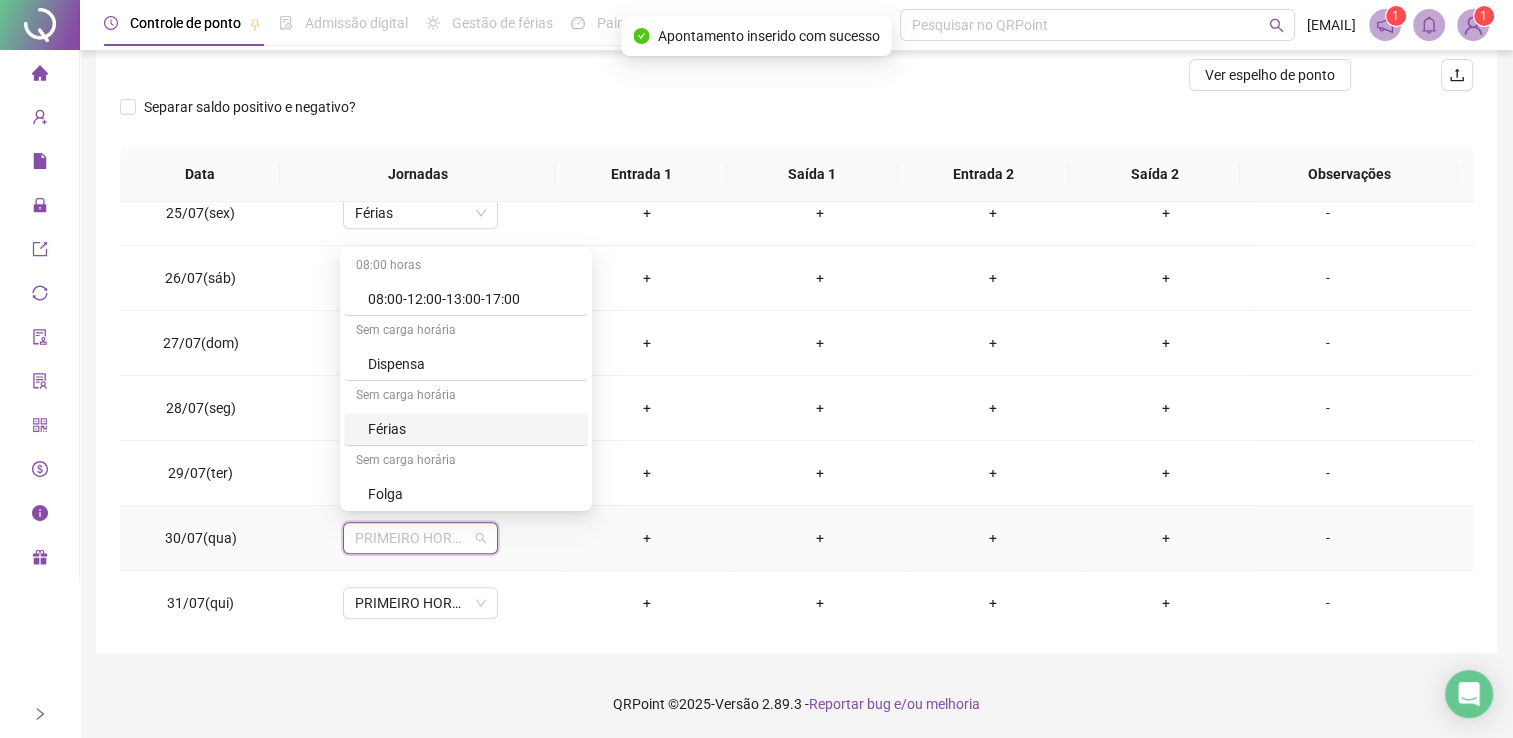 click on "Férias" at bounding box center (472, 429) 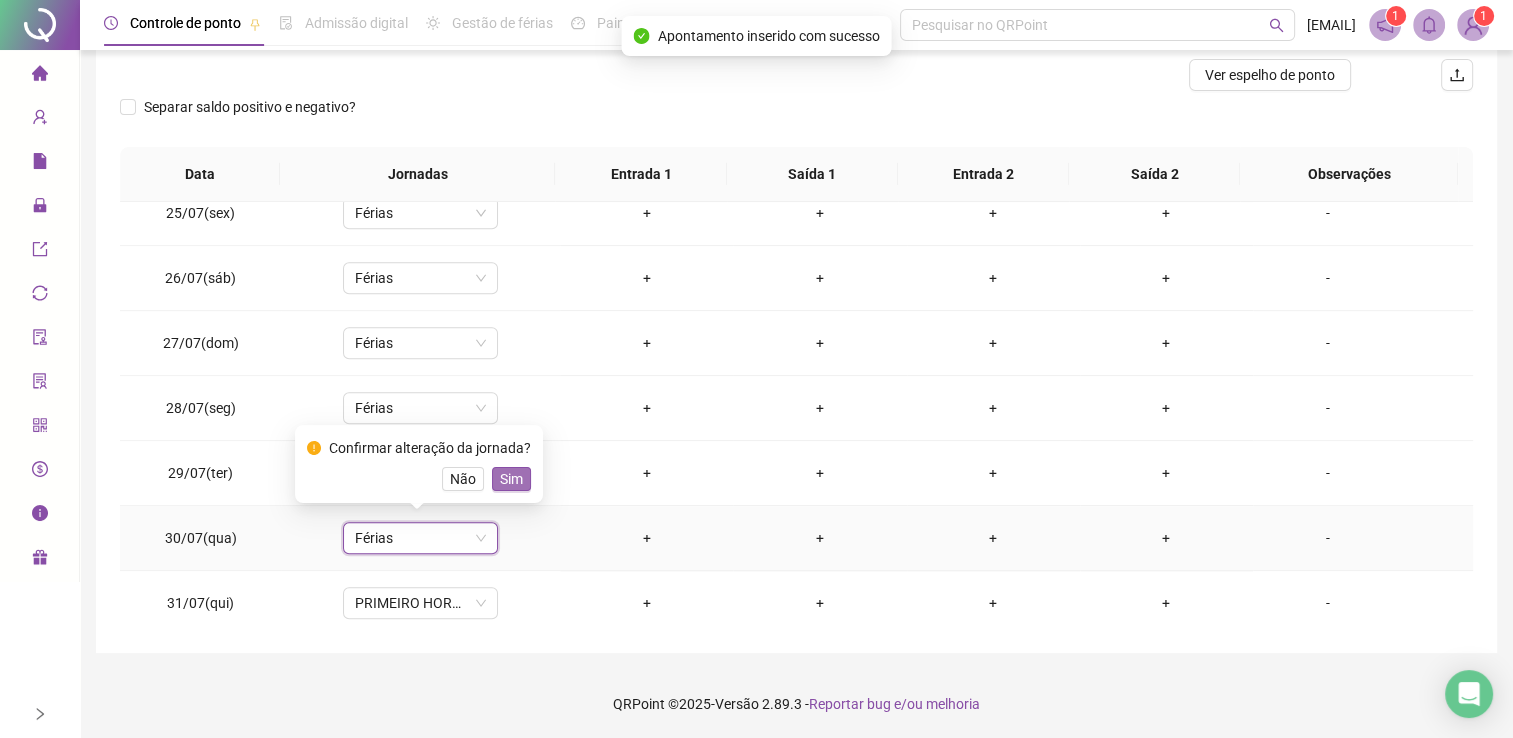 click on "Sim" at bounding box center (511, 479) 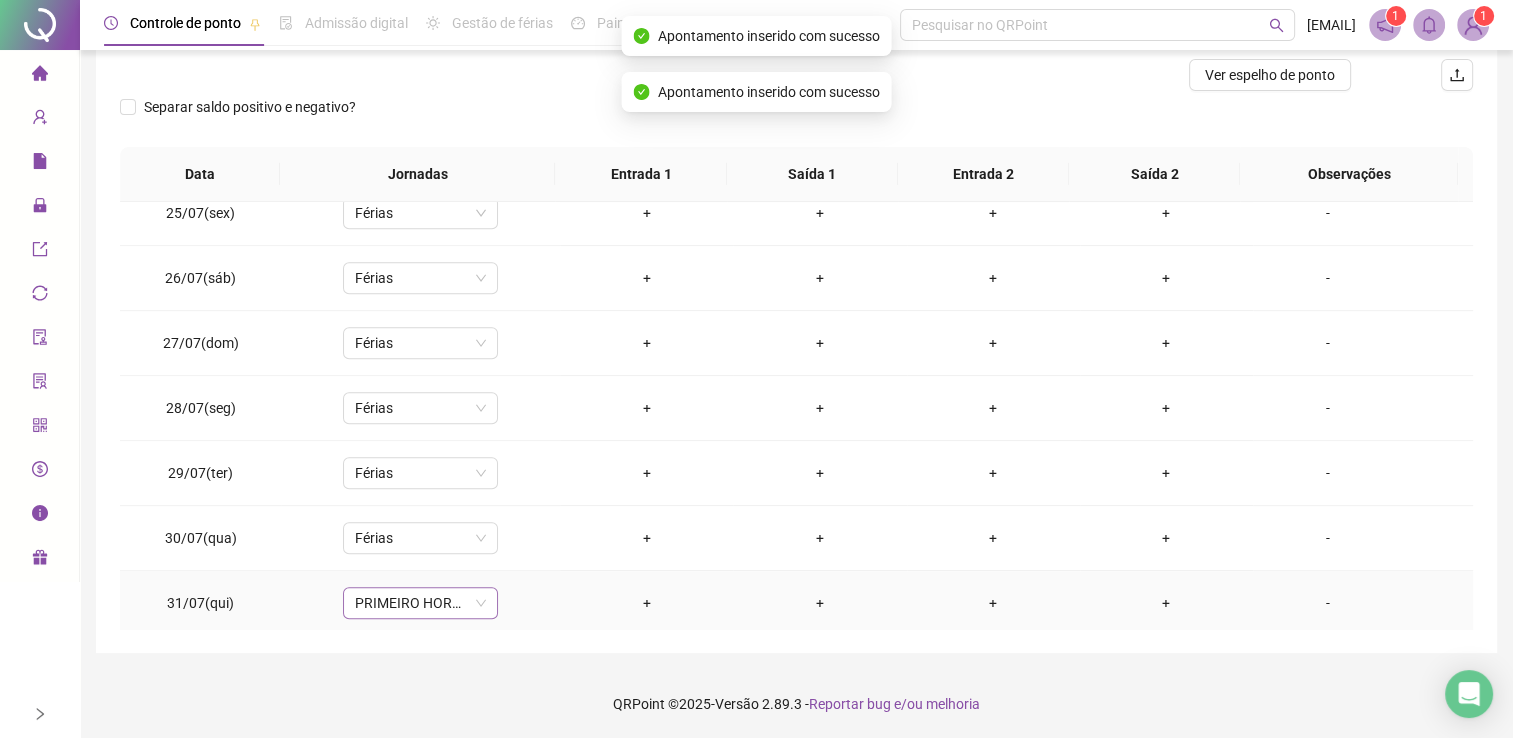 click on "PRIMEIRO HORARIO QUI E SEXT" at bounding box center [420, 603] 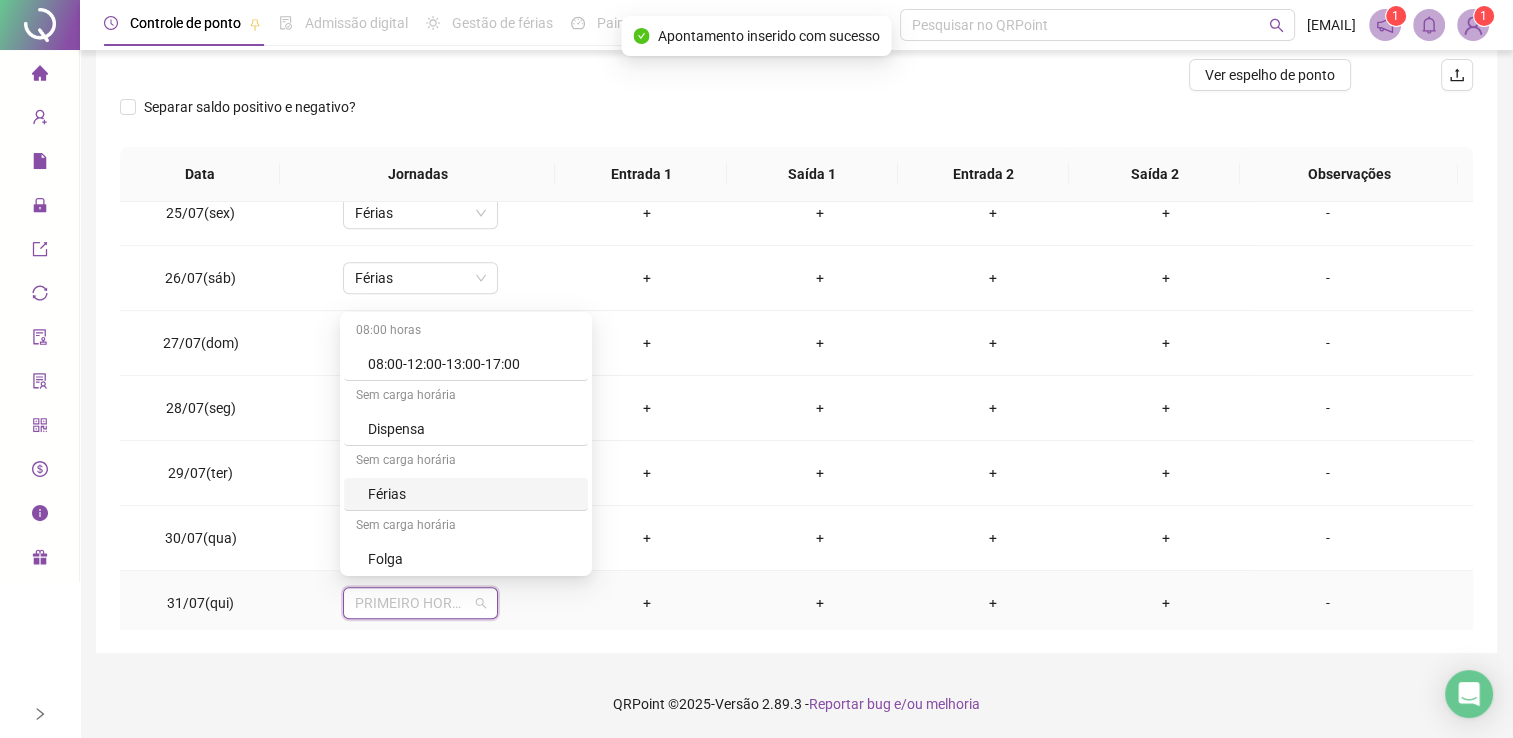 click on "Férias" at bounding box center (472, 494) 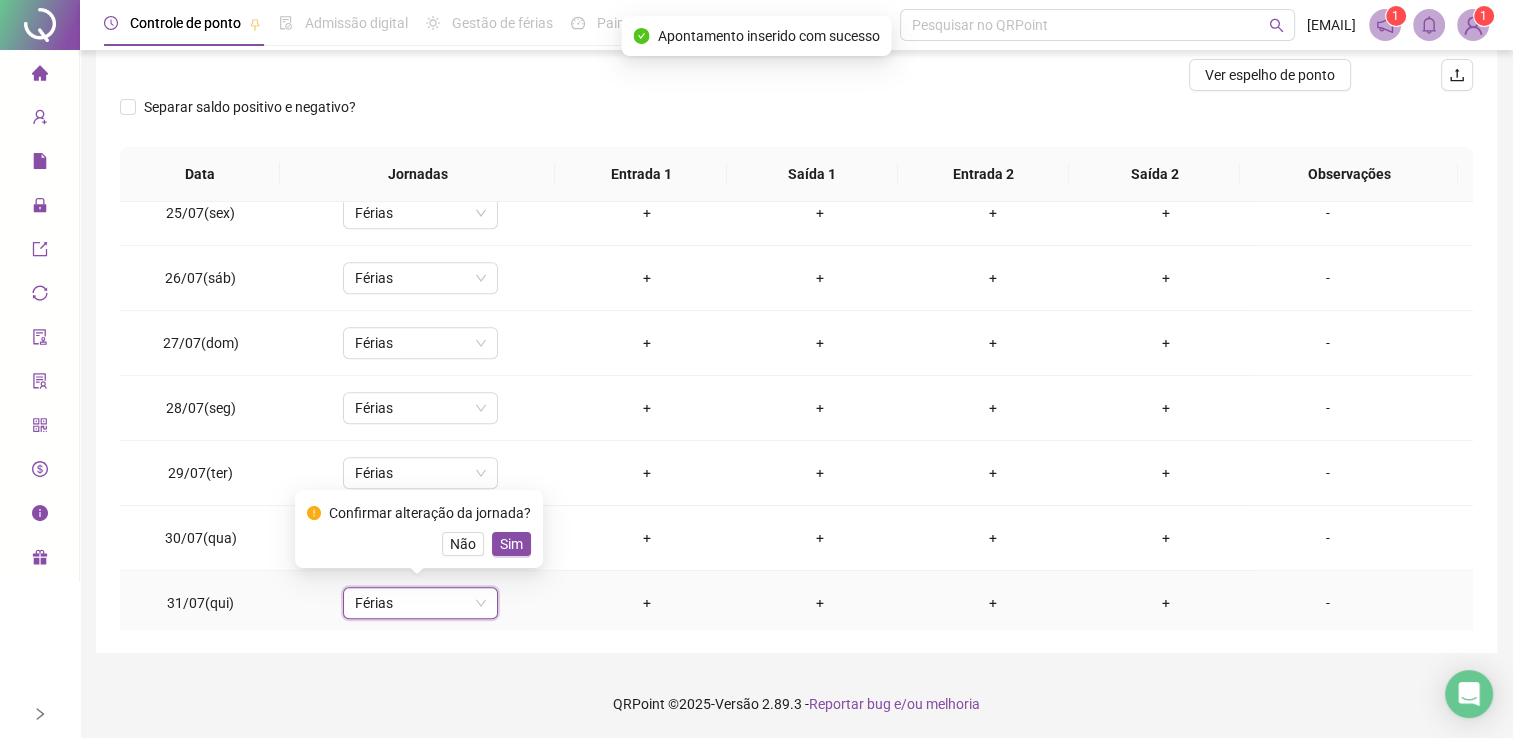 click on "Sim" at bounding box center [511, 544] 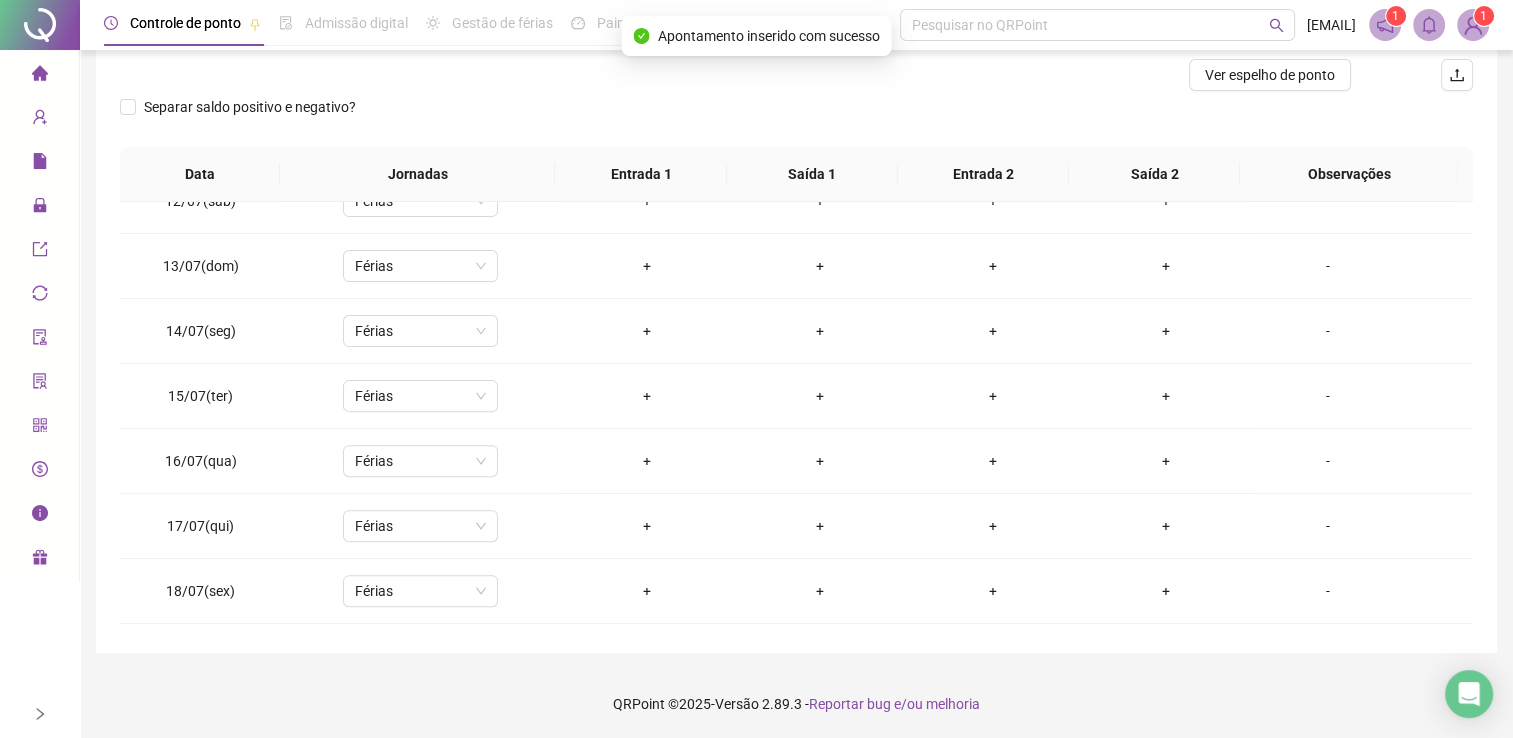 scroll, scrollTop: 481, scrollLeft: 0, axis: vertical 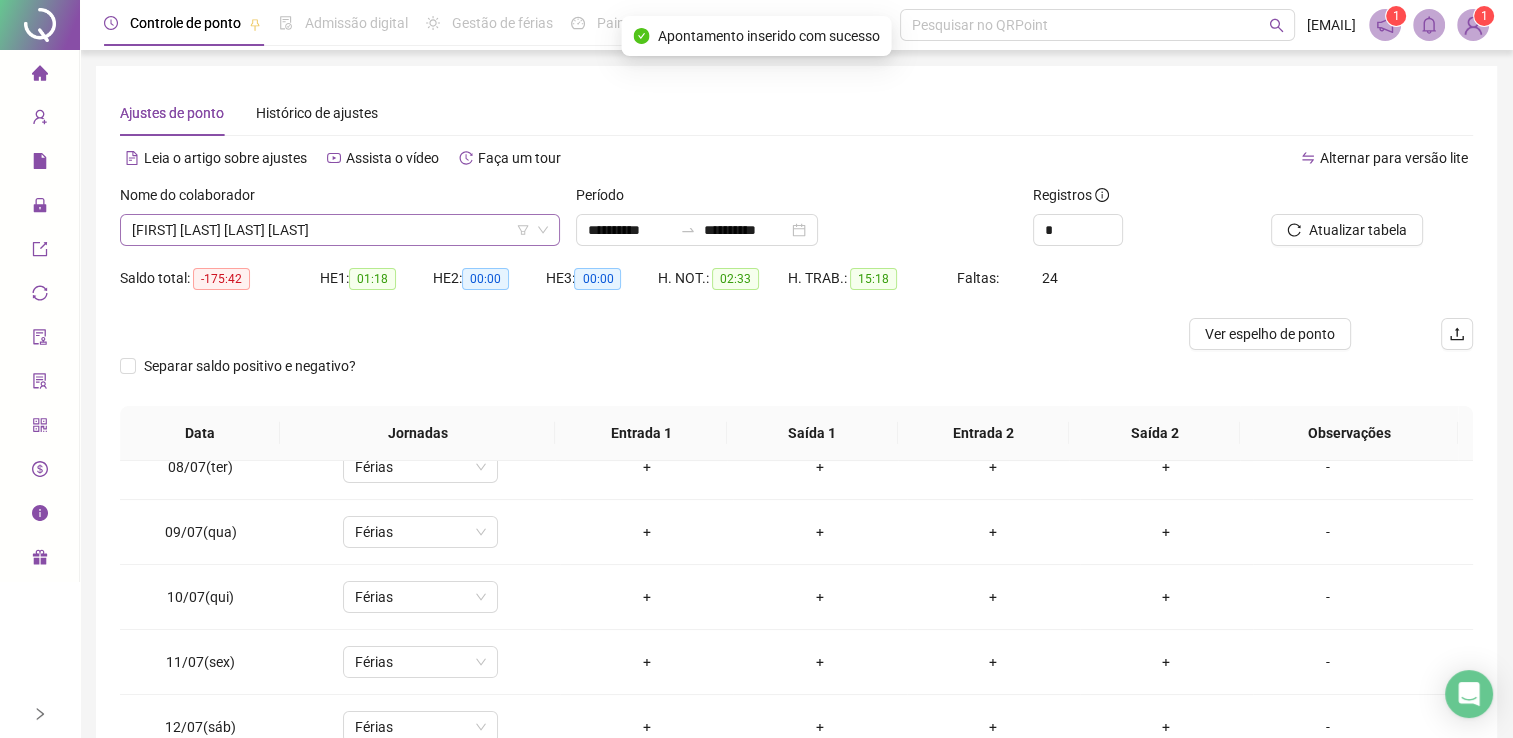 click on "[FIRST] [LAST] [LAST] [LAST]" at bounding box center (340, 230) 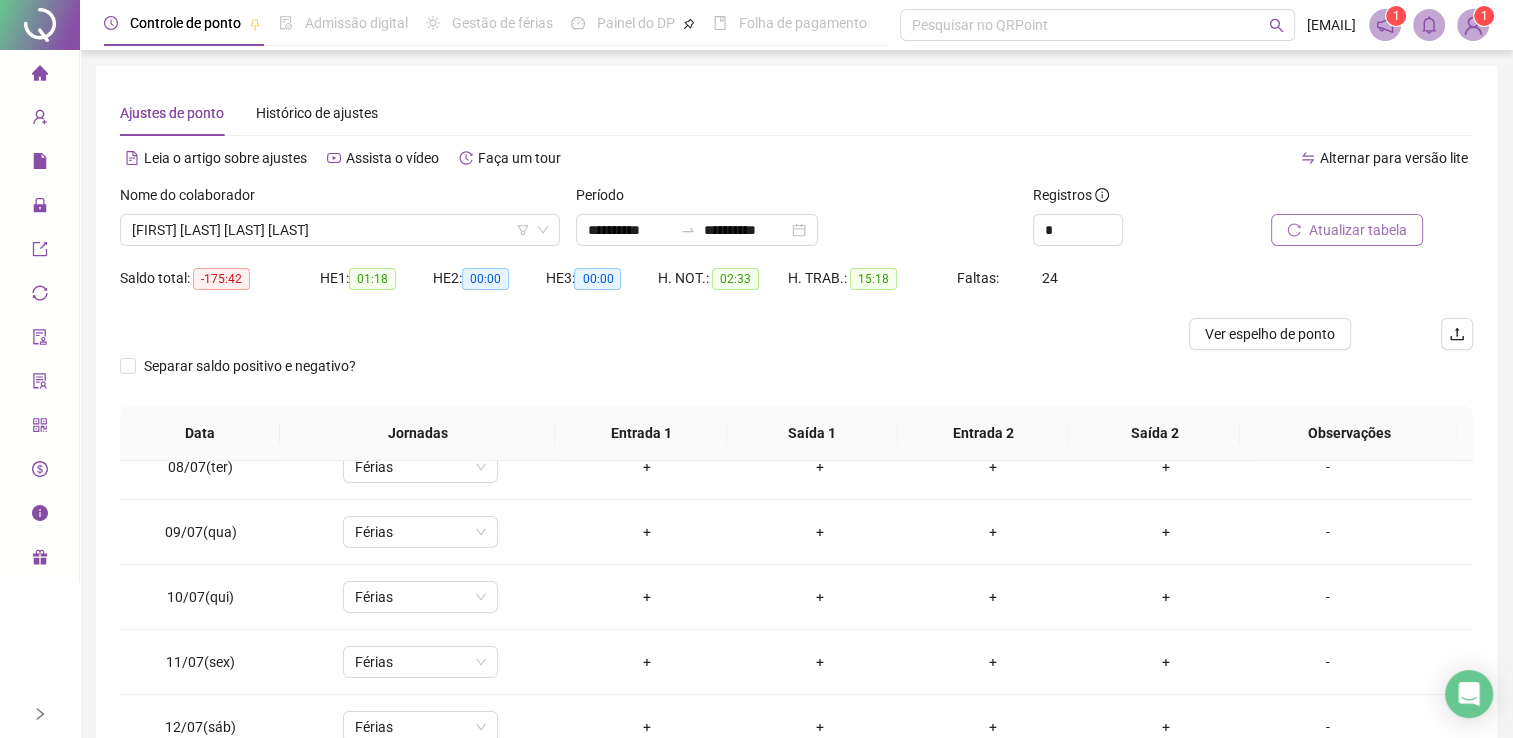 click on "Atualizar tabela" at bounding box center (1347, 230) 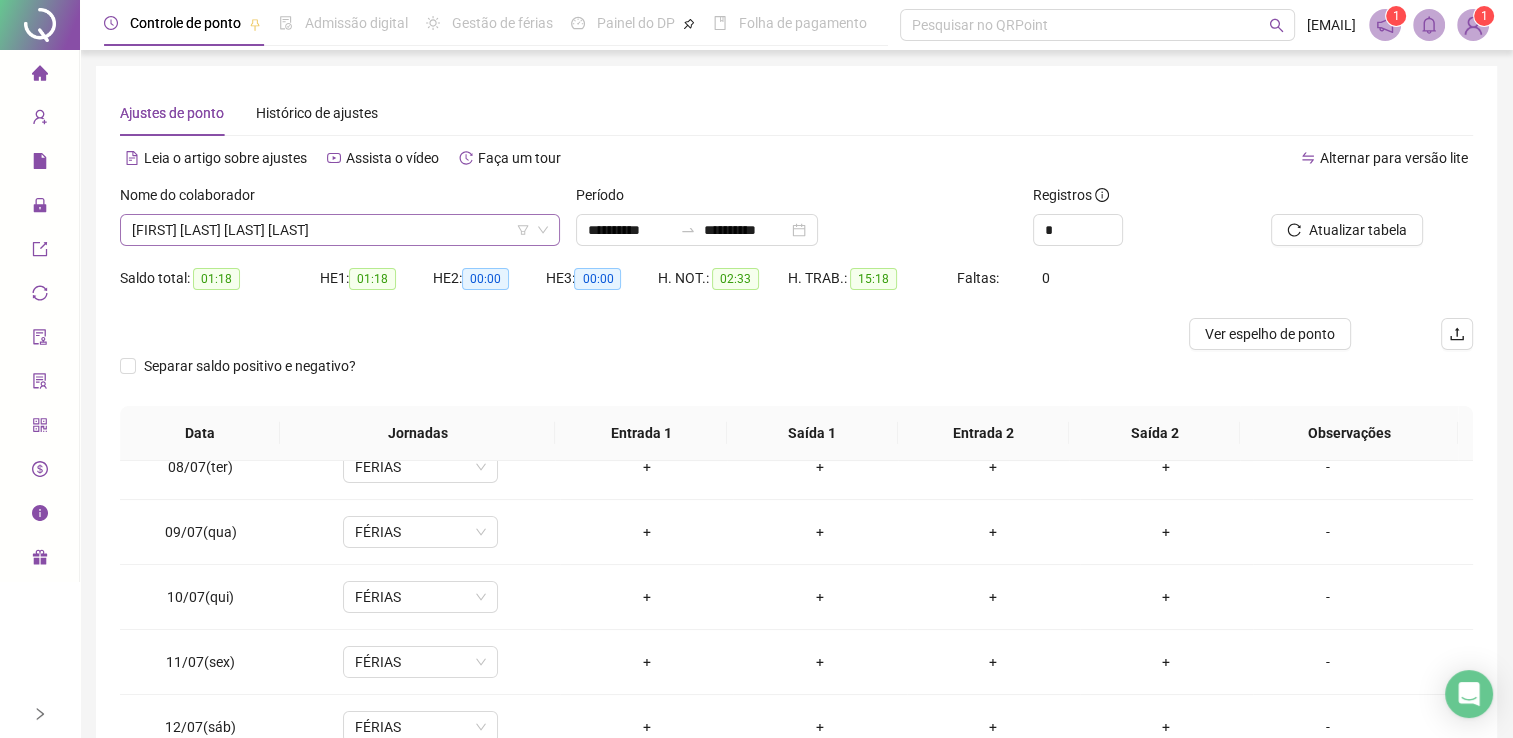 click on "[FIRST] [LAST] [LAST] [LAST]" at bounding box center [340, 230] 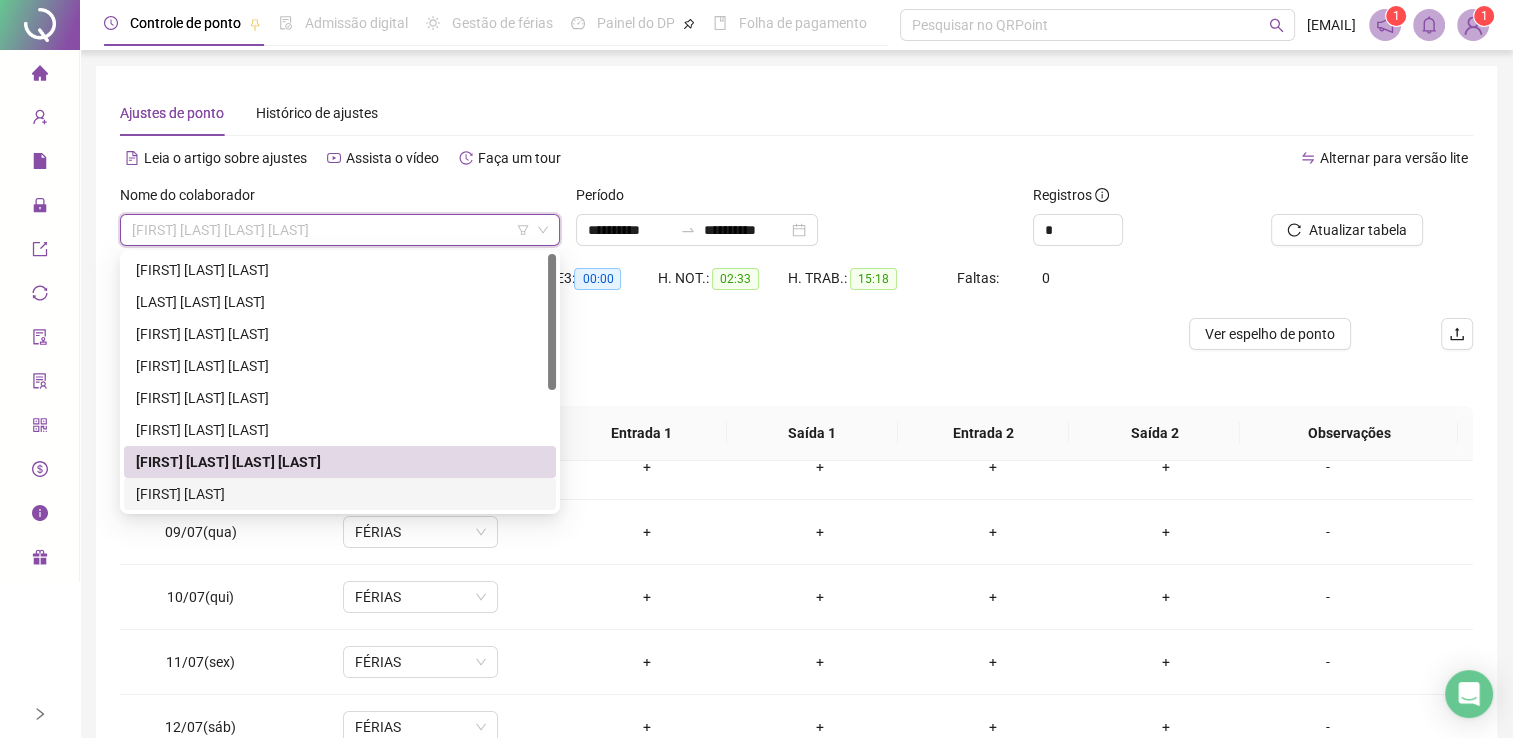 click on "[FIRST] [LAST]" at bounding box center (340, 494) 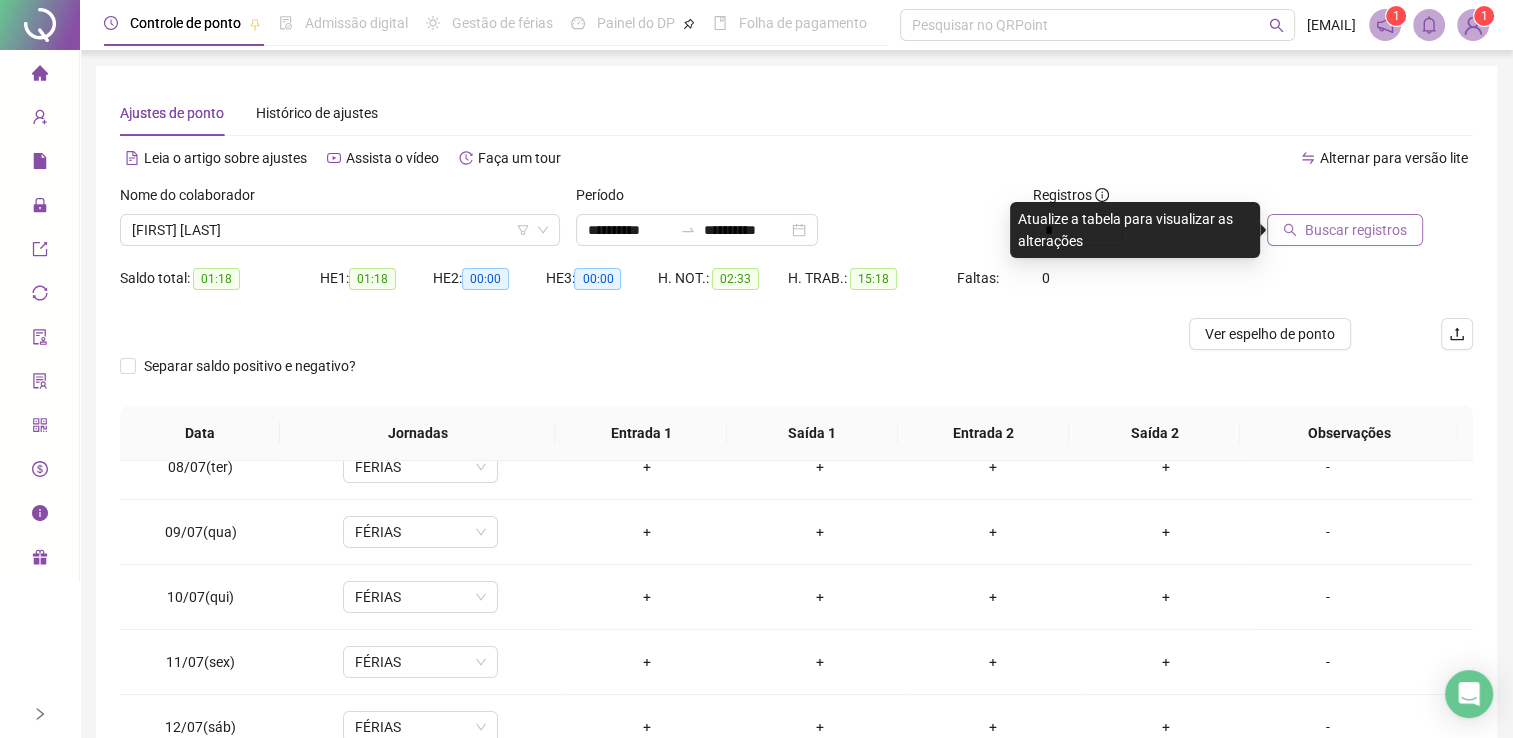 click 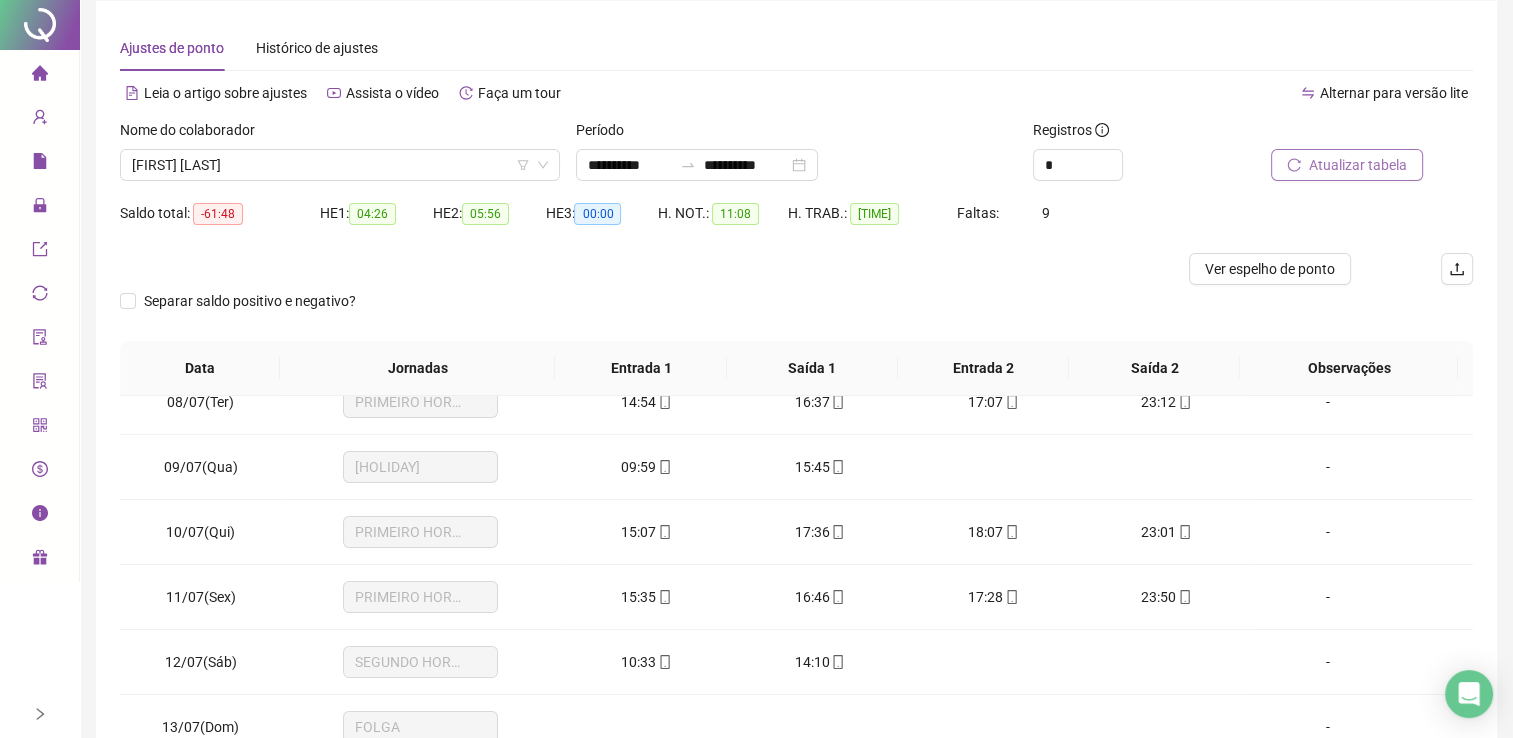 scroll, scrollTop: 100, scrollLeft: 0, axis: vertical 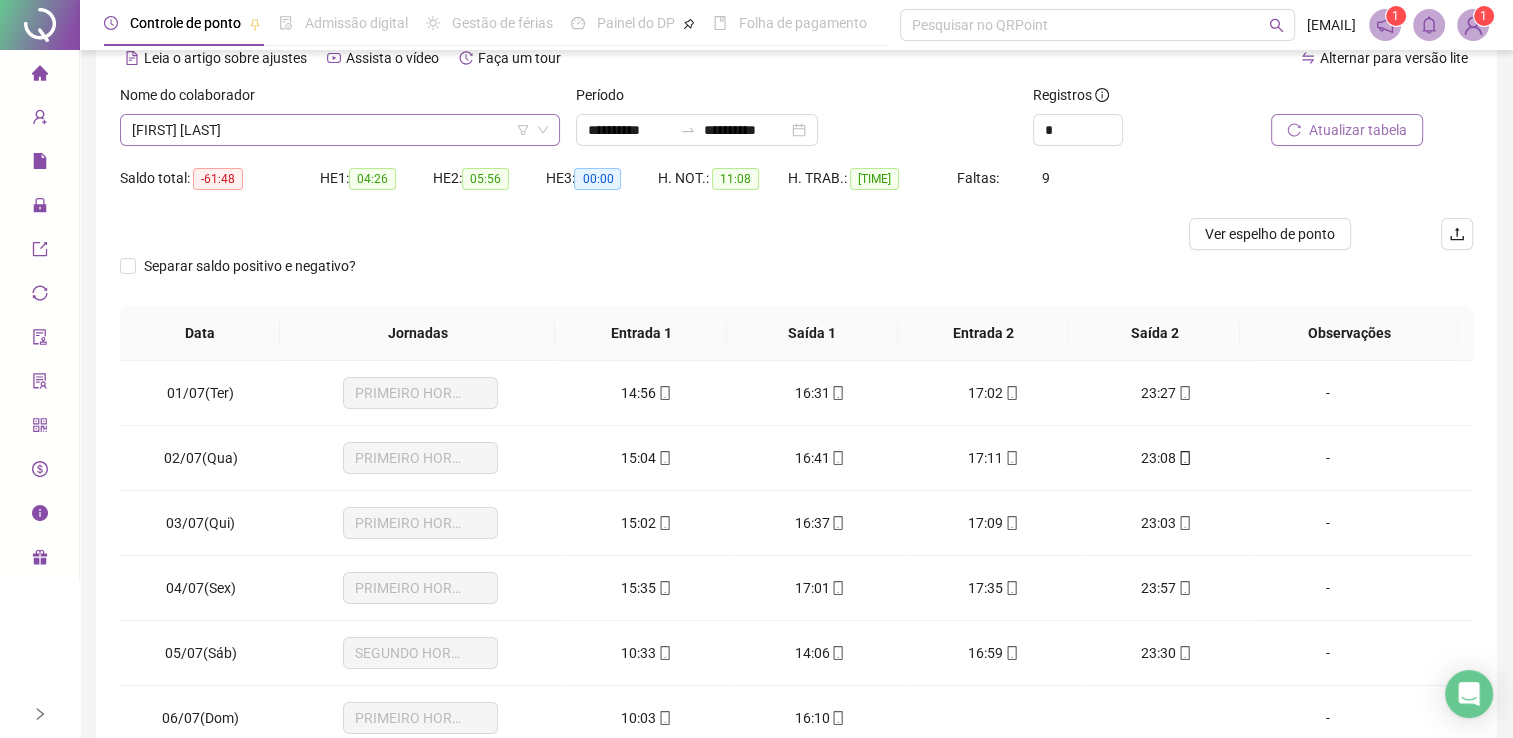 click on "[FIRST] [LAST]" at bounding box center [340, 130] 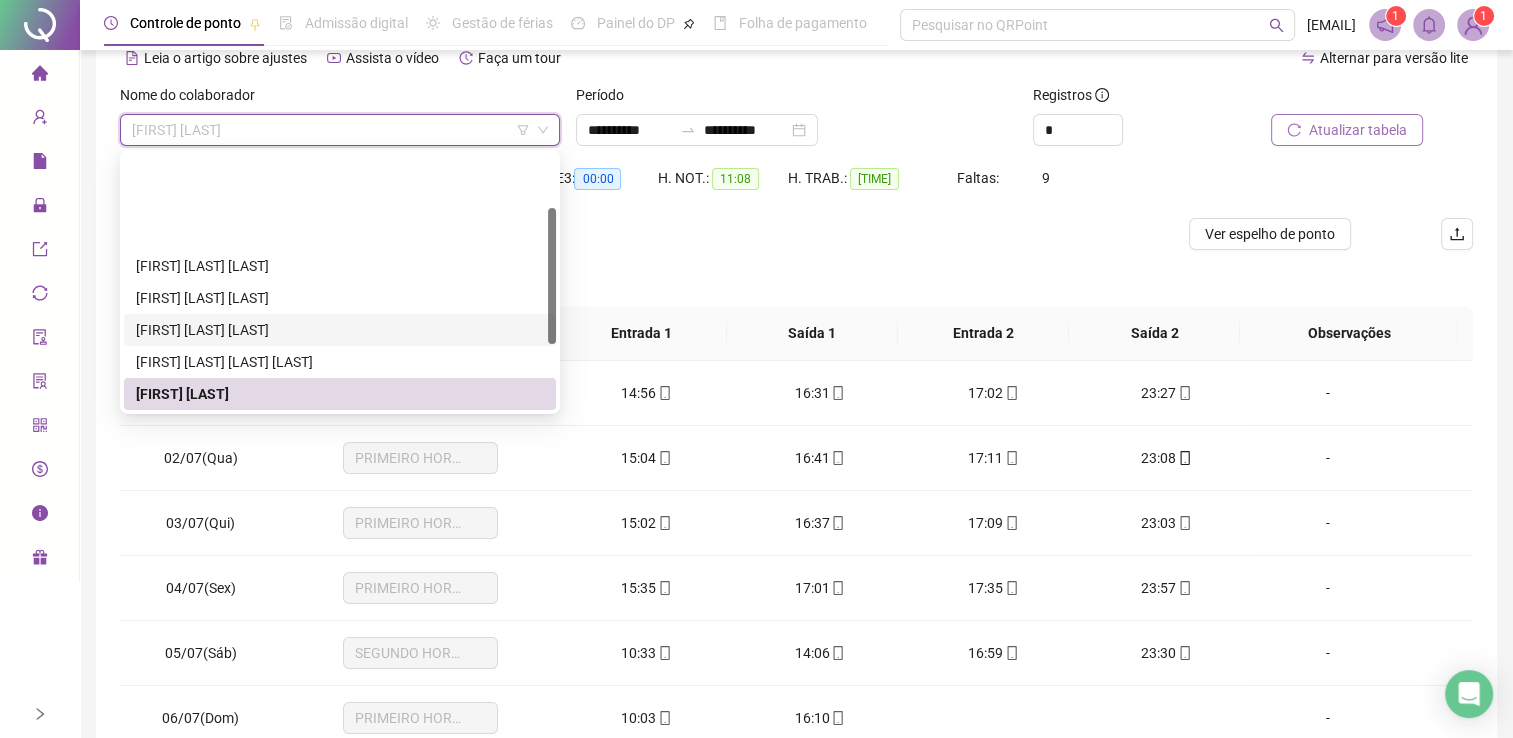 scroll, scrollTop: 100, scrollLeft: 0, axis: vertical 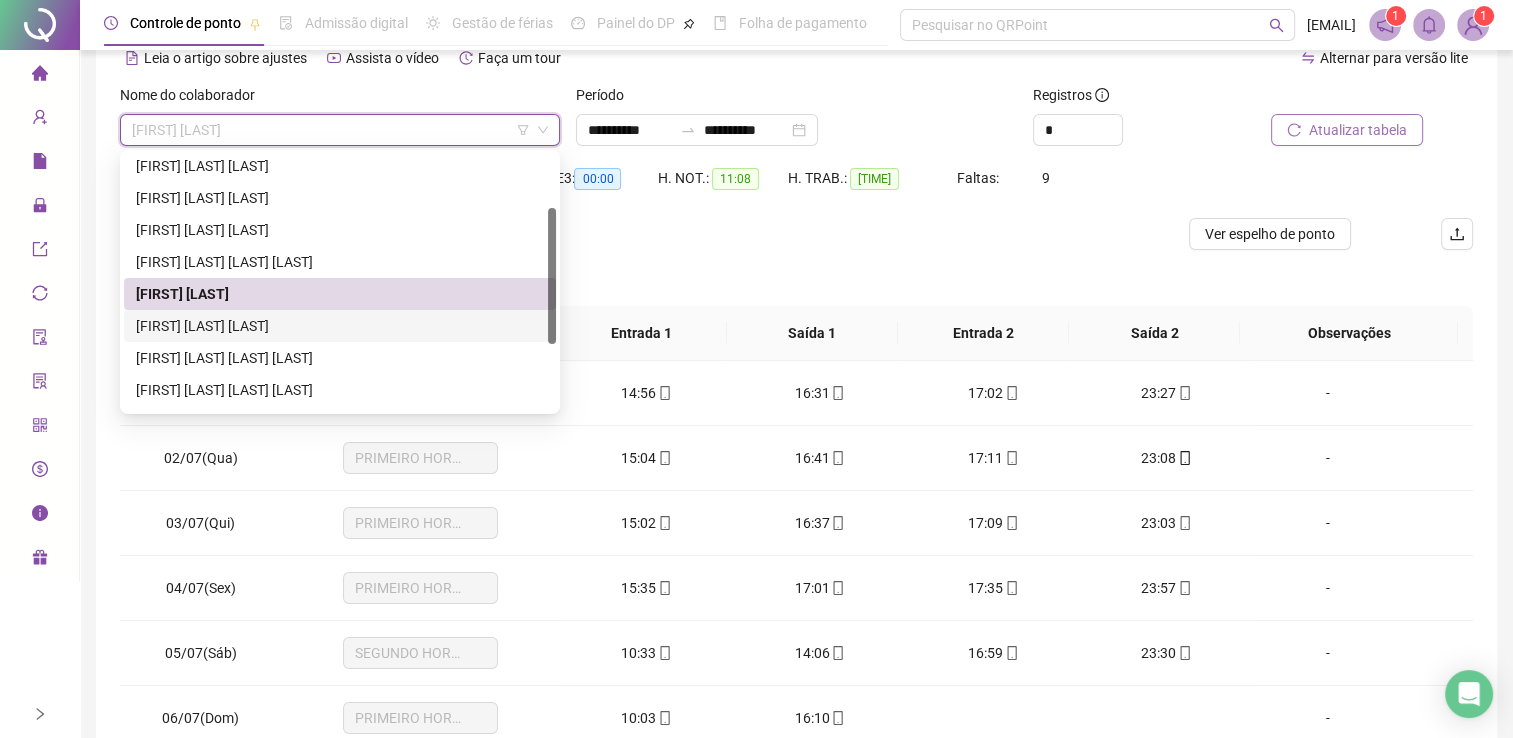 click on "[FIRST] [LAST] [LAST]" at bounding box center (340, 326) 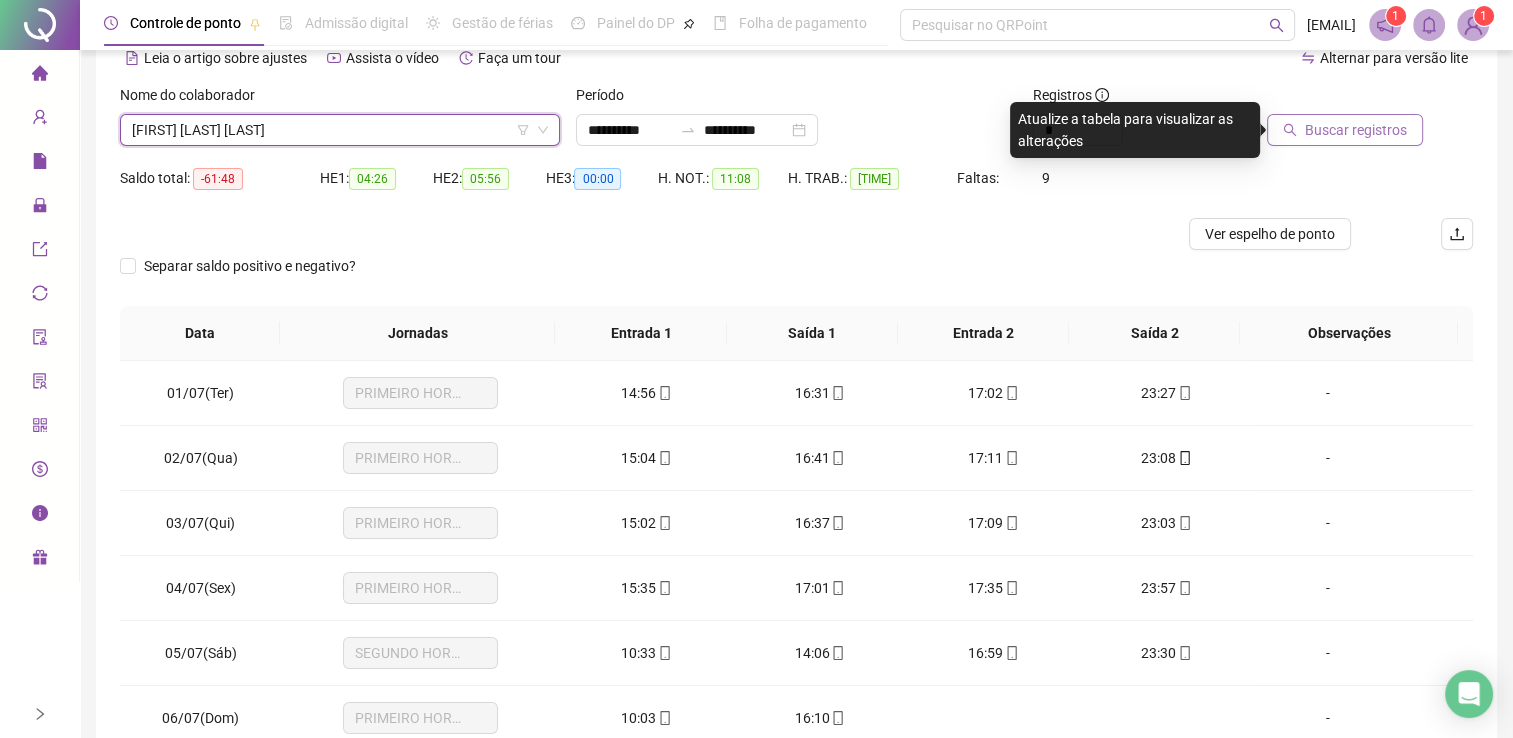 click on "Buscar registros" at bounding box center [1345, 130] 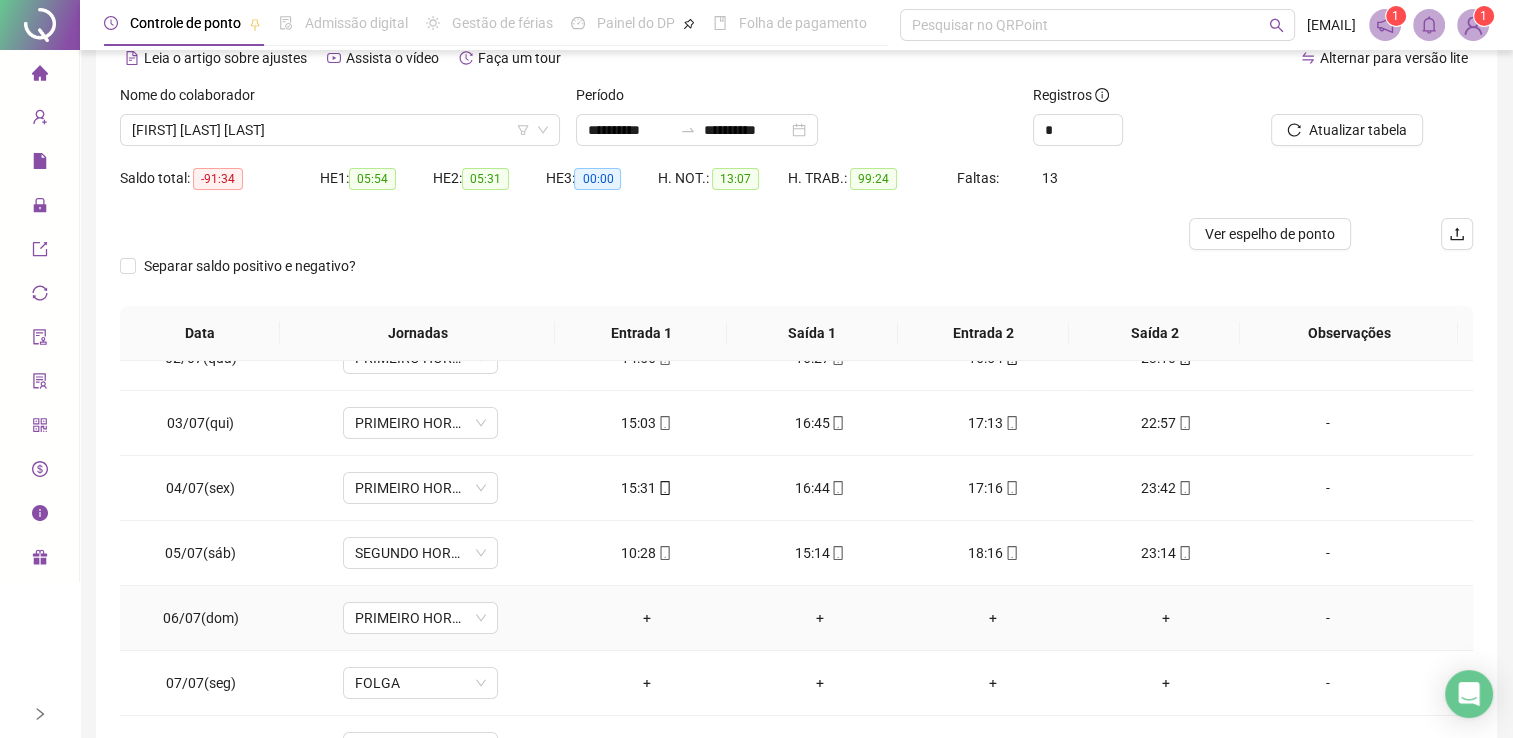 scroll, scrollTop: 200, scrollLeft: 0, axis: vertical 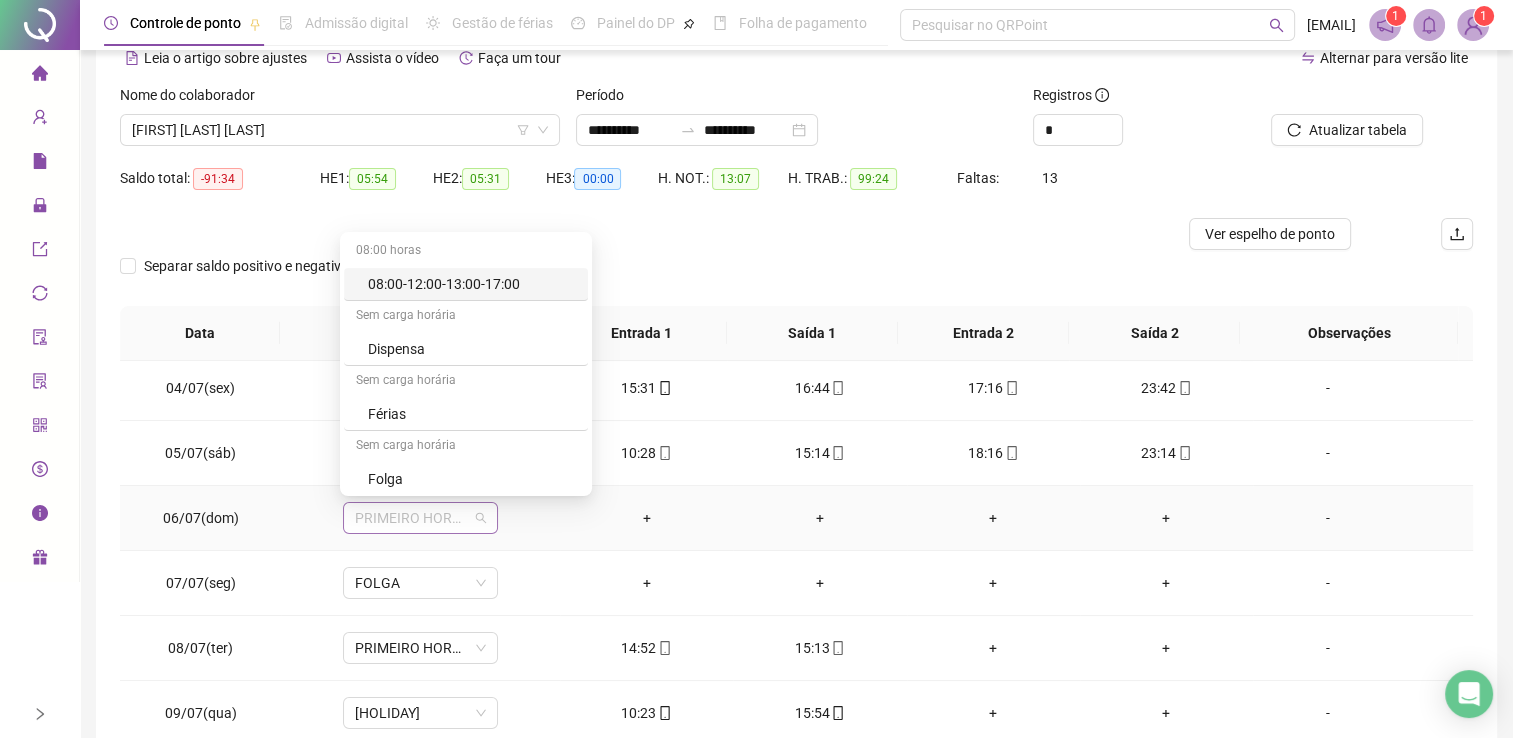 click on "PRIMEIRO  HORARIO DOMINGO" at bounding box center (420, 518) 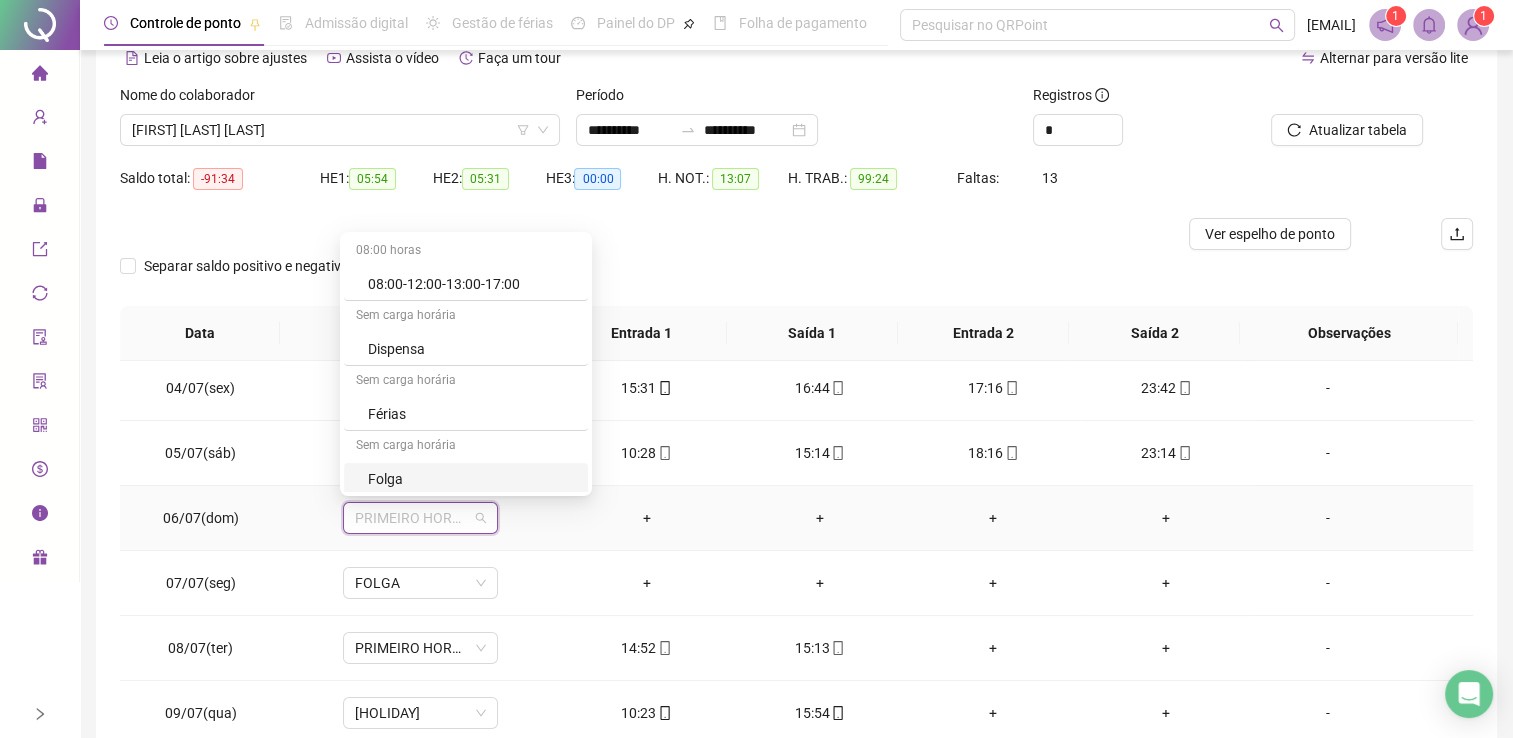 click on "Folga" at bounding box center (472, 479) 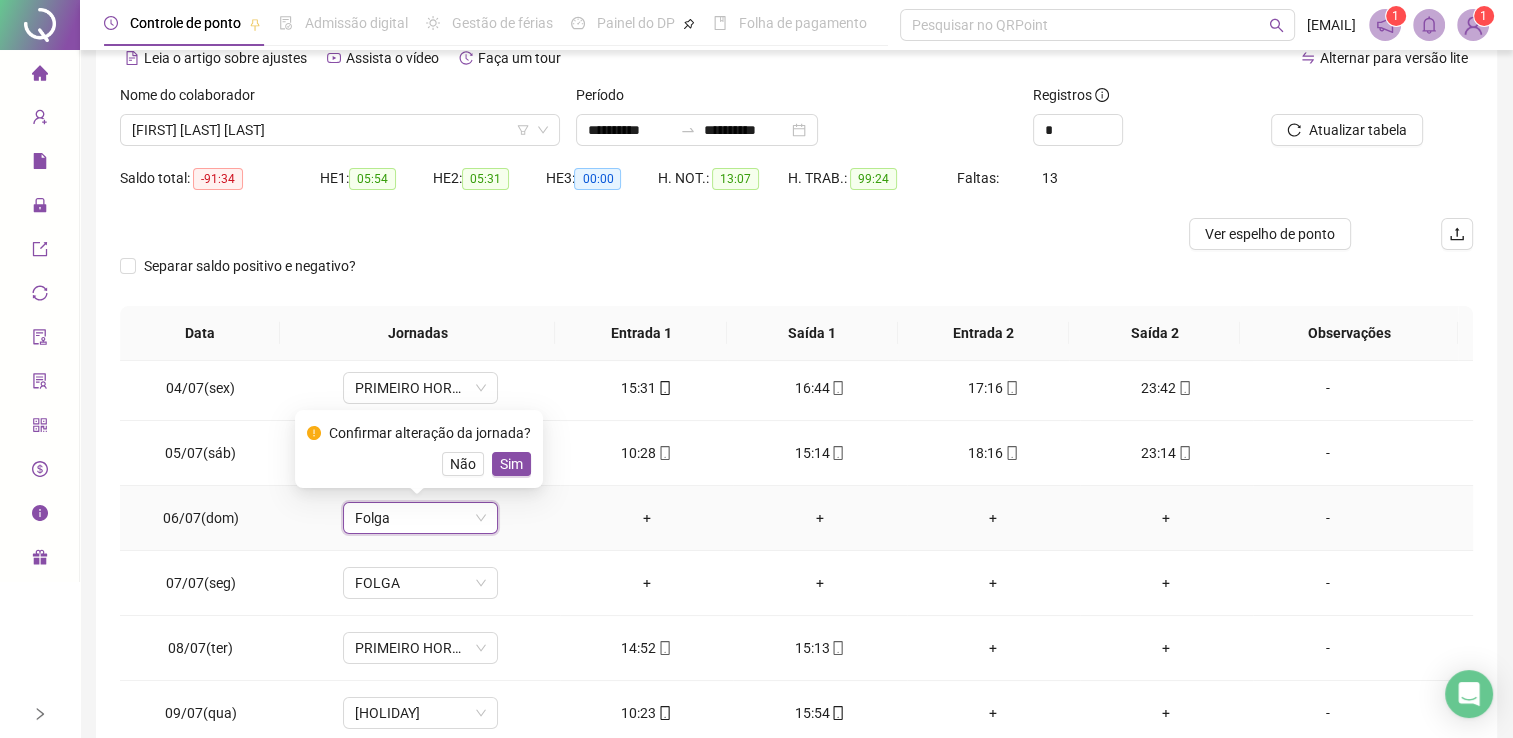 drag, startPoint x: 500, startPoint y: 462, endPoint x: 614, endPoint y: 482, distance: 115.74109 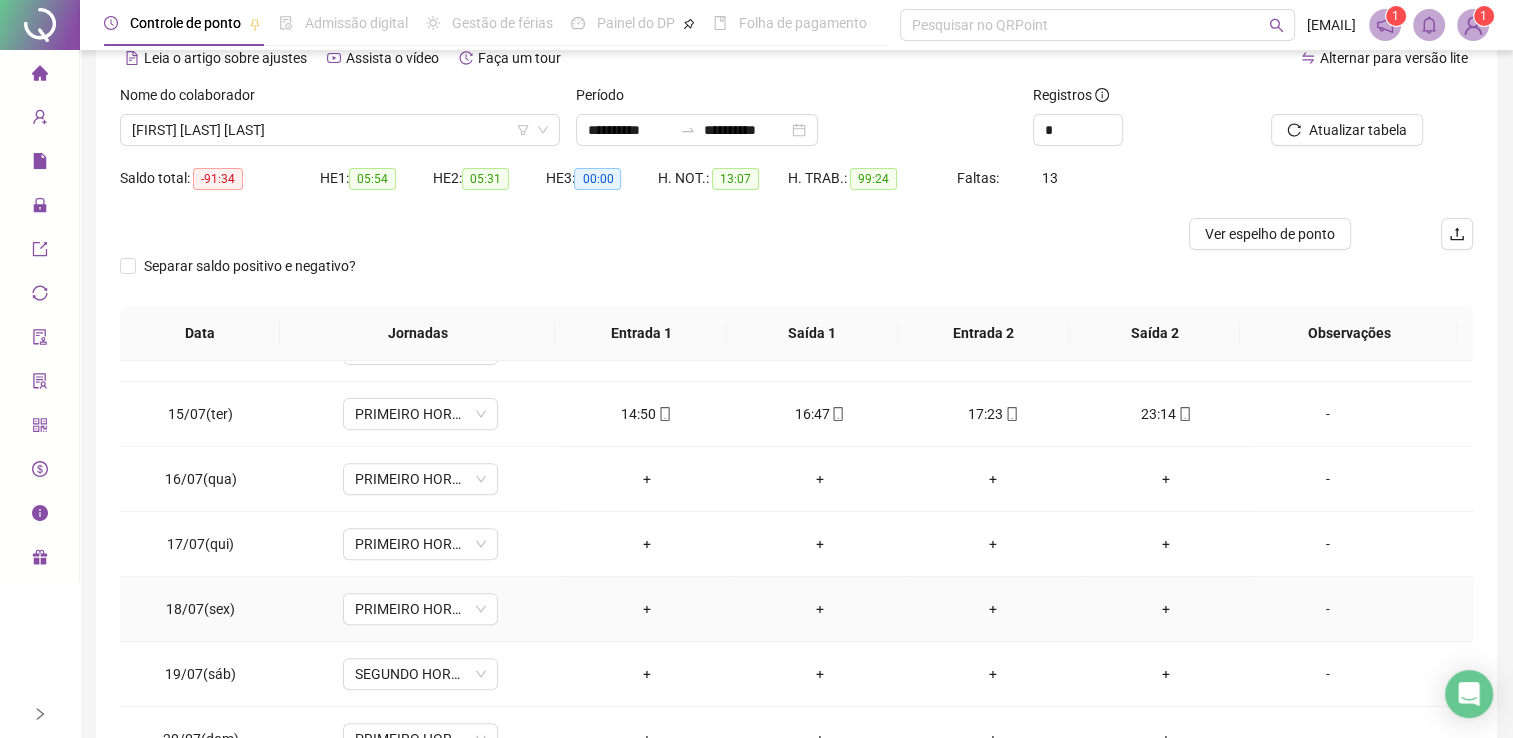 scroll, scrollTop: 900, scrollLeft: 0, axis: vertical 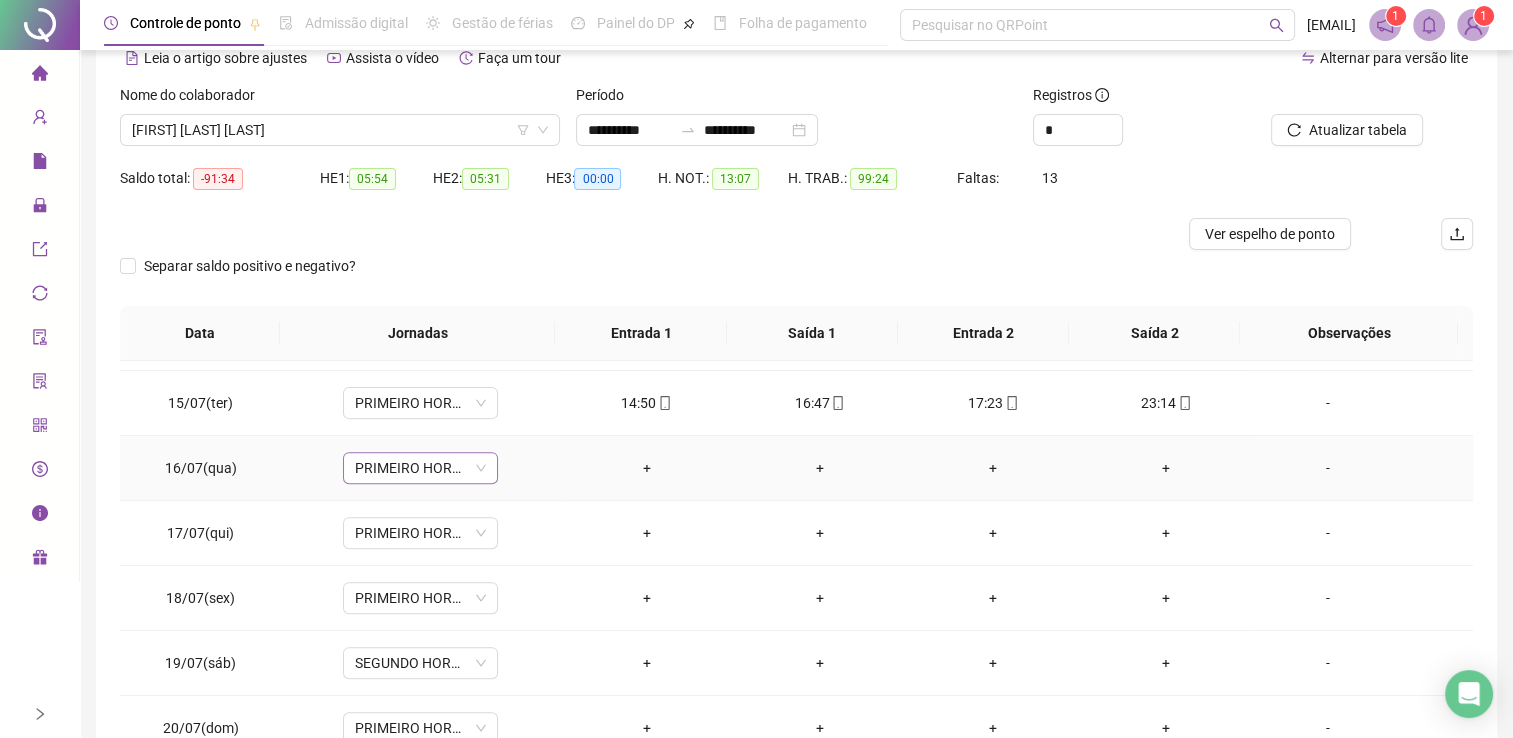 click on "PRIMEIRO HORARIO TER E QUAR" at bounding box center (420, 468) 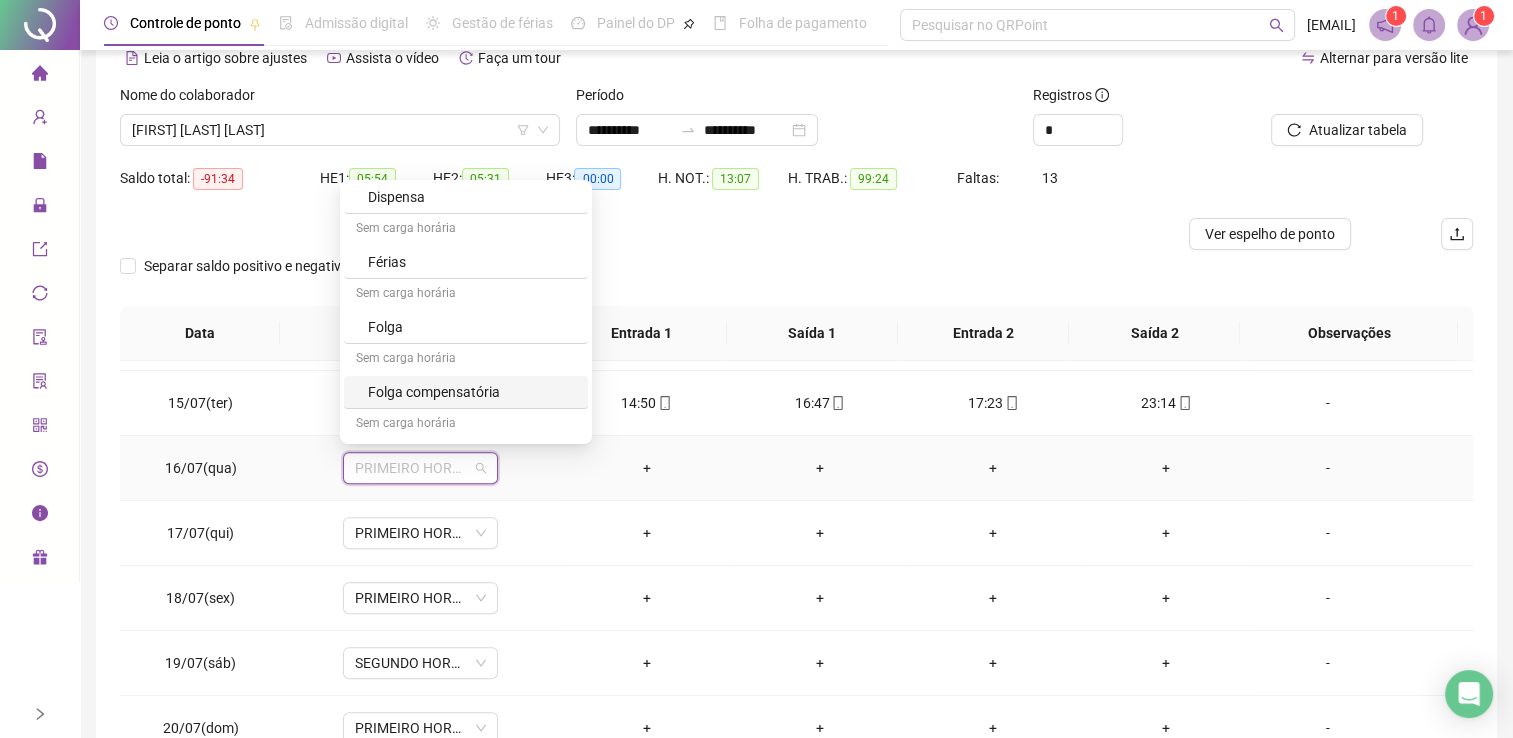 scroll, scrollTop: 200, scrollLeft: 0, axis: vertical 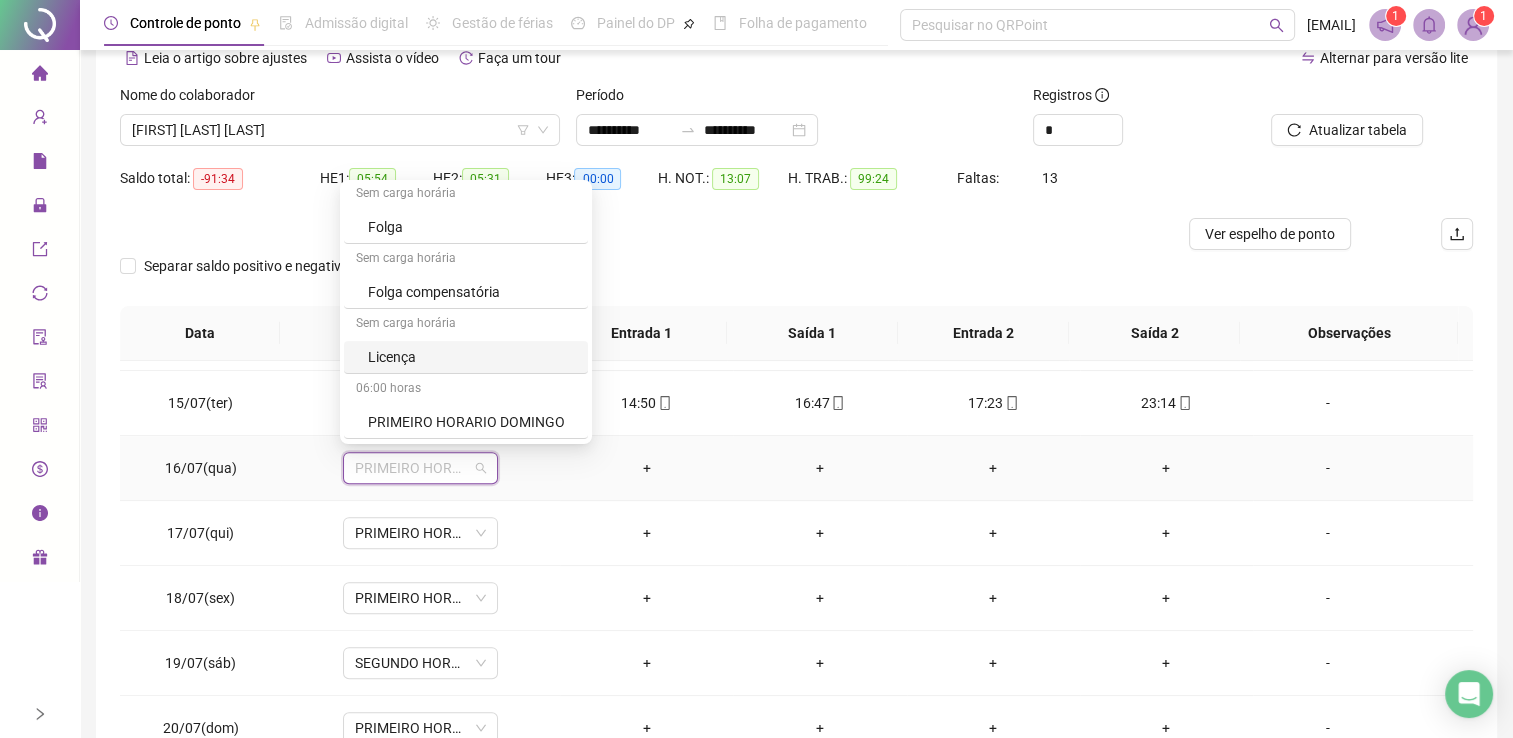 click on "Licença" at bounding box center [472, 357] 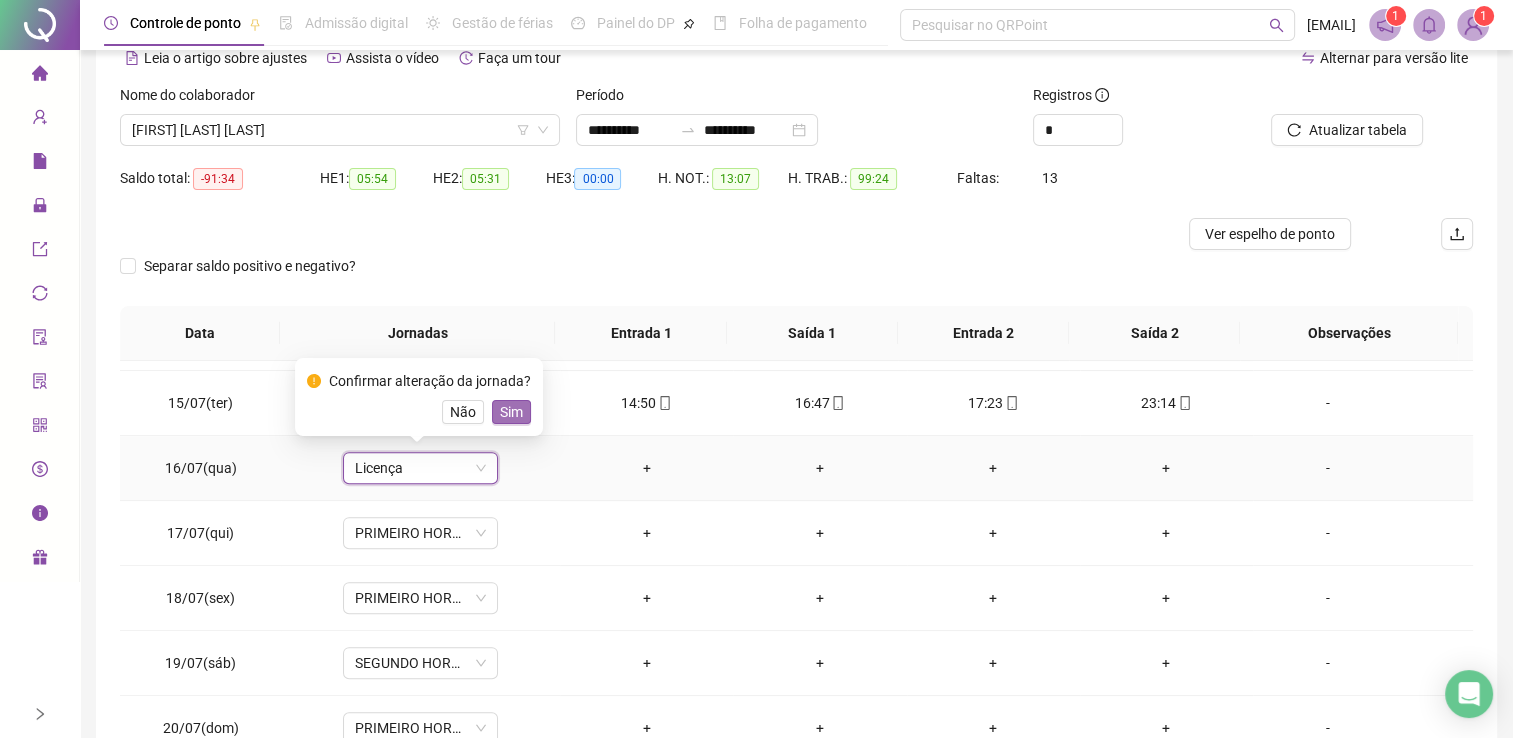 click on "Sim" at bounding box center [511, 412] 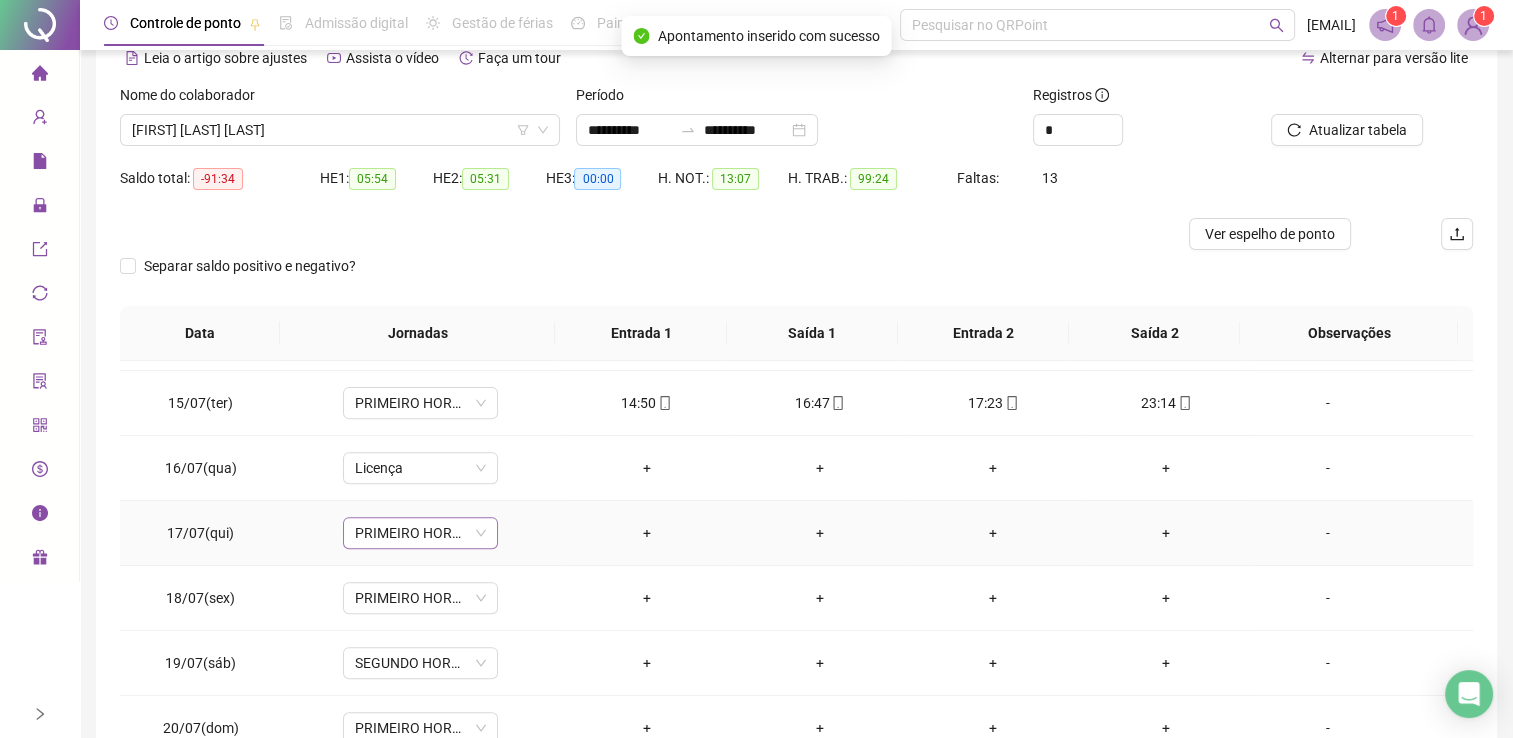 click on "PRIMEIRO HORARIO QUI E SEXT" at bounding box center [420, 533] 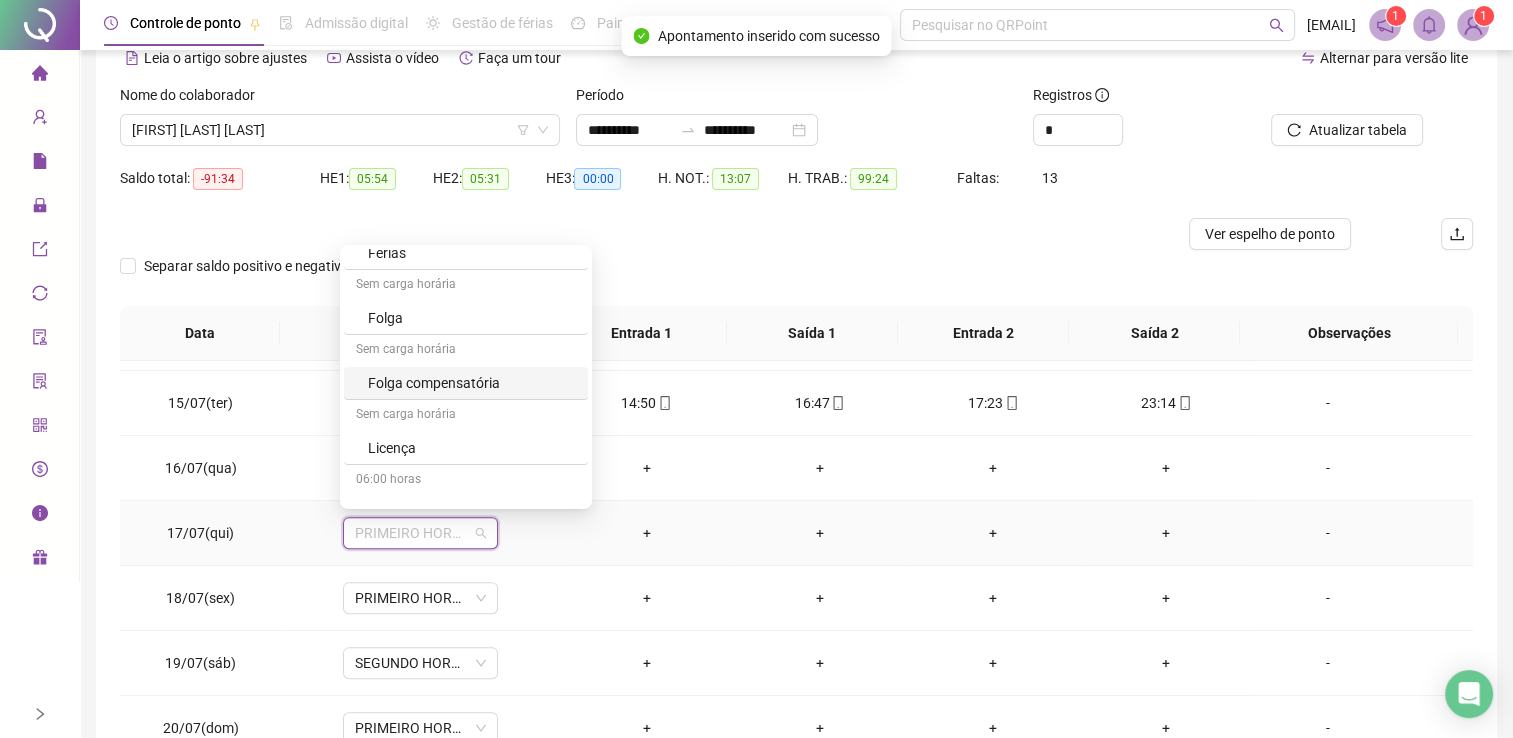scroll, scrollTop: 200, scrollLeft: 0, axis: vertical 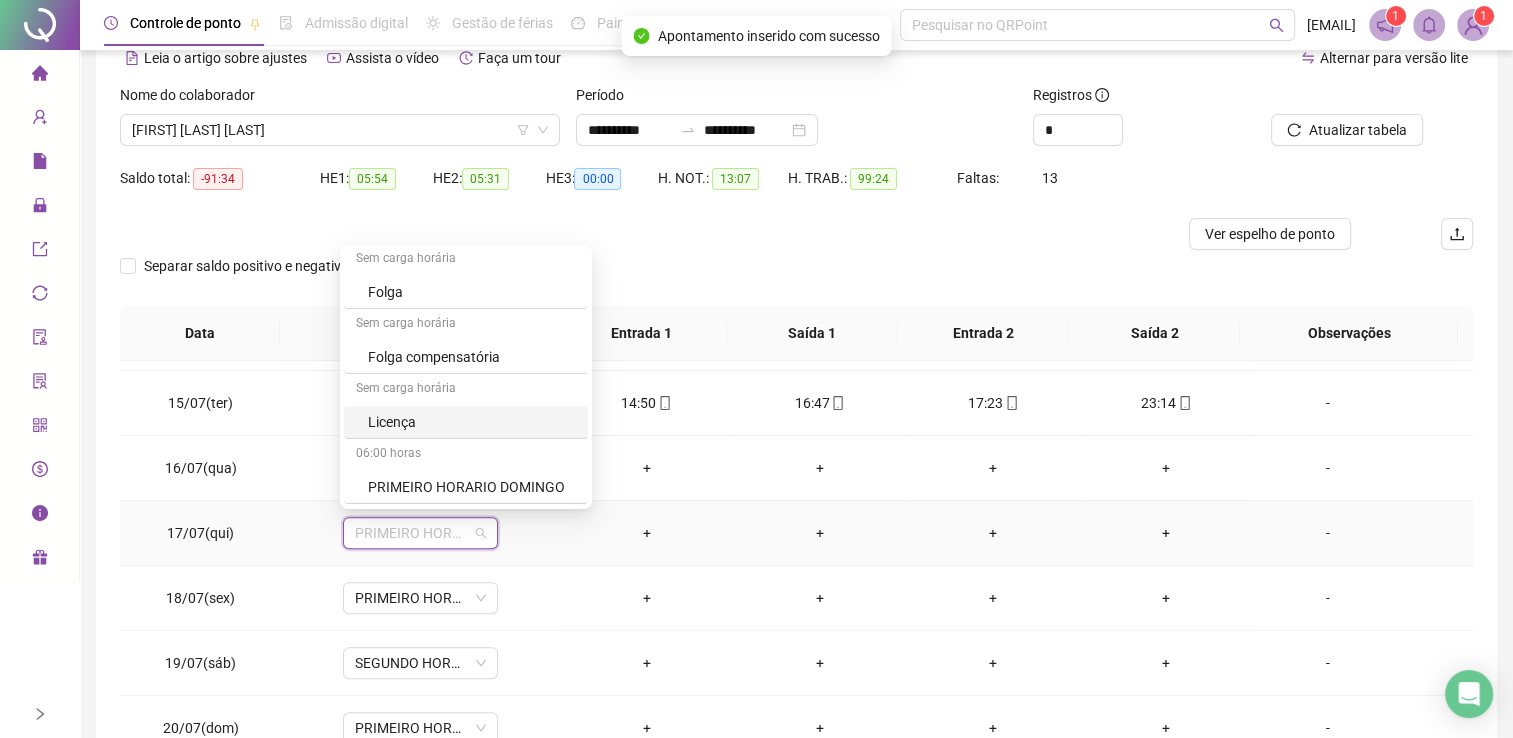 click on "Licença" at bounding box center [472, 422] 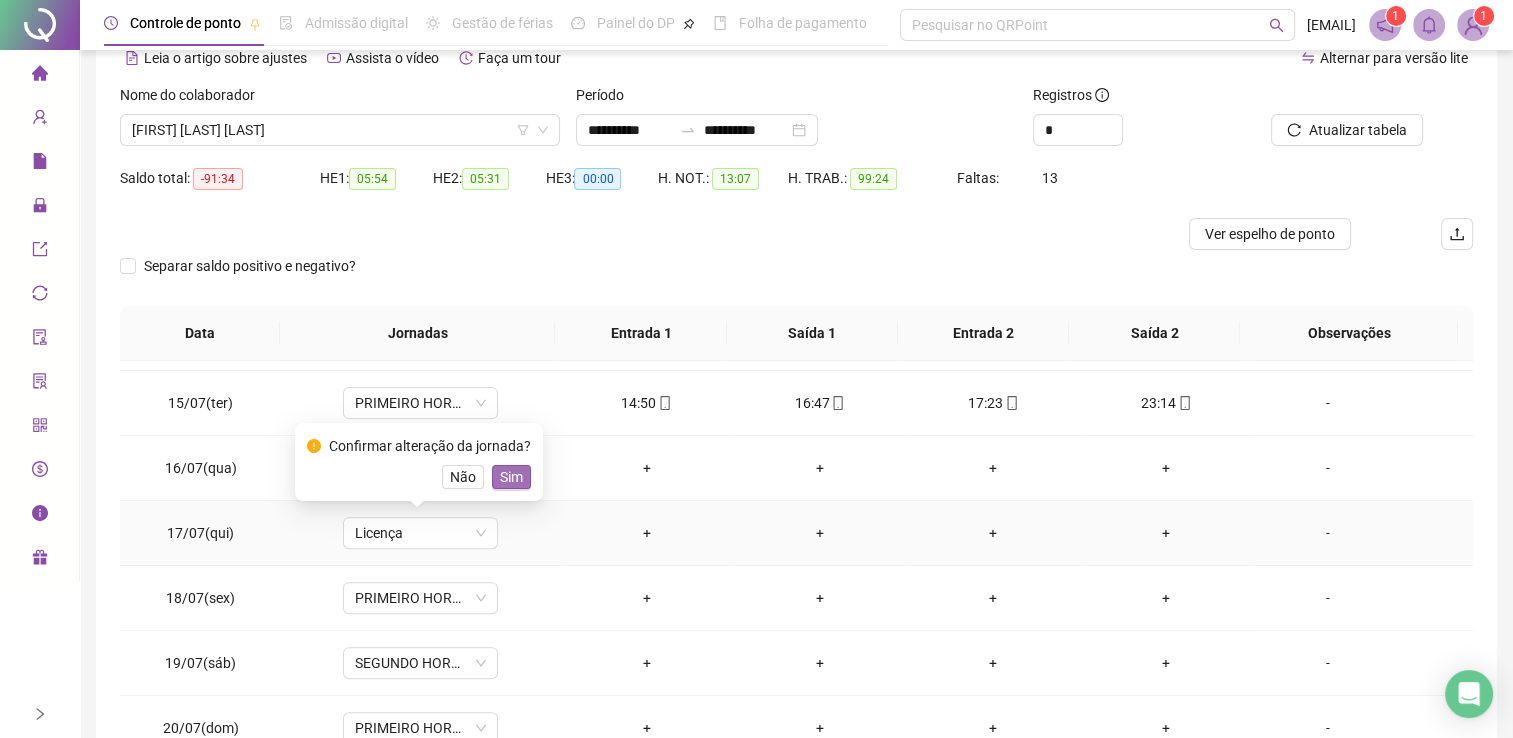 click on "Sim" at bounding box center (511, 477) 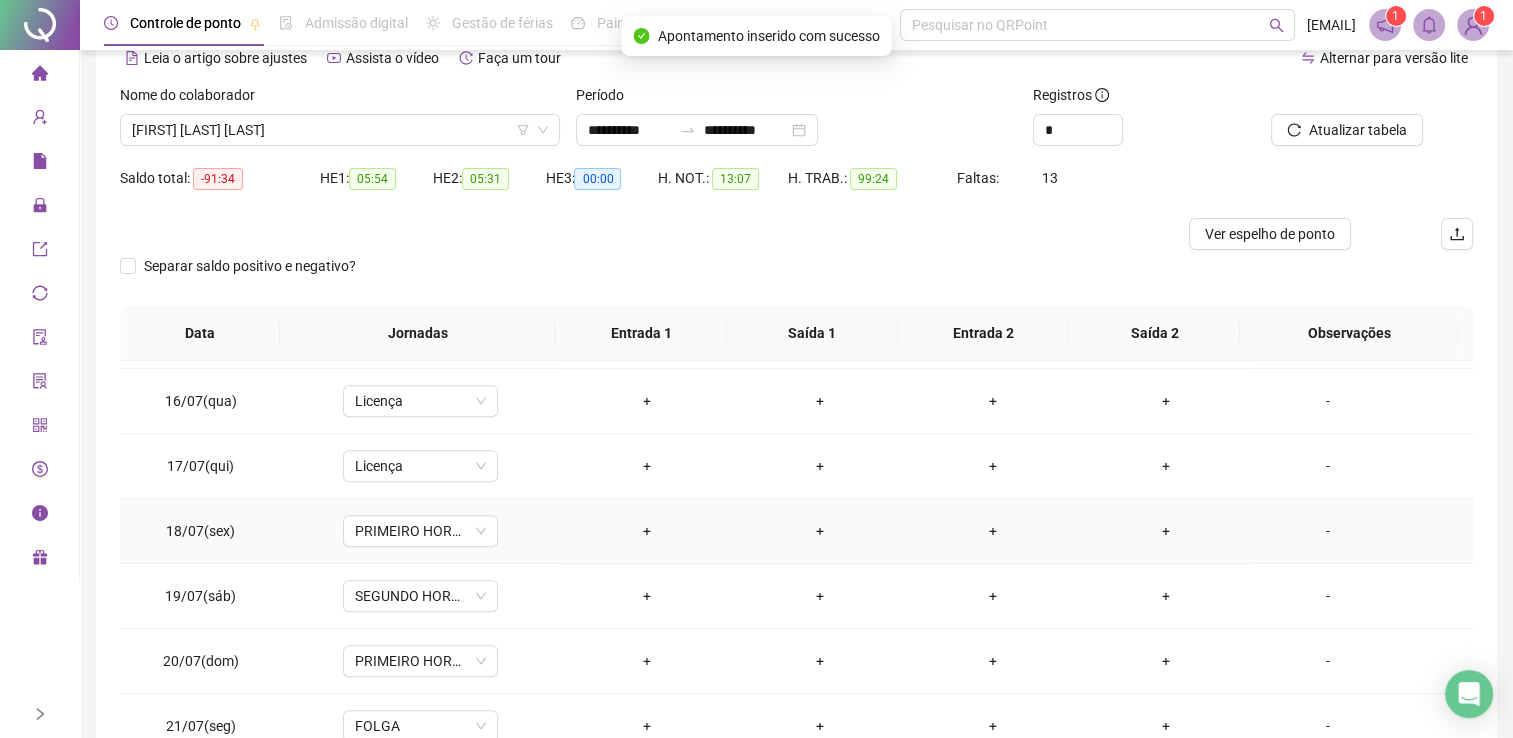 scroll, scrollTop: 1000, scrollLeft: 0, axis: vertical 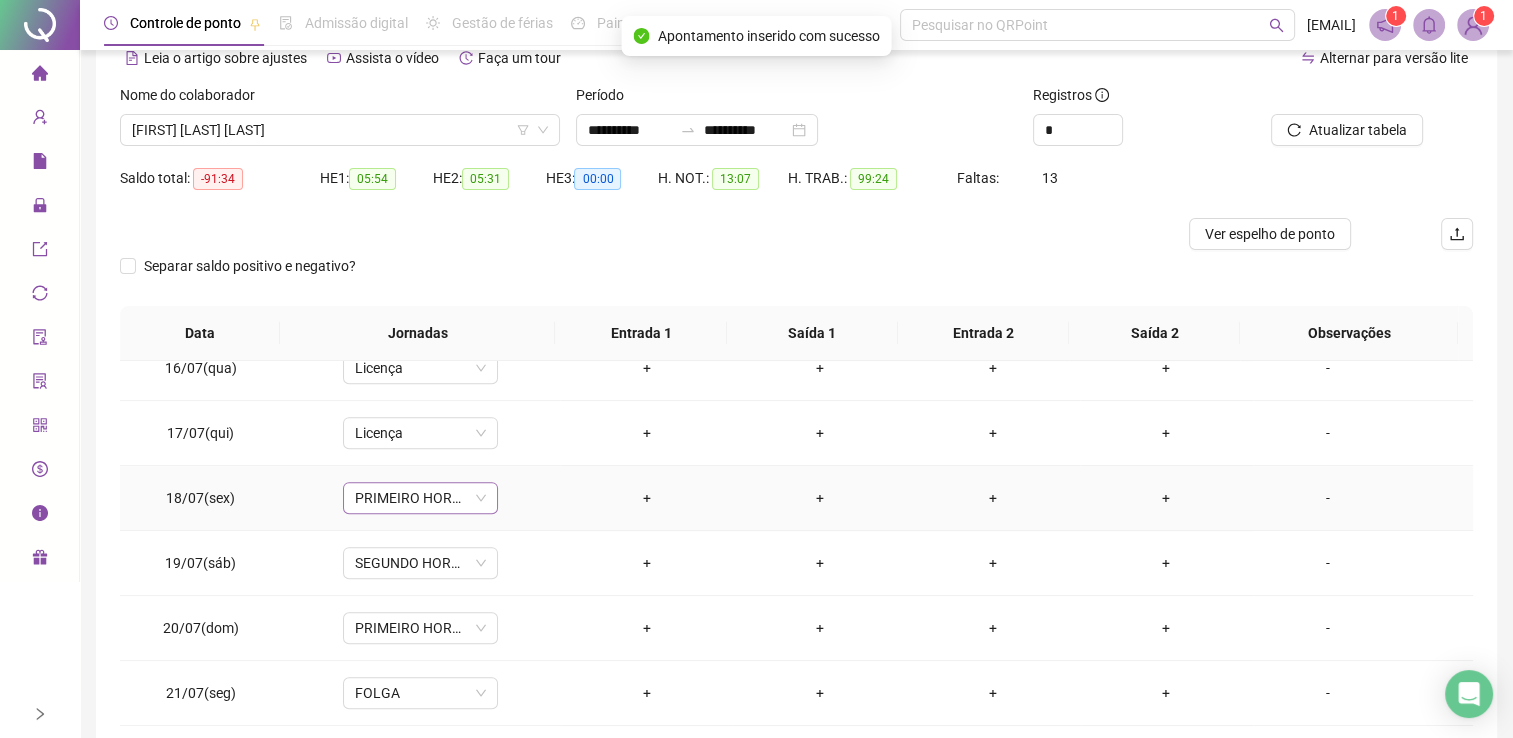 click on "PRIMEIRO HORARIO QUI E SEXT" at bounding box center [420, 498] 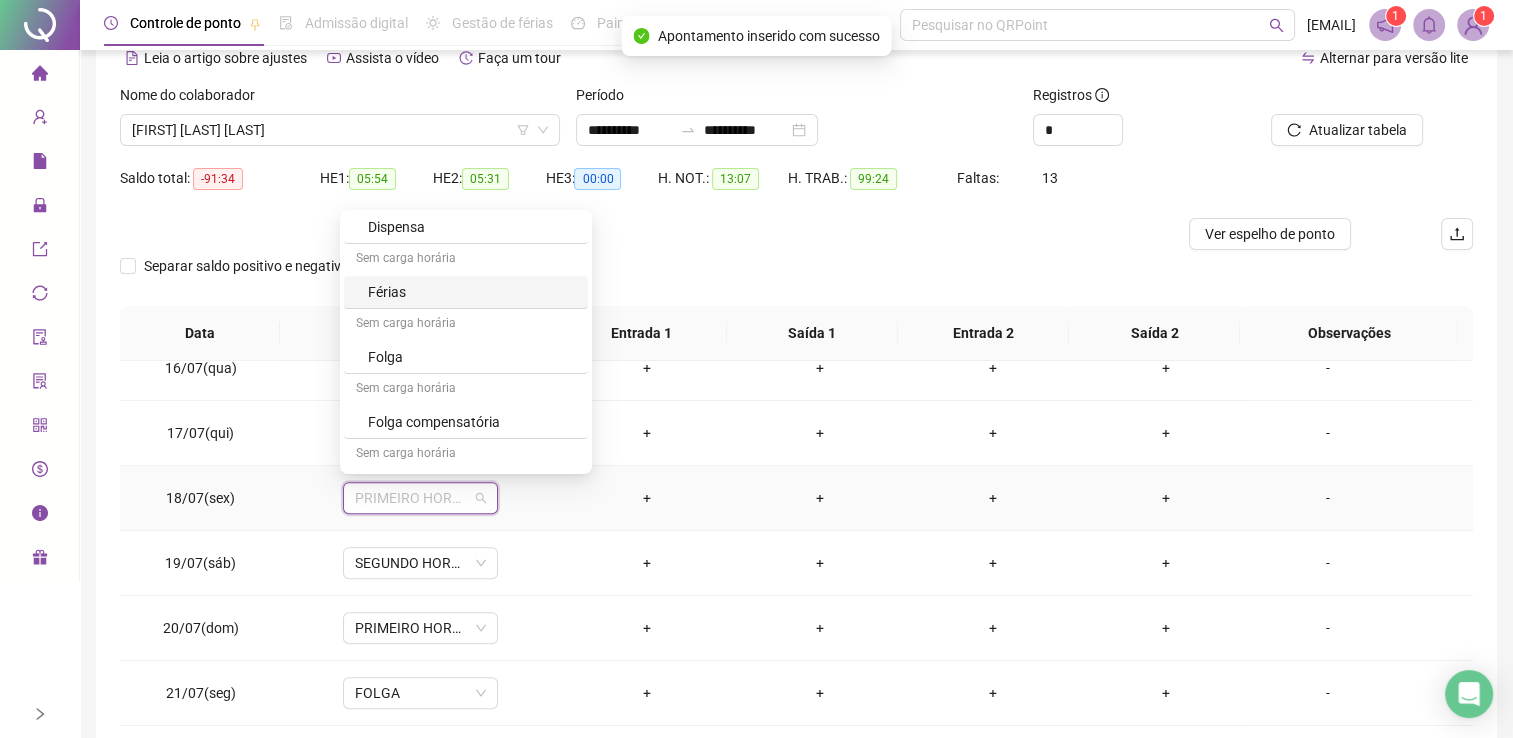 scroll, scrollTop: 200, scrollLeft: 0, axis: vertical 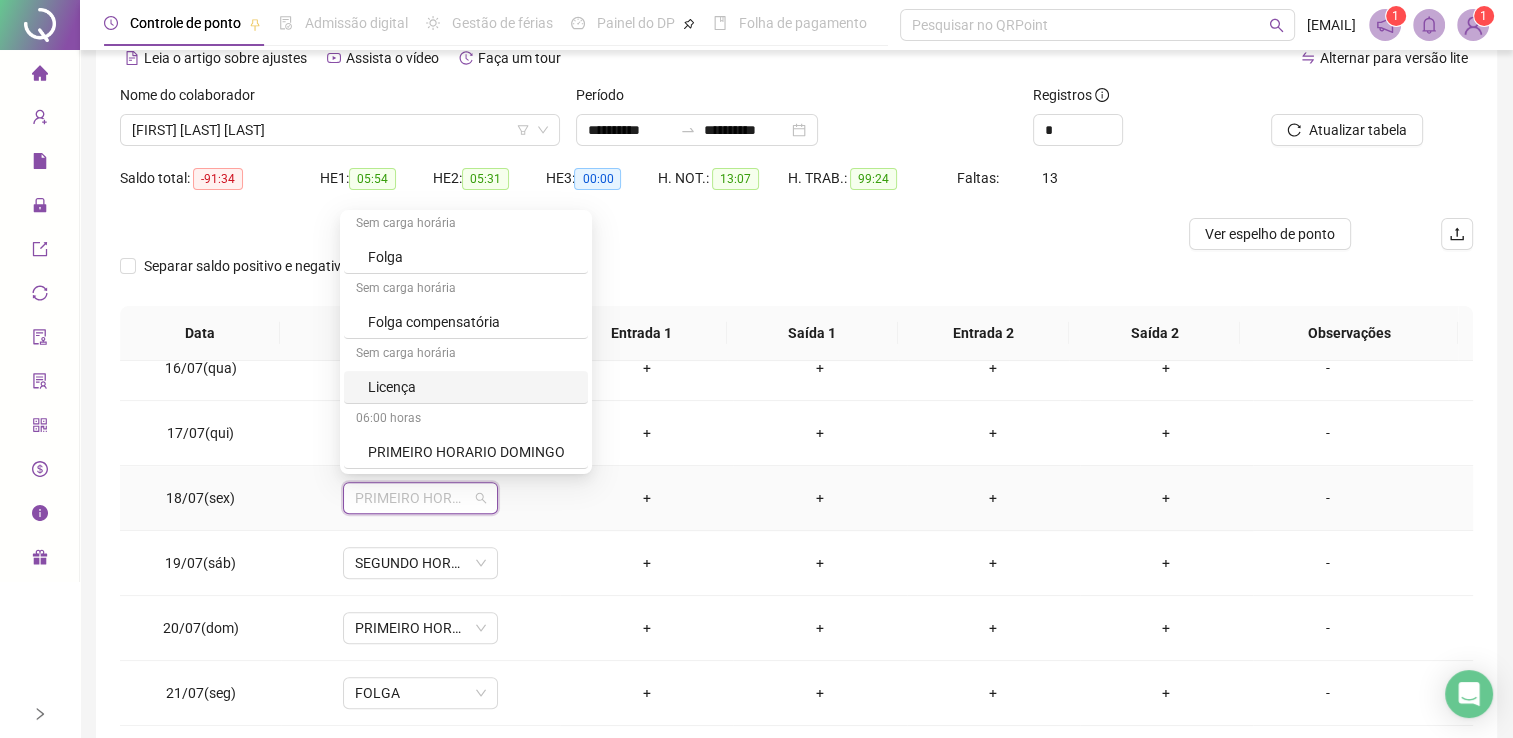 click on "Licença" at bounding box center [472, 387] 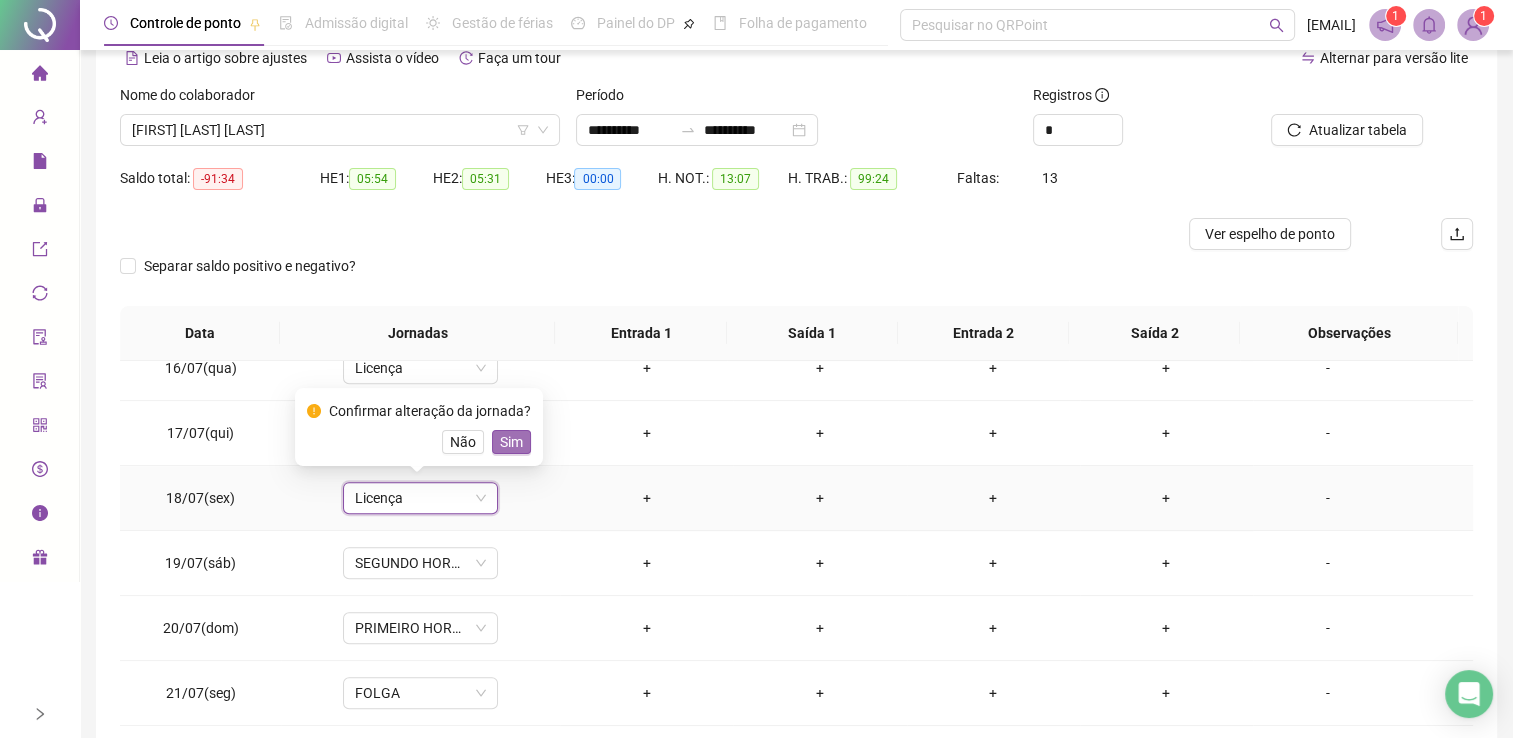 click on "Sim" at bounding box center [511, 442] 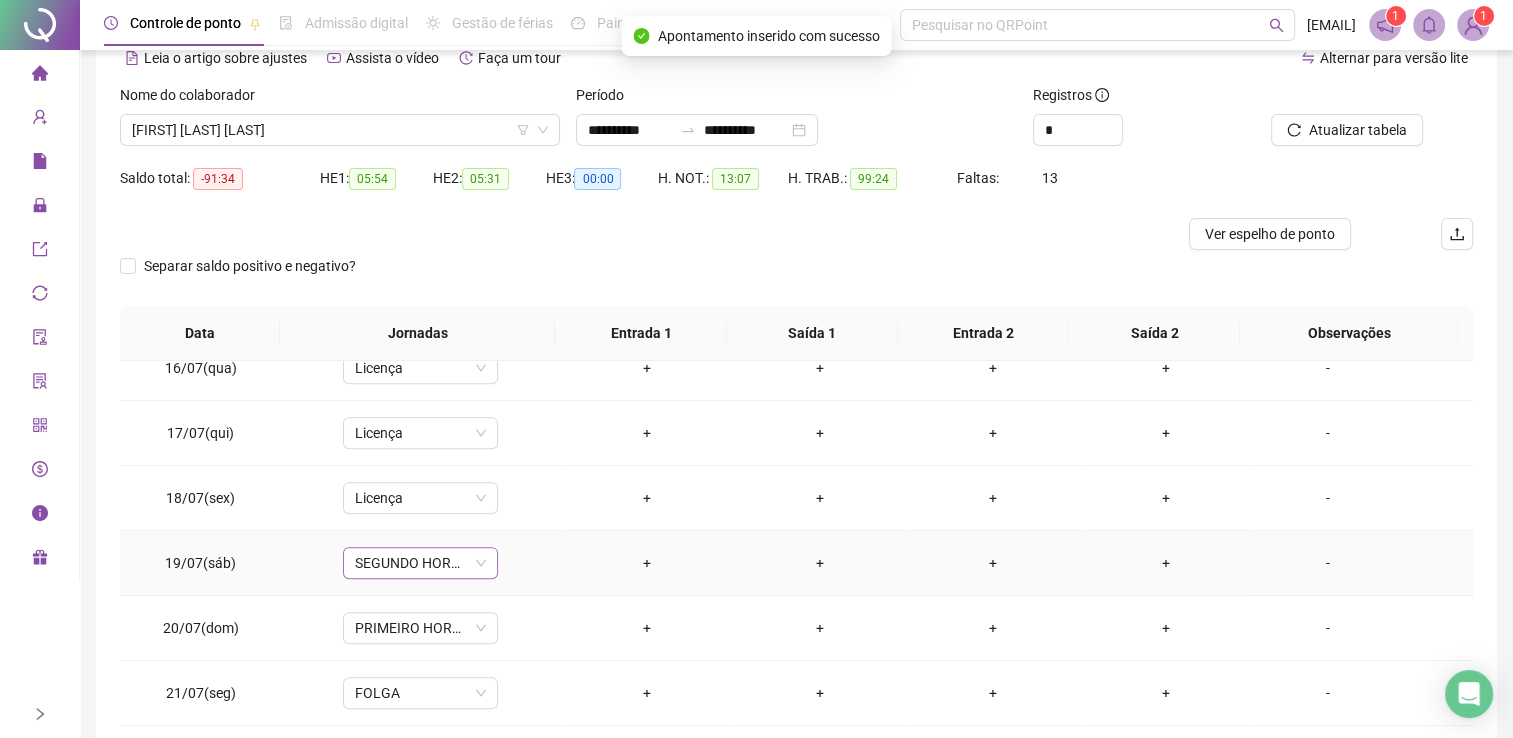 click on "SEGUNDO HORARIO SABADO" at bounding box center (420, 563) 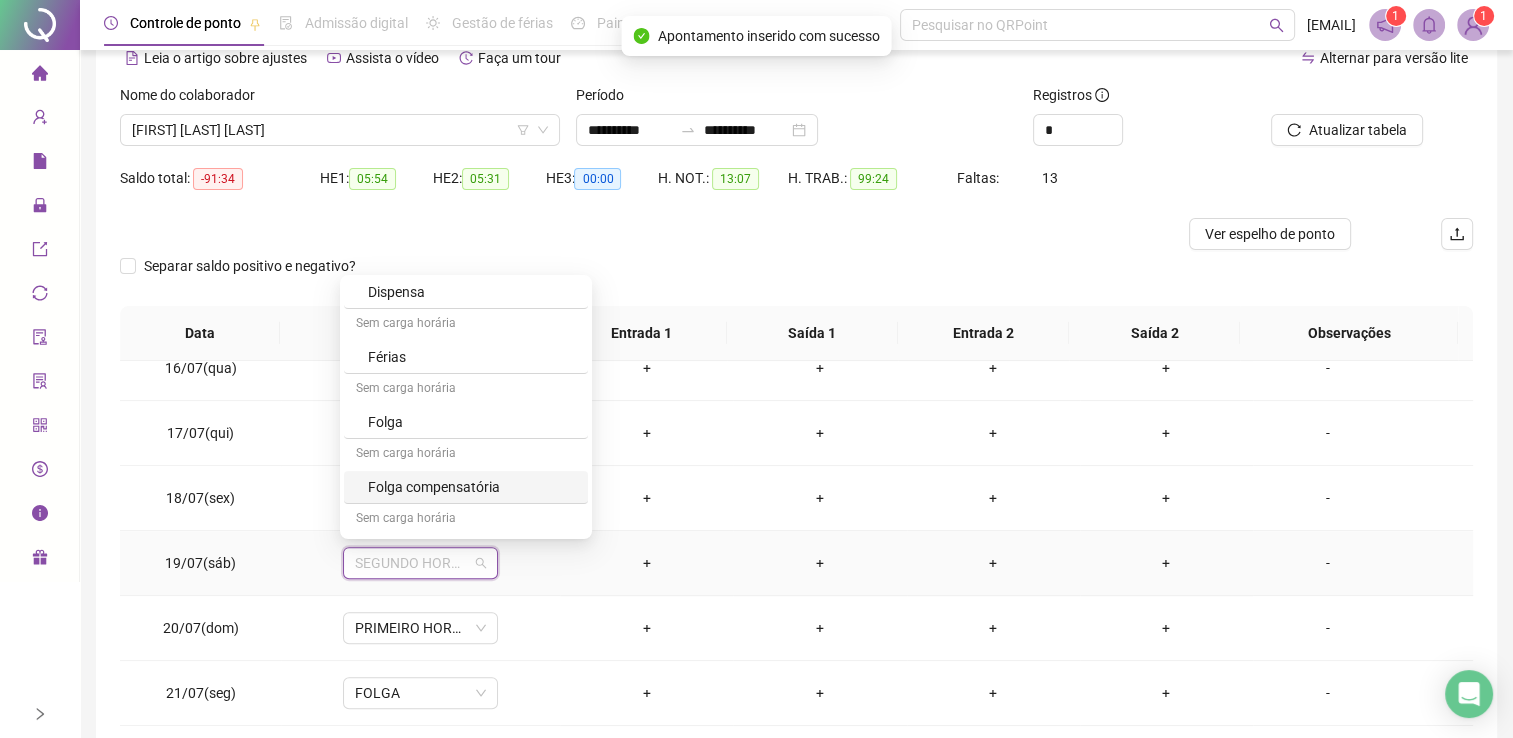 scroll, scrollTop: 200, scrollLeft: 0, axis: vertical 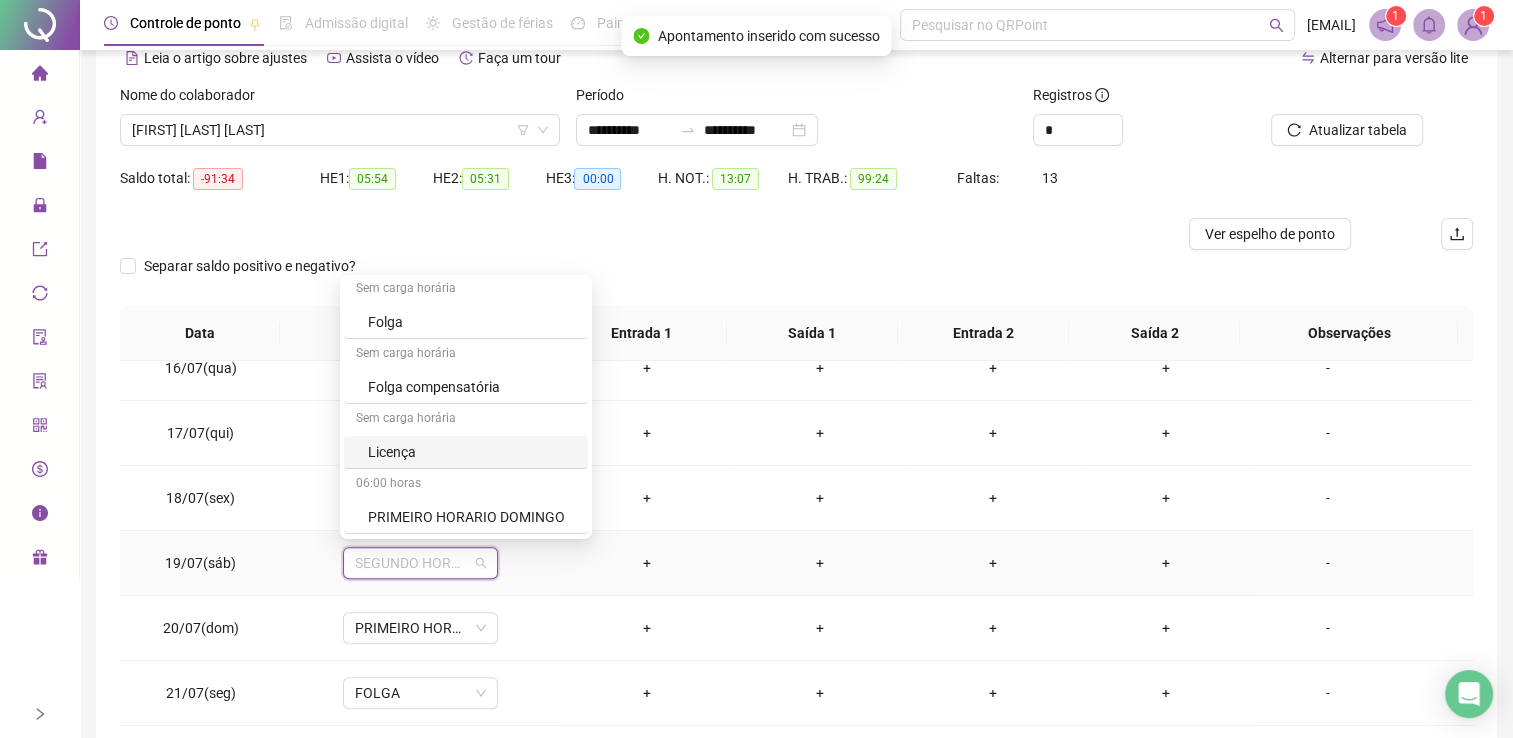 click on "Licença" at bounding box center (472, 452) 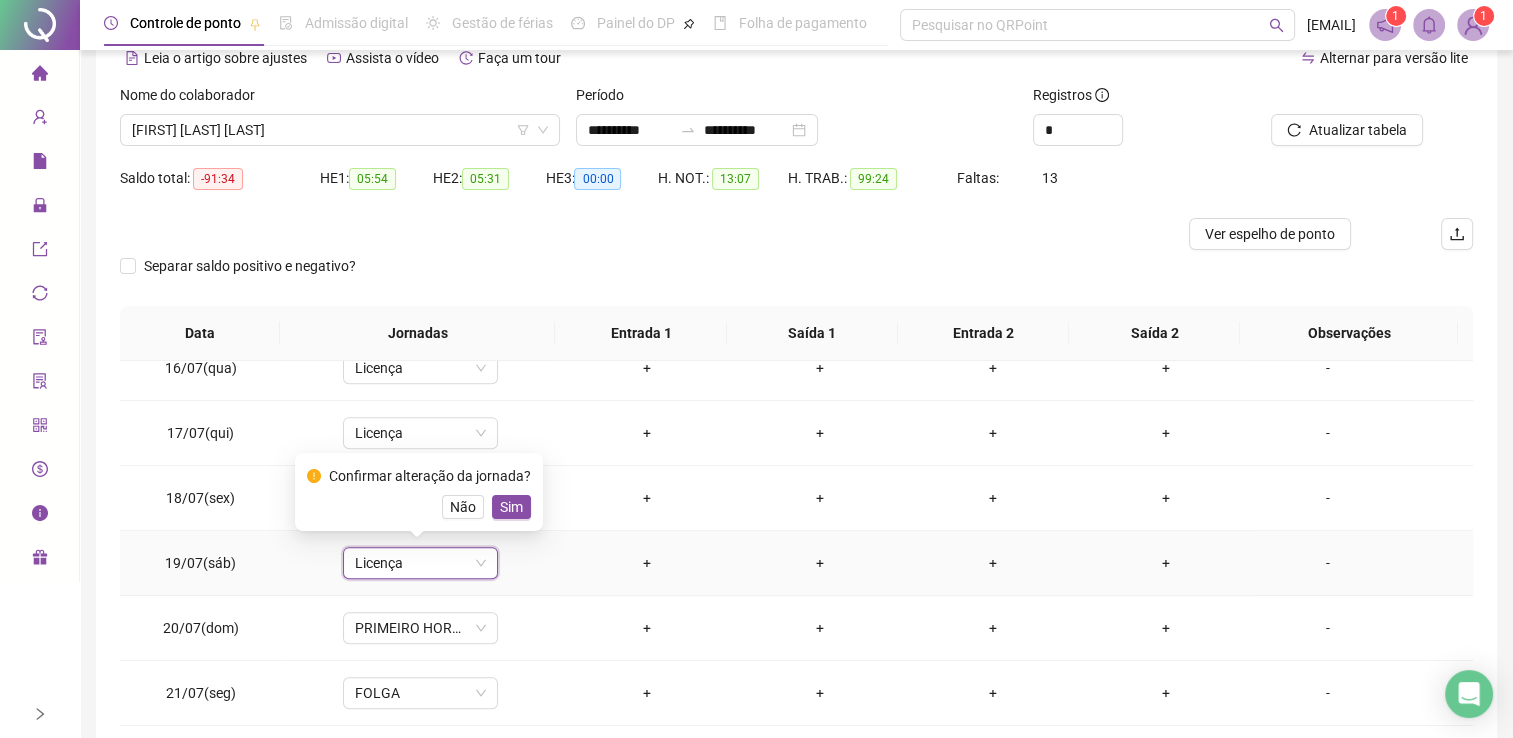 click on "Sim" at bounding box center [511, 507] 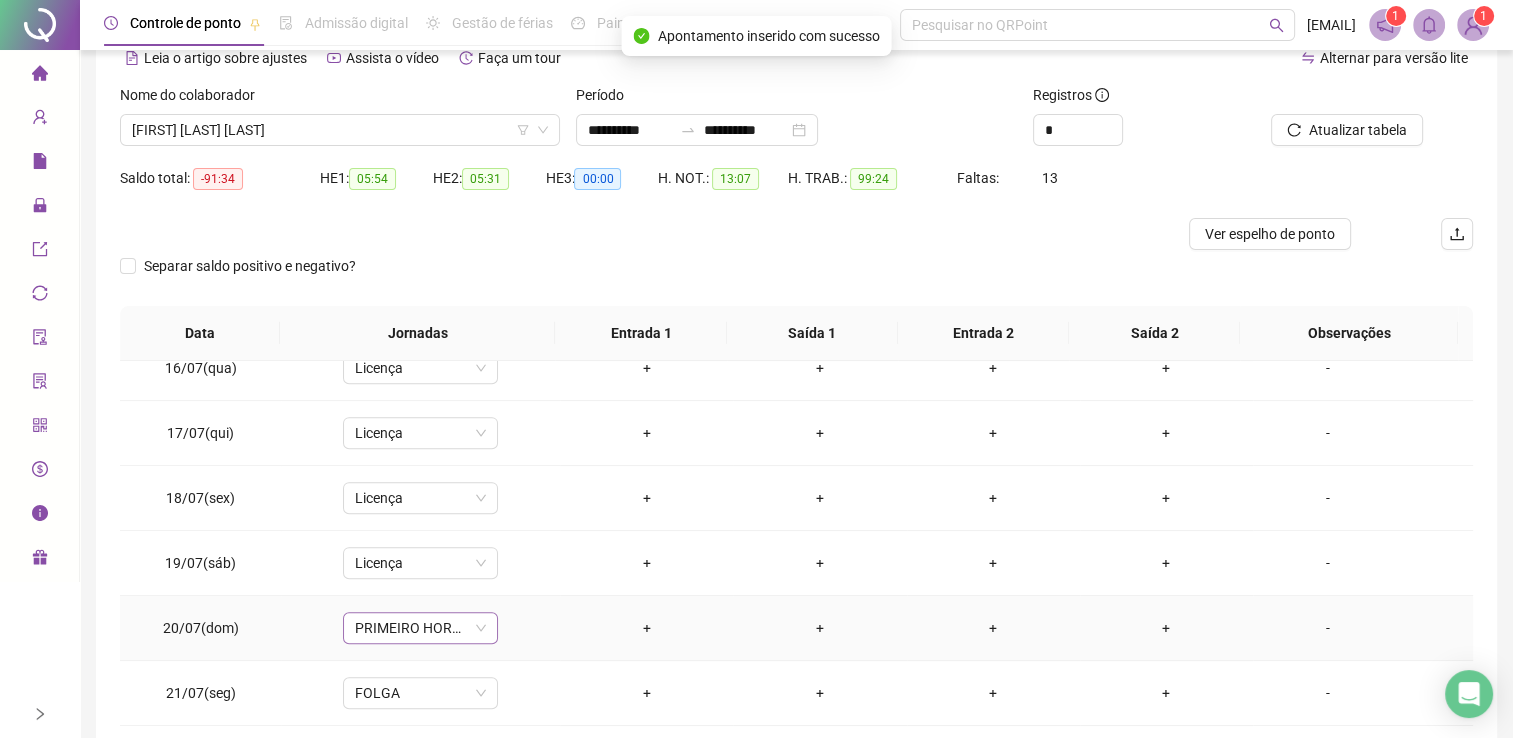 click on "PRIMEIRO  HORARIO DOMINGO" at bounding box center [420, 628] 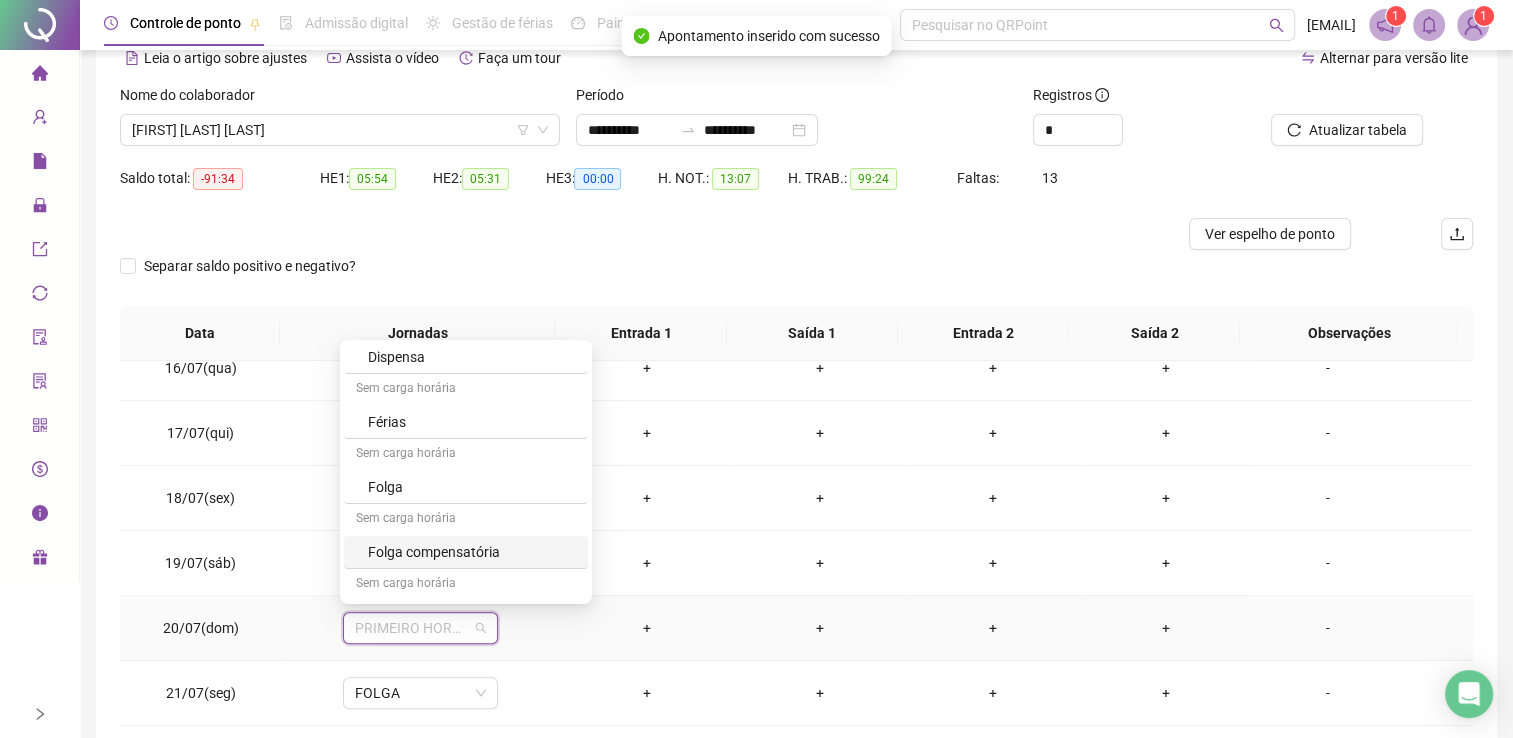 scroll, scrollTop: 200, scrollLeft: 0, axis: vertical 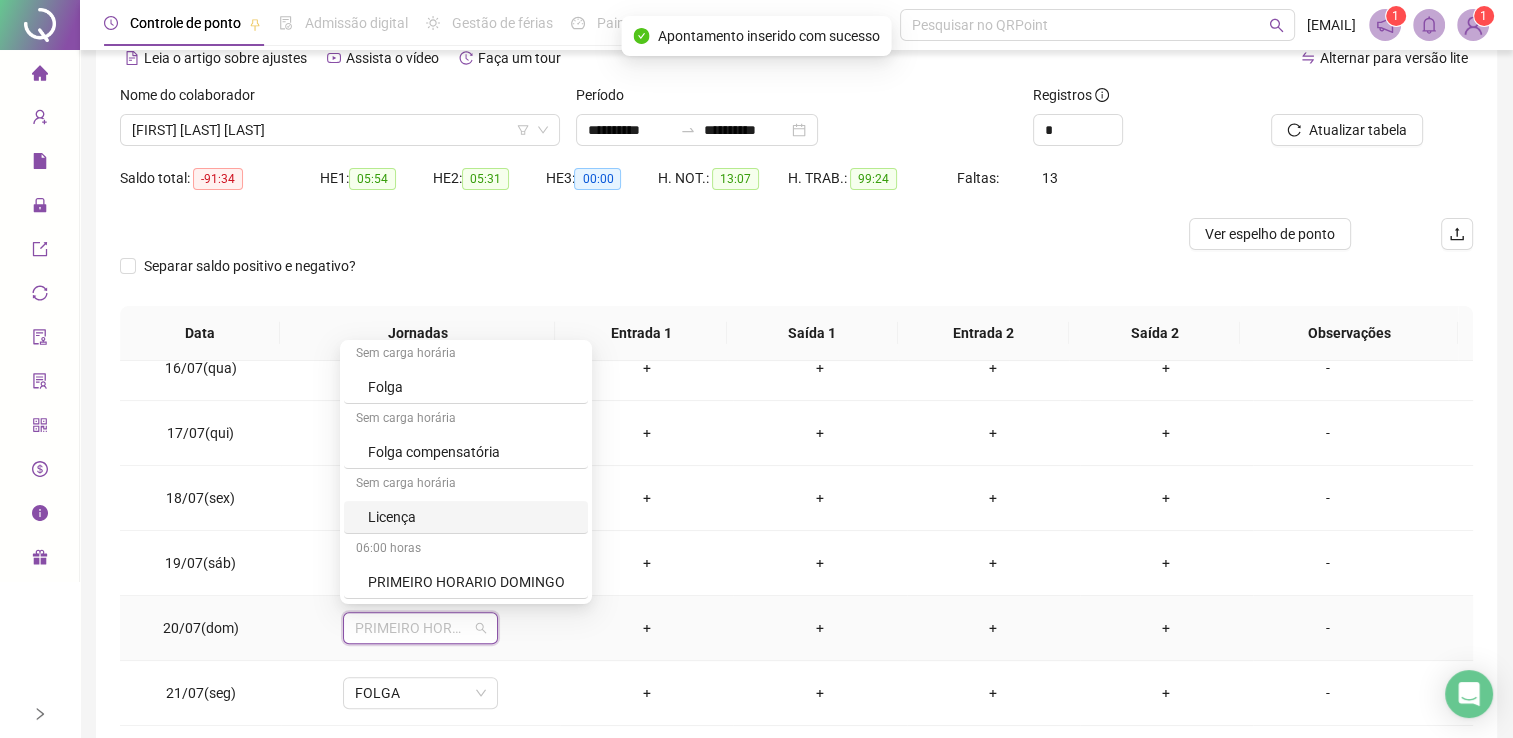 click on "Licença" at bounding box center [472, 517] 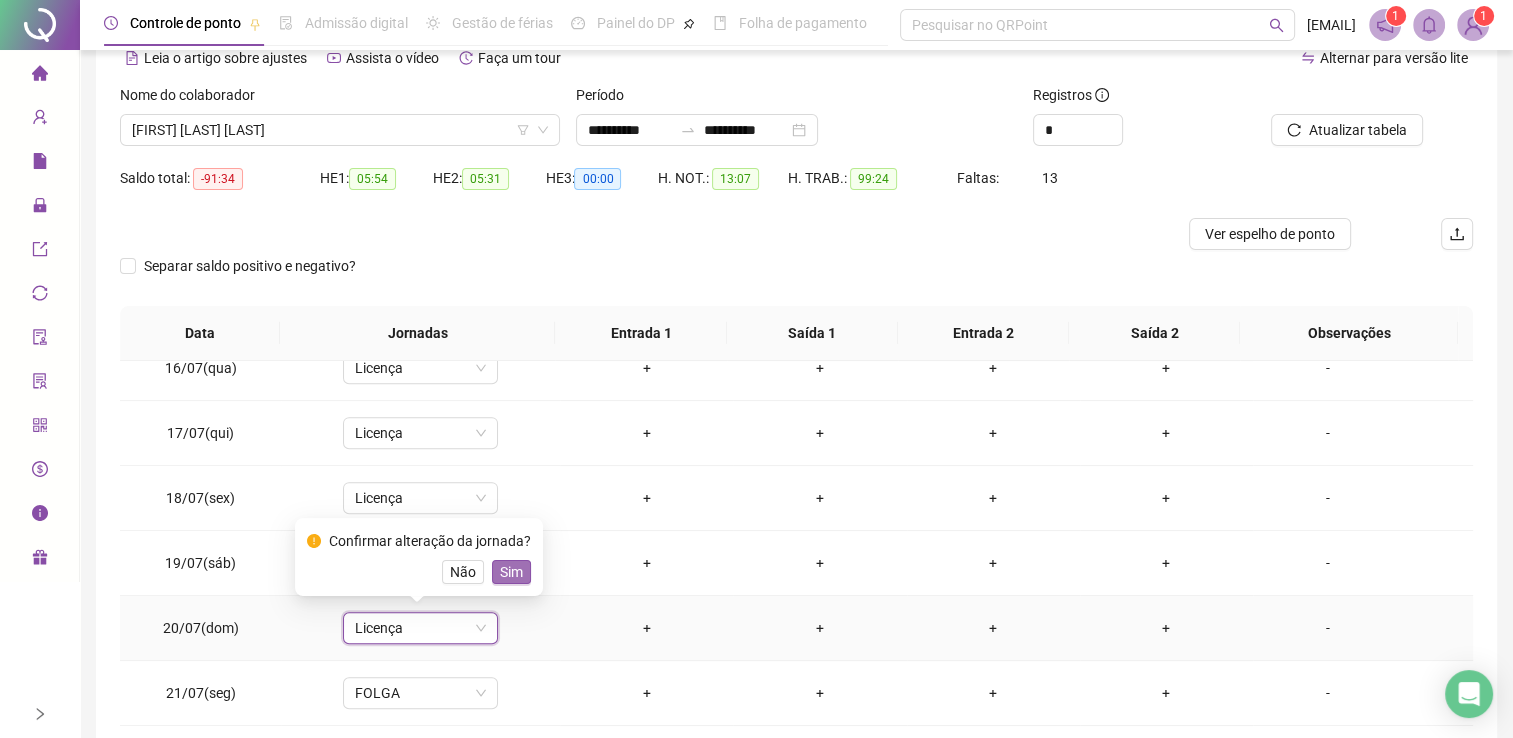 click on "Sim" at bounding box center (511, 572) 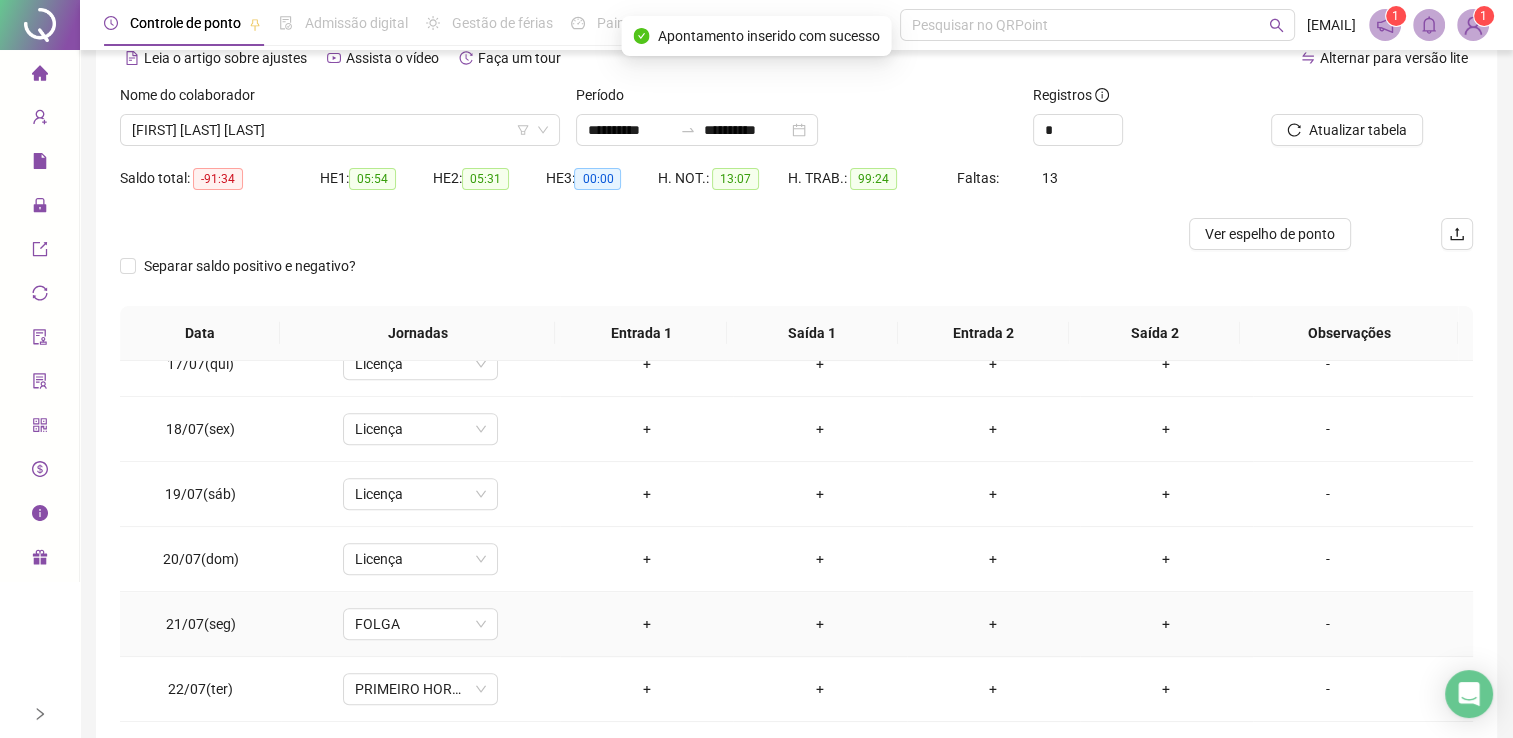 scroll, scrollTop: 1100, scrollLeft: 0, axis: vertical 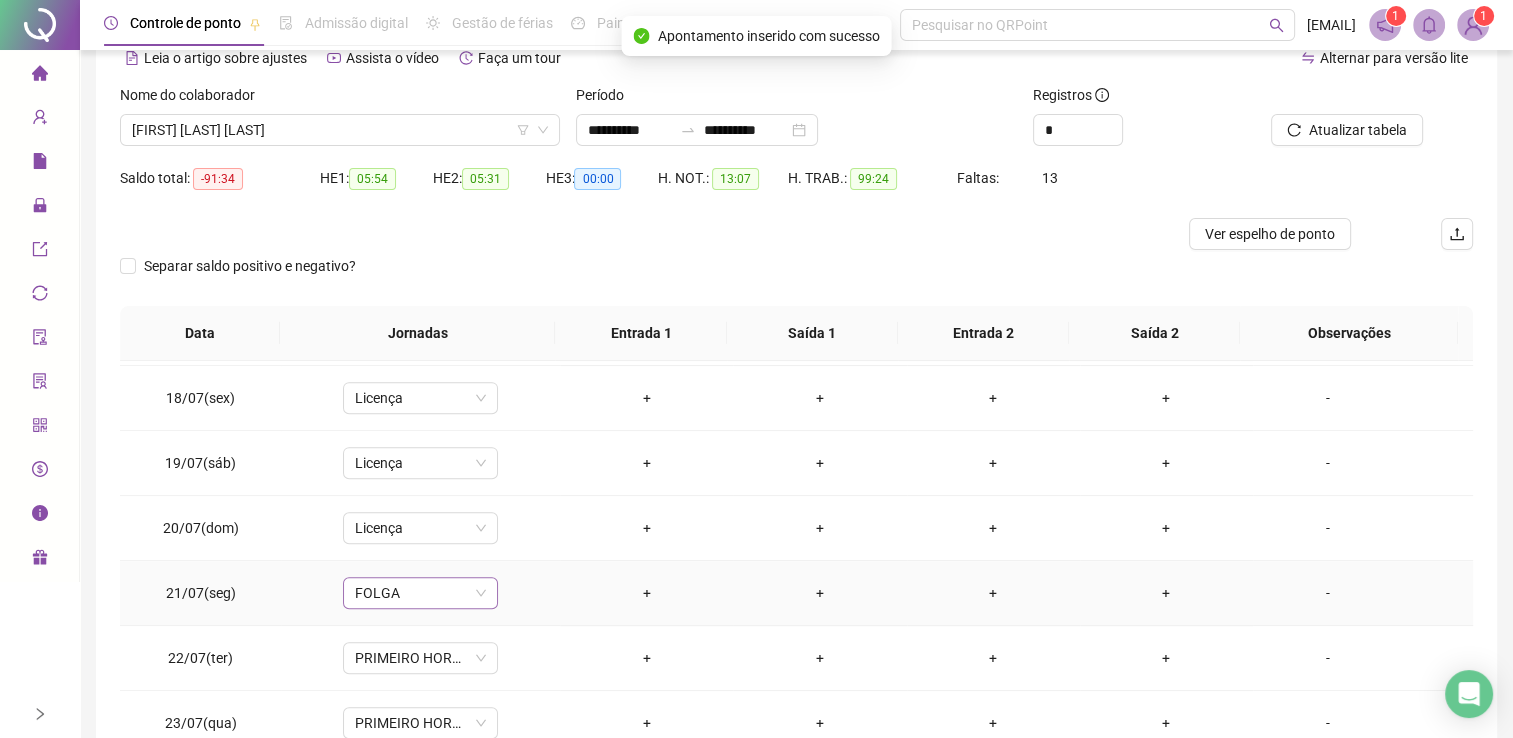 click on "FOLGA" at bounding box center (420, 593) 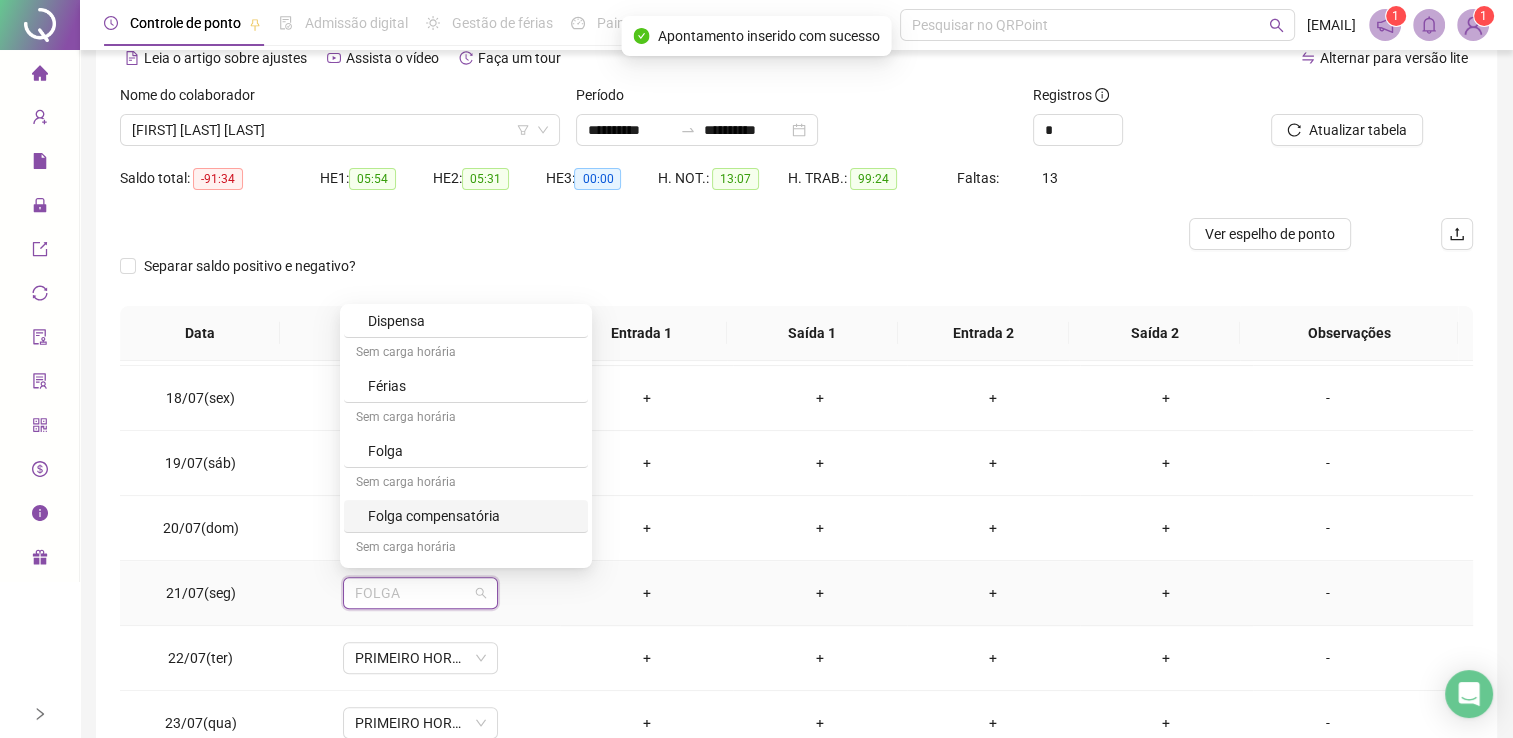 scroll, scrollTop: 200, scrollLeft: 0, axis: vertical 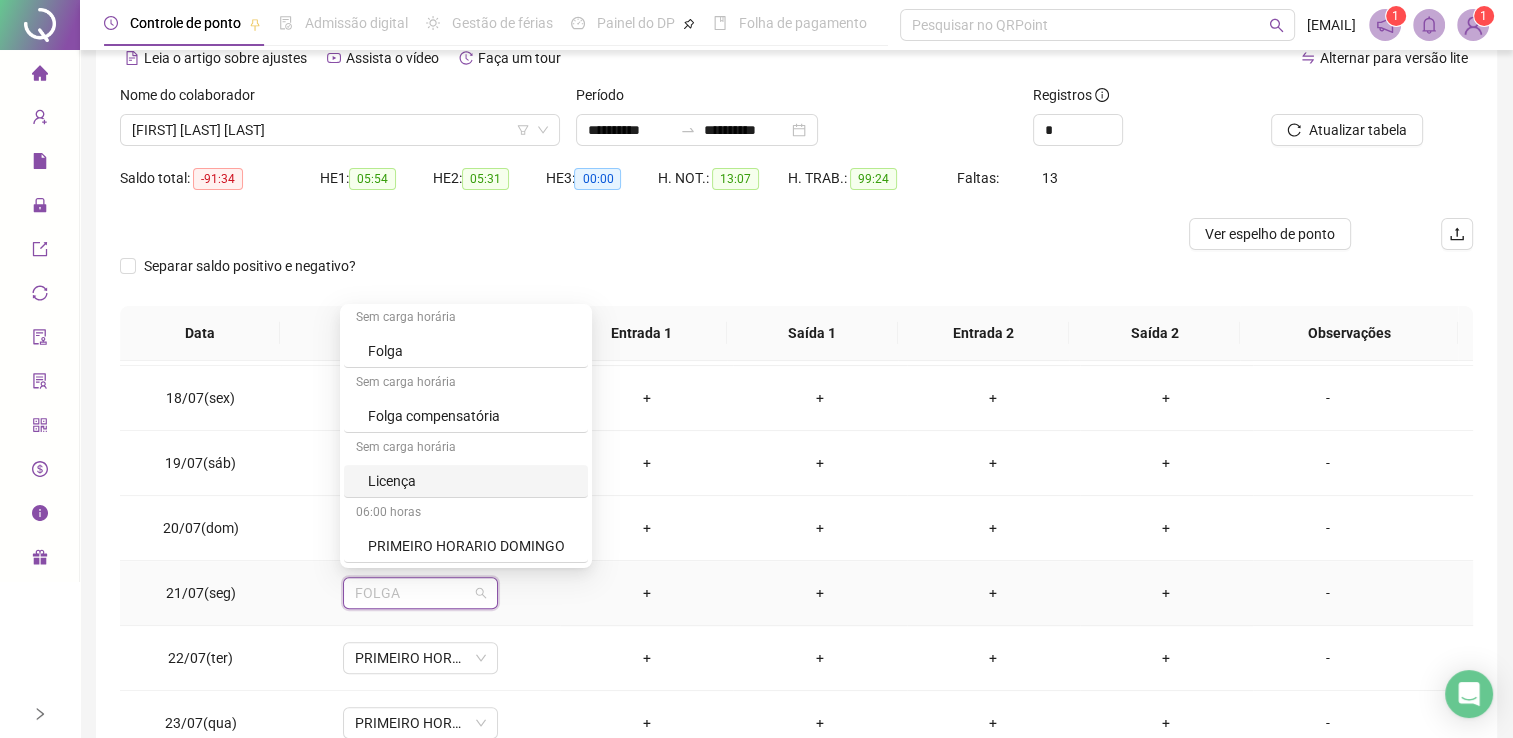 click on "Licença" at bounding box center (472, 481) 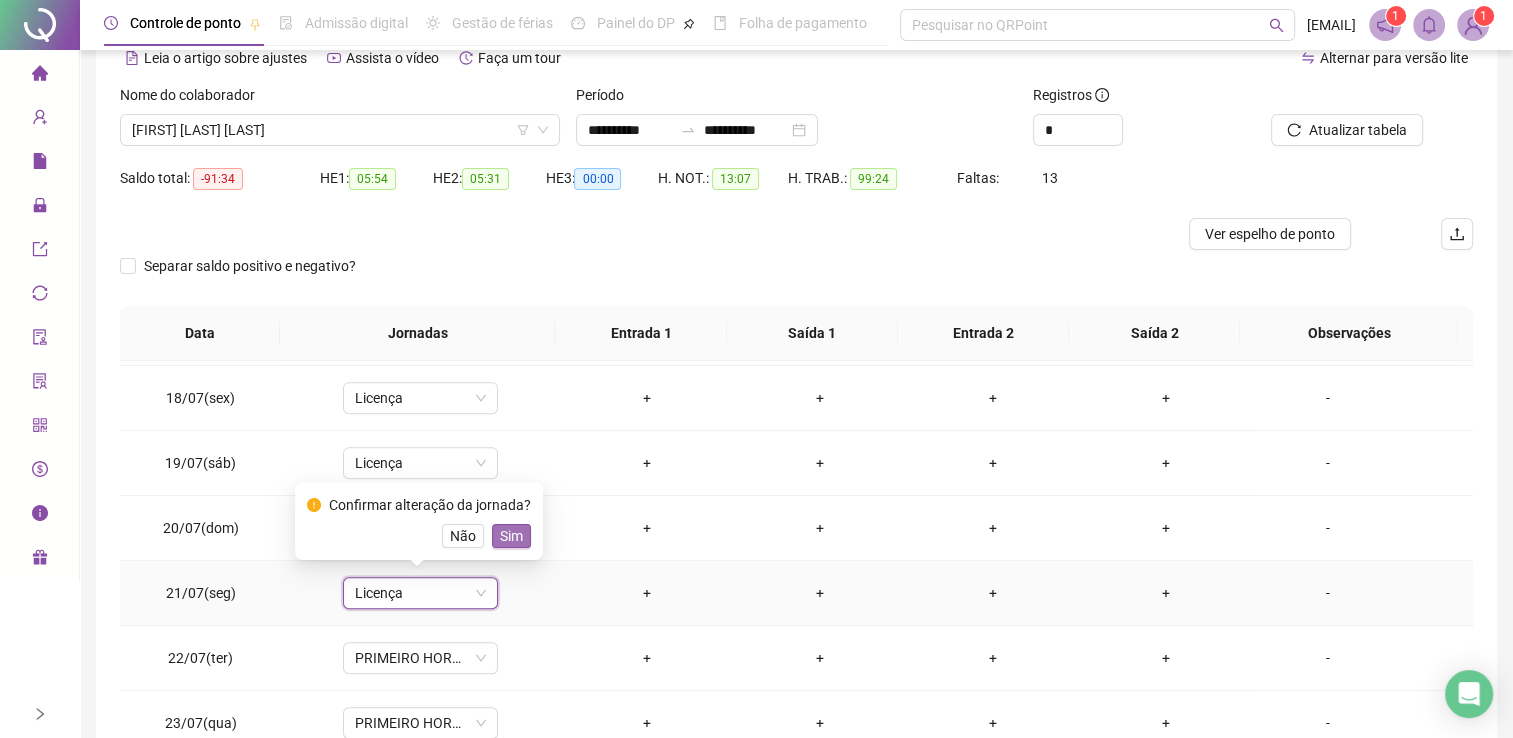 click on "Sim" at bounding box center (511, 536) 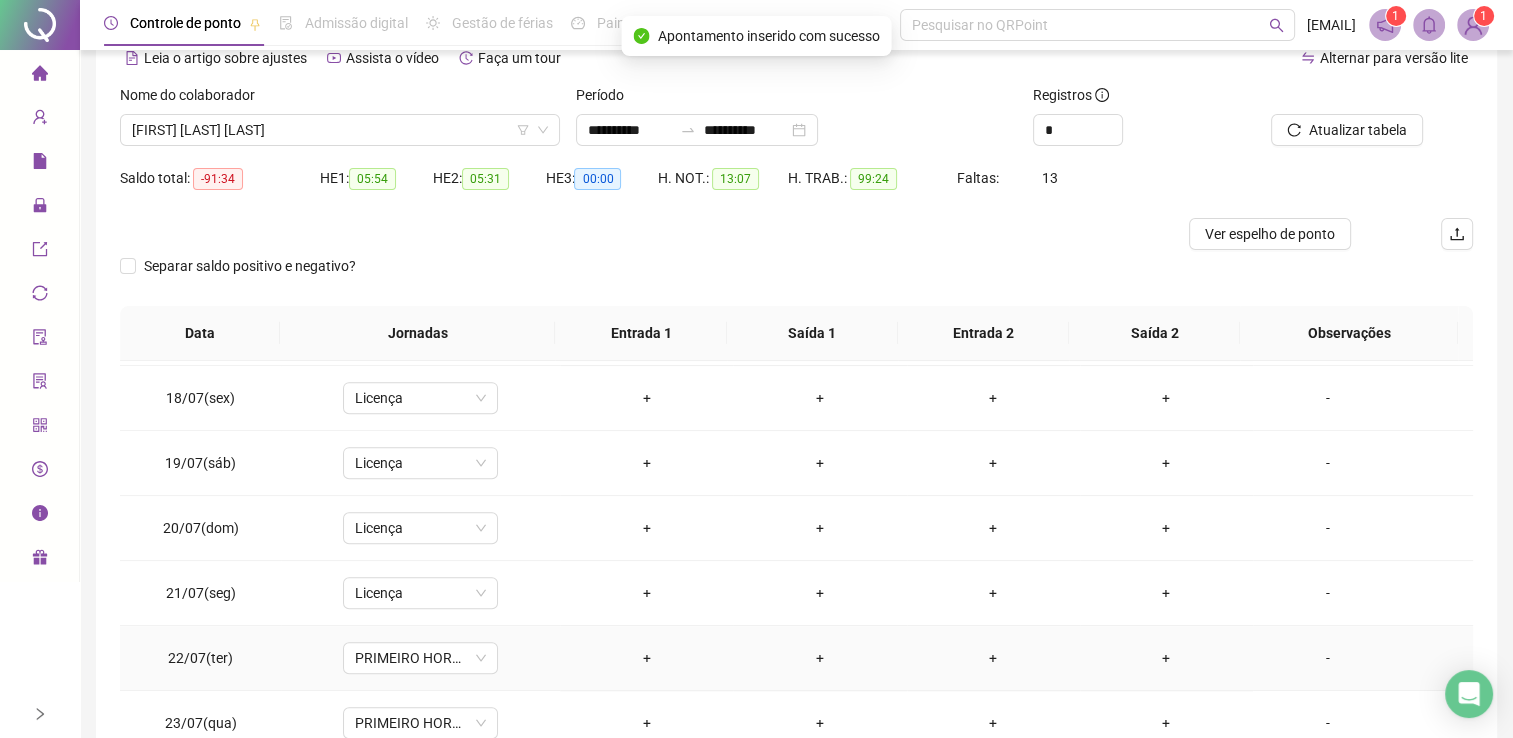 scroll, scrollTop: 1300, scrollLeft: 0, axis: vertical 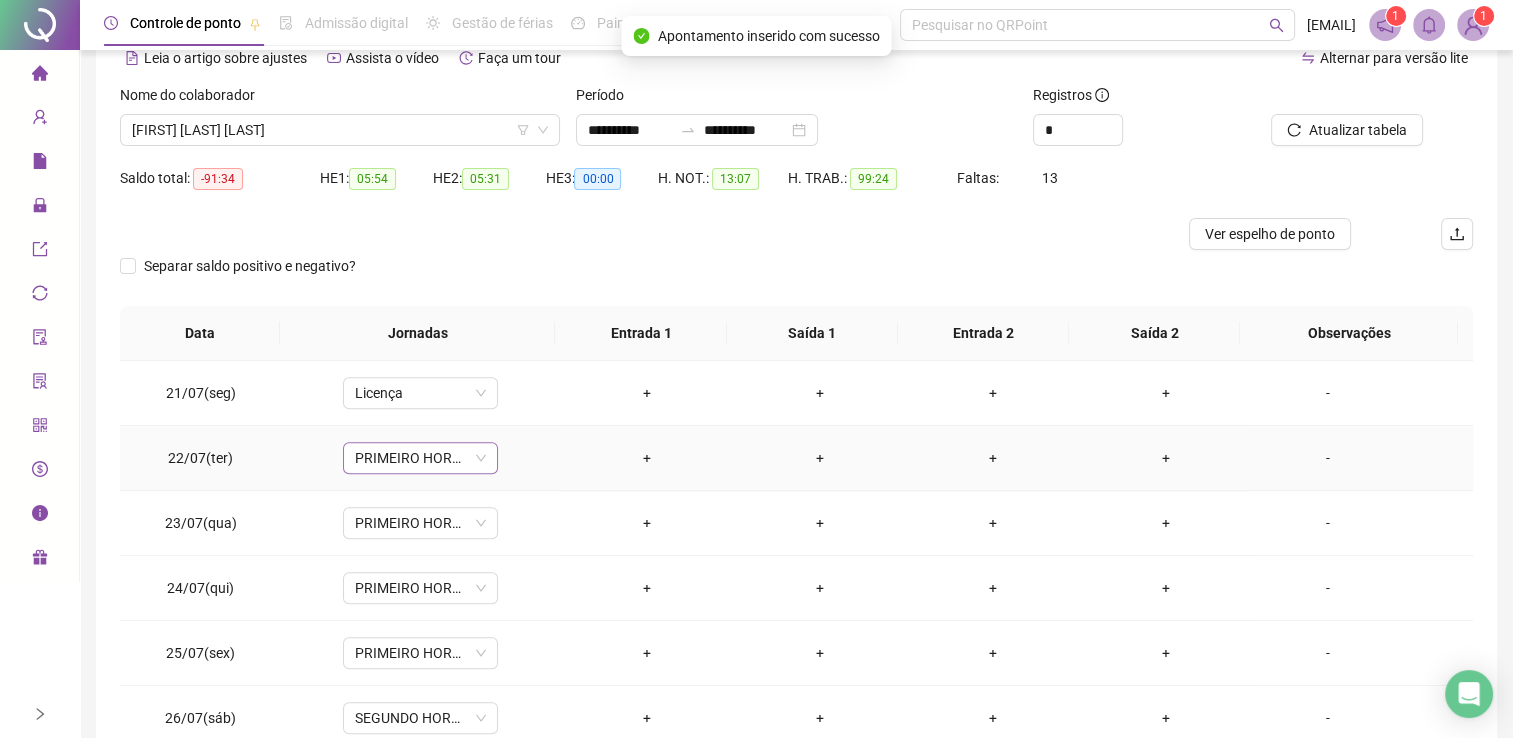 click on "PRIMEIRO HORARIO TER E QUAR" at bounding box center [420, 458] 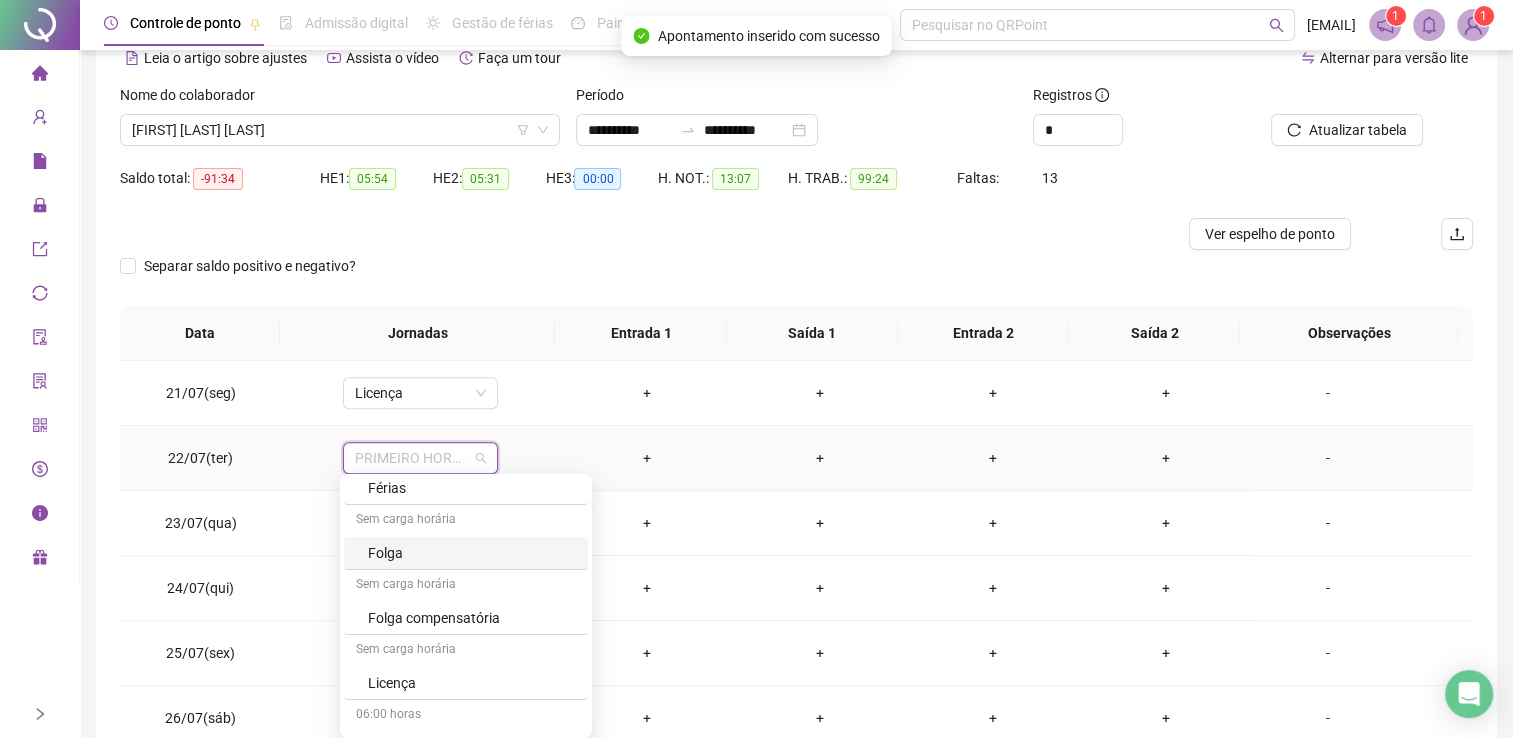 scroll, scrollTop: 200, scrollLeft: 0, axis: vertical 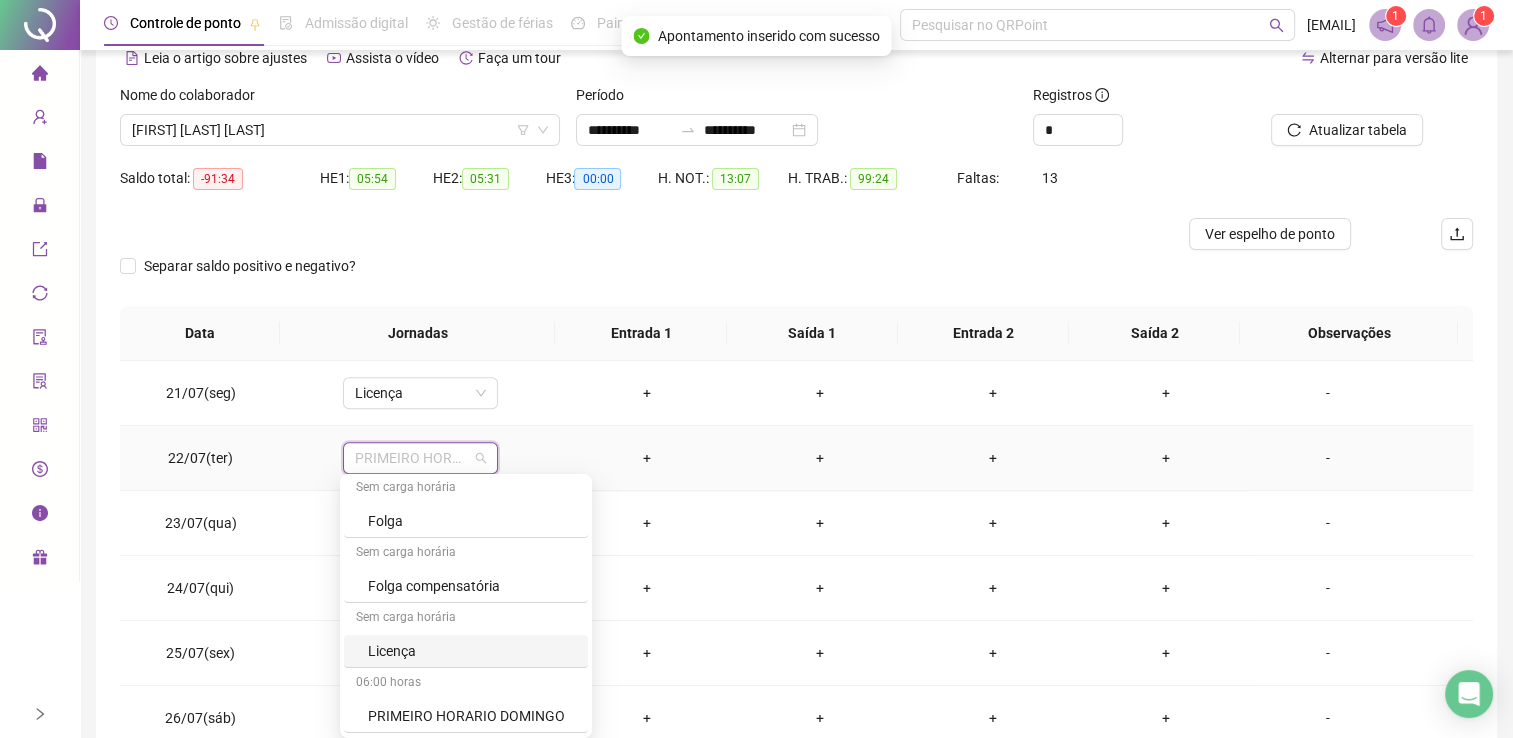 click on "Licença" at bounding box center [472, 651] 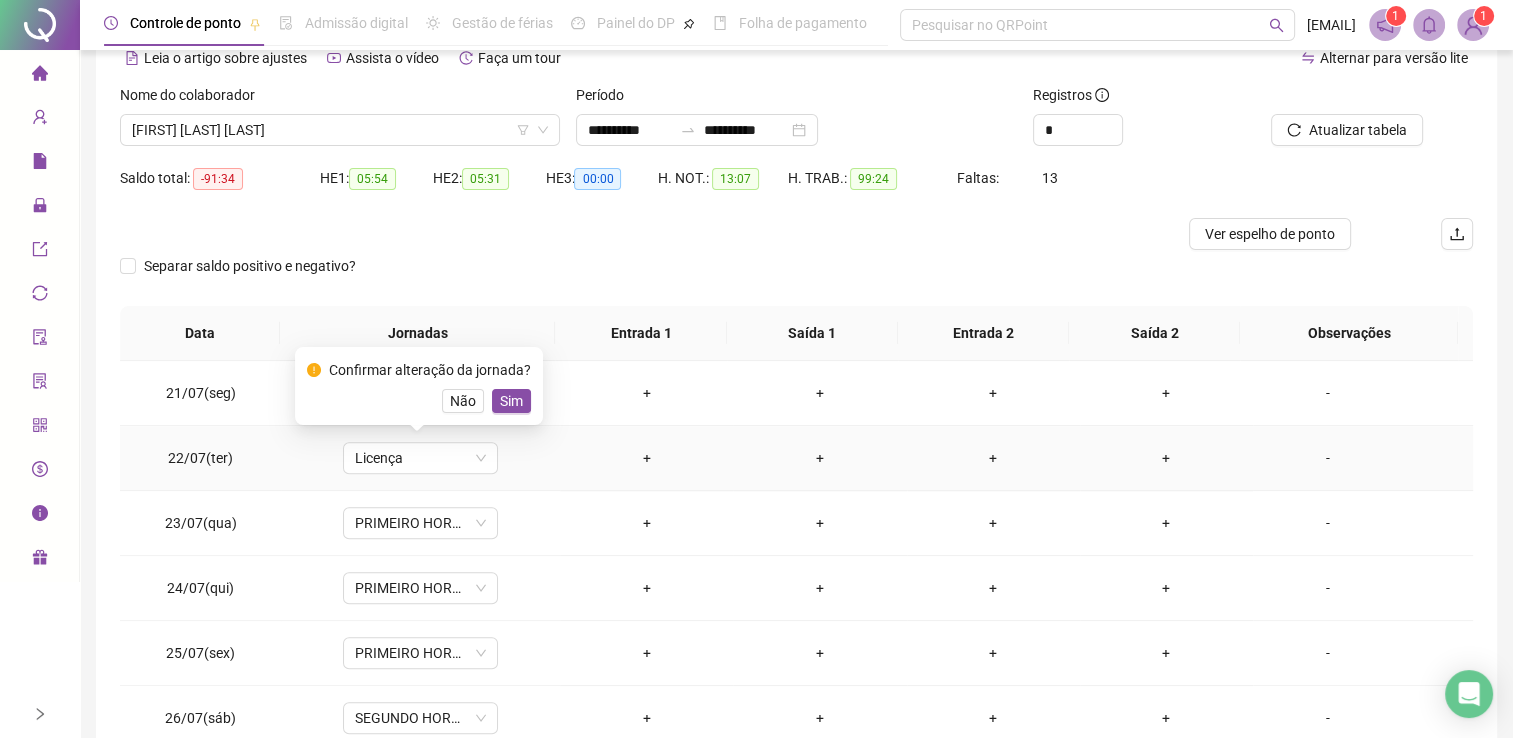 drag, startPoint x: 514, startPoint y: 402, endPoint x: 504, endPoint y: 416, distance: 17.20465 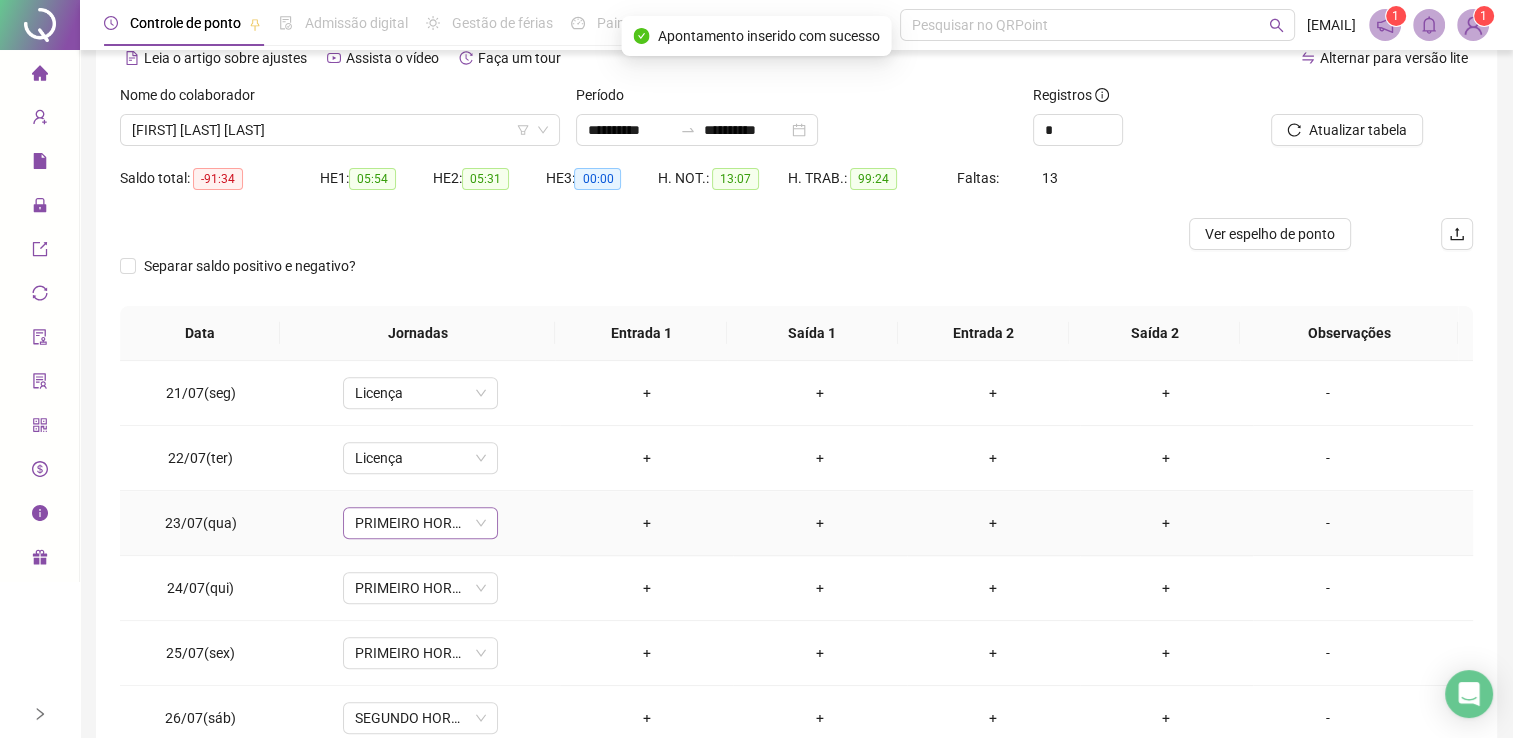 click on "PRIMEIRO HORARIO TER E QUAR" at bounding box center [420, 523] 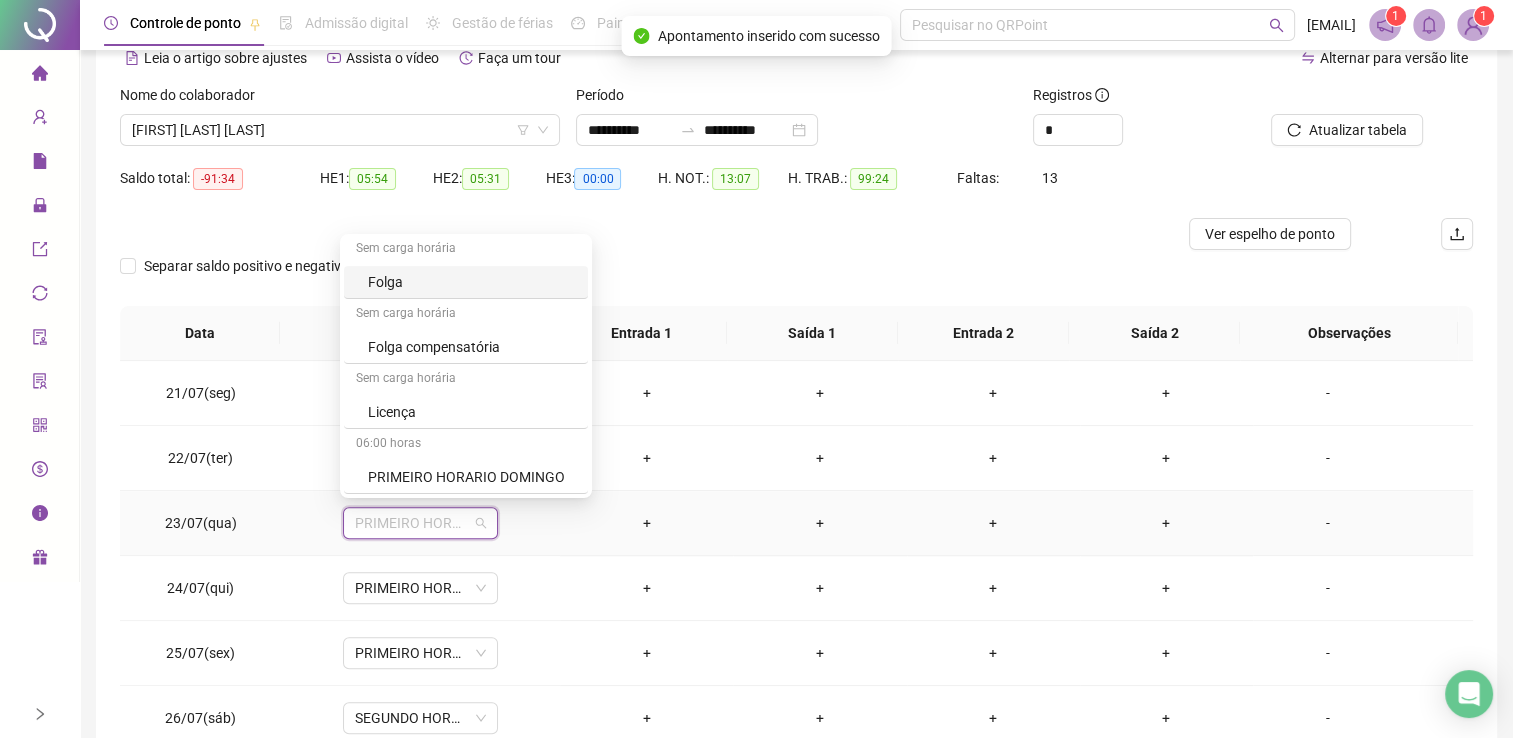 scroll, scrollTop: 200, scrollLeft: 0, axis: vertical 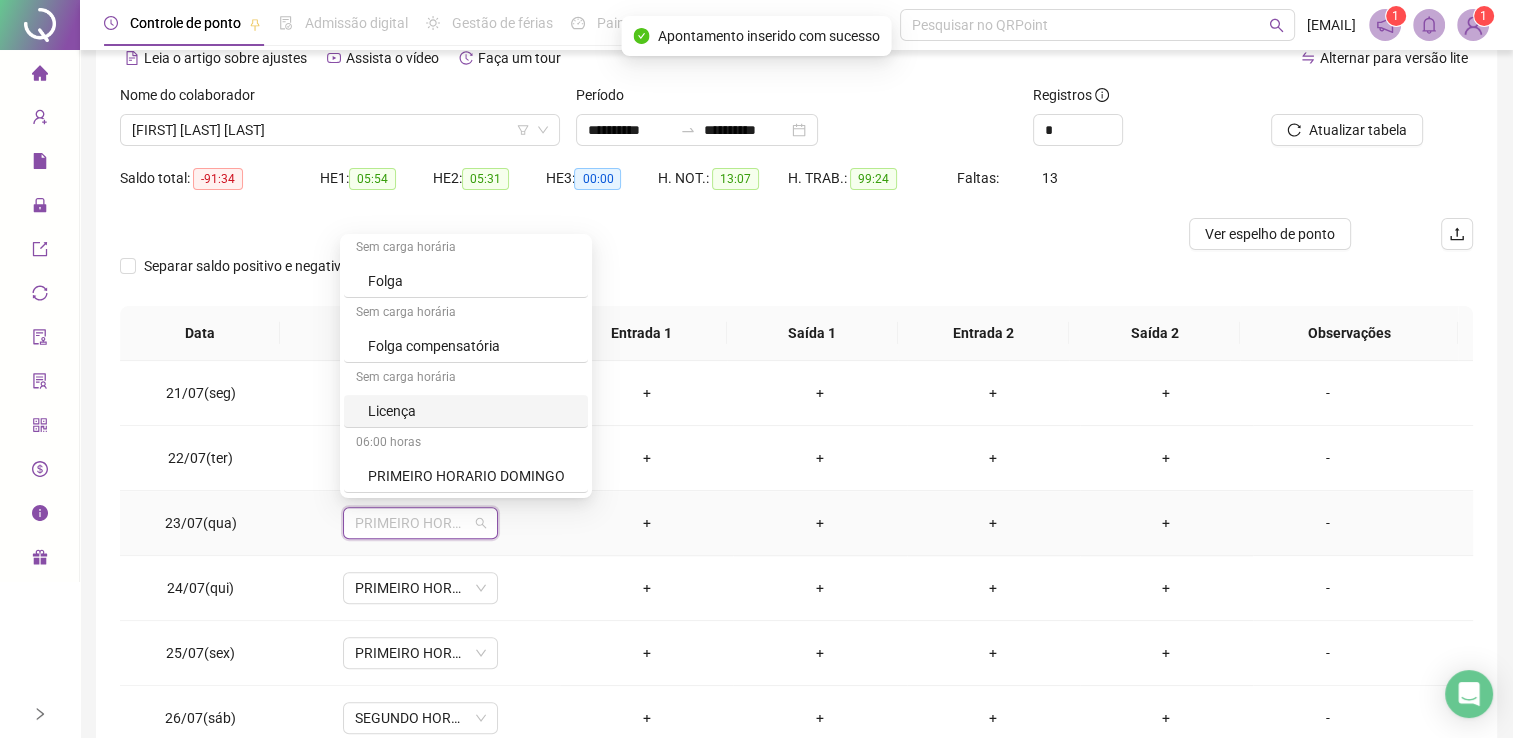 click on "Licença" at bounding box center [472, 411] 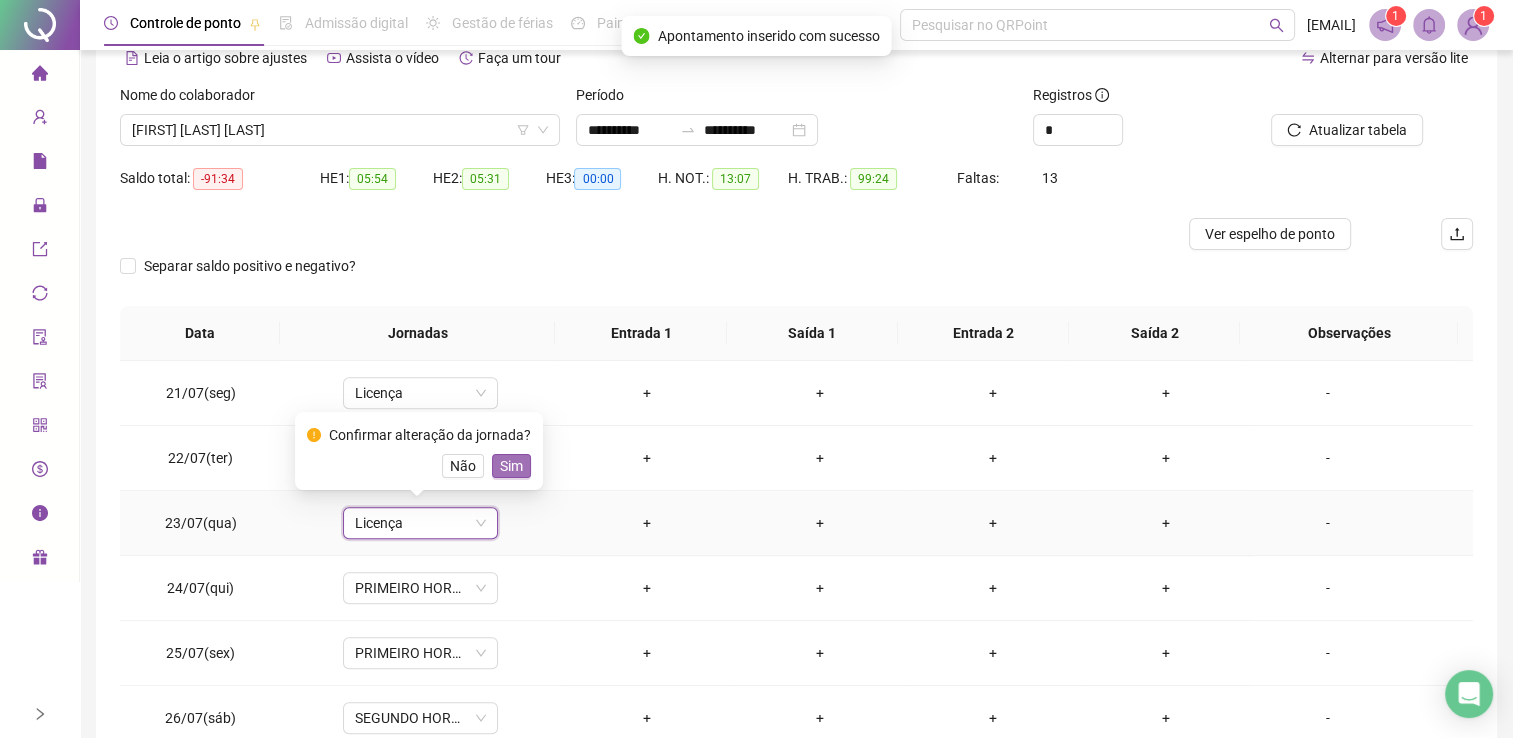 click on "Sim" at bounding box center [511, 466] 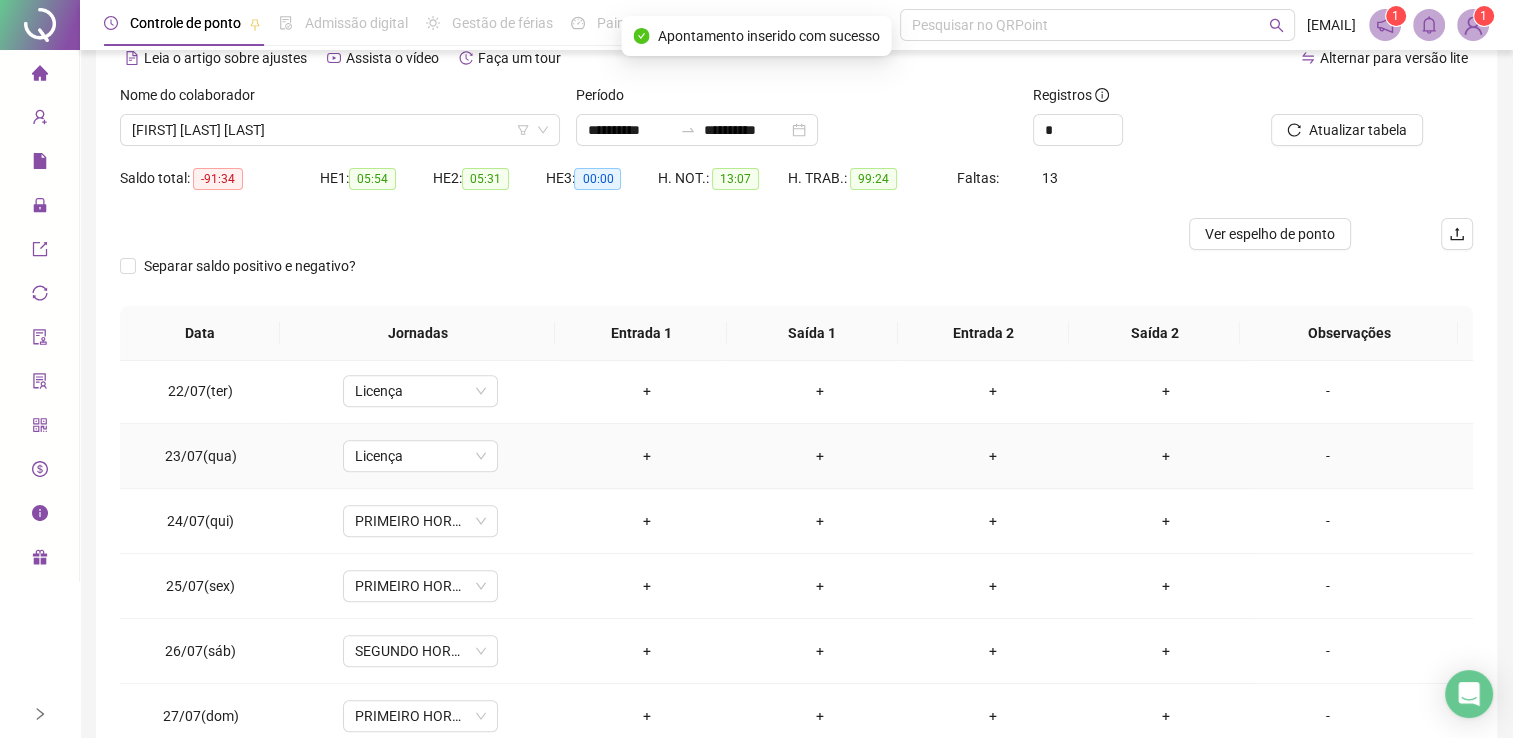 scroll, scrollTop: 1400, scrollLeft: 0, axis: vertical 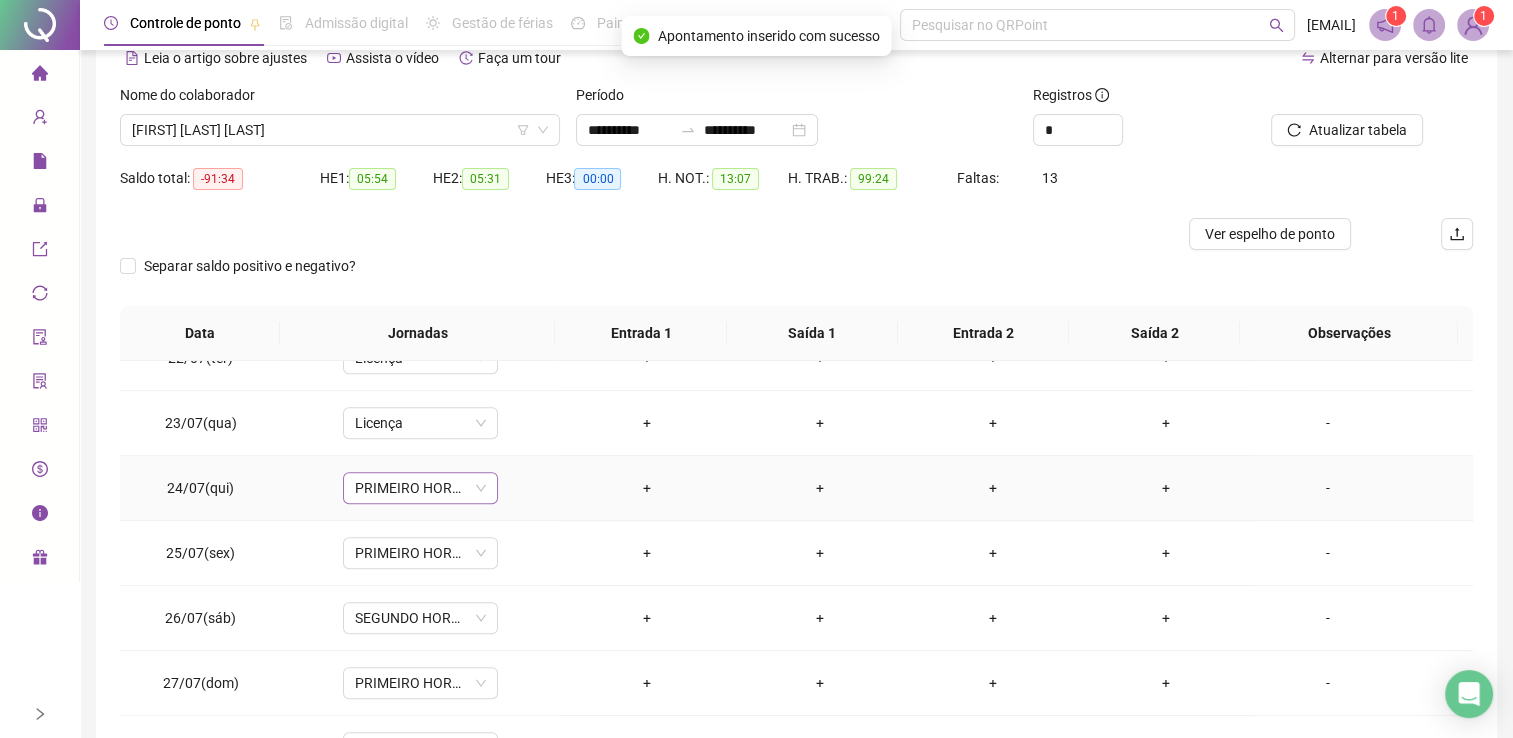 click on "PRIMEIRO HORARIO QUI E SEXT" at bounding box center (420, 488) 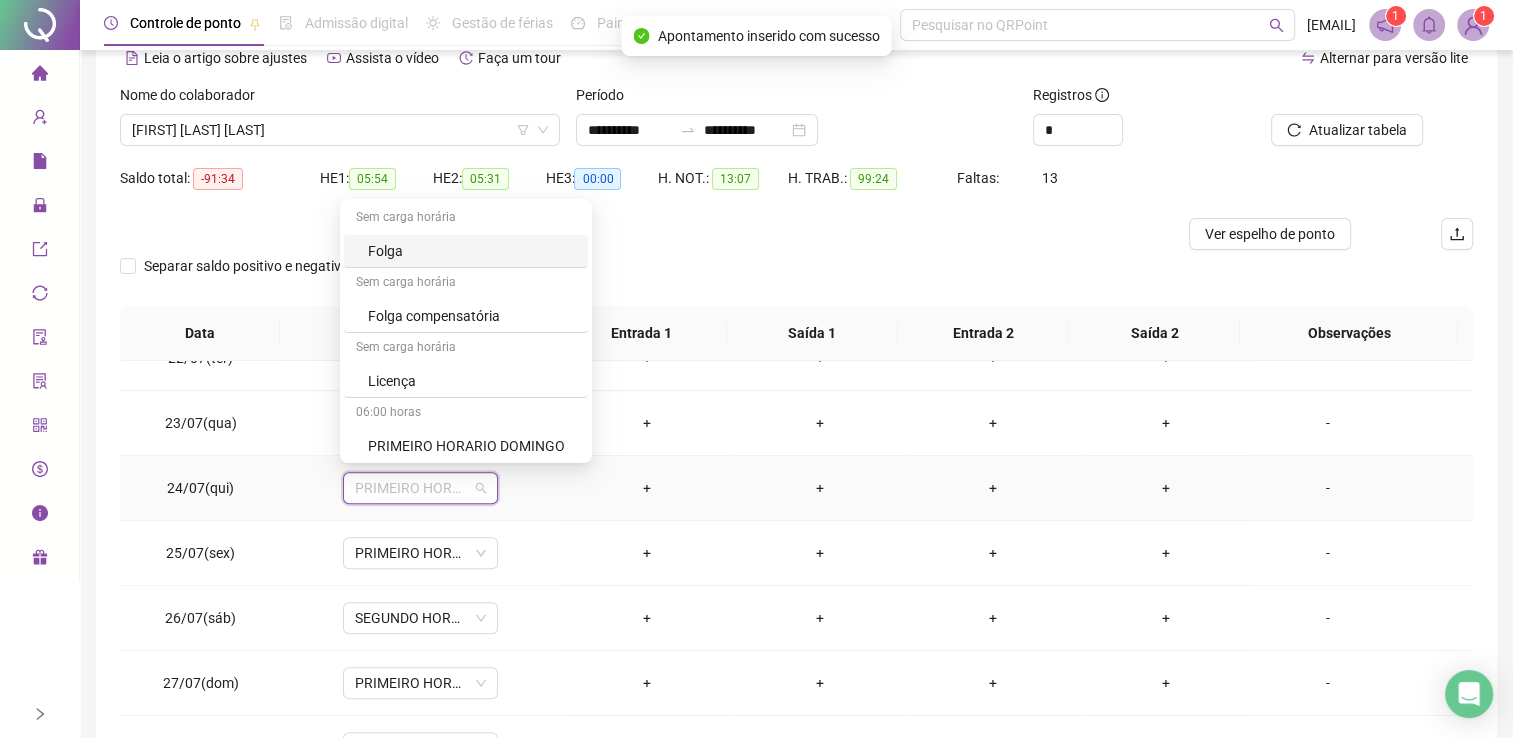 scroll, scrollTop: 200, scrollLeft: 0, axis: vertical 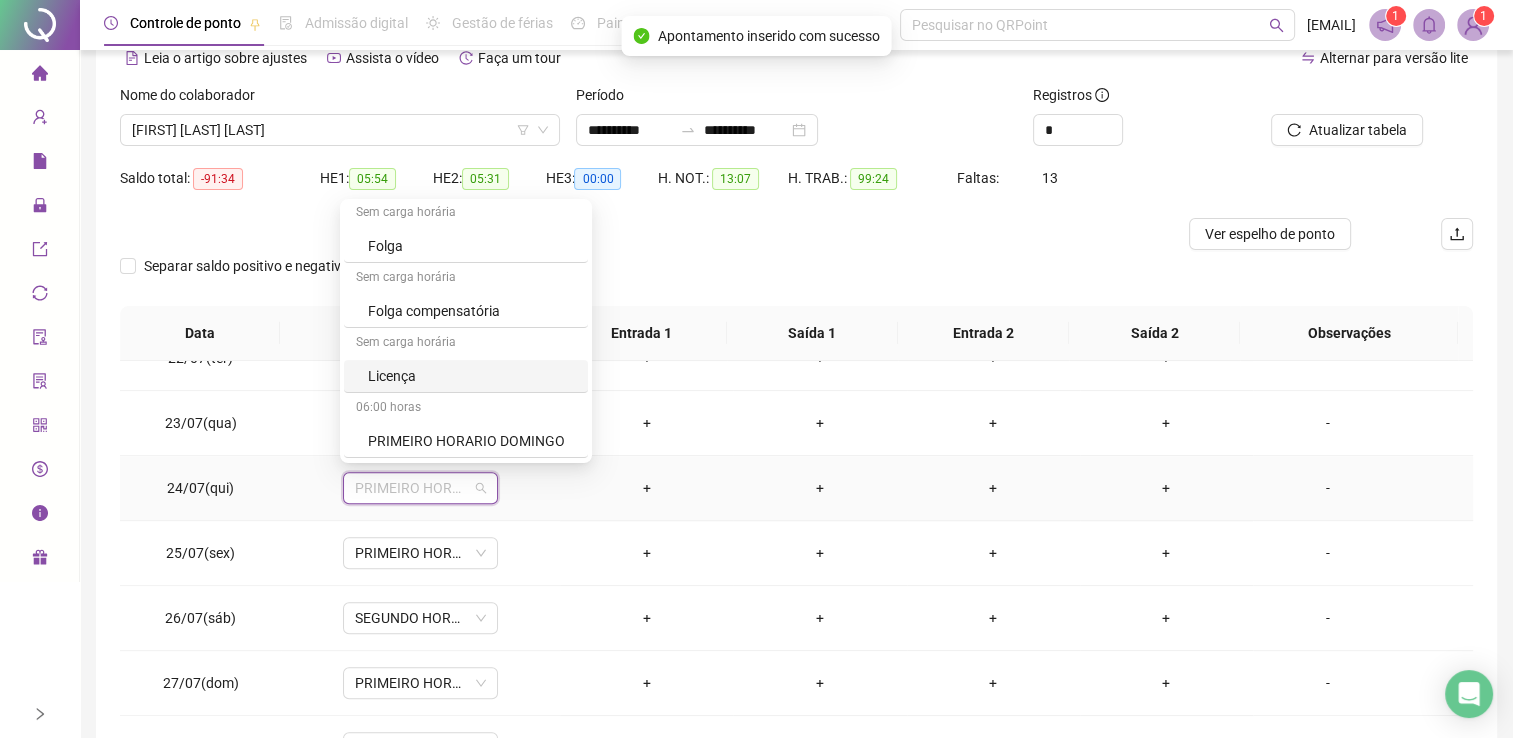 click on "Licença" at bounding box center (472, 376) 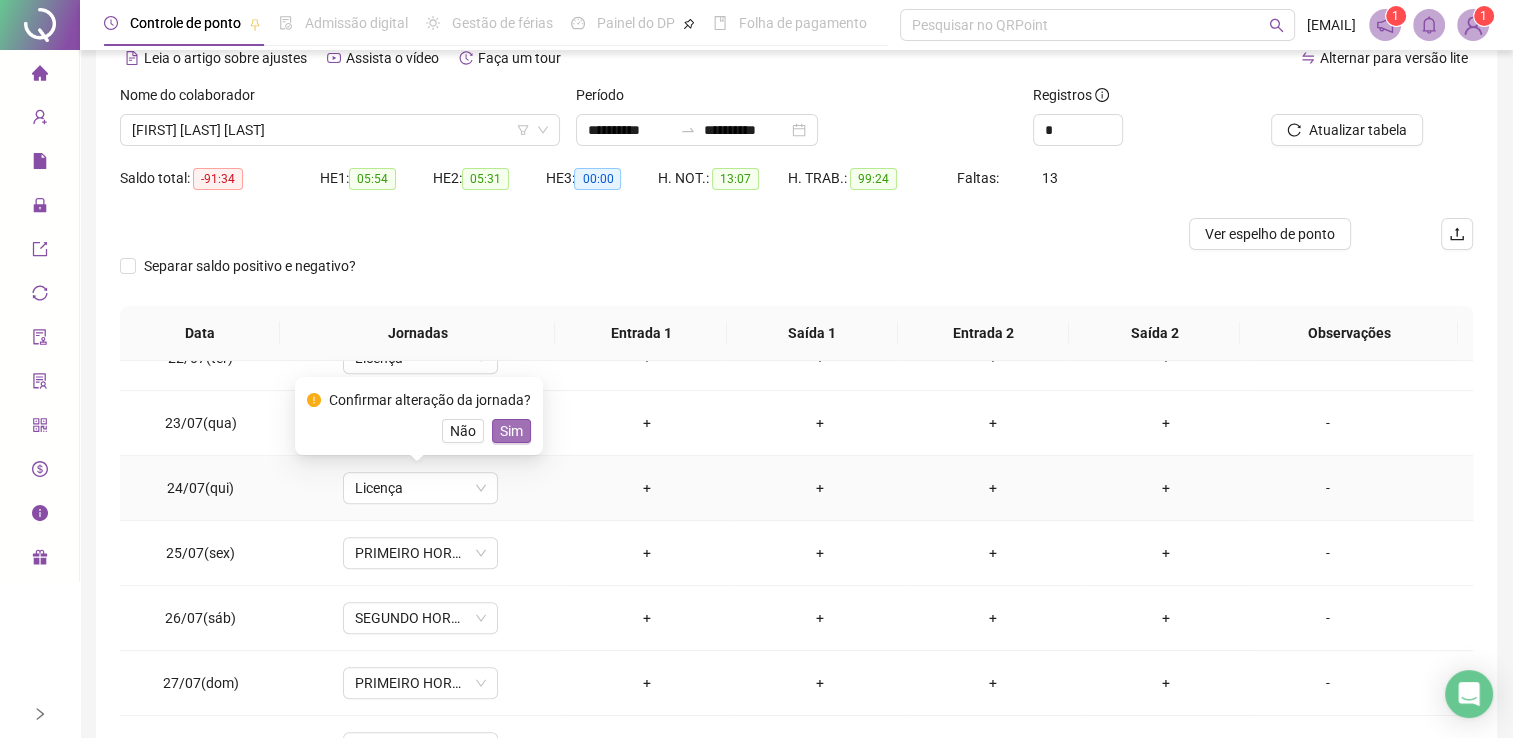 click on "Sim" at bounding box center (511, 431) 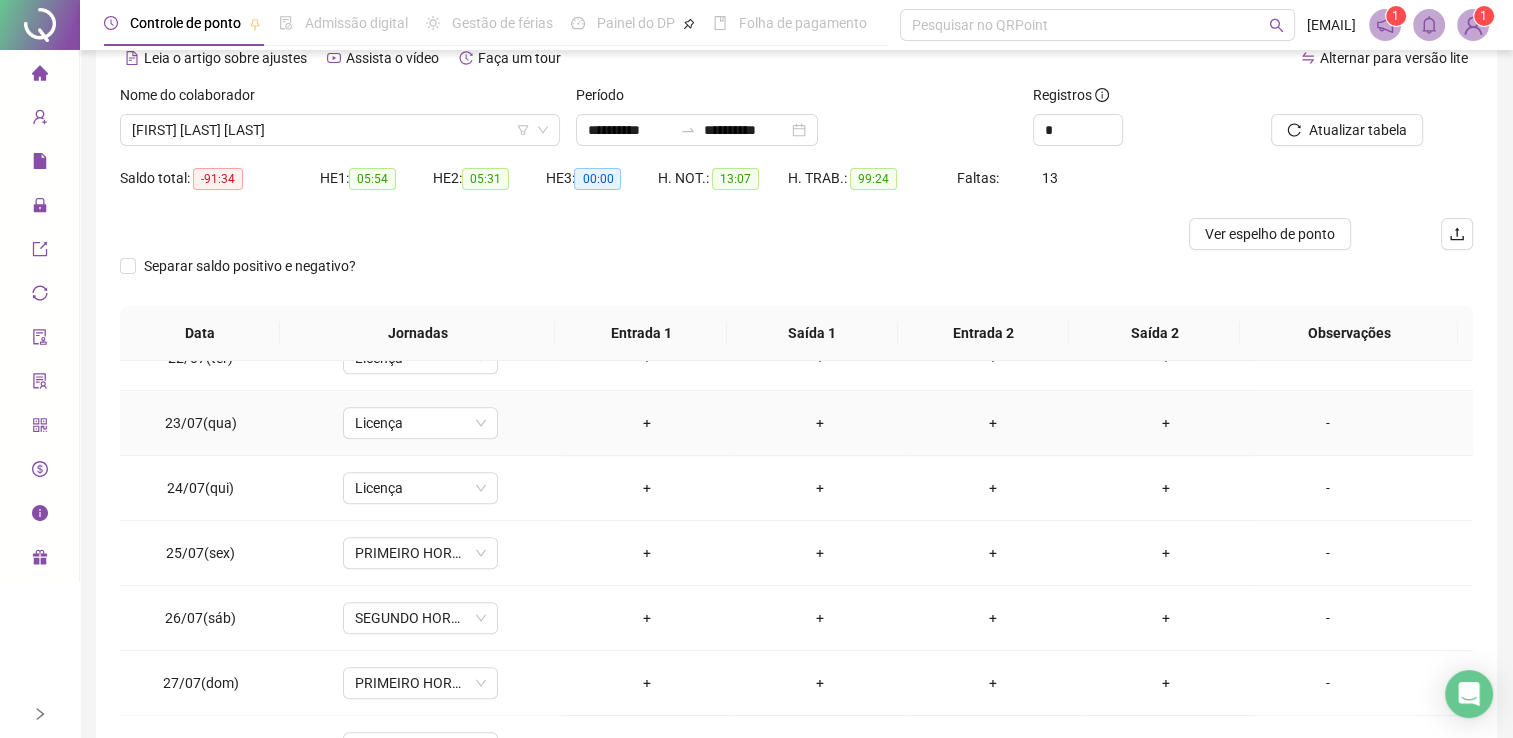 scroll, scrollTop: 1500, scrollLeft: 0, axis: vertical 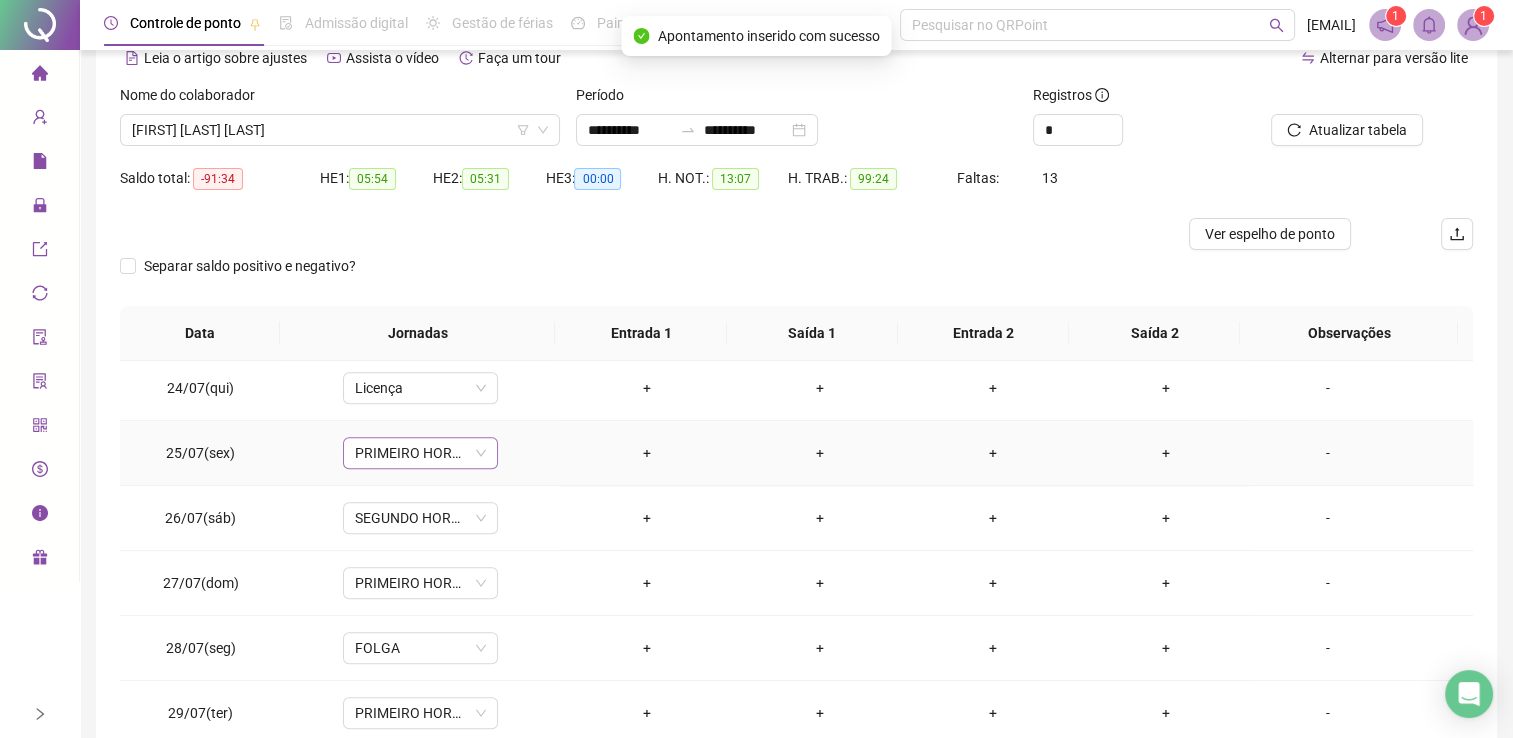 click on "PRIMEIRO HORARIO QUI E SEXT" at bounding box center [420, 453] 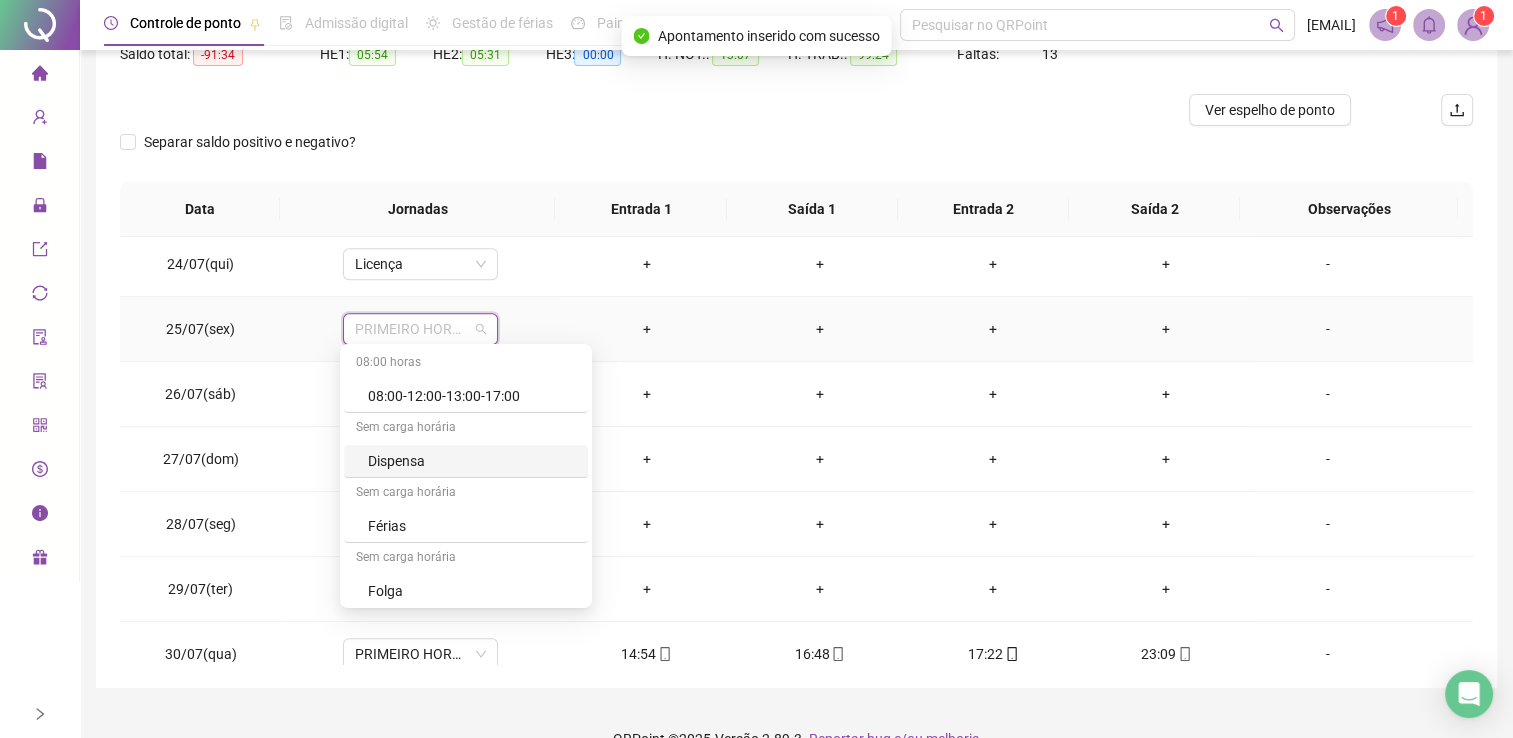 scroll, scrollTop: 259, scrollLeft: 0, axis: vertical 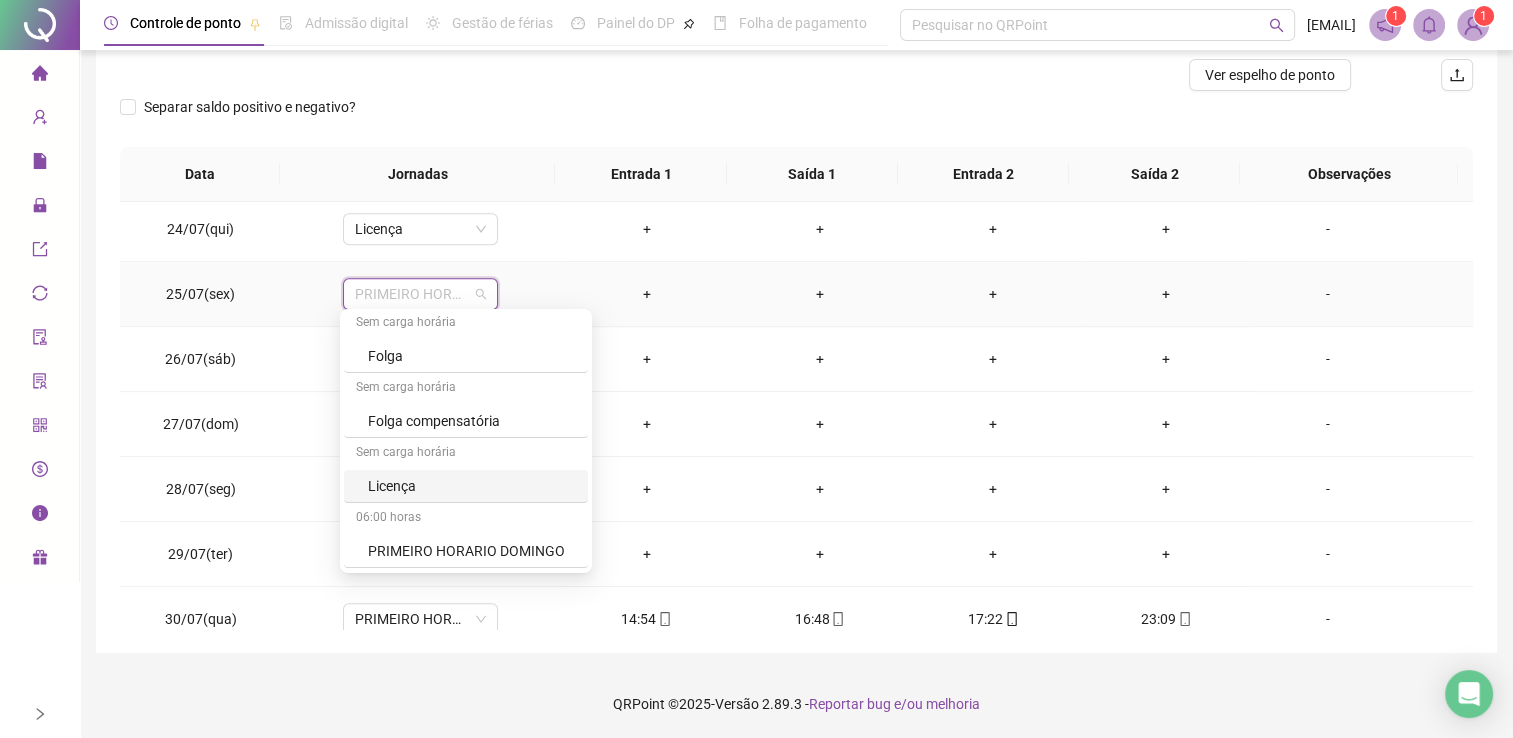 click on "Licença" at bounding box center (472, 486) 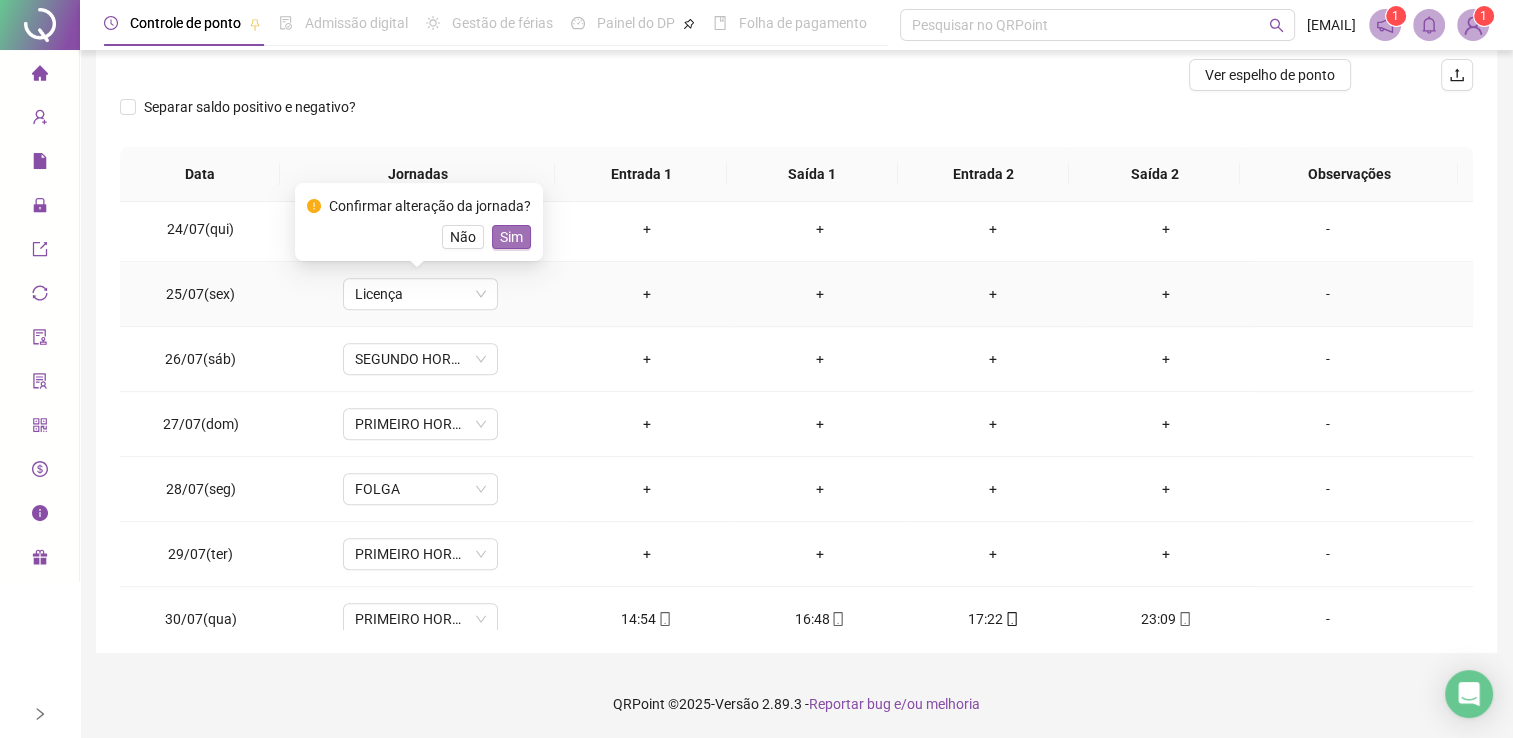 click on "Sim" at bounding box center (511, 237) 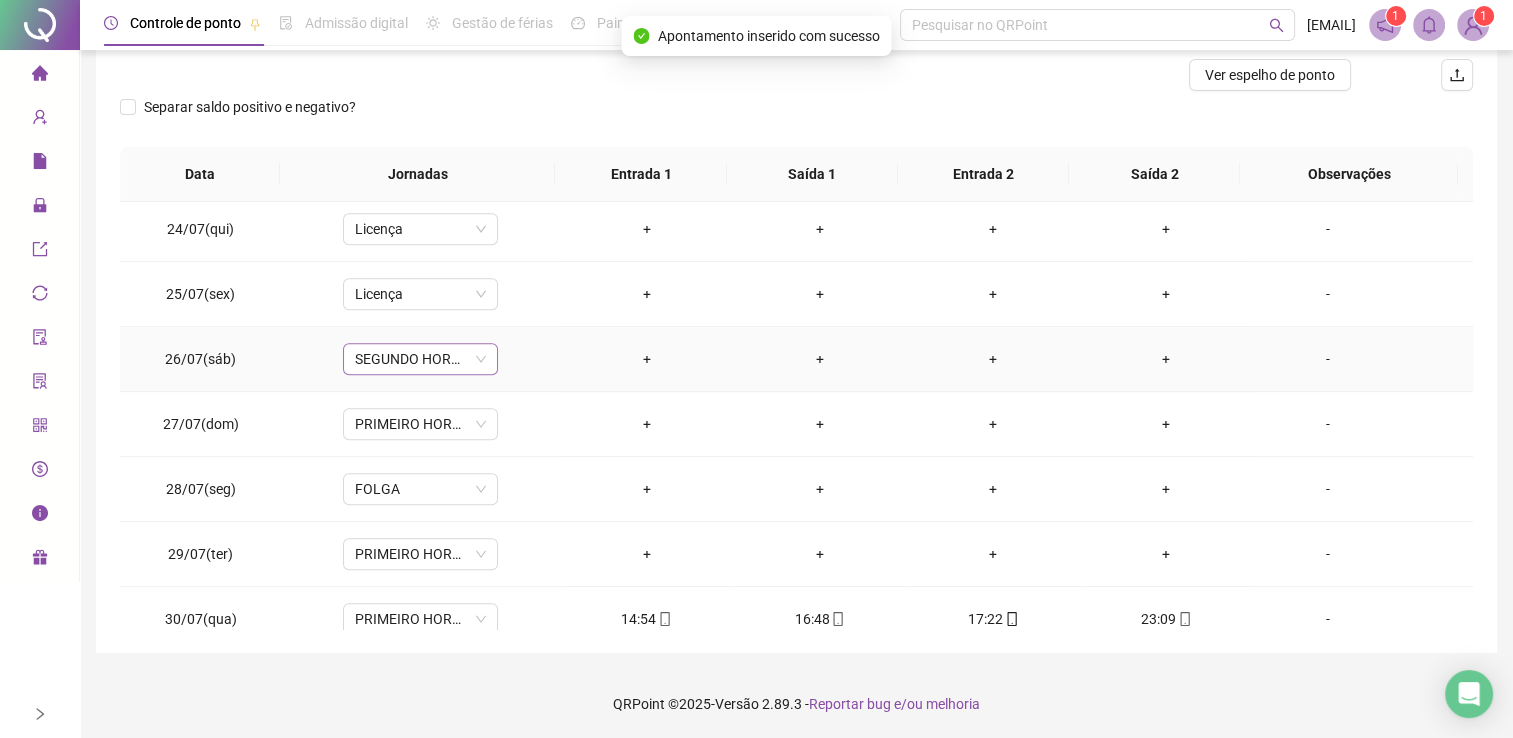 click on "SEGUNDO HORARIO SABADO" at bounding box center [420, 359] 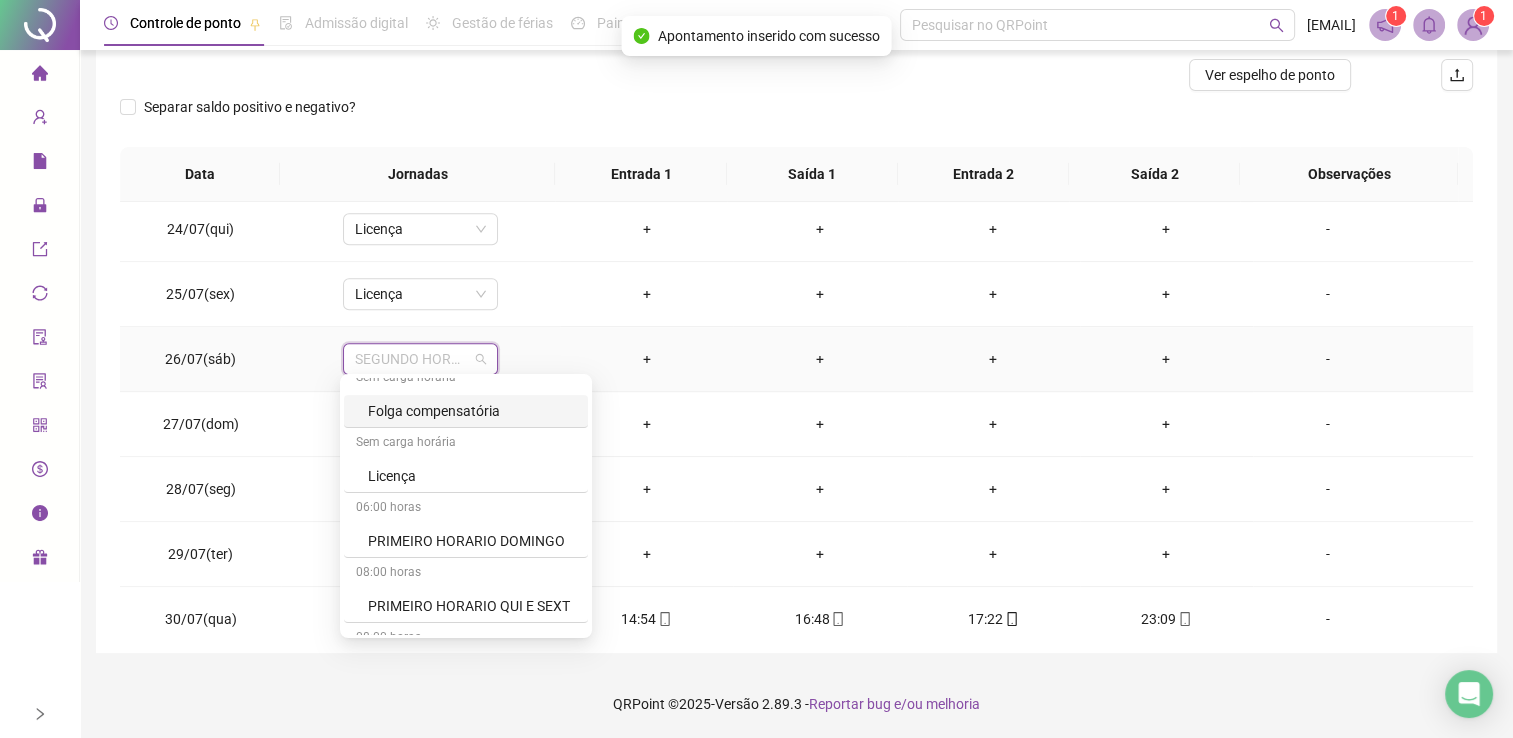 scroll, scrollTop: 300, scrollLeft: 0, axis: vertical 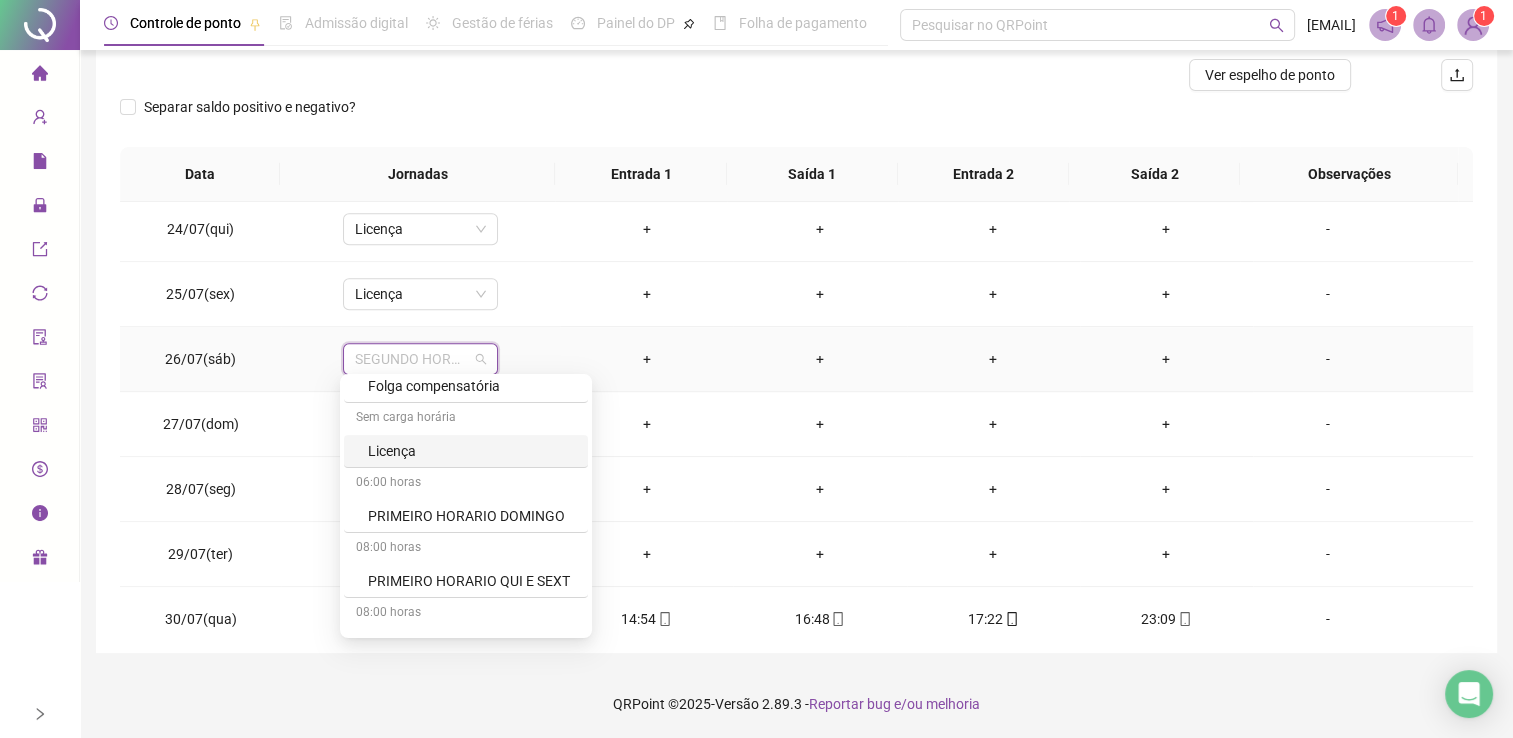 click on "Licença" at bounding box center (472, 451) 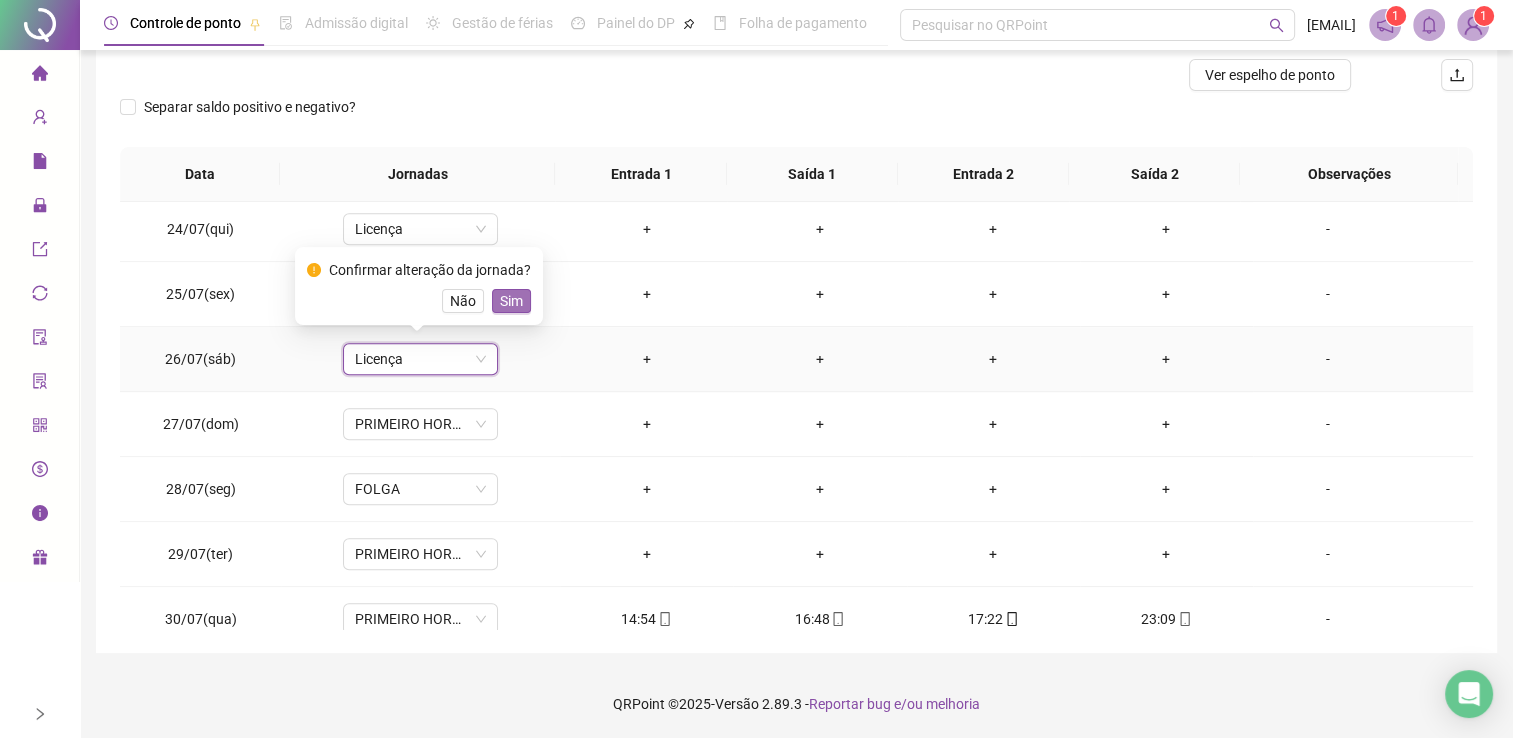 click on "Sim" at bounding box center [511, 301] 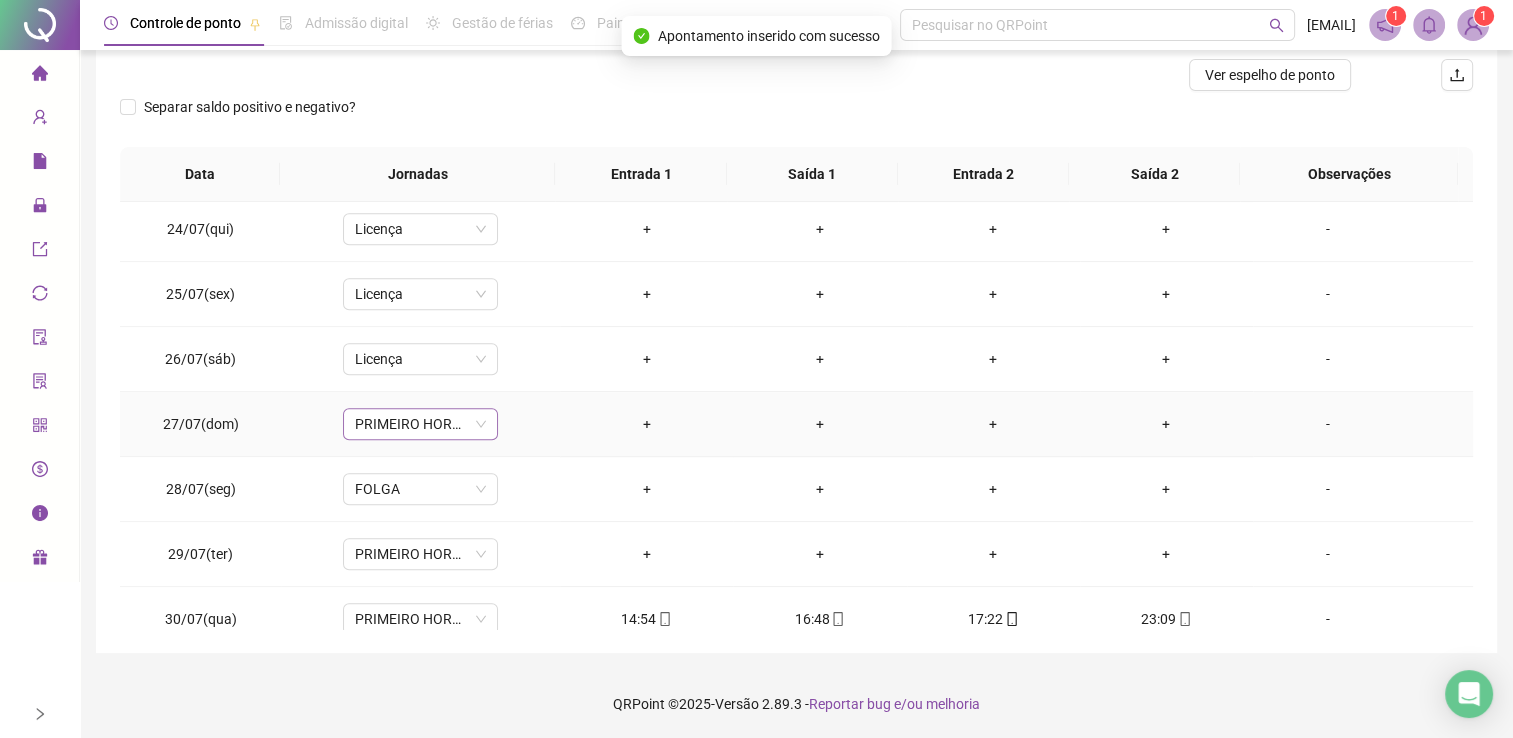 click on "PRIMEIRO  HORARIO DOMINGO" at bounding box center (420, 424) 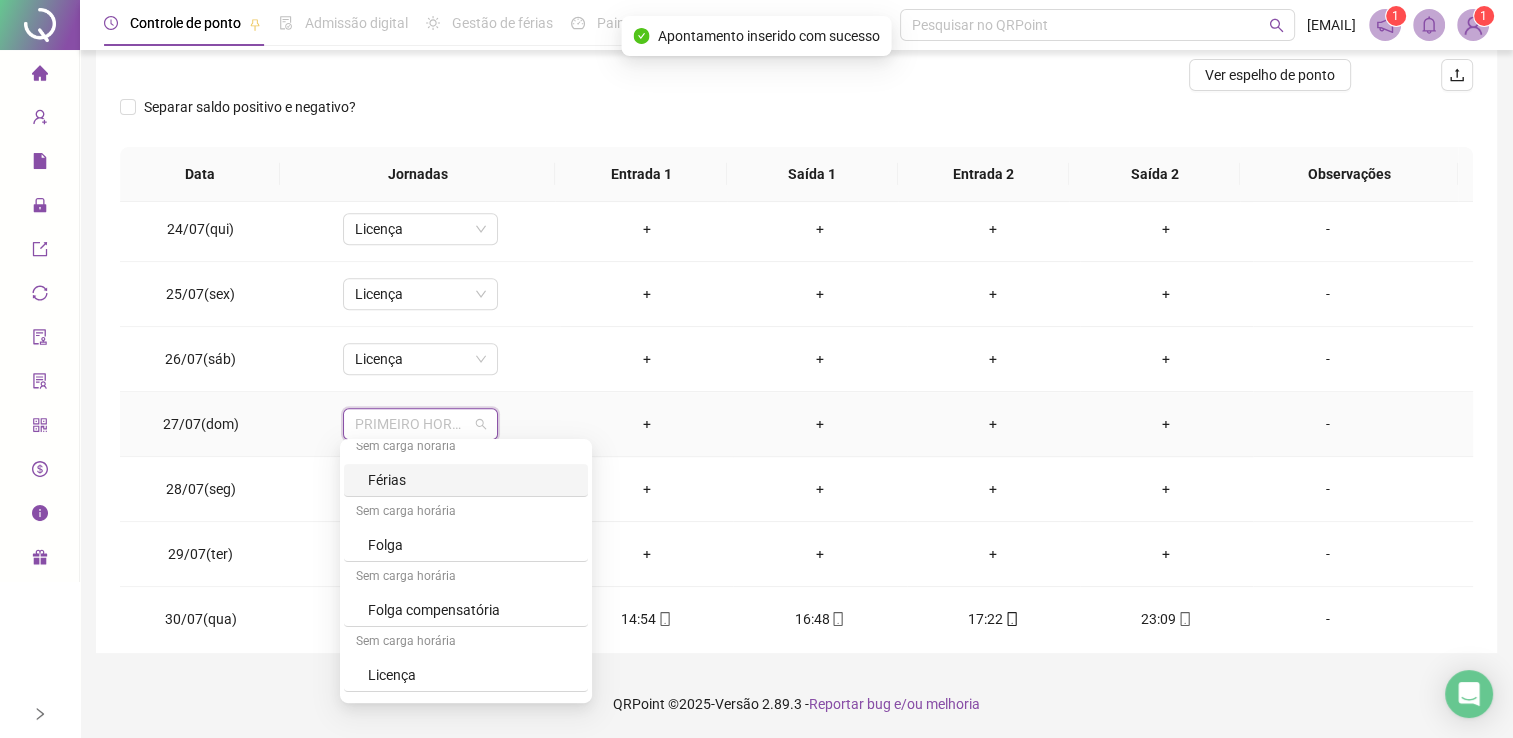 scroll, scrollTop: 200, scrollLeft: 0, axis: vertical 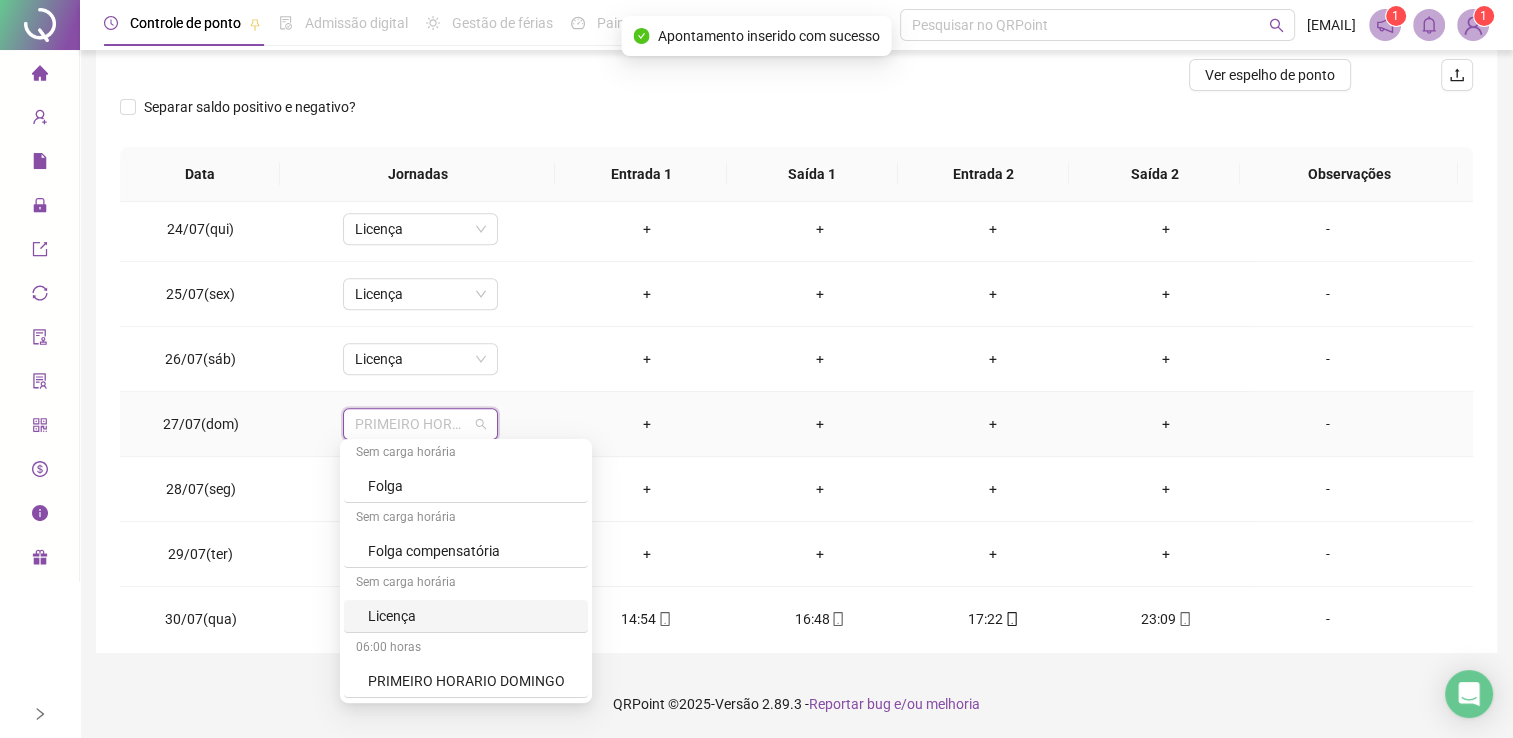 click on "Licença" at bounding box center [472, 616] 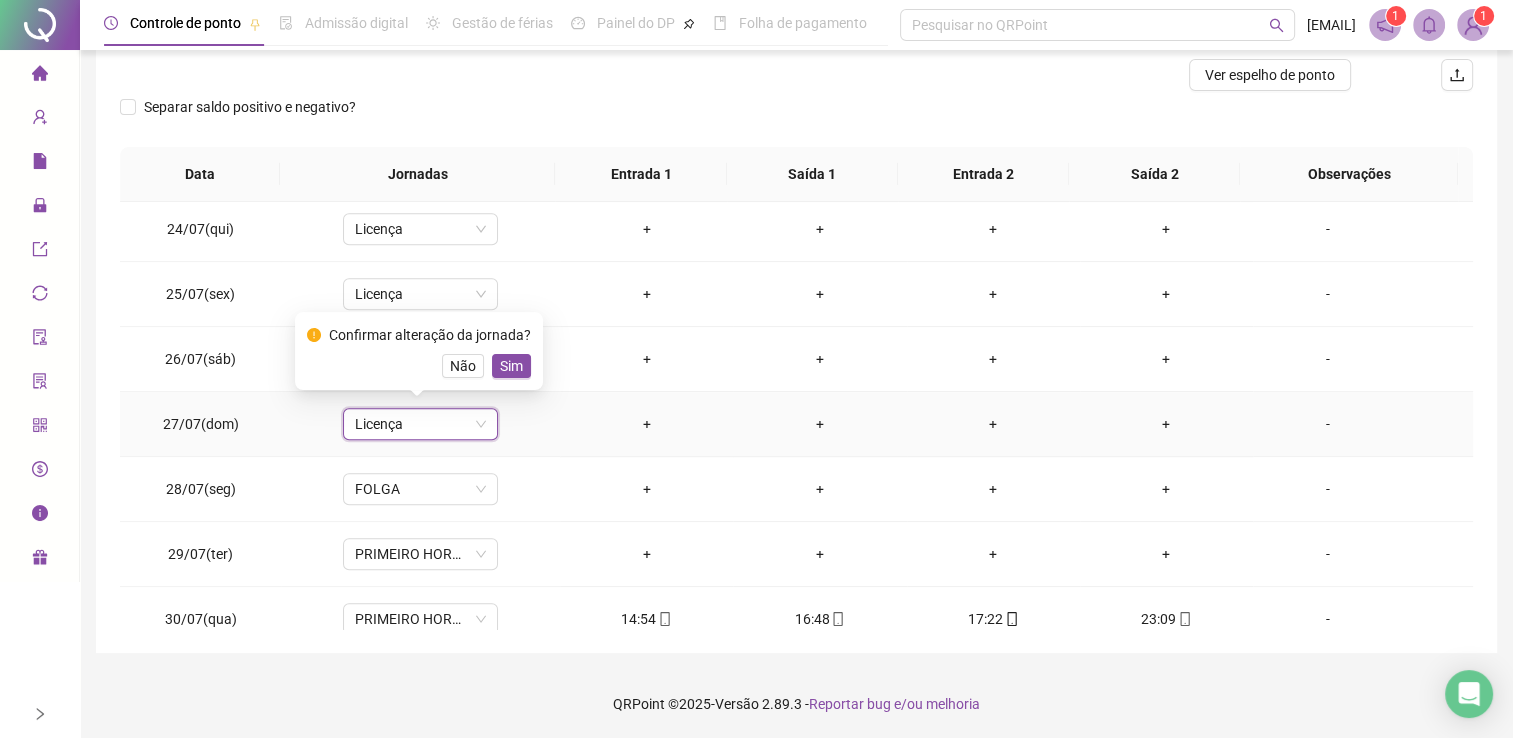 click on "Sim" at bounding box center (511, 366) 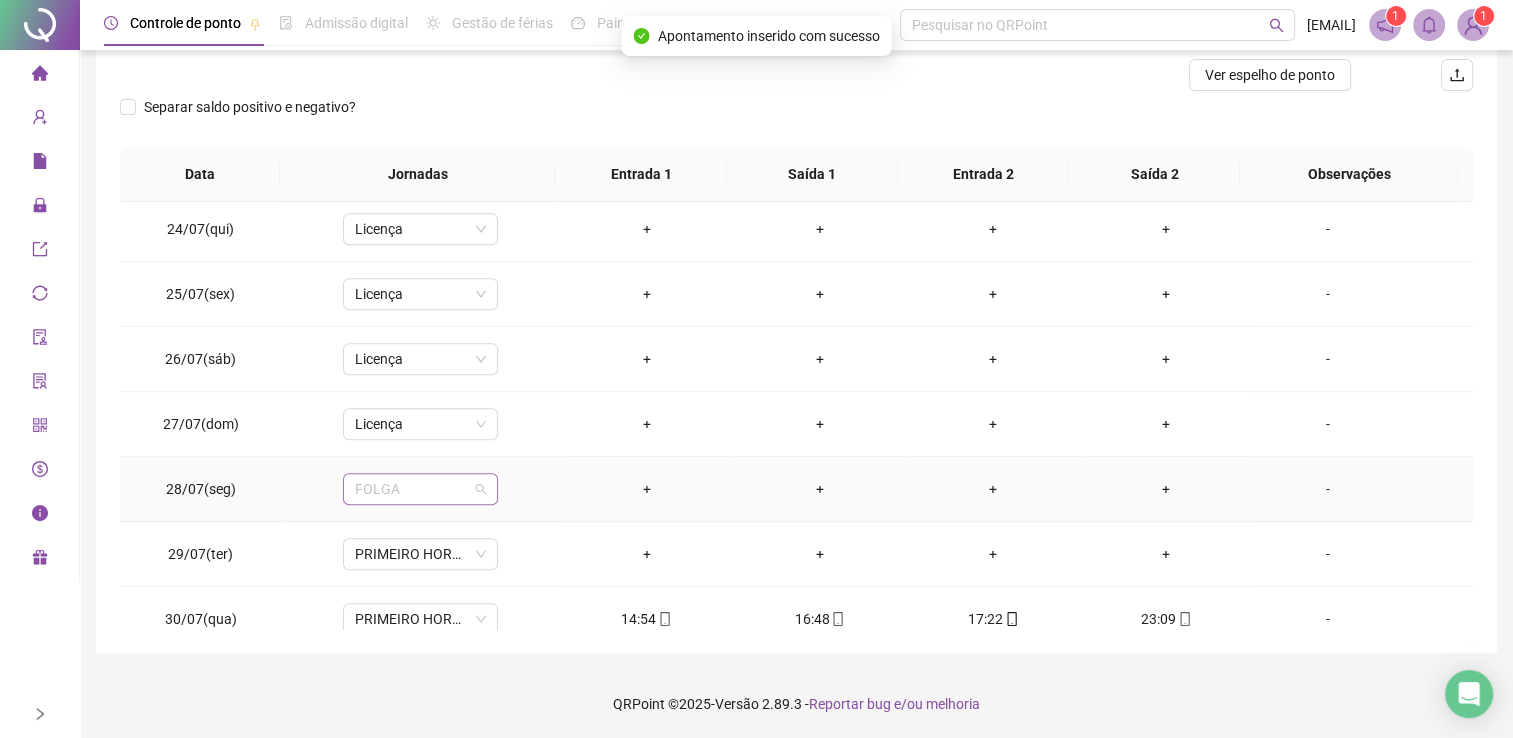 click on "FOLGA" at bounding box center (420, 489) 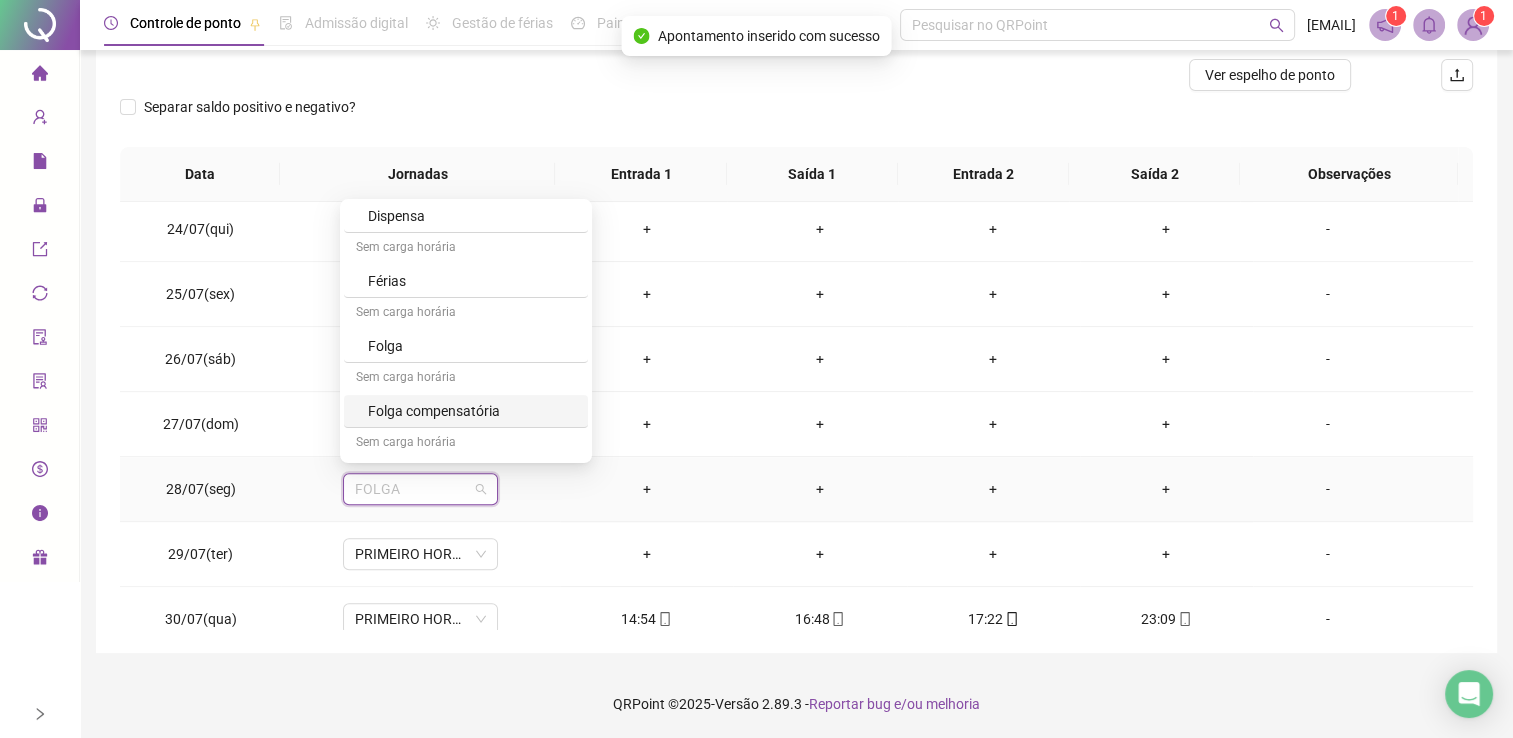 scroll, scrollTop: 200, scrollLeft: 0, axis: vertical 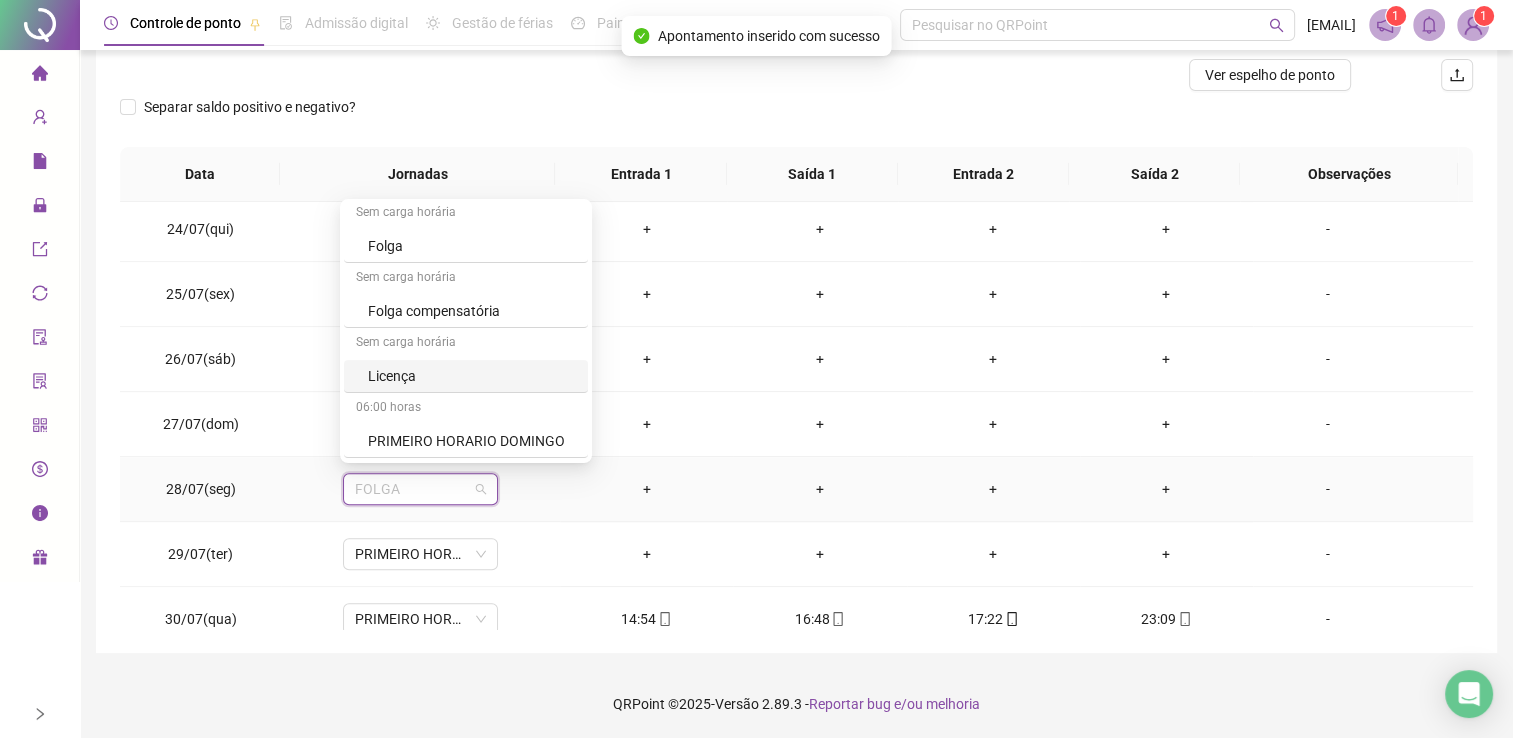 click on "Licença" at bounding box center (472, 376) 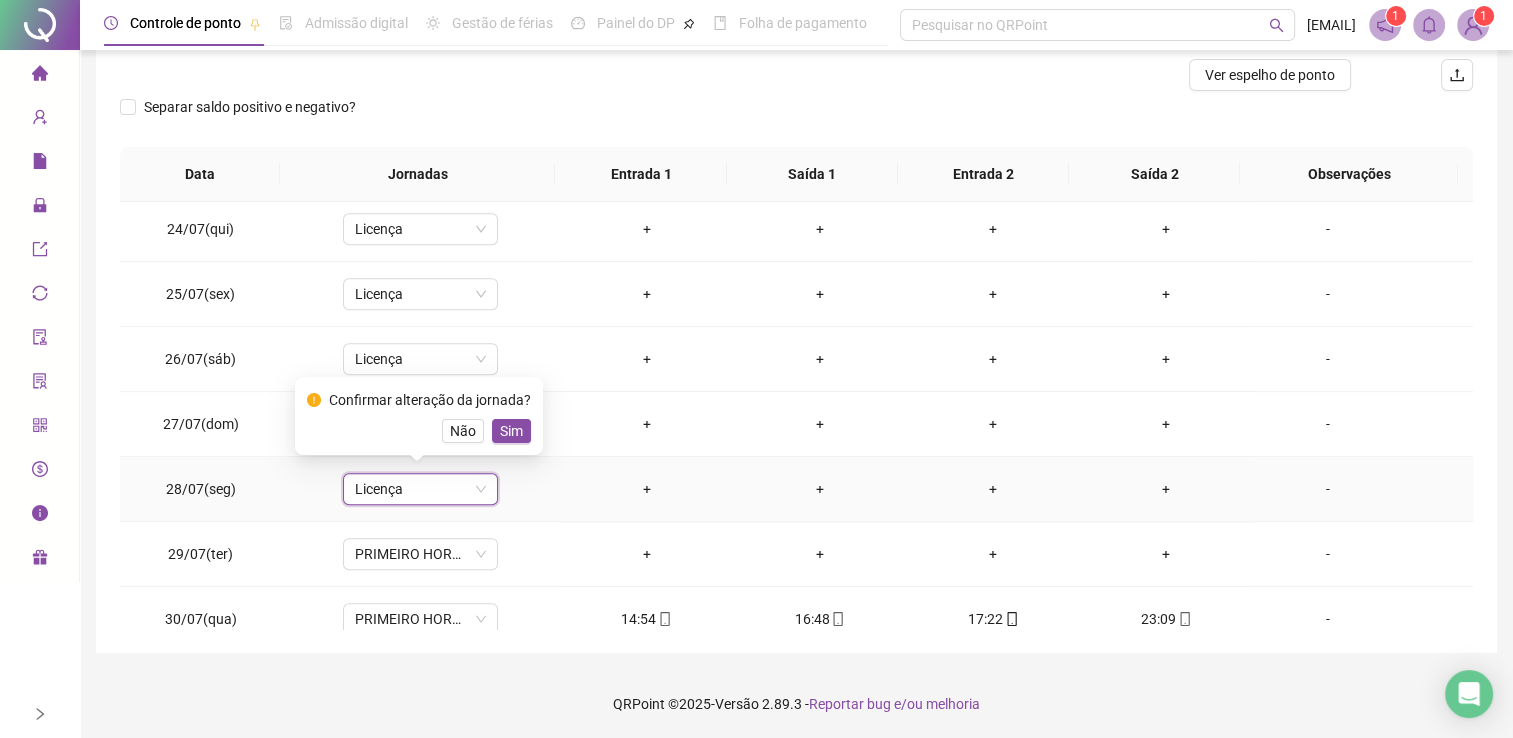 click on "Sim" at bounding box center [511, 431] 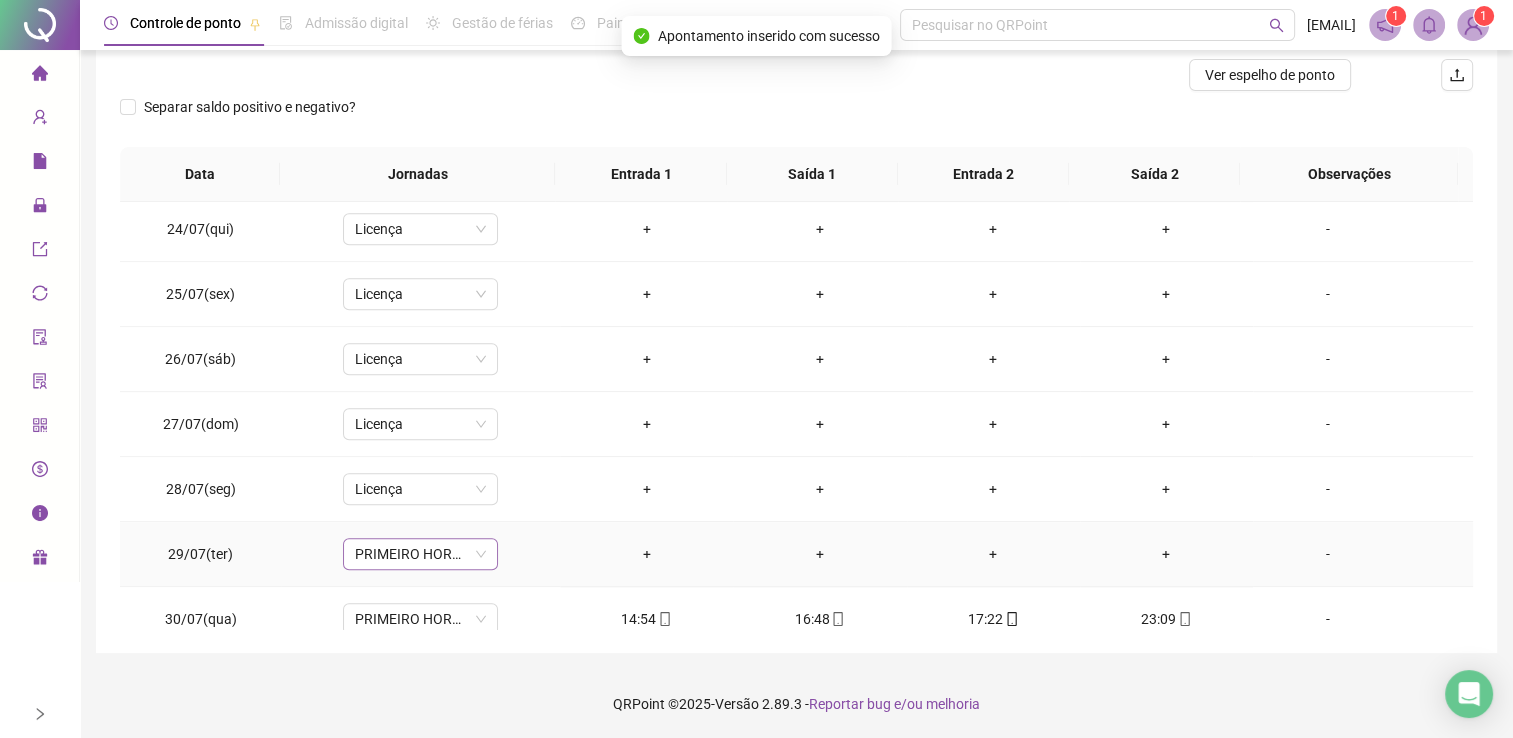 click on "PRIMEIRO HORARIO TER E QUAR" at bounding box center [420, 554] 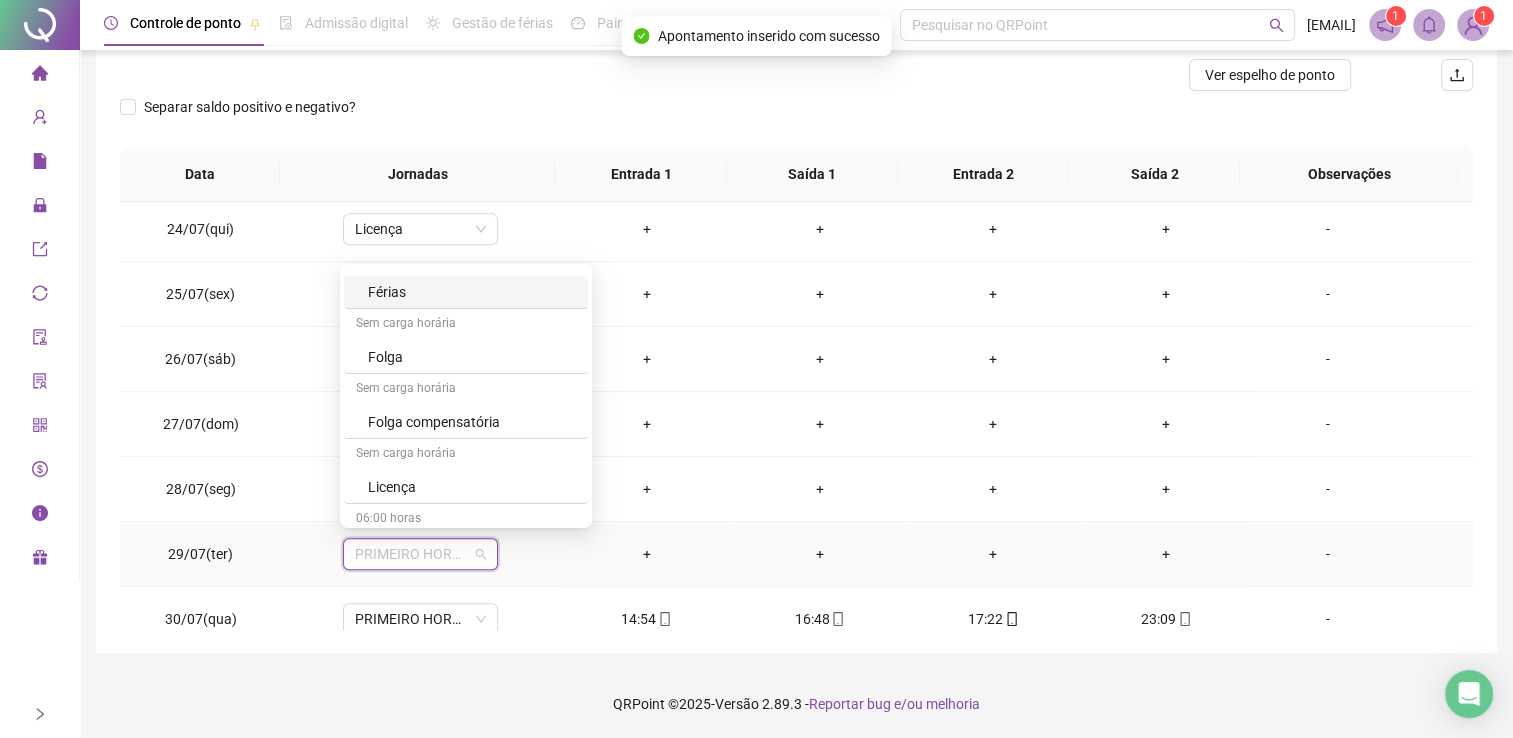 scroll, scrollTop: 200, scrollLeft: 0, axis: vertical 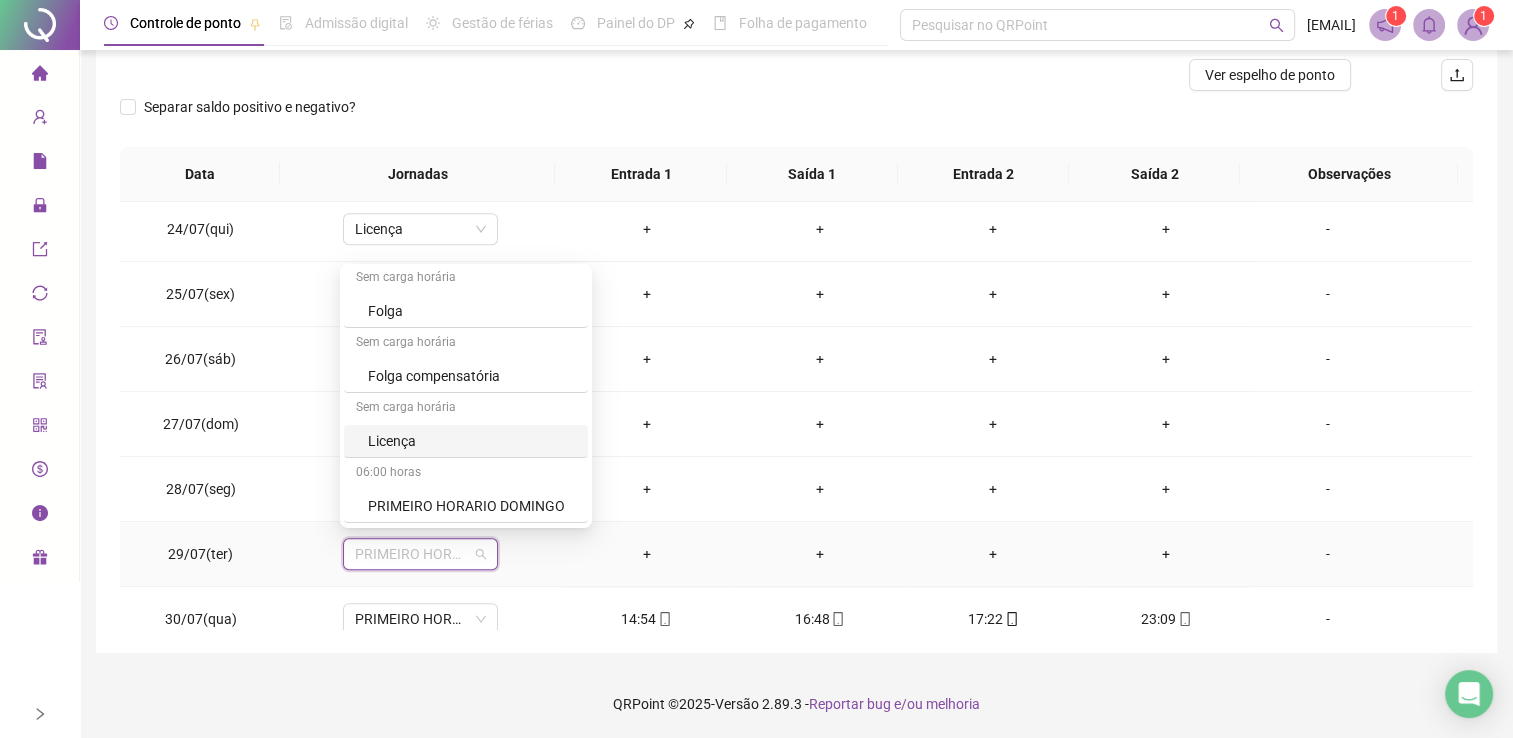 click on "Licença" at bounding box center (472, 441) 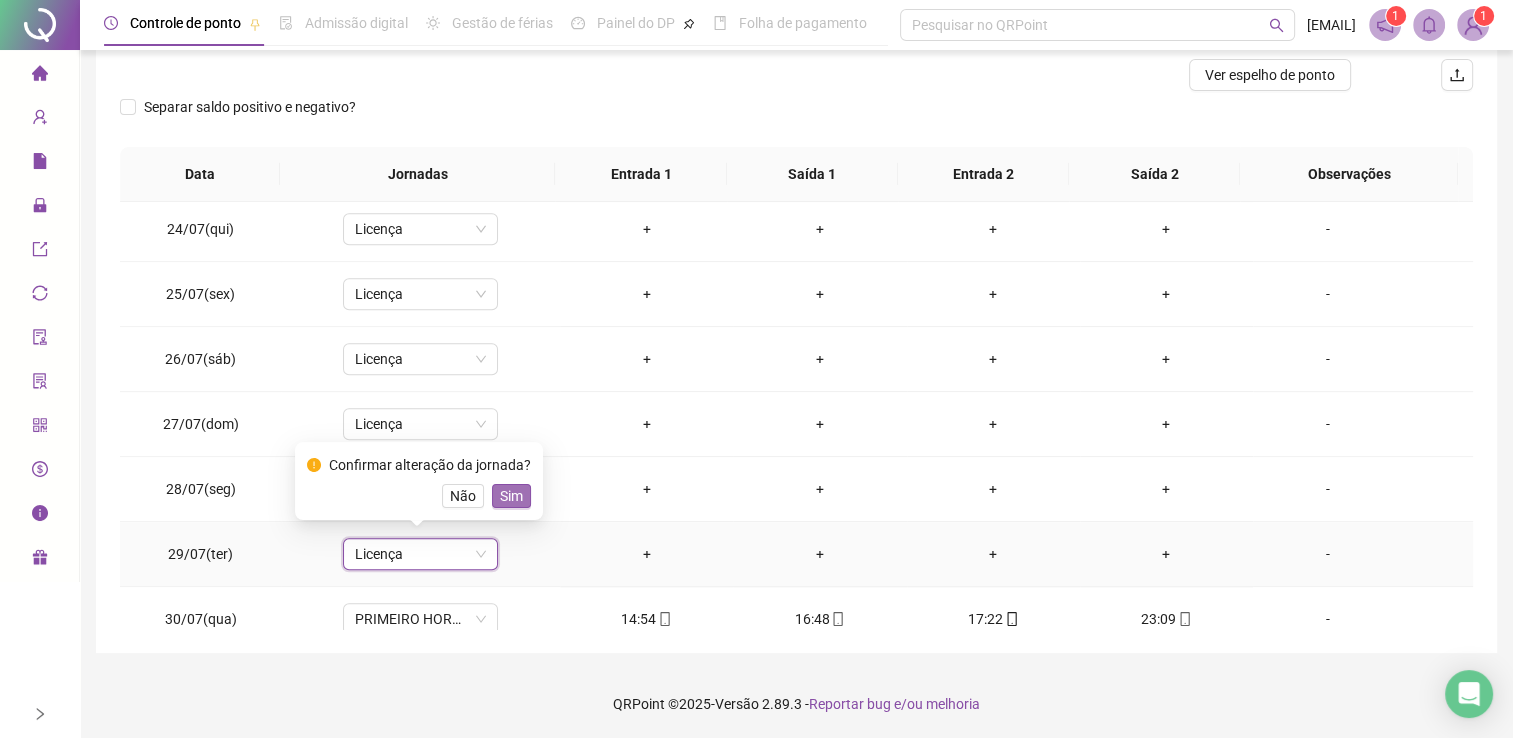 click on "Sim" at bounding box center [511, 496] 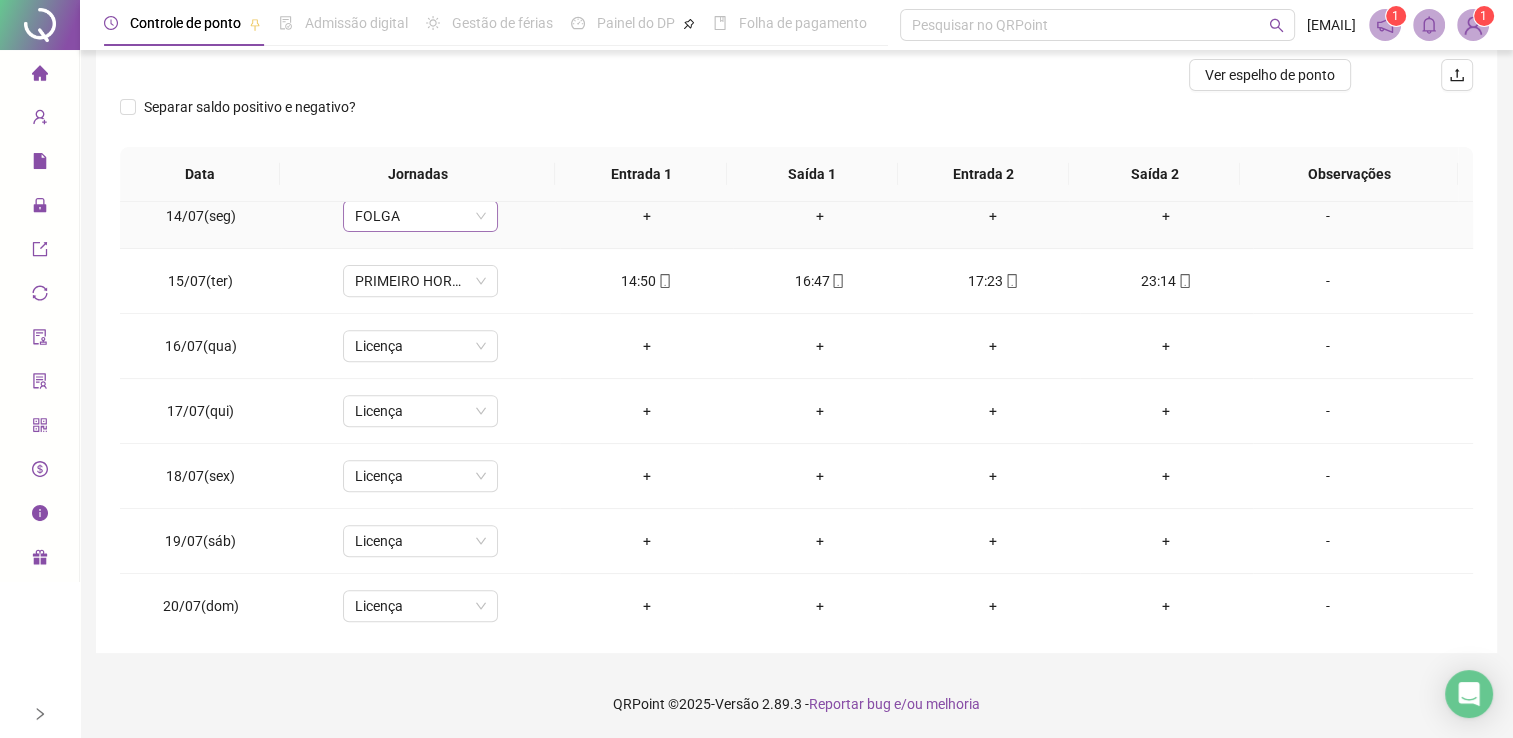 scroll, scrollTop: 500, scrollLeft: 0, axis: vertical 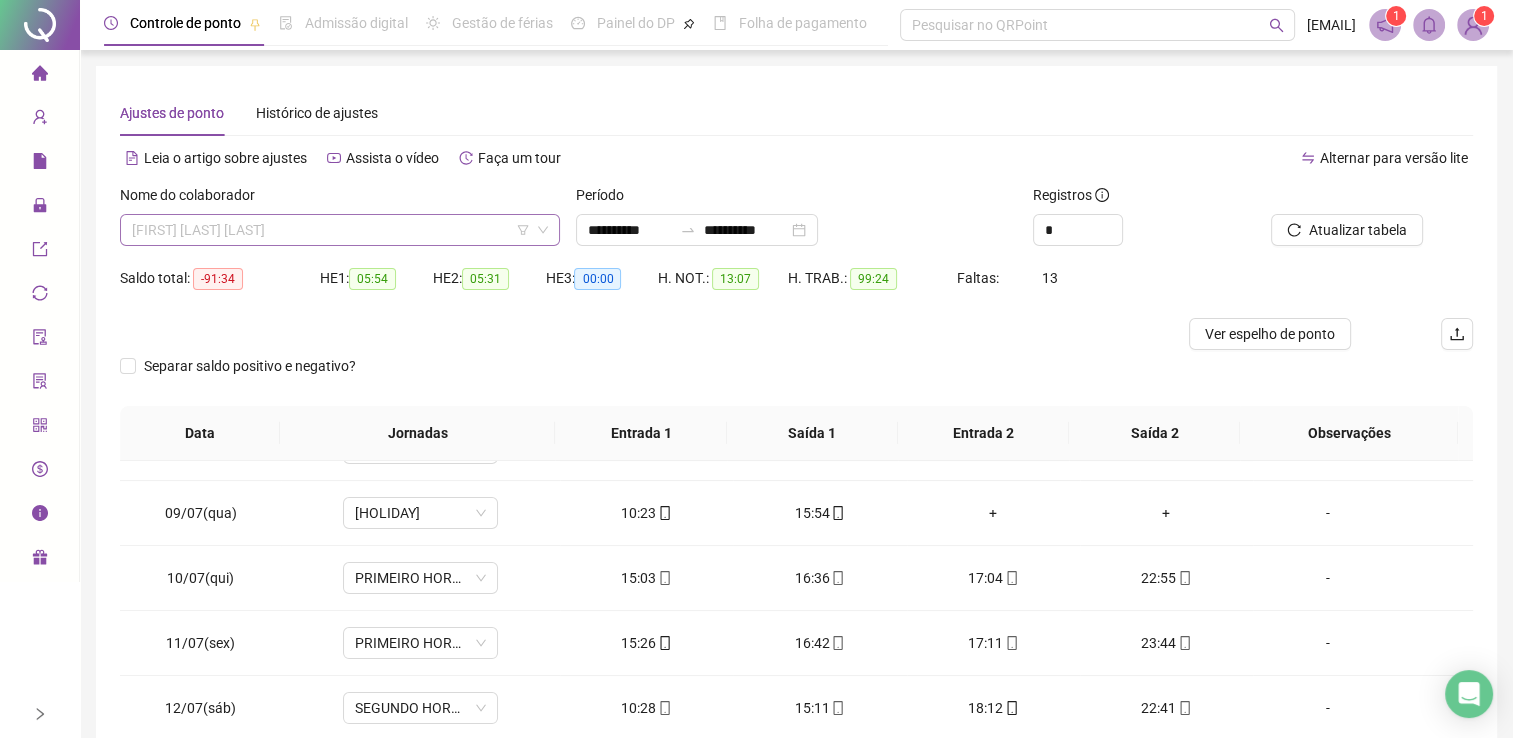 click on "[FIRST] [LAST] [LAST]" at bounding box center (340, 230) 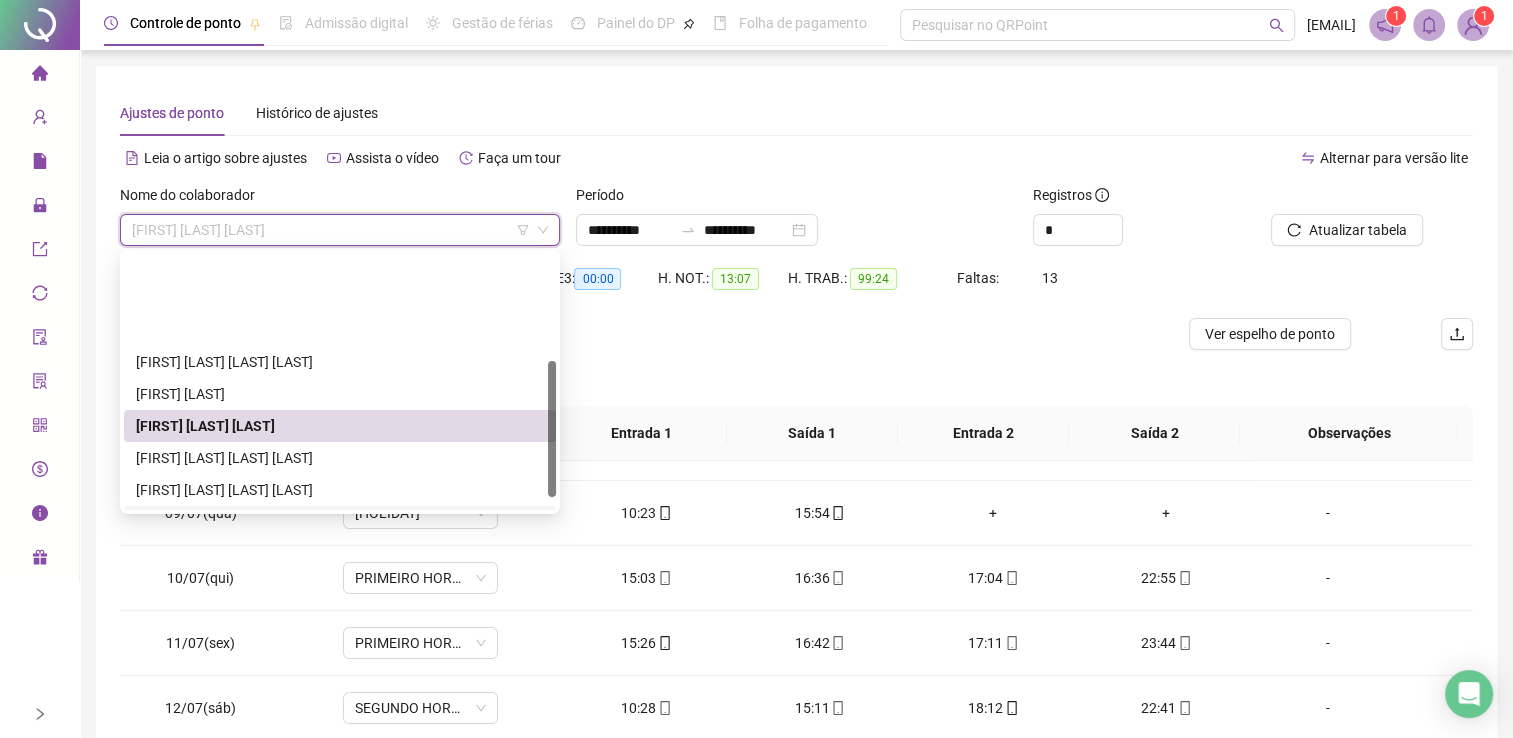 scroll, scrollTop: 200, scrollLeft: 0, axis: vertical 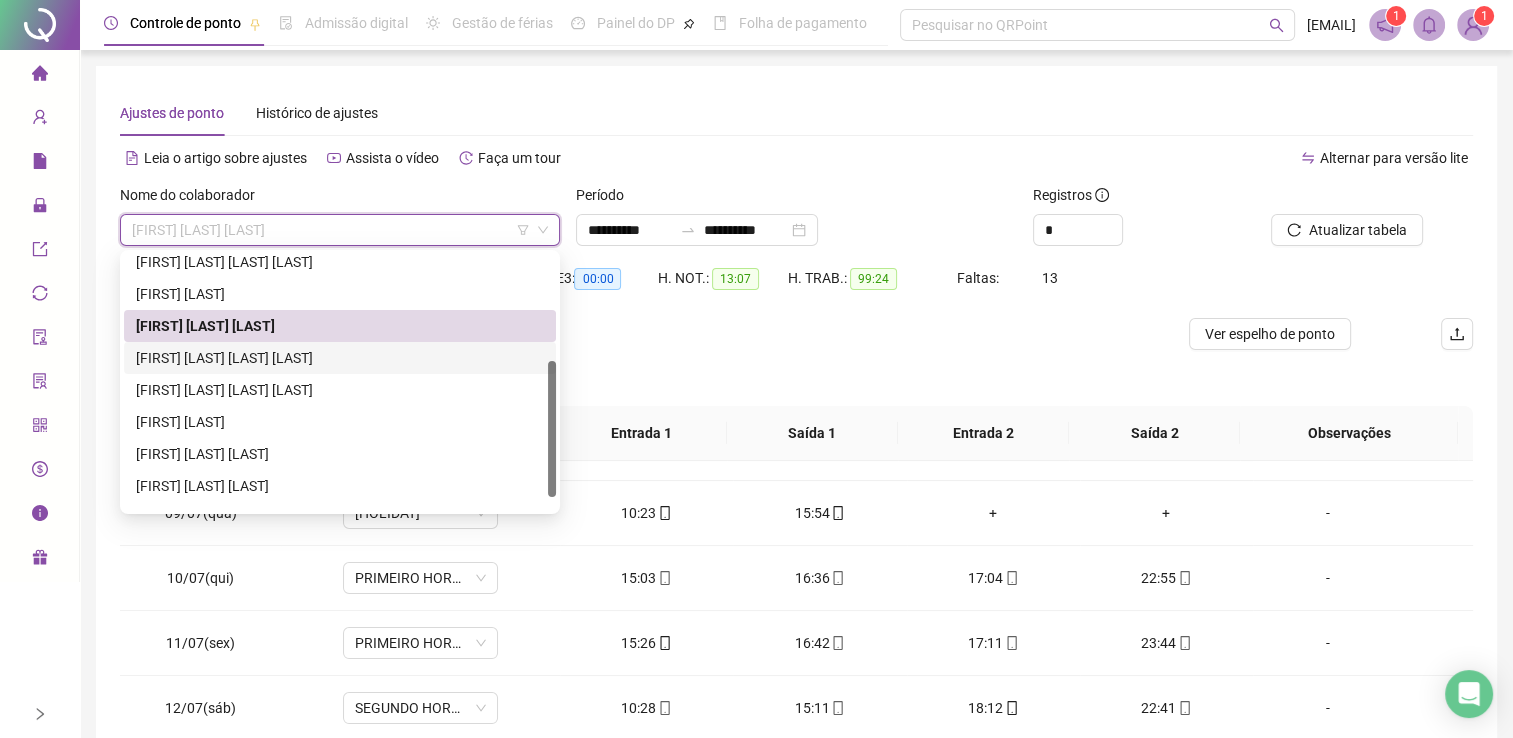 click on "[FIRST] [LAST] [LAST] [LAST]" at bounding box center (340, 358) 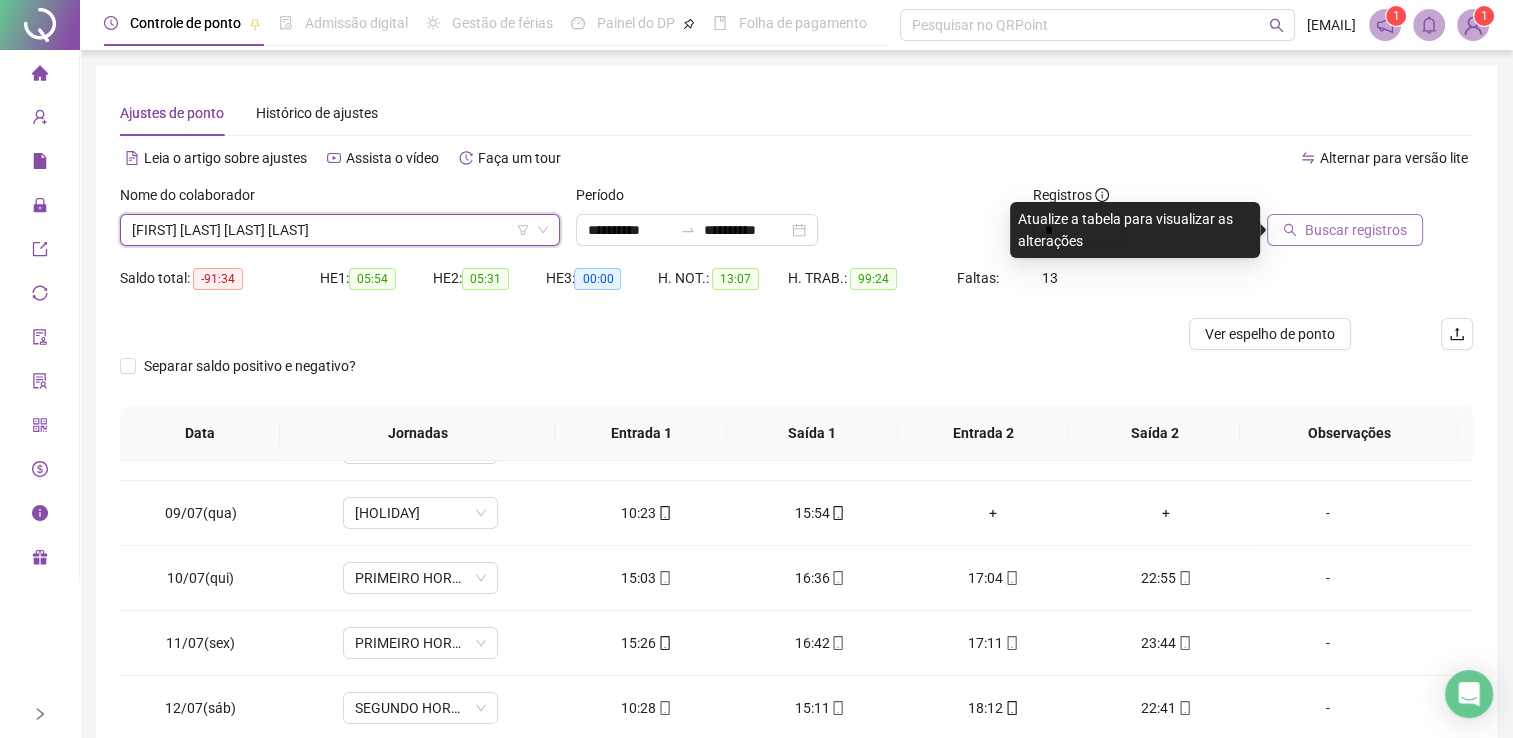 click on "Buscar registros" at bounding box center (1356, 230) 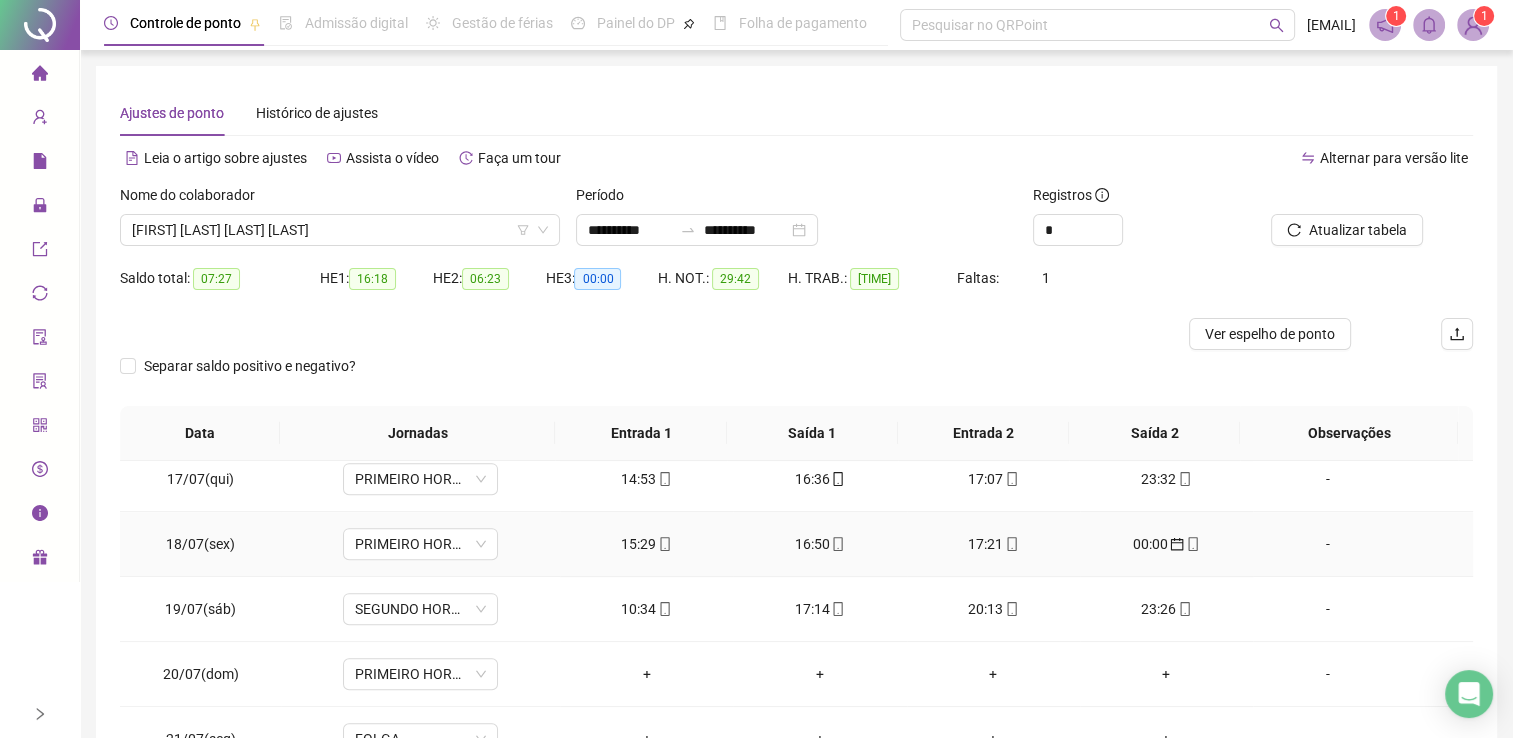 scroll, scrollTop: 1100, scrollLeft: 0, axis: vertical 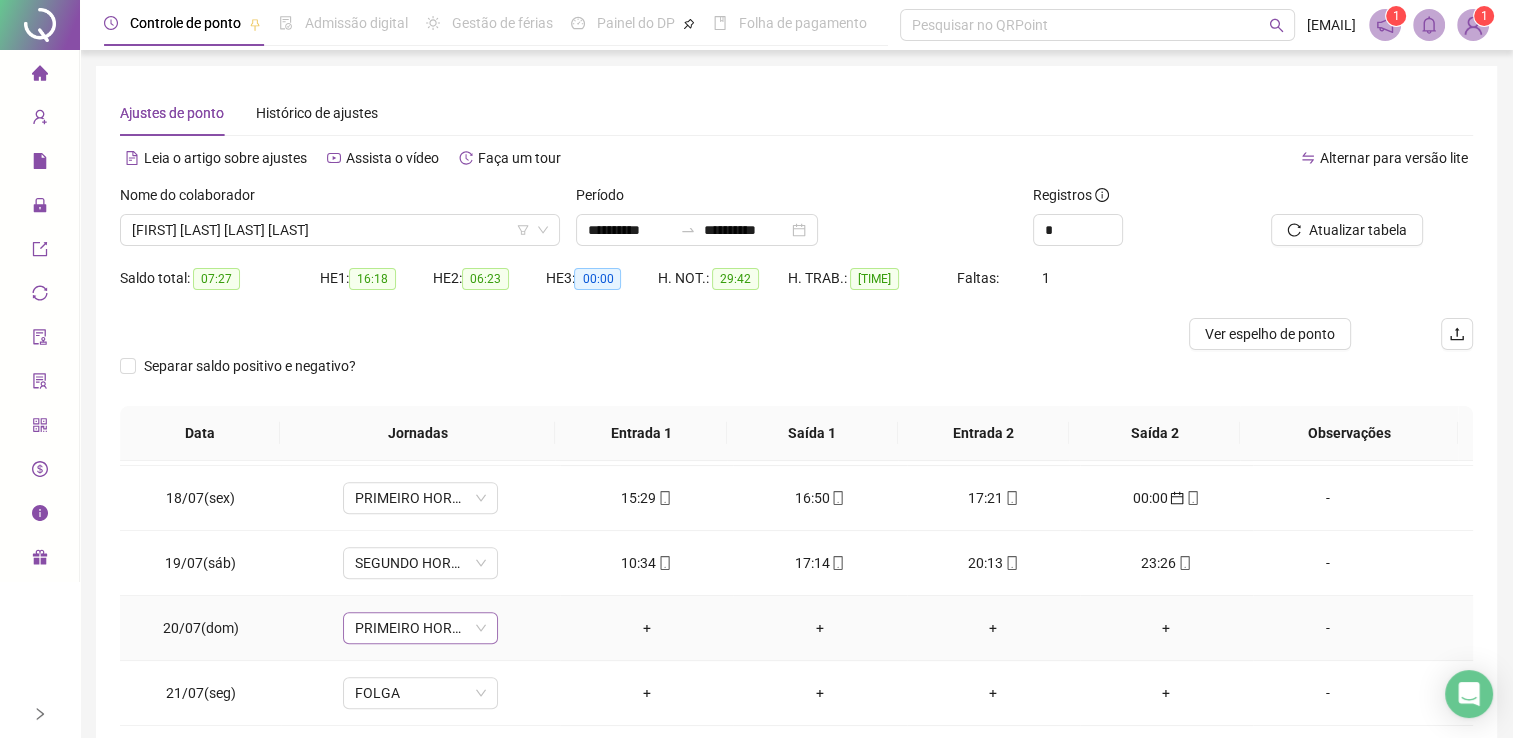 click on "PRIMEIRO  HORARIO DOMINGO" at bounding box center (420, 628) 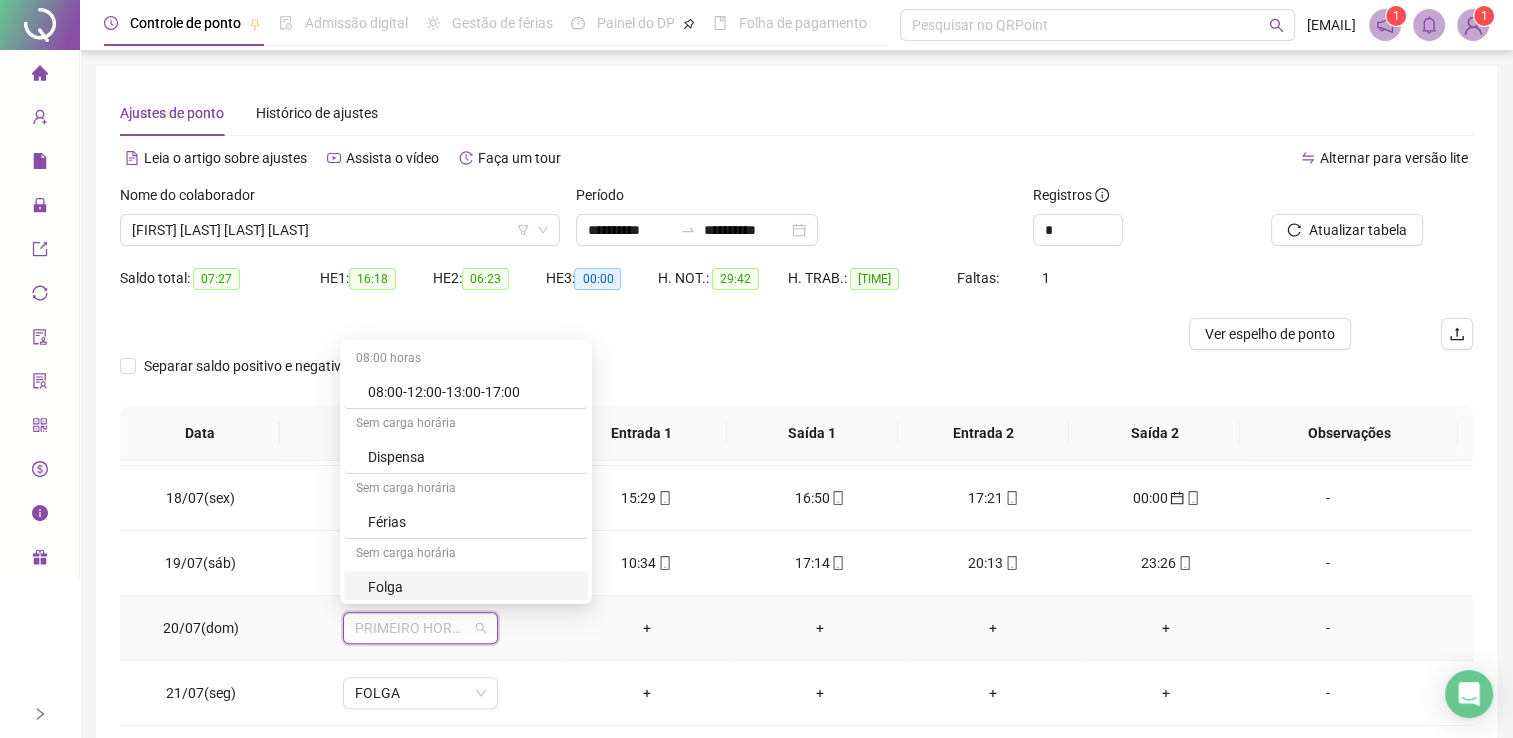 click on "Folga" at bounding box center [472, 587] 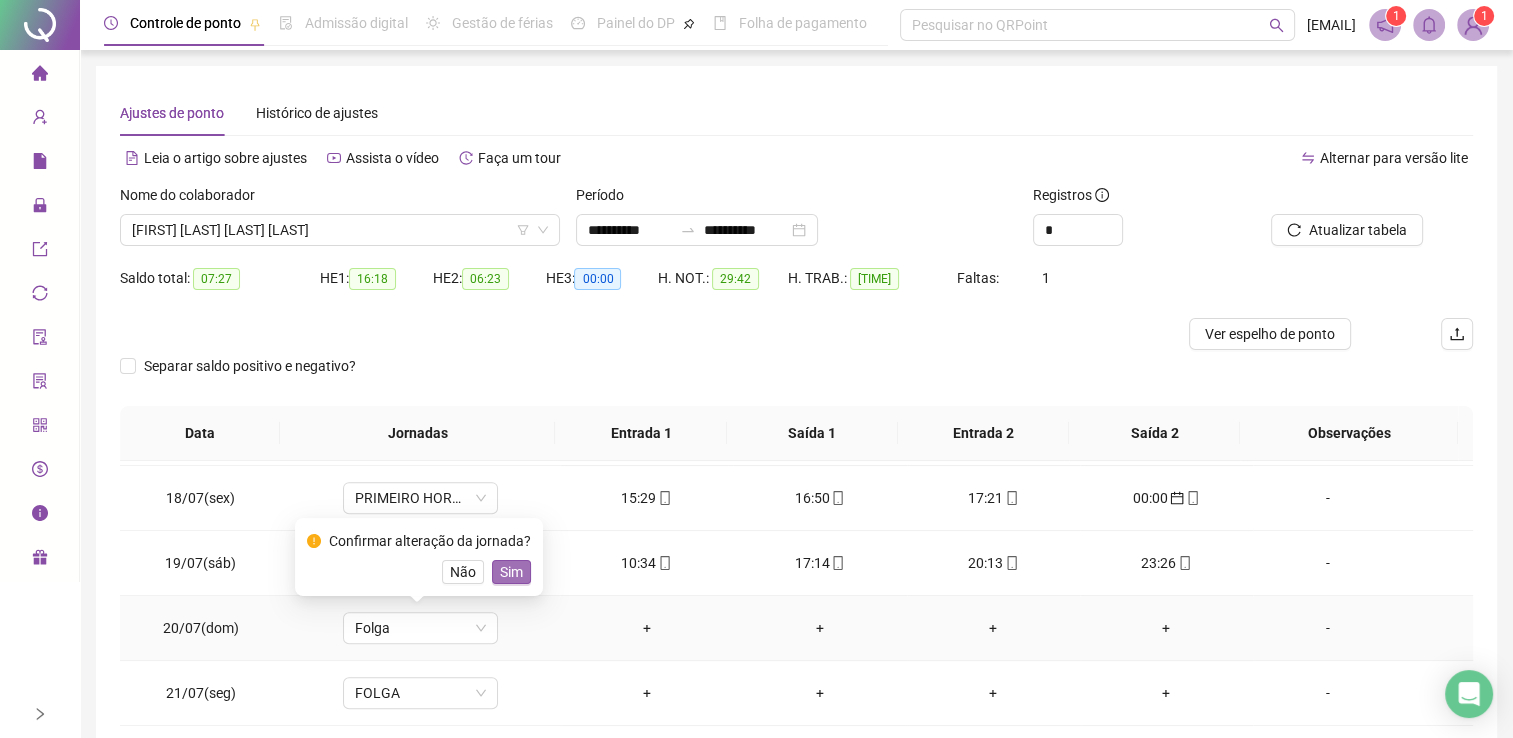click on "Sim" at bounding box center (511, 572) 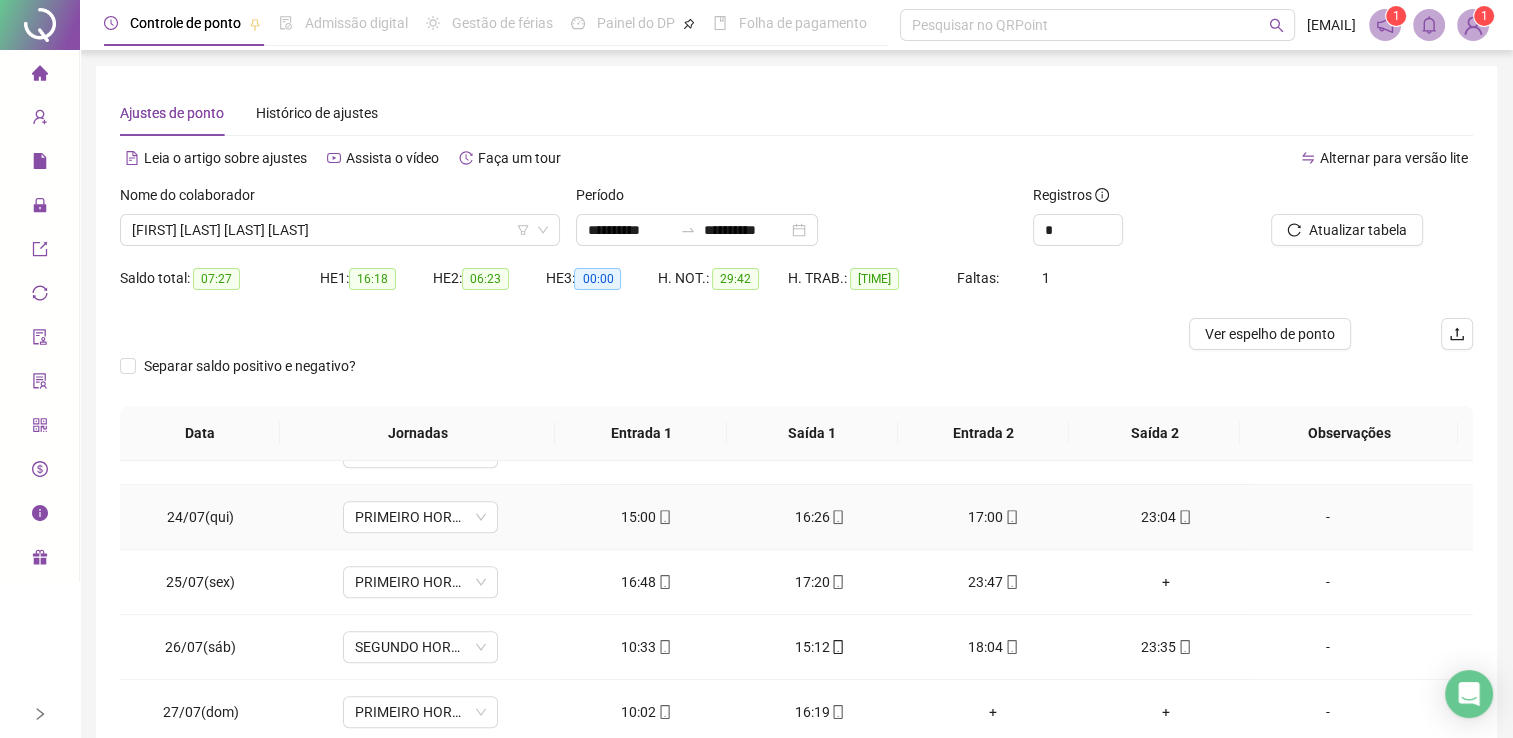 scroll, scrollTop: 1500, scrollLeft: 0, axis: vertical 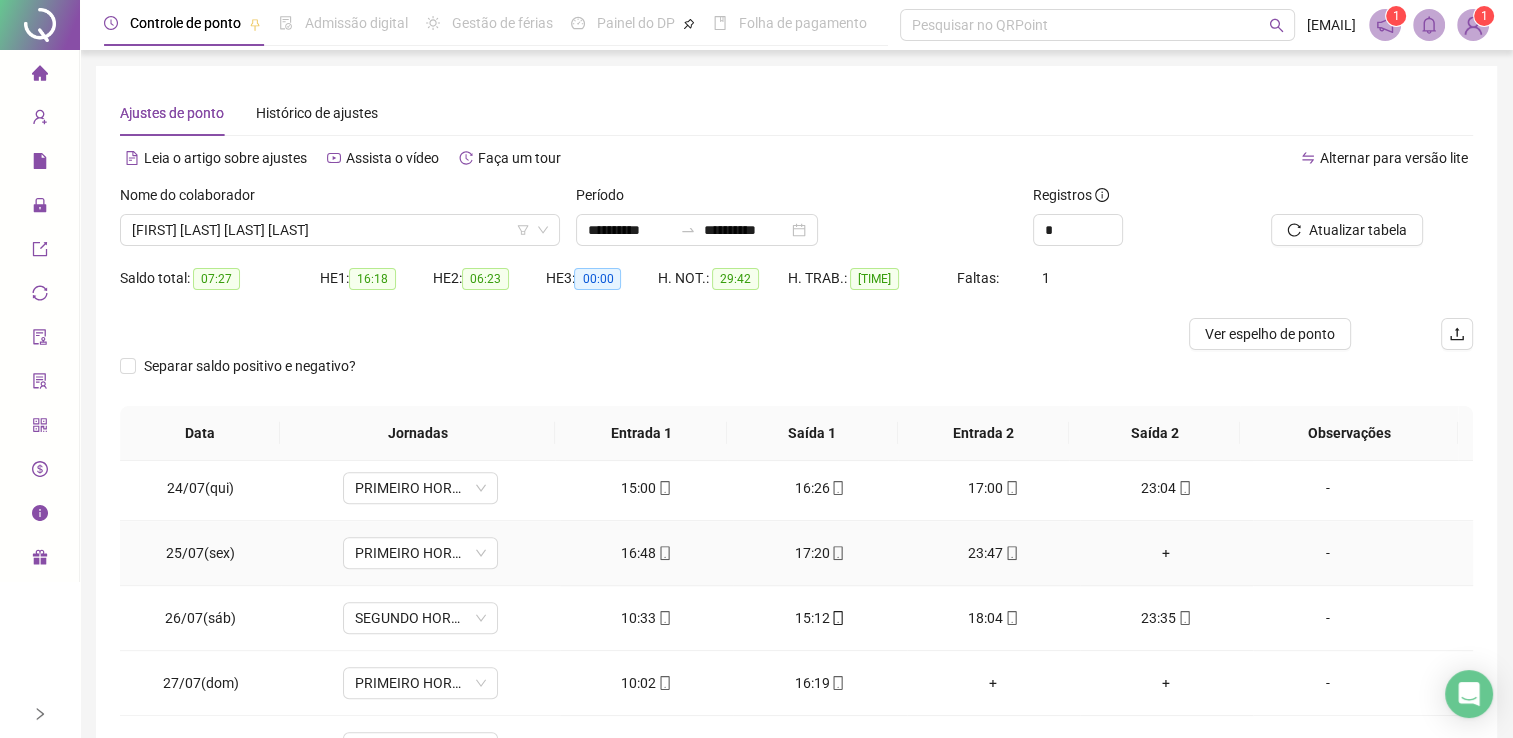 click on "+" at bounding box center [1166, 553] 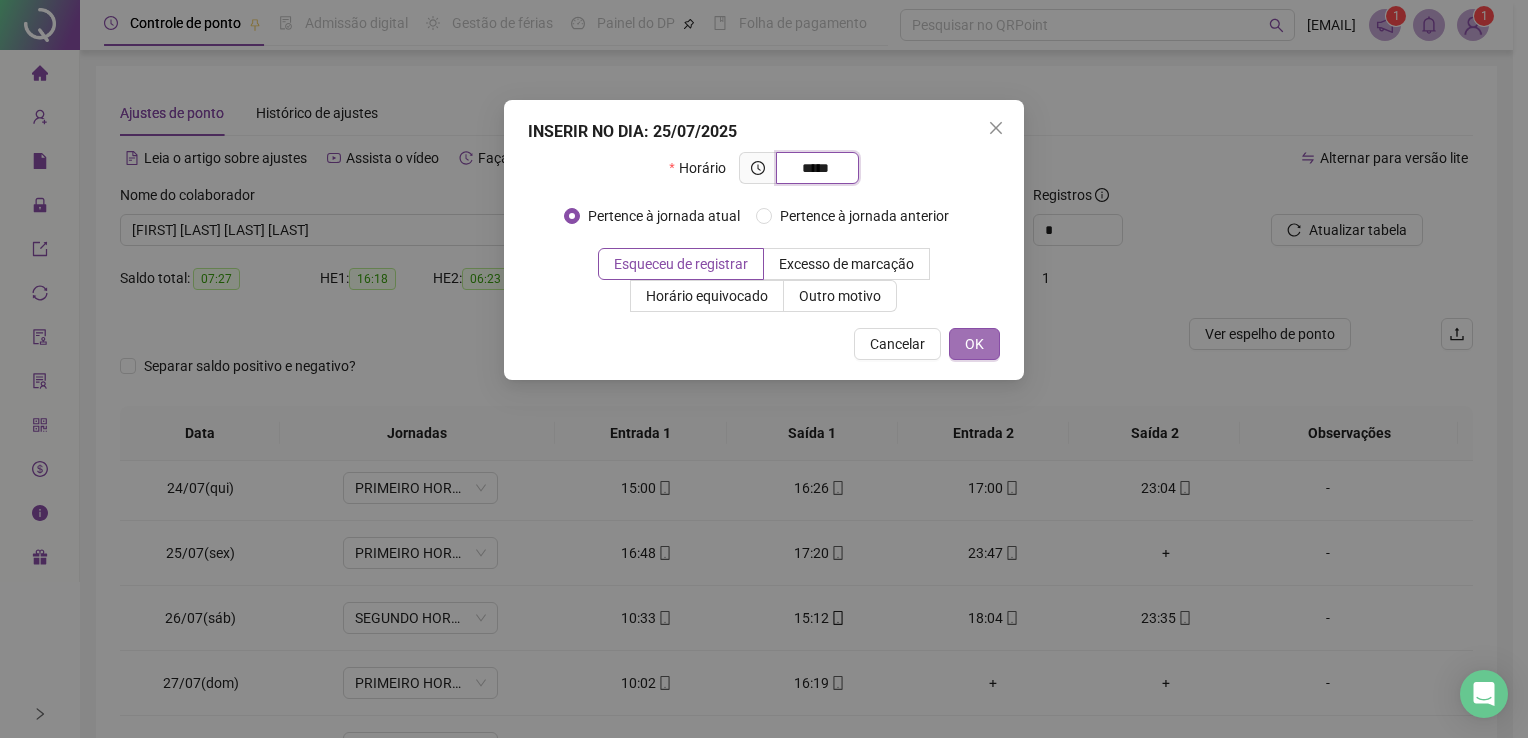 type on "*****" 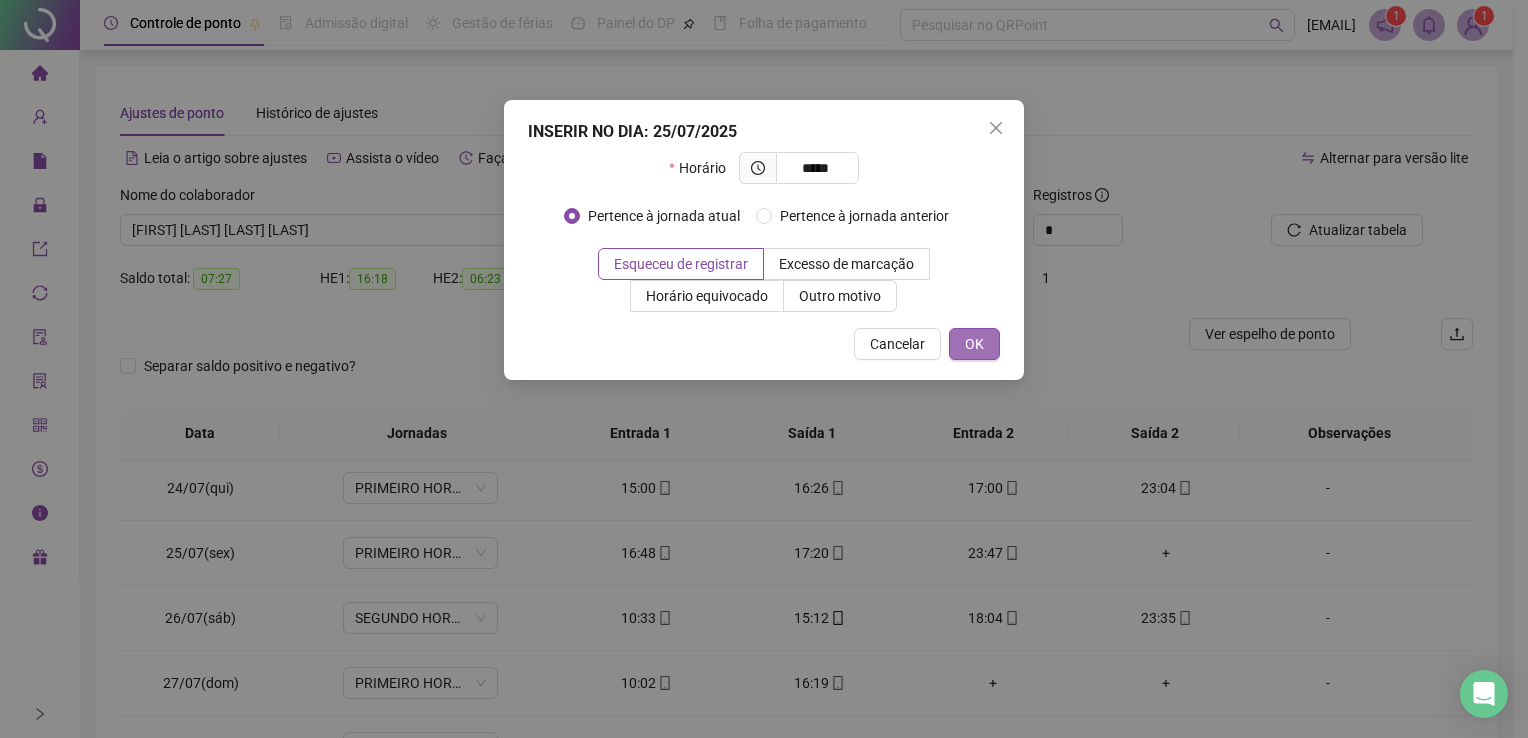 click on "OK" at bounding box center (974, 344) 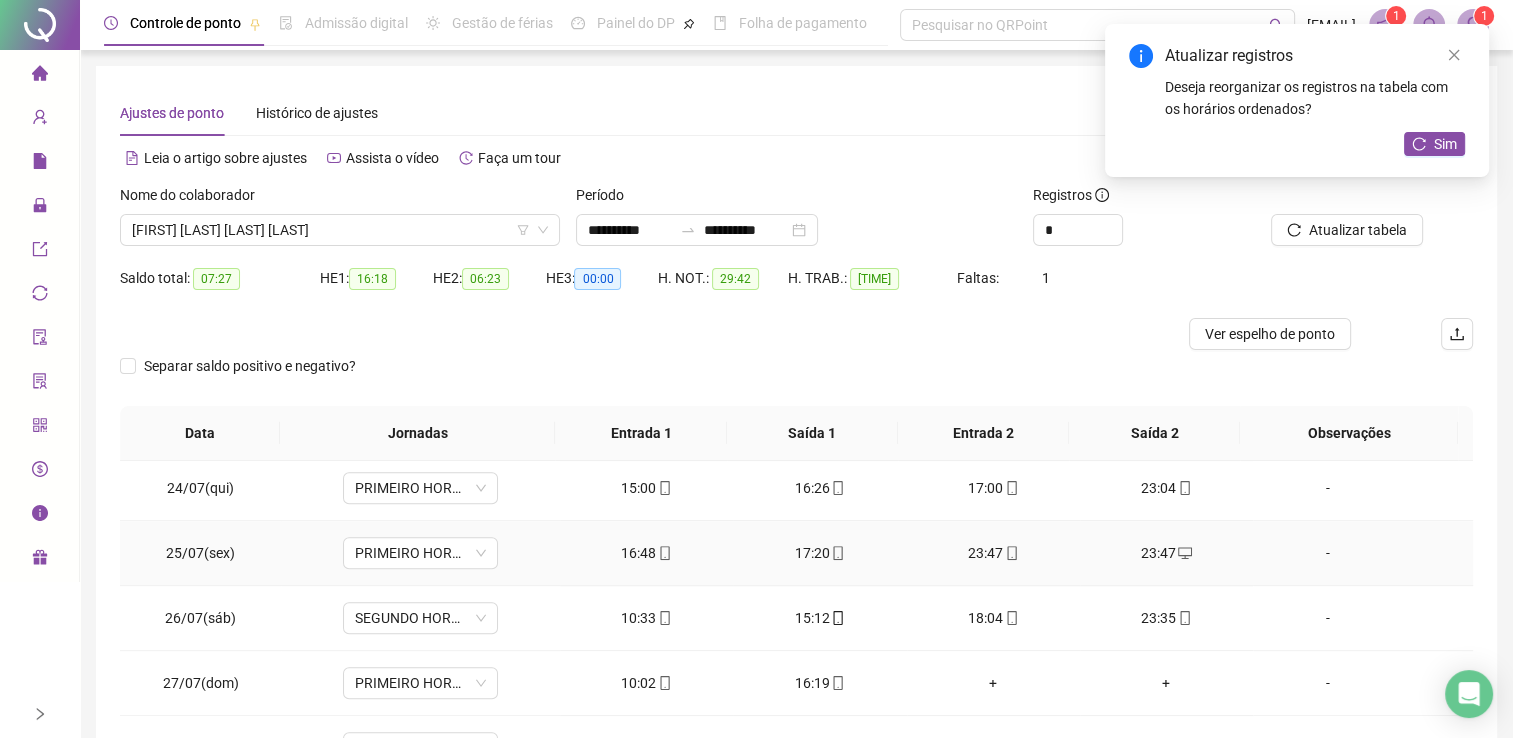 click on "23:47" at bounding box center (993, 553) 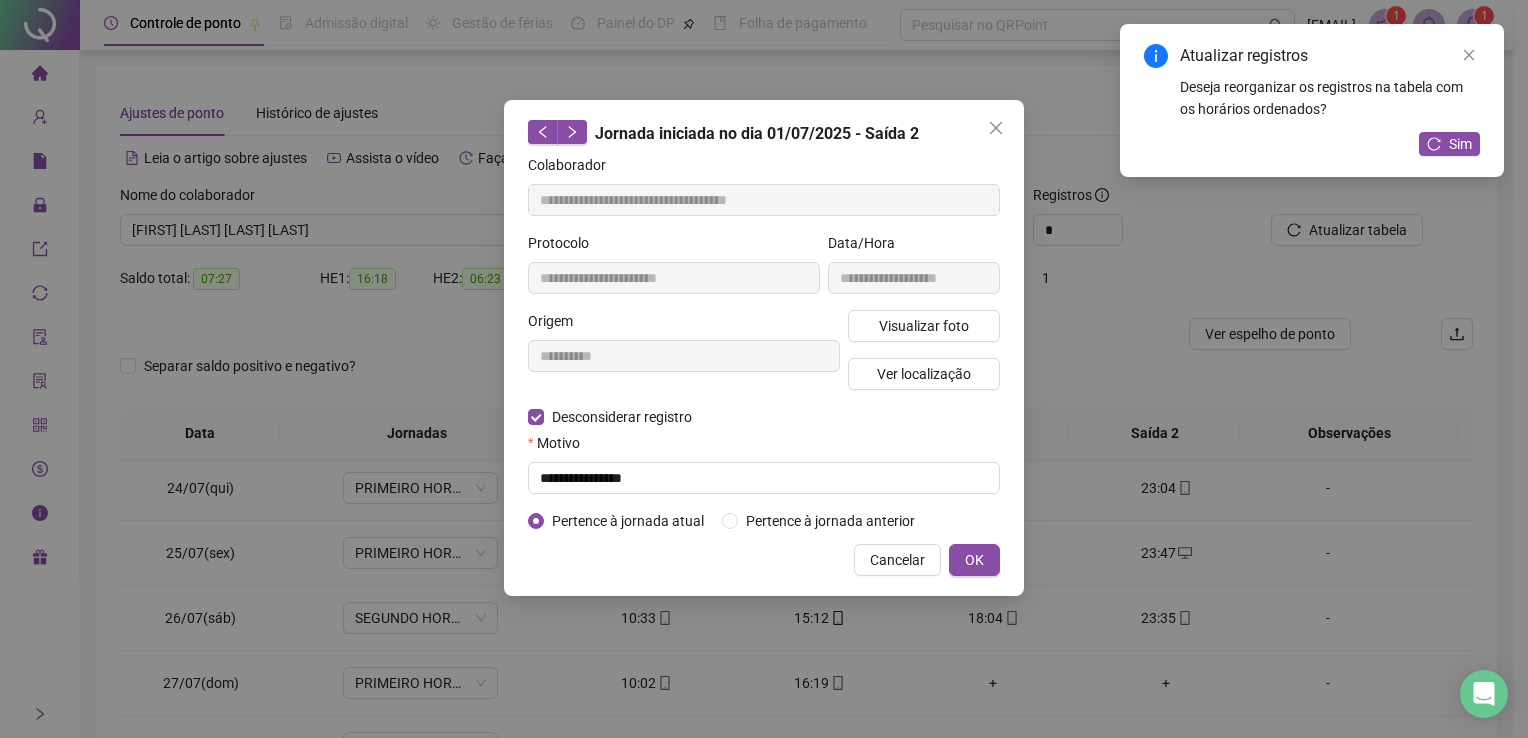 type on "**********" 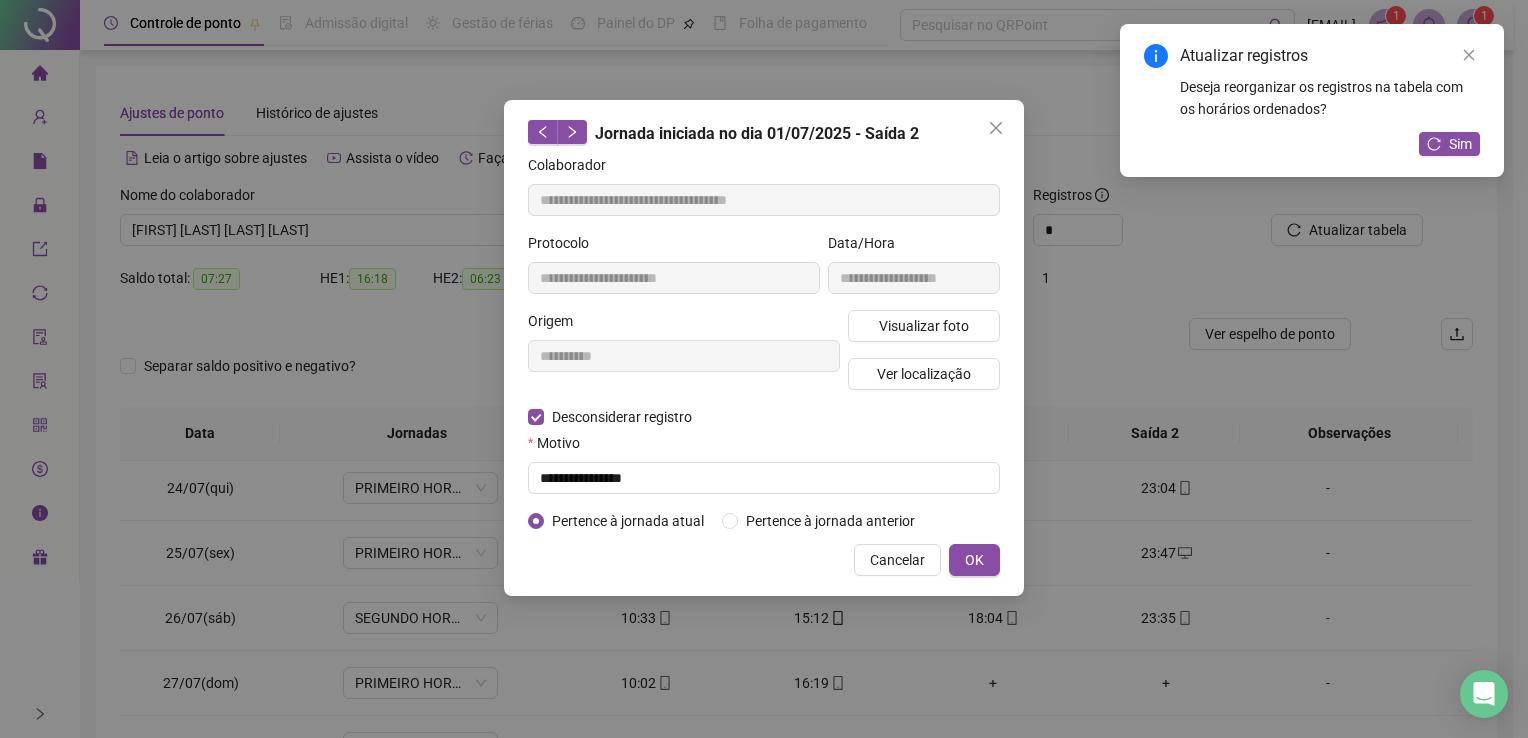 type on "**********" 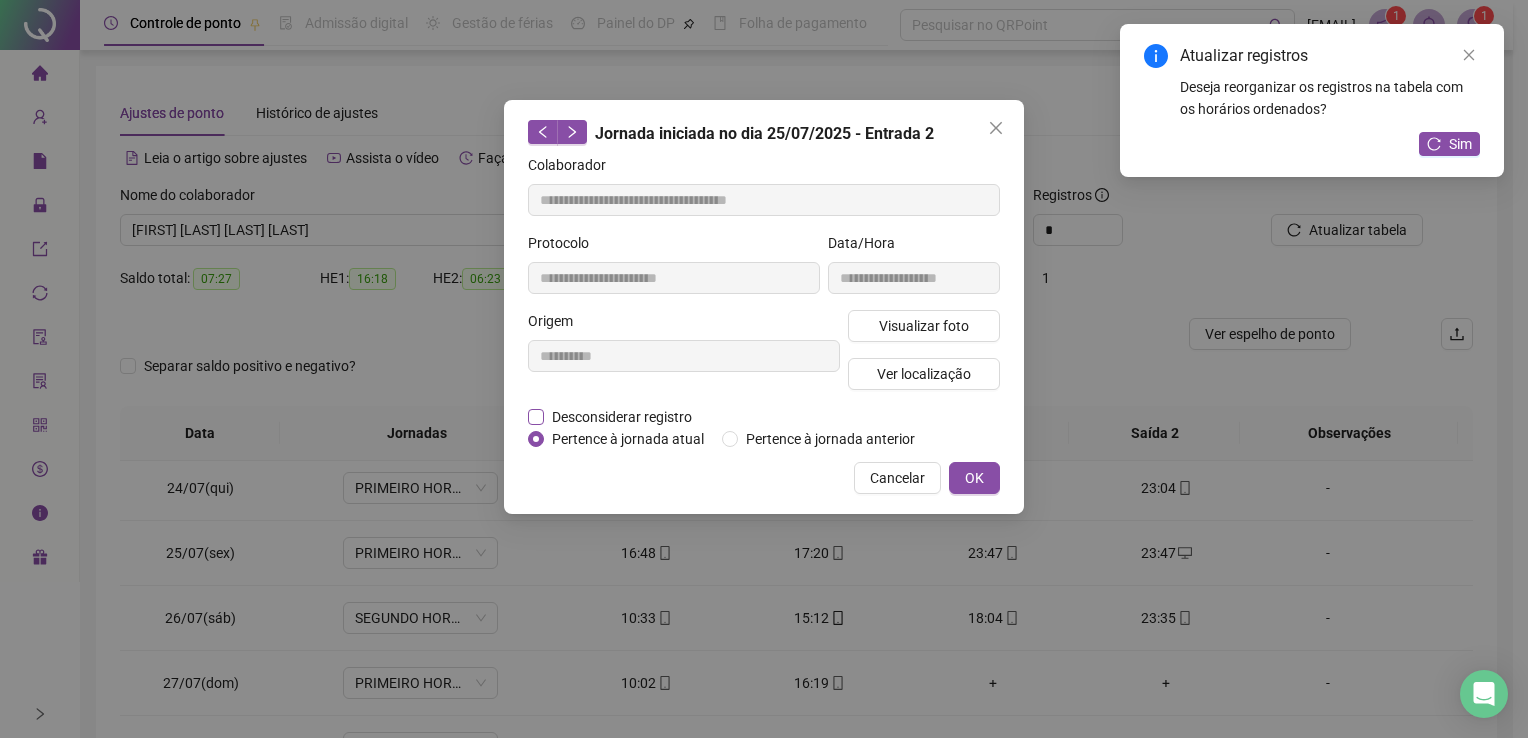 click on "Desconsiderar registro" at bounding box center (622, 417) 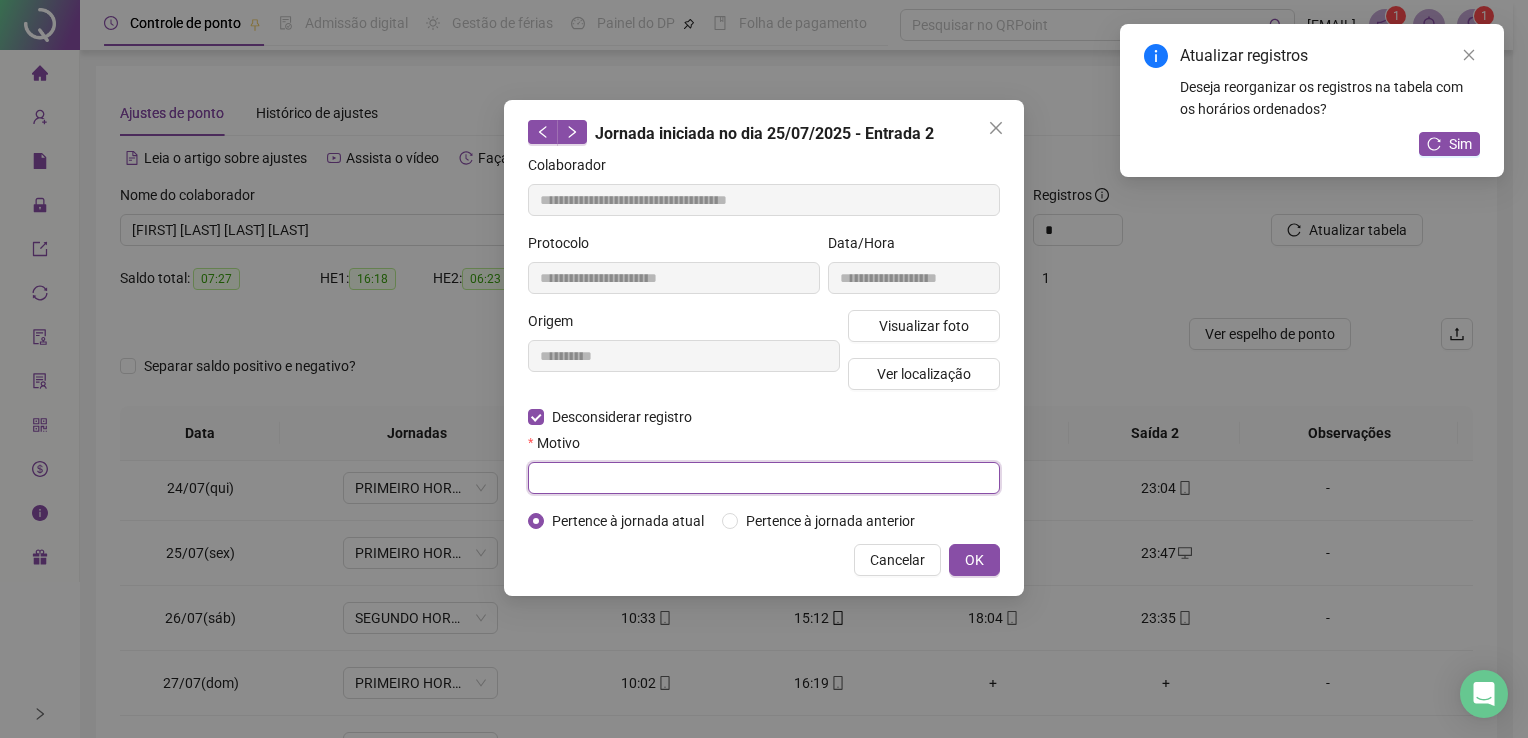 click at bounding box center [764, 478] 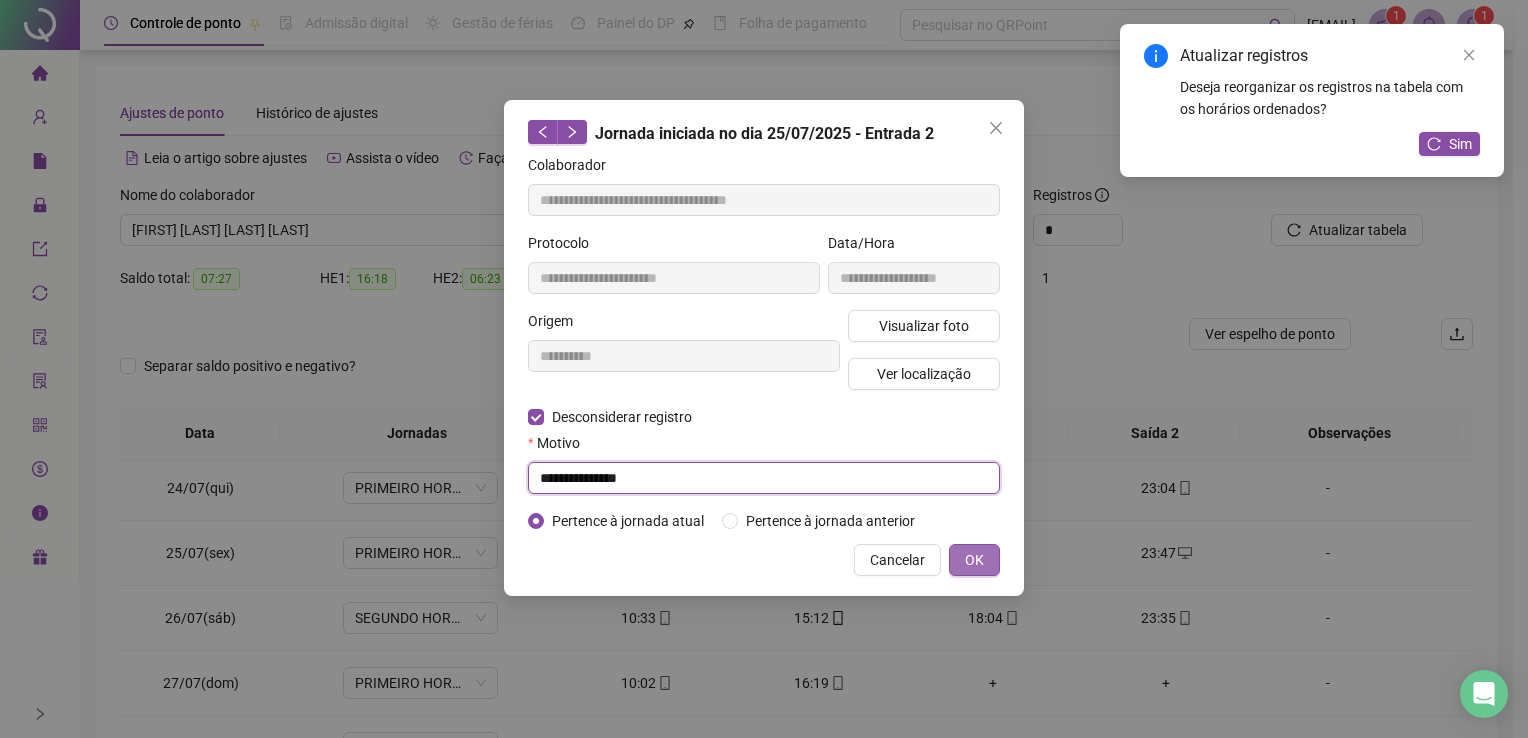 type on "**********" 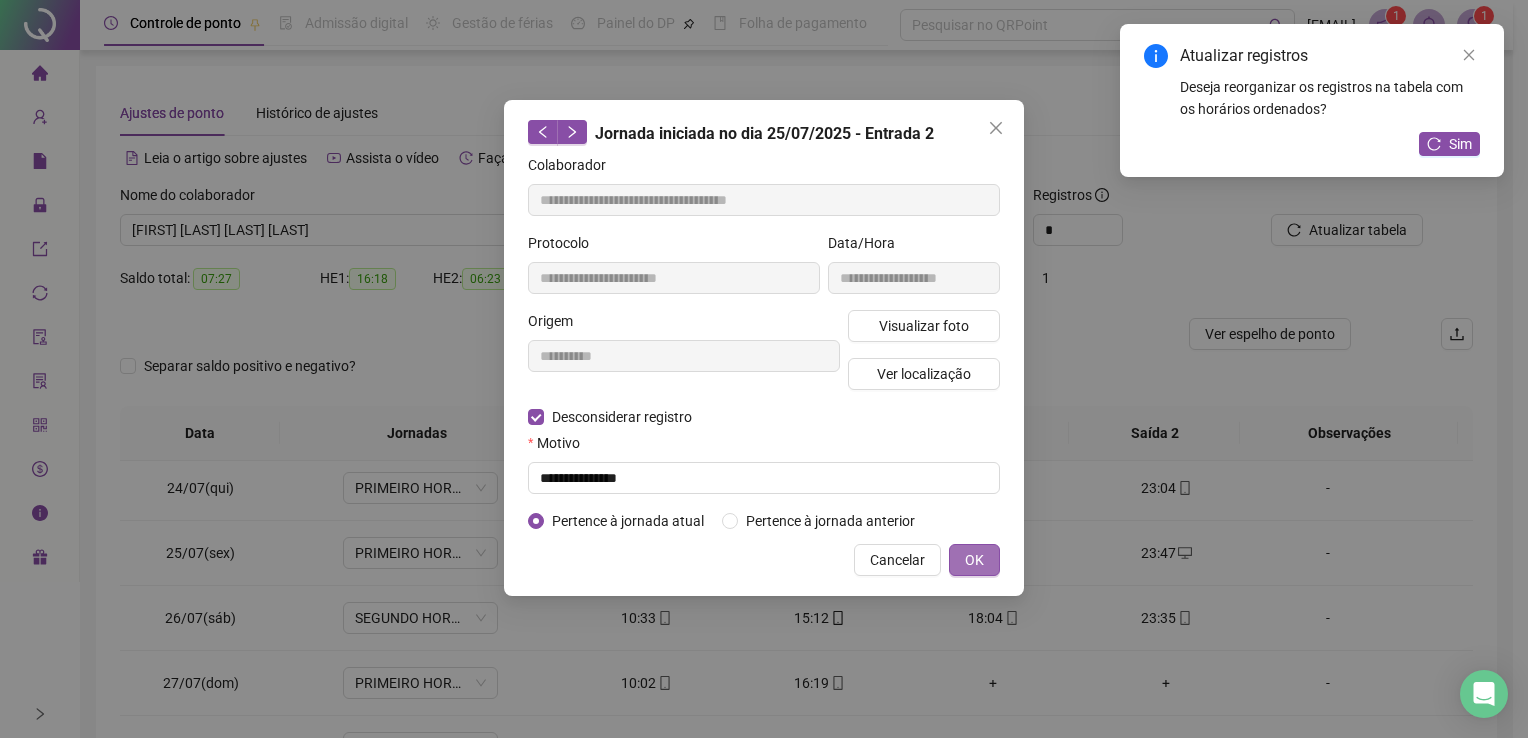 click on "OK" at bounding box center (974, 560) 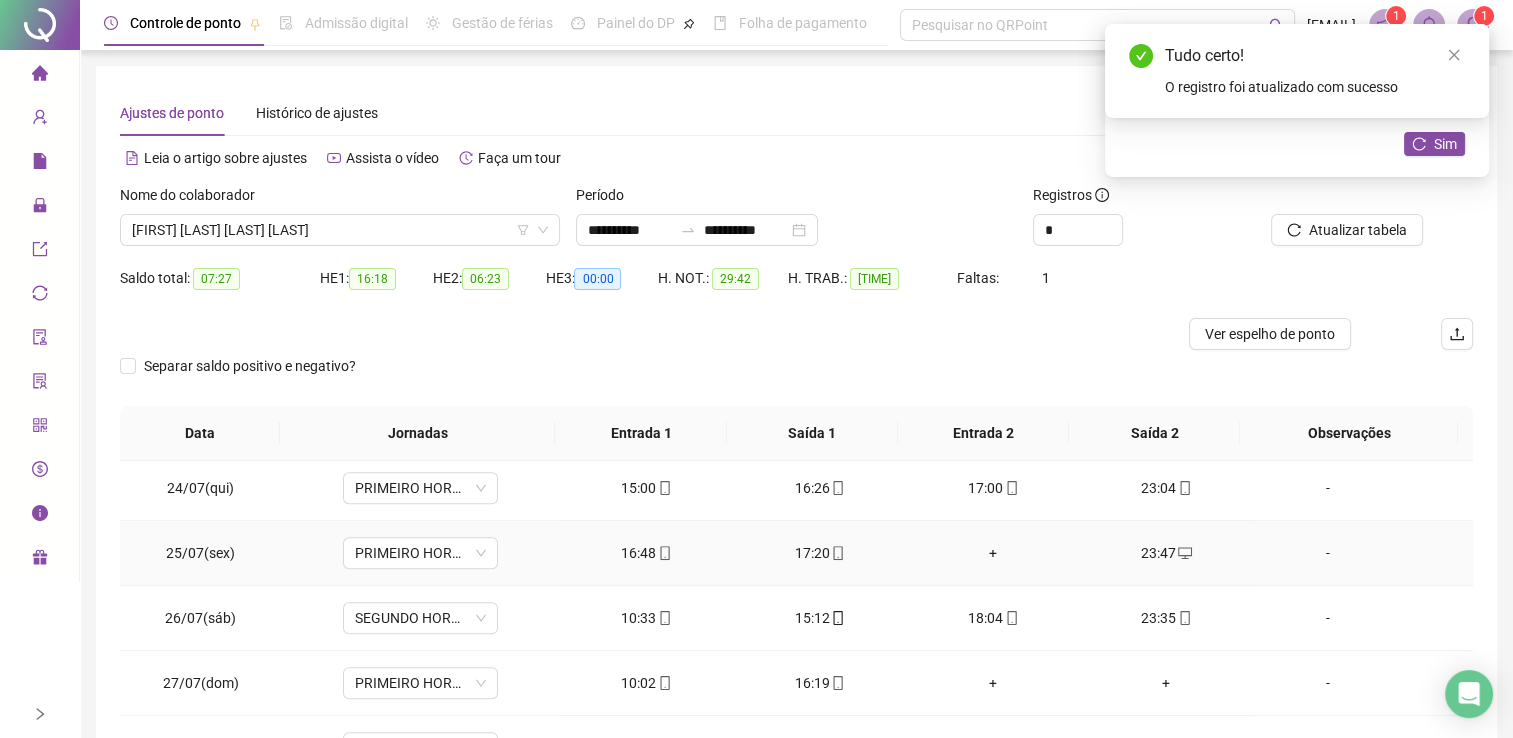 click on "+" at bounding box center (993, 553) 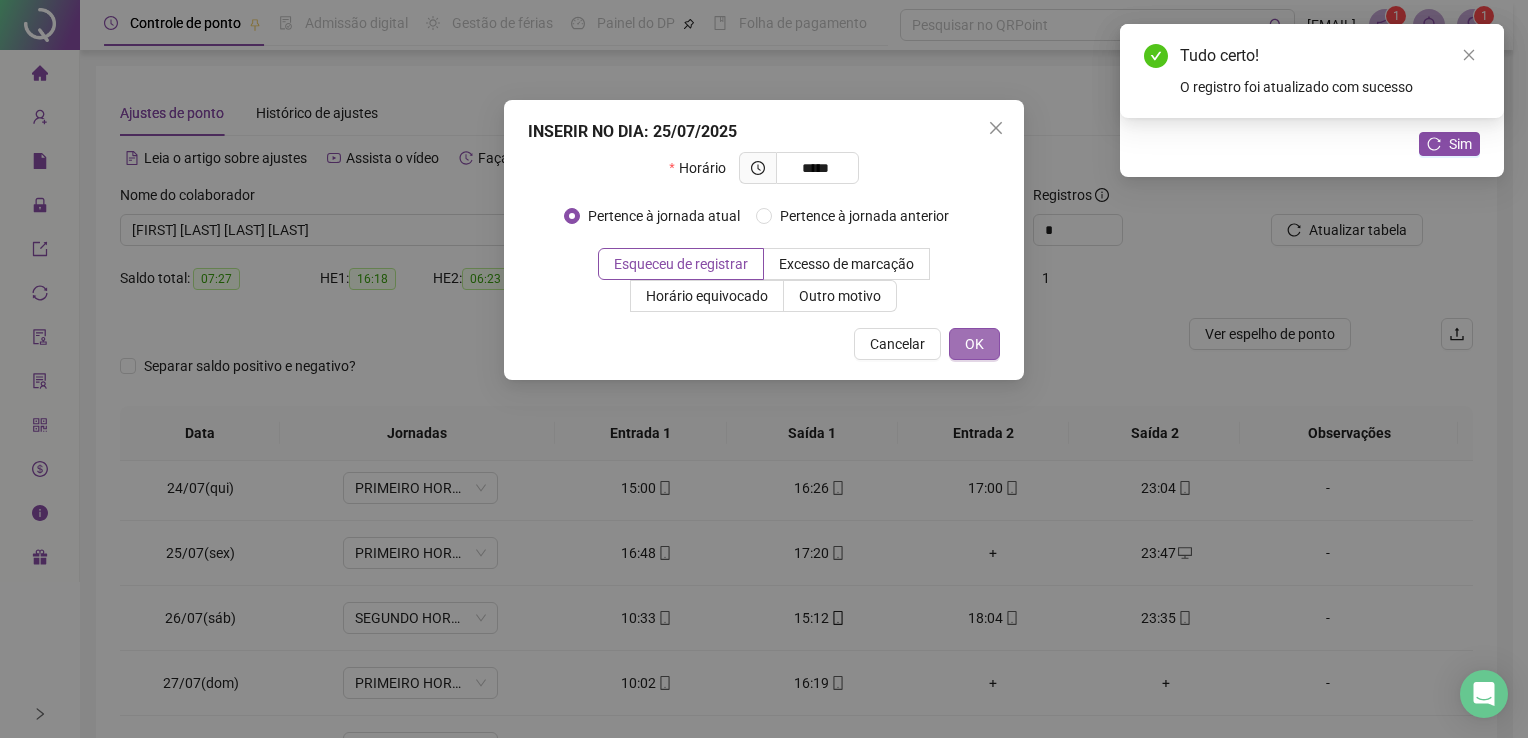 type on "*****" 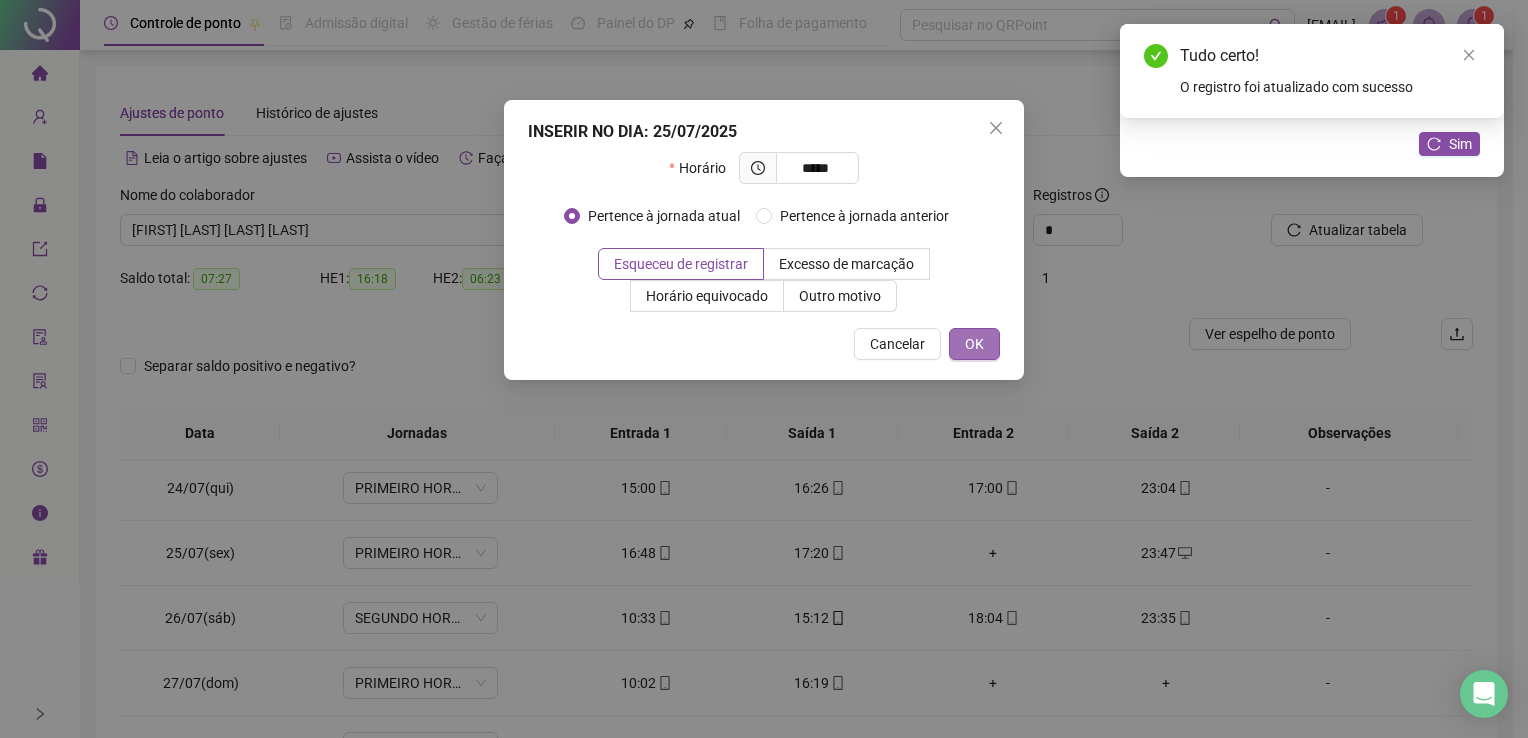 click on "OK" at bounding box center (974, 344) 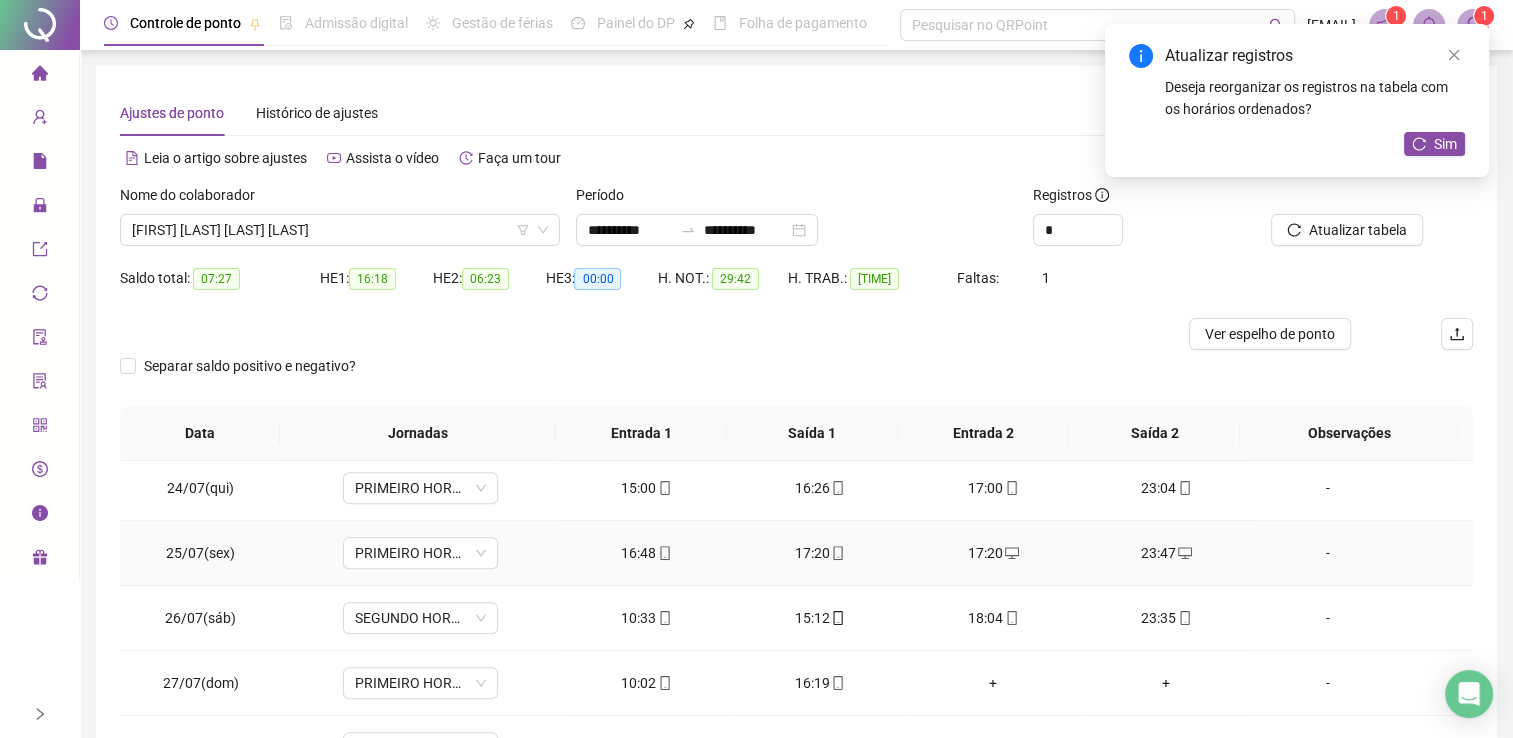 click on "17:20" at bounding box center [819, 553] 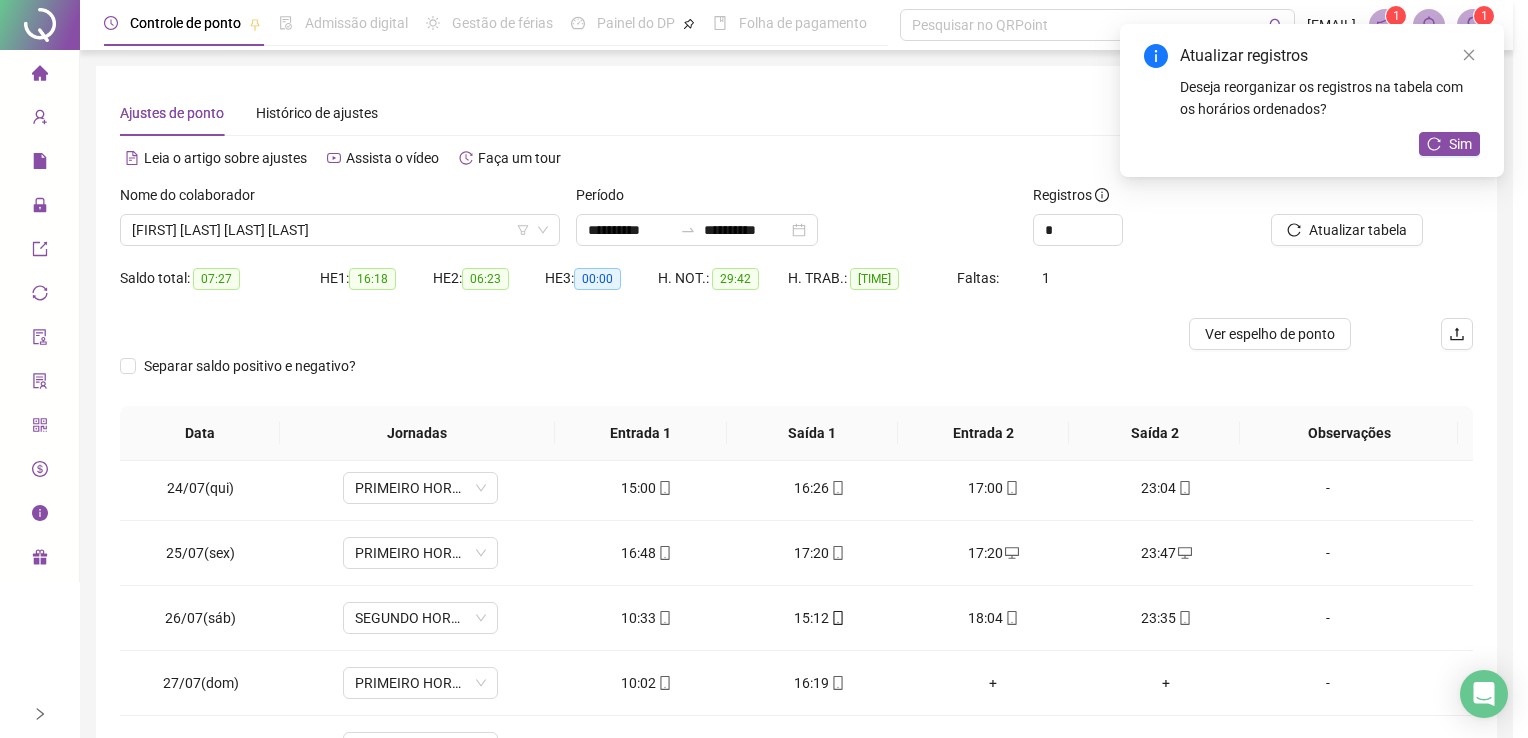type on "**********" 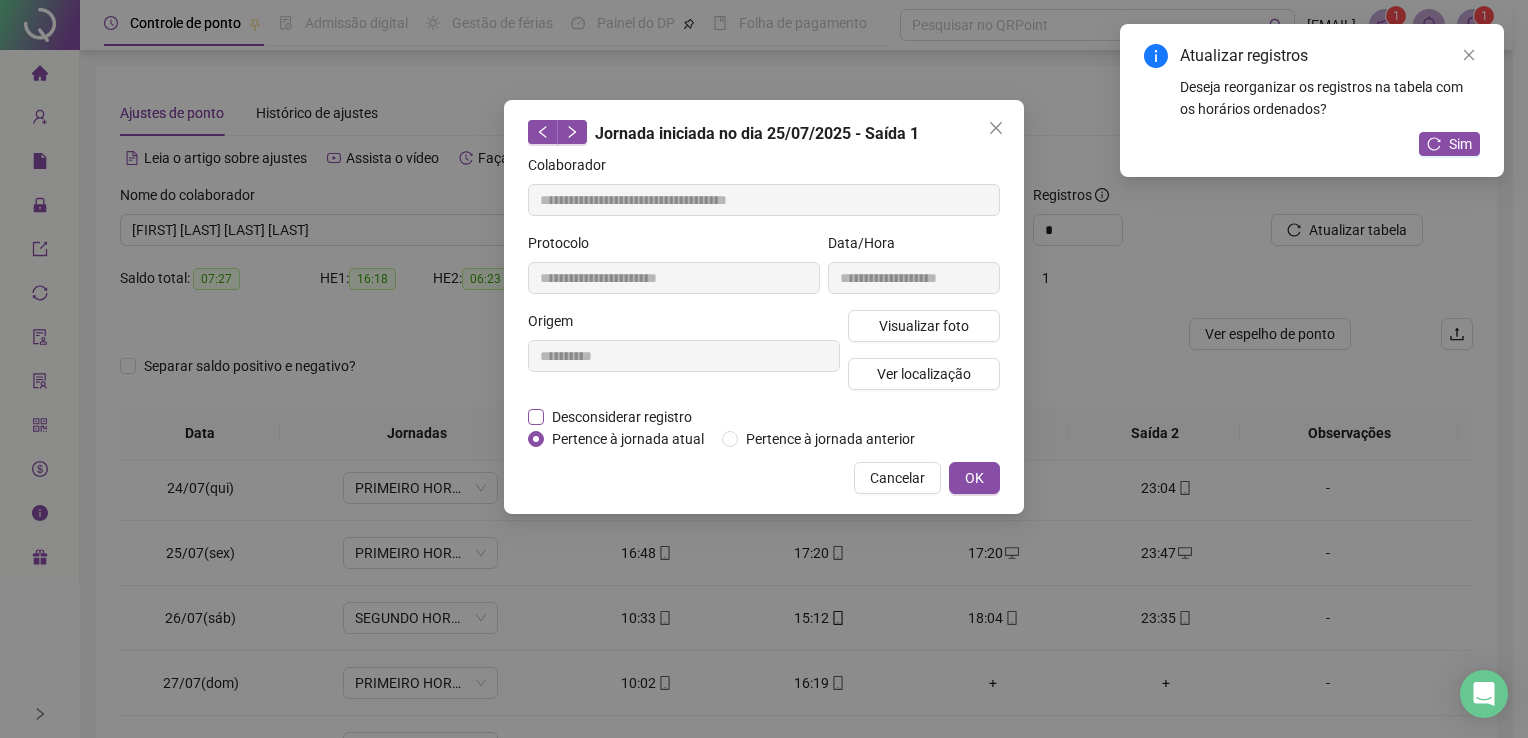 click on "Desconsiderar registro" at bounding box center [622, 417] 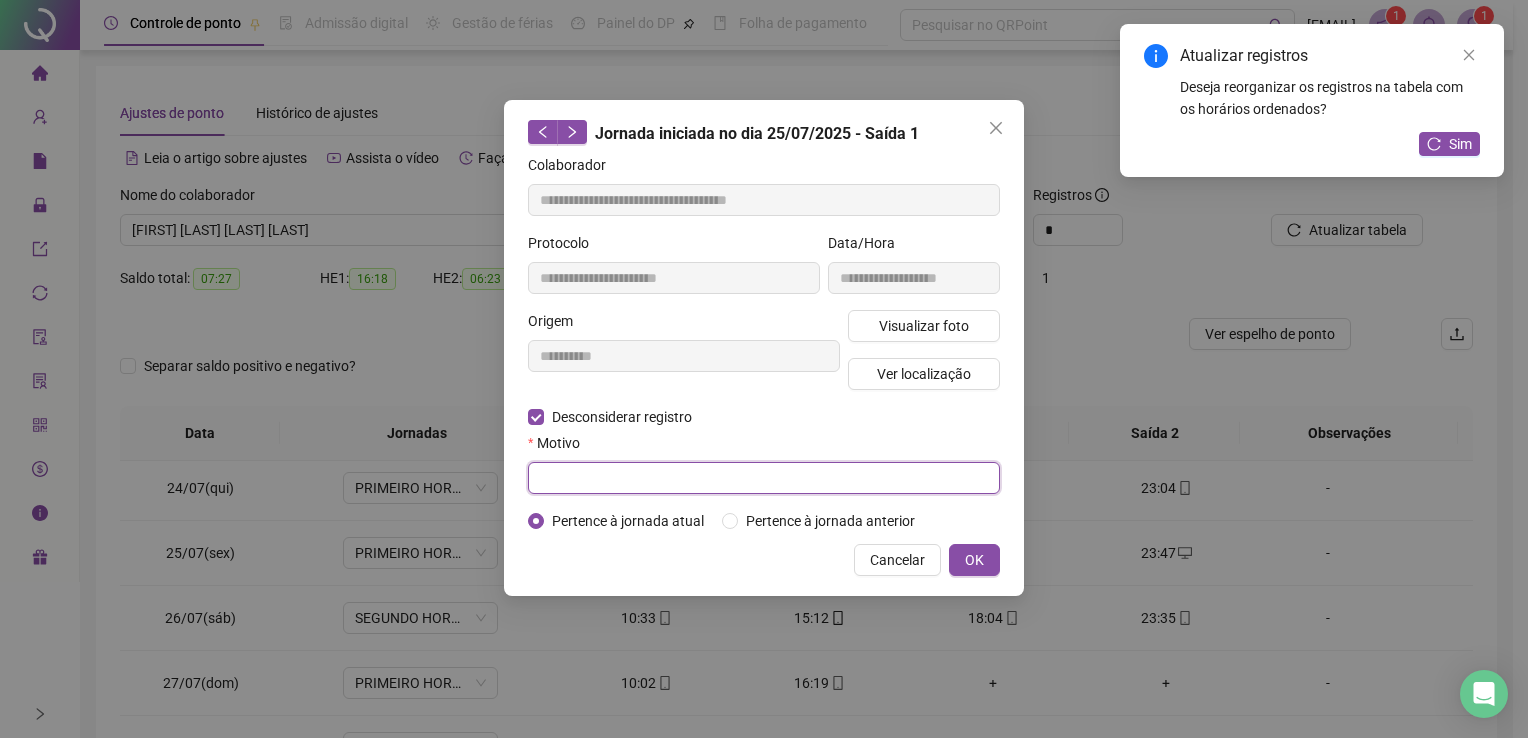 click at bounding box center [764, 478] 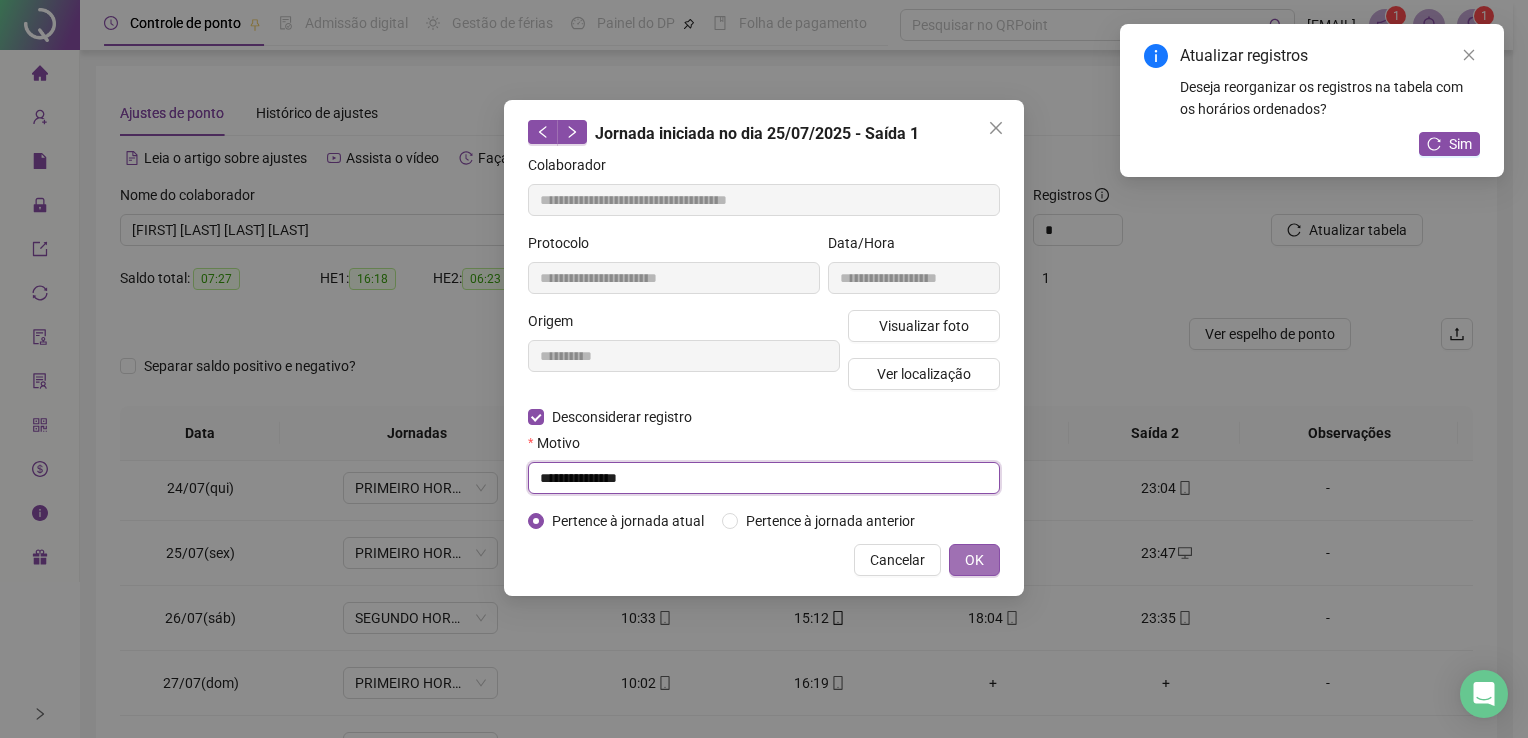 type on "**********" 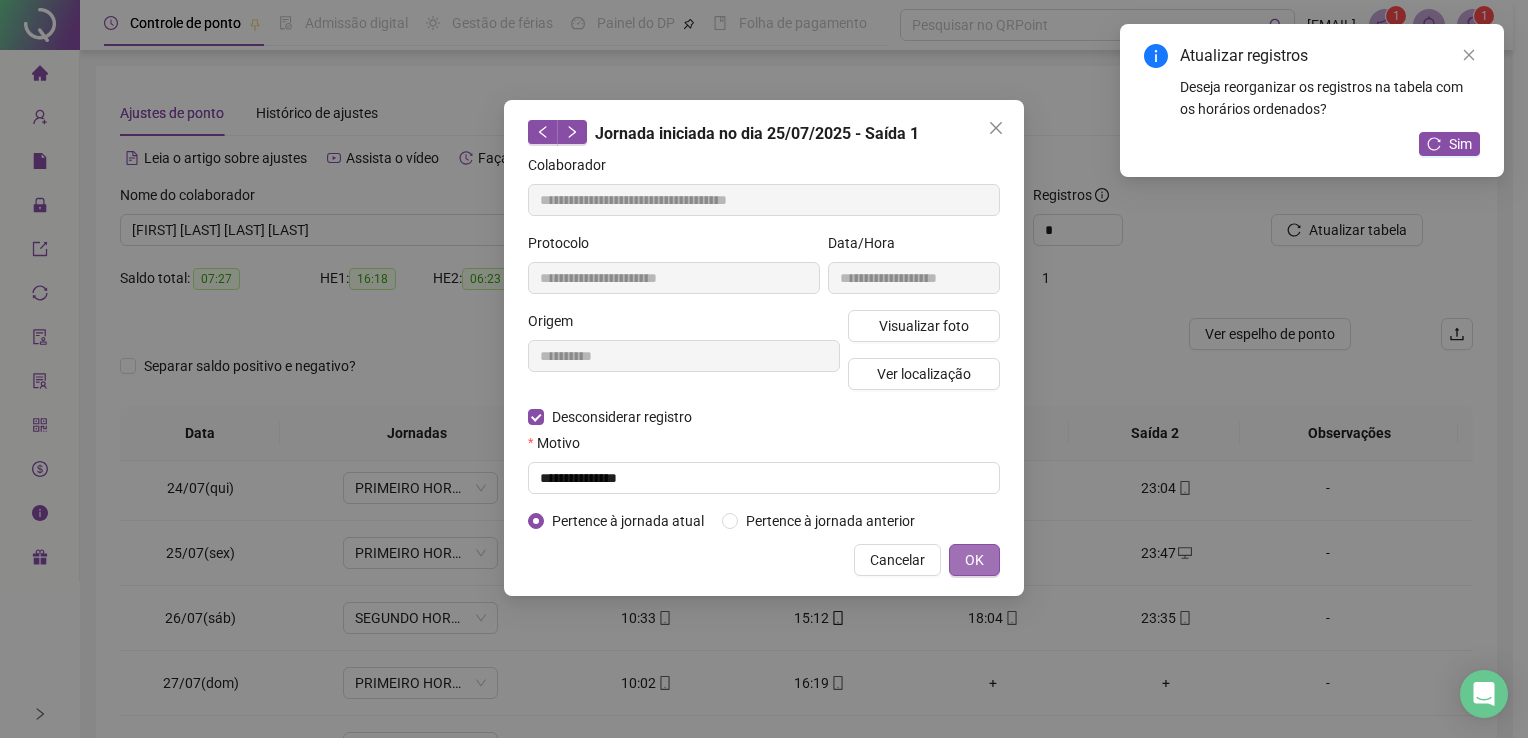click on "OK" at bounding box center [974, 560] 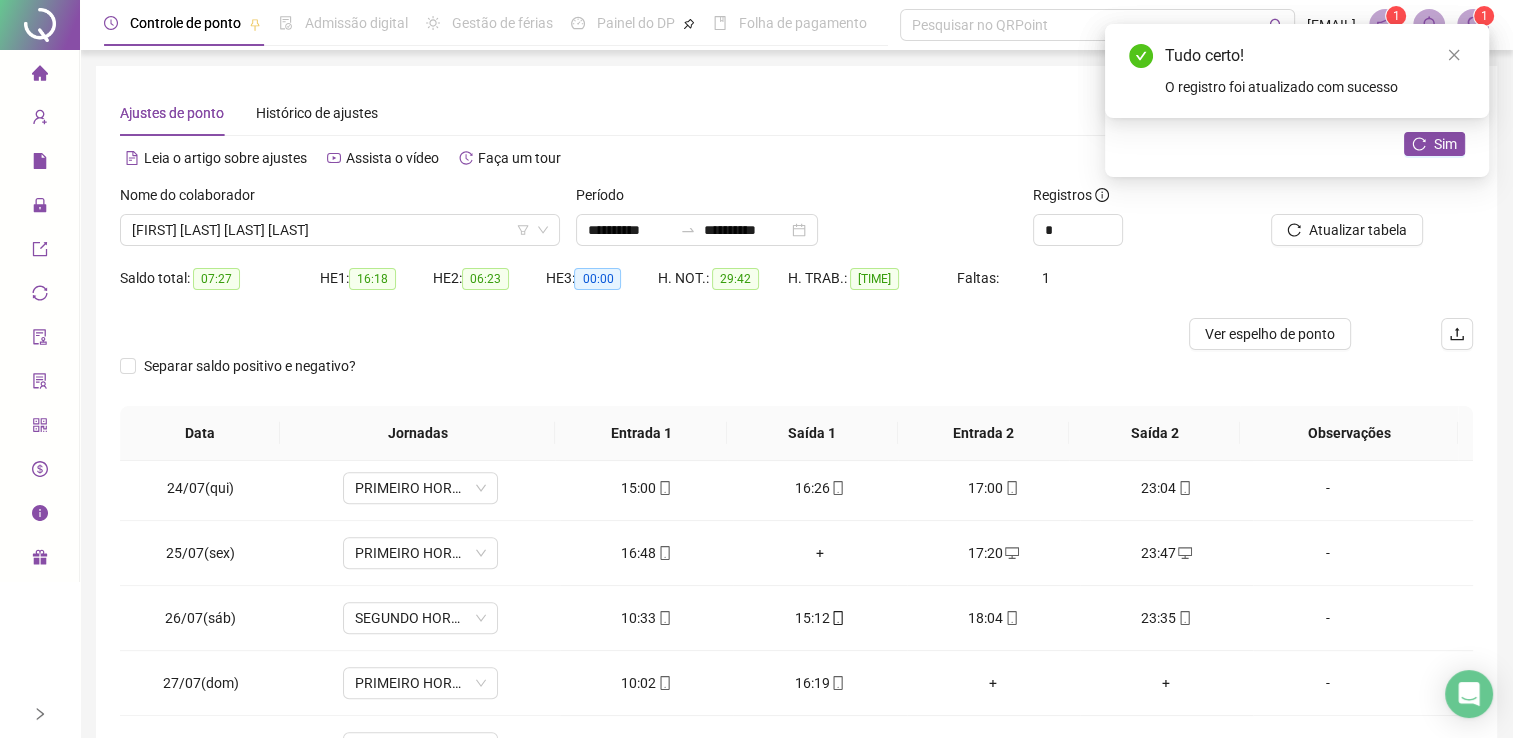click on "+" at bounding box center (819, 553) 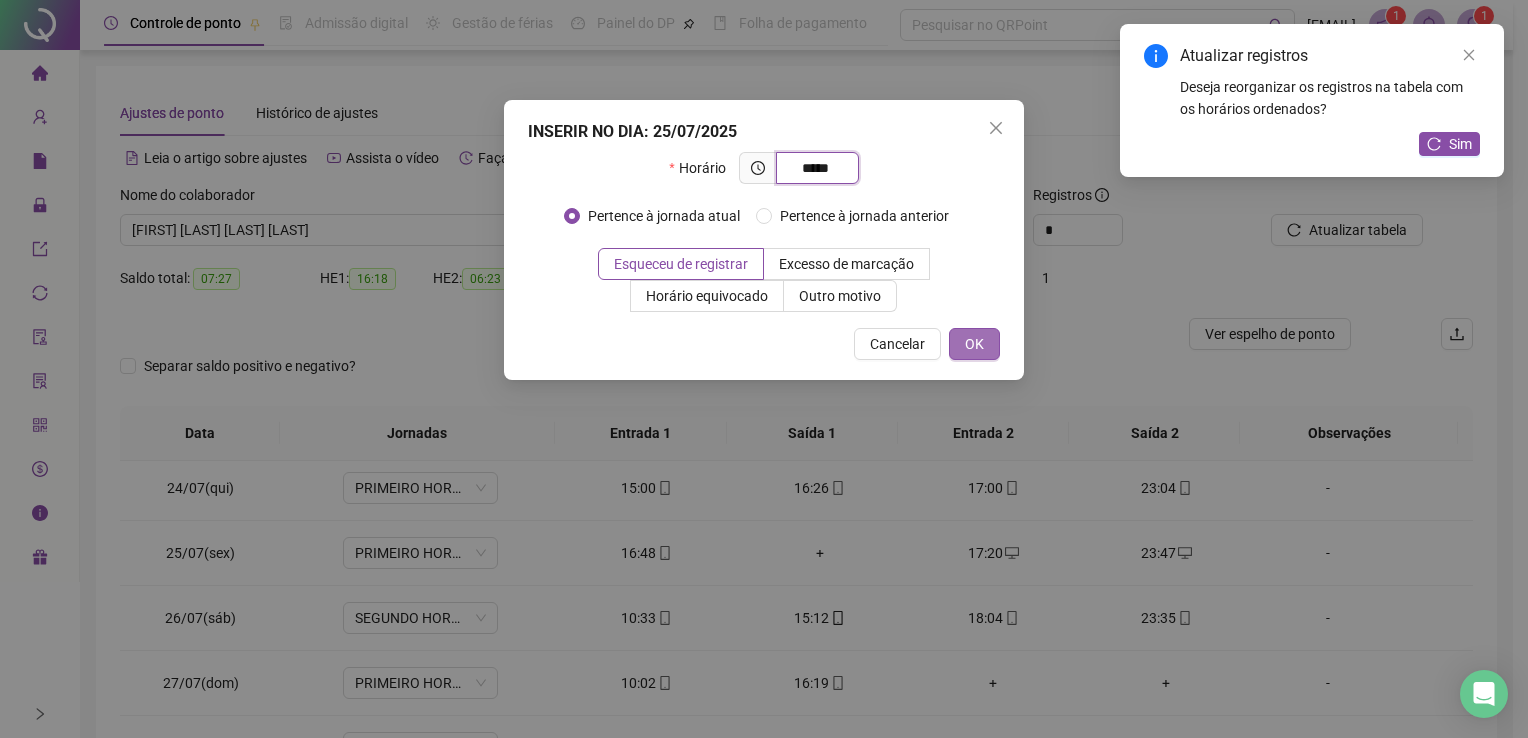type on "*****" 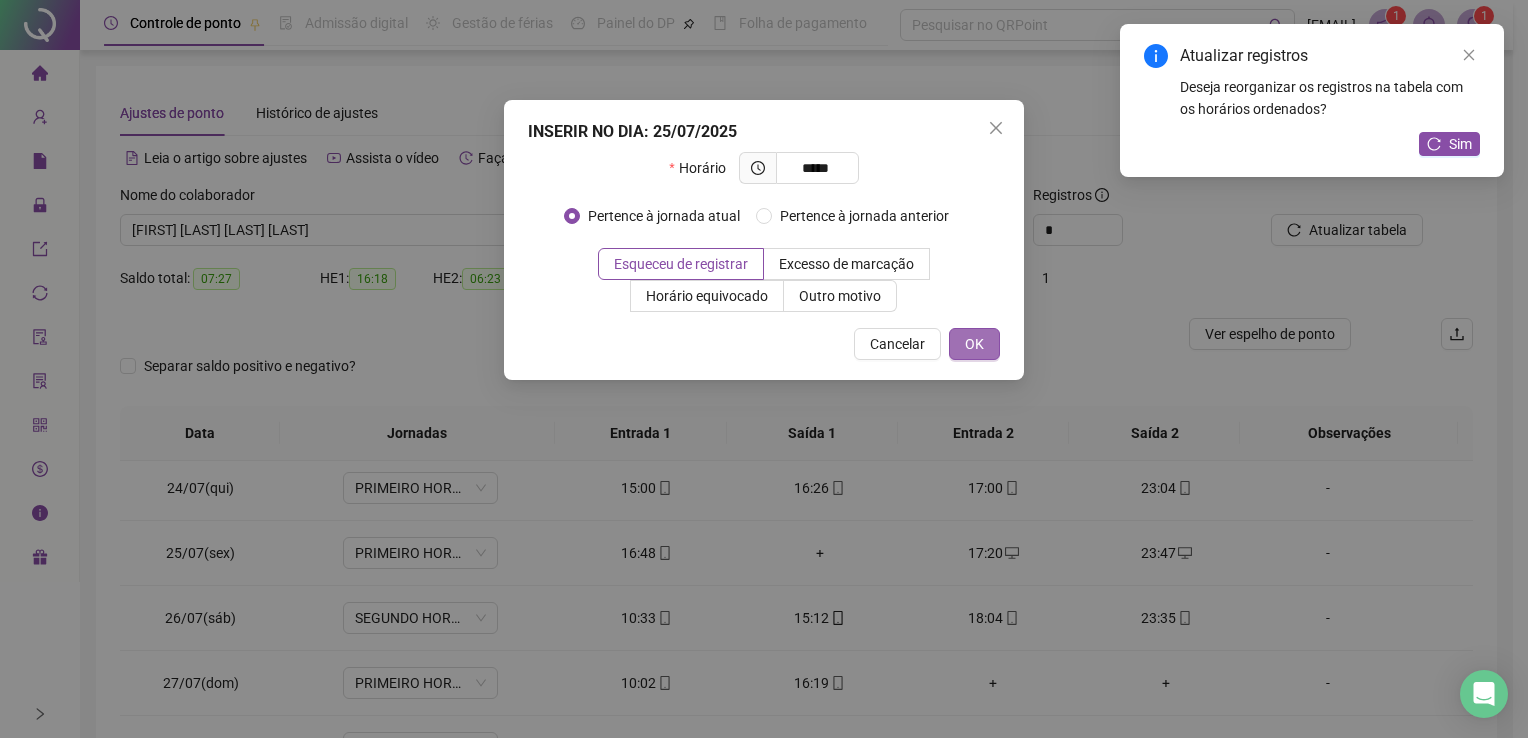 click on "OK" at bounding box center [974, 344] 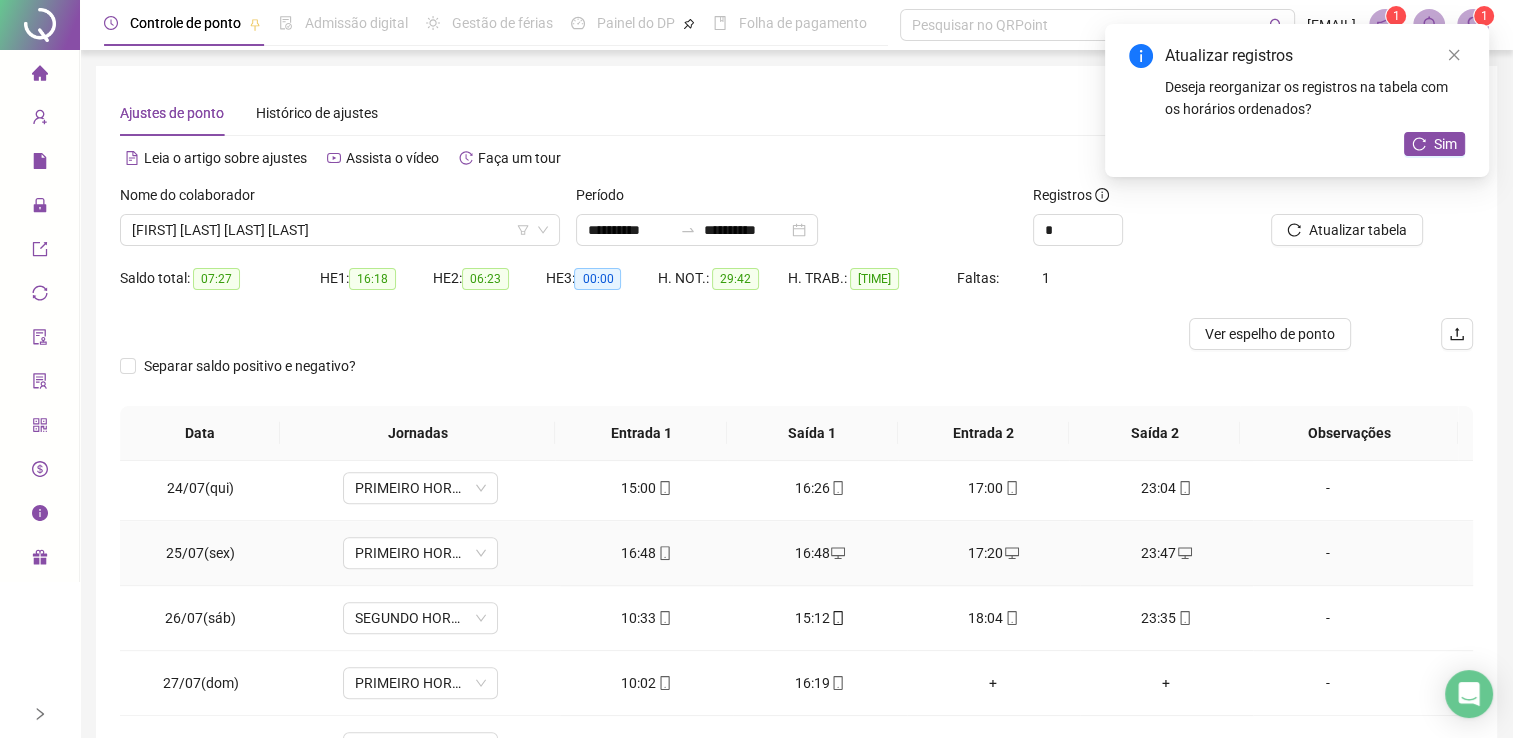 click on "16:48" at bounding box center [646, 553] 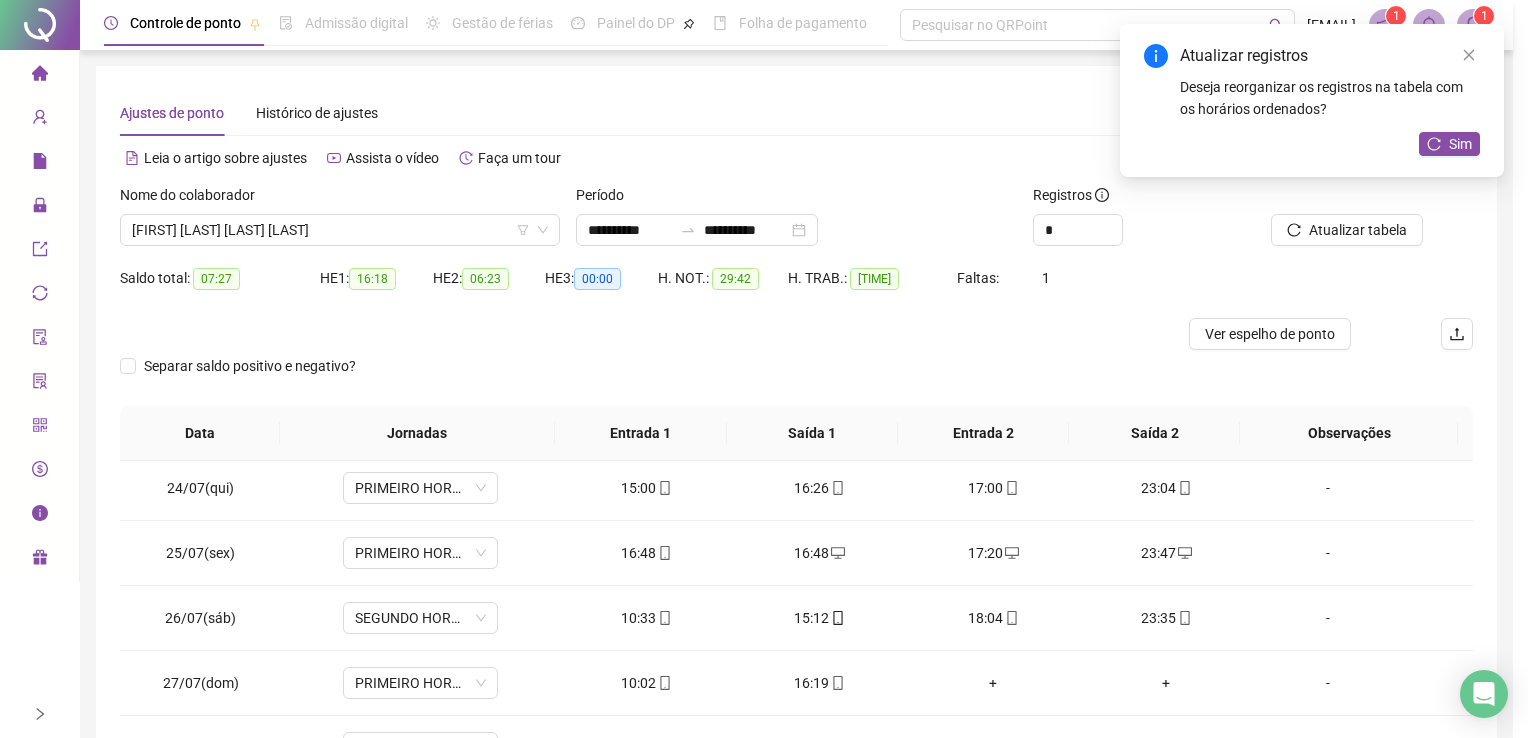type on "**********" 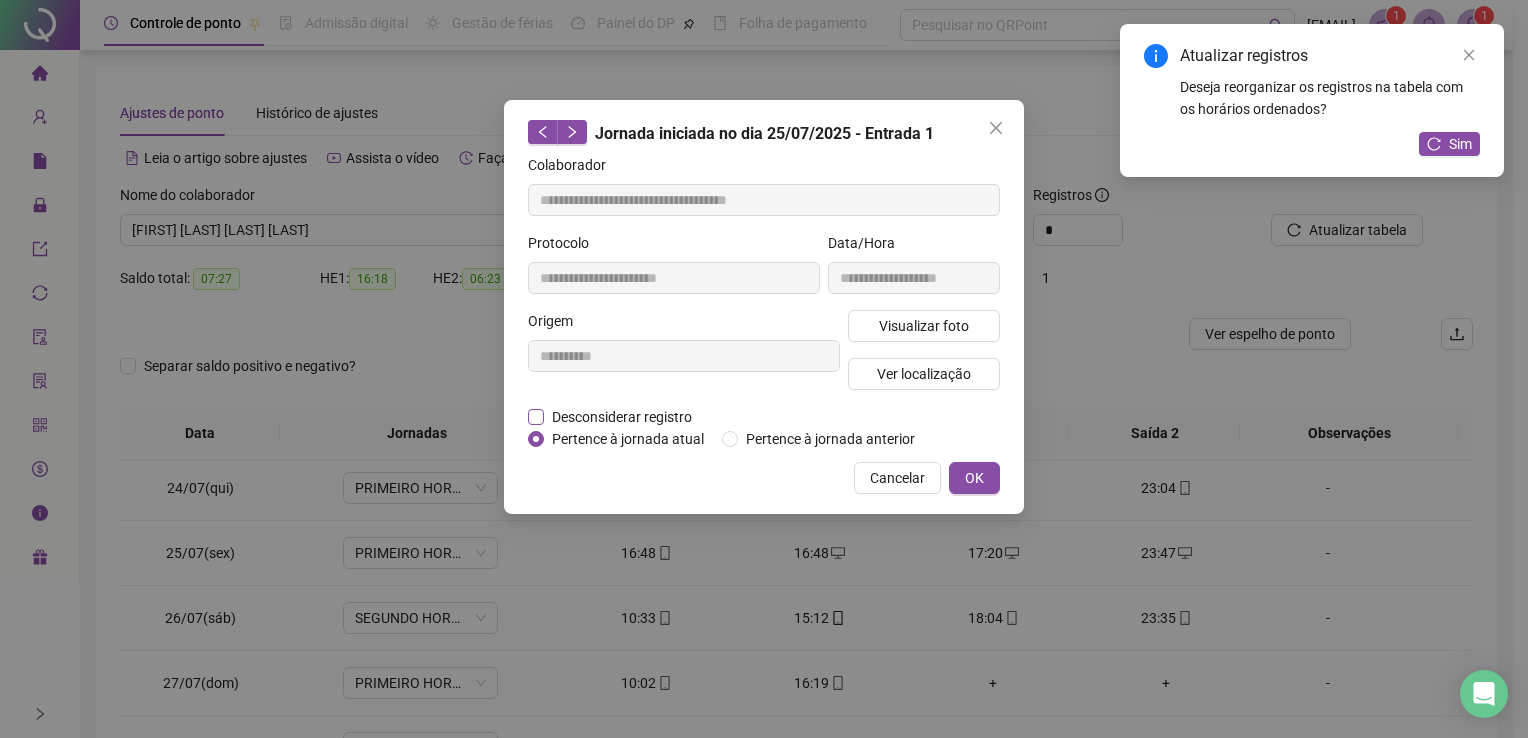 click on "Desconsiderar registro" at bounding box center [622, 417] 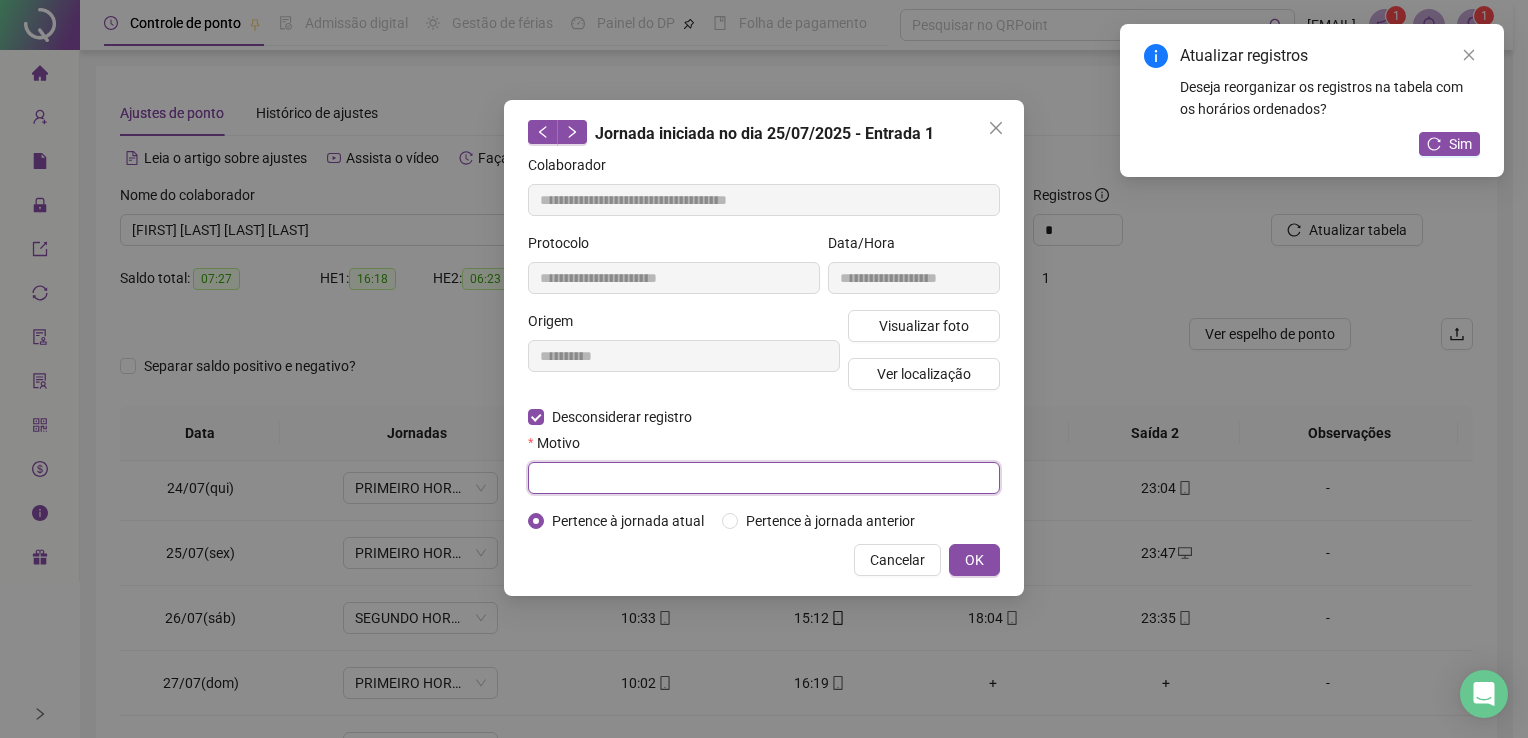 click at bounding box center (764, 478) 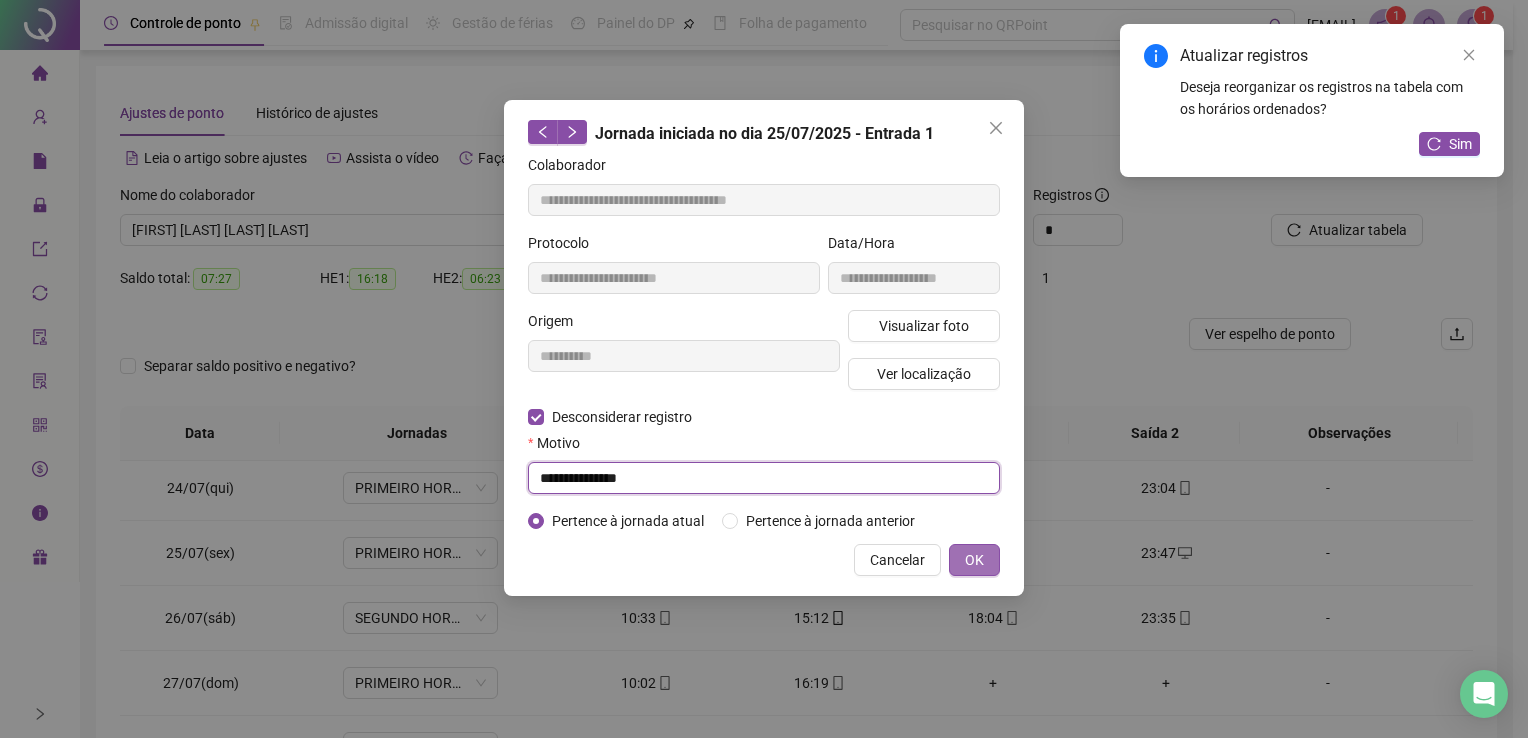 type on "**********" 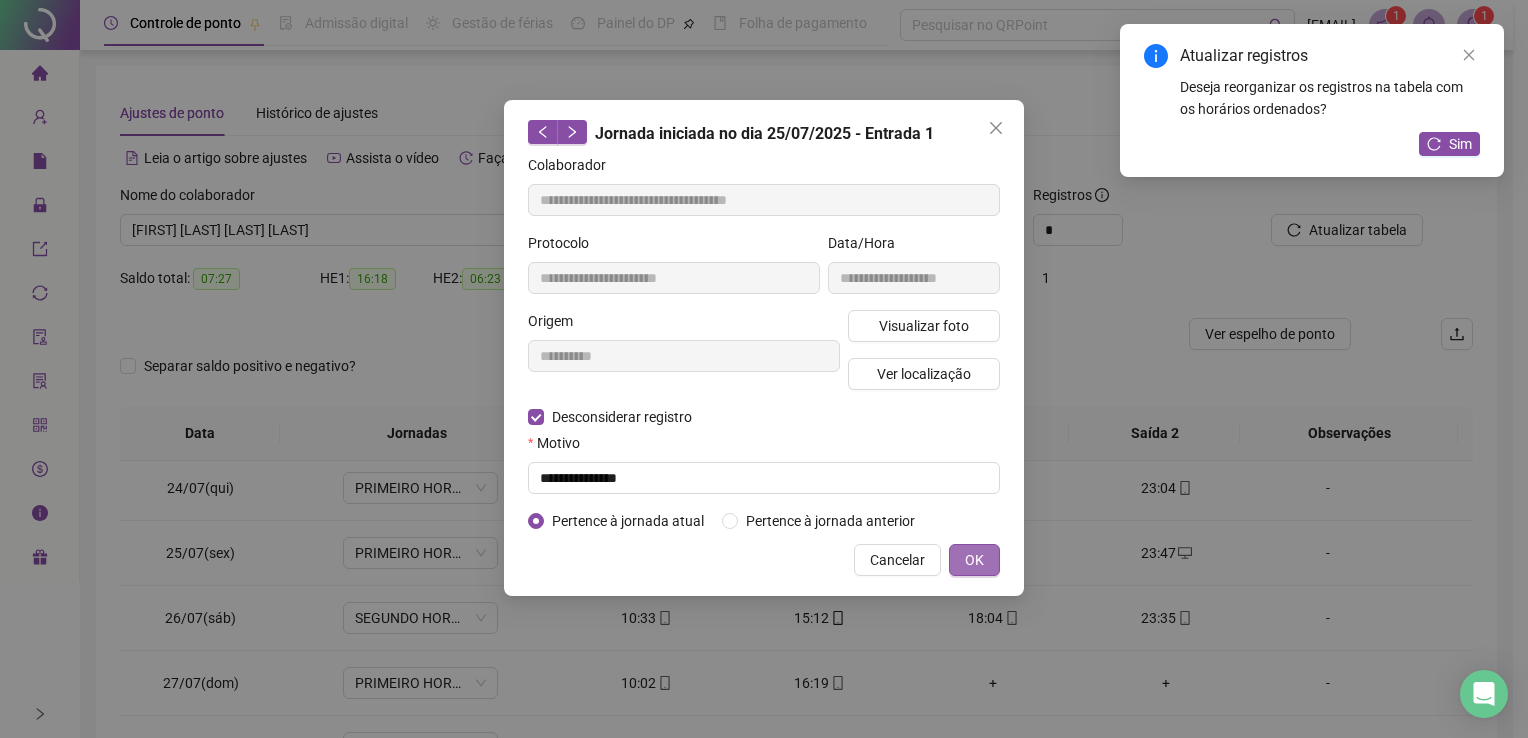 click on "OK" at bounding box center (974, 560) 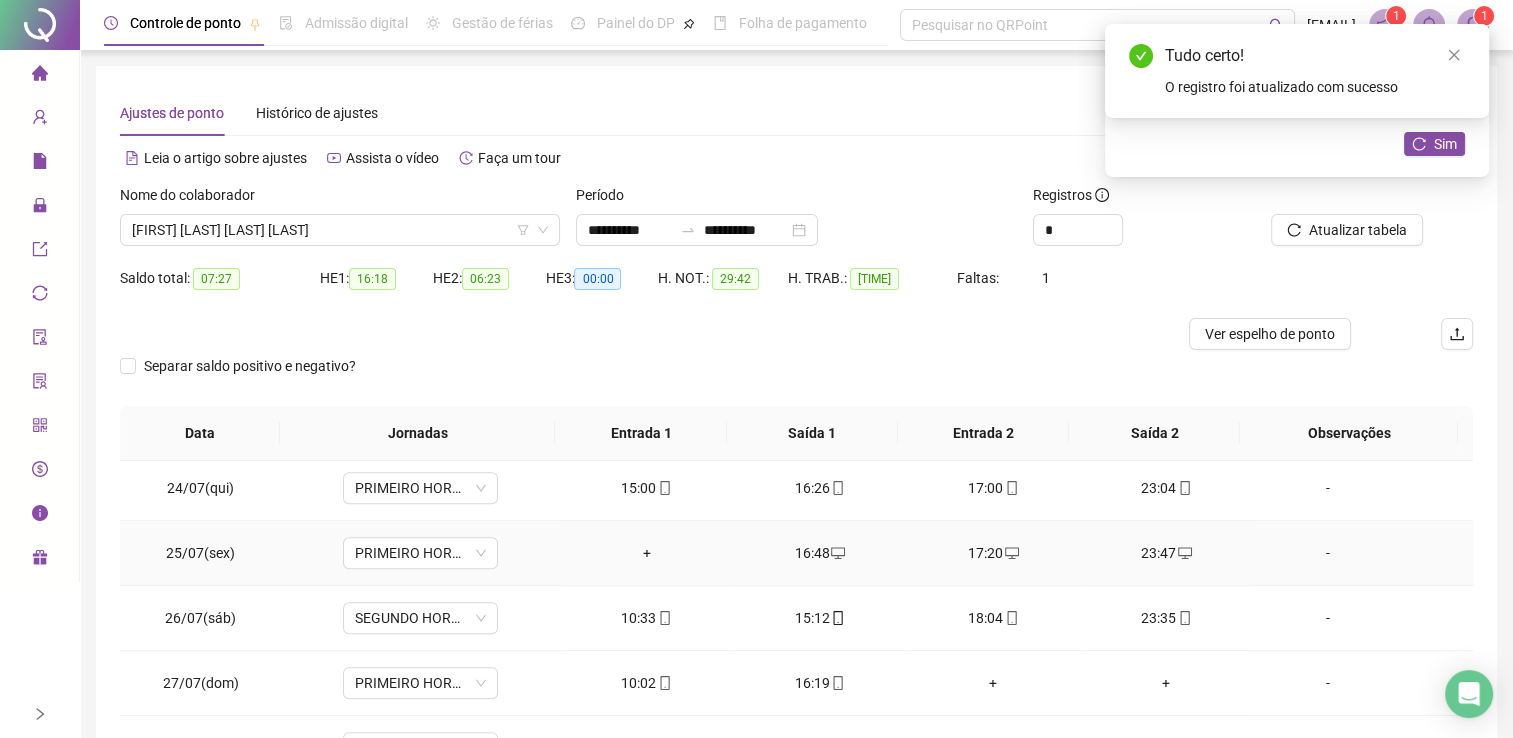 click on "+" at bounding box center (646, 553) 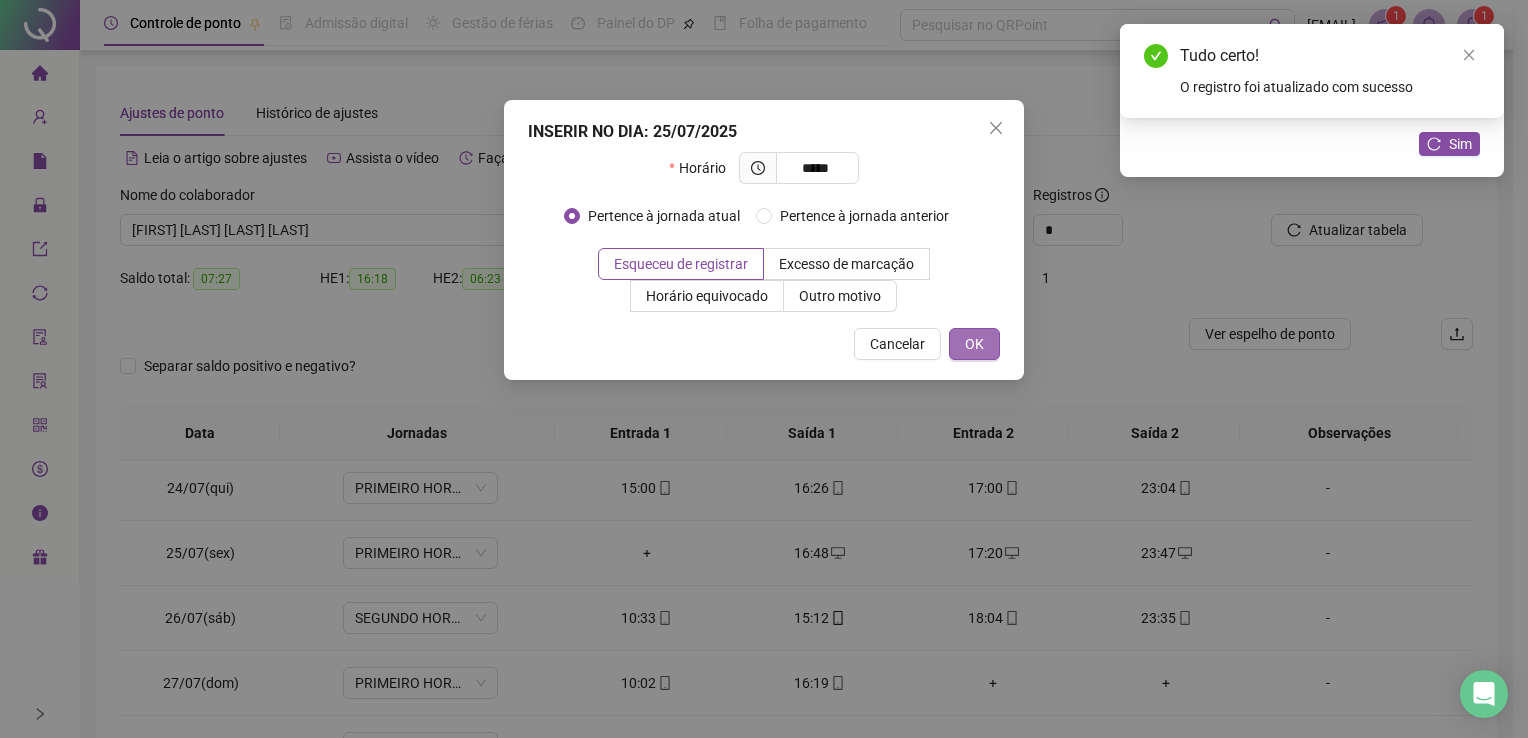 type on "*****" 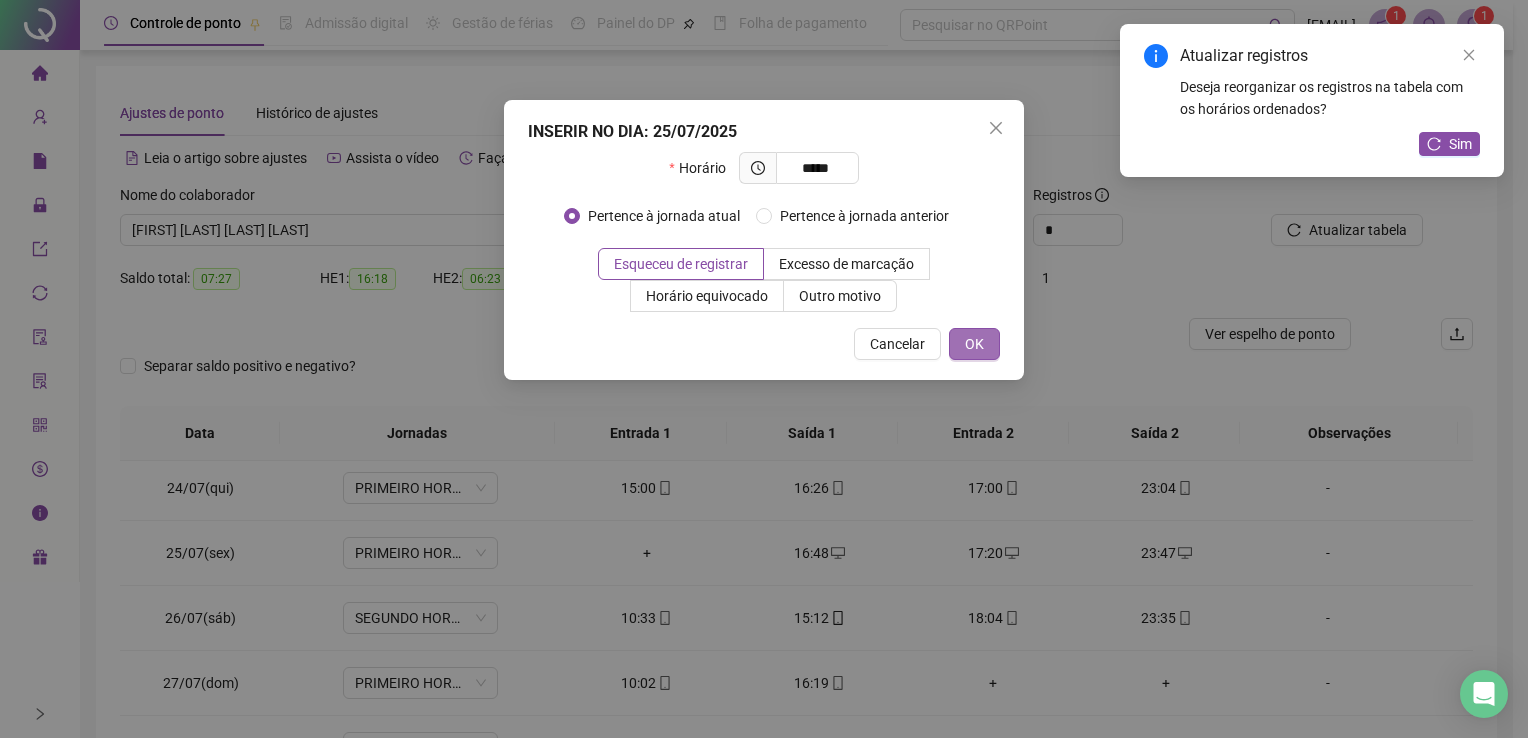 click on "OK" at bounding box center [974, 344] 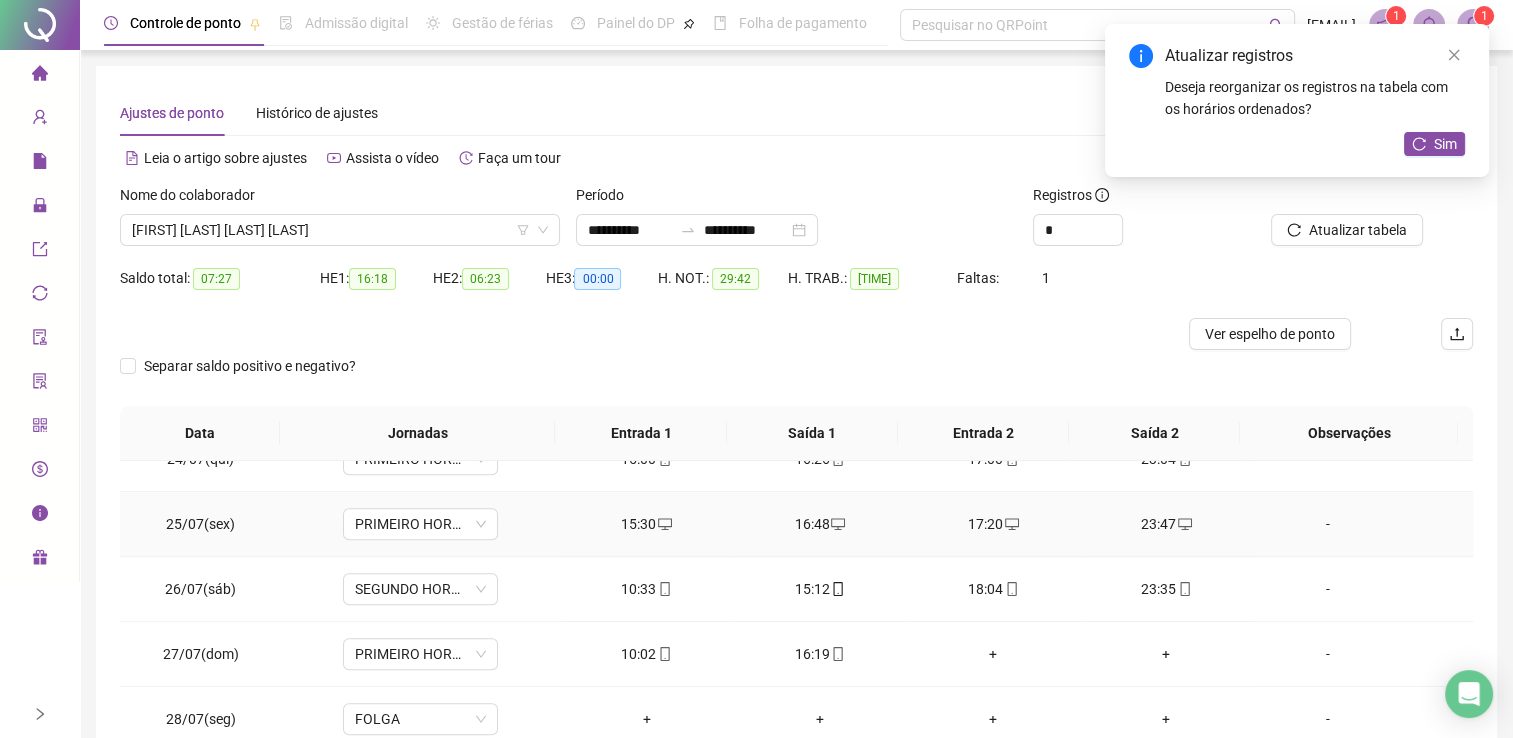 scroll, scrollTop: 1581, scrollLeft: 0, axis: vertical 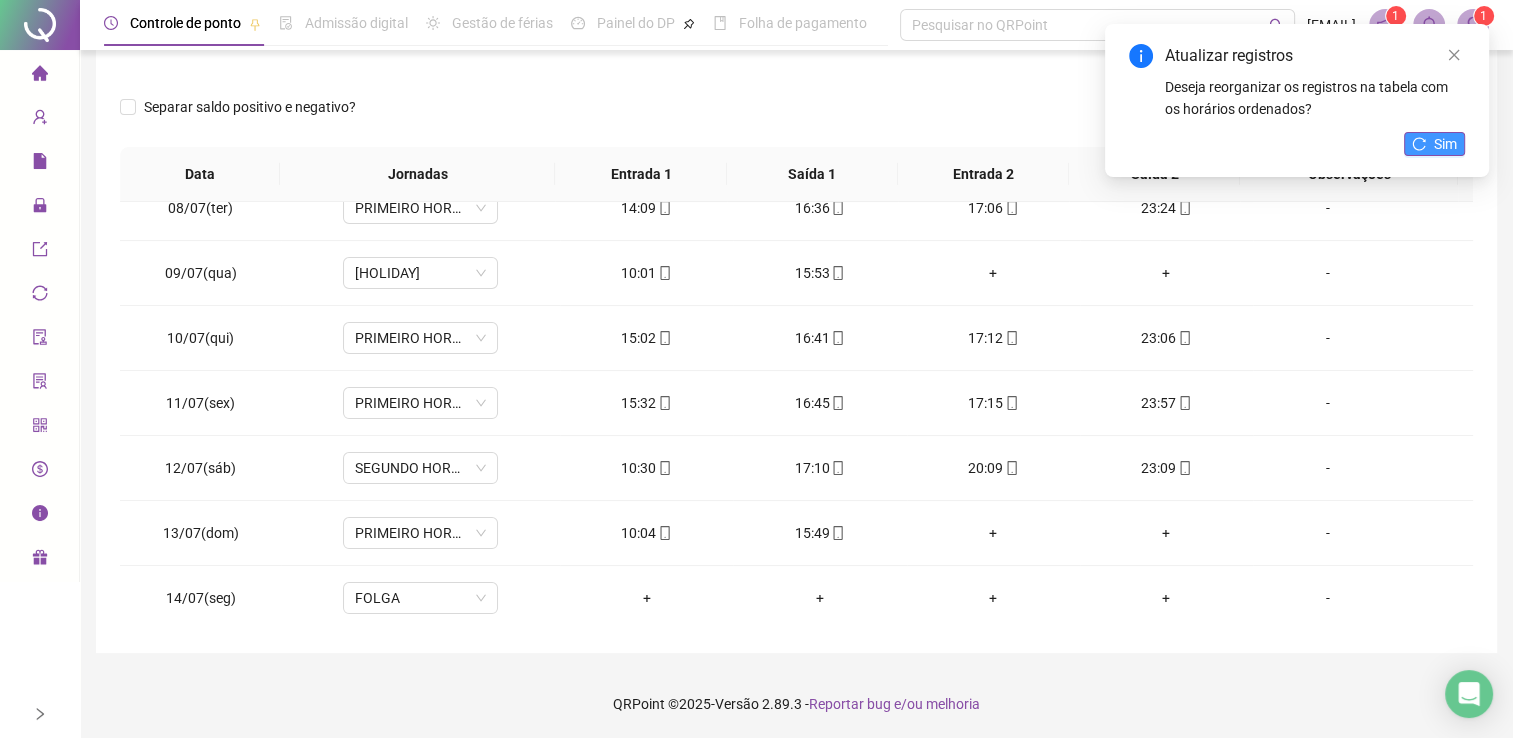 click 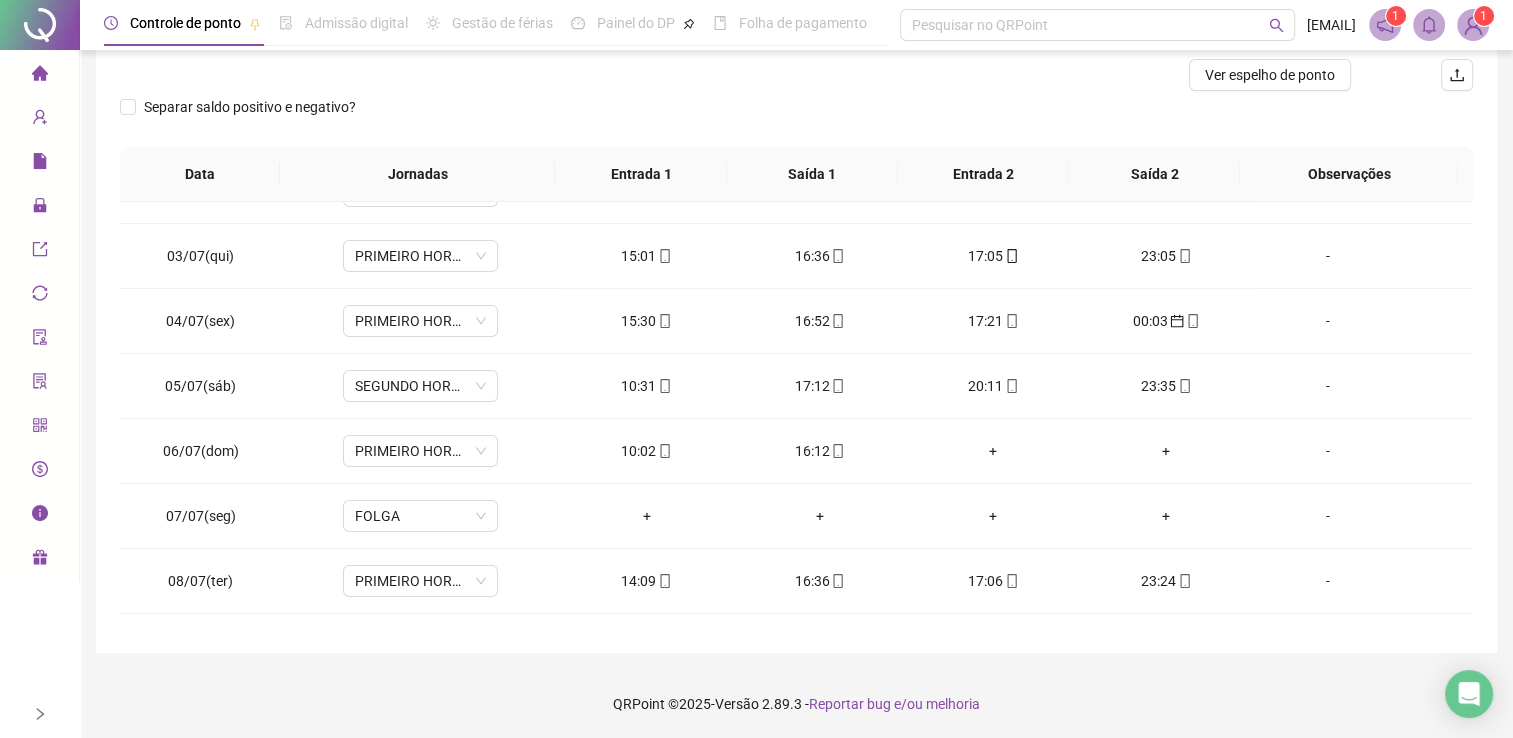 scroll, scrollTop: 0, scrollLeft: 0, axis: both 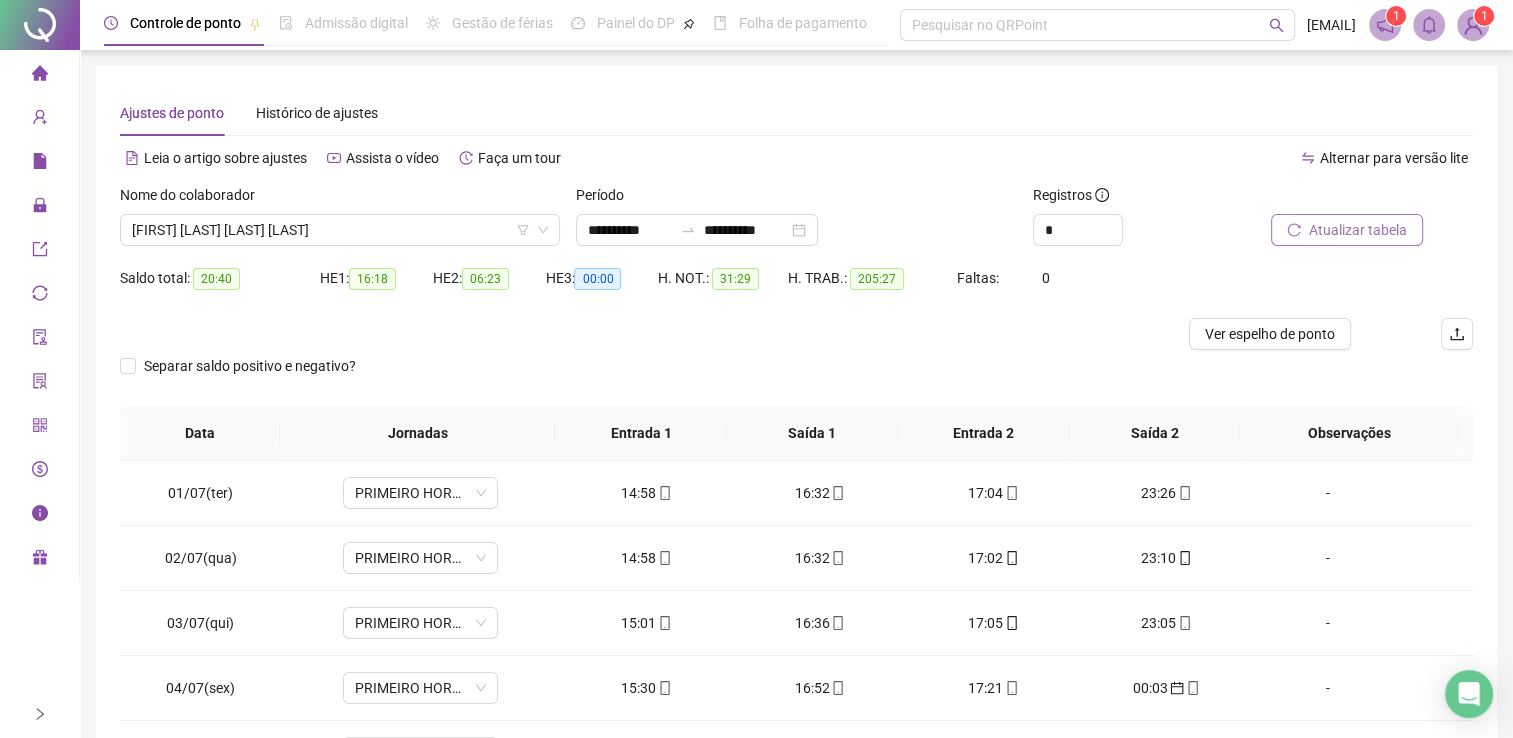 click on "Atualizar tabela" at bounding box center [1358, 230] 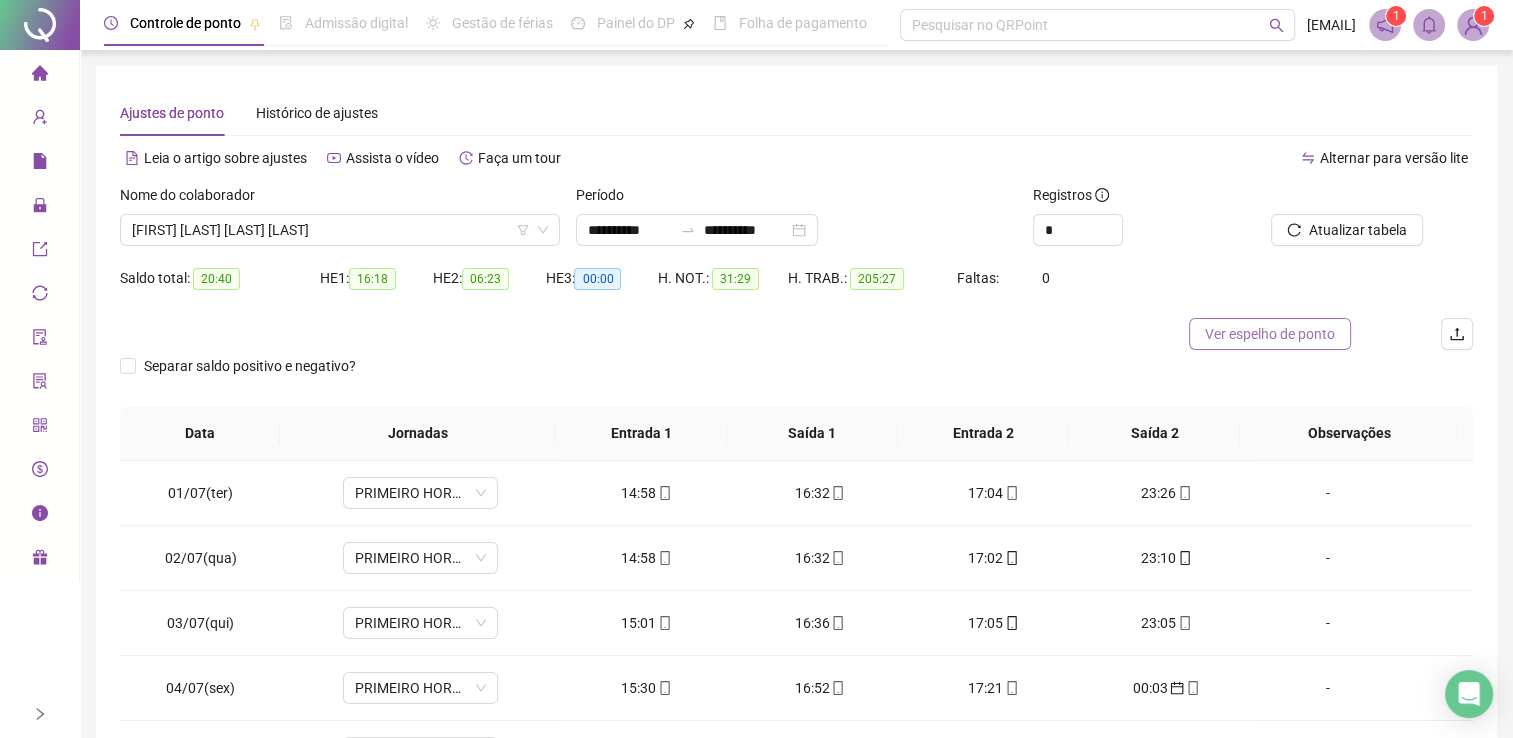 click on "Ver espelho de ponto" at bounding box center [1270, 334] 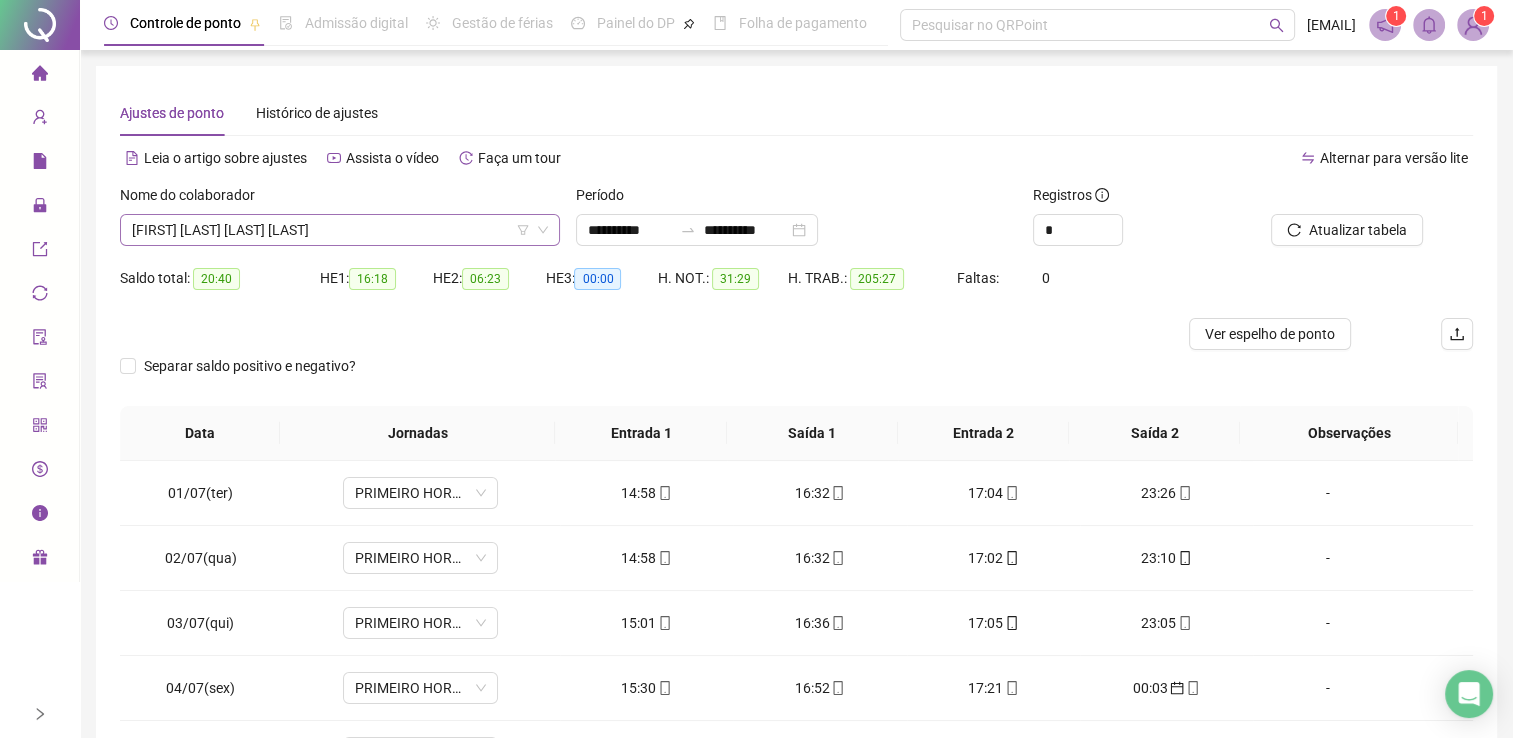 click on "[FIRST] [LAST] [LAST] [LAST]" at bounding box center (340, 230) 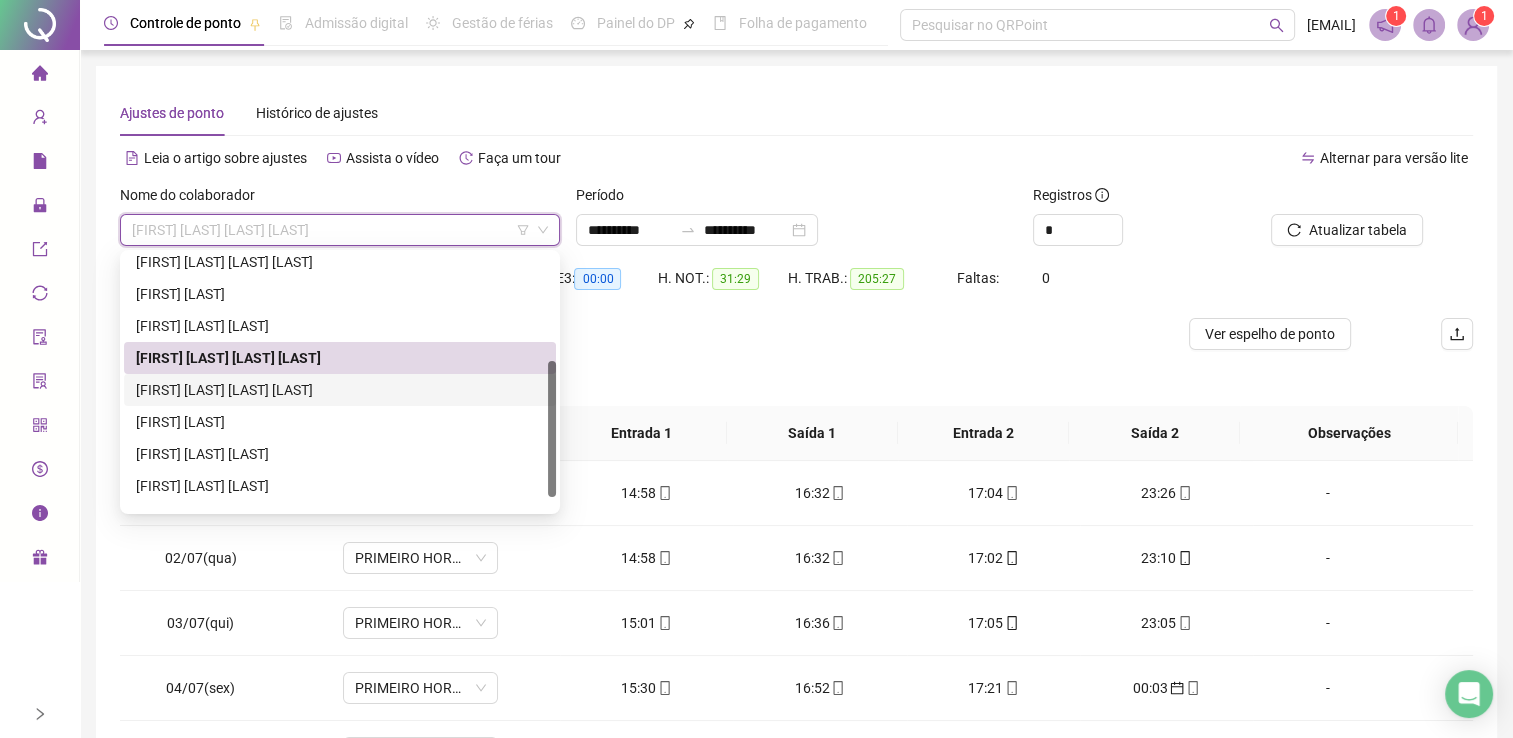 click on "[FIRST] [LAST] [LAST] [LAST]" at bounding box center [340, 390] 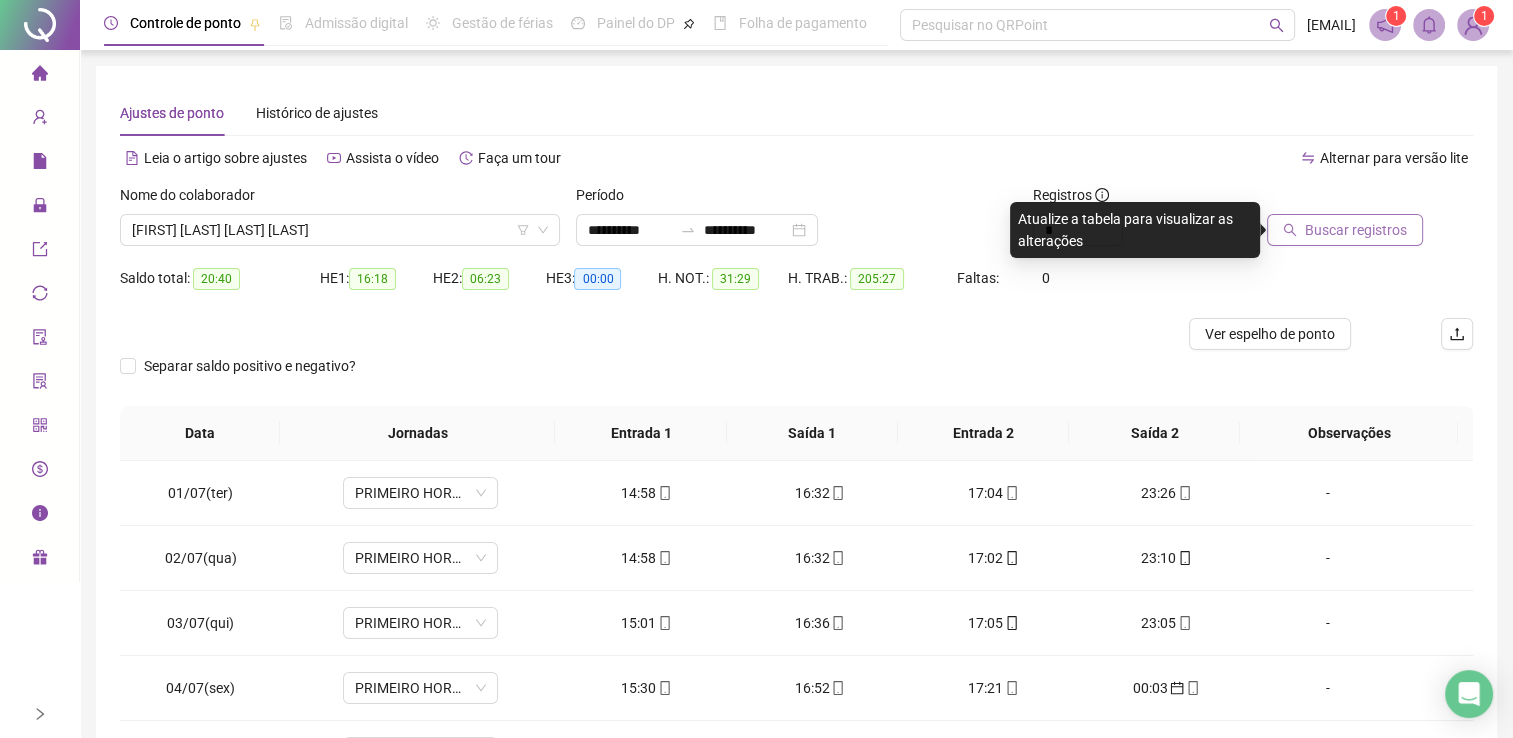 click on "Buscar registros" at bounding box center (1356, 230) 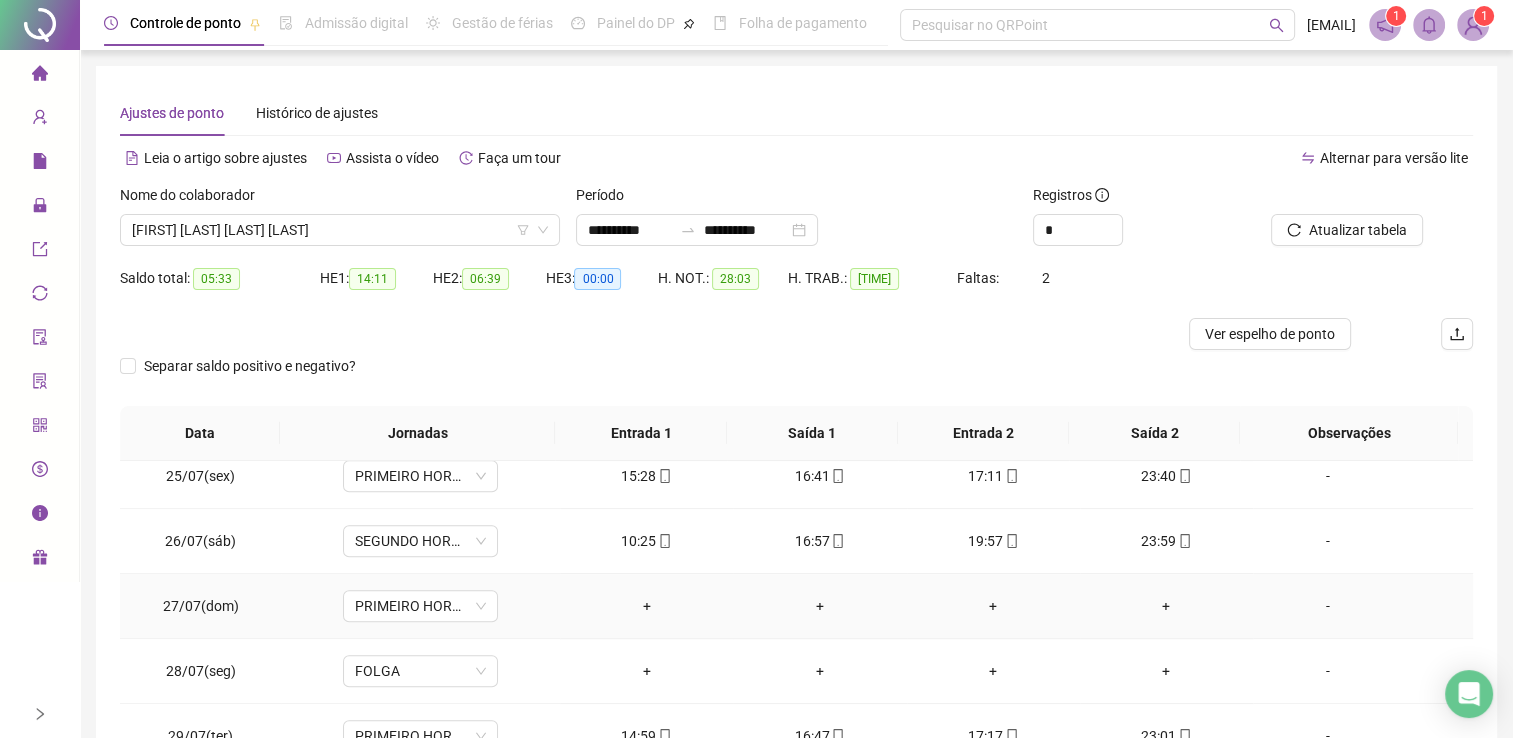 scroll, scrollTop: 1581, scrollLeft: 0, axis: vertical 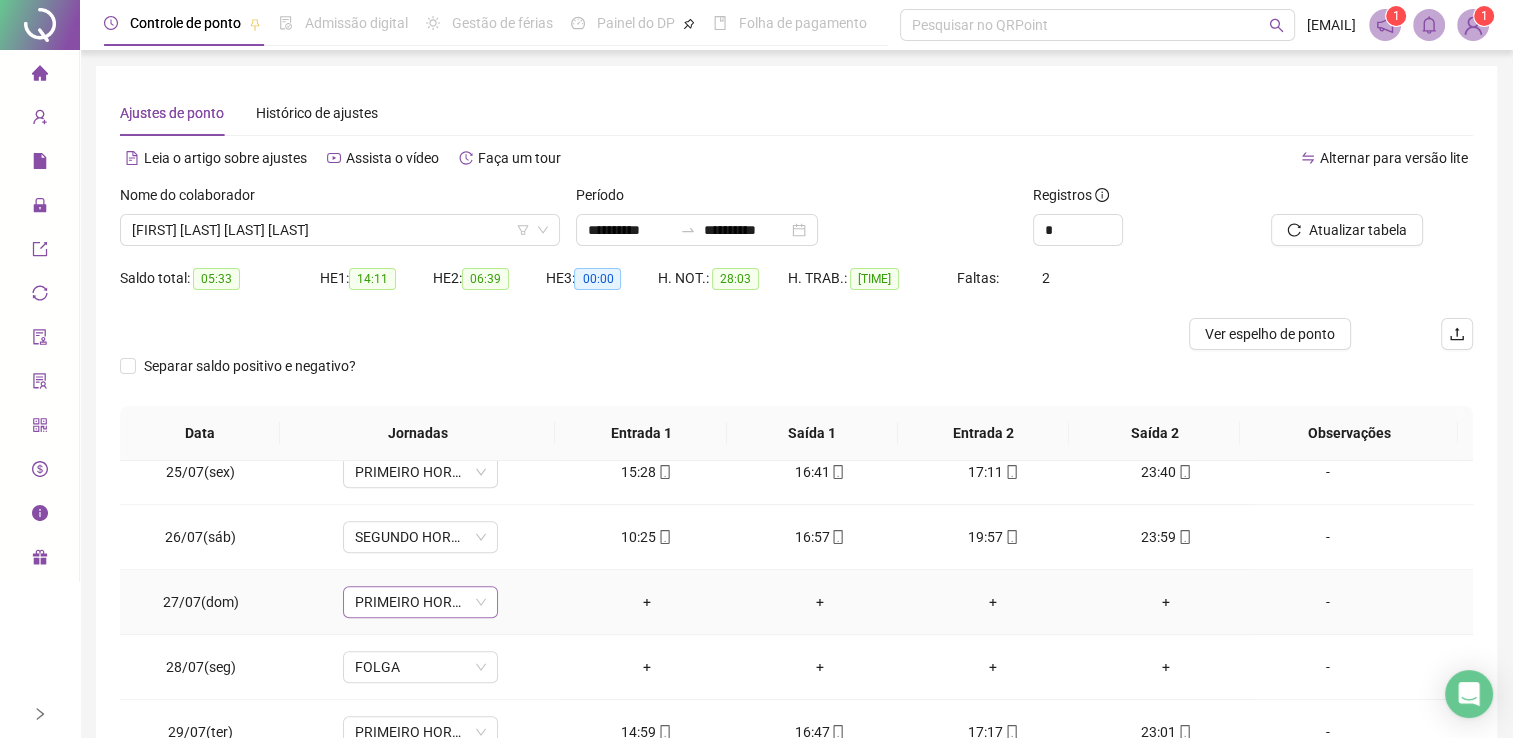 click on "PRIMEIRO  HORARIO DOMINGO" at bounding box center (420, 602) 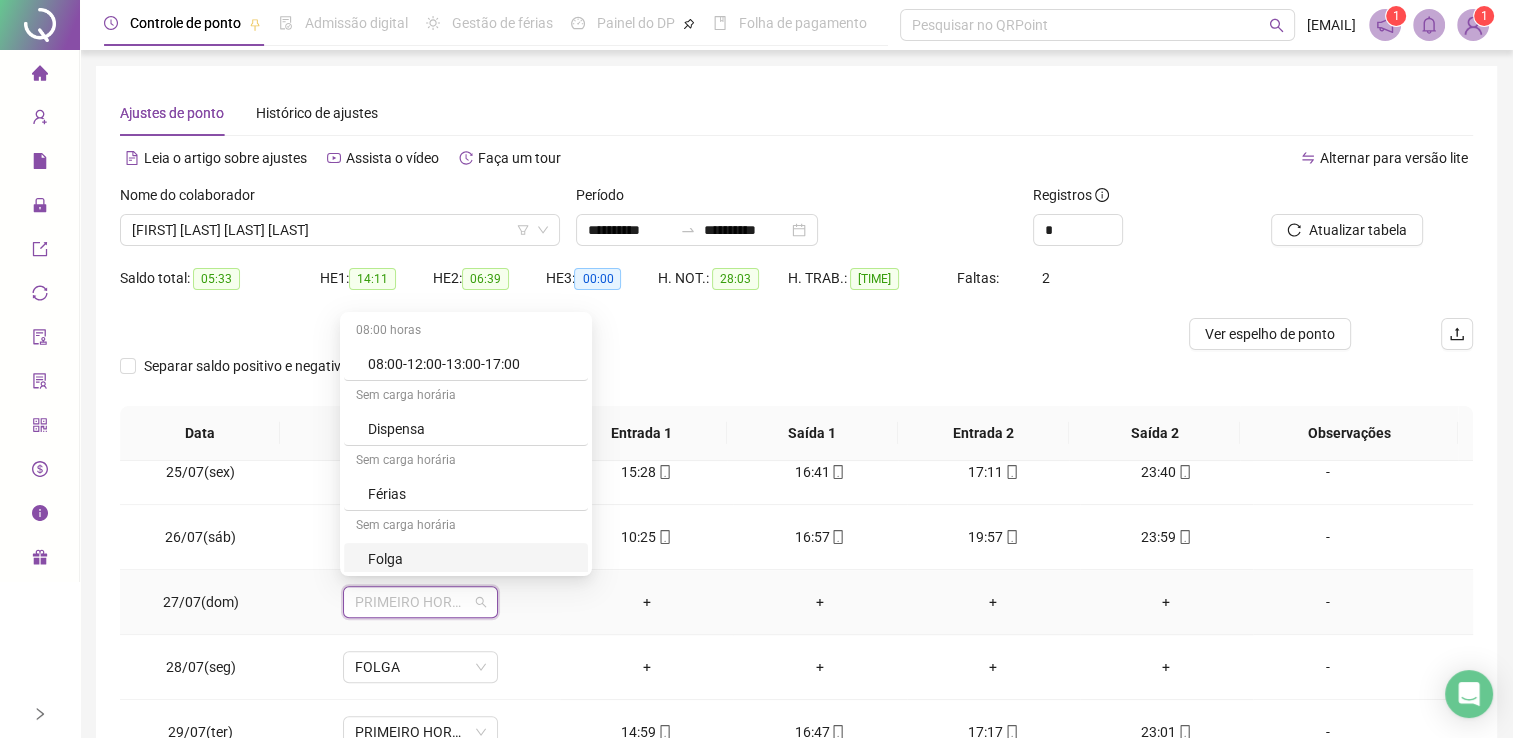 click on "Folga" at bounding box center [472, 559] 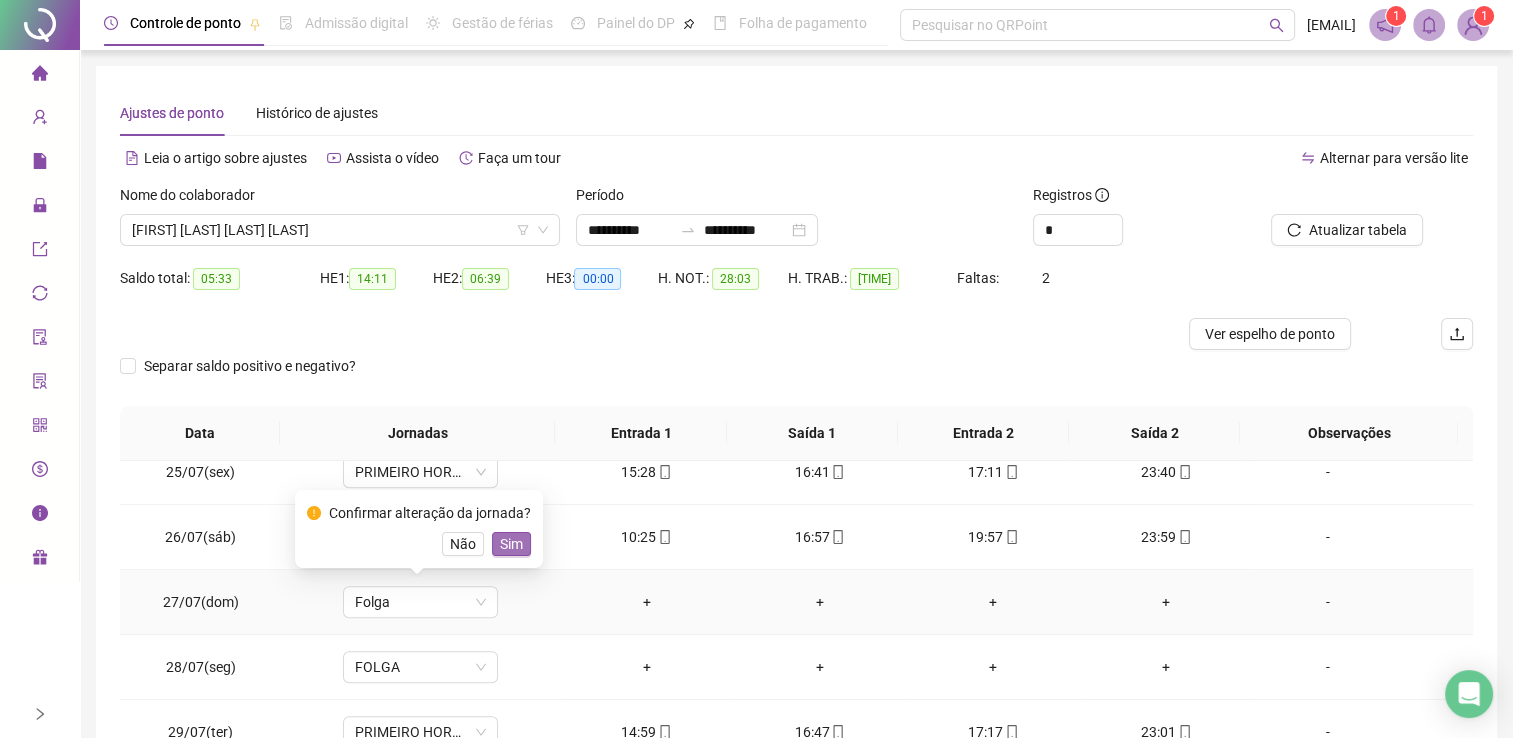 click on "Sim" at bounding box center [511, 544] 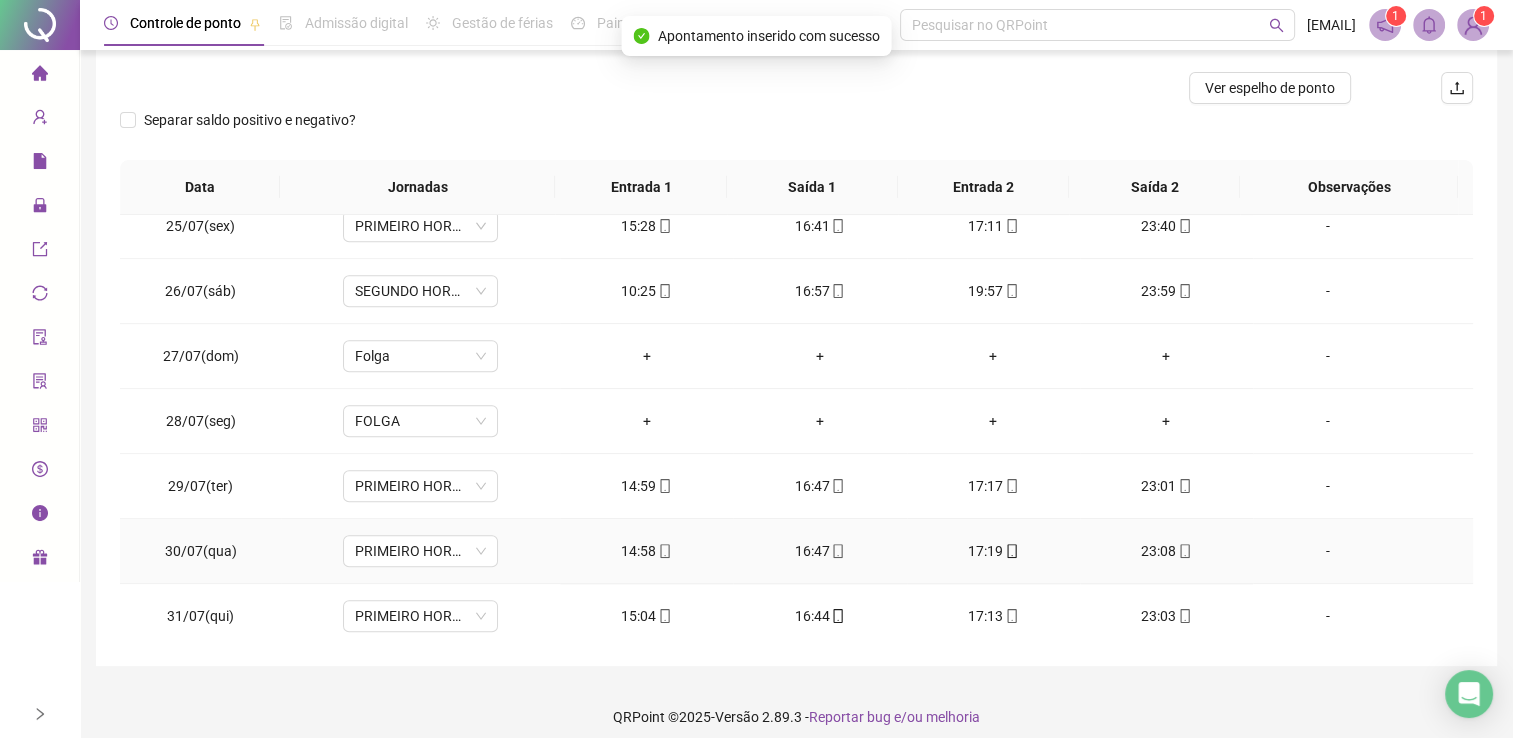 scroll, scrollTop: 259, scrollLeft: 0, axis: vertical 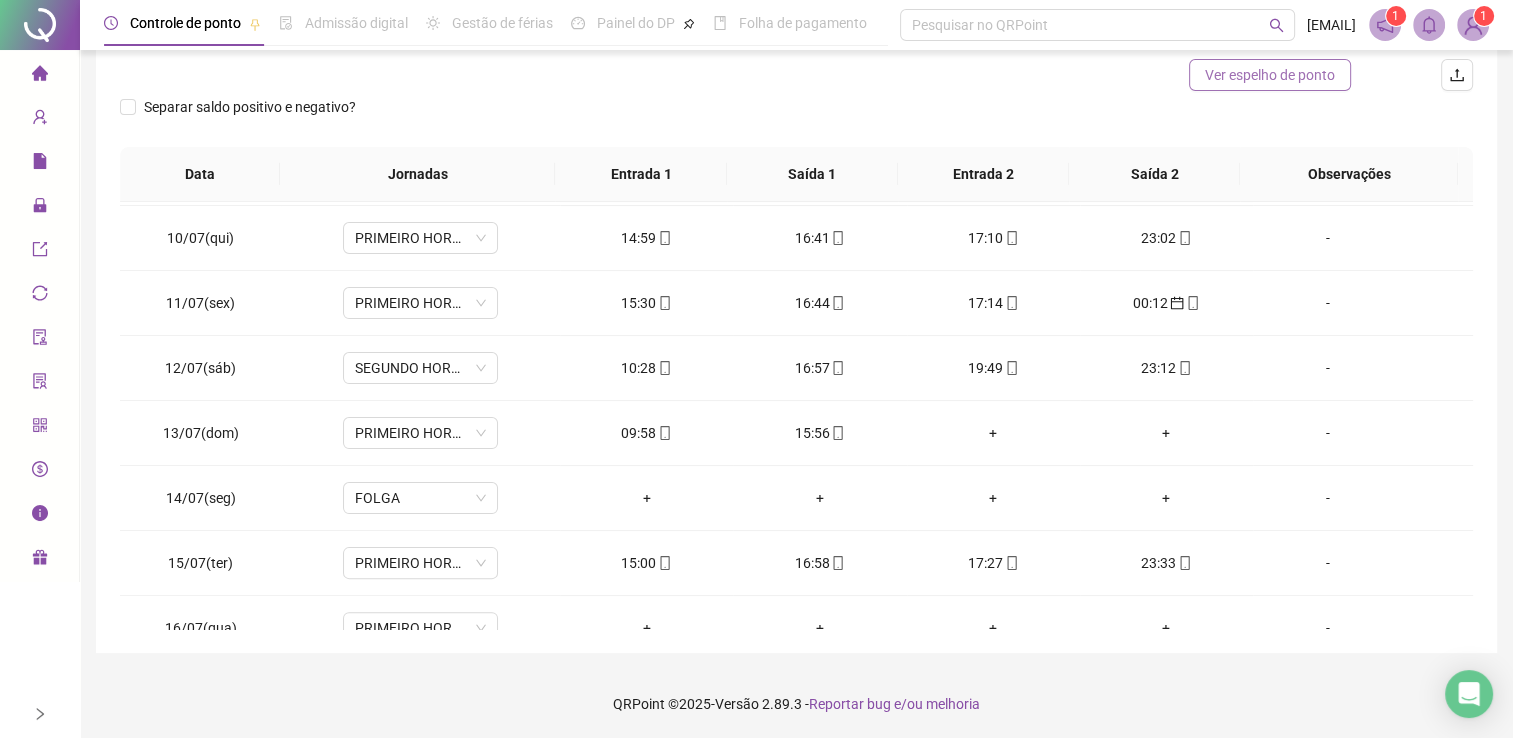 click on "Ver espelho de ponto" at bounding box center (1270, 75) 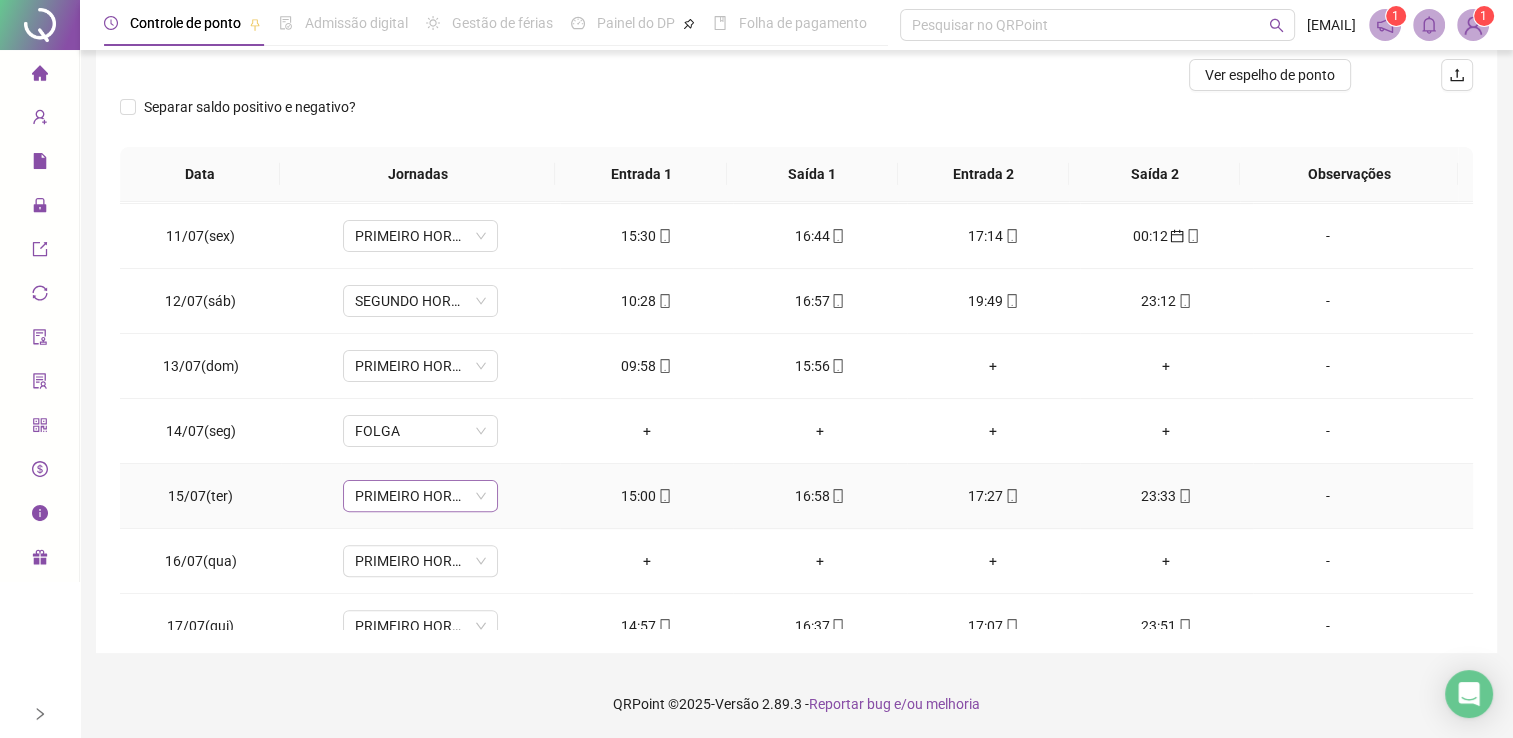 scroll, scrollTop: 681, scrollLeft: 0, axis: vertical 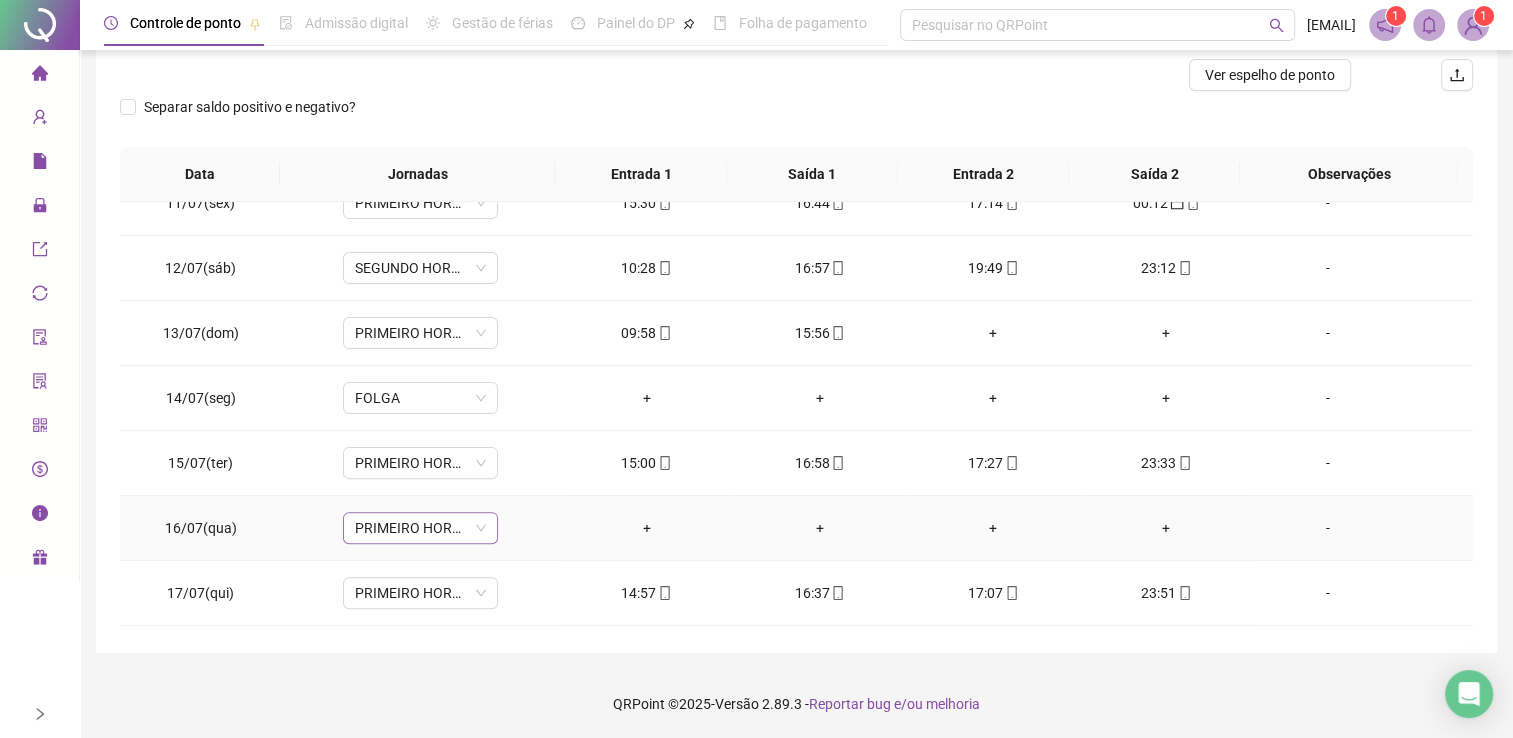 click on "PRIMEIRO HORARIO TER E QUAR" at bounding box center (420, 528) 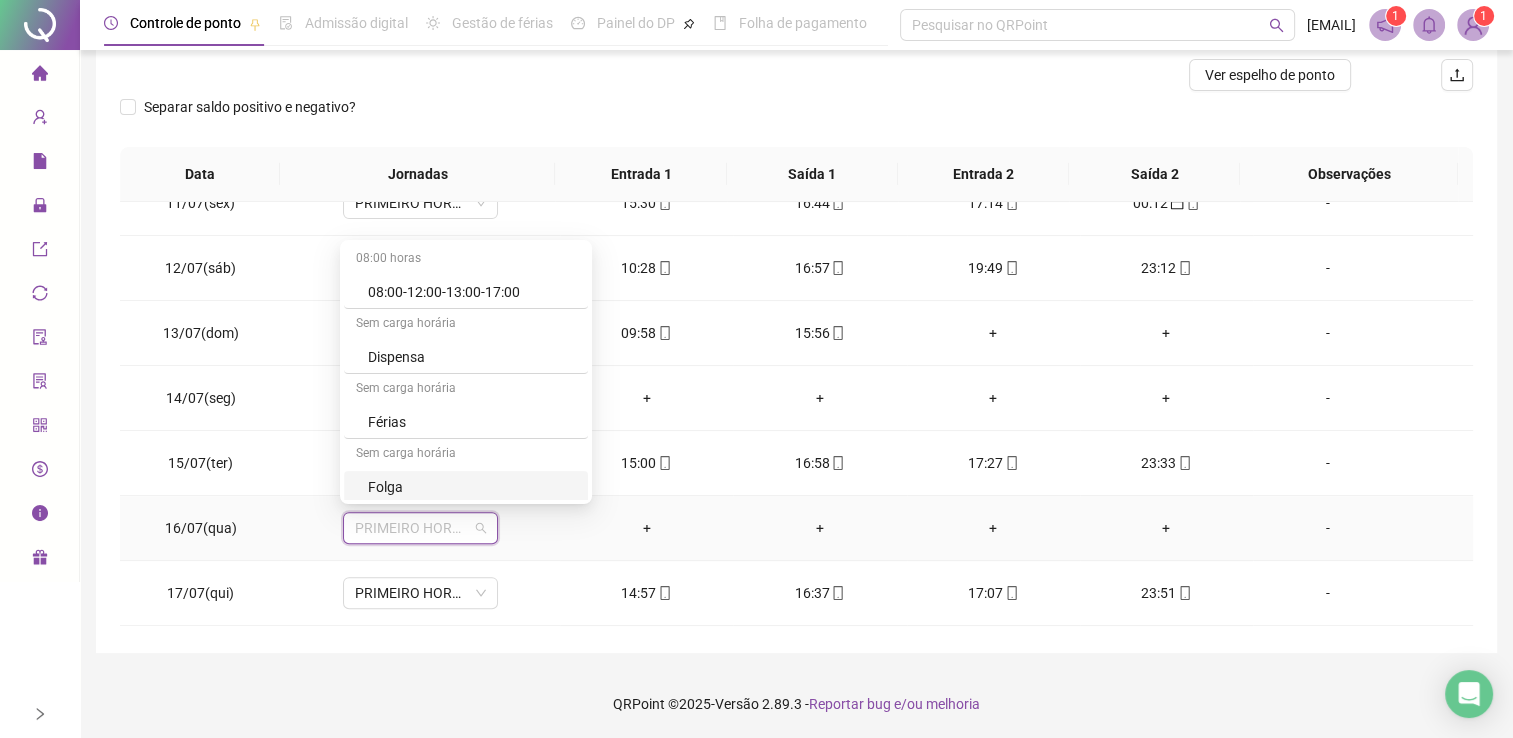 click on "Folga" at bounding box center [472, 487] 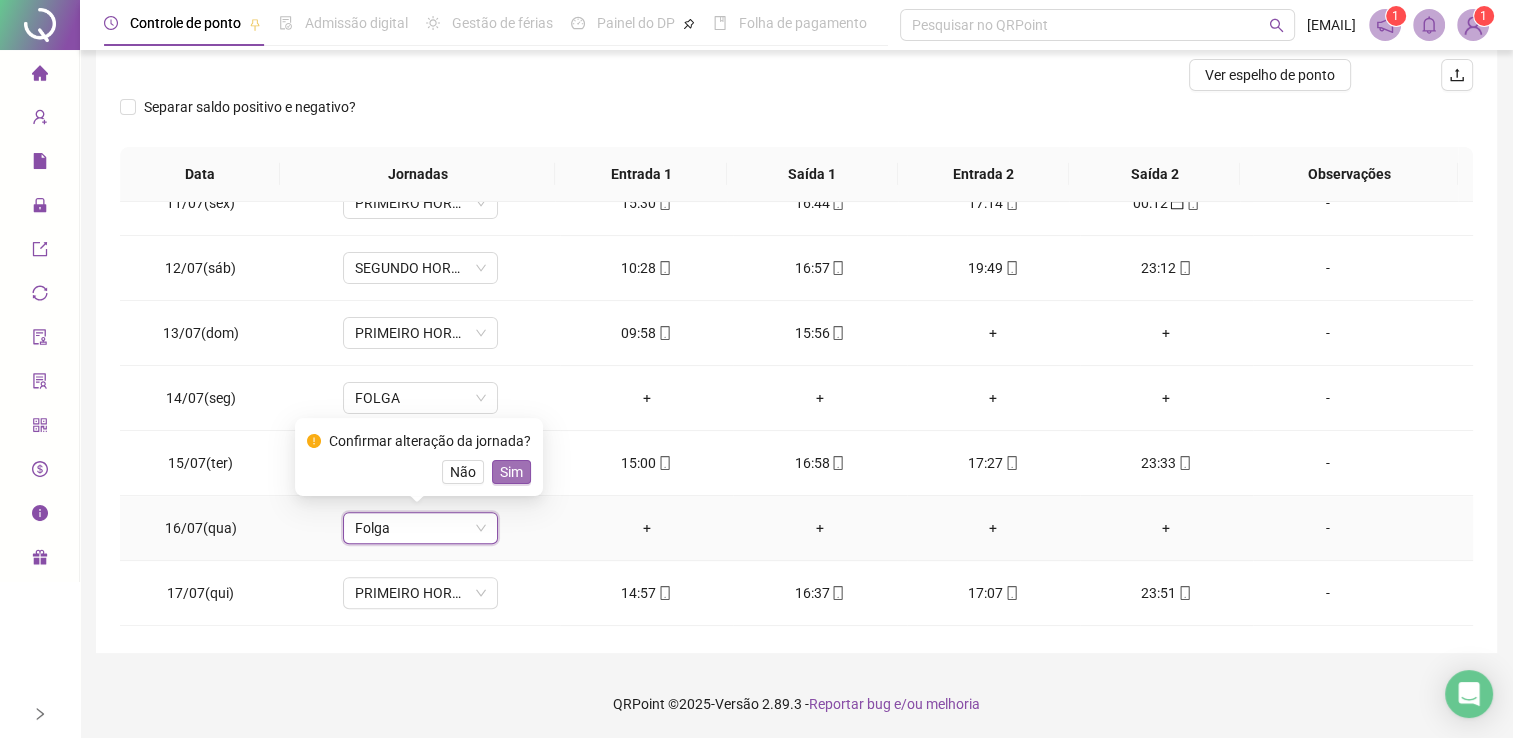 click on "Sim" at bounding box center [511, 472] 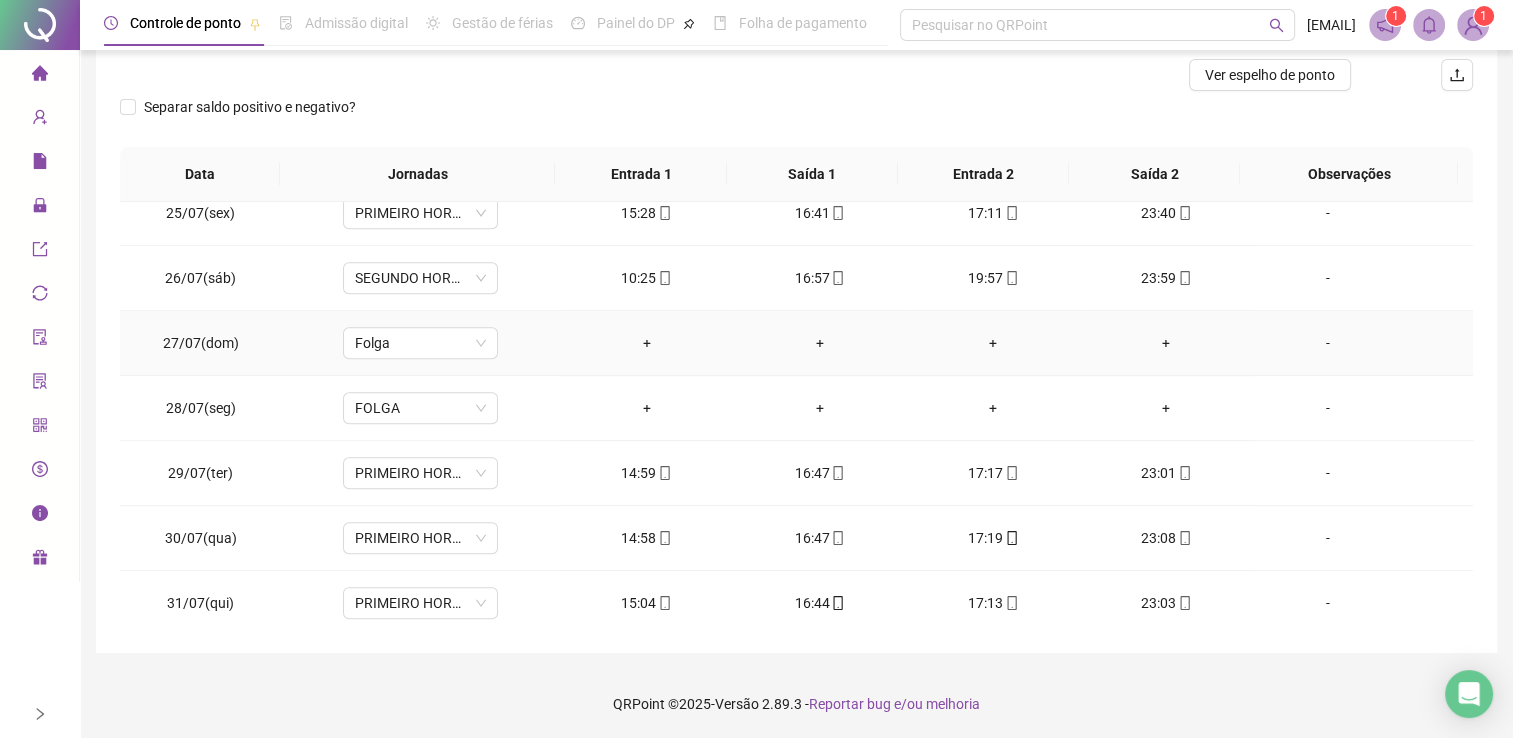 scroll, scrollTop: 1081, scrollLeft: 0, axis: vertical 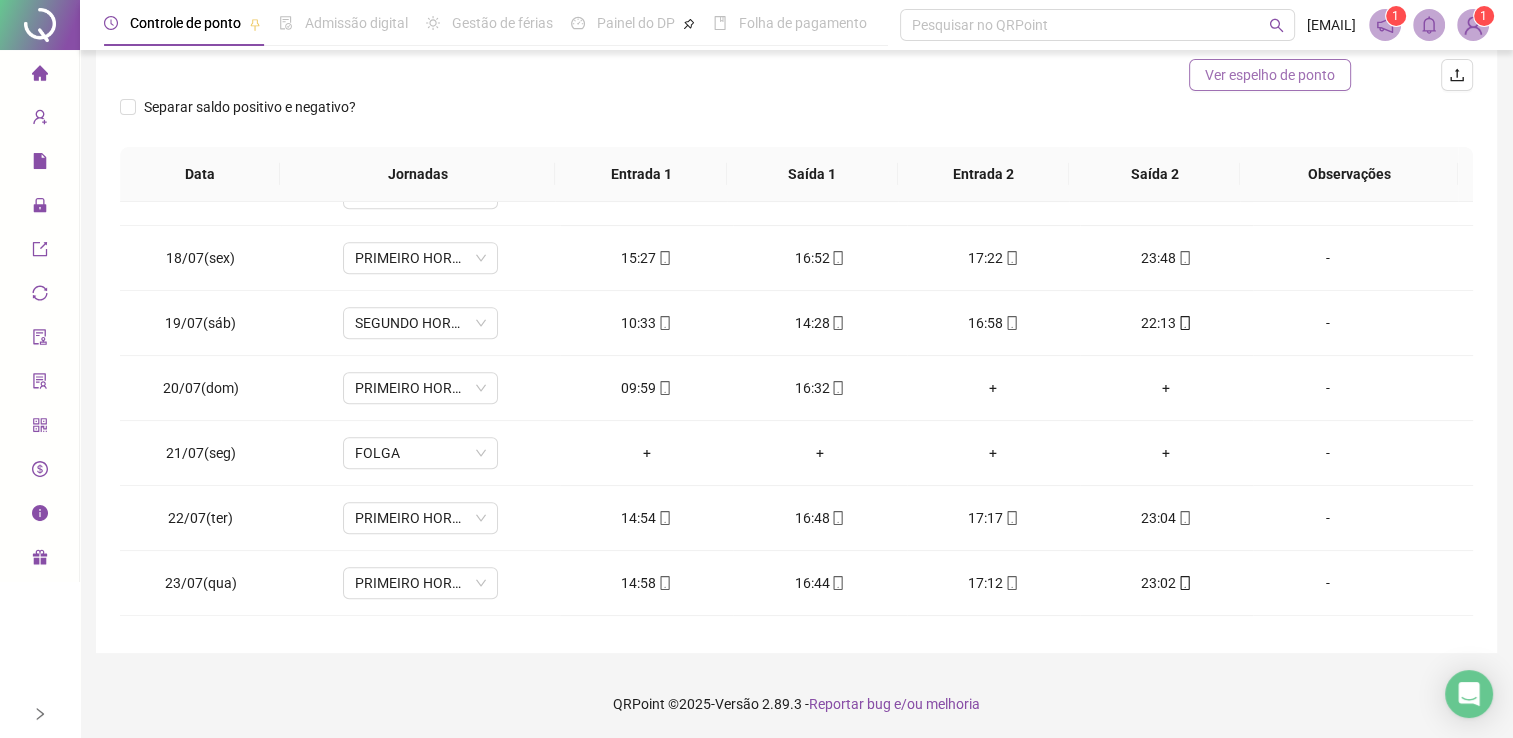 click on "Ver espelho de ponto" at bounding box center [1270, 75] 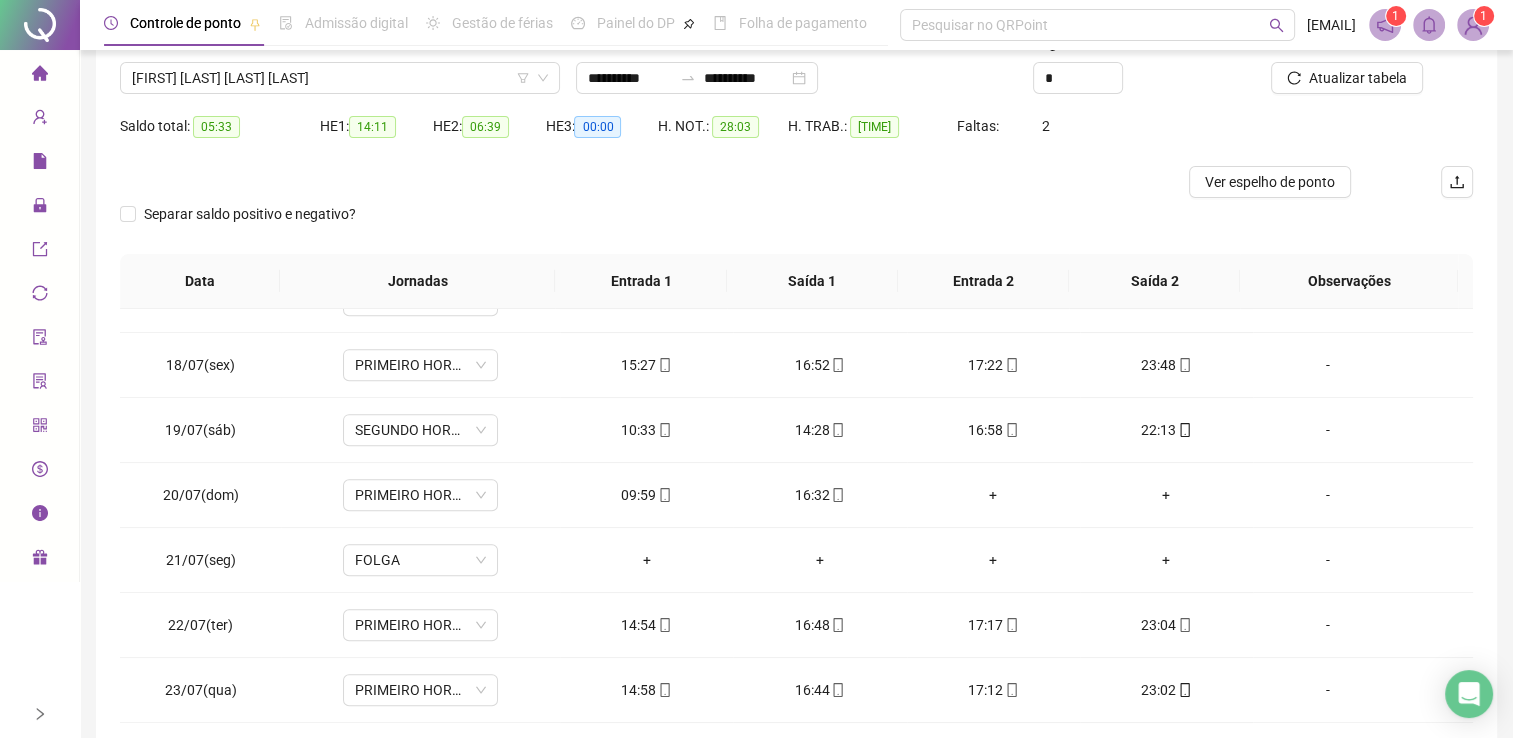scroll, scrollTop: 0, scrollLeft: 0, axis: both 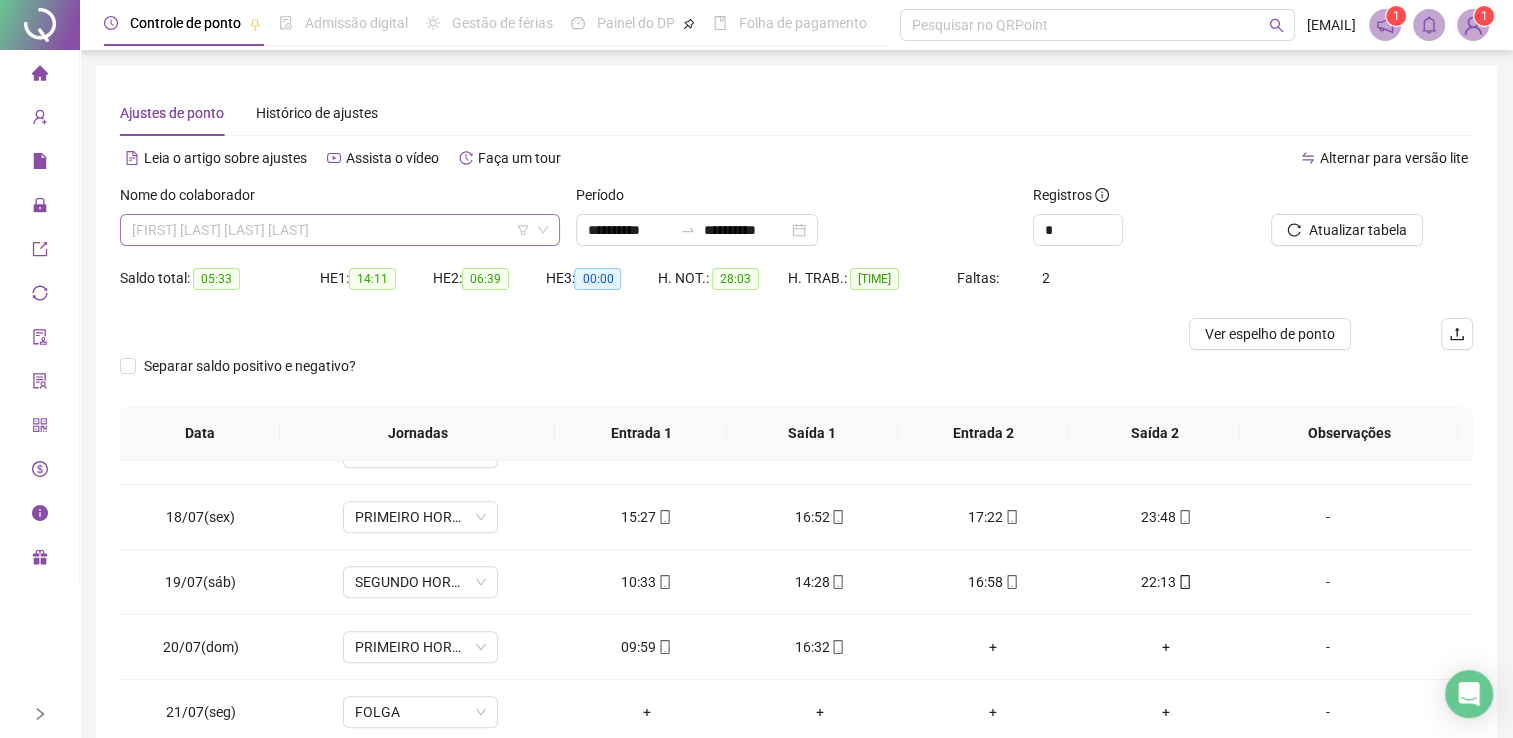 drag, startPoint x: 348, startPoint y: 229, endPoint x: 347, endPoint y: 245, distance: 16.03122 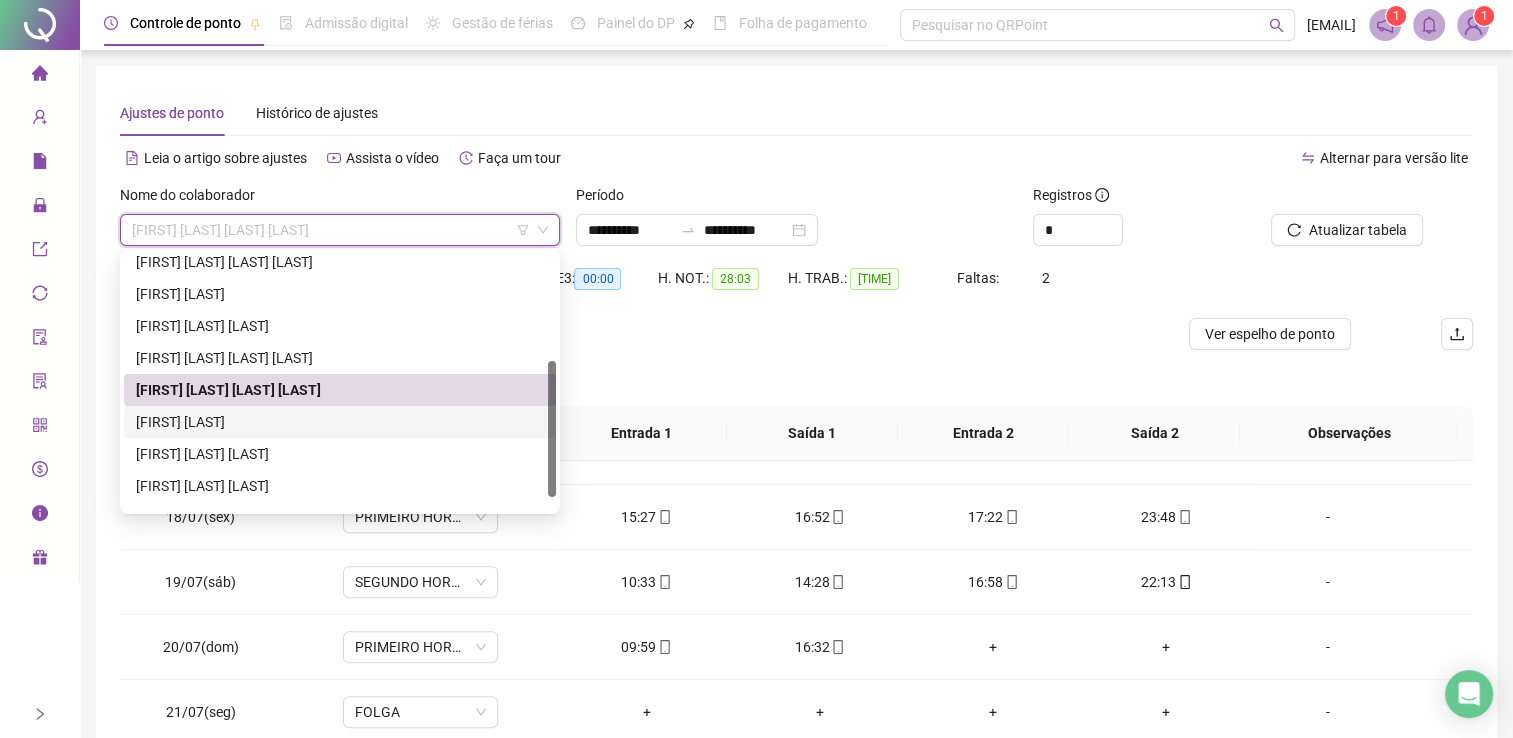 click on "[FIRST] [LAST]" at bounding box center [340, 422] 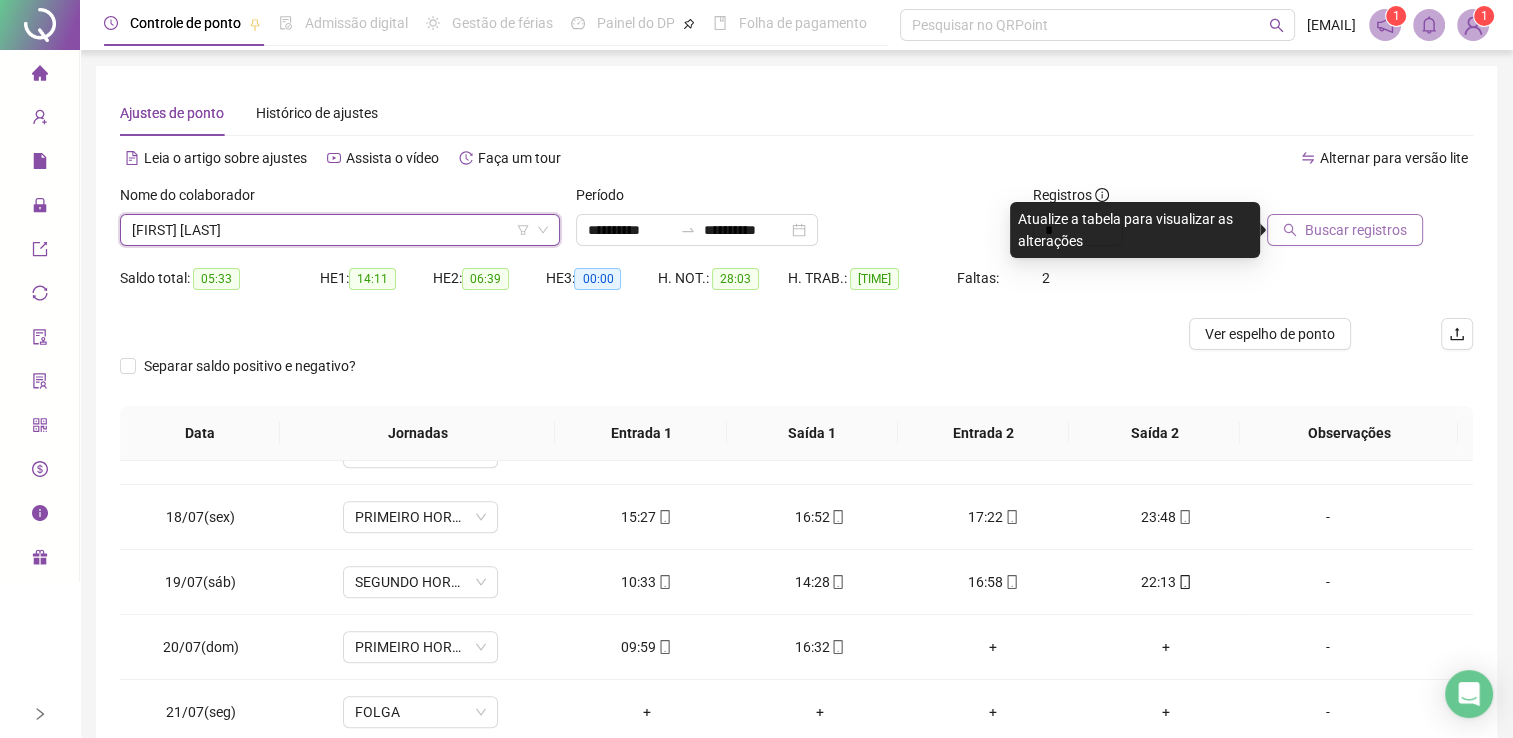 click on "Buscar registros" at bounding box center [1356, 230] 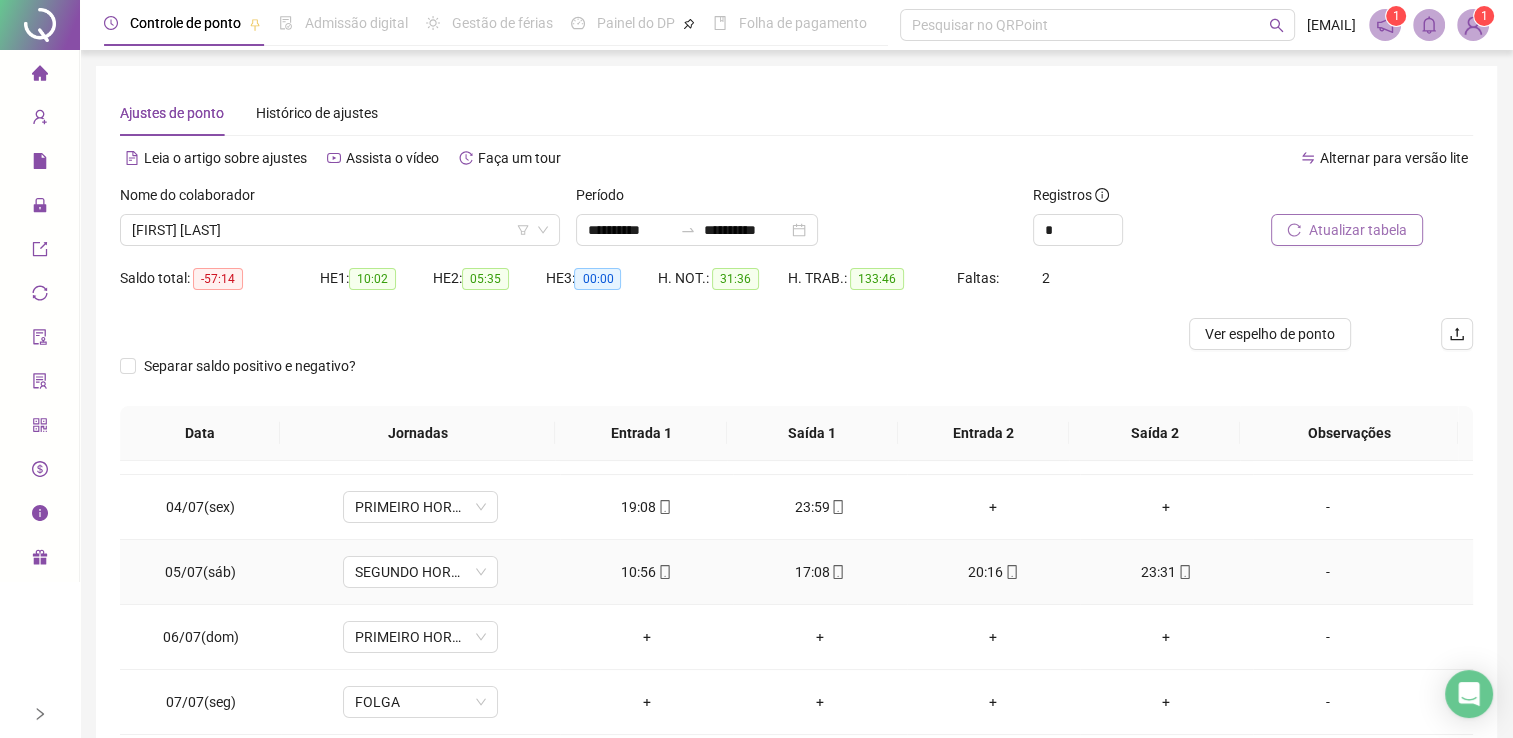scroll, scrollTop: 0, scrollLeft: 0, axis: both 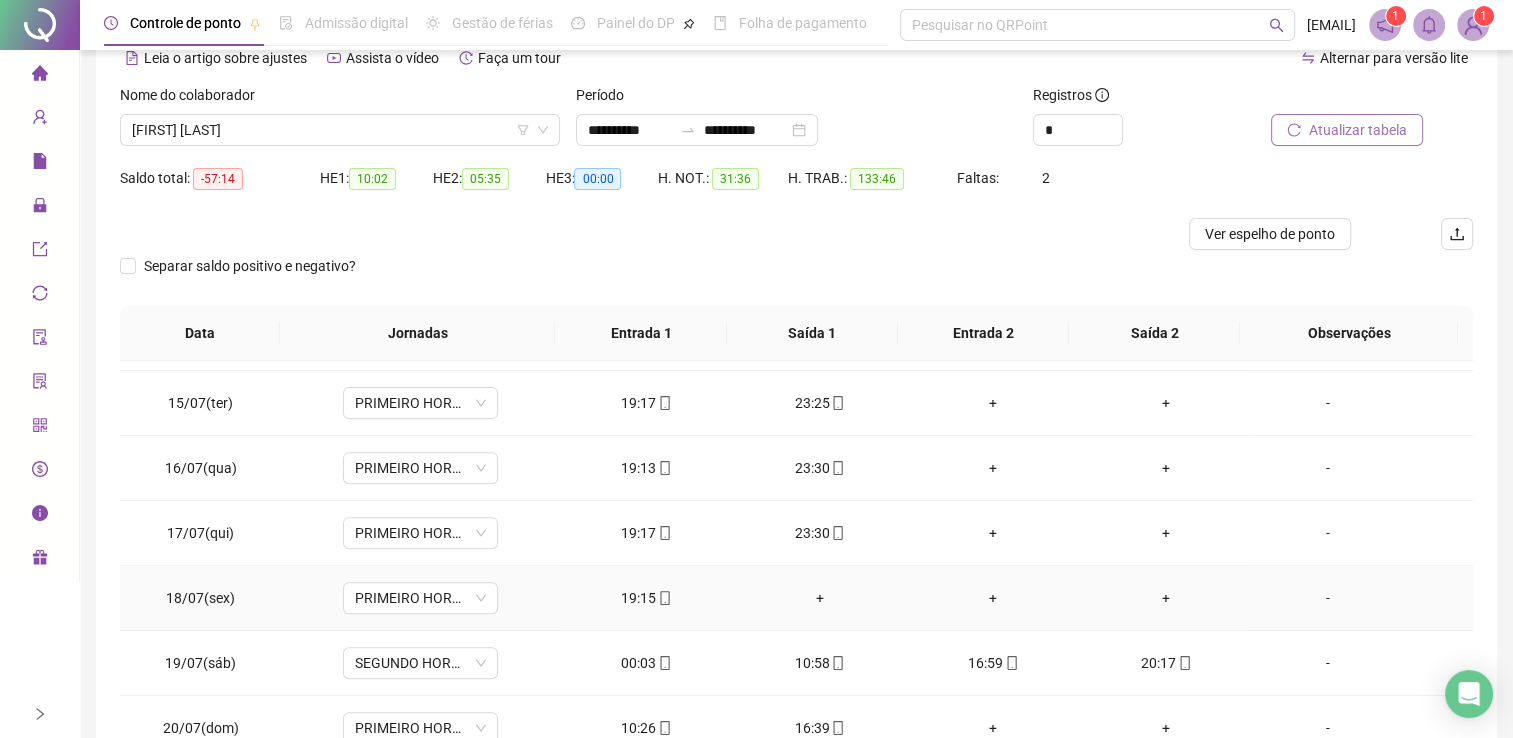 click on "+" at bounding box center (819, 598) 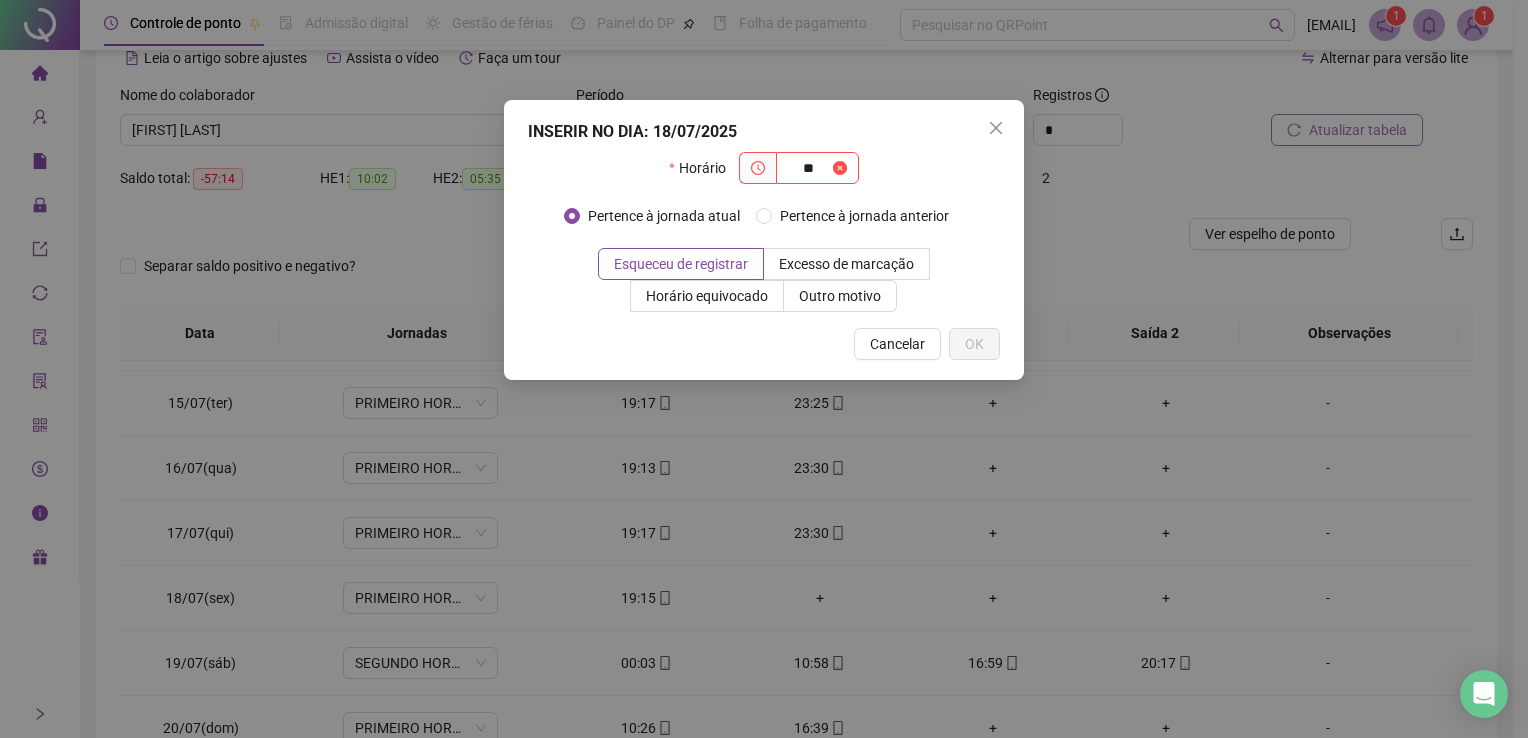type on "*" 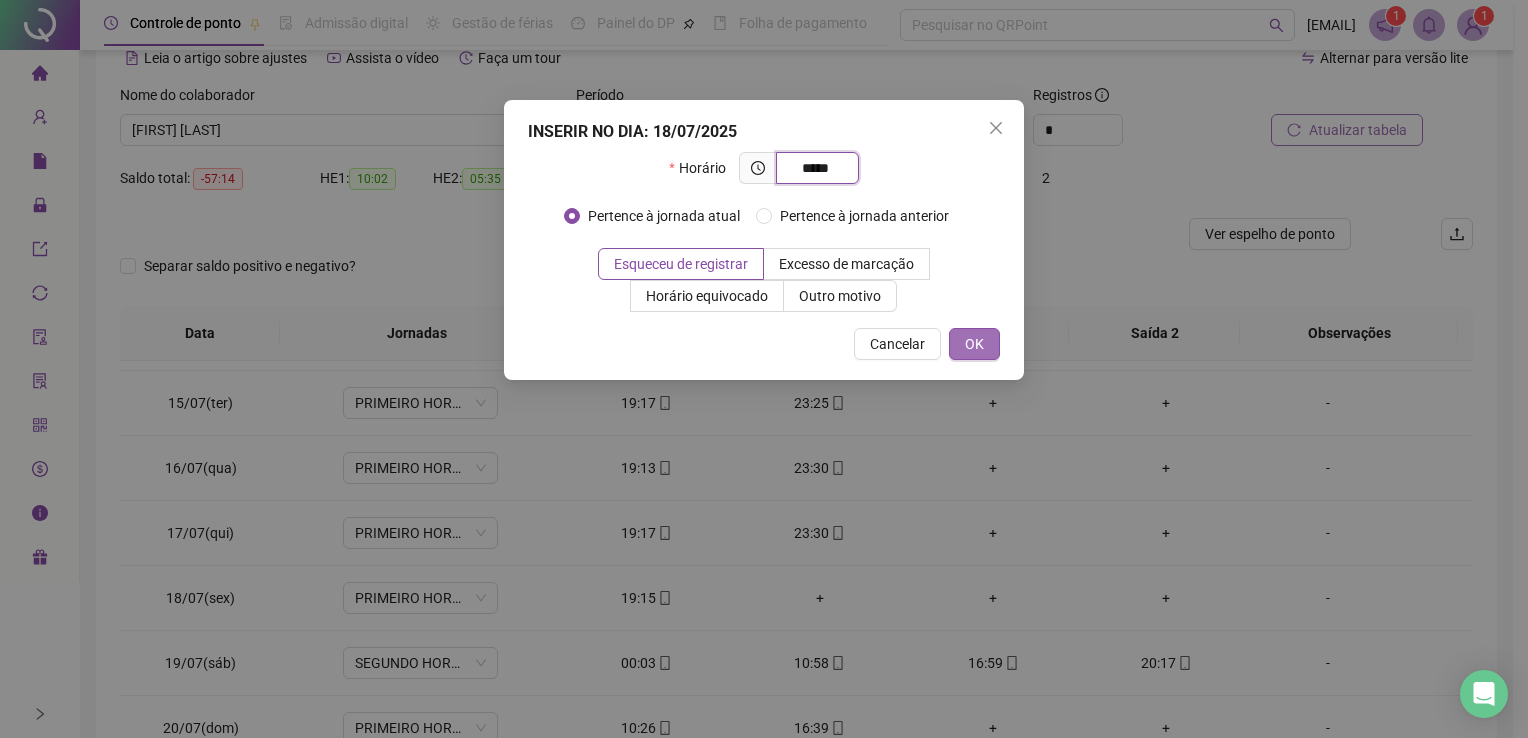 type on "*****" 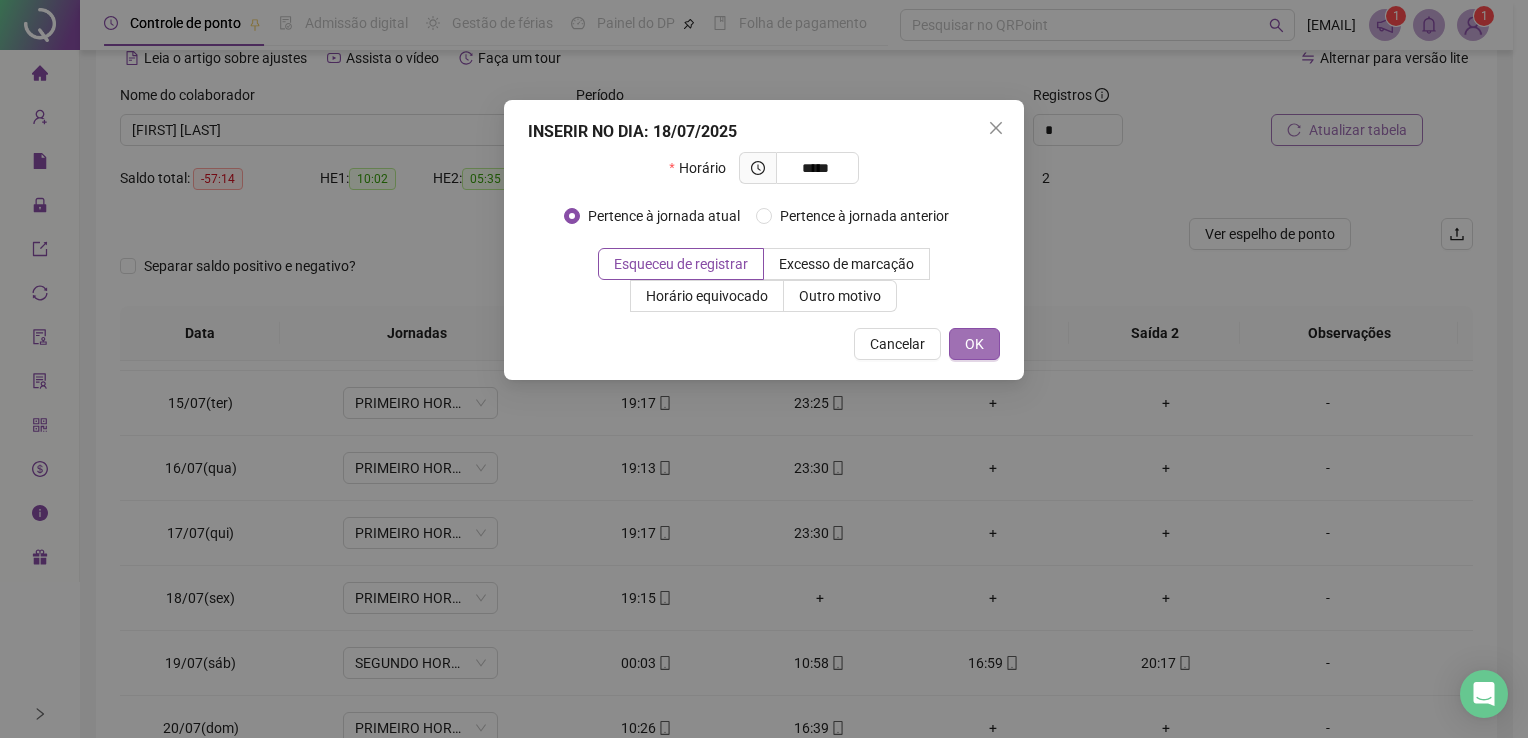 click on "OK" at bounding box center [974, 344] 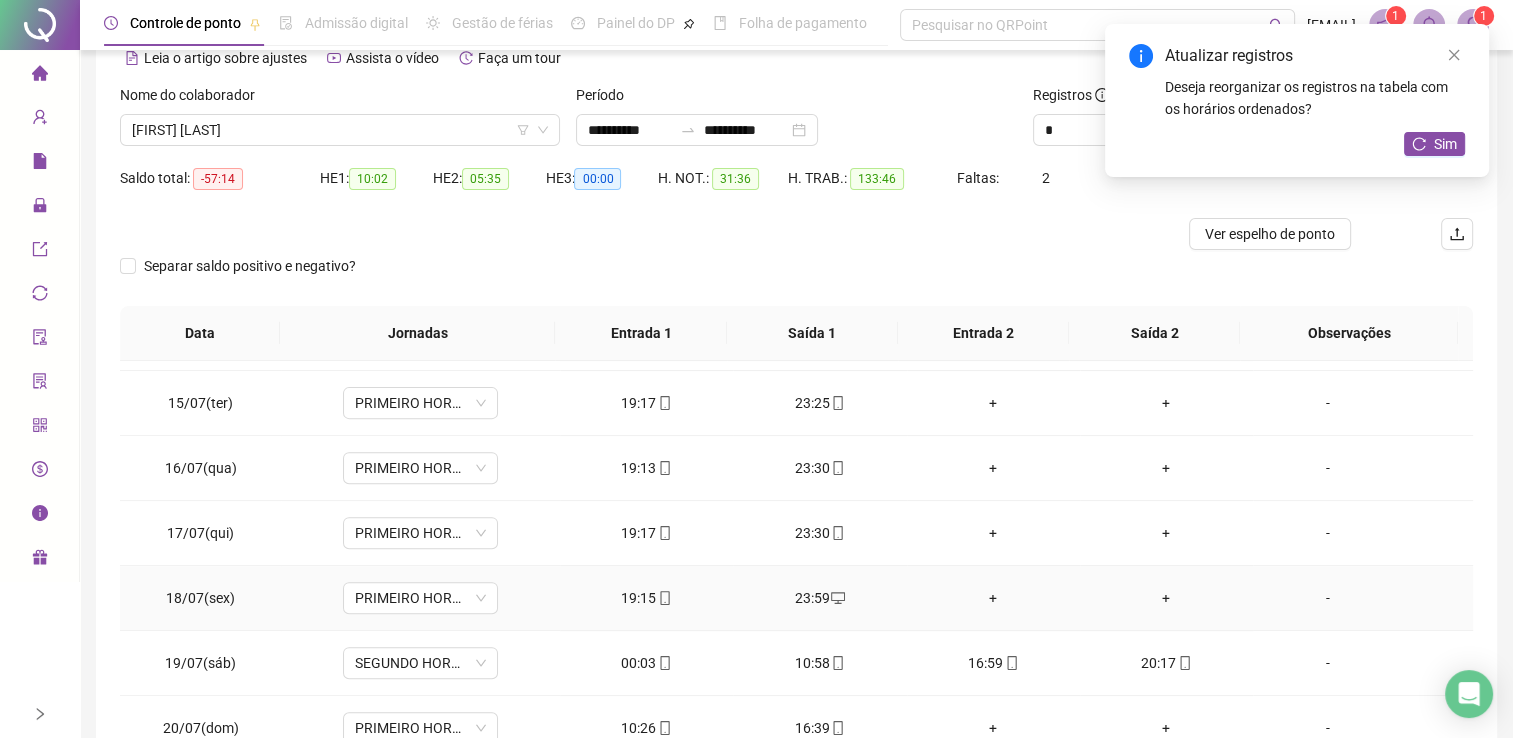 scroll, scrollTop: 1000, scrollLeft: 0, axis: vertical 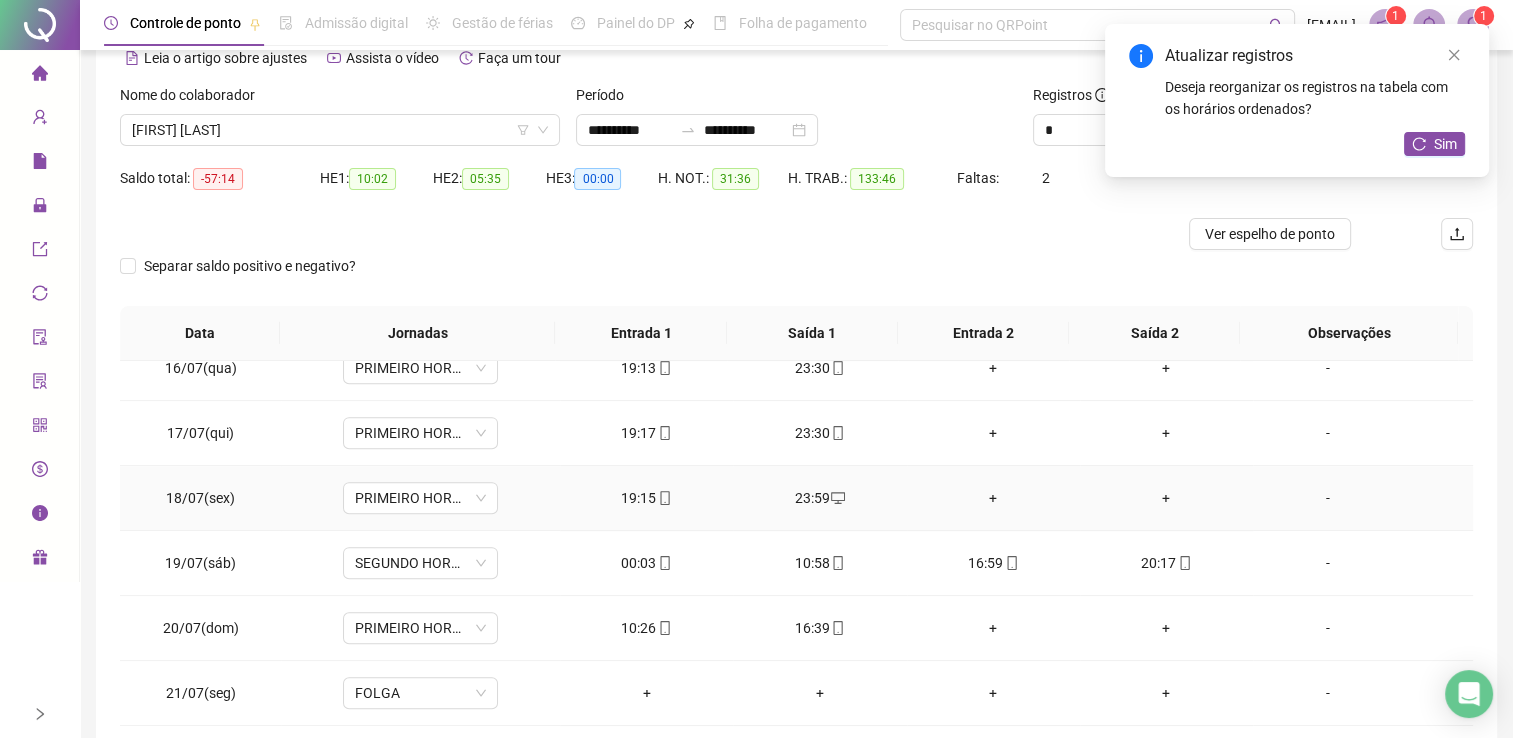 click on "23:59" at bounding box center (819, 498) 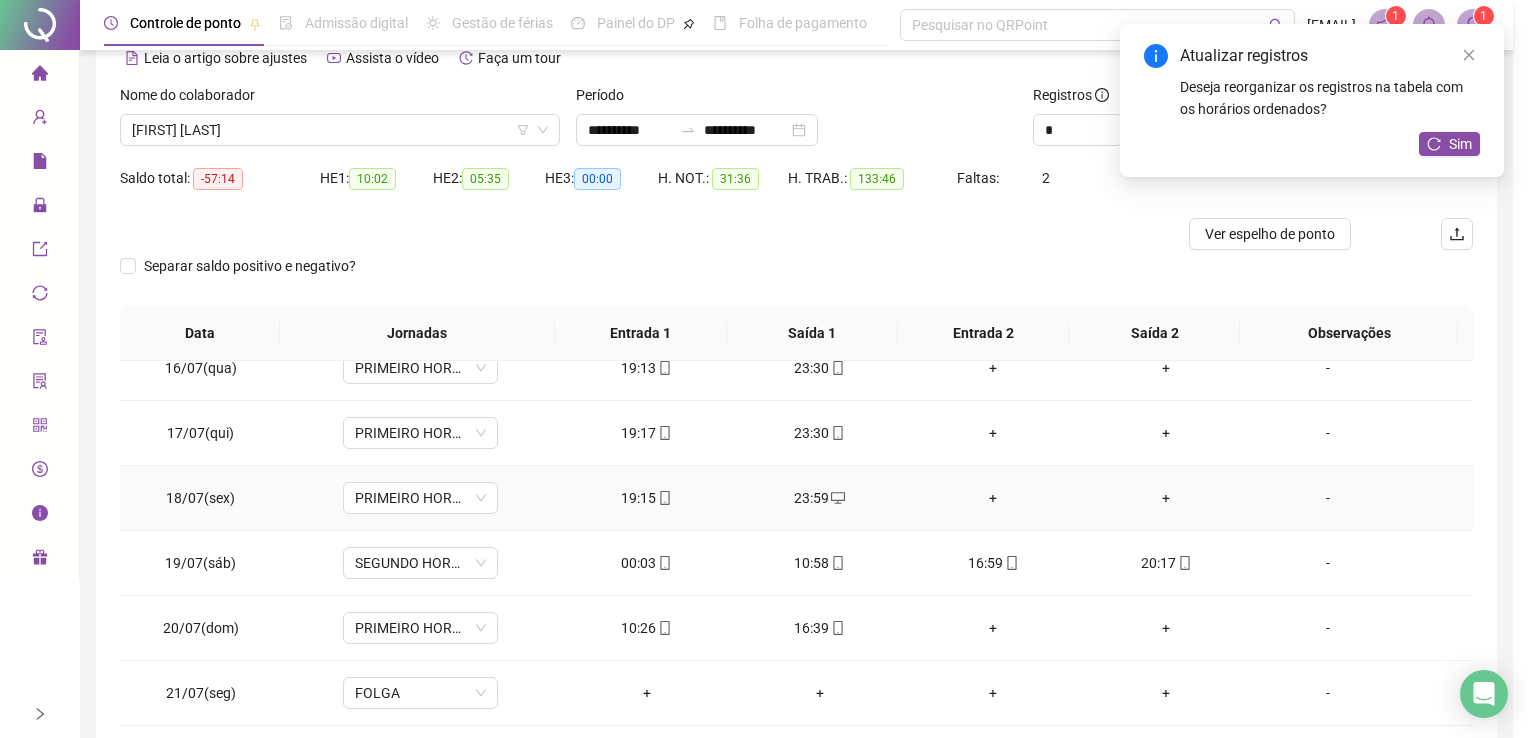 type on "**********" 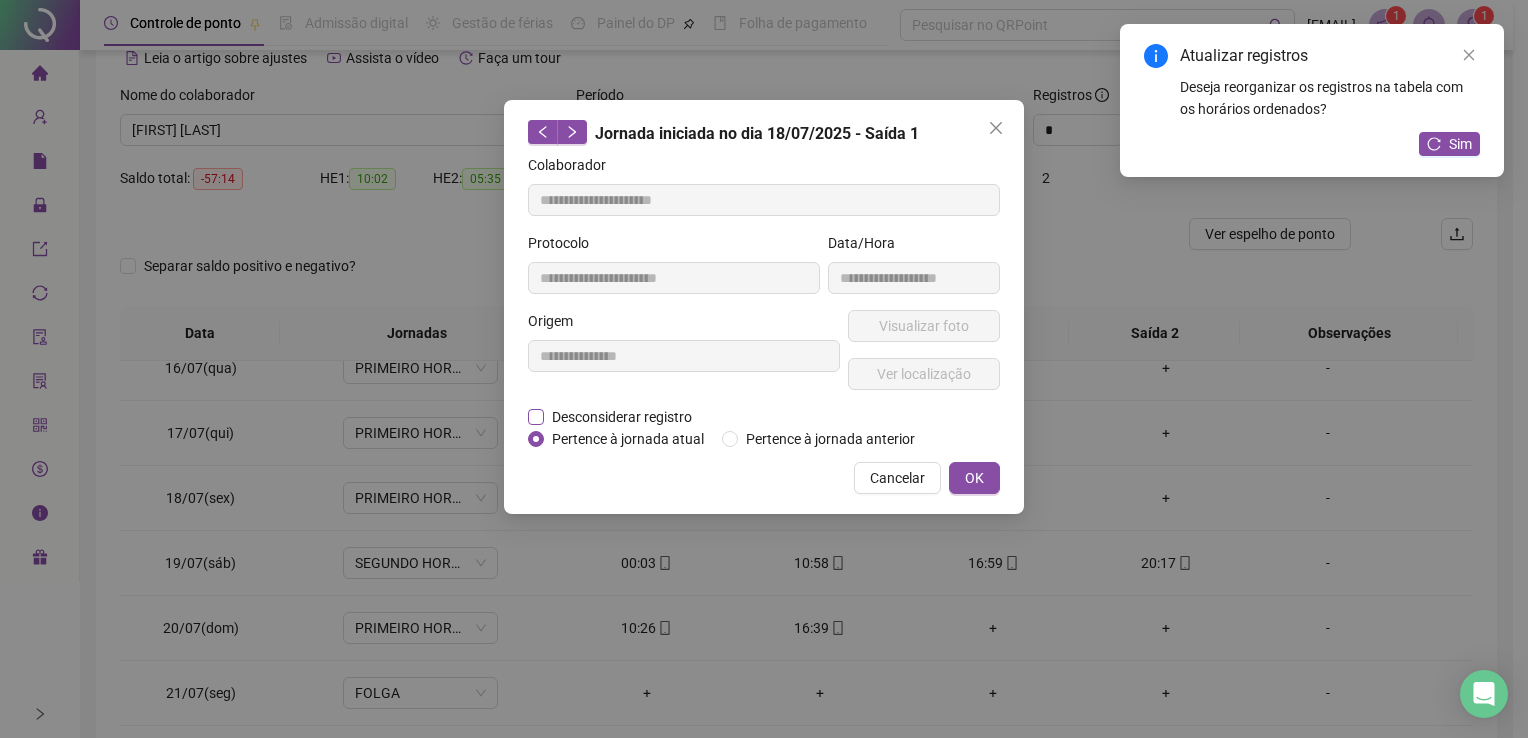 click on "Desconsiderar registro" at bounding box center [622, 417] 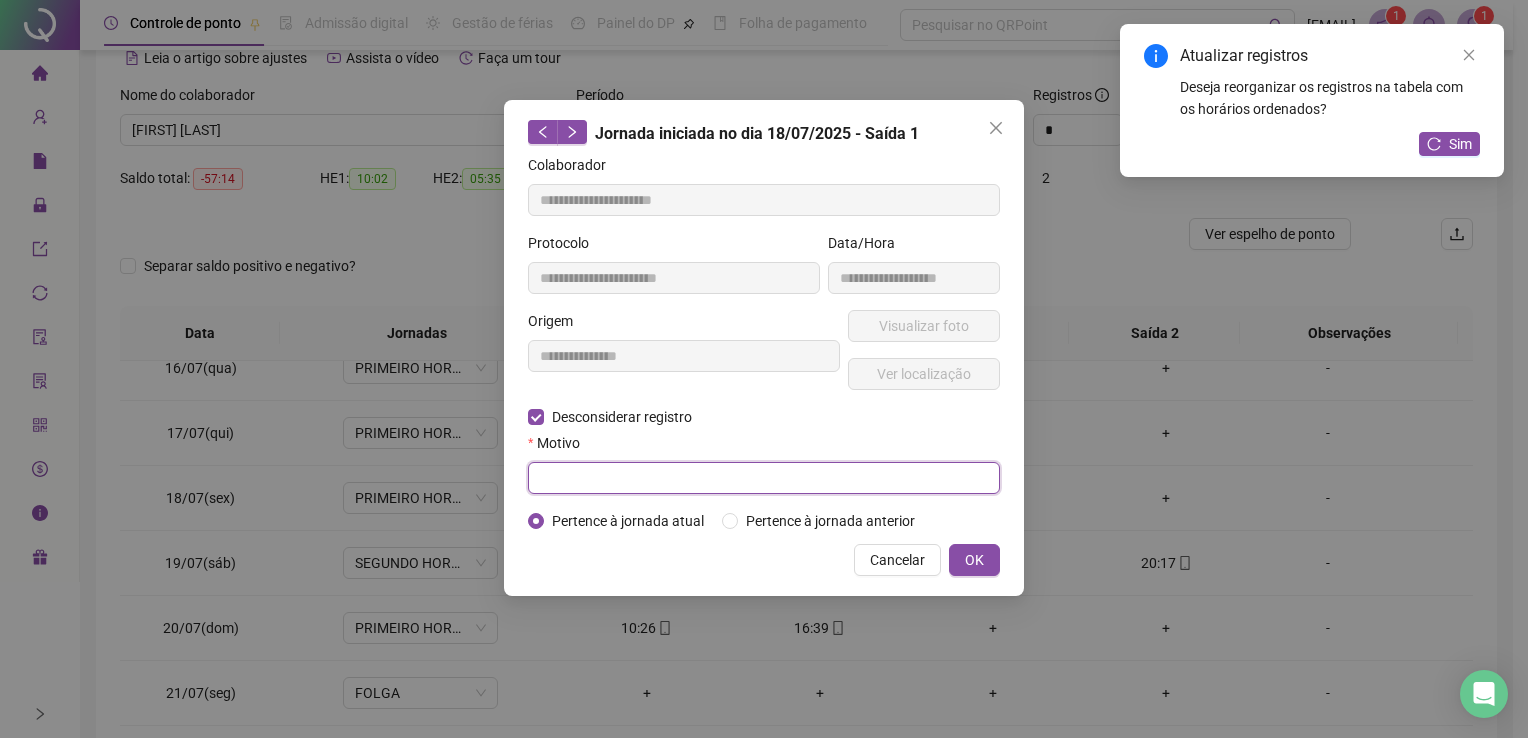 click at bounding box center (764, 478) 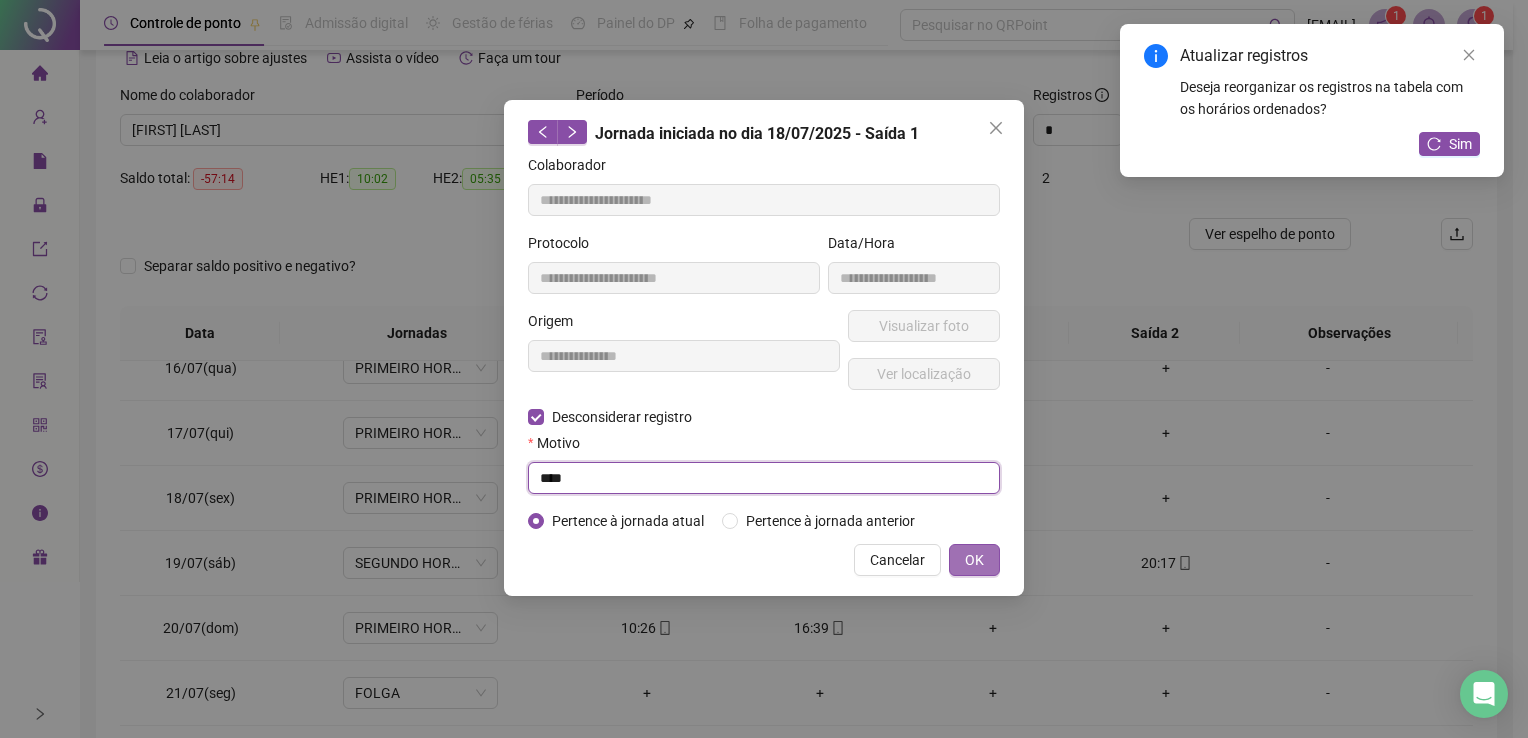 type on "****" 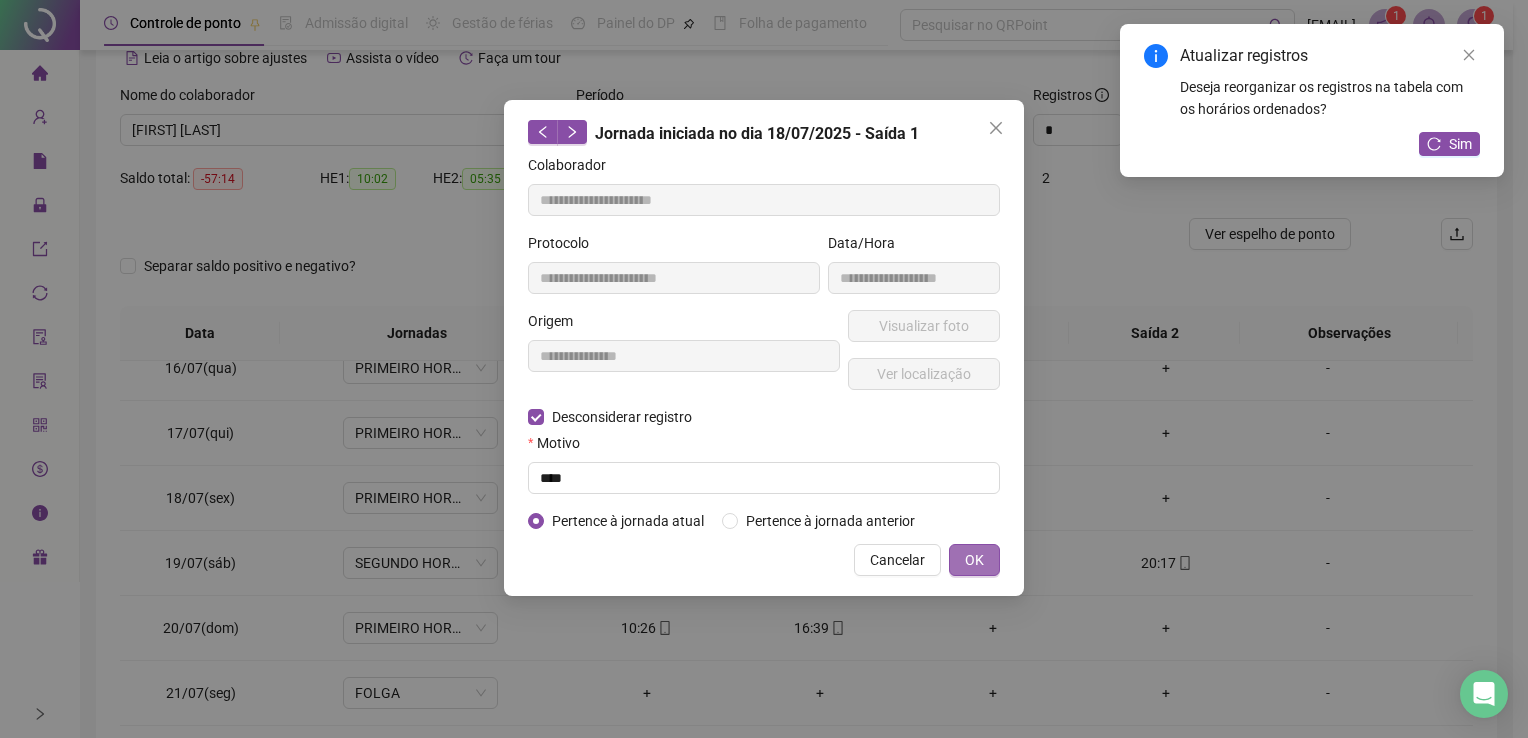 click on "OK" at bounding box center (974, 560) 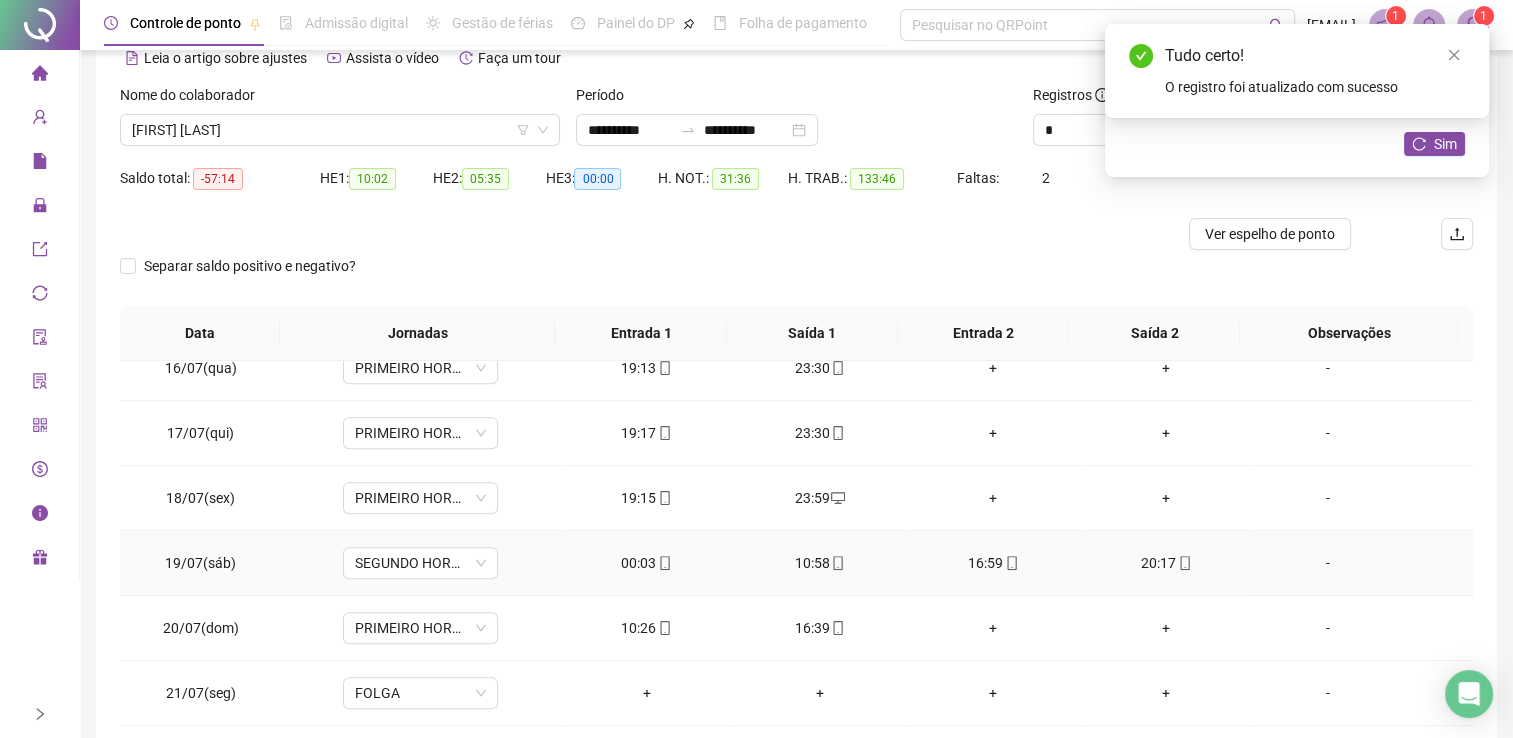 click on "00:03" at bounding box center [646, 563] 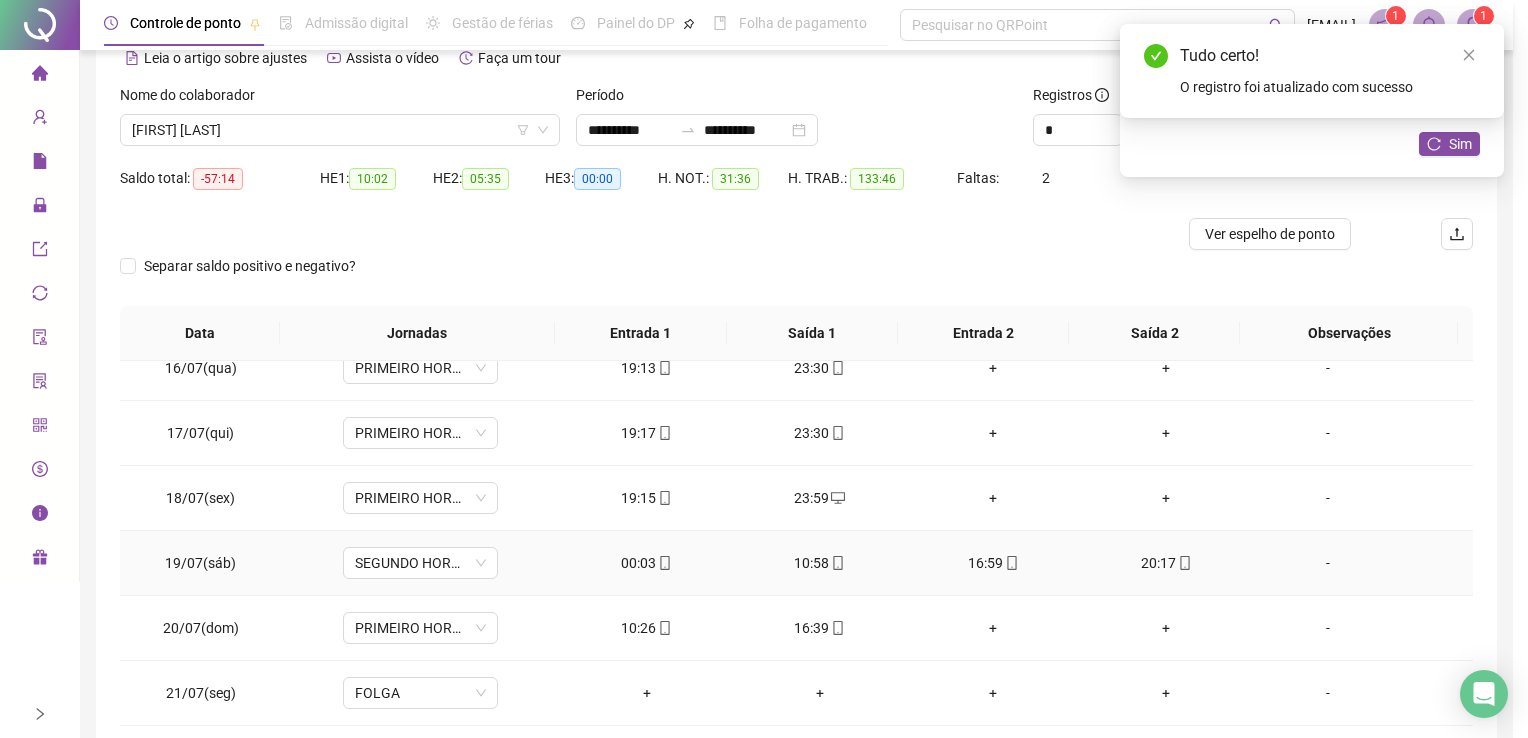 type on "**********" 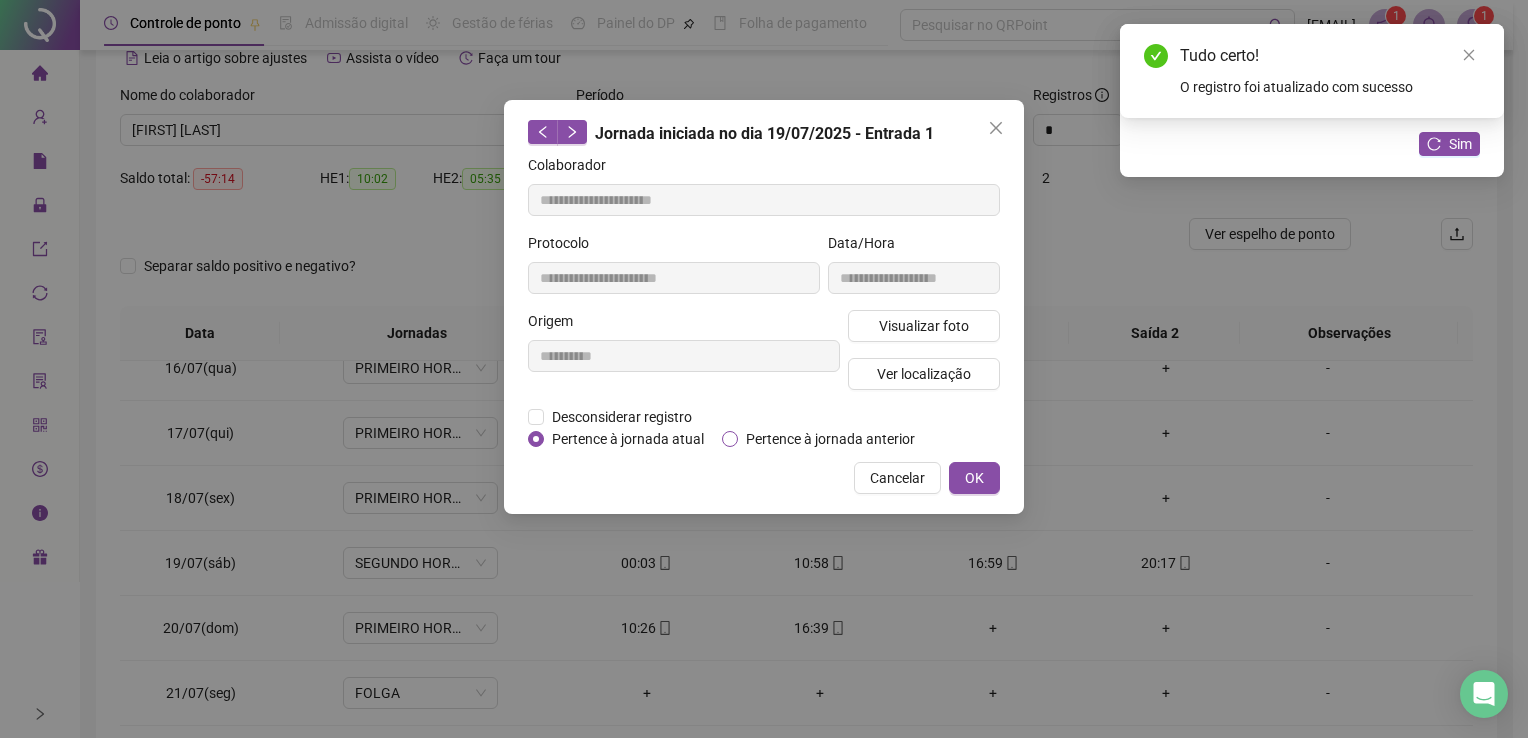 click on "Pertence à jornada anterior" at bounding box center (830, 439) 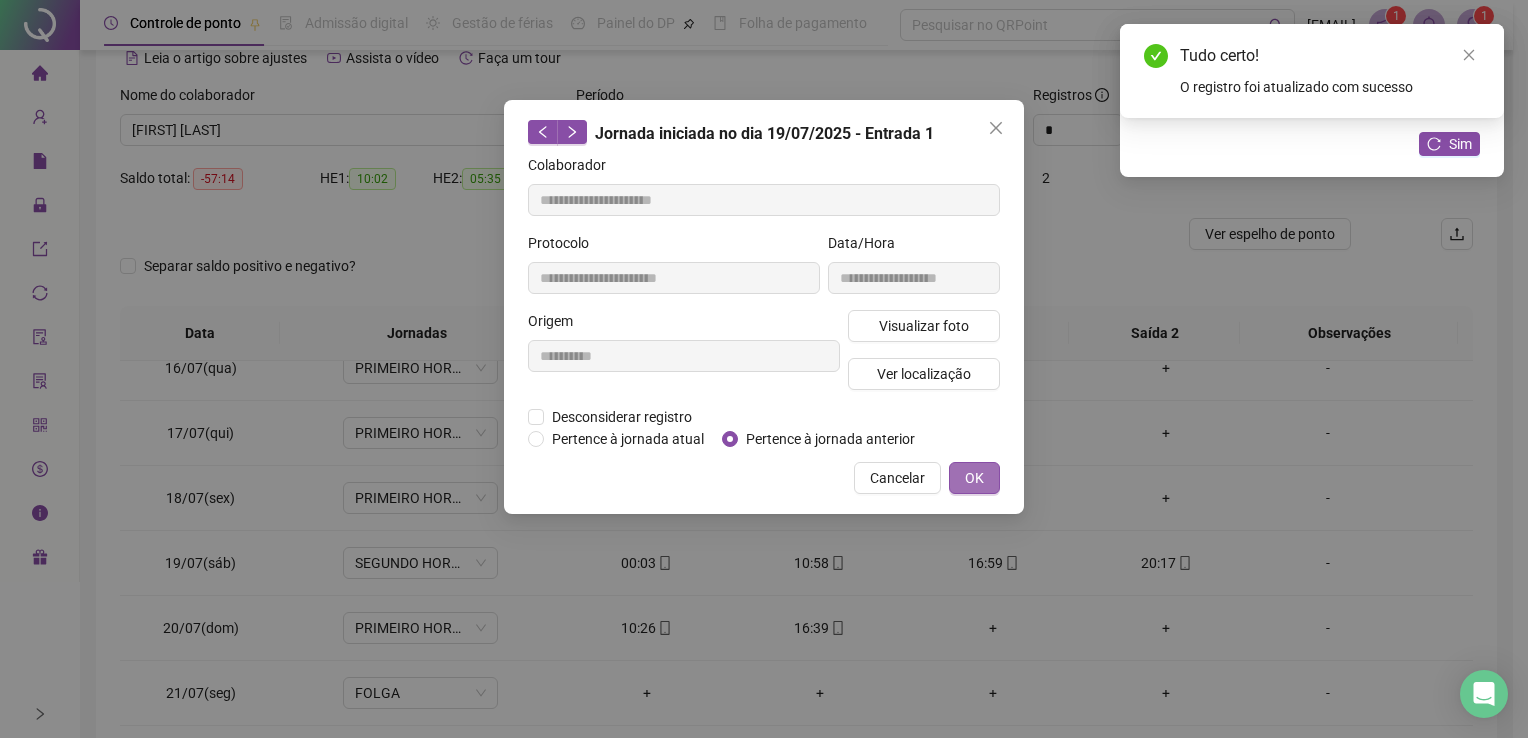 click on "OK" at bounding box center [974, 478] 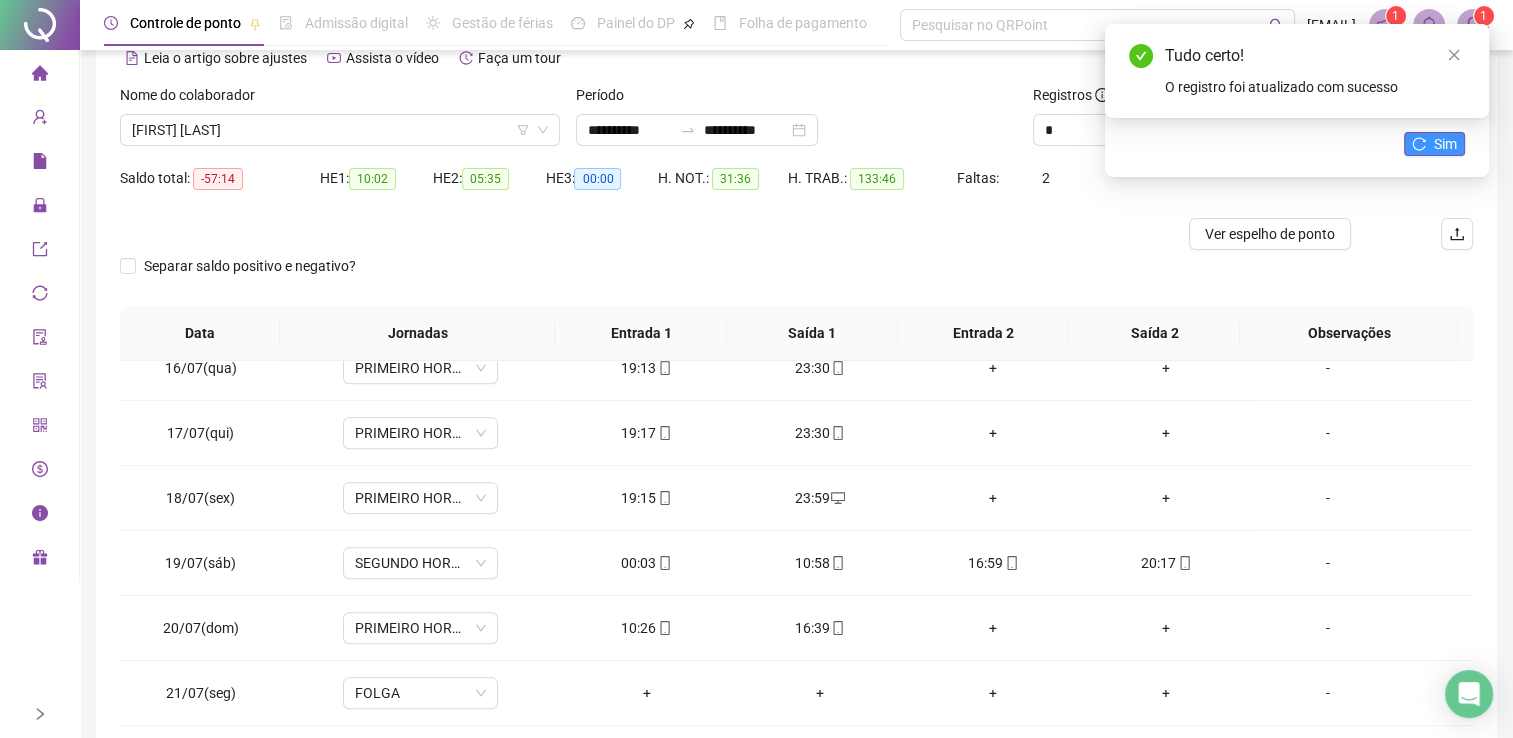 click on "Sim" at bounding box center (1434, 144) 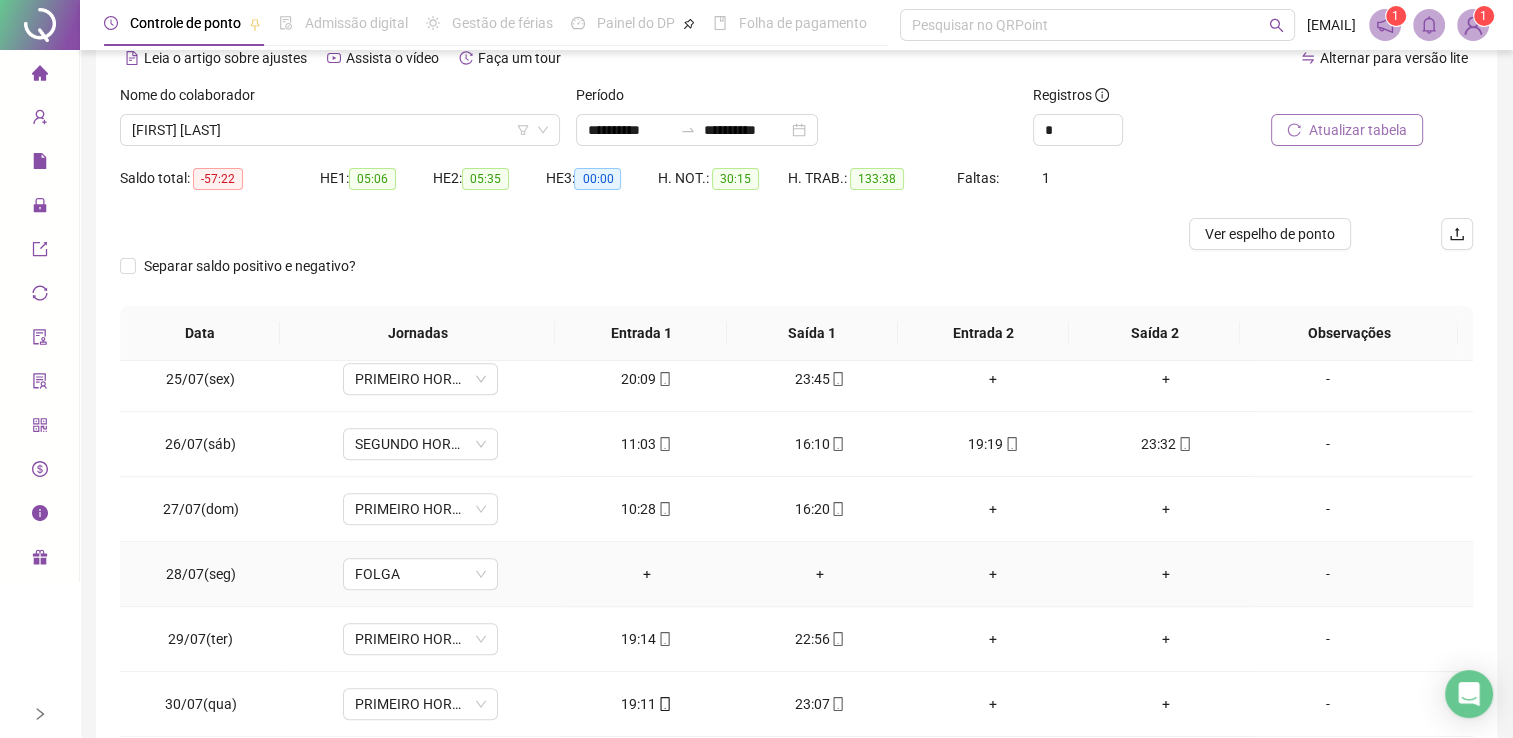scroll, scrollTop: 1581, scrollLeft: 0, axis: vertical 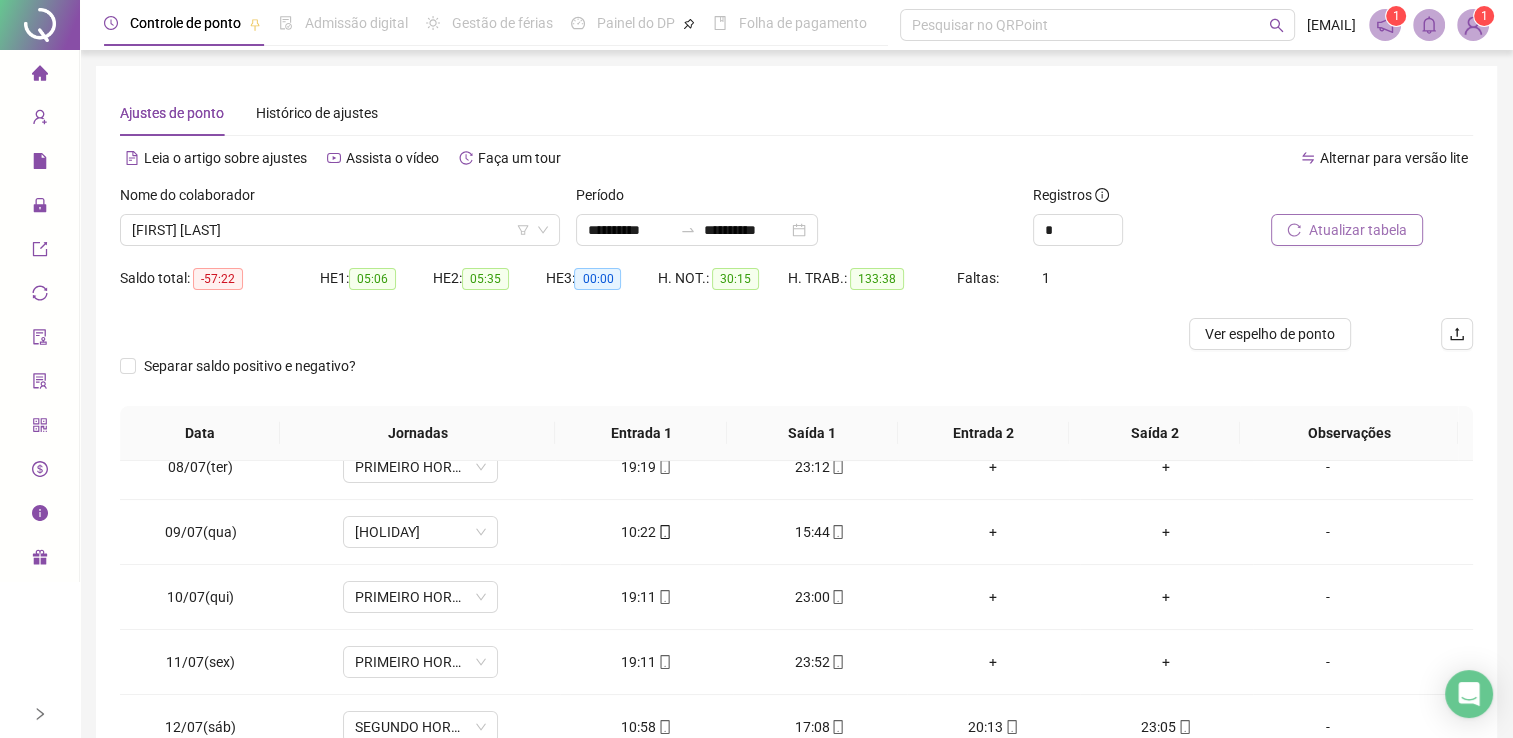 click on "Atualizar tabela" at bounding box center (1358, 230) 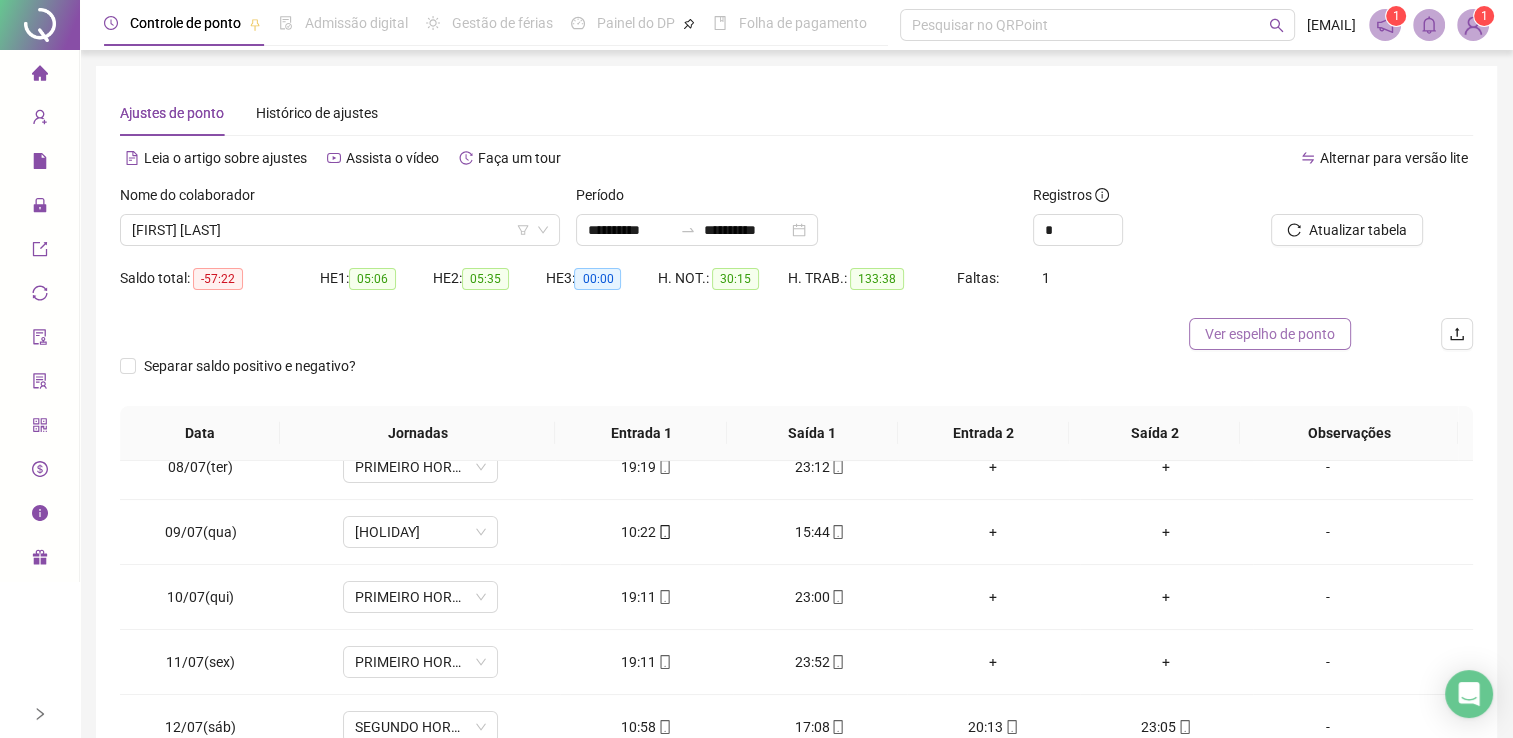 click on "Ver espelho de ponto" at bounding box center [1270, 334] 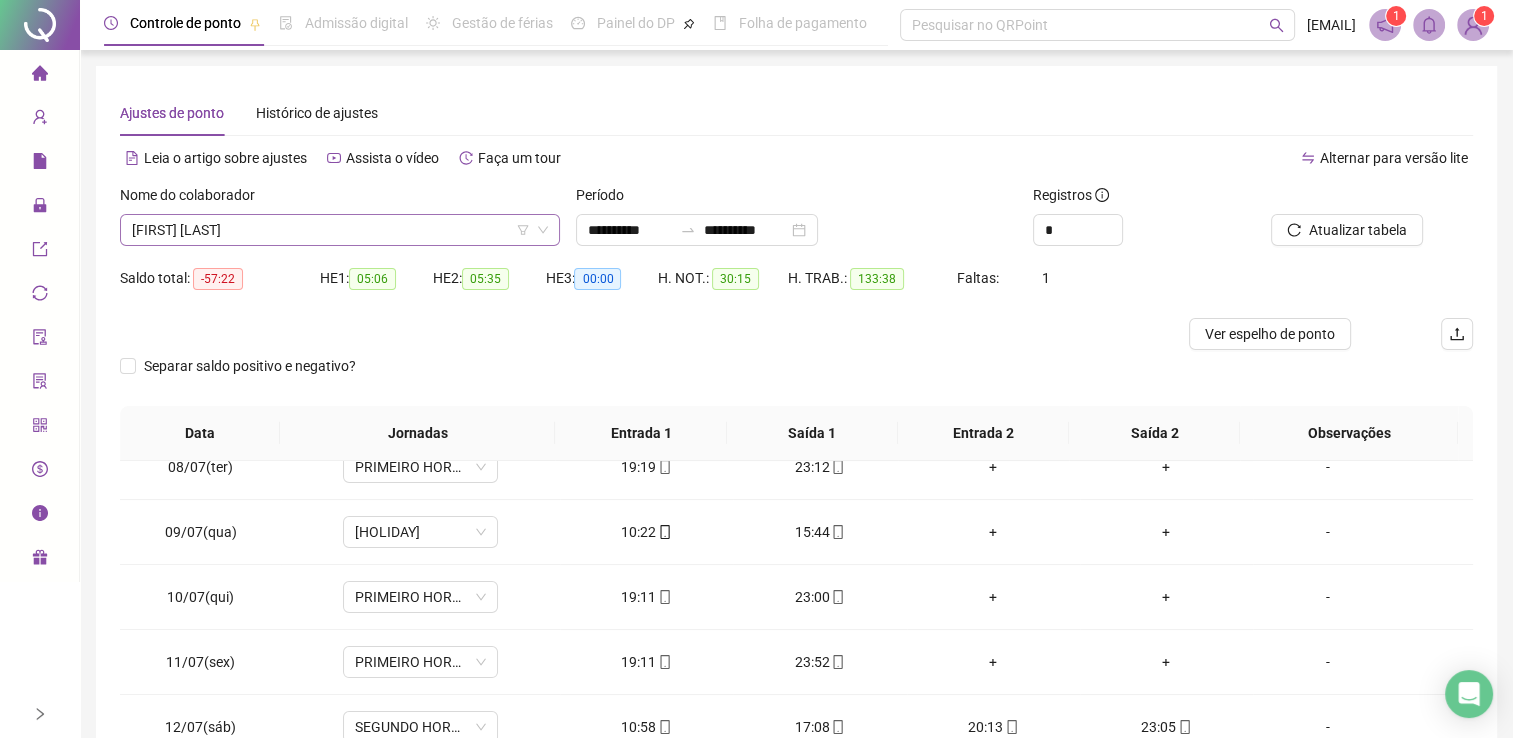click on "[FIRST] [LAST]" at bounding box center [340, 230] 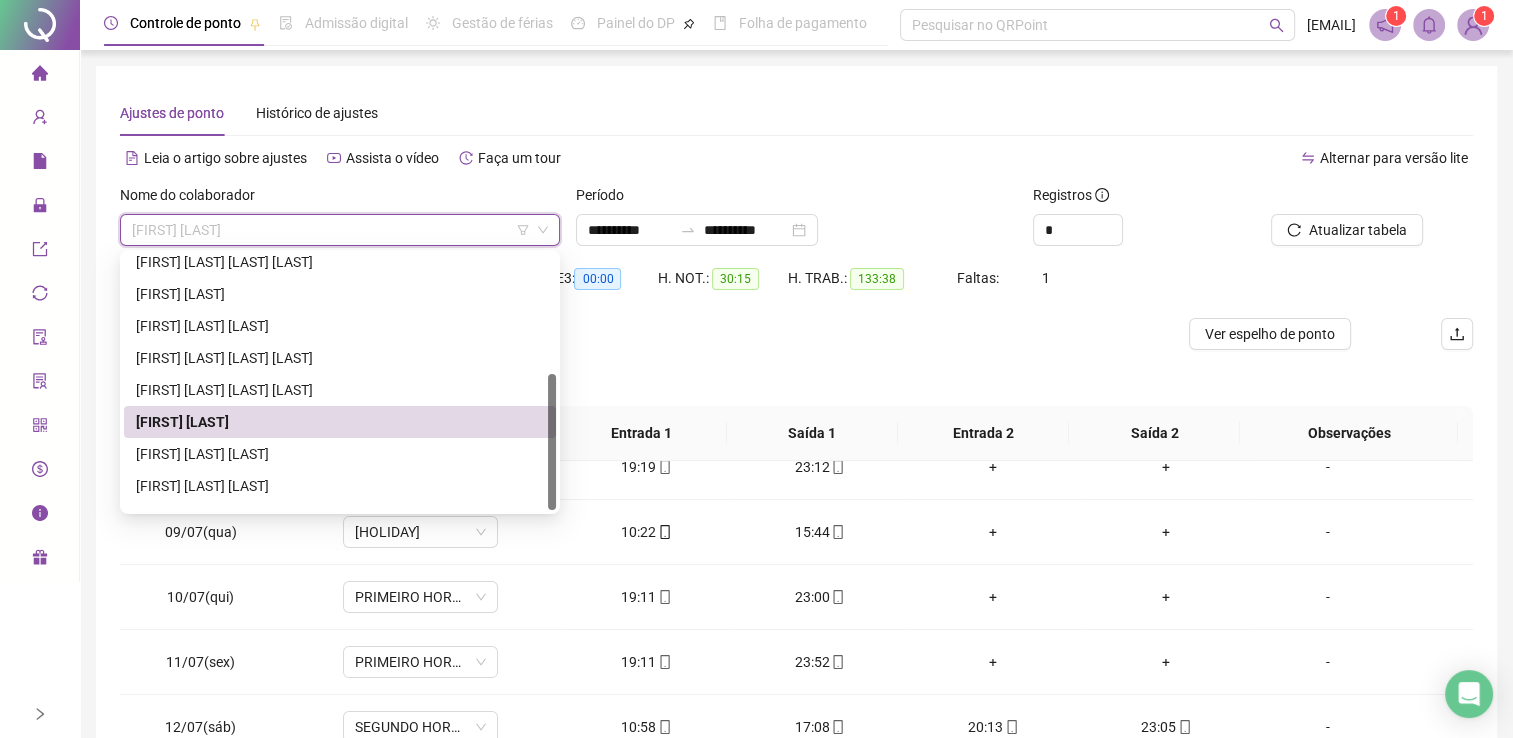 scroll, scrollTop: 224, scrollLeft: 0, axis: vertical 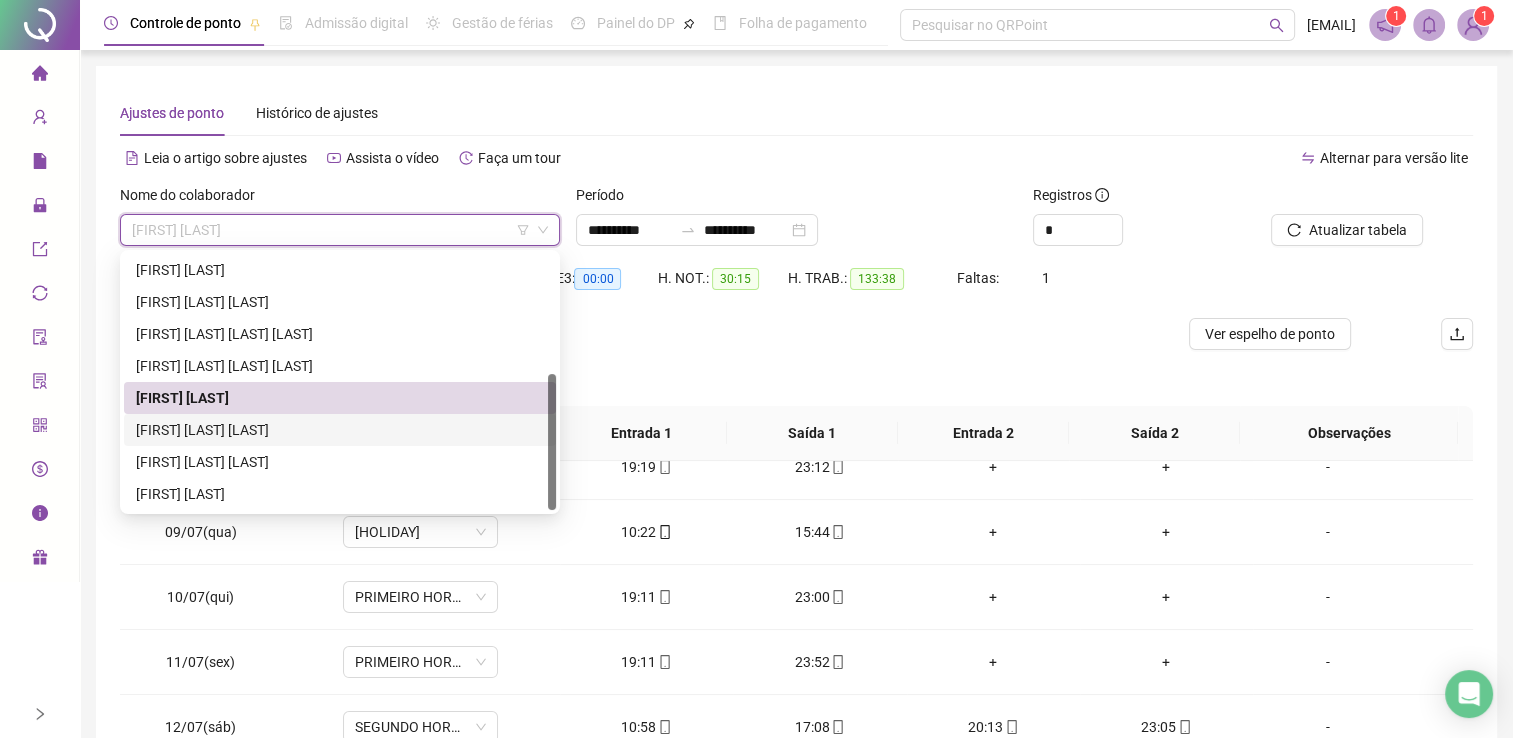 click on "[FIRST] [LAST] [LAST]" at bounding box center [340, 430] 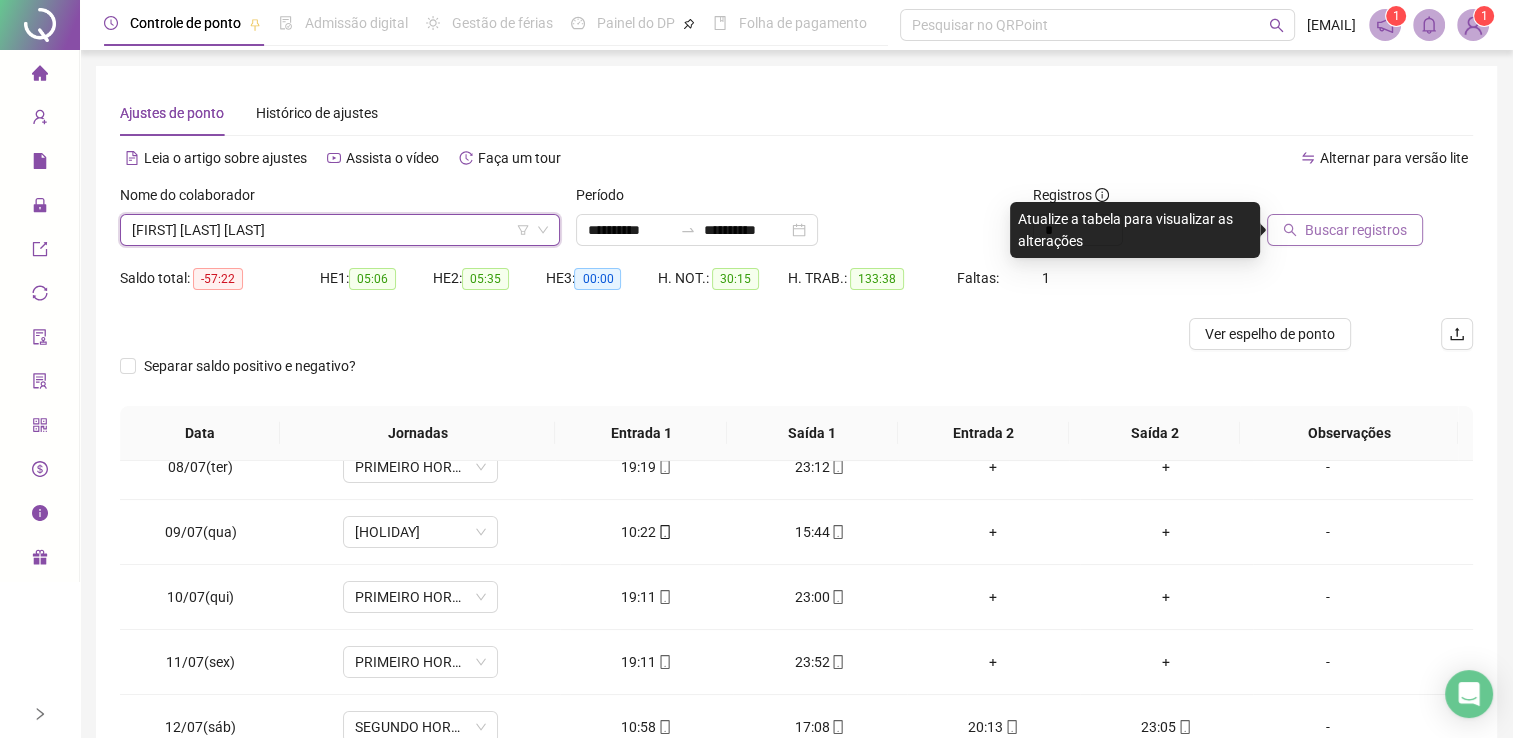 click on "Buscar registros" at bounding box center [1345, 230] 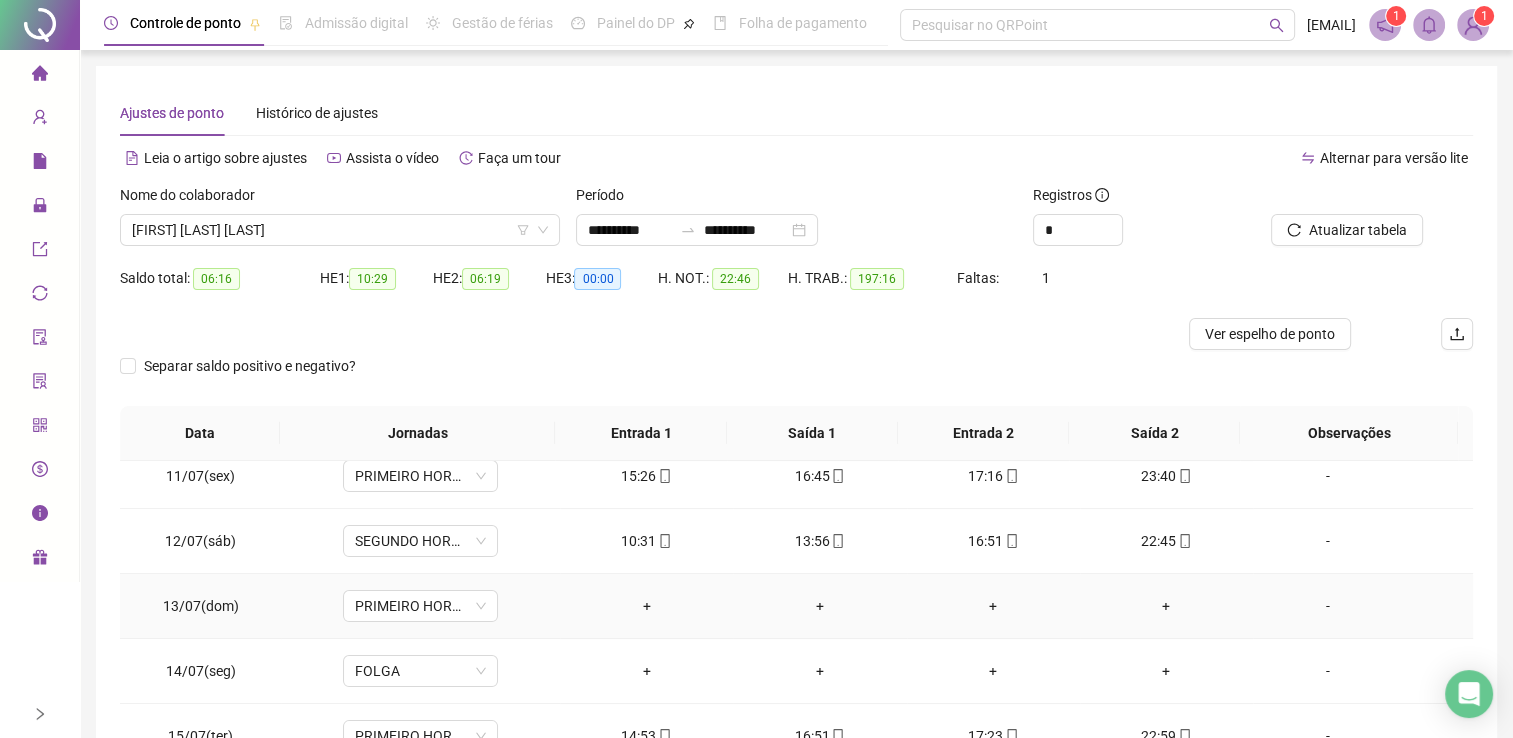 scroll, scrollTop: 700, scrollLeft: 0, axis: vertical 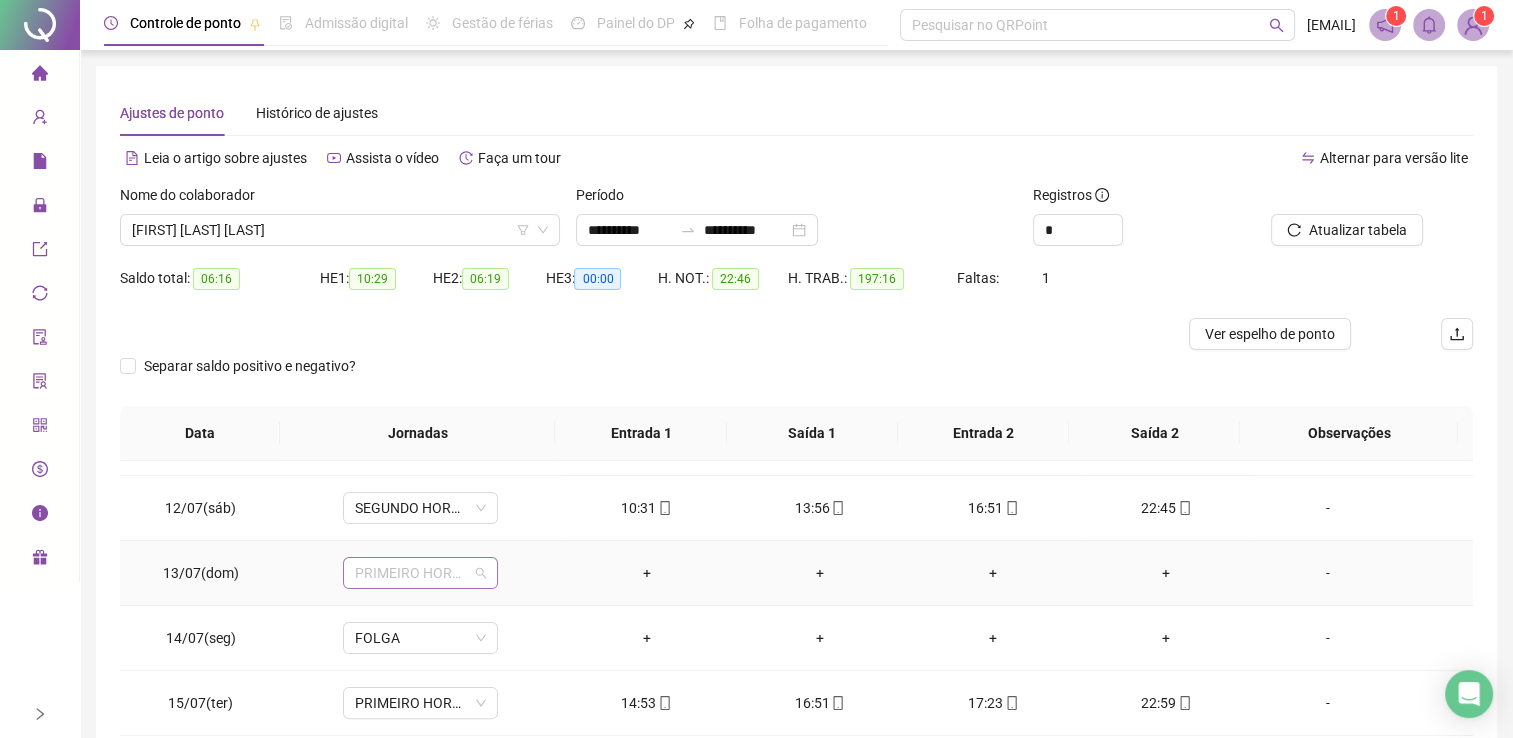 click on "PRIMEIRO  HORARIO DOMINGO" at bounding box center (420, 573) 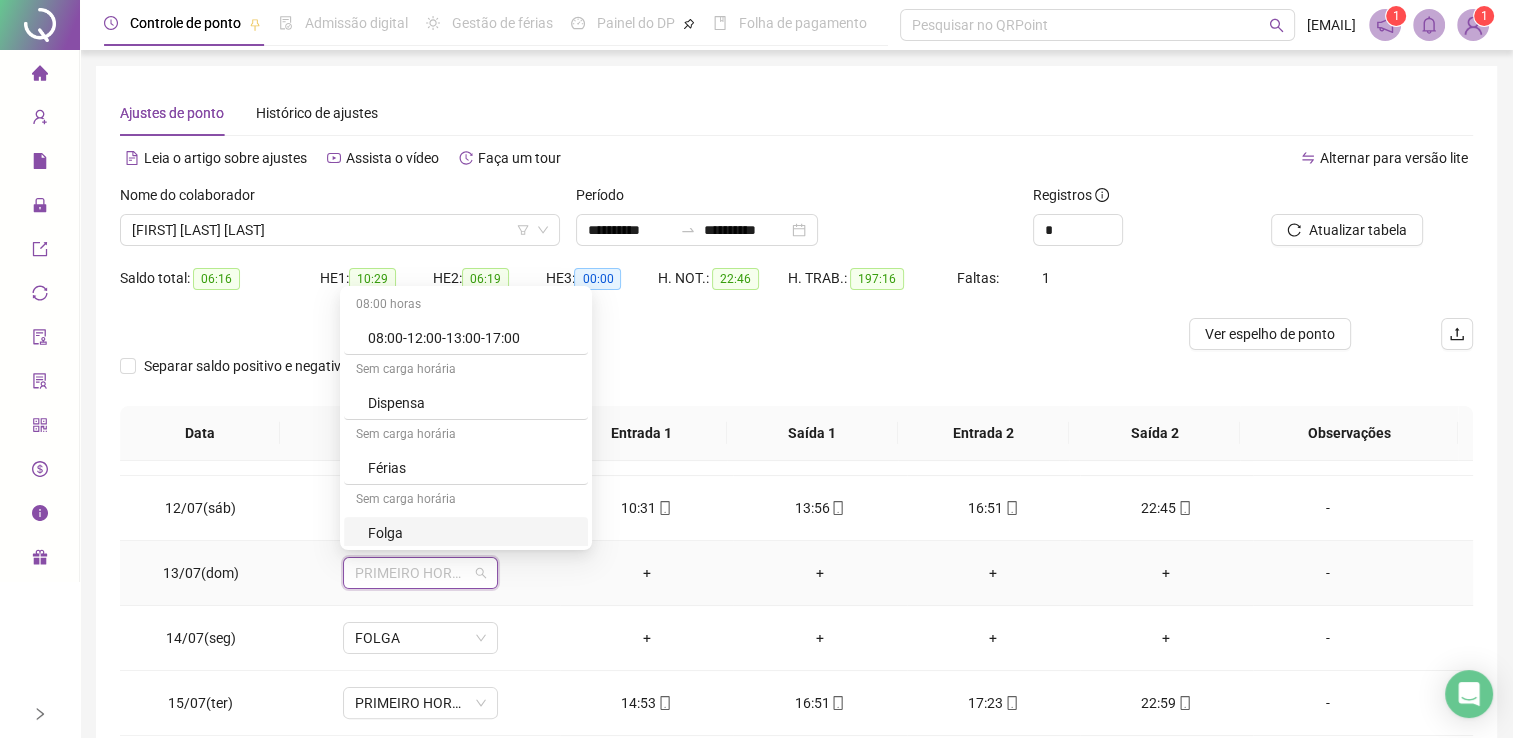 click on "Folga" at bounding box center [472, 533] 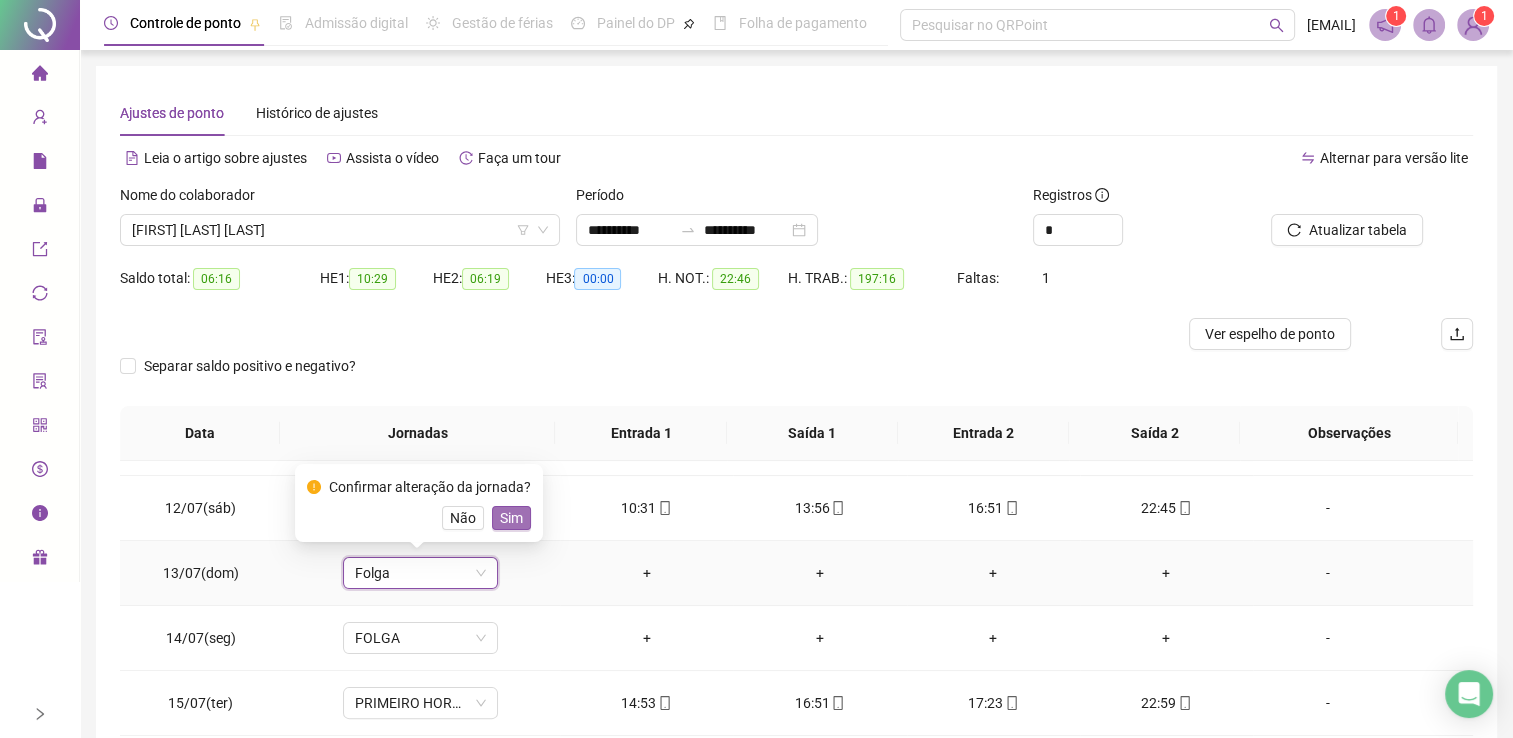 click on "Sim" at bounding box center (511, 518) 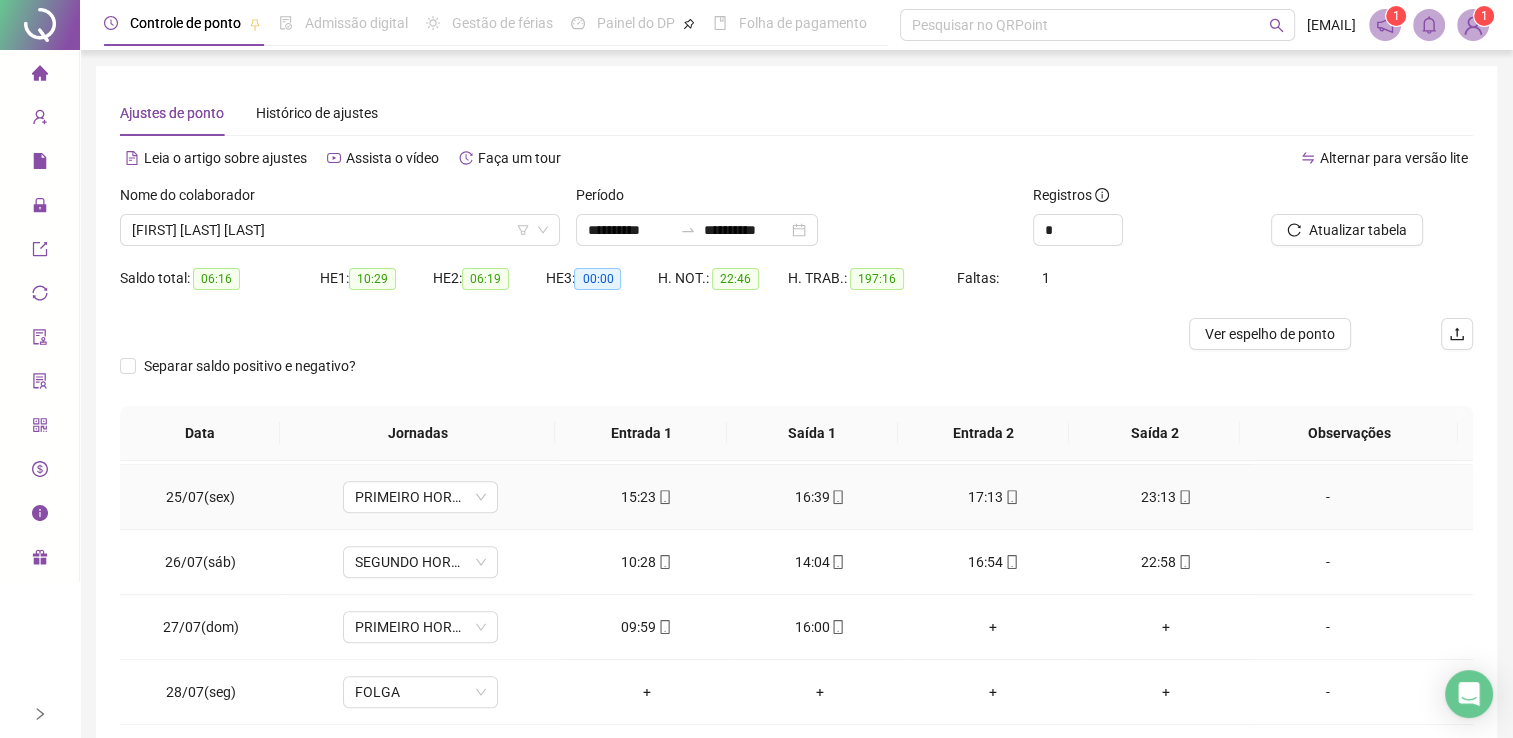 scroll, scrollTop: 1581, scrollLeft: 0, axis: vertical 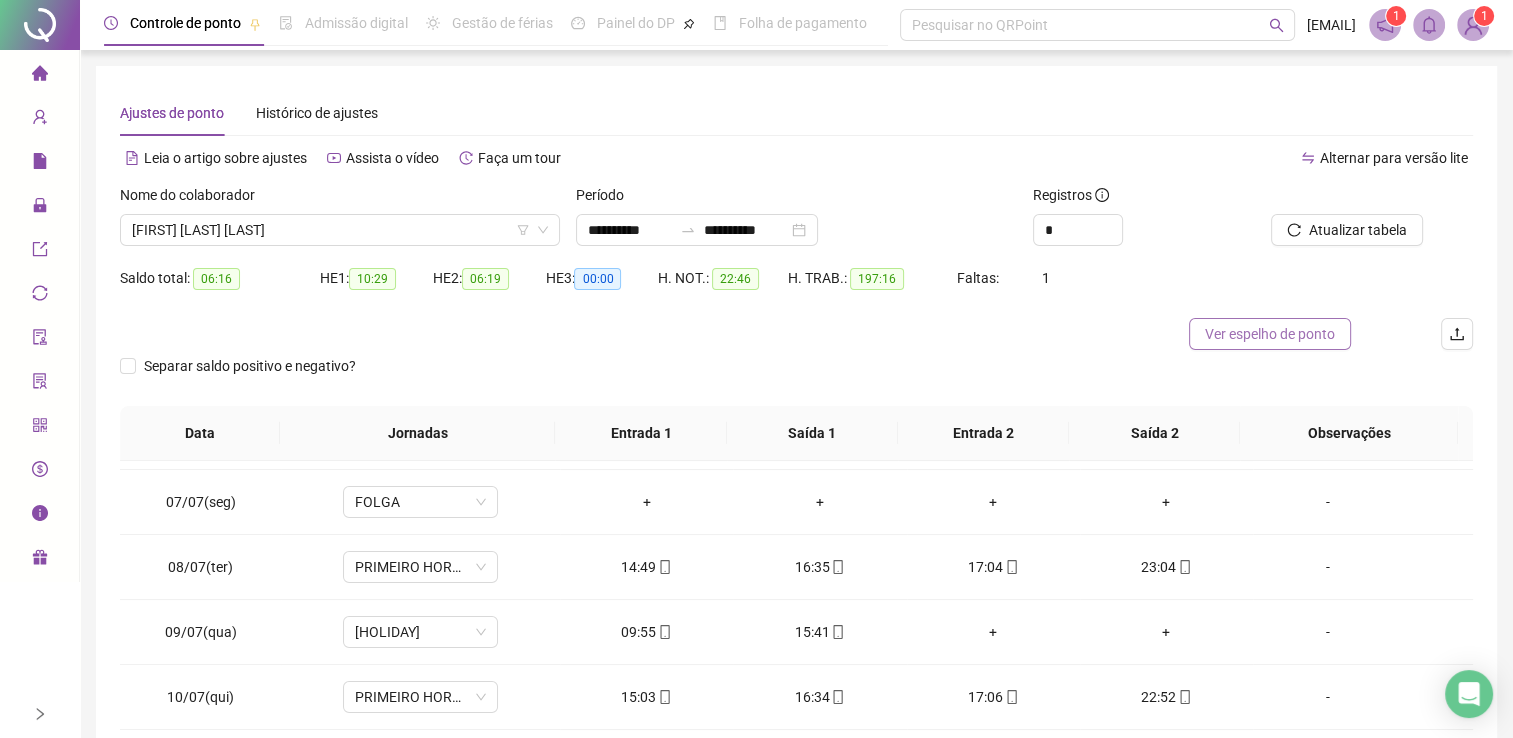 click on "Ver espelho de ponto" at bounding box center (1270, 334) 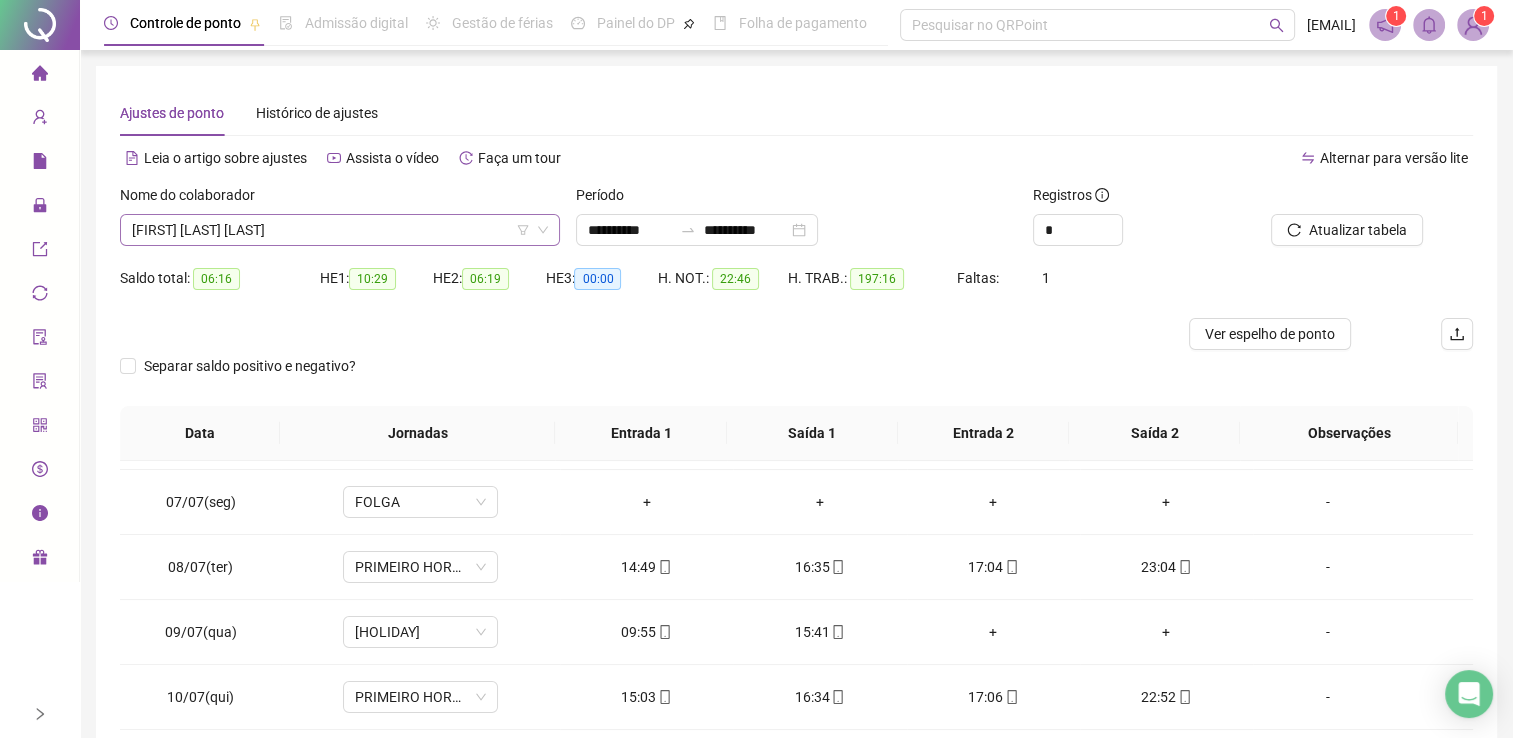 click on "[FIRST] [LAST] [LAST]" at bounding box center (340, 230) 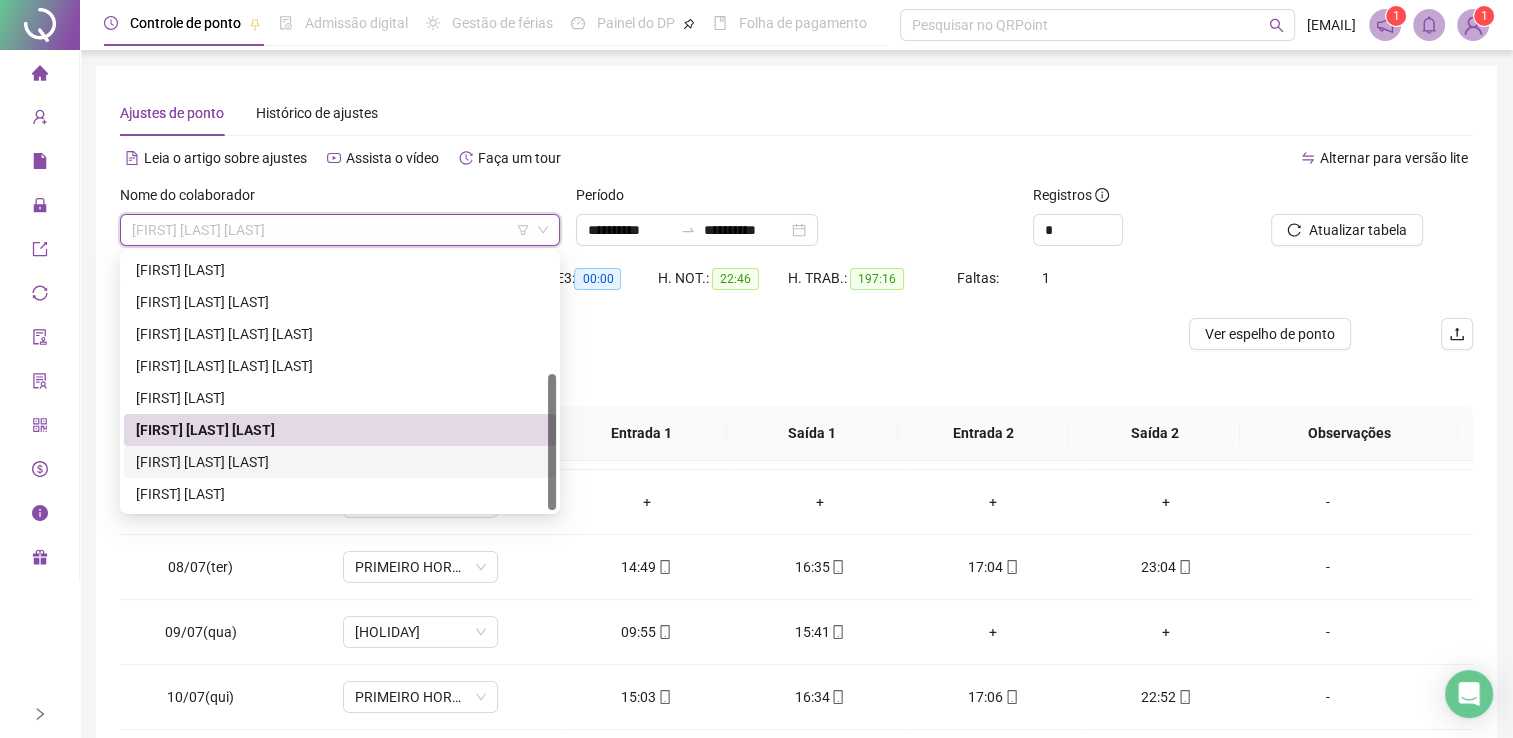 click on "[FIRST] [LAST] [LAST]" at bounding box center (340, 462) 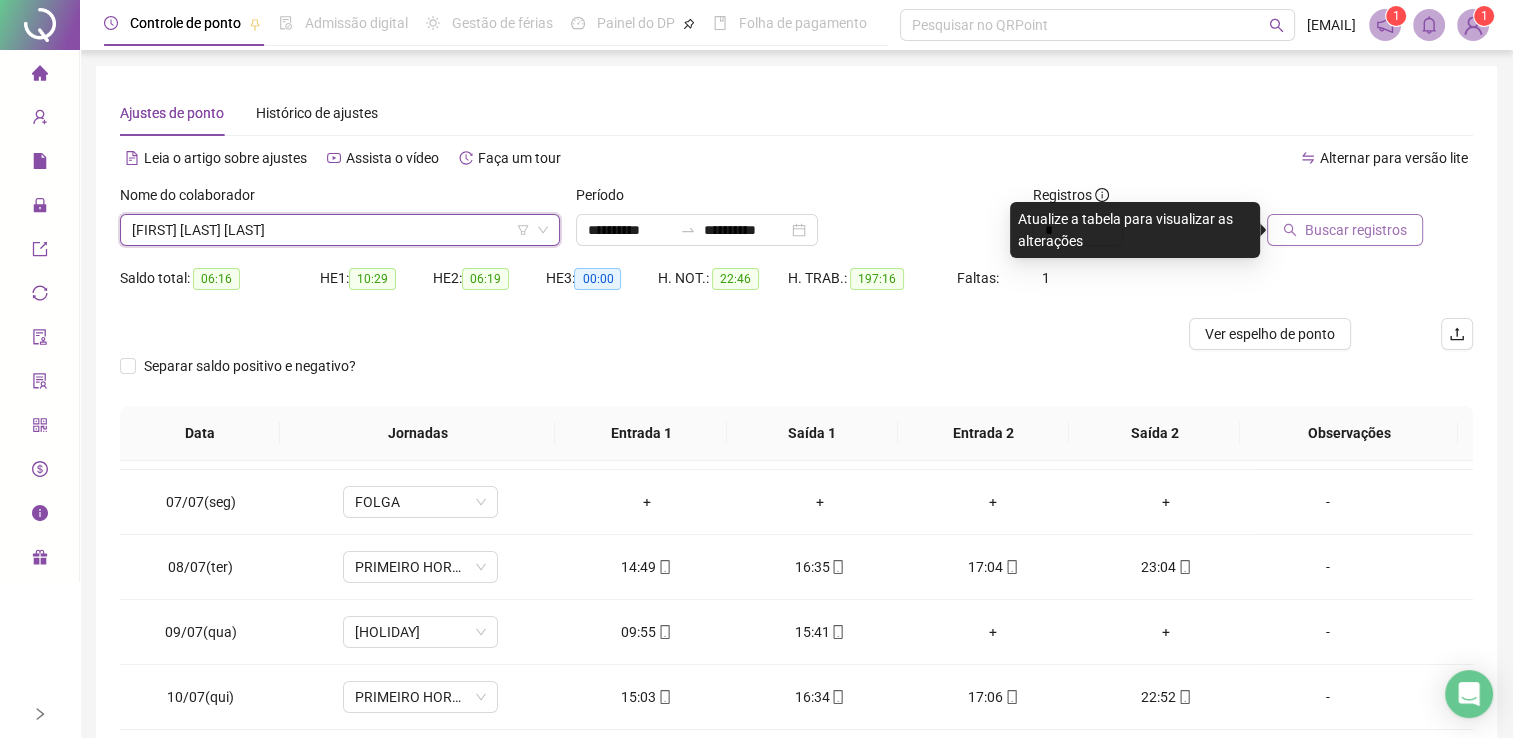 click on "Buscar registros" at bounding box center (1356, 230) 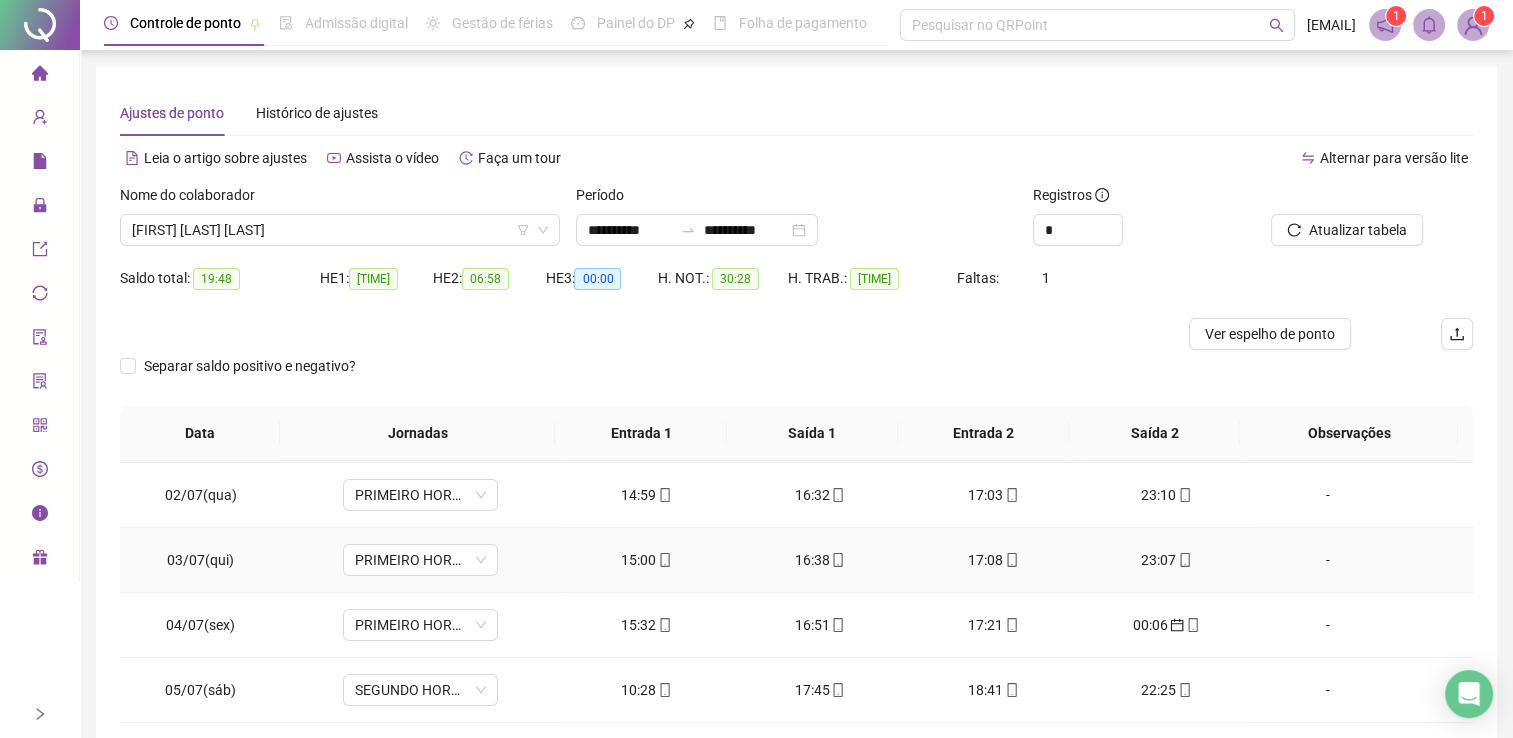 scroll, scrollTop: 0, scrollLeft: 0, axis: both 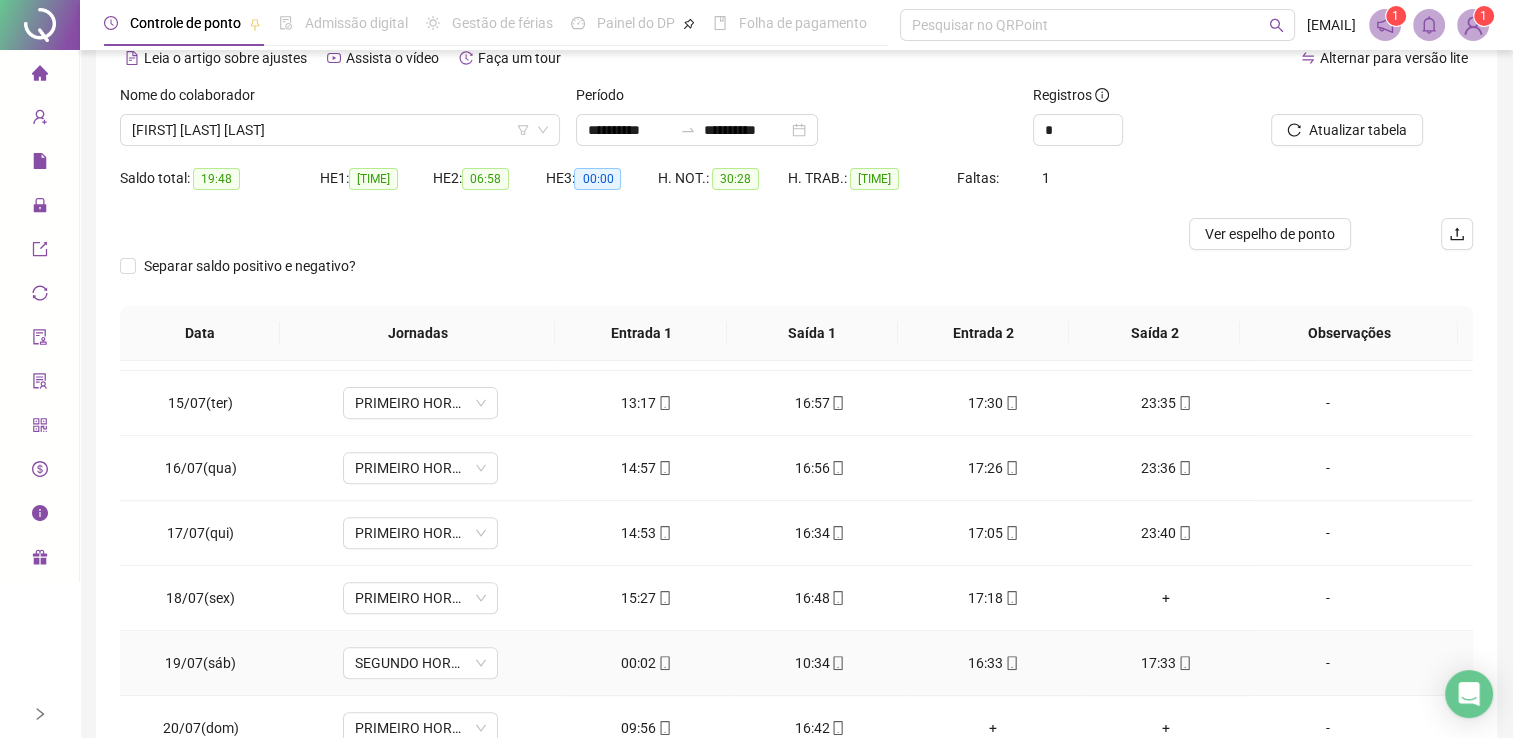 click on "00:02" at bounding box center [646, 663] 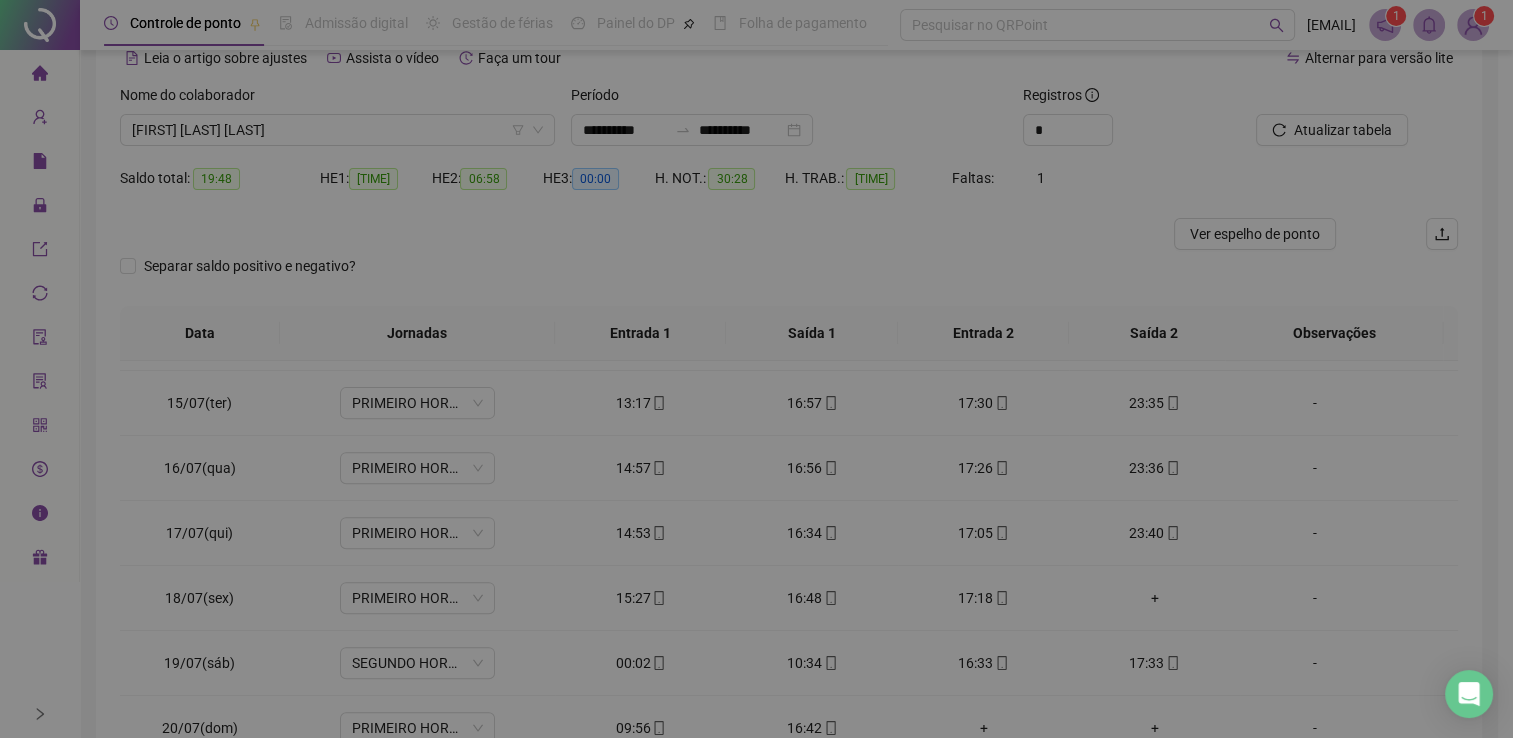 type on "**********" 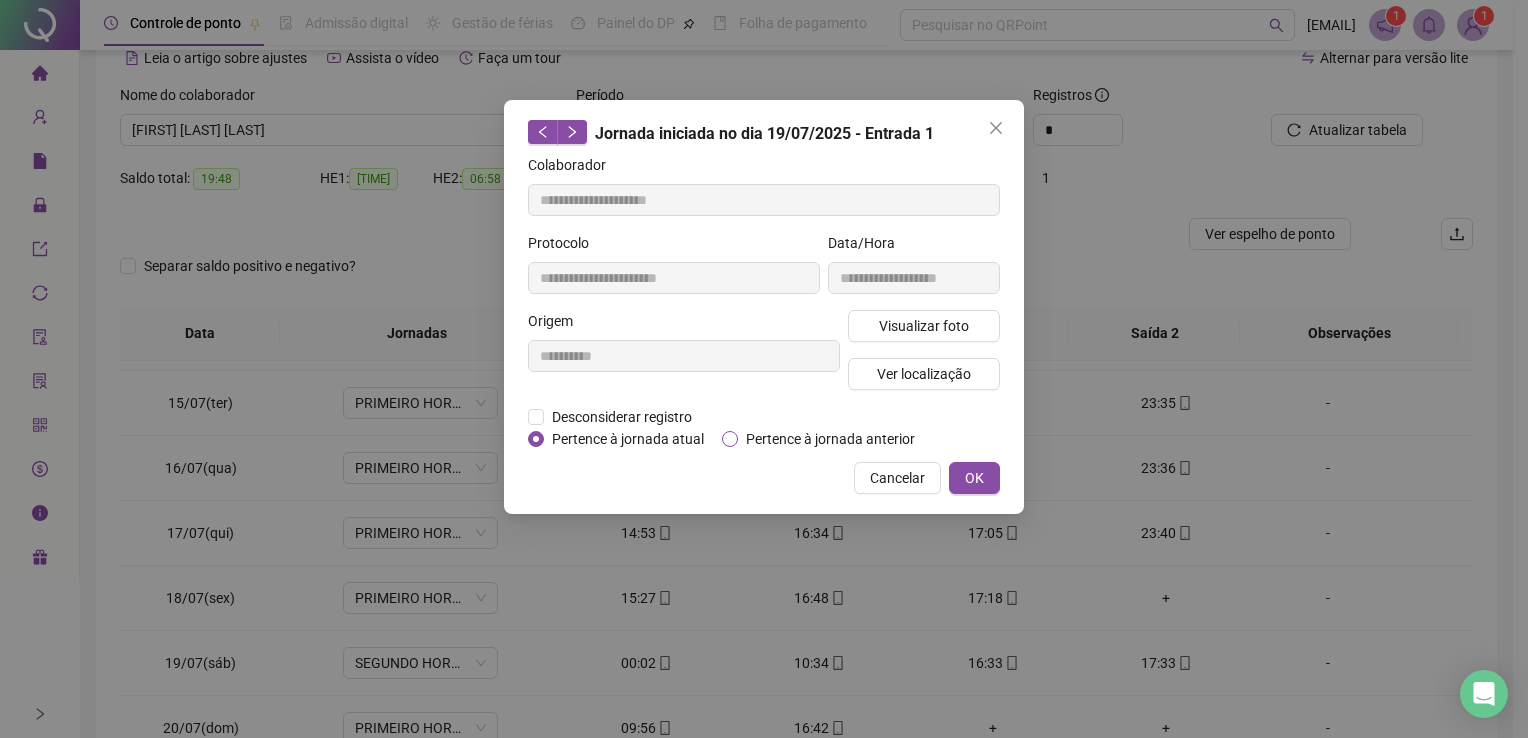 click on "Pertence à jornada anterior" at bounding box center (830, 439) 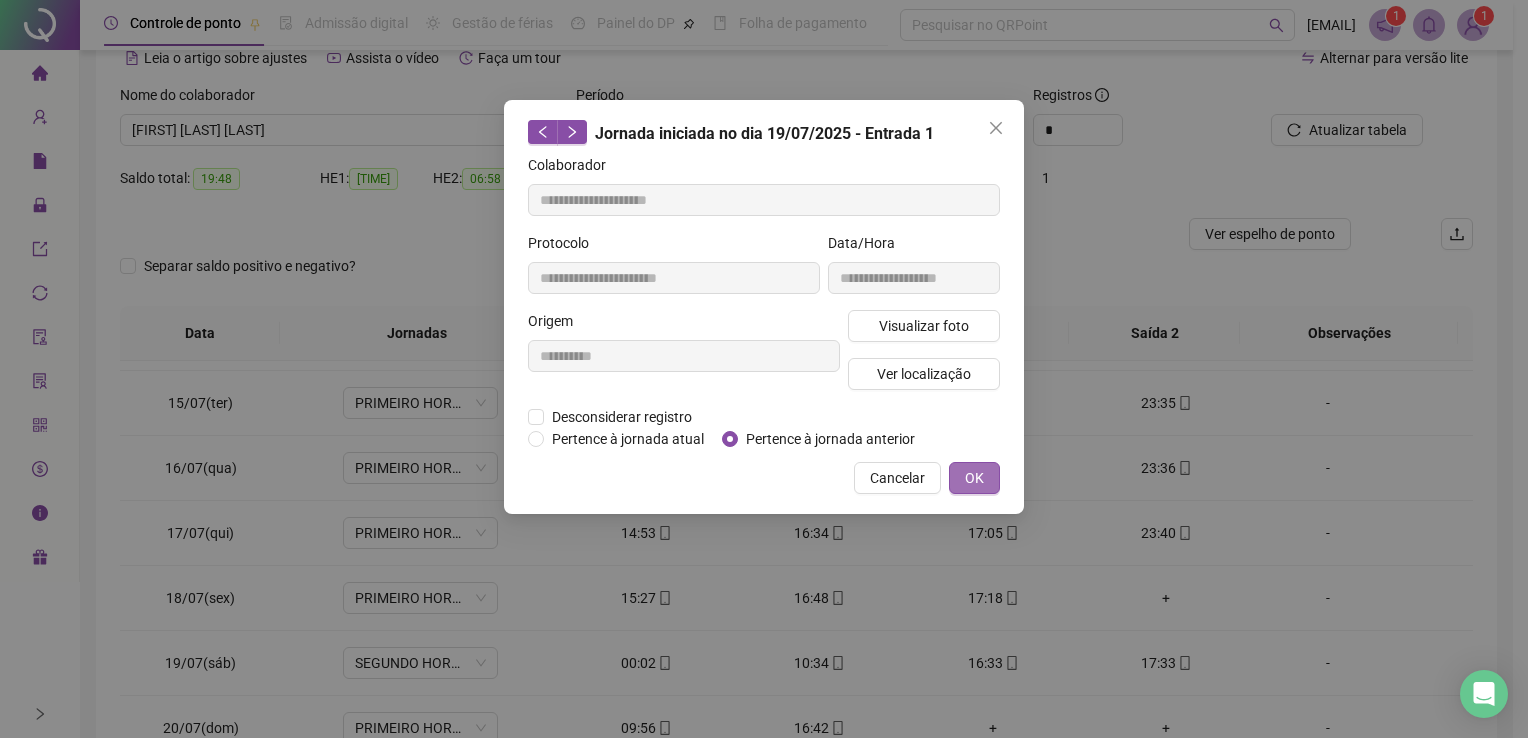 click on "OK" at bounding box center (974, 478) 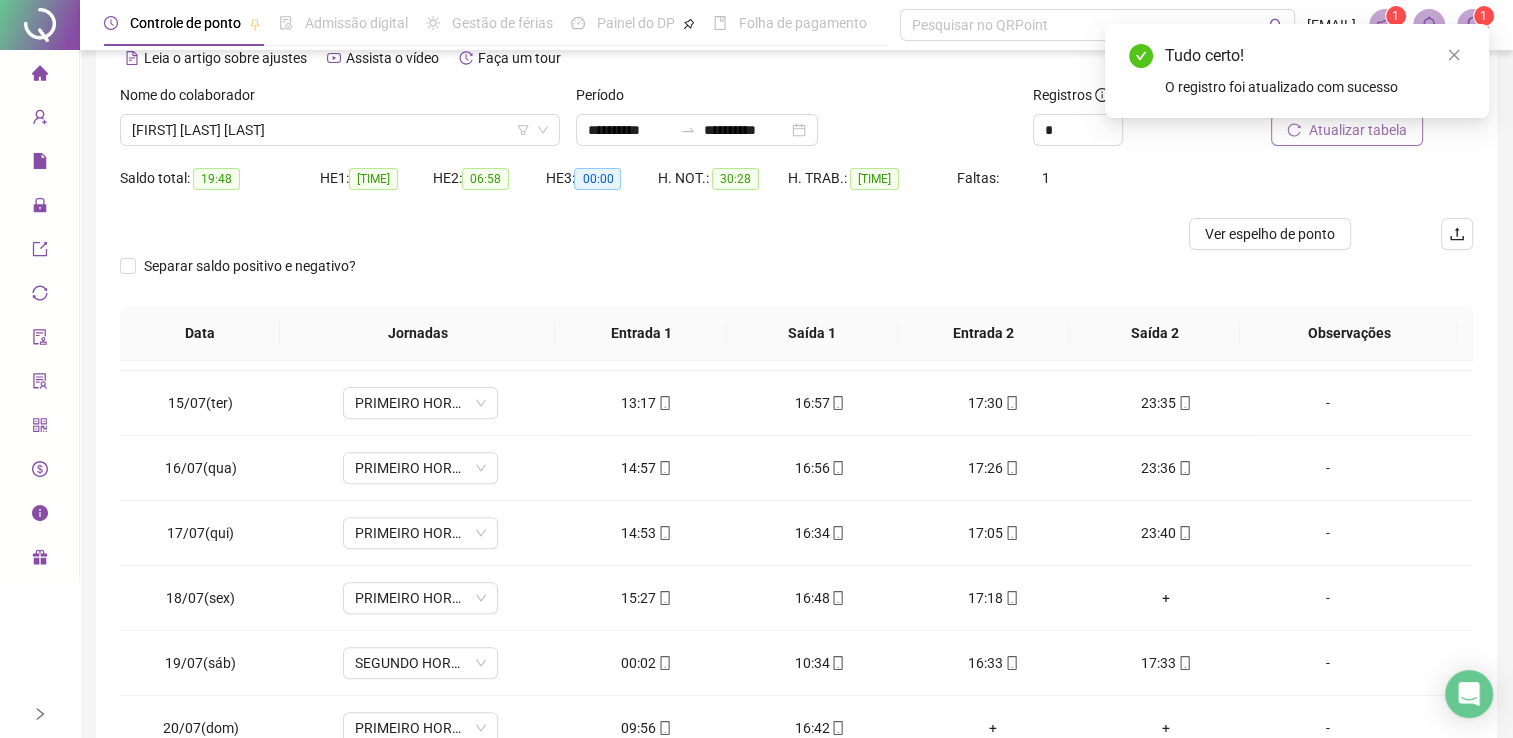 click on "Atualizar tabela" at bounding box center [1358, 130] 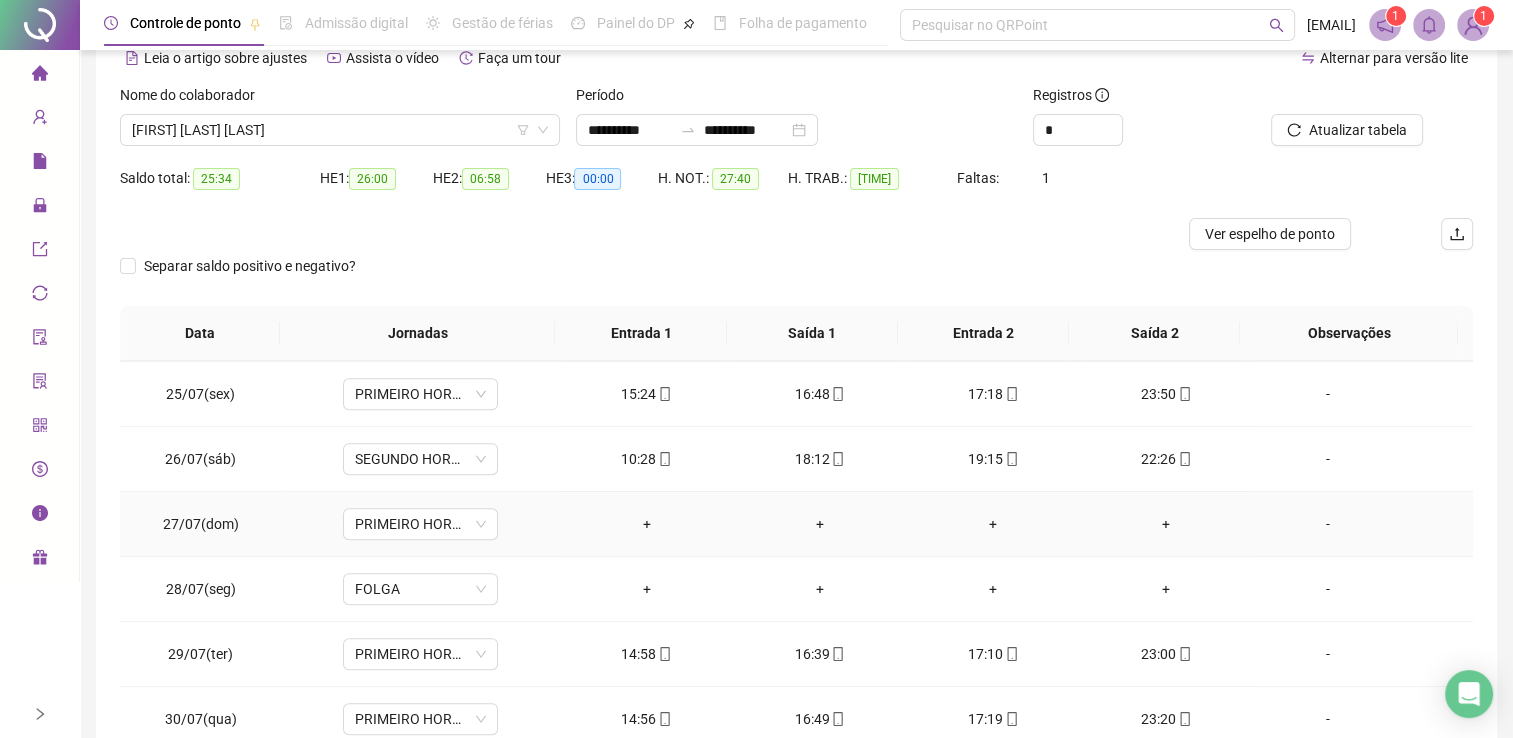 scroll, scrollTop: 1581, scrollLeft: 0, axis: vertical 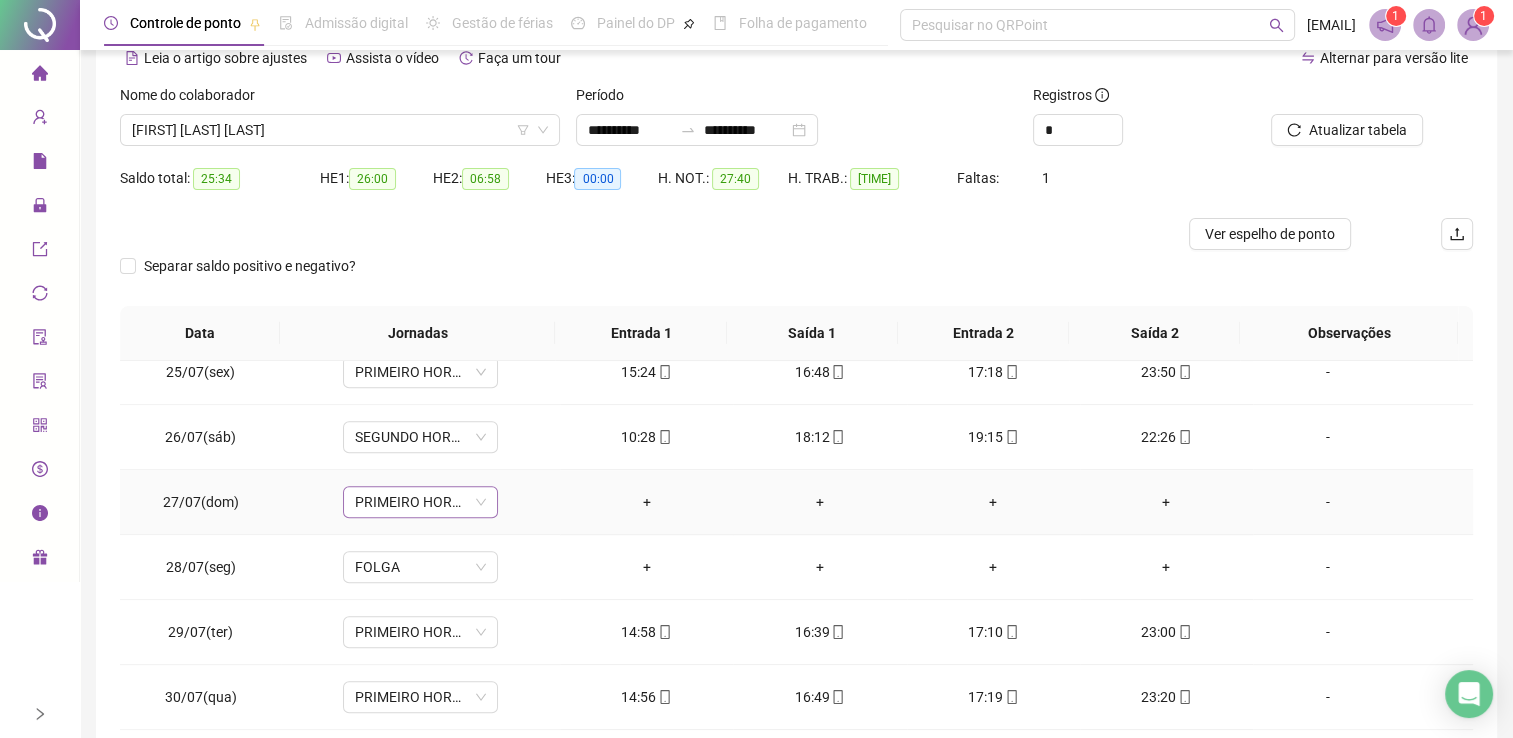click on "PRIMEIRO  HORARIO DOMINGO" at bounding box center (420, 502) 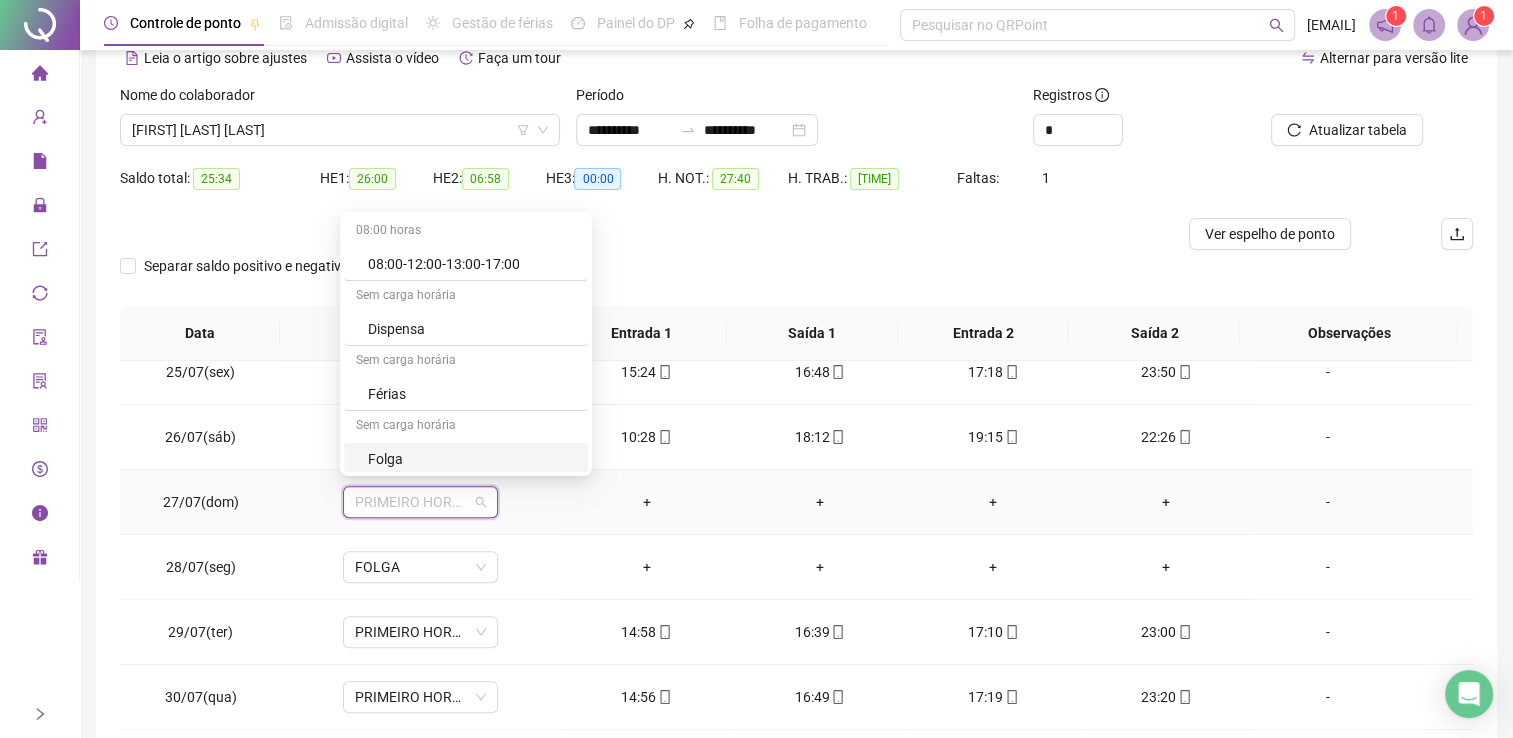 click on "Folga" at bounding box center [472, 459] 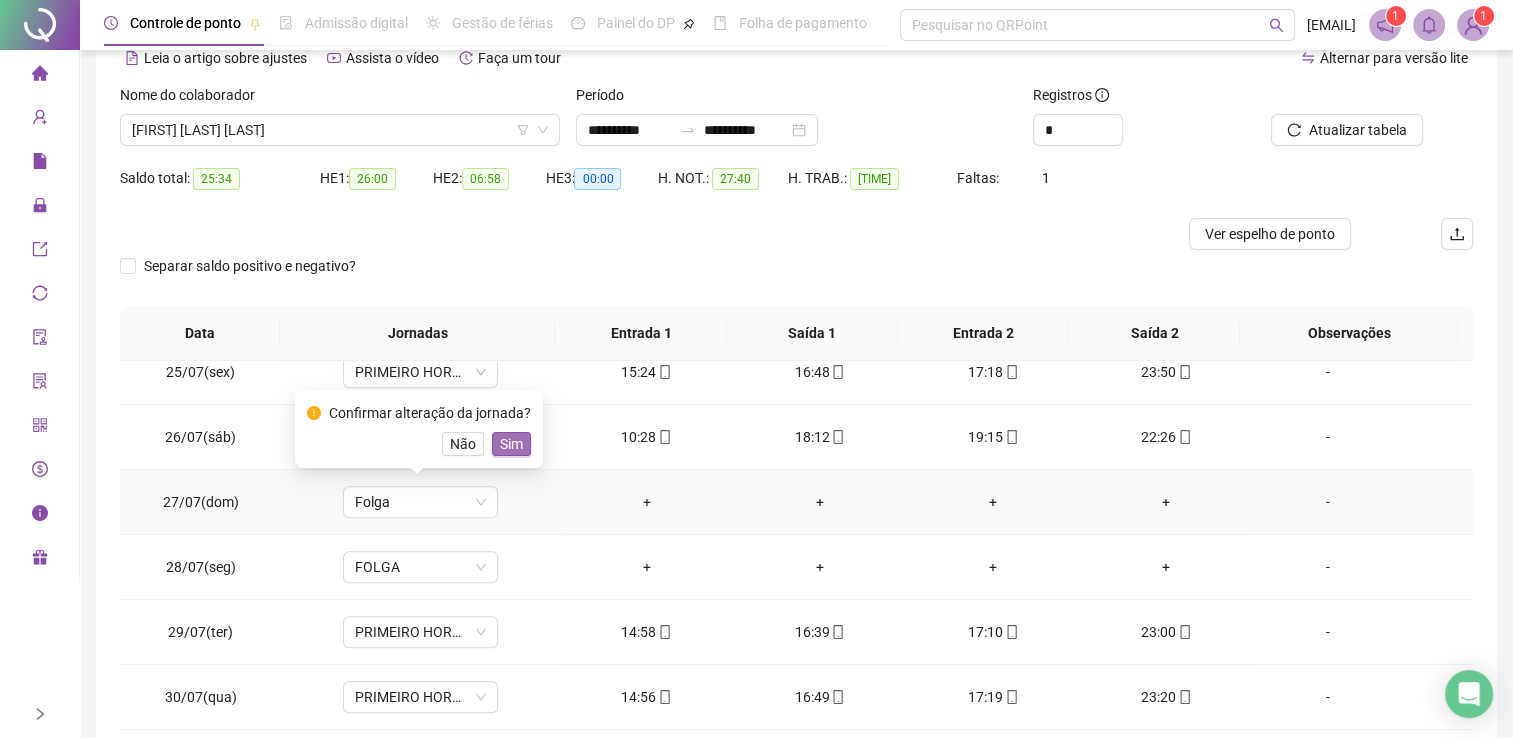 click on "Sim" at bounding box center (511, 444) 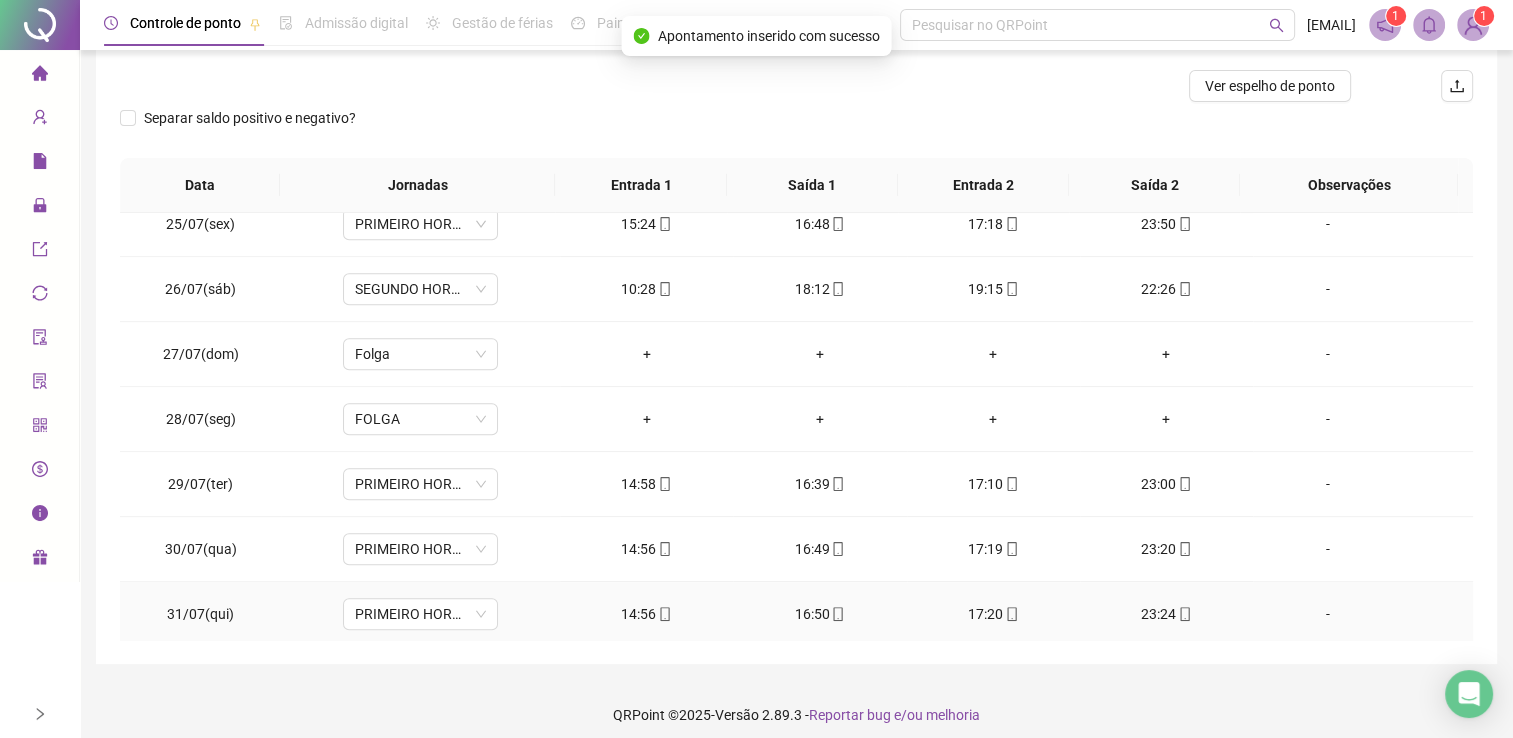 scroll, scrollTop: 259, scrollLeft: 0, axis: vertical 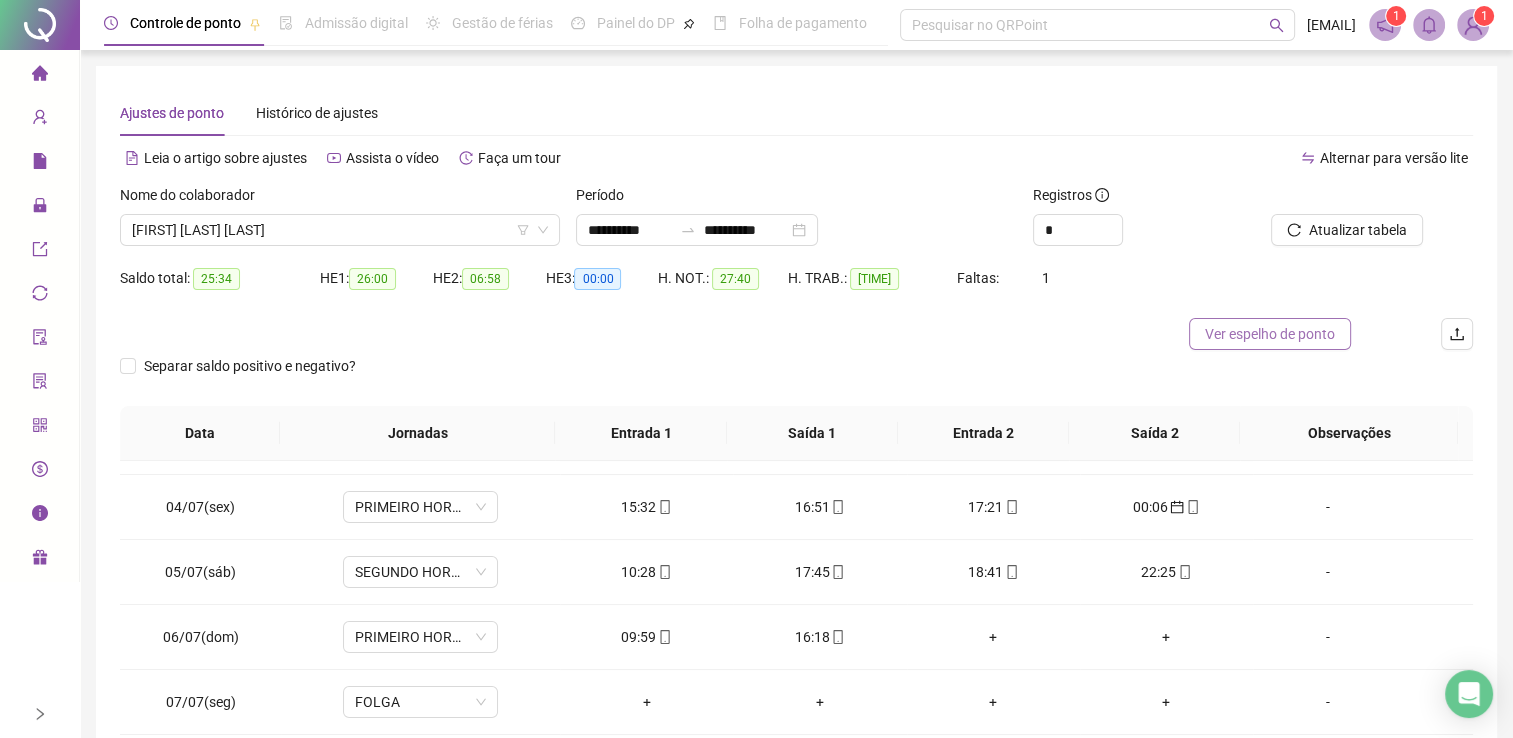 click on "Ver espelho de ponto" at bounding box center [1270, 334] 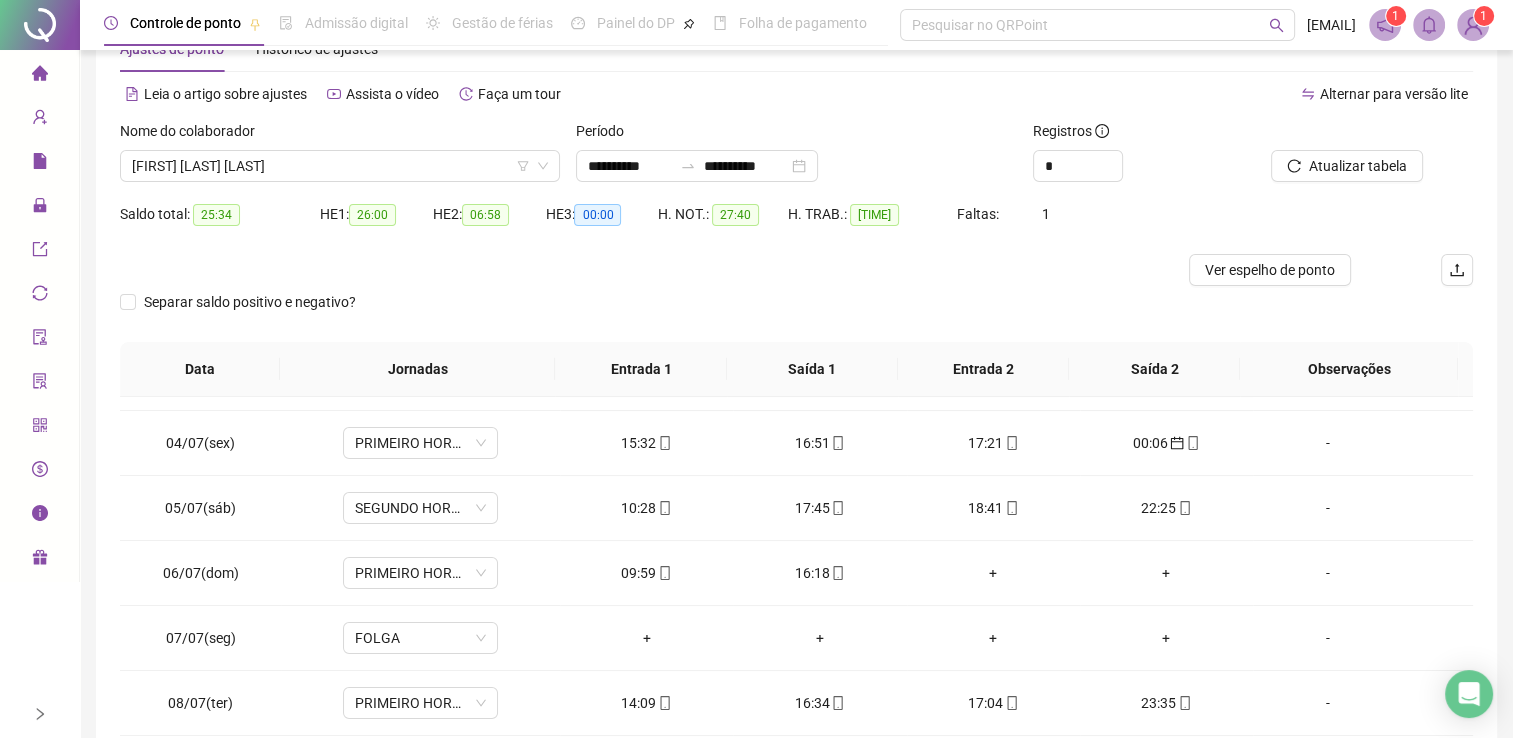 scroll, scrollTop: 100, scrollLeft: 0, axis: vertical 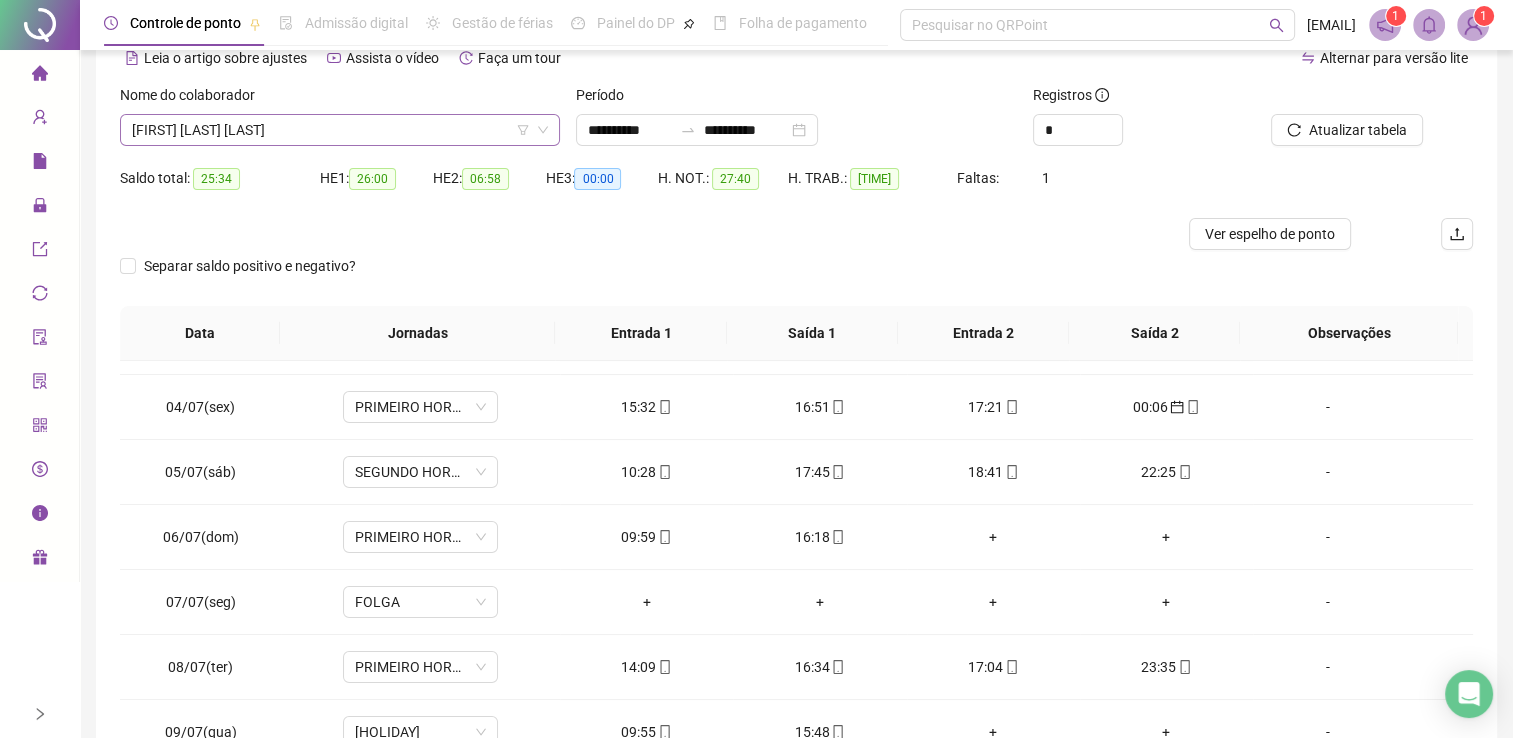 click on "[FIRST] [LAST] [LAST]" at bounding box center (340, 130) 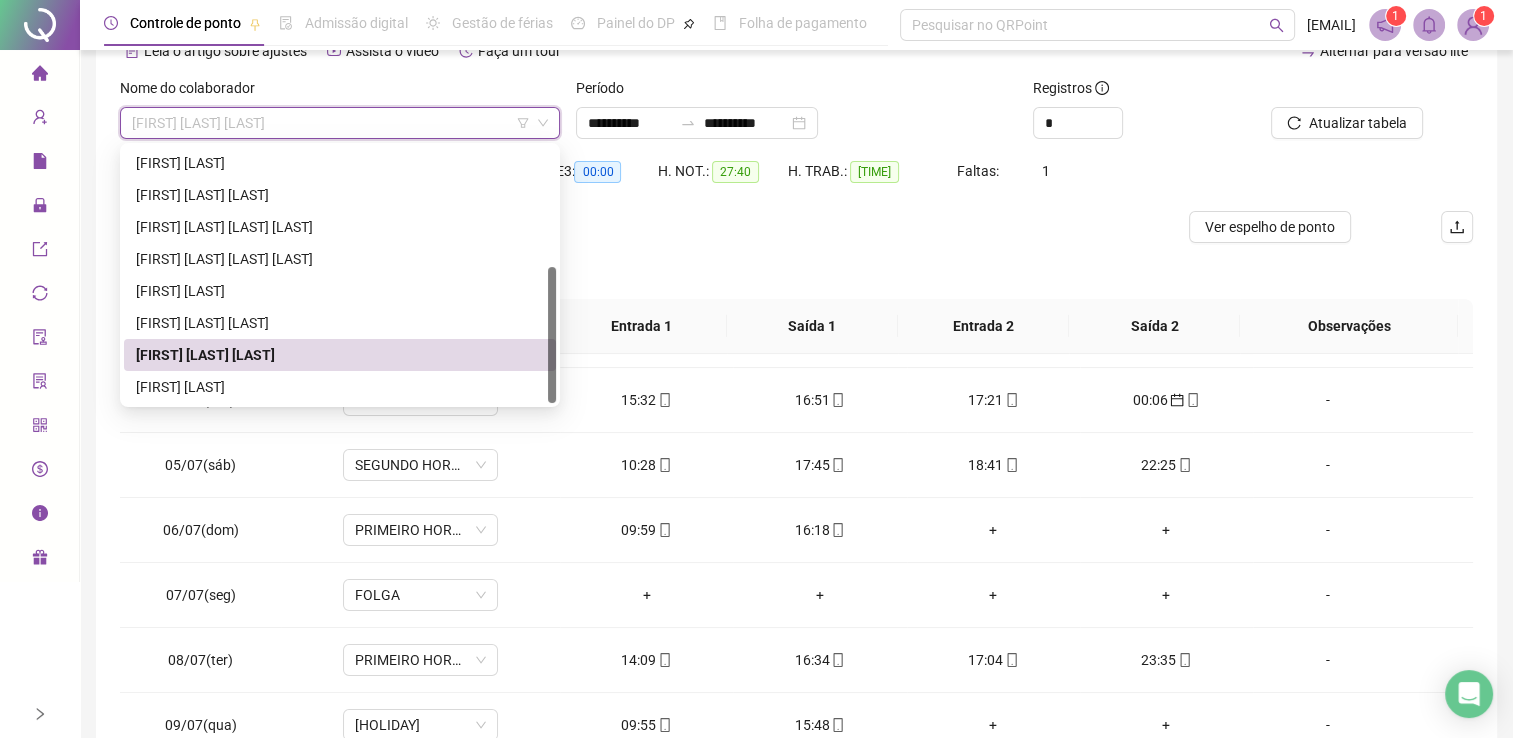 scroll, scrollTop: 200, scrollLeft: 0, axis: vertical 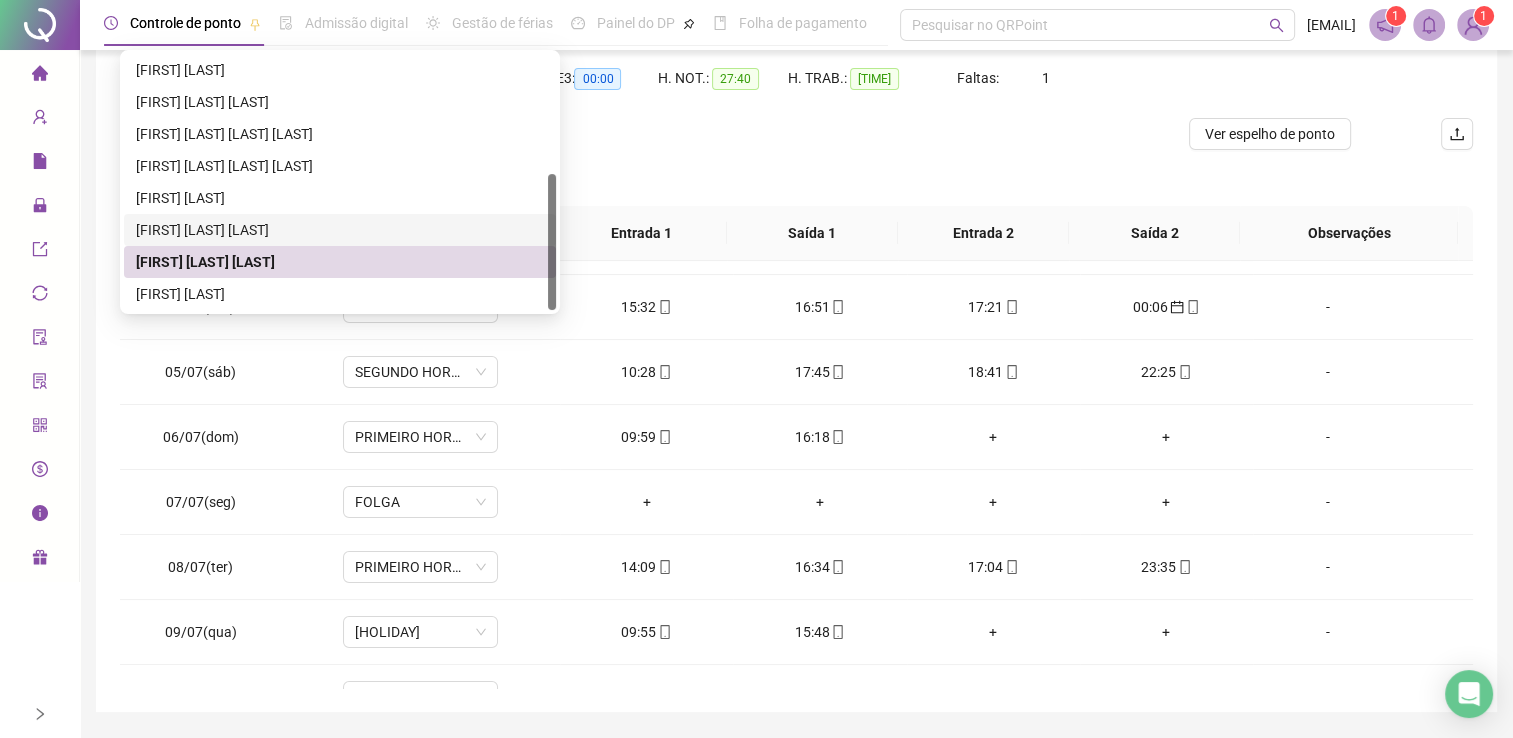 click on "Separar saldo positivo e negativo?" at bounding box center (796, 178) 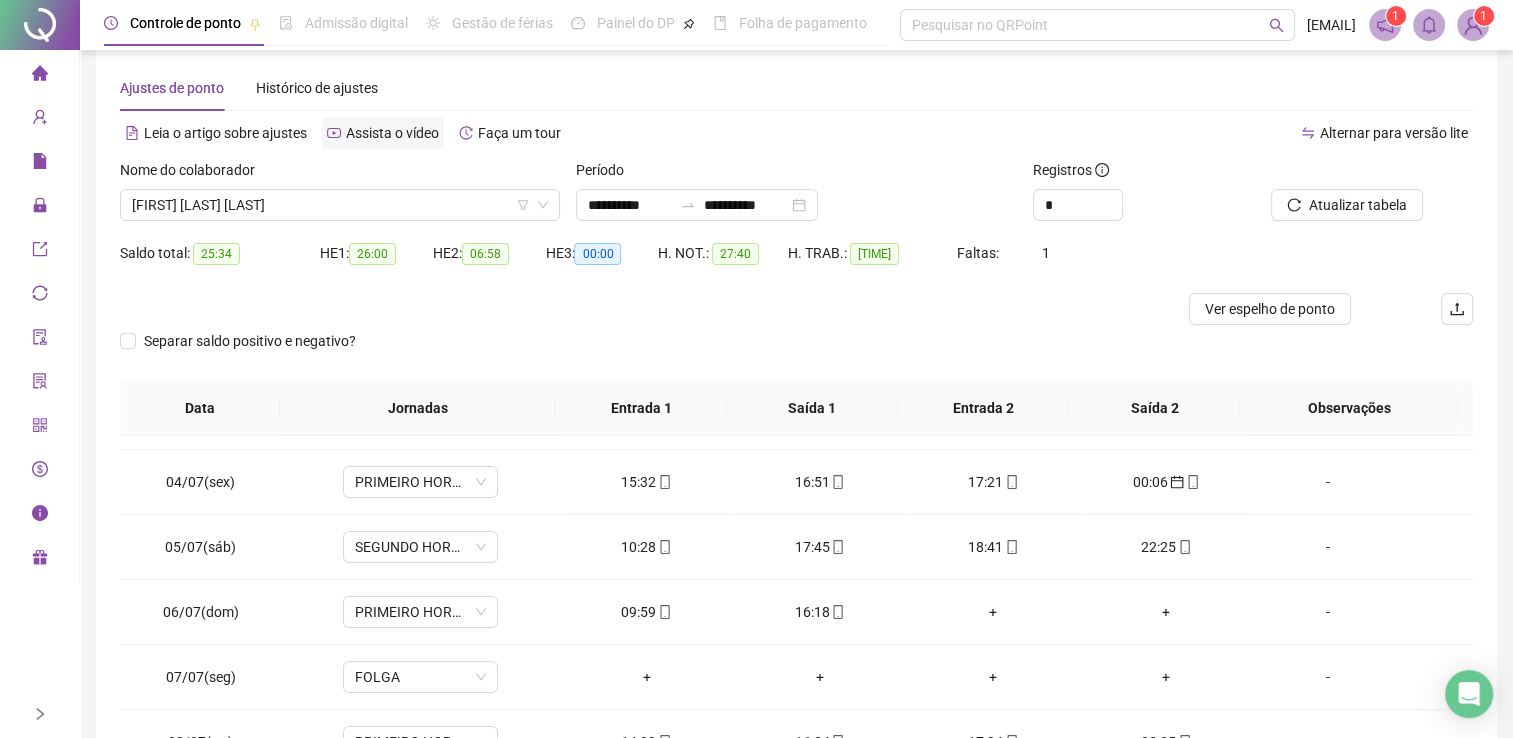 scroll, scrollTop: 0, scrollLeft: 0, axis: both 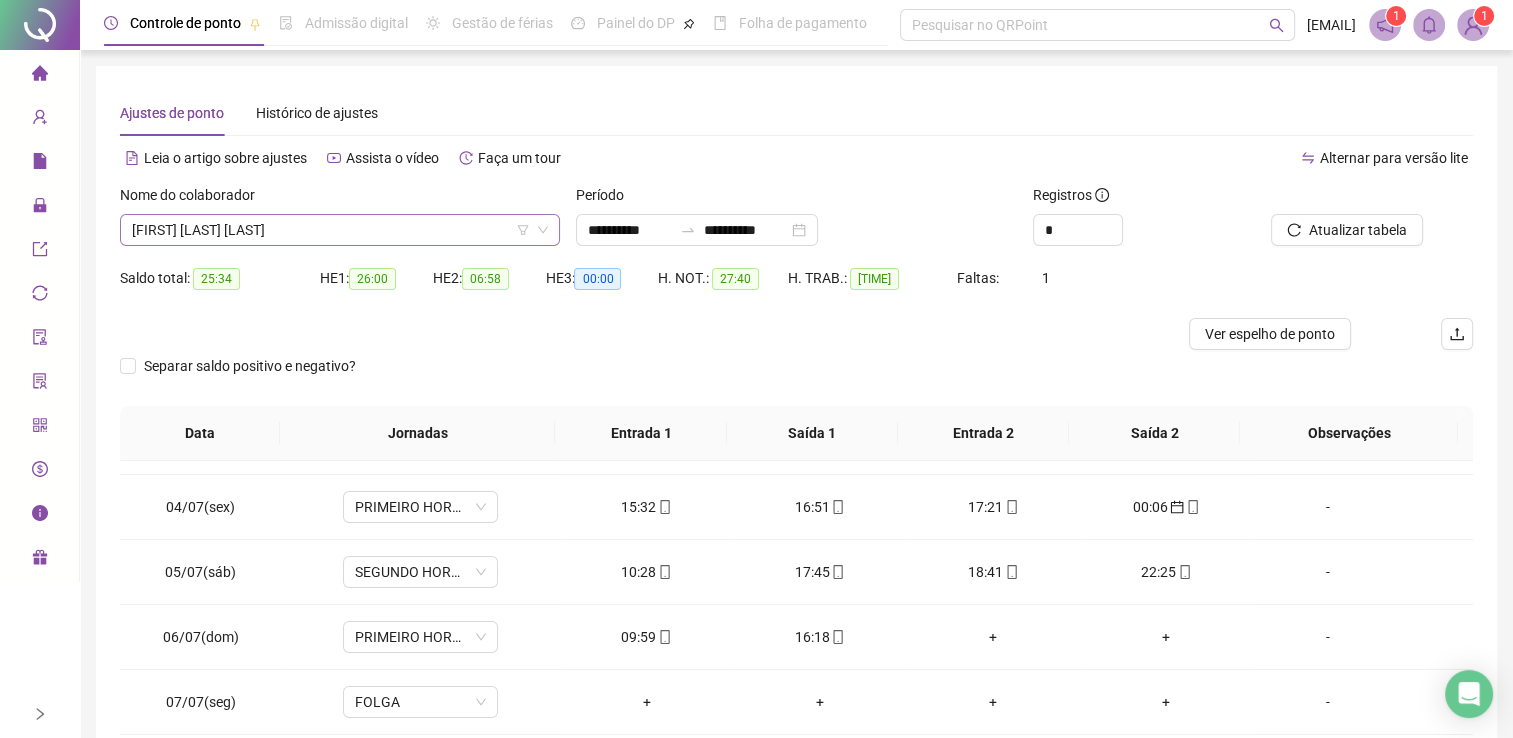 click on "[FIRST] [LAST] [LAST]" at bounding box center (340, 230) 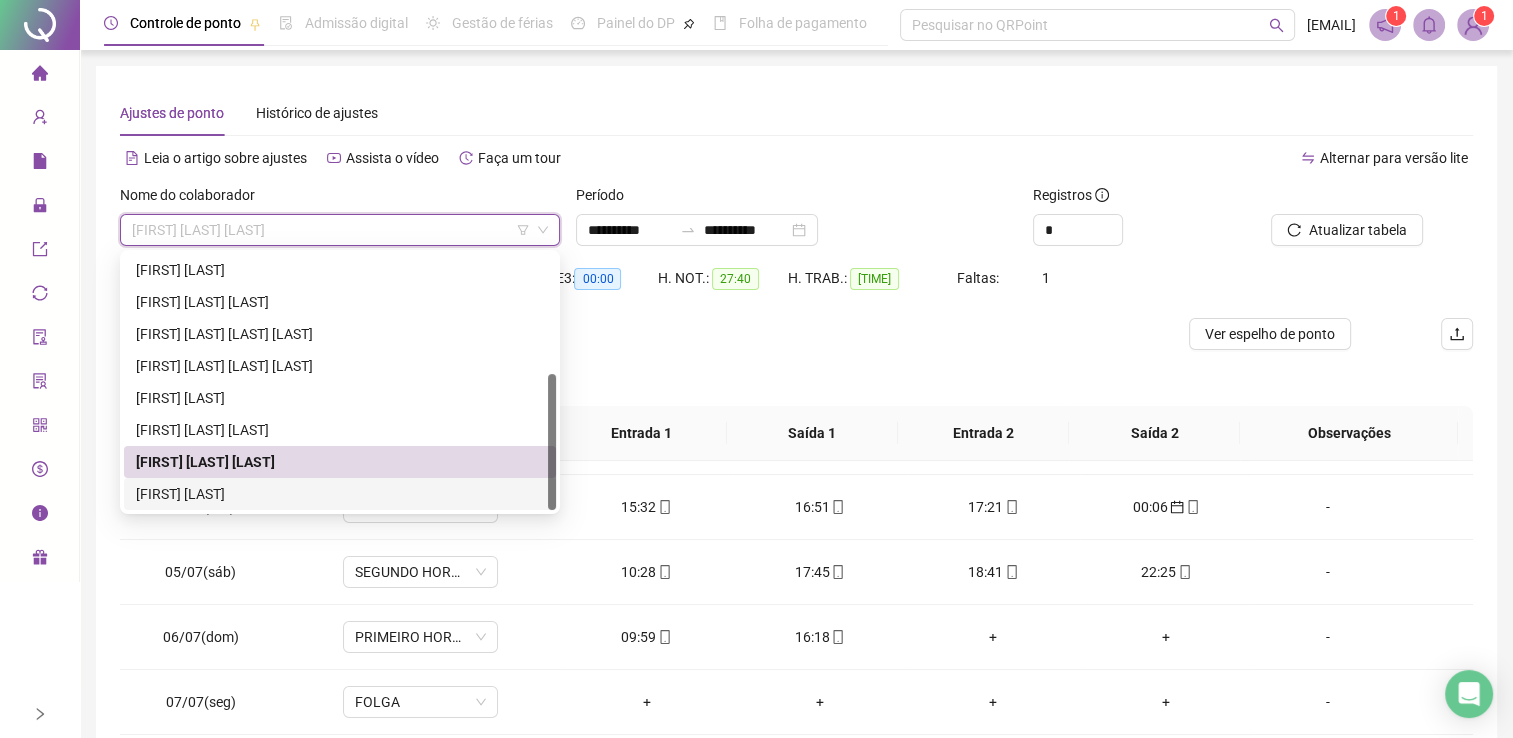 drag, startPoint x: 324, startPoint y: 499, endPoint x: 332, endPoint y: 478, distance: 22.472204 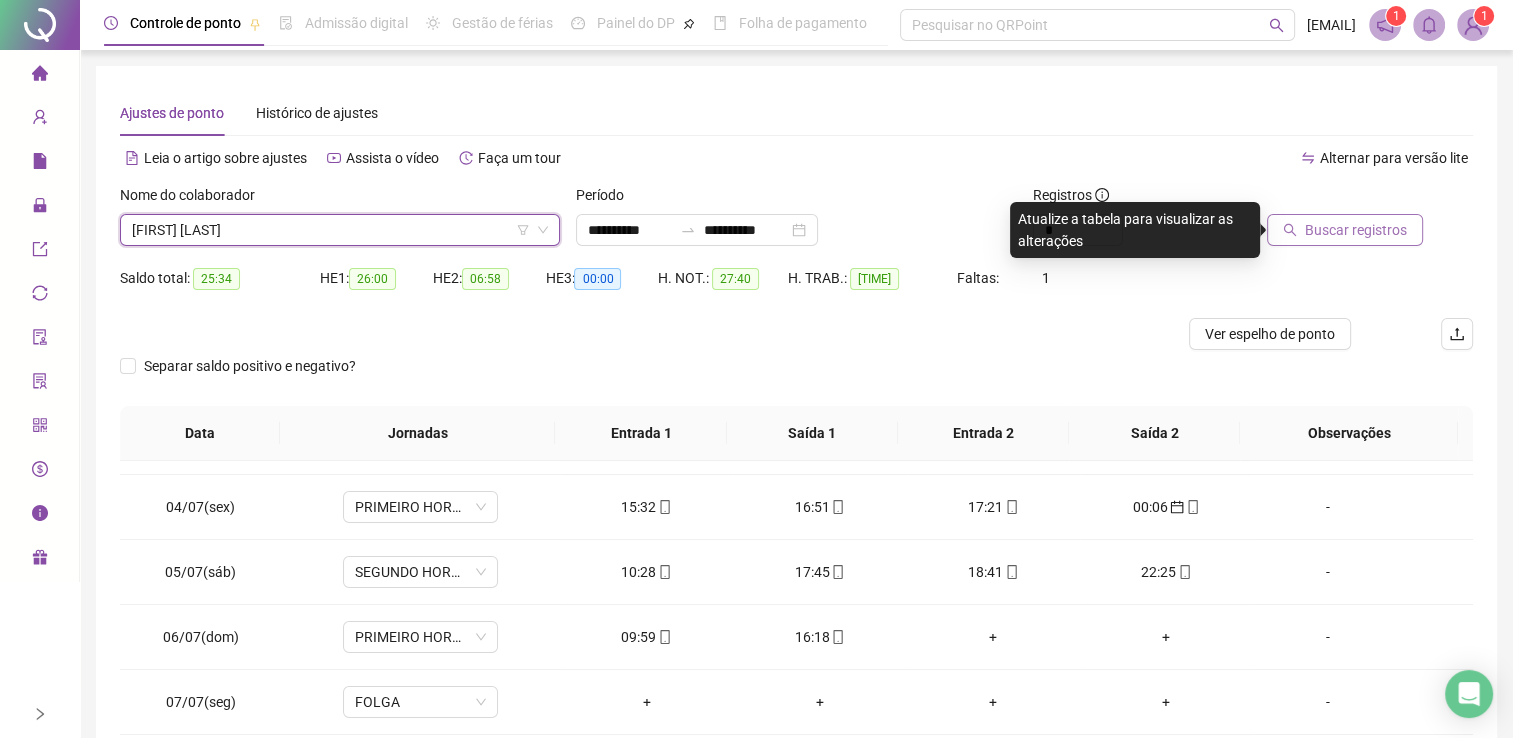 click on "Buscar registros" at bounding box center (1356, 230) 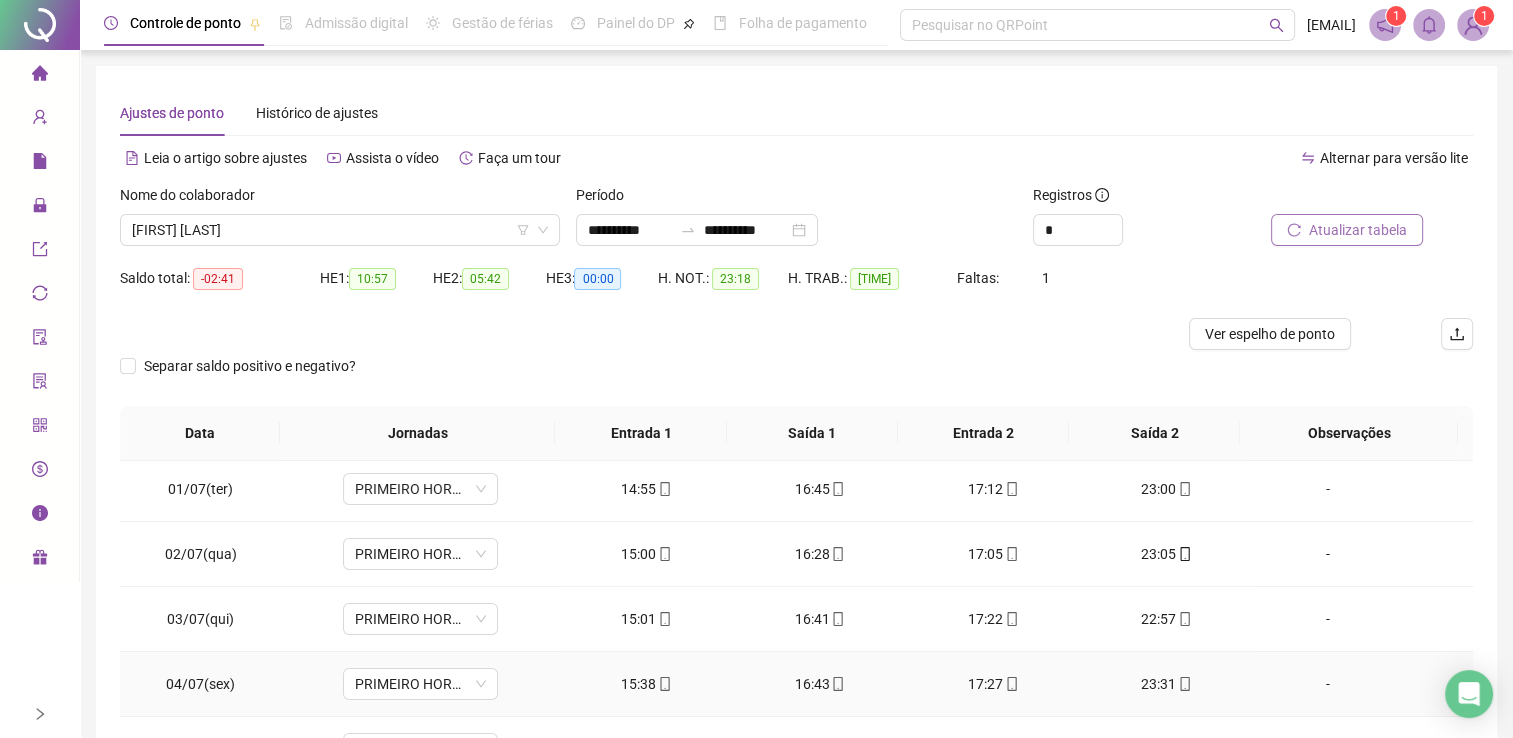scroll, scrollTop: 0, scrollLeft: 0, axis: both 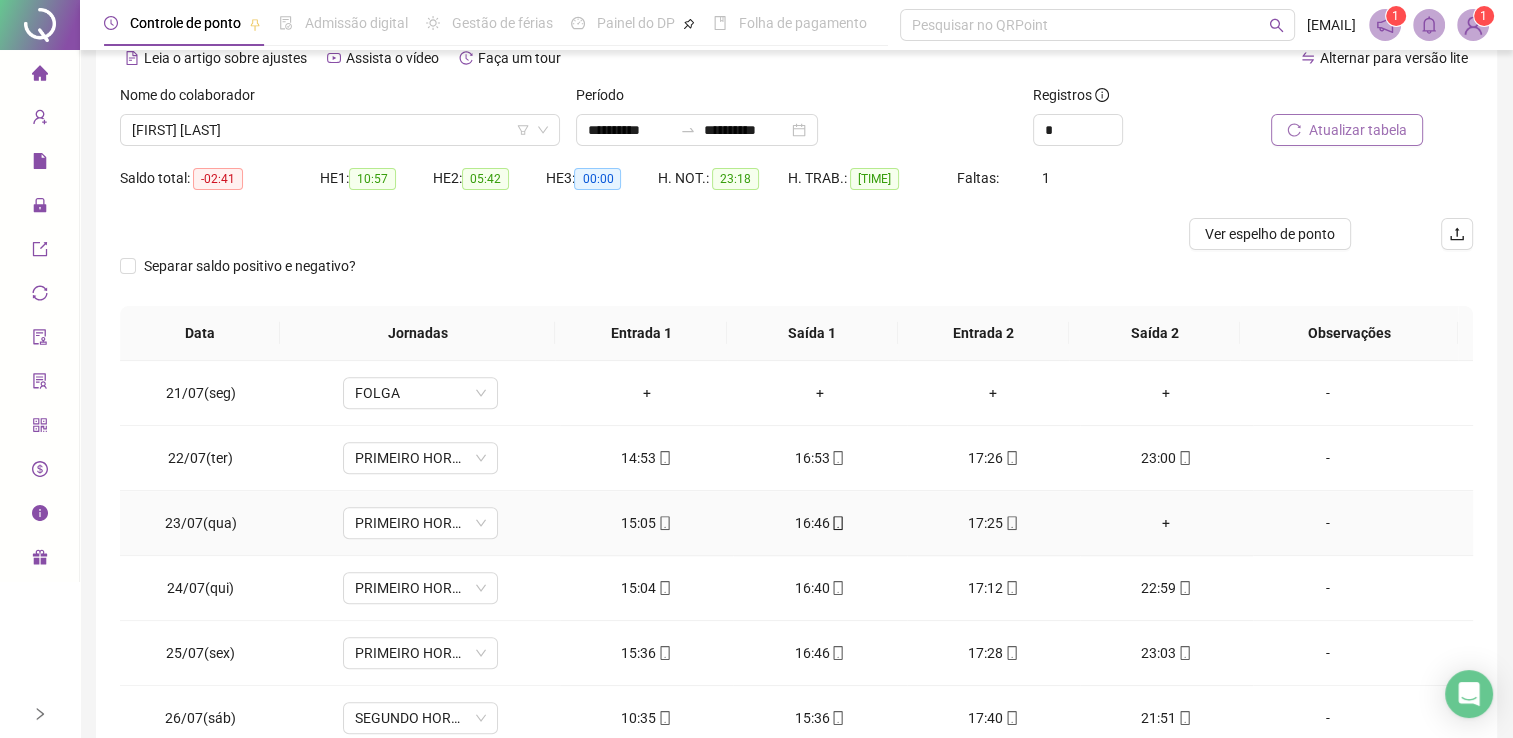 click on "+" at bounding box center (1166, 523) 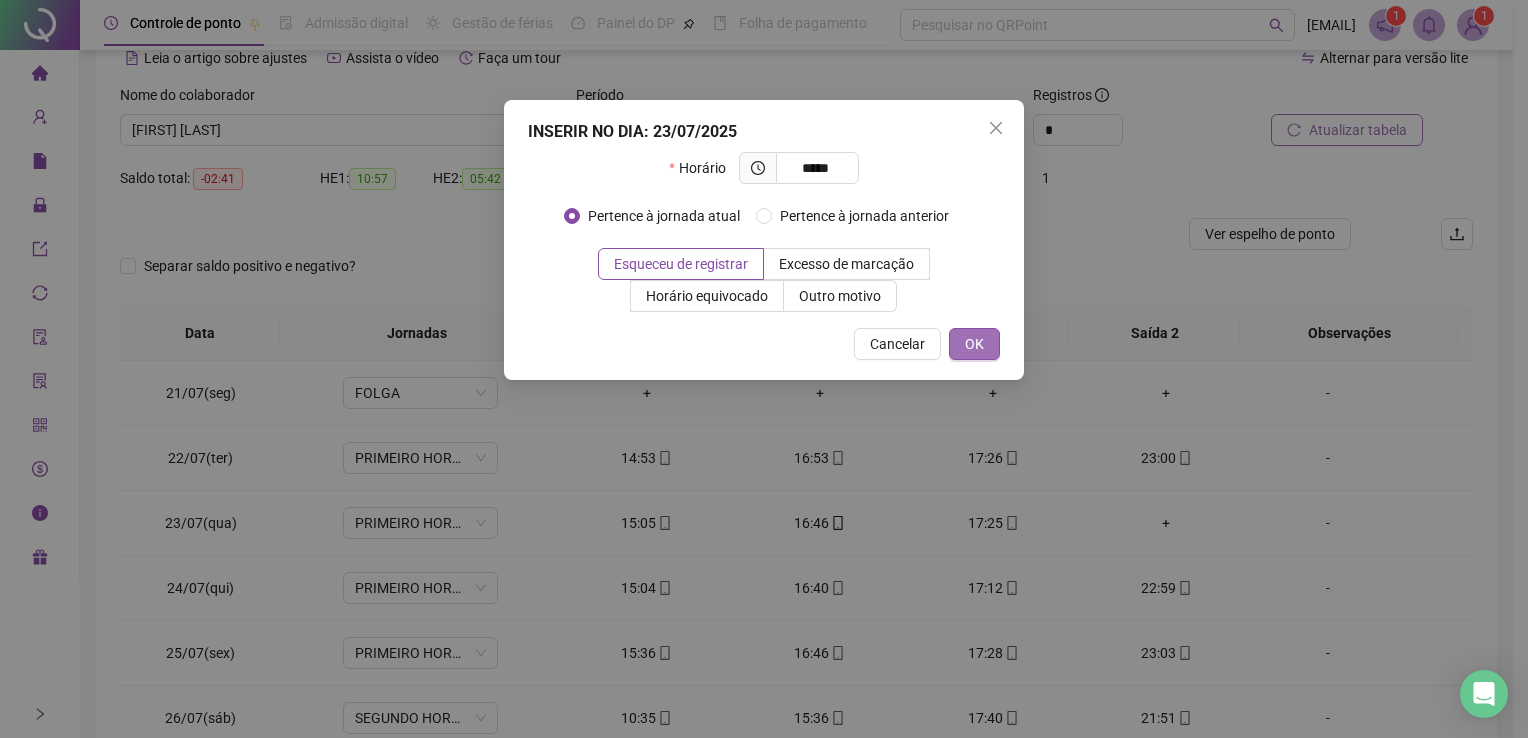 type on "*****" 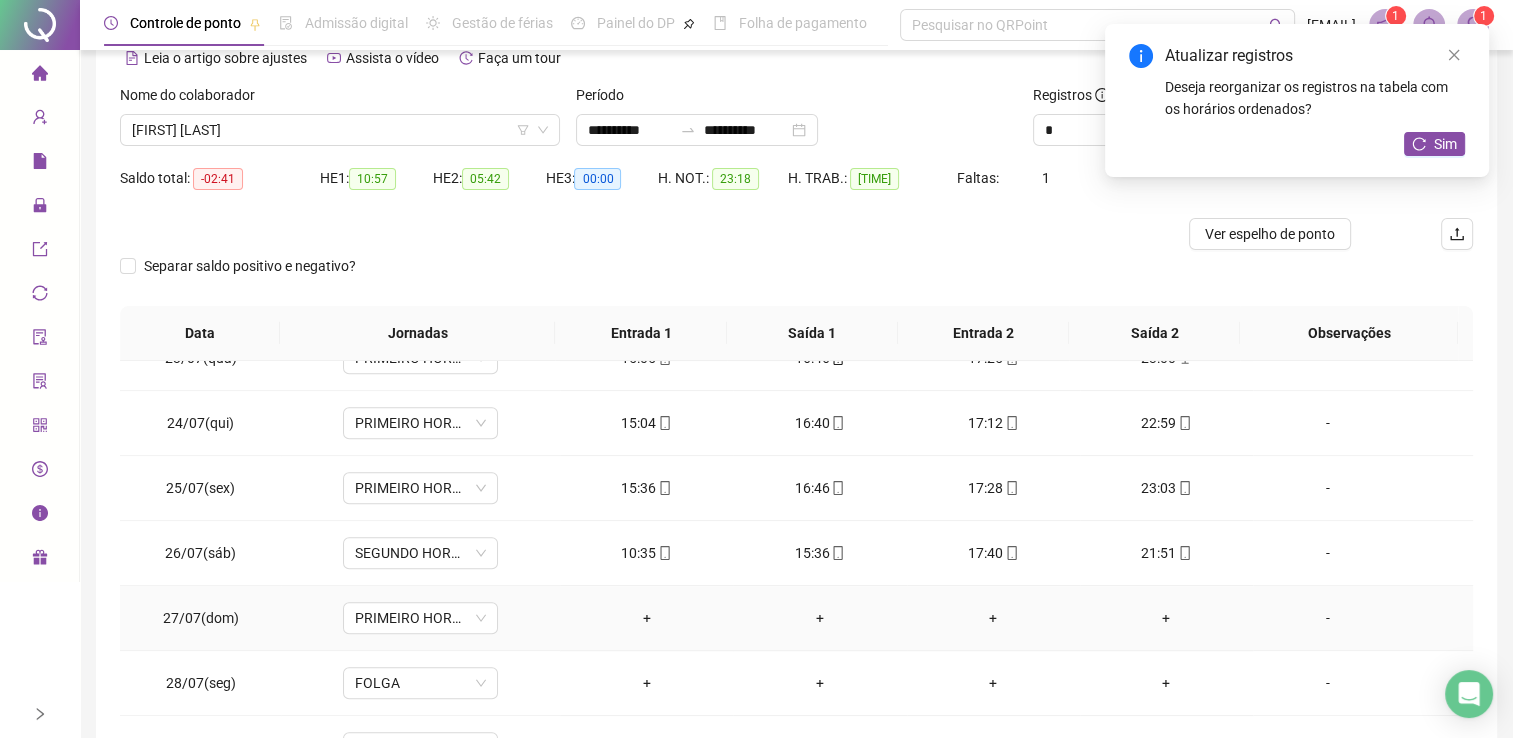 scroll, scrollTop: 1500, scrollLeft: 0, axis: vertical 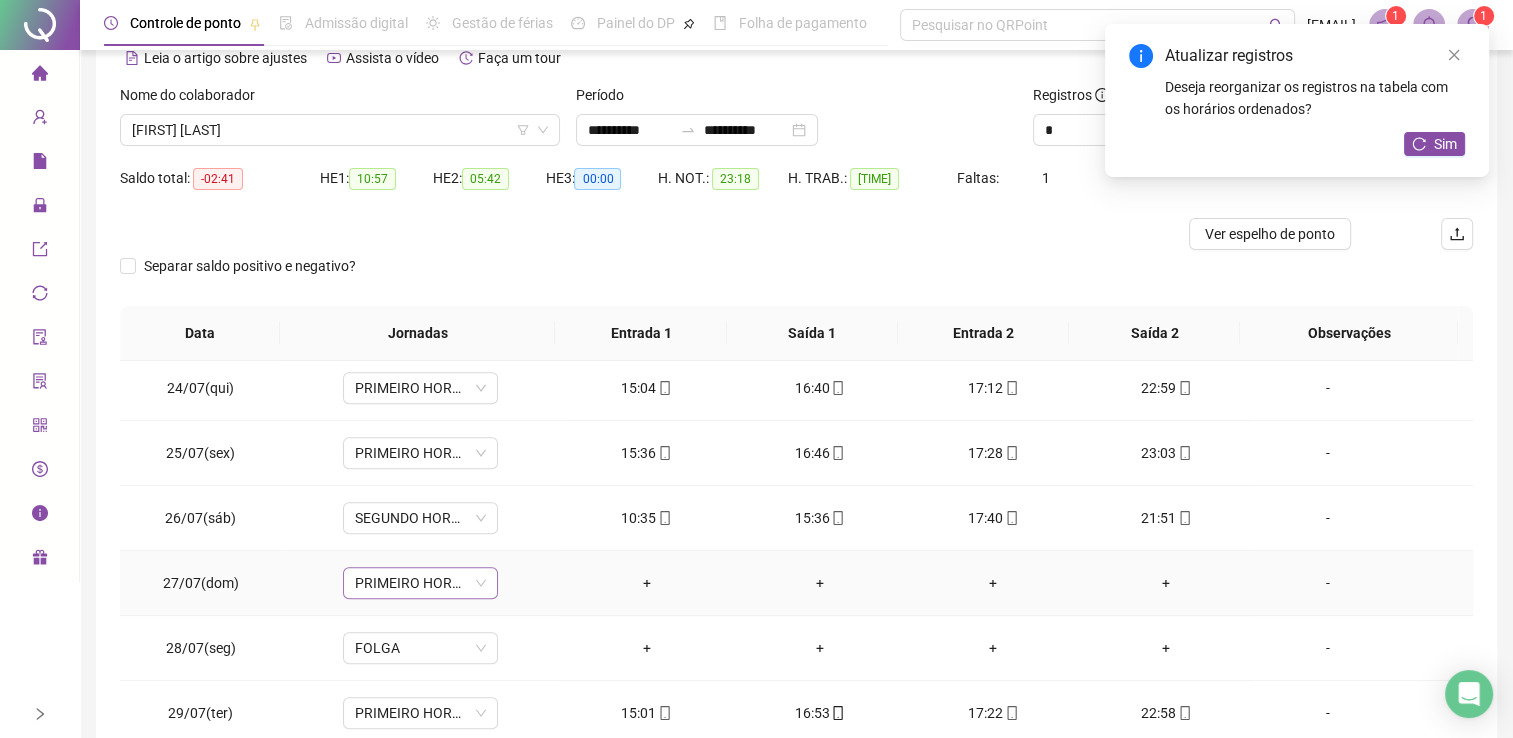 click on "PRIMEIRO  HORARIO DOMINGO" at bounding box center (420, 583) 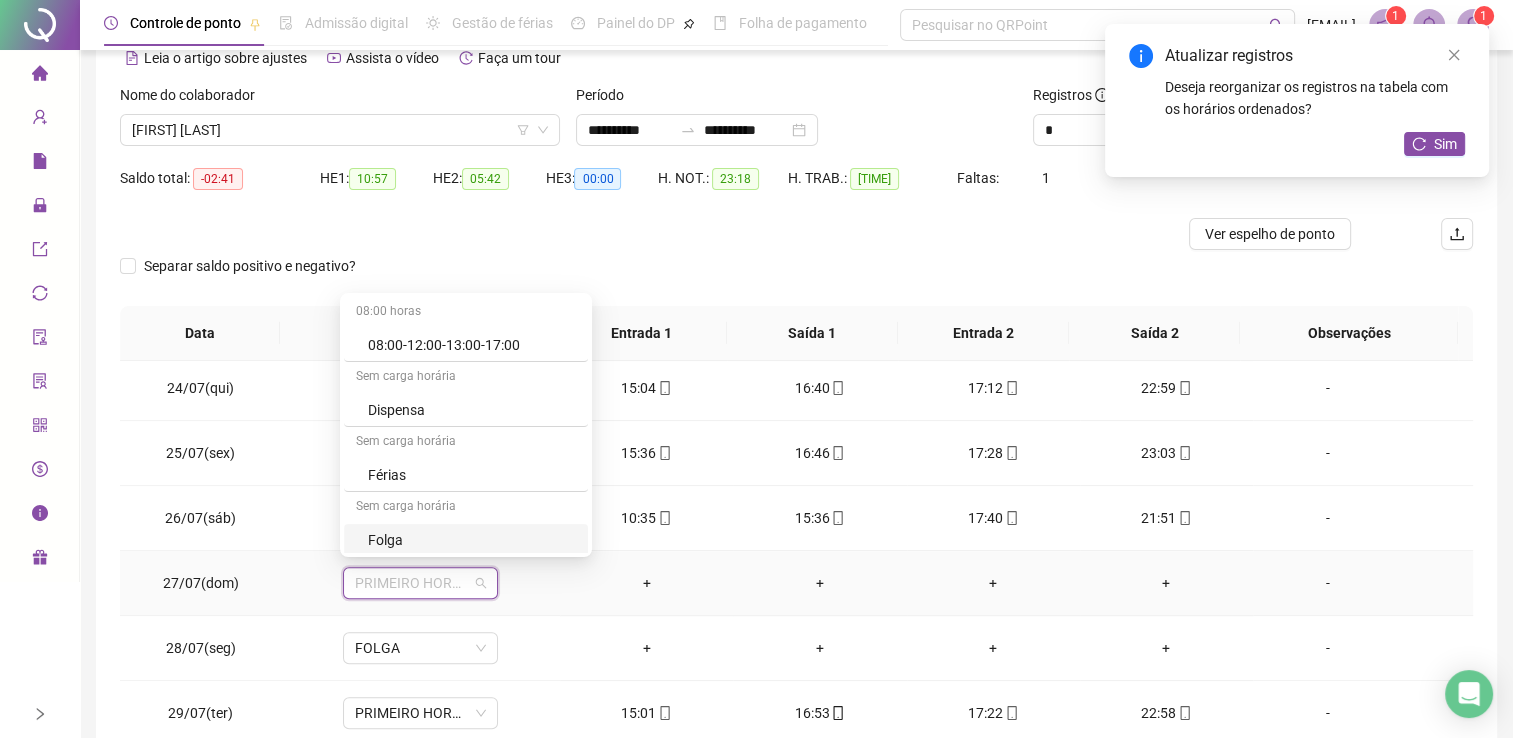 click on "Folga" at bounding box center (472, 540) 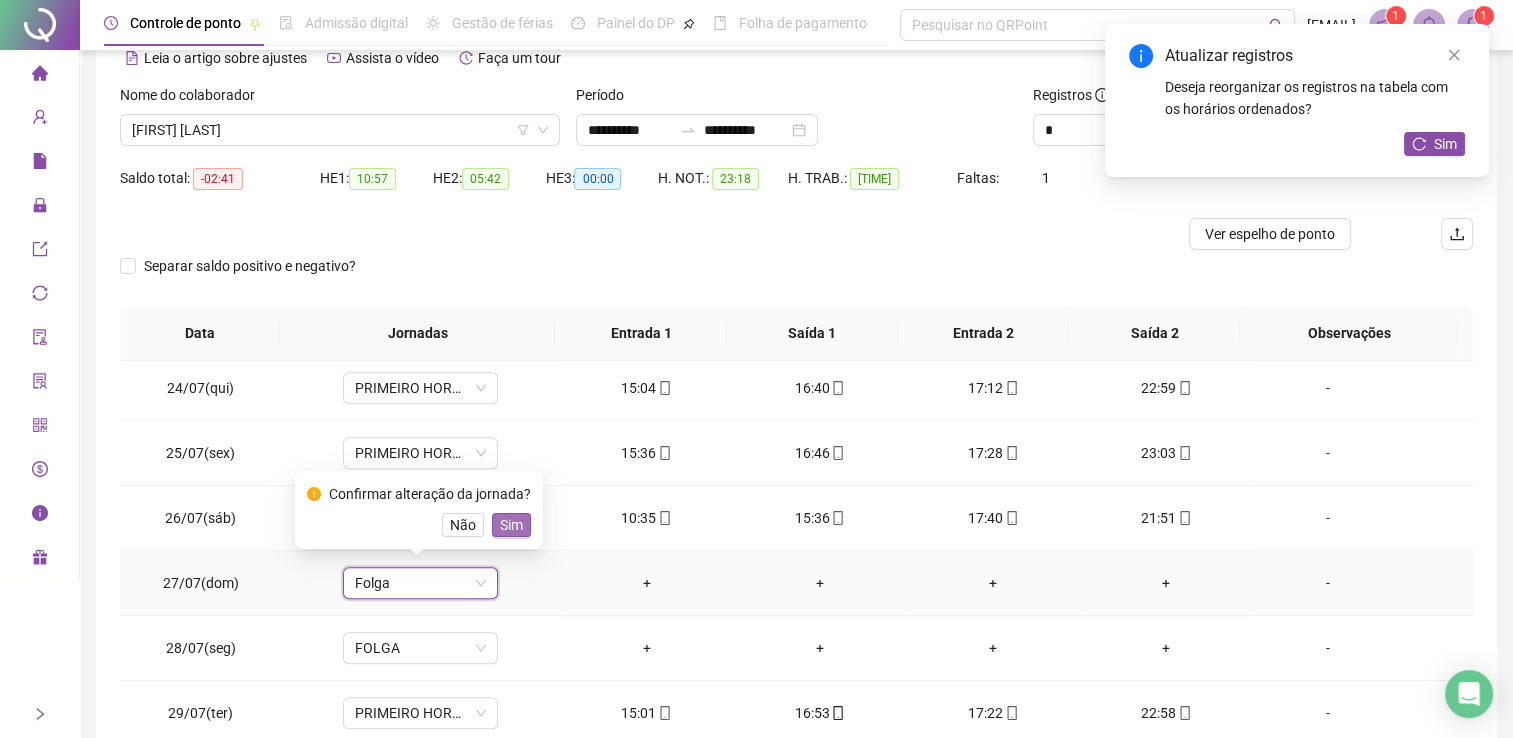 click on "Sim" at bounding box center [511, 525] 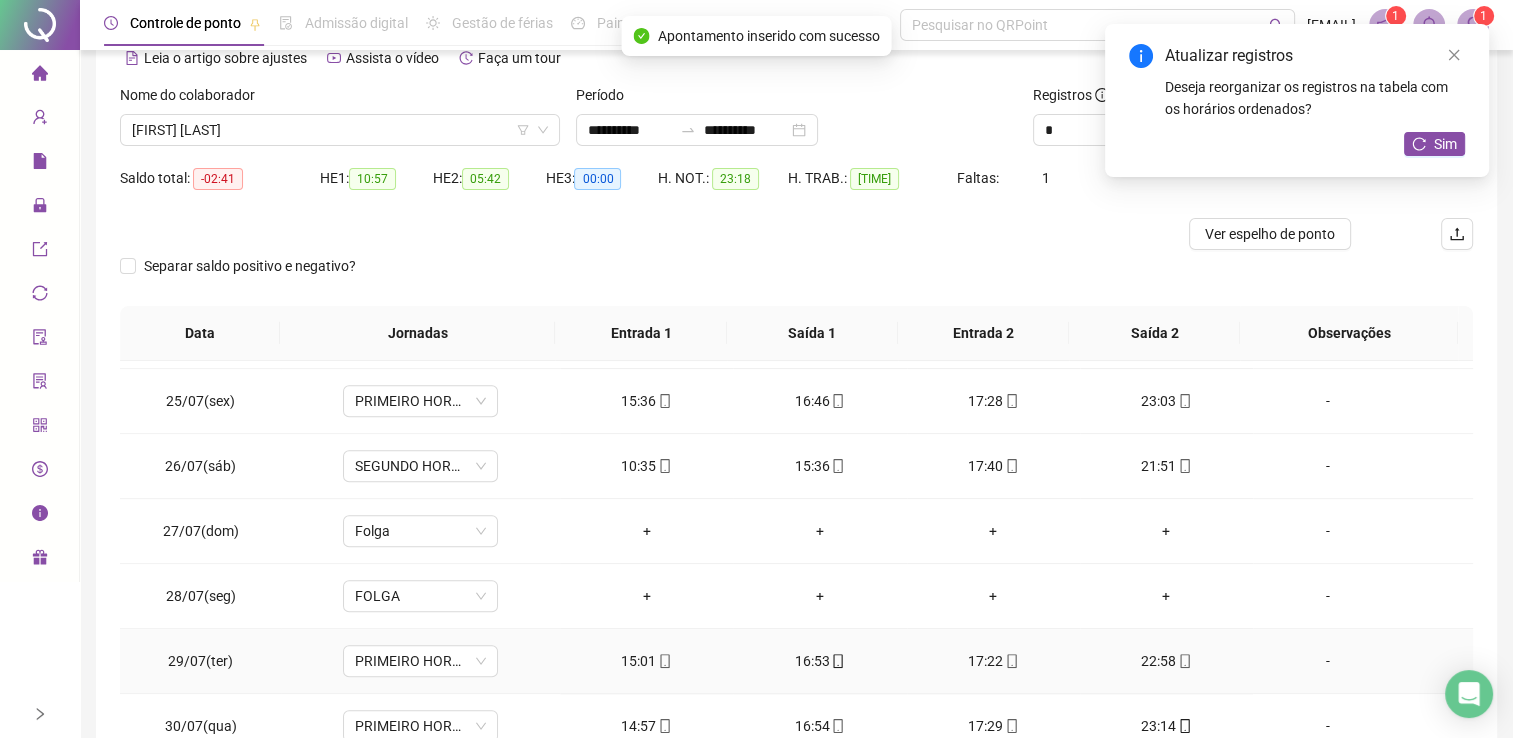 scroll, scrollTop: 1581, scrollLeft: 0, axis: vertical 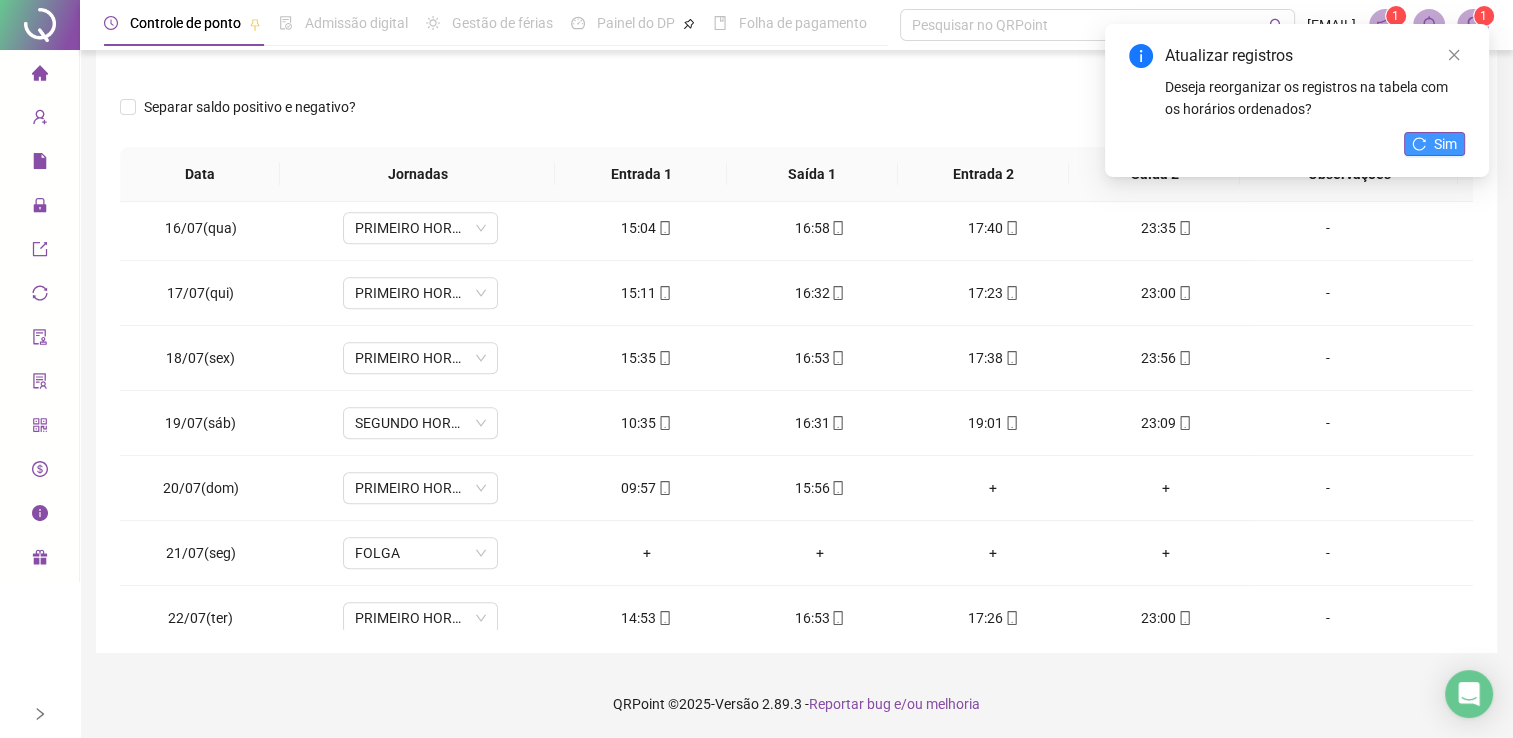 click on "Sim" at bounding box center [1434, 144] 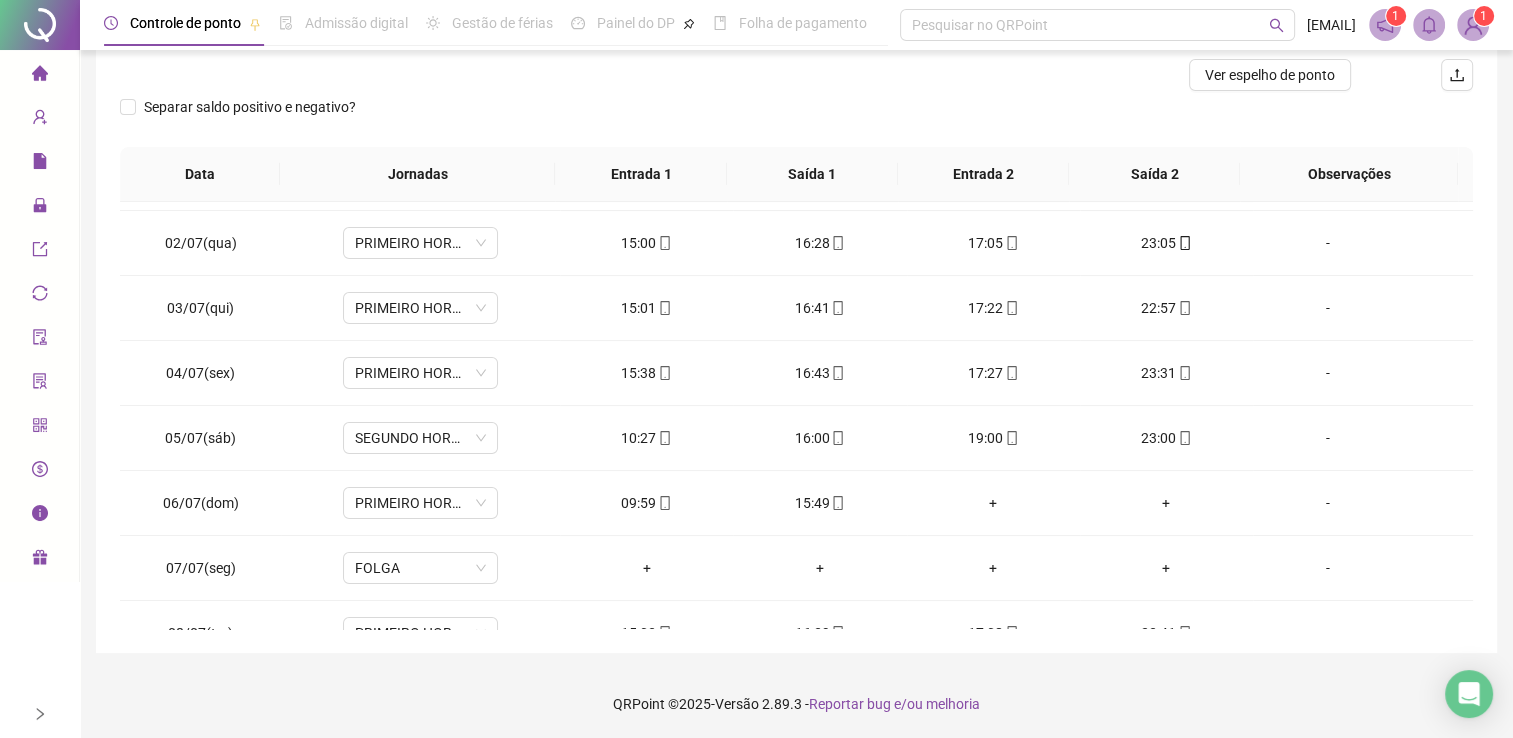 scroll, scrollTop: 0, scrollLeft: 0, axis: both 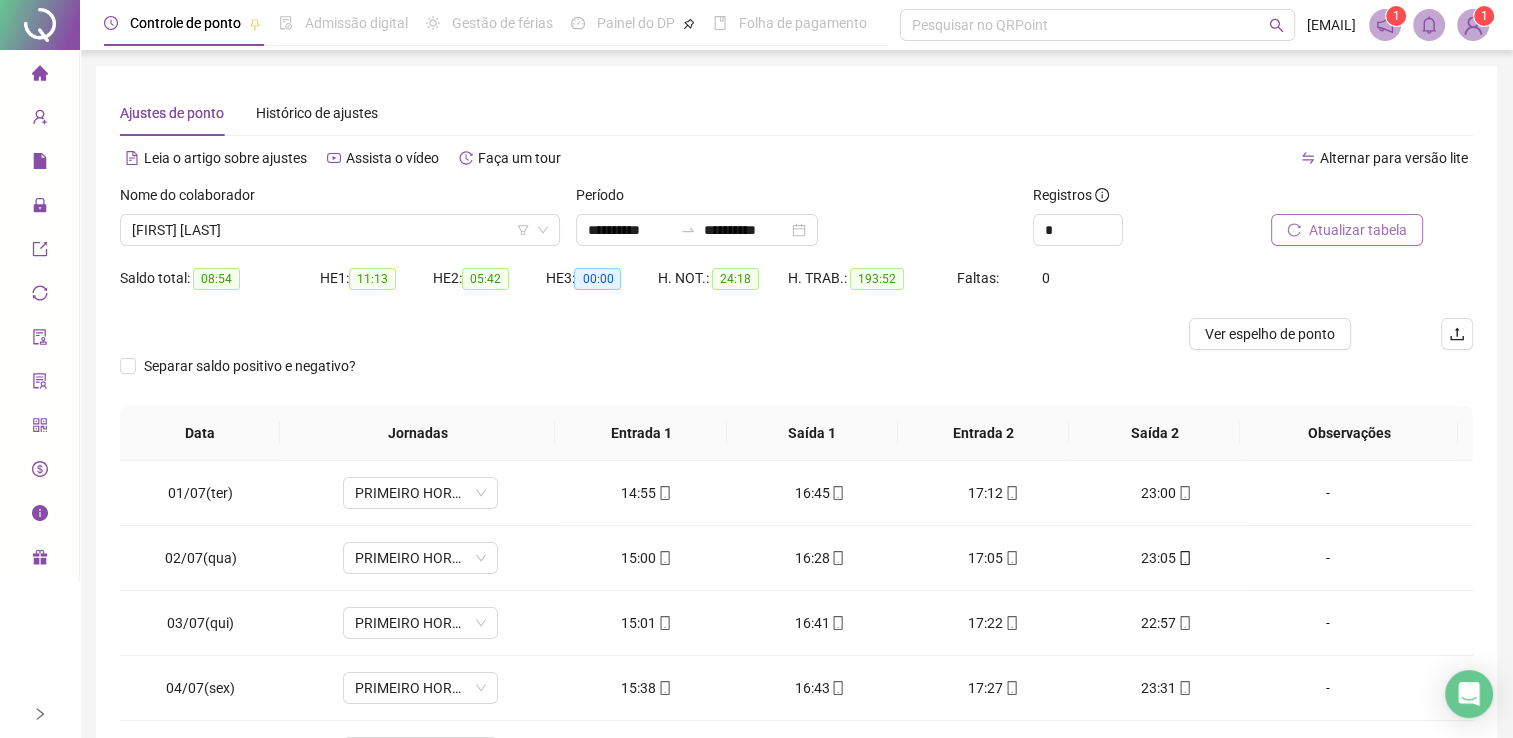 click on "Atualizar tabela" at bounding box center [1358, 230] 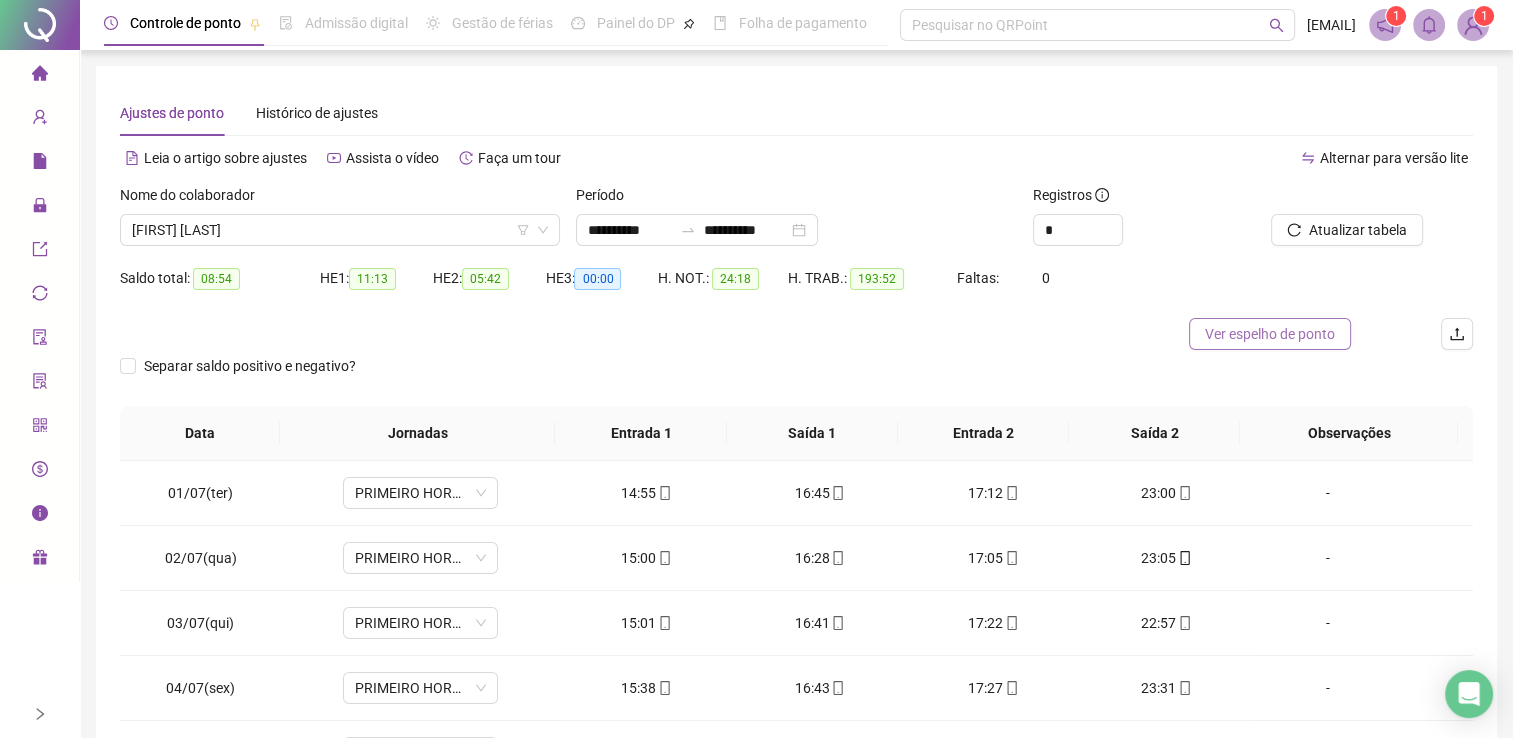 click on "Ver espelho de ponto" at bounding box center (1270, 334) 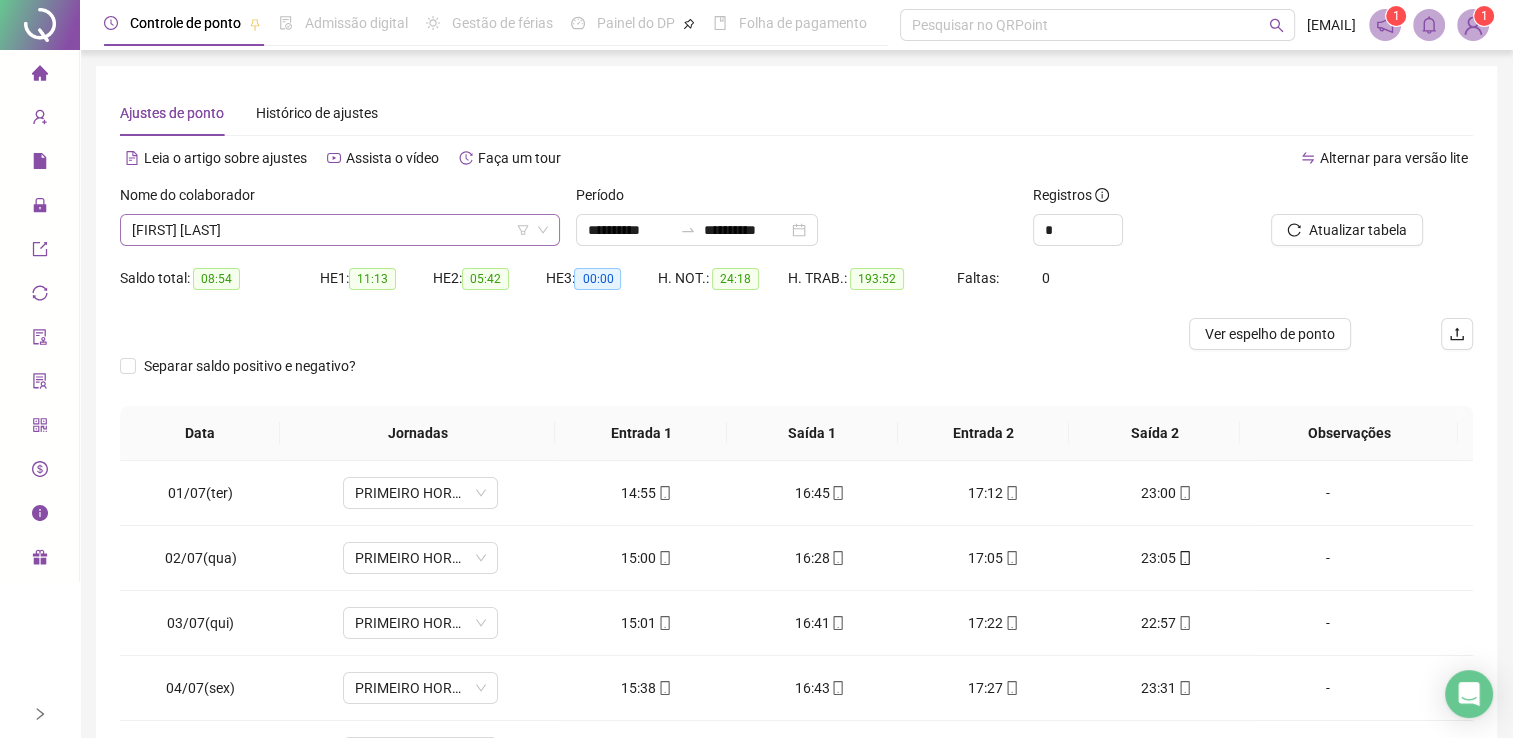 click on "[FIRST] [LAST]" at bounding box center [340, 230] 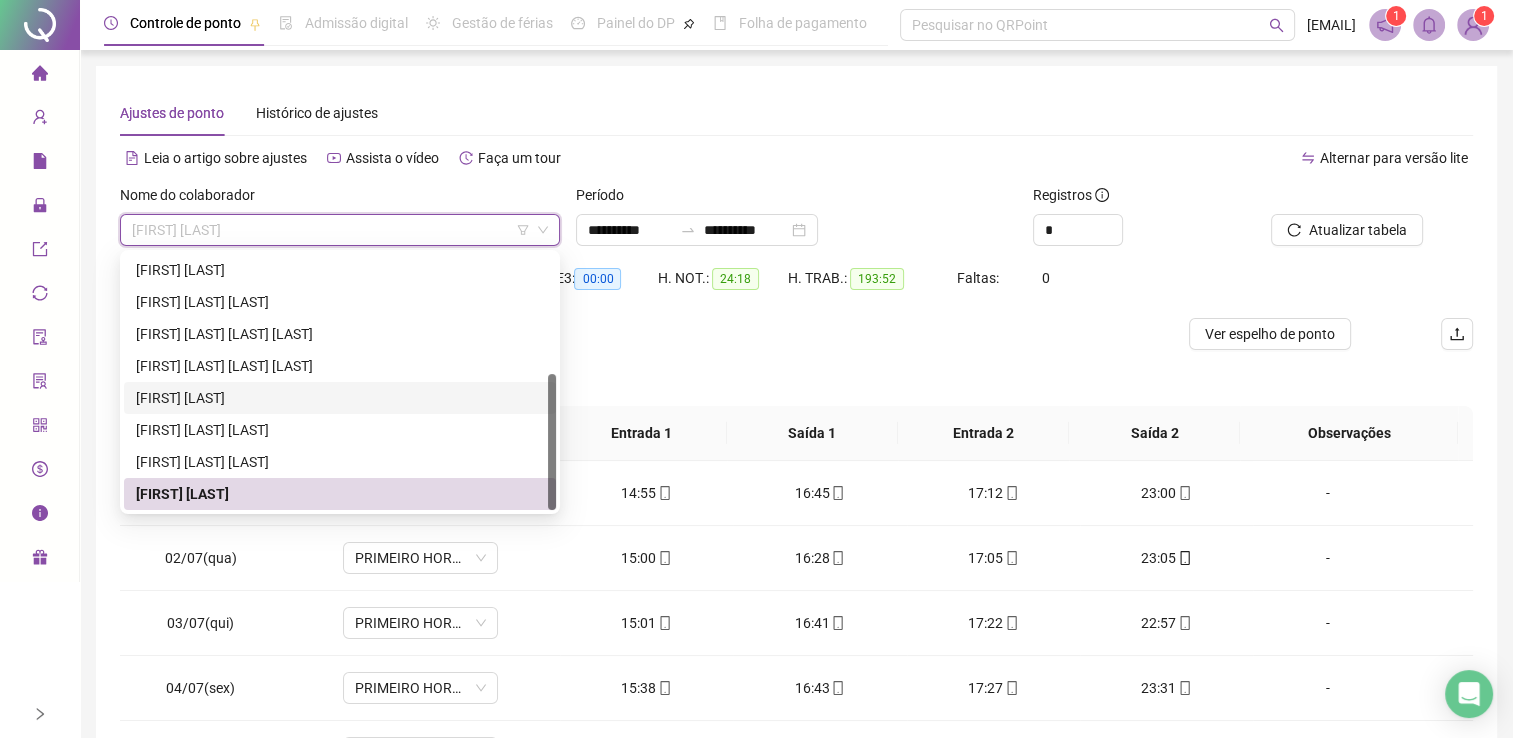 drag, startPoint x: 694, startPoint y: 353, endPoint x: 678, endPoint y: 319, distance: 37.576588 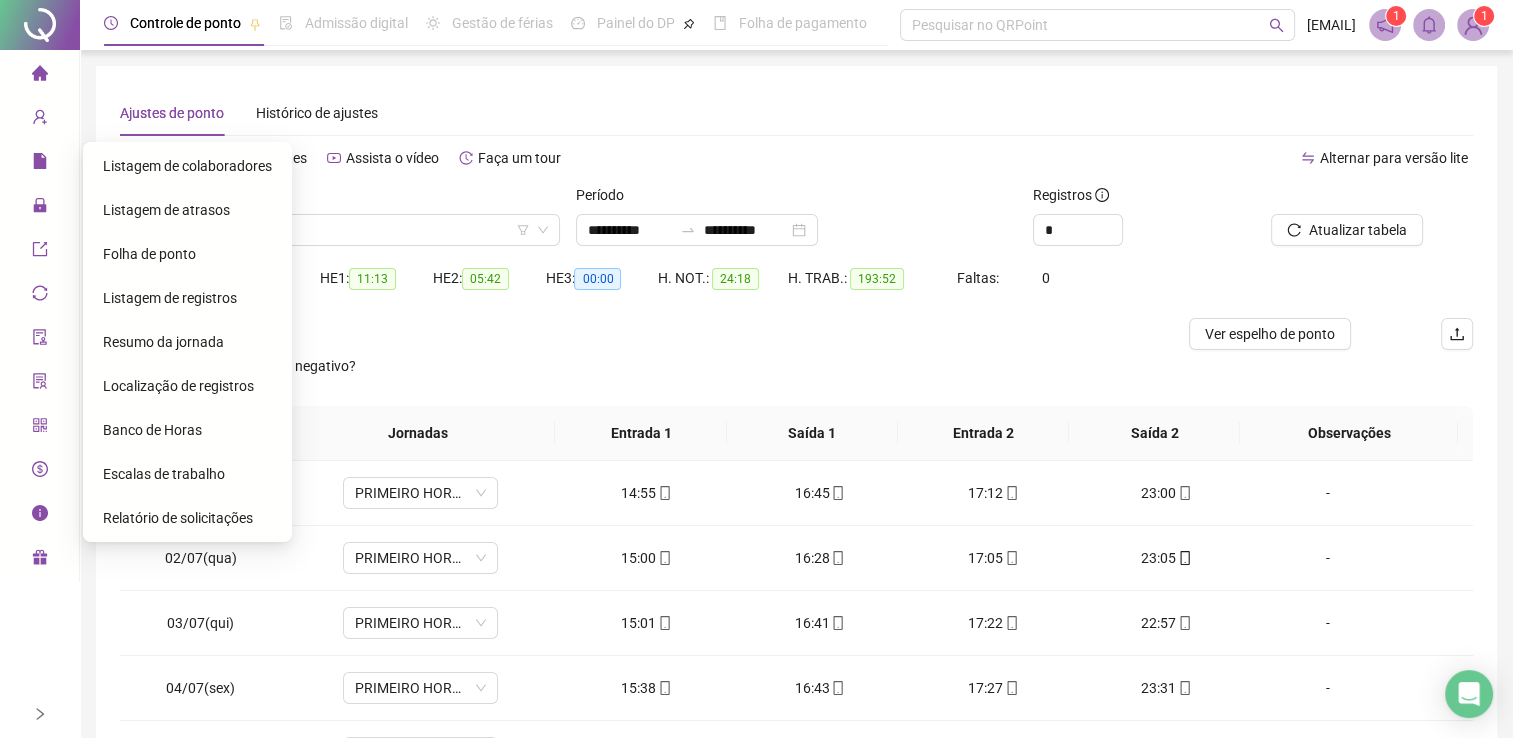 click on "Folha de ponto" at bounding box center [149, 254] 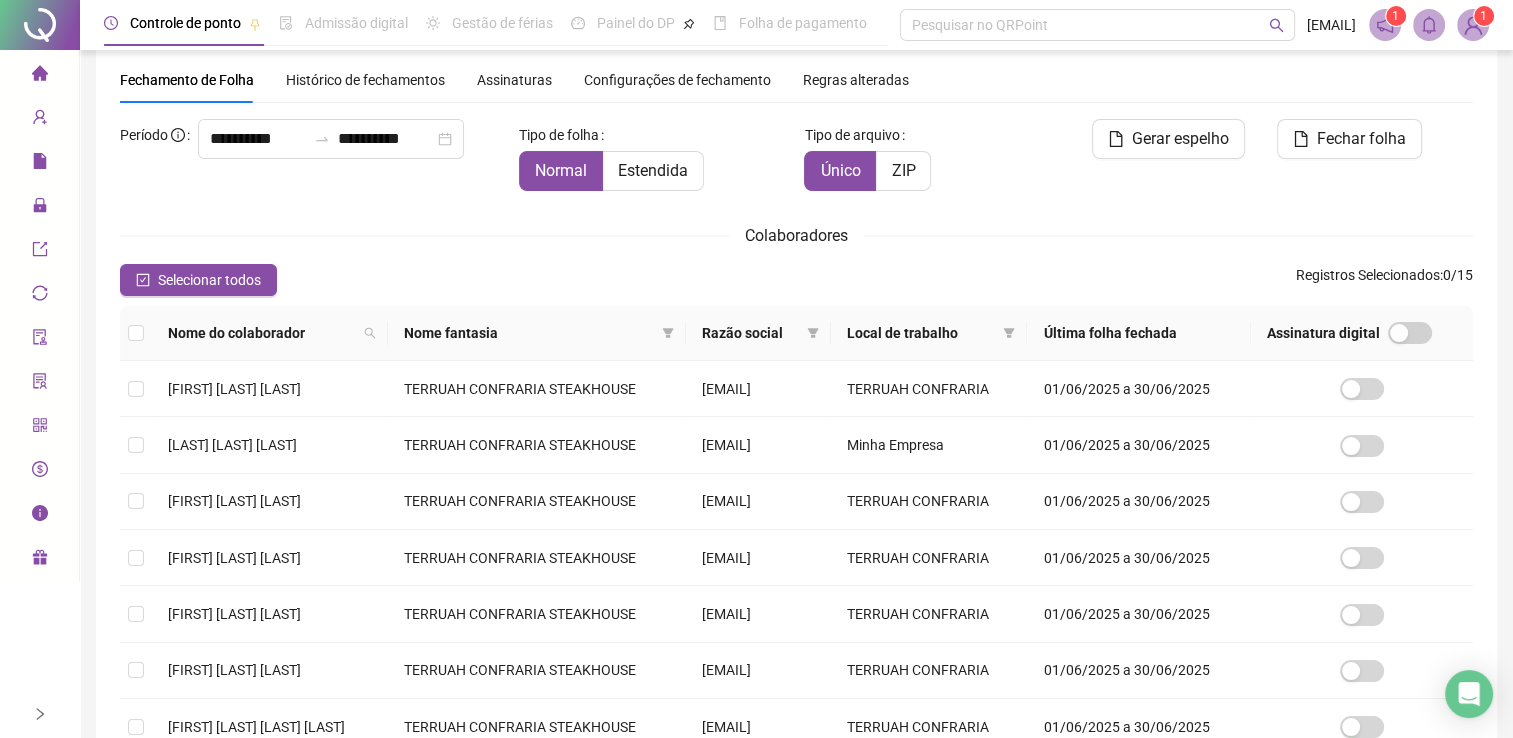 scroll, scrollTop: 100, scrollLeft: 0, axis: vertical 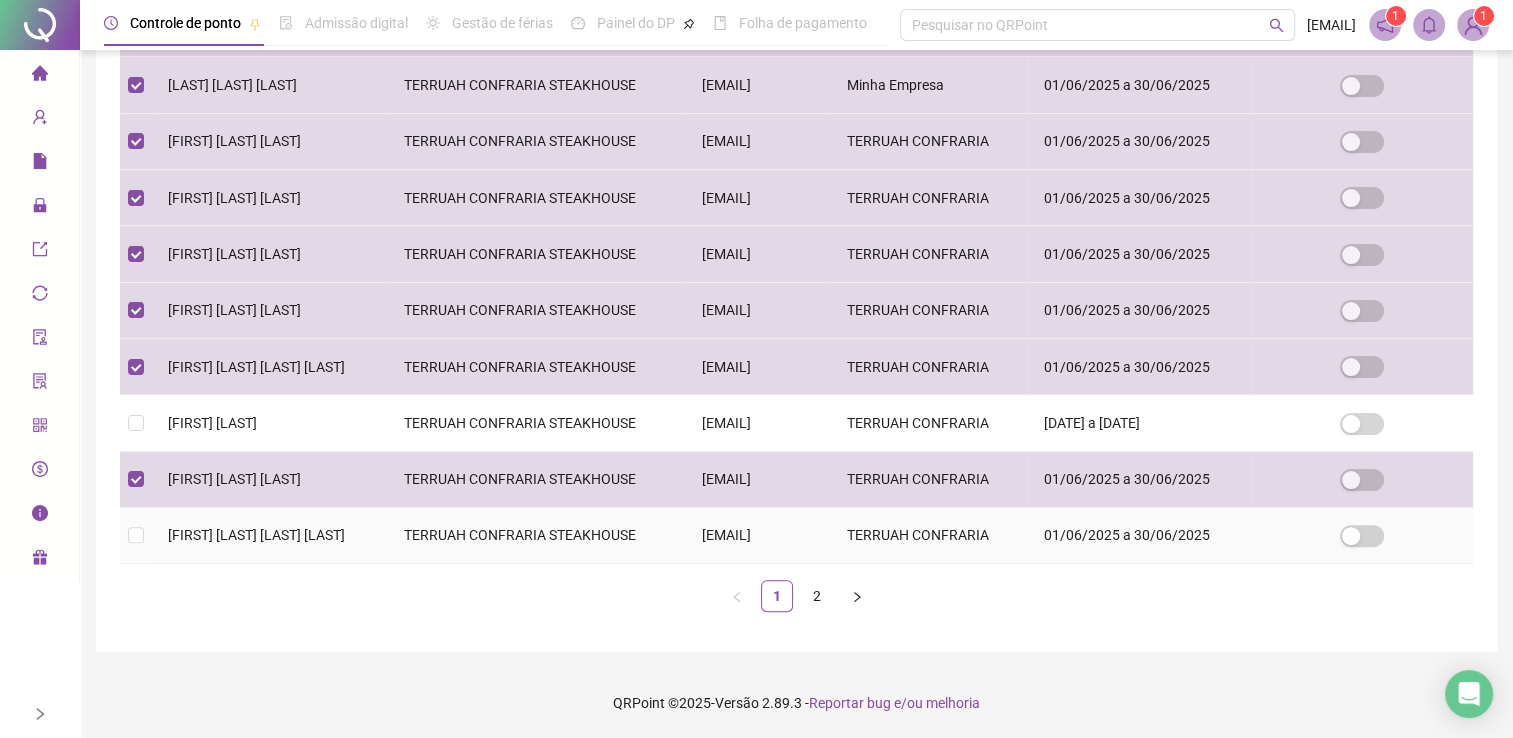click at bounding box center [136, 536] 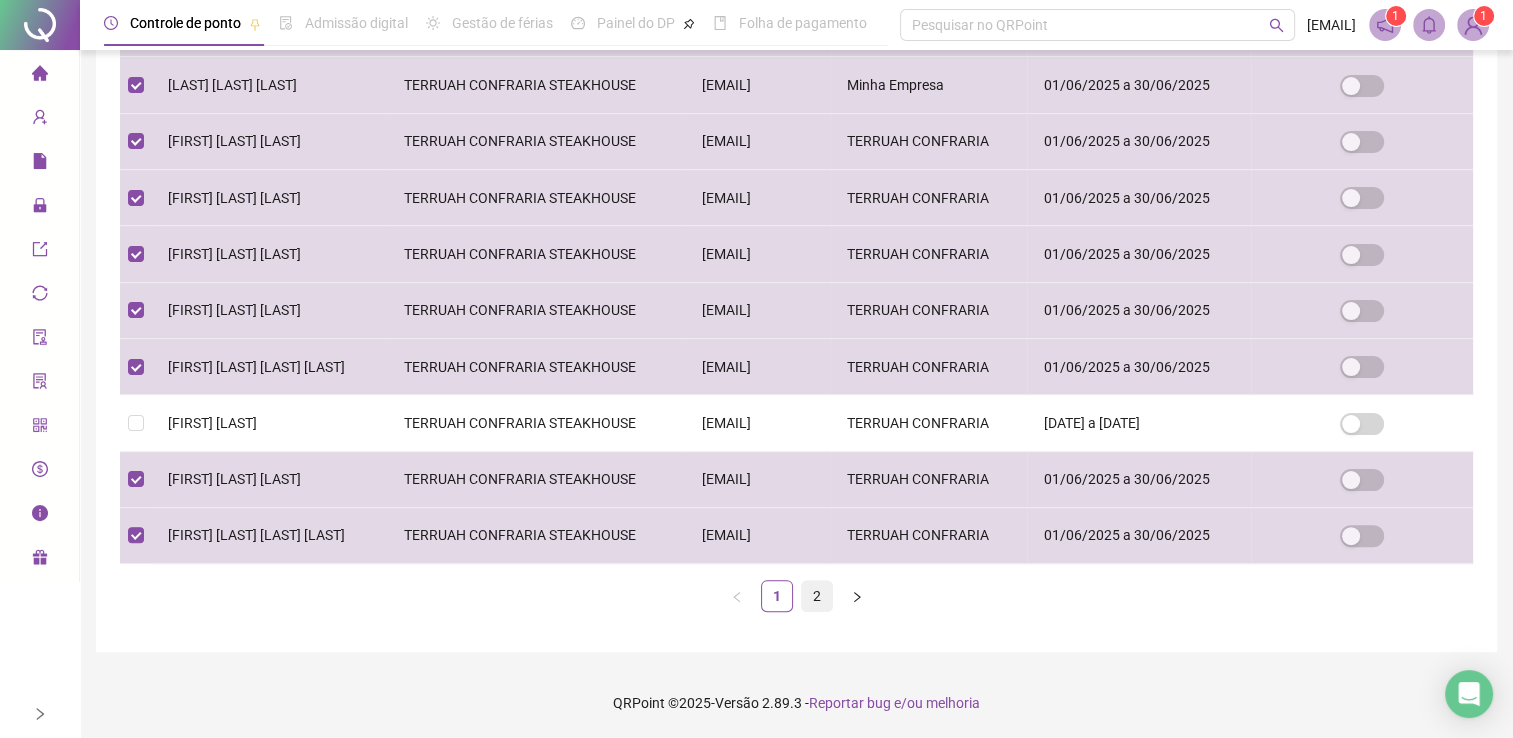 click on "2" at bounding box center (817, 596) 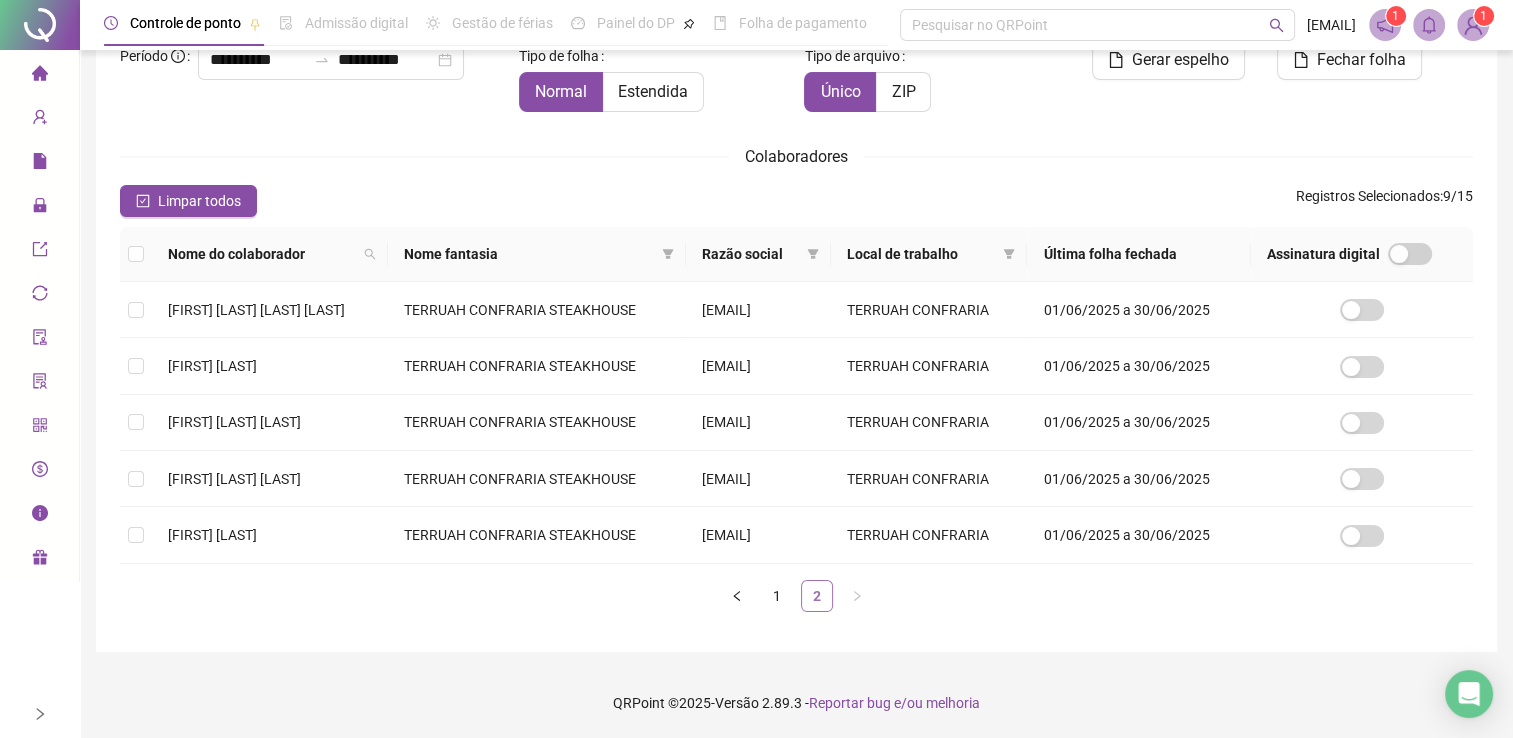 scroll, scrollTop: 147, scrollLeft: 0, axis: vertical 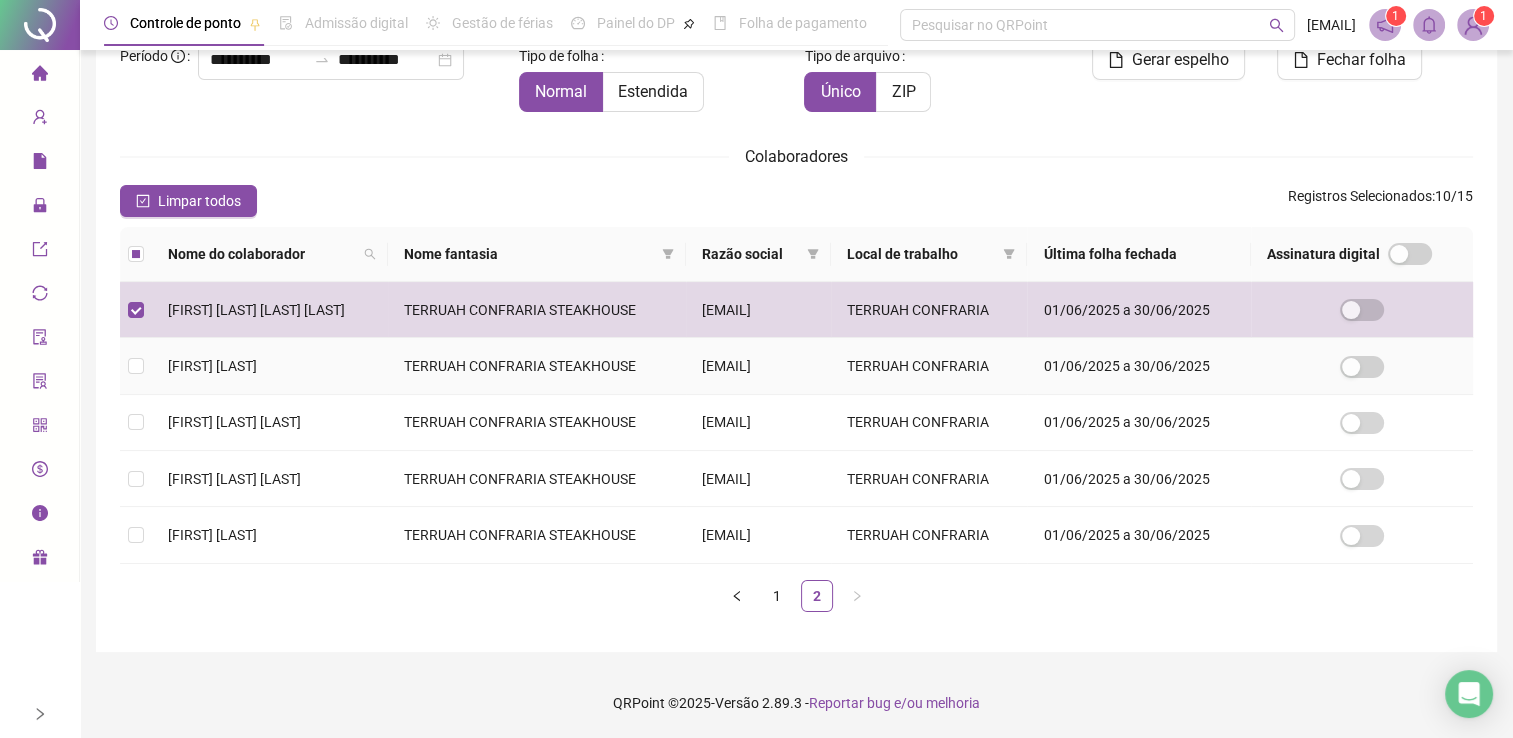 click at bounding box center [136, 366] 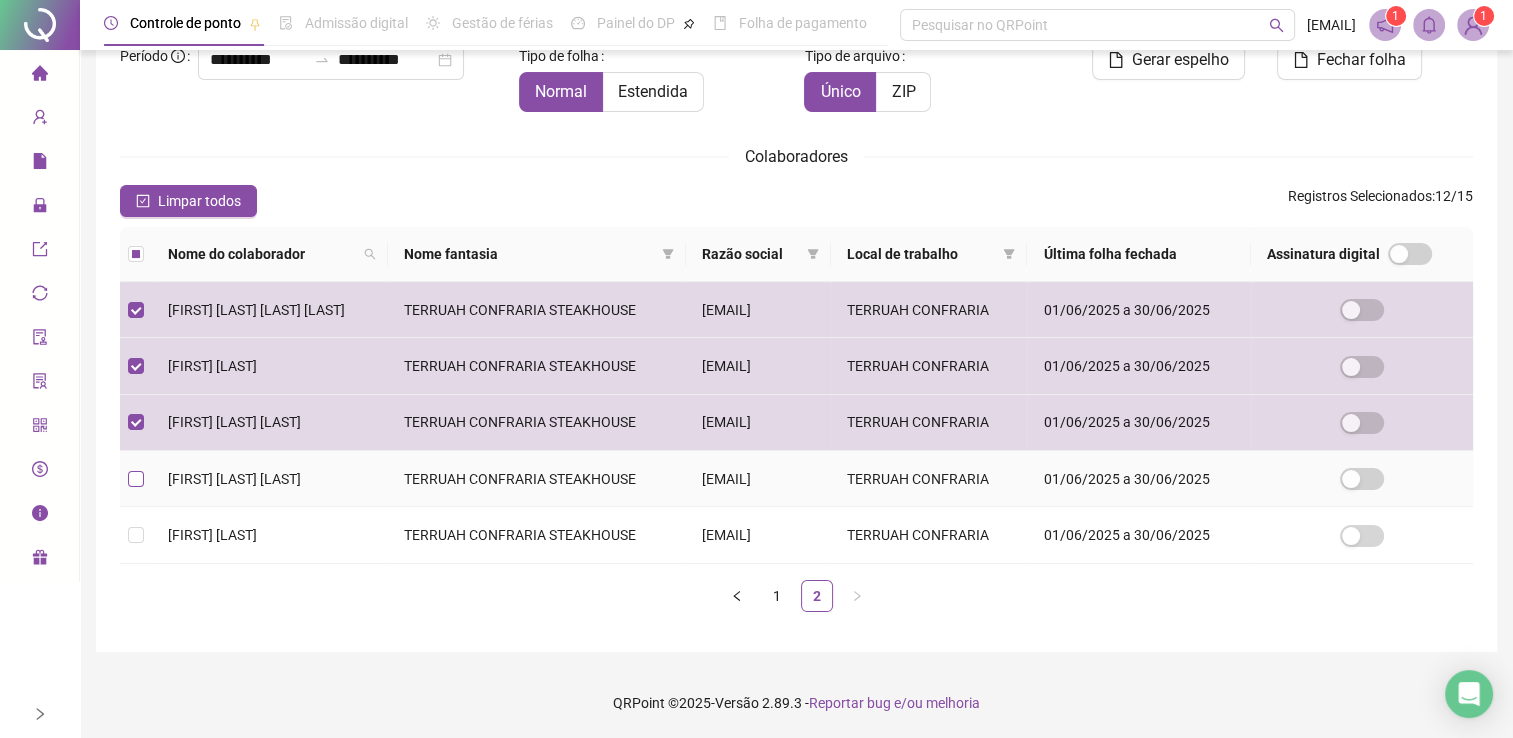 click at bounding box center [136, 479] 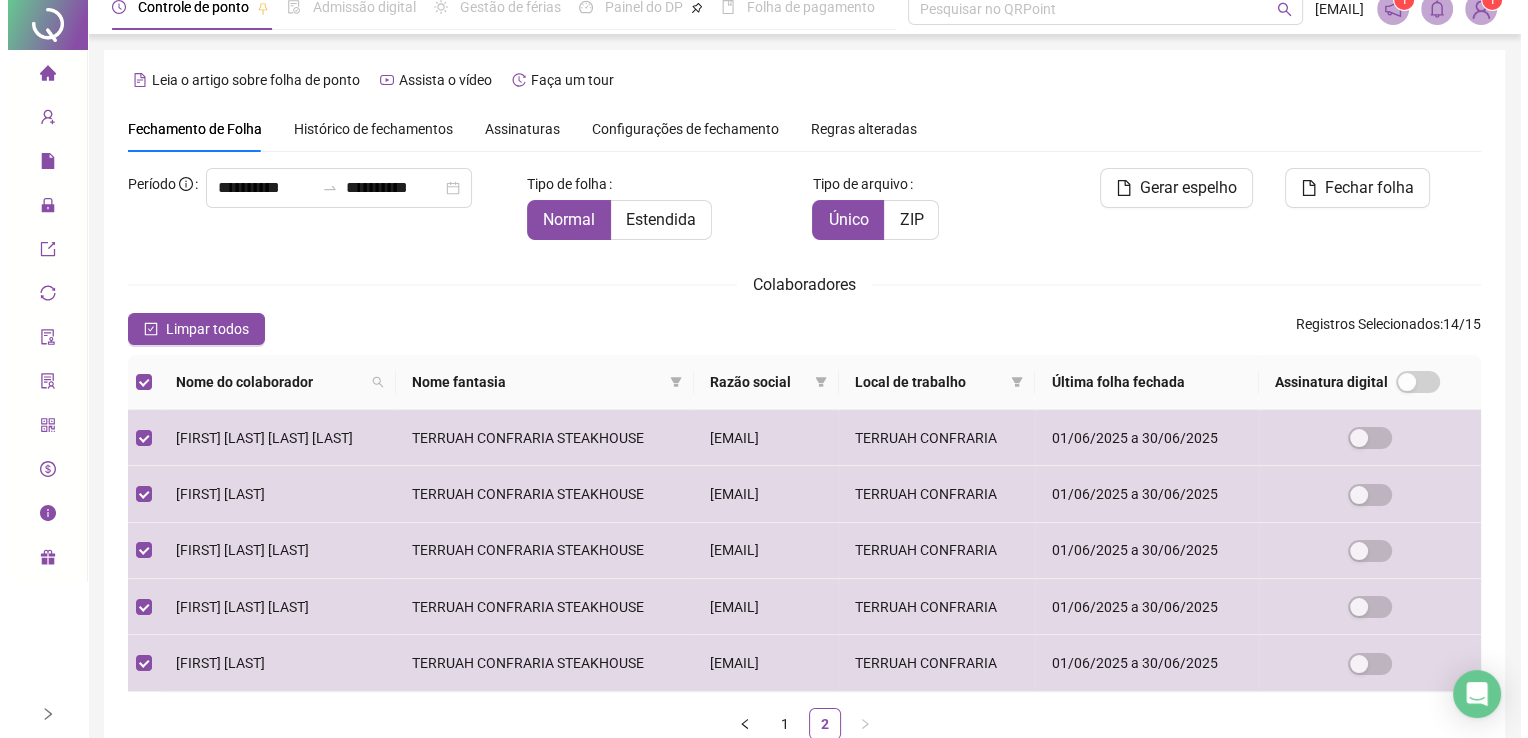 scroll, scrollTop: 0, scrollLeft: 0, axis: both 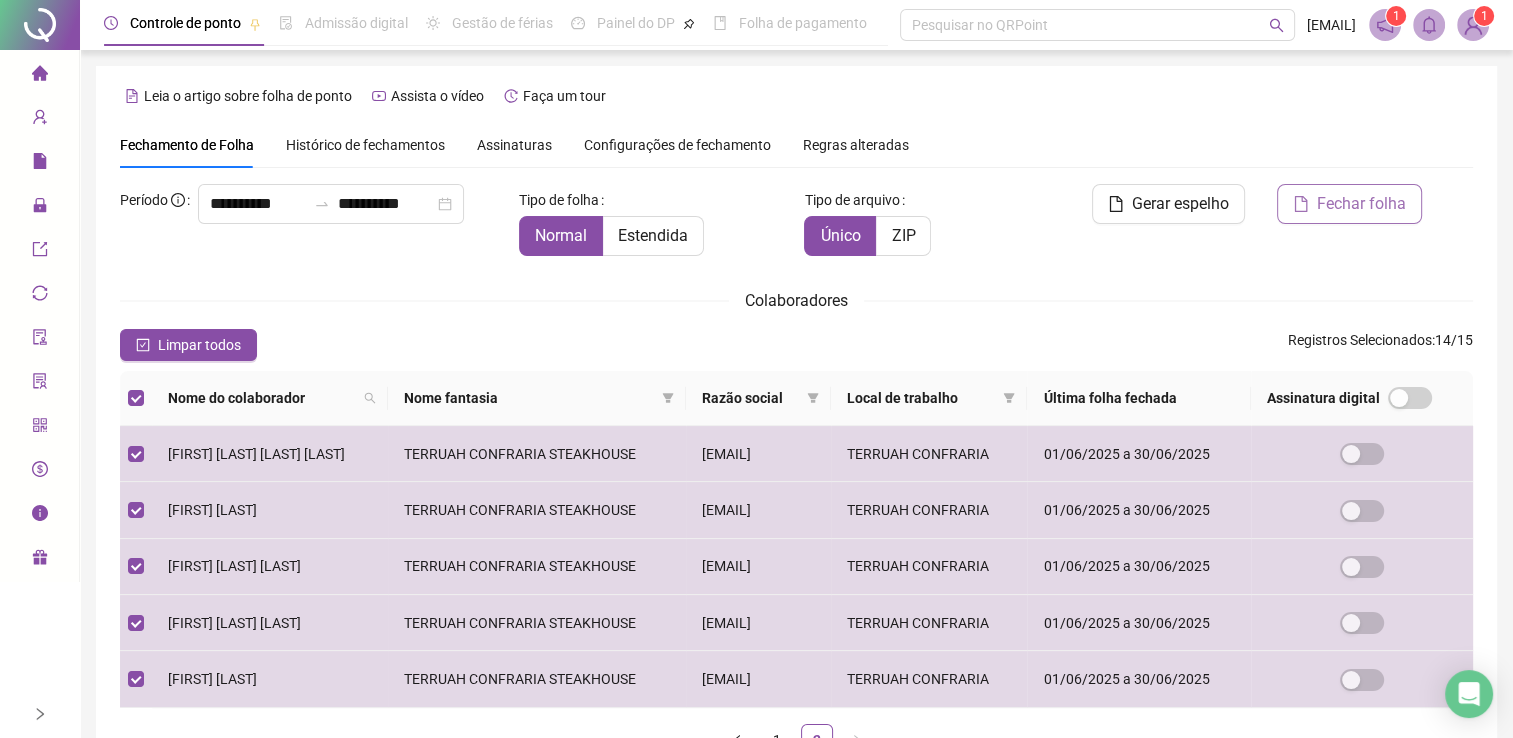 click on "Fechar folha" at bounding box center (1361, 204) 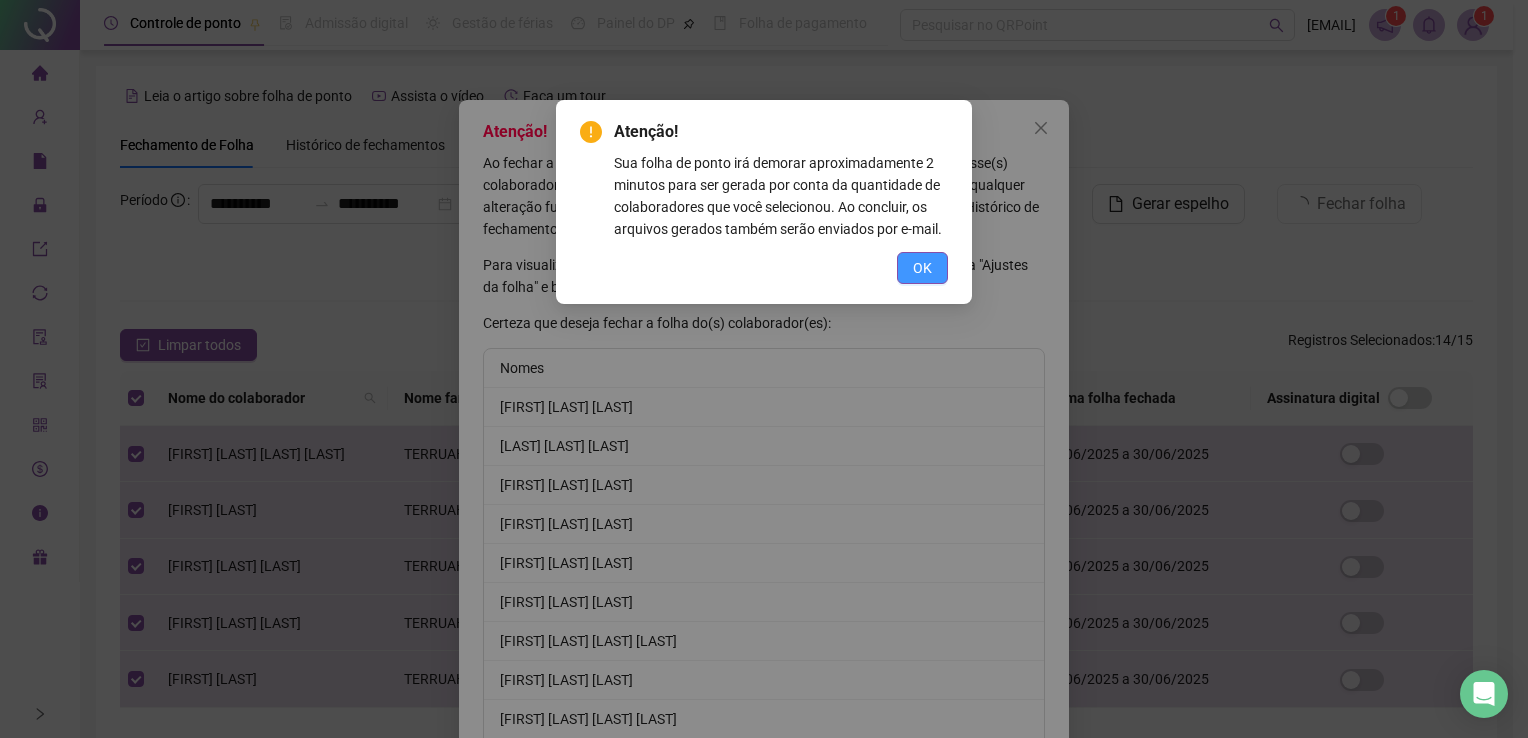 click on "OK" at bounding box center [922, 268] 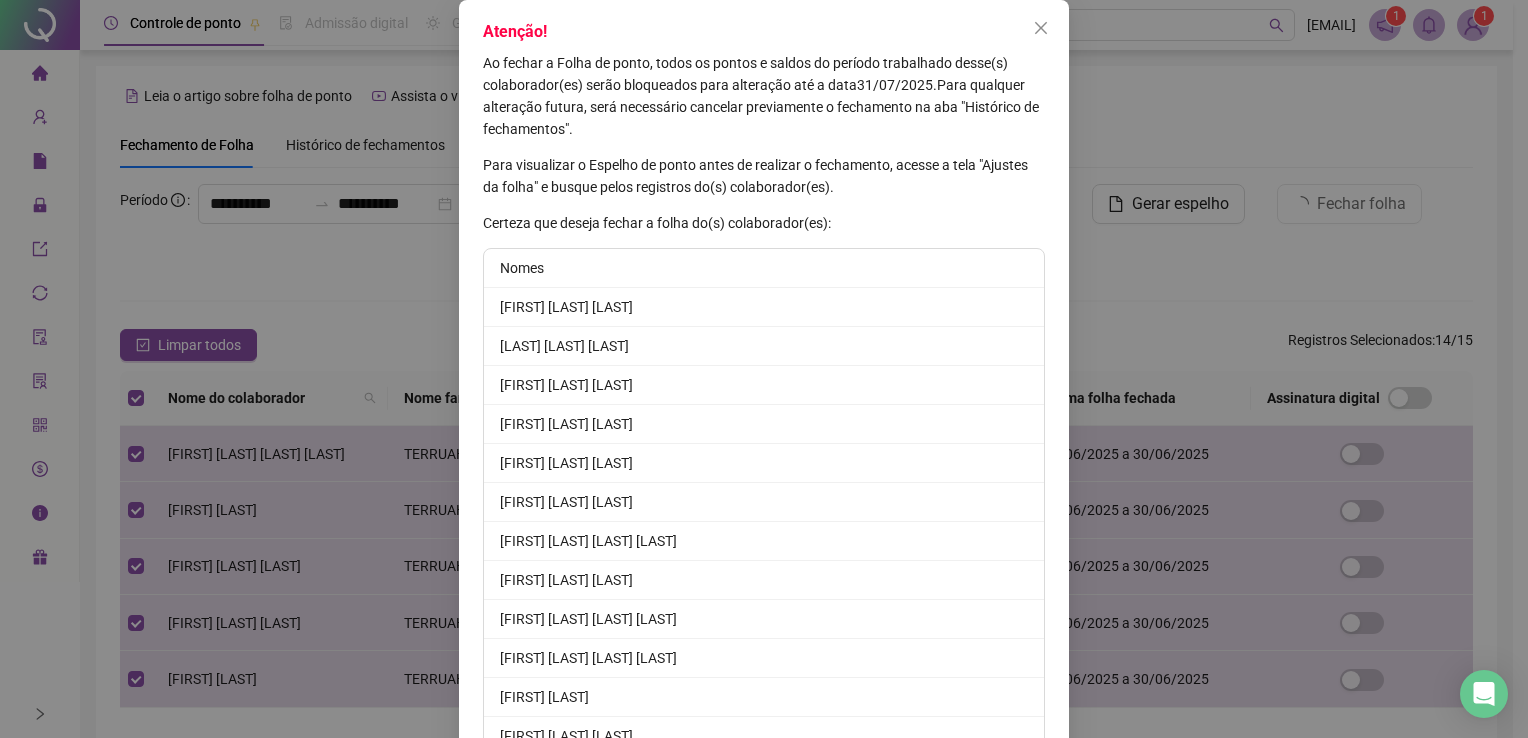 scroll, scrollTop: 280, scrollLeft: 0, axis: vertical 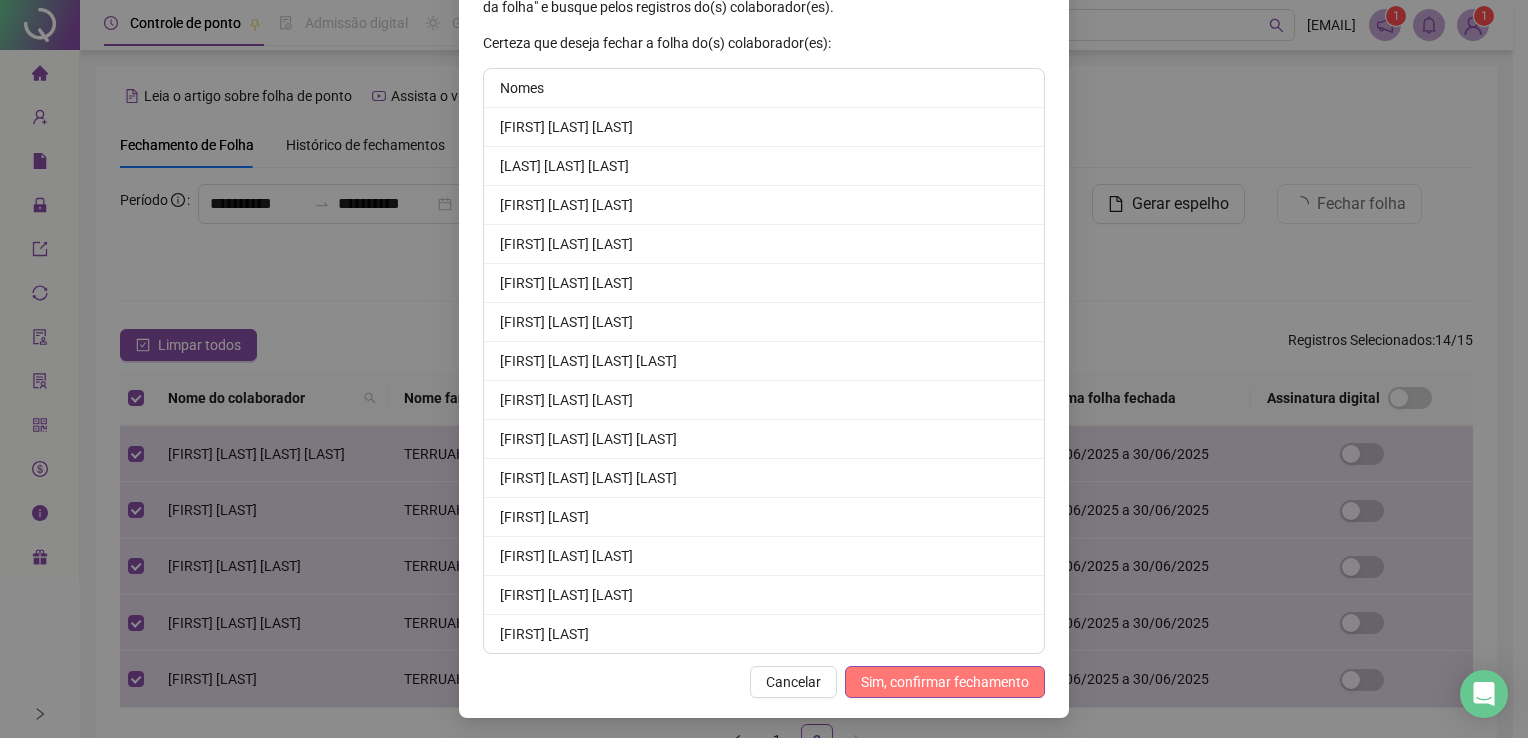 click on "Sim, confirmar fechamento" at bounding box center (945, 682) 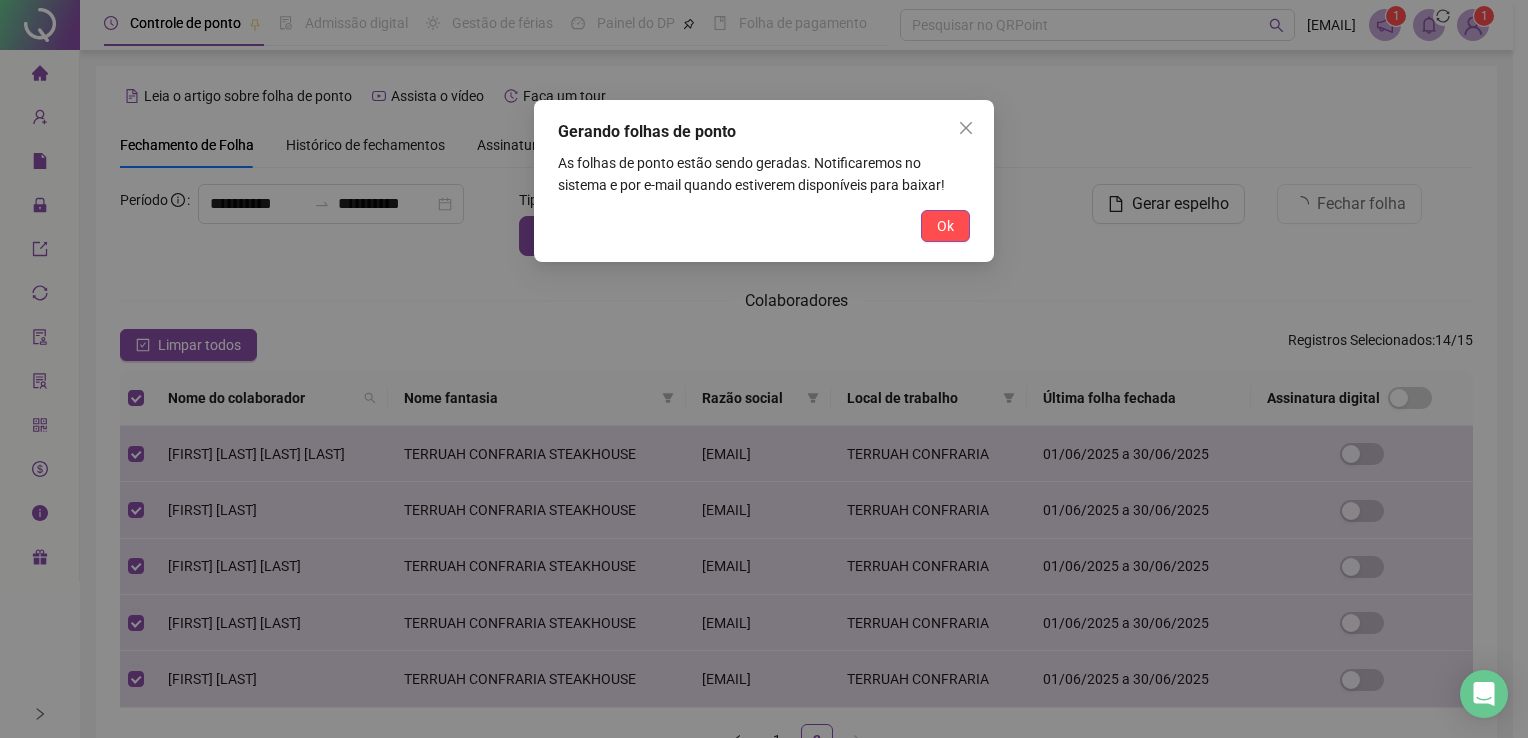 scroll, scrollTop: 181, scrollLeft: 0, axis: vertical 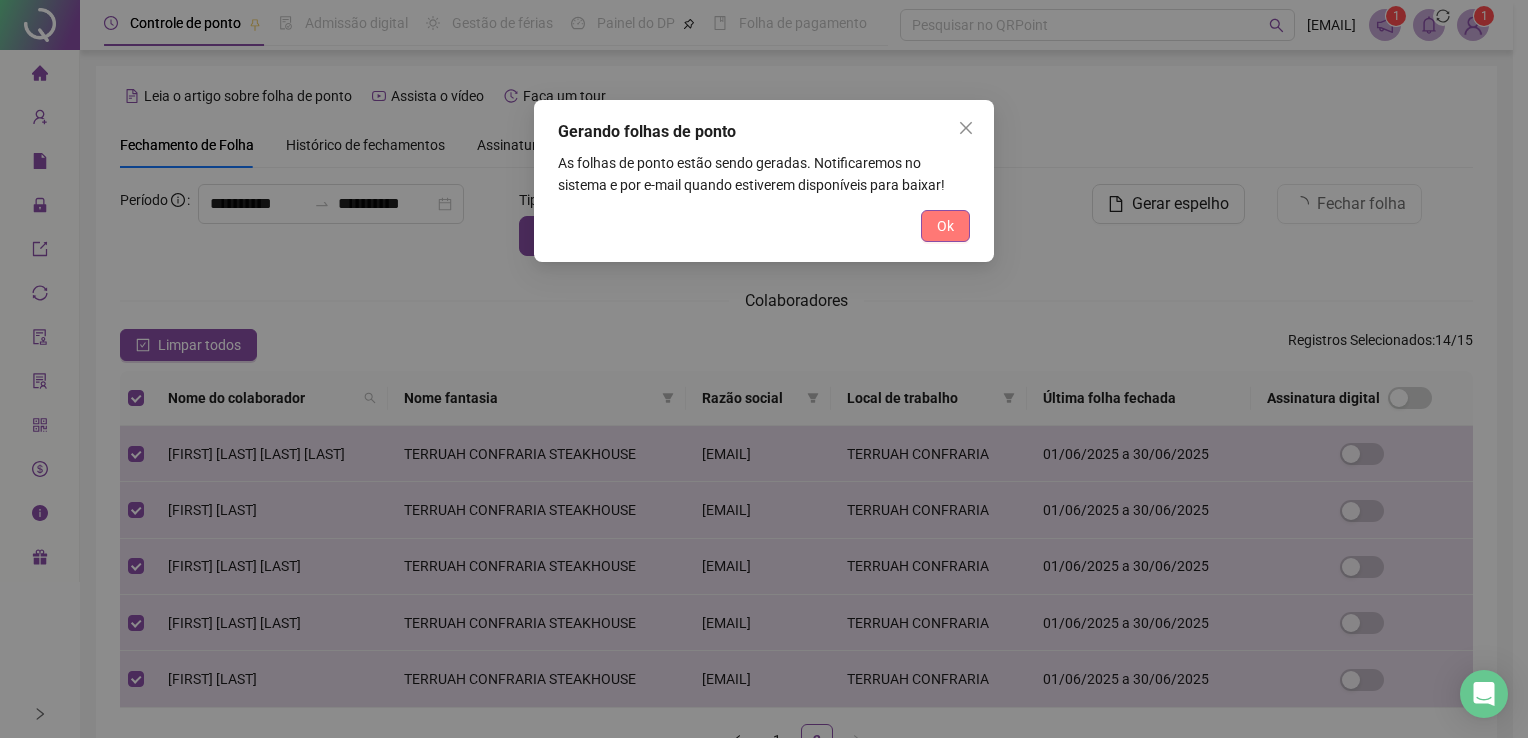 click on "Ok" at bounding box center (945, 226) 